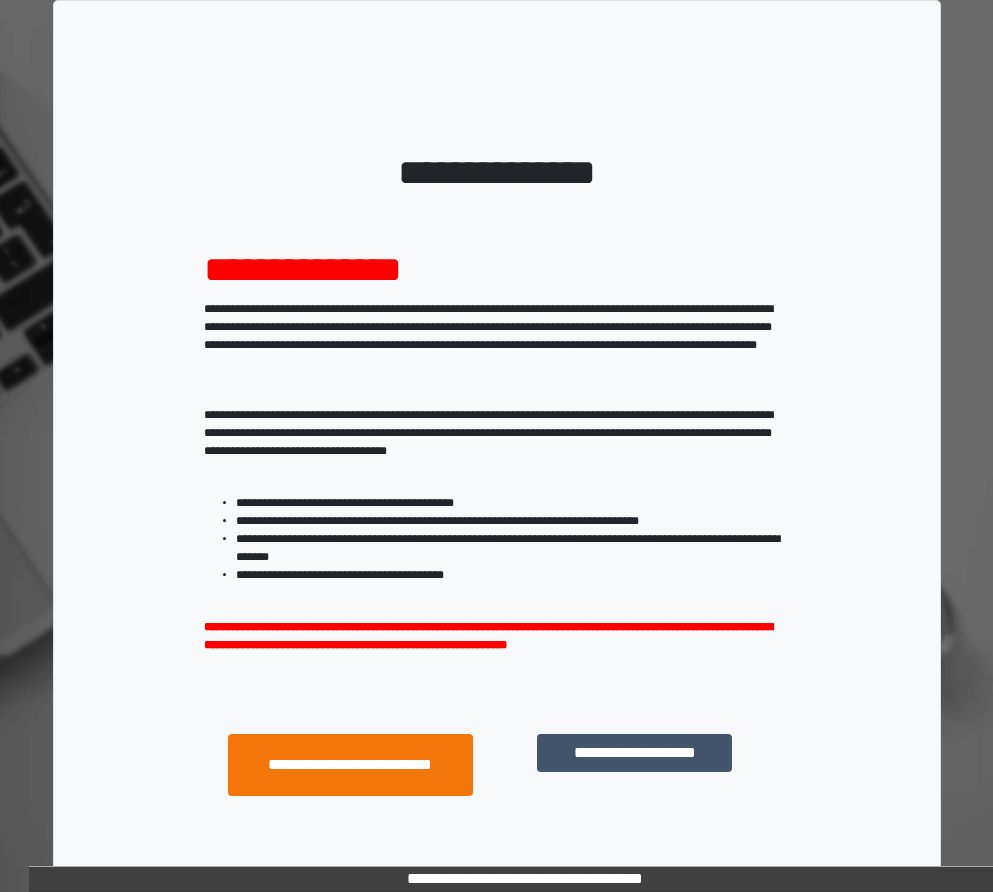 scroll, scrollTop: 0, scrollLeft: 0, axis: both 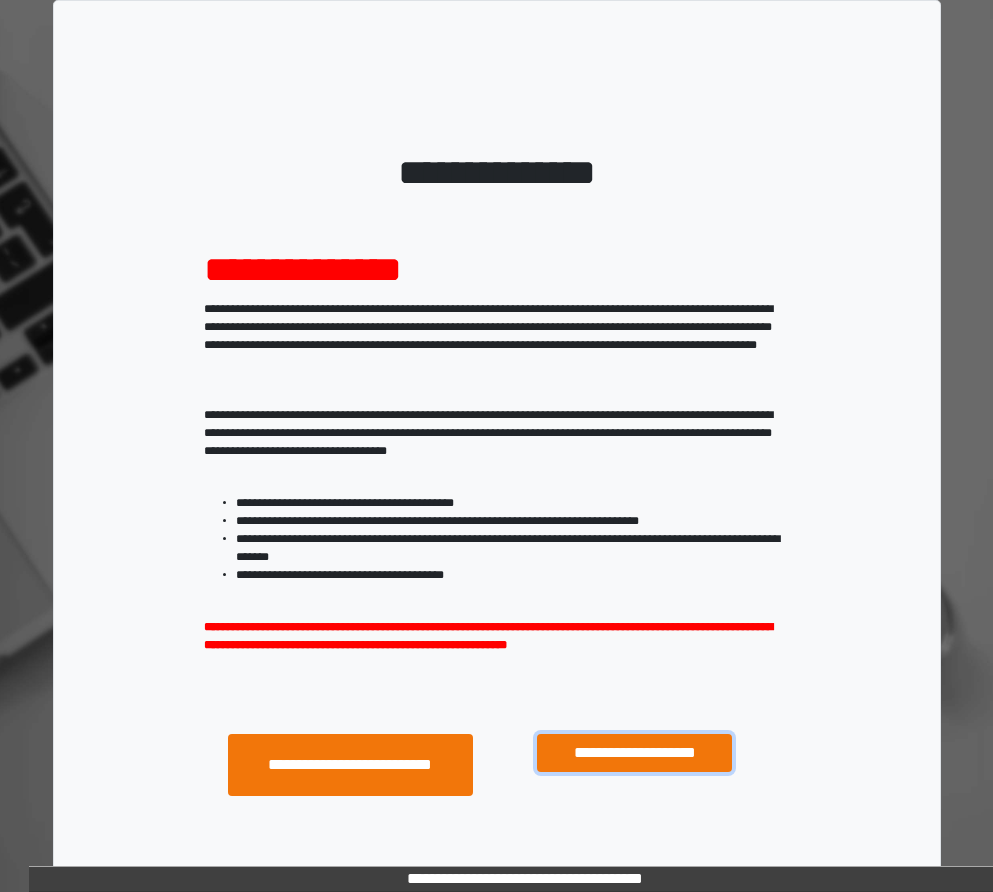 click on "**********" at bounding box center (634, 753) 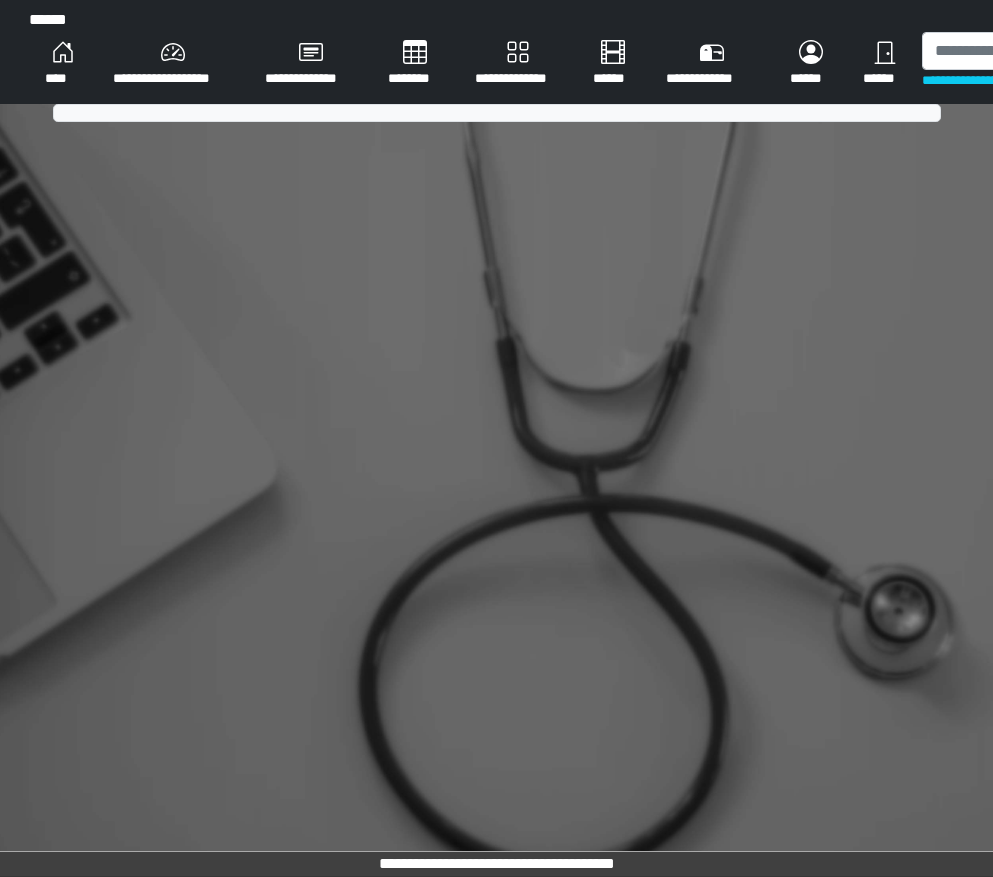 scroll, scrollTop: 0, scrollLeft: 0, axis: both 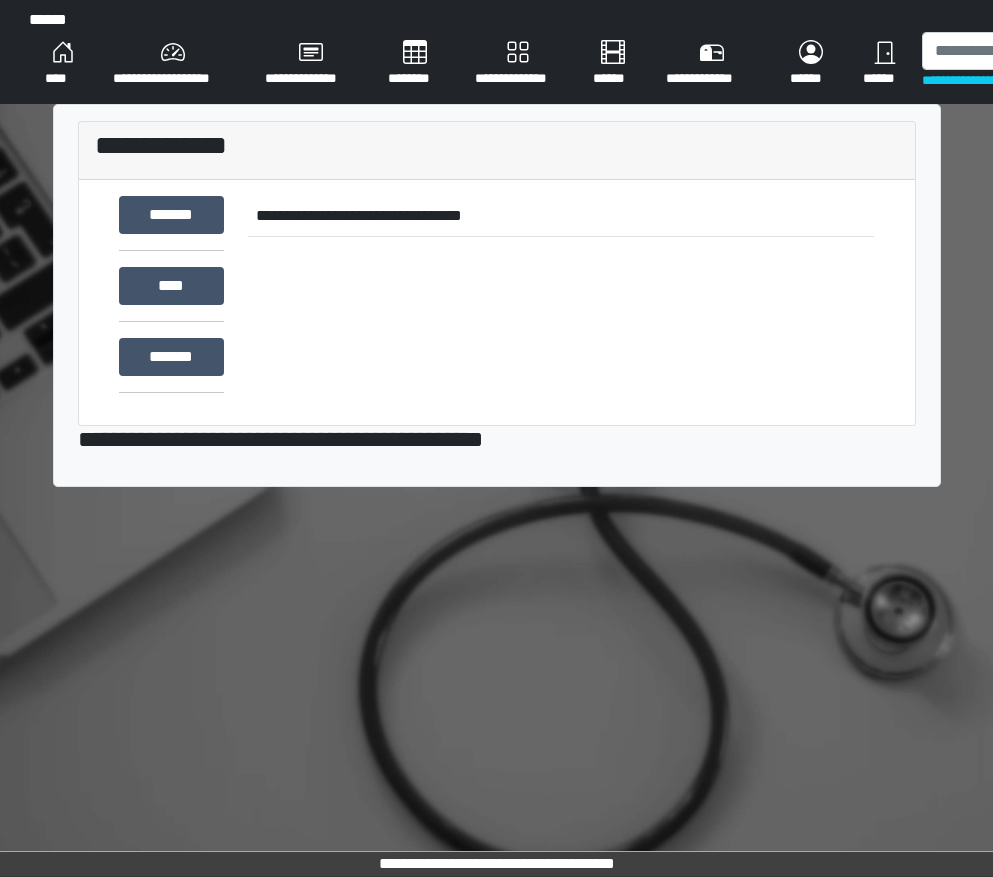 click on "**********" at bounding box center [518, 64] 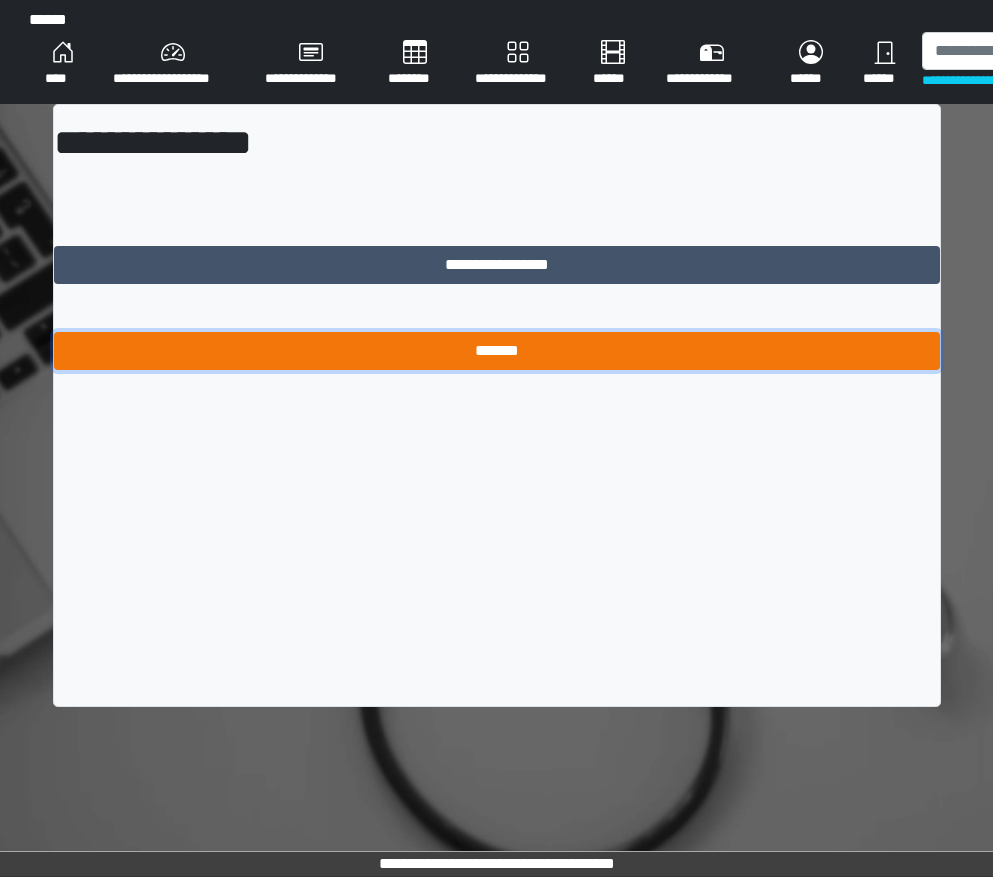 click on "*******" at bounding box center [497, 351] 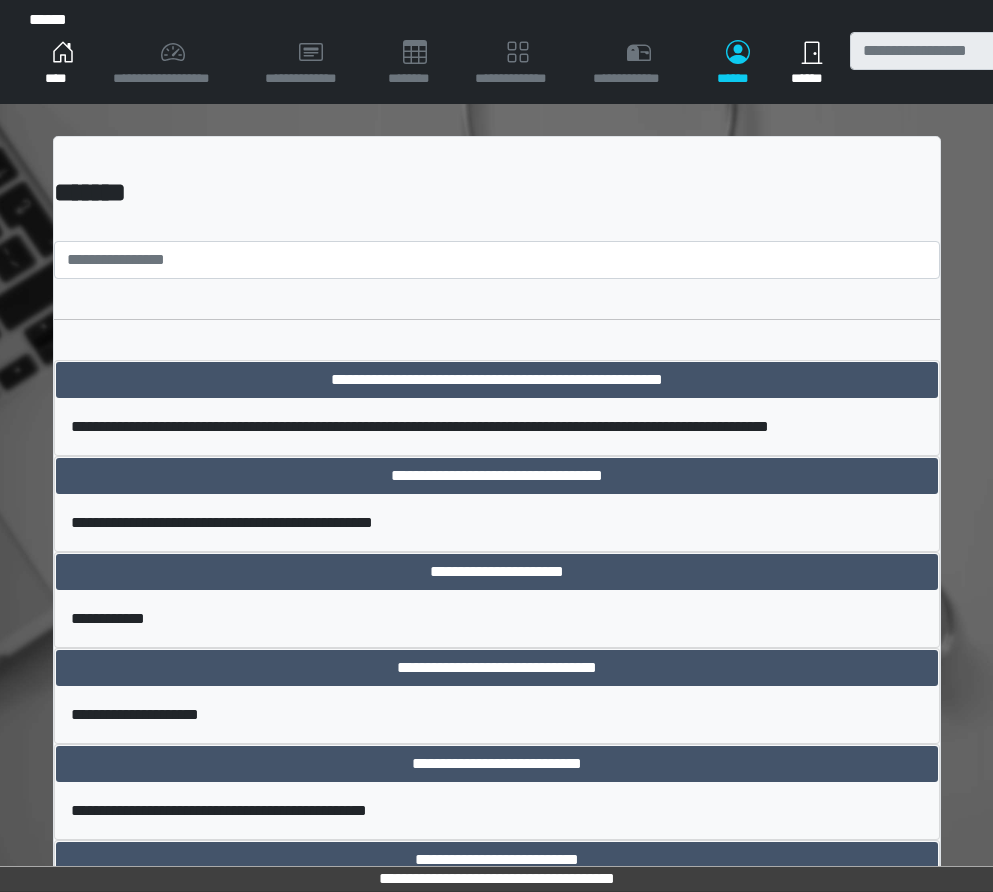 scroll, scrollTop: 0, scrollLeft: 0, axis: both 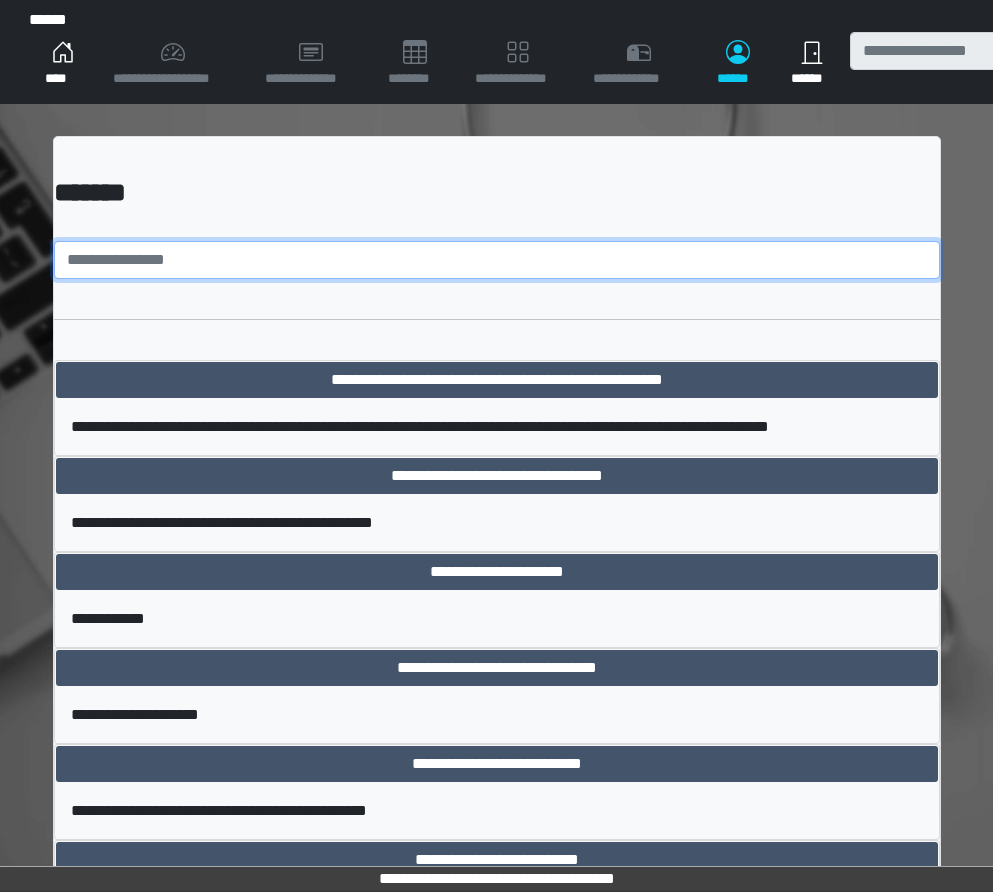 click at bounding box center (497, 260) 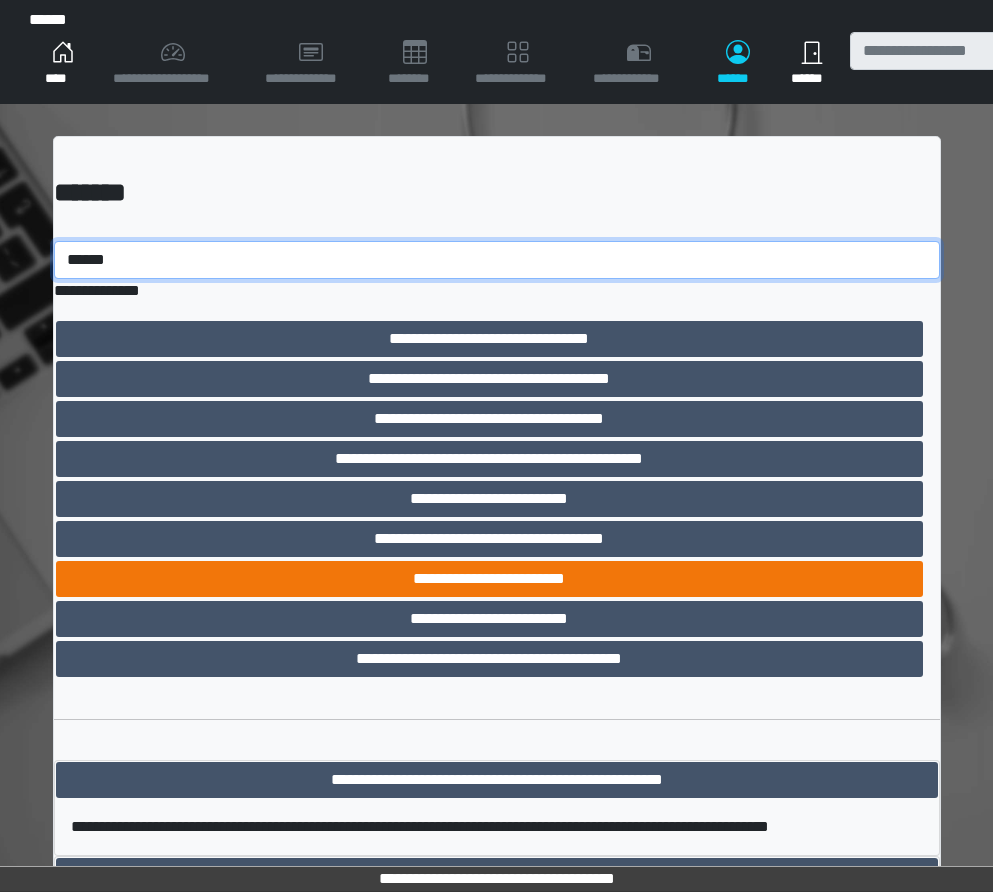 type on "******" 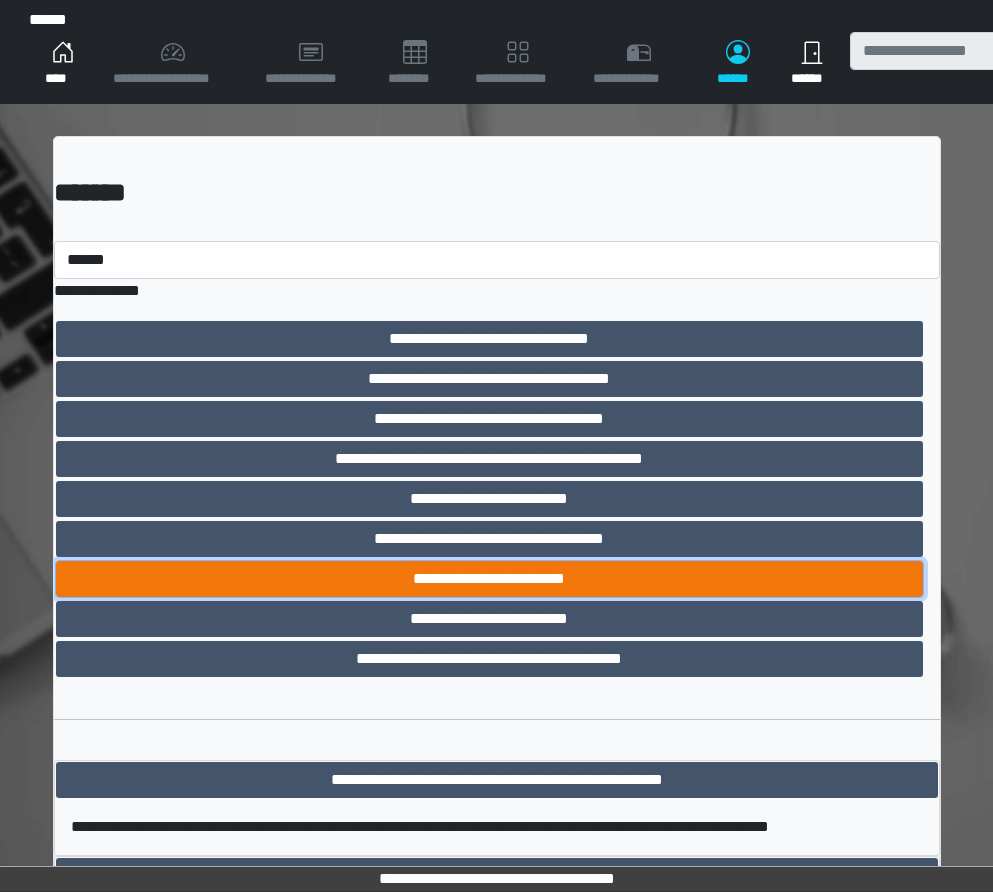 click on "**********" at bounding box center (489, 579) 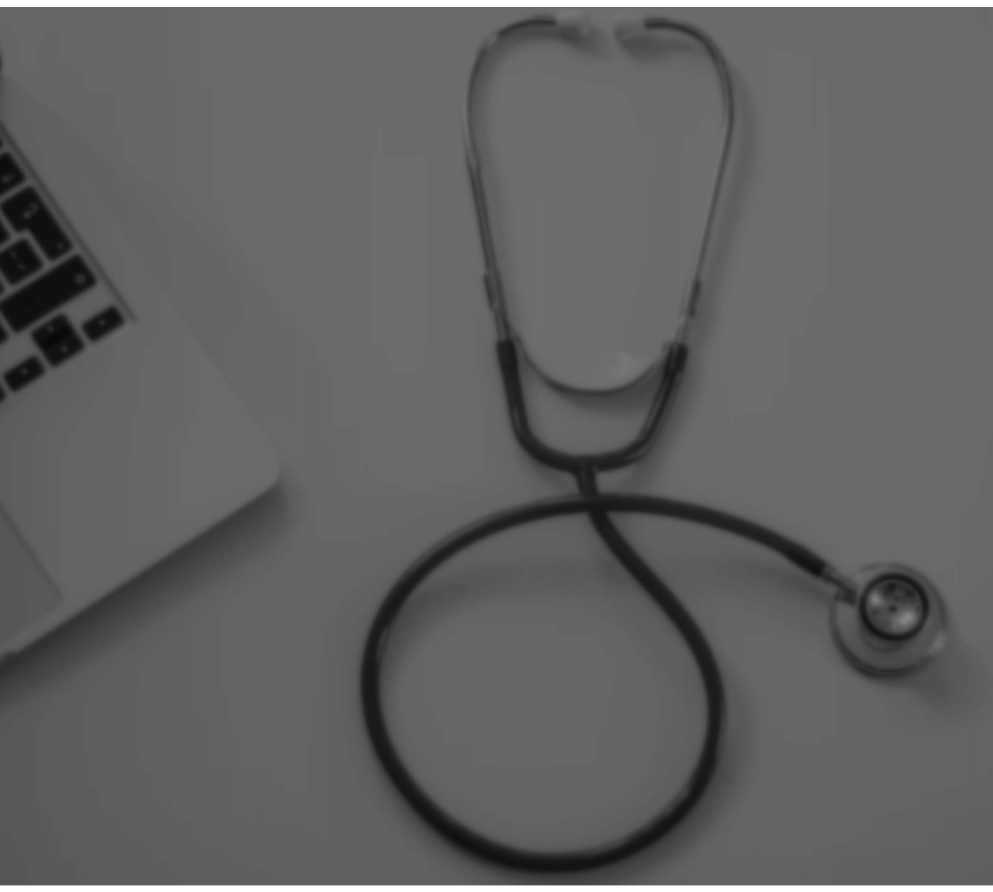 scroll, scrollTop: 0, scrollLeft: 0, axis: both 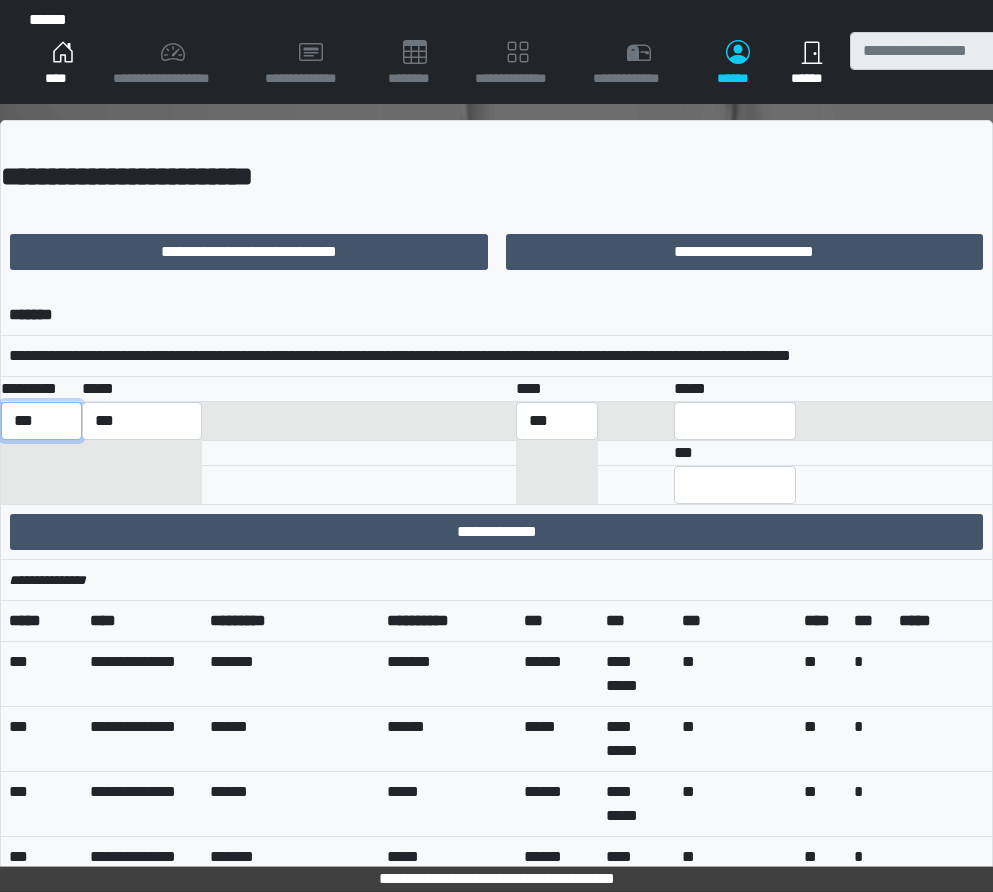 click on "*** *** ******** *** ******** ***** ***" at bounding box center [41, 421] 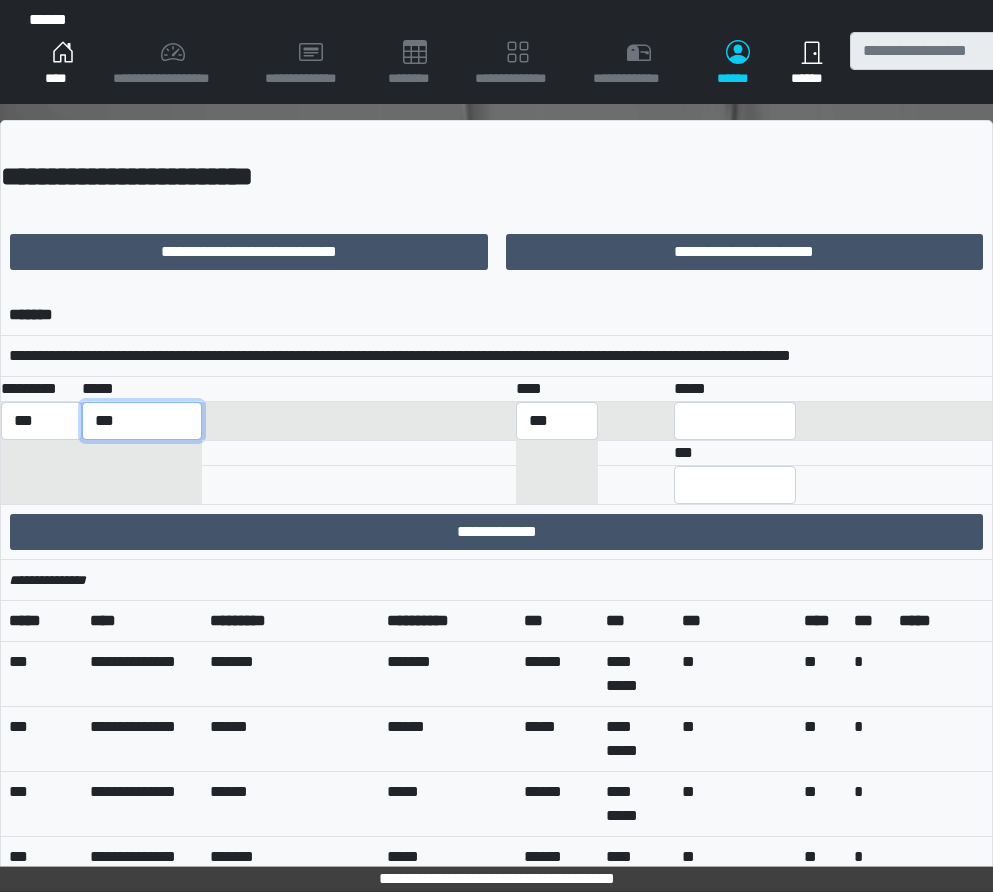 click on "**********" at bounding box center (142, 421) 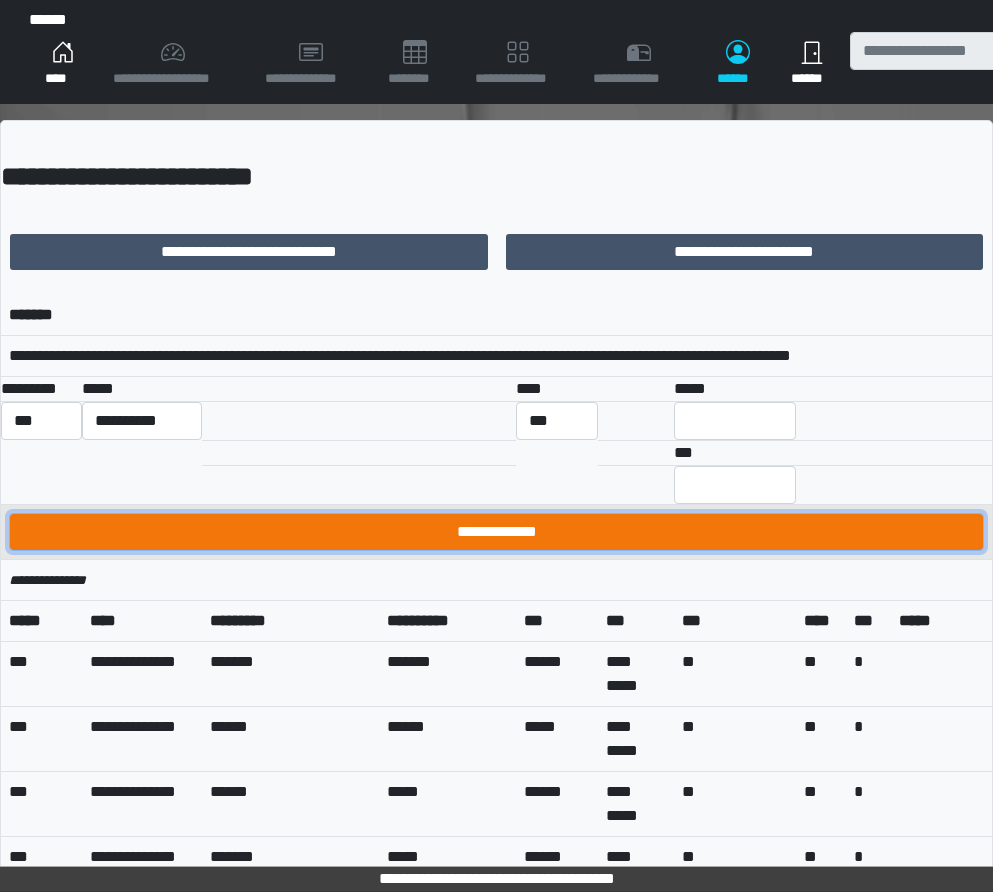 click on "**********" at bounding box center [496, 532] 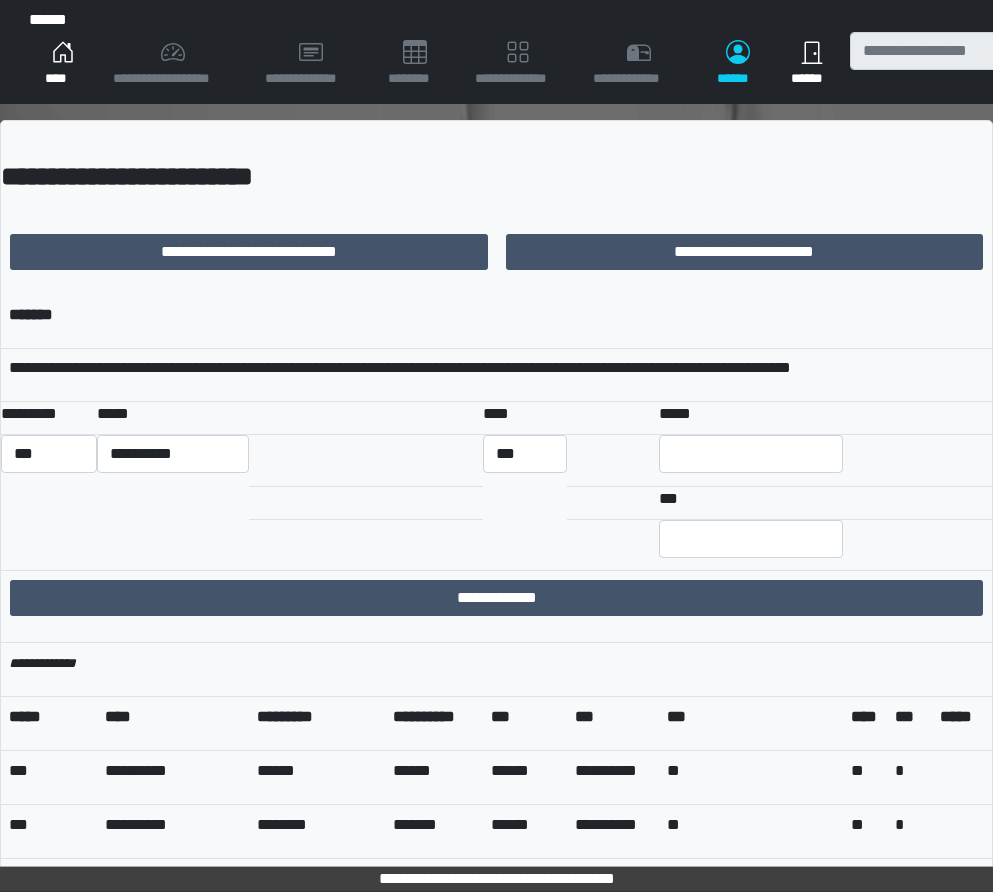 scroll, scrollTop: 0, scrollLeft: 0, axis: both 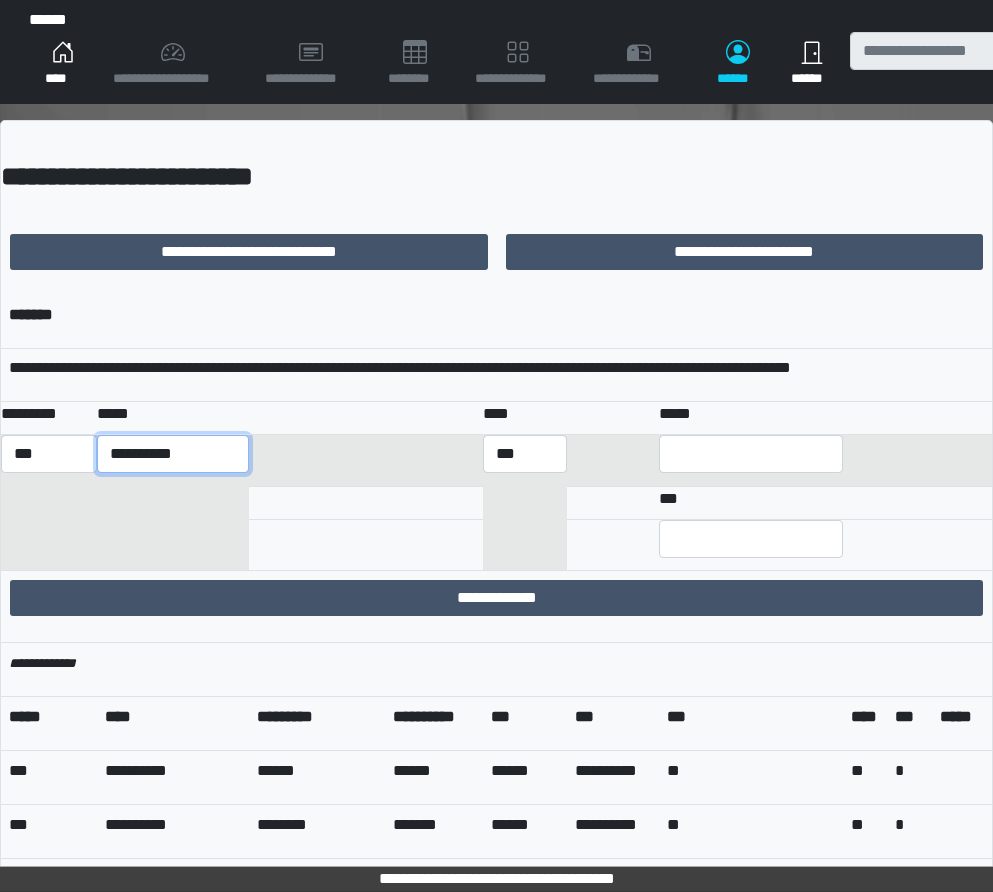 click on "**********" at bounding box center (173, 454) 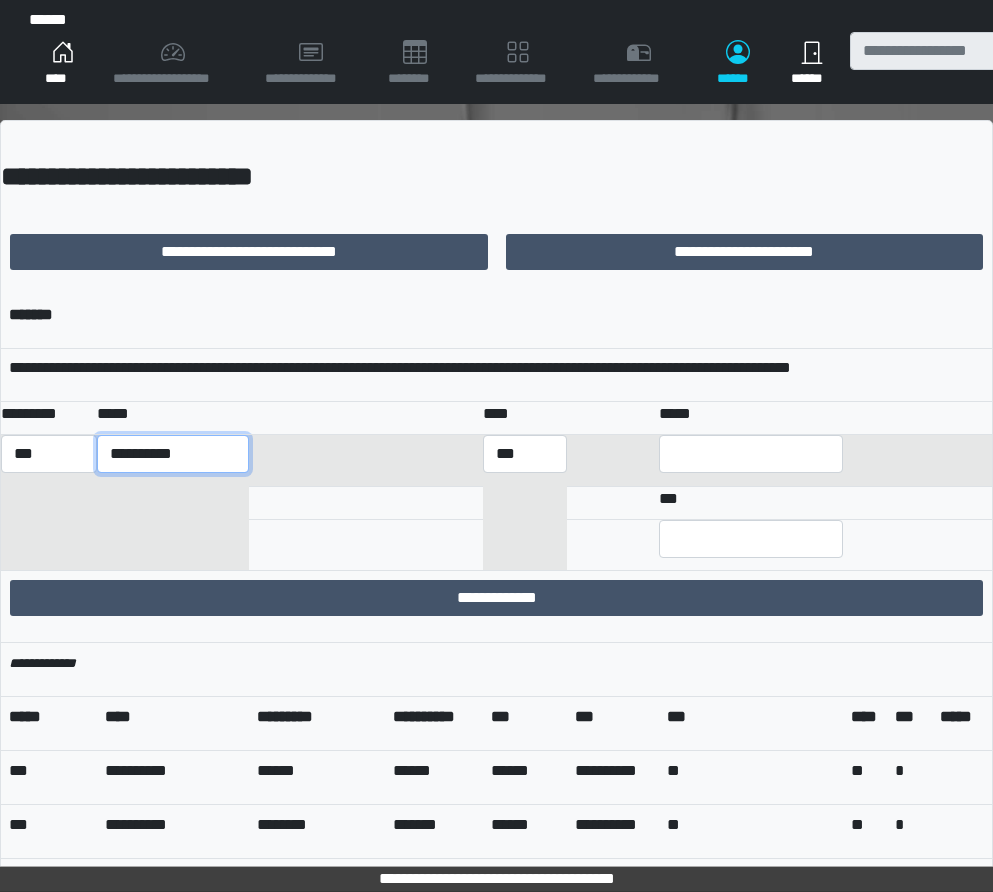 select on "**********" 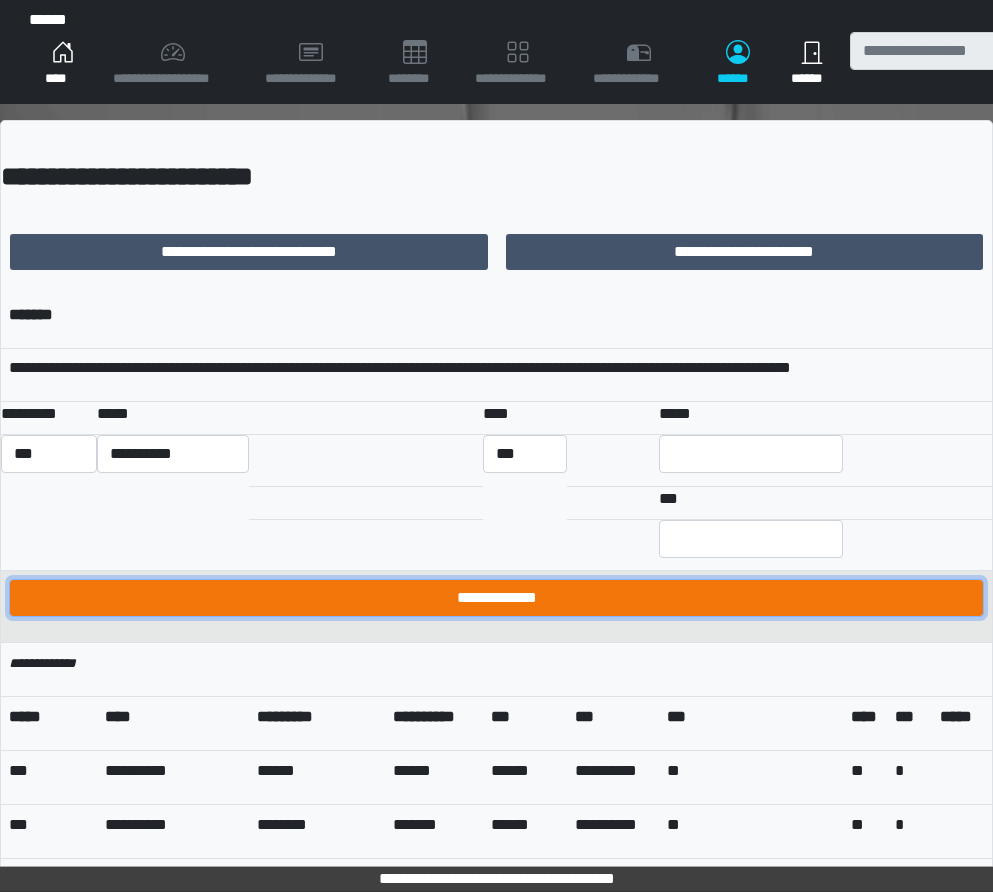 click on "**********" at bounding box center [496, 598] 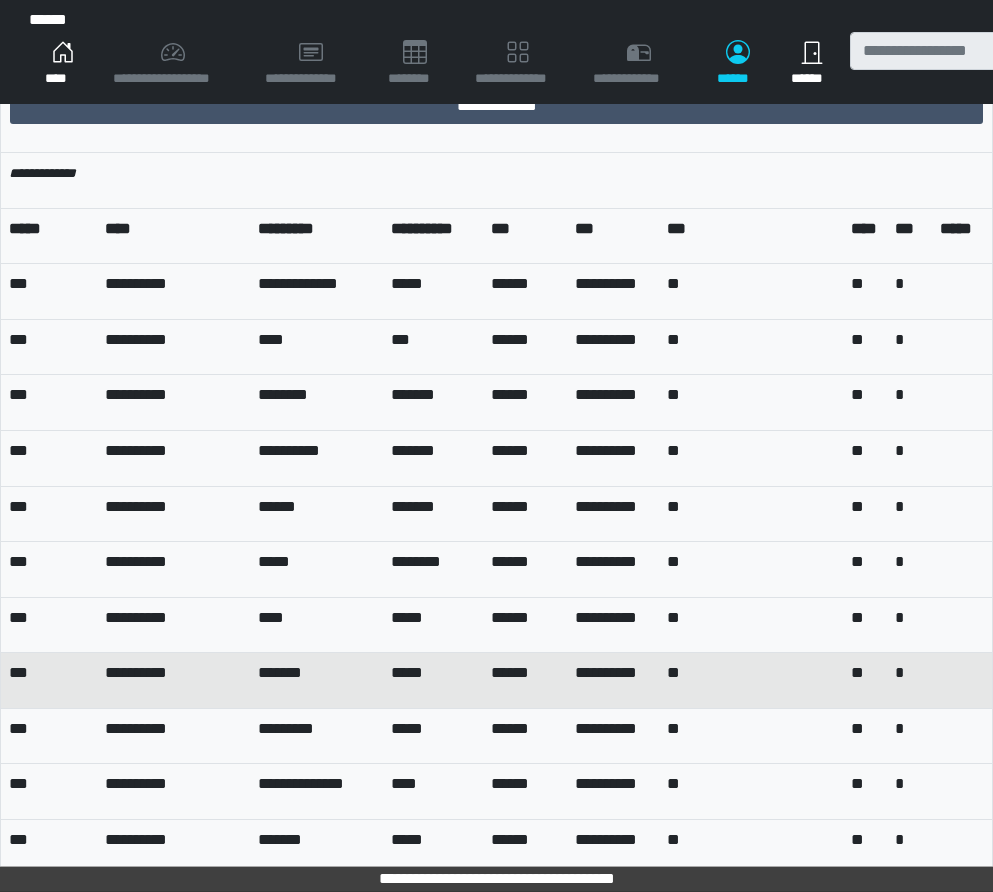 scroll, scrollTop: 600, scrollLeft: 0, axis: vertical 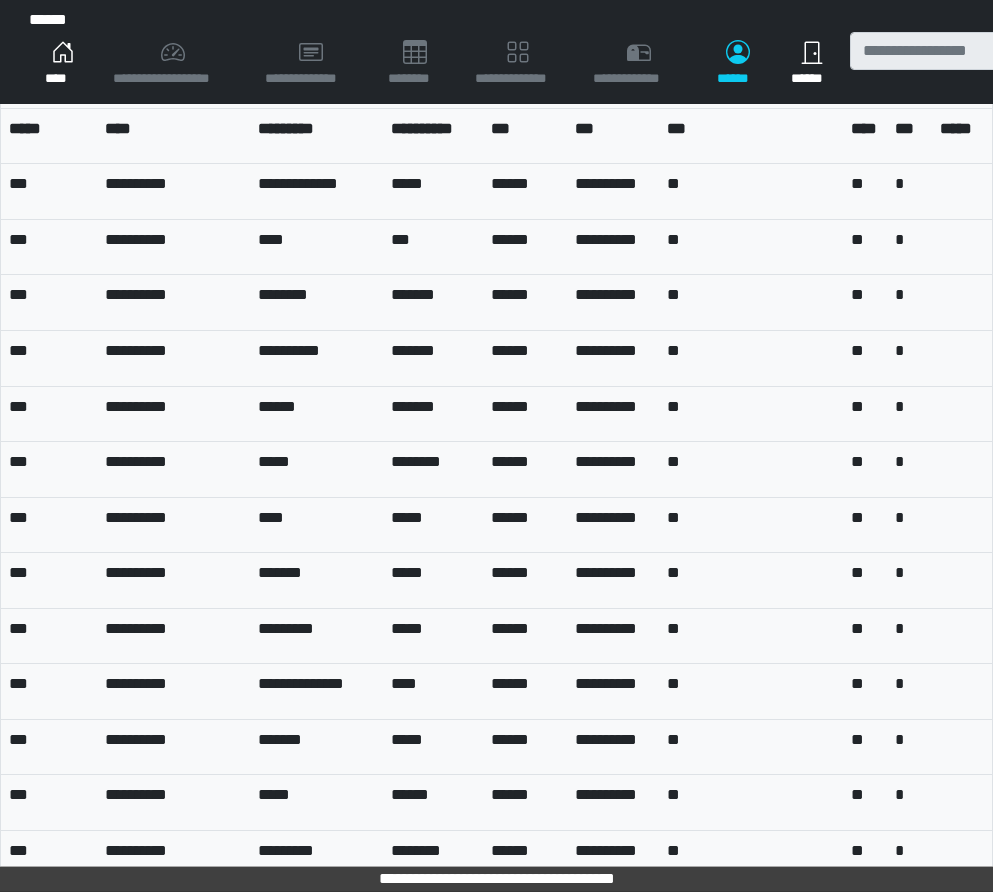 click on "****" 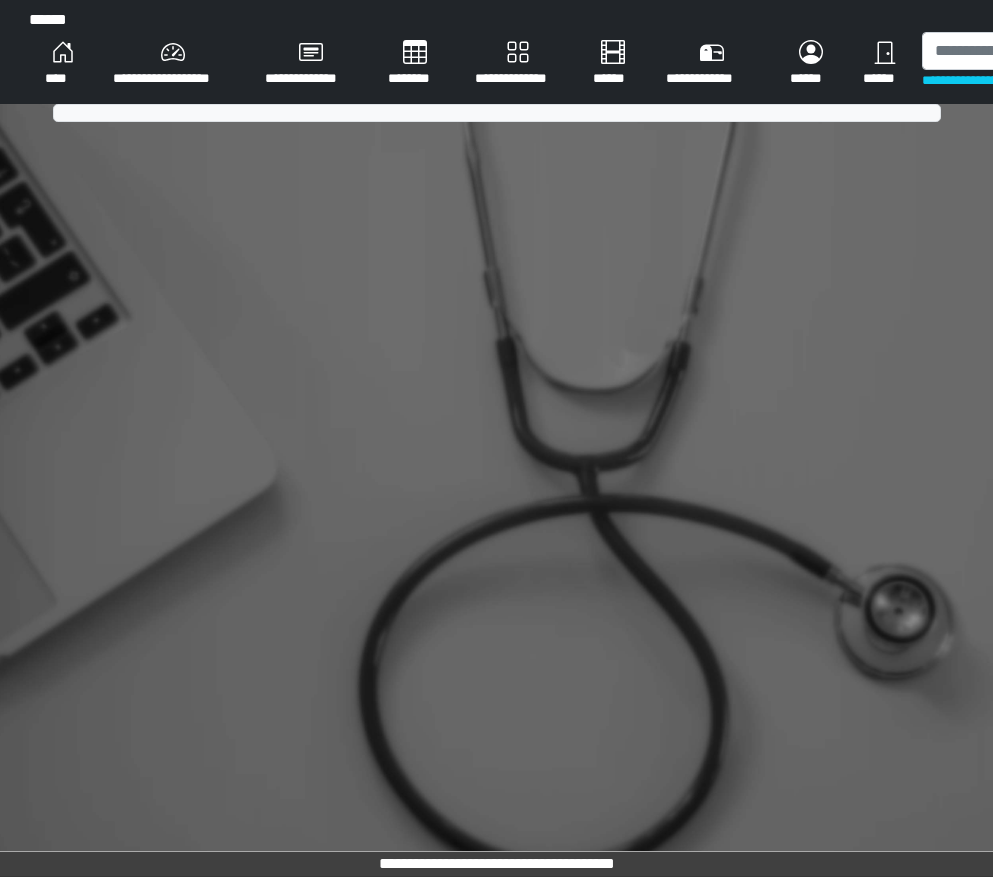 scroll, scrollTop: 0, scrollLeft: 0, axis: both 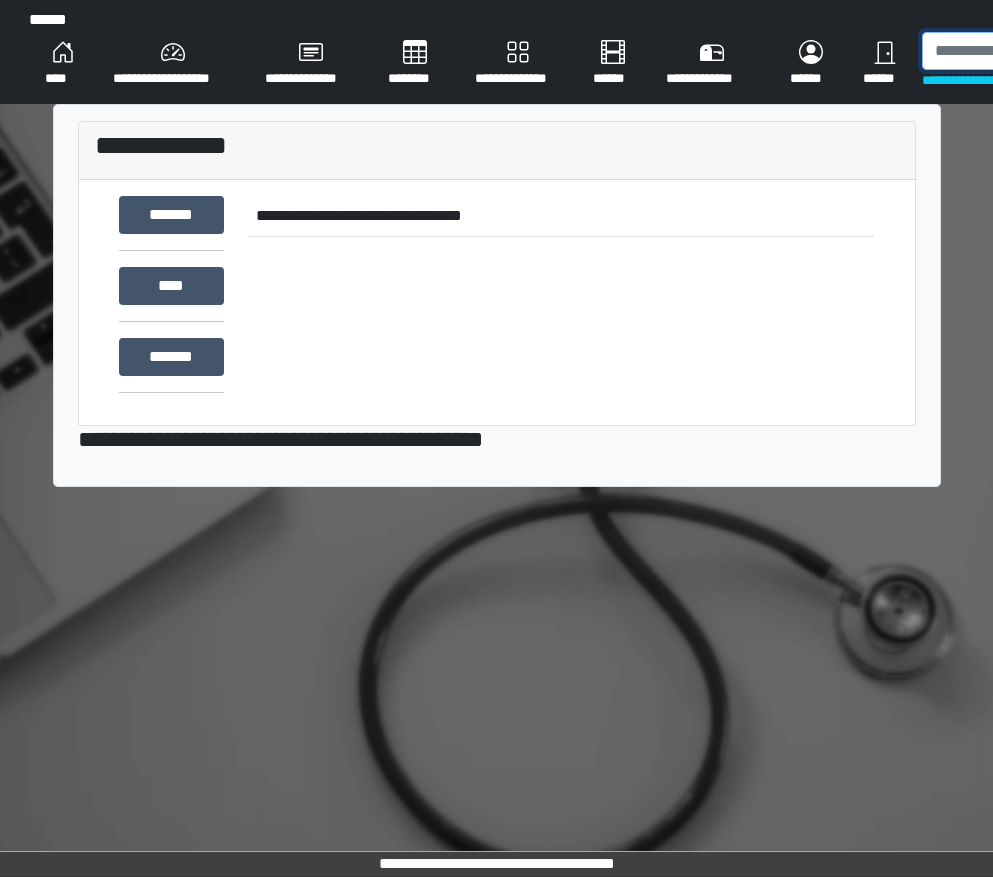 click at bounding box center (1025, 51) 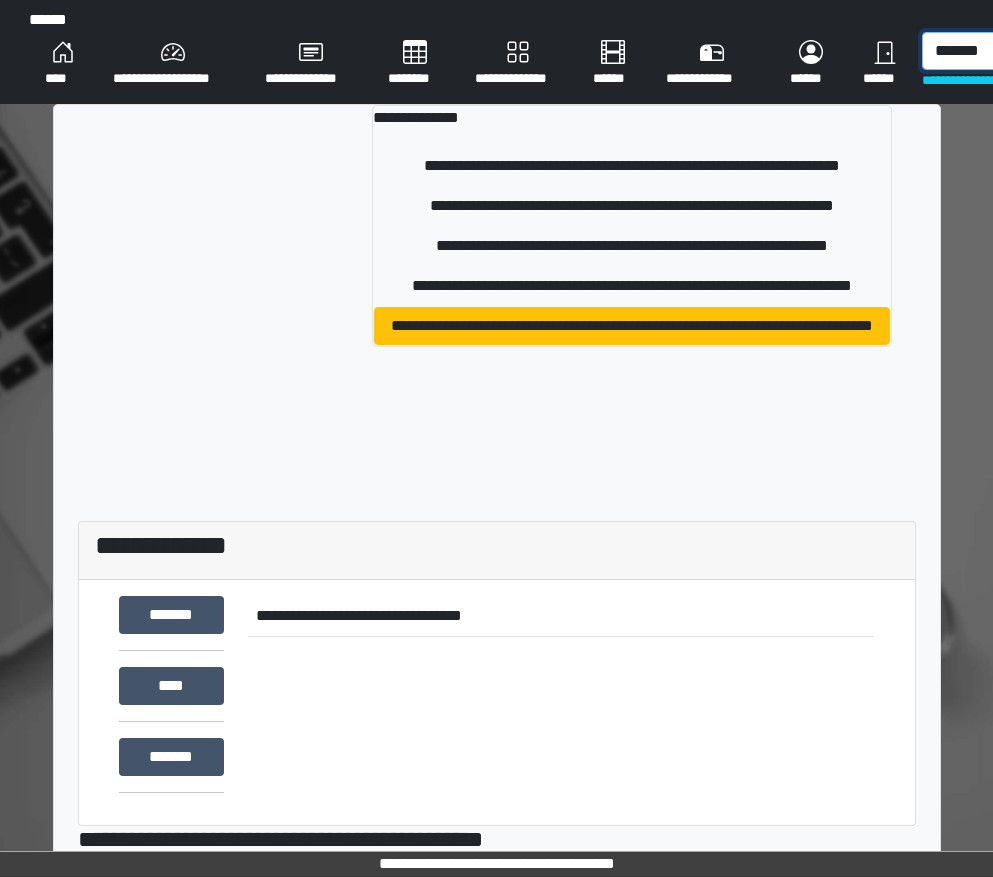 scroll, scrollTop: 0, scrollLeft: 4, axis: horizontal 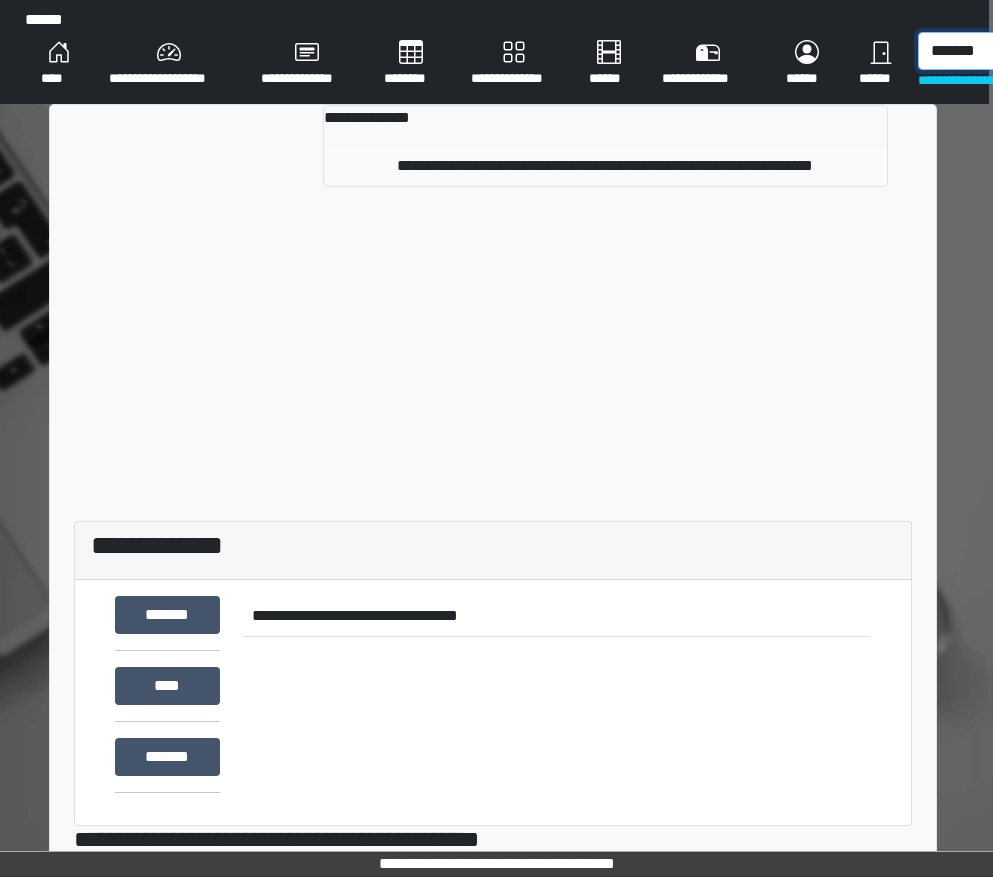type on "*******" 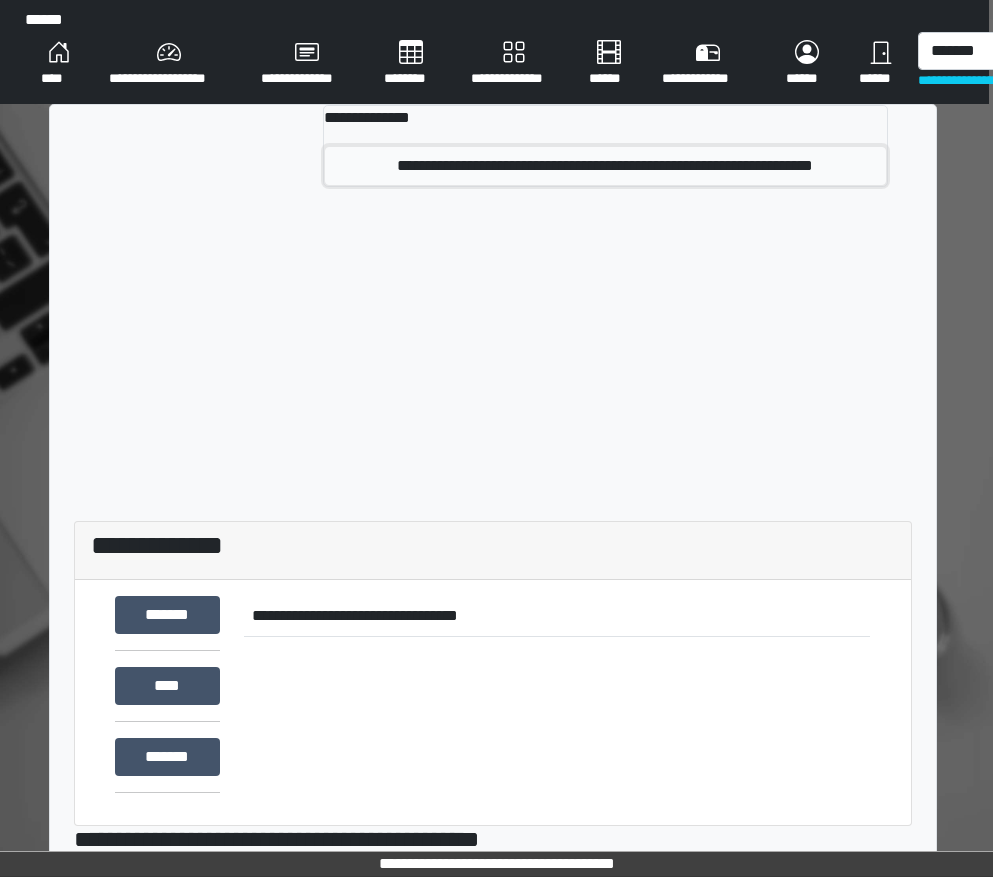 click on "**********" at bounding box center [605, 166] 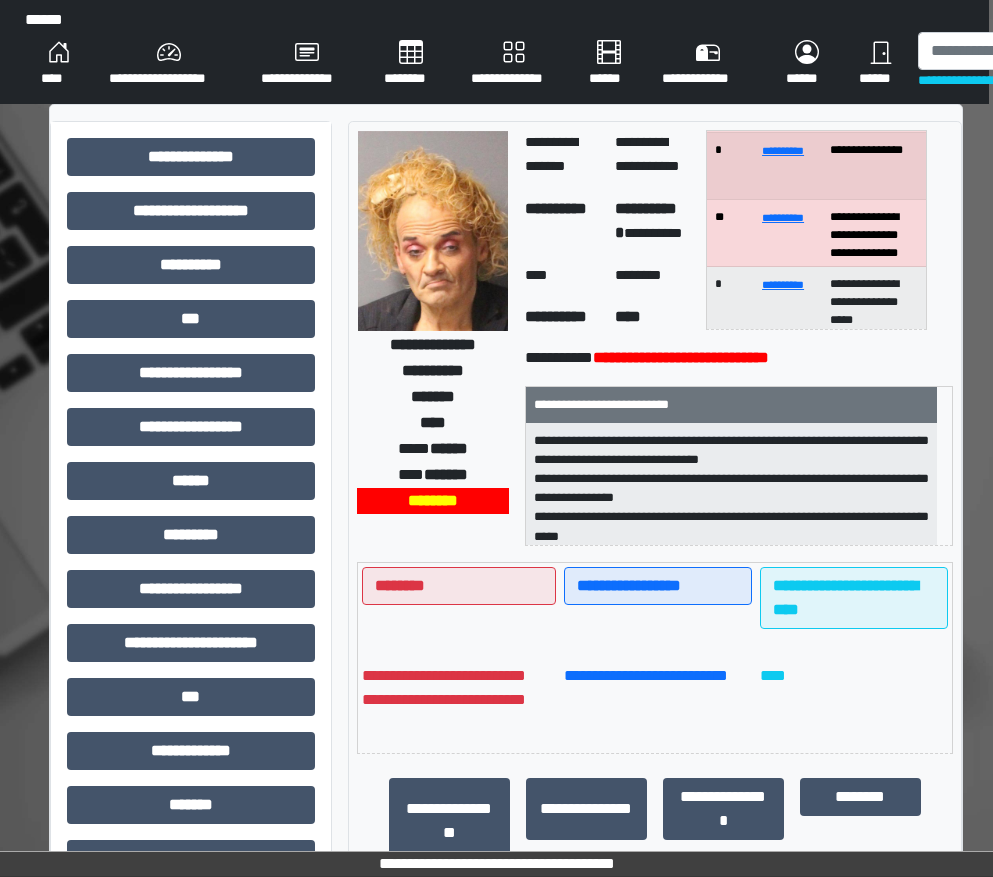 scroll, scrollTop: 200, scrollLeft: 0, axis: vertical 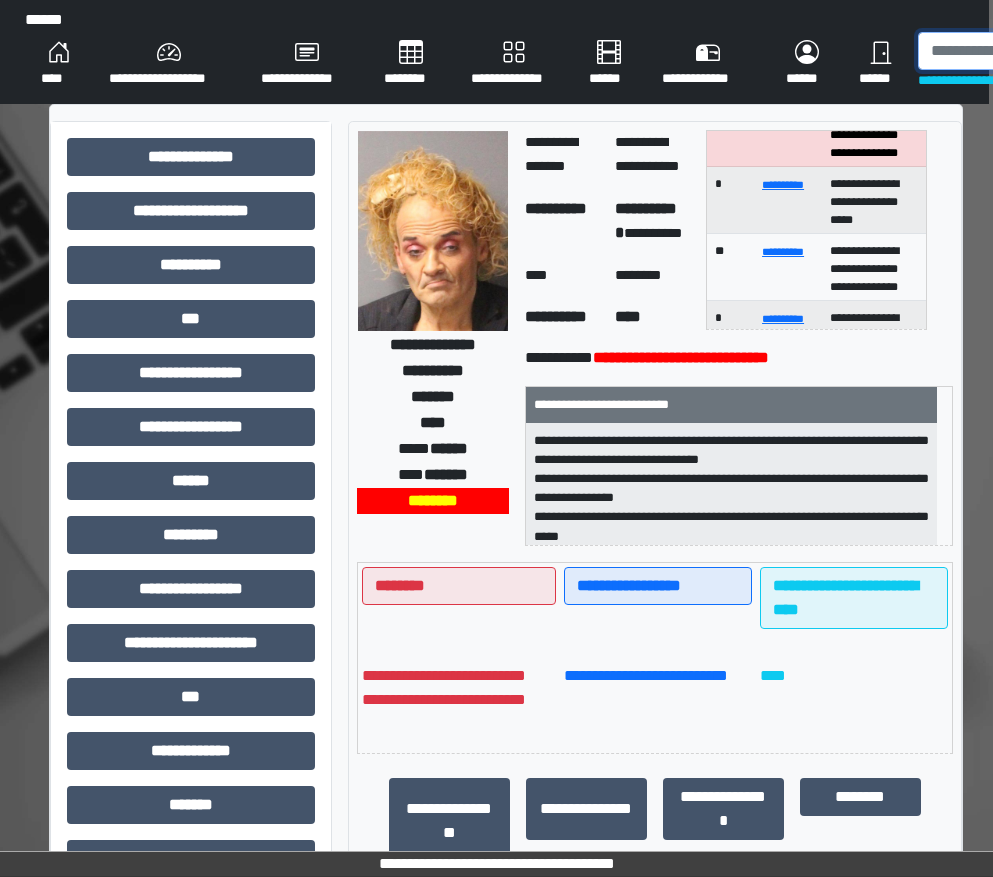 click at bounding box center (1021, 51) 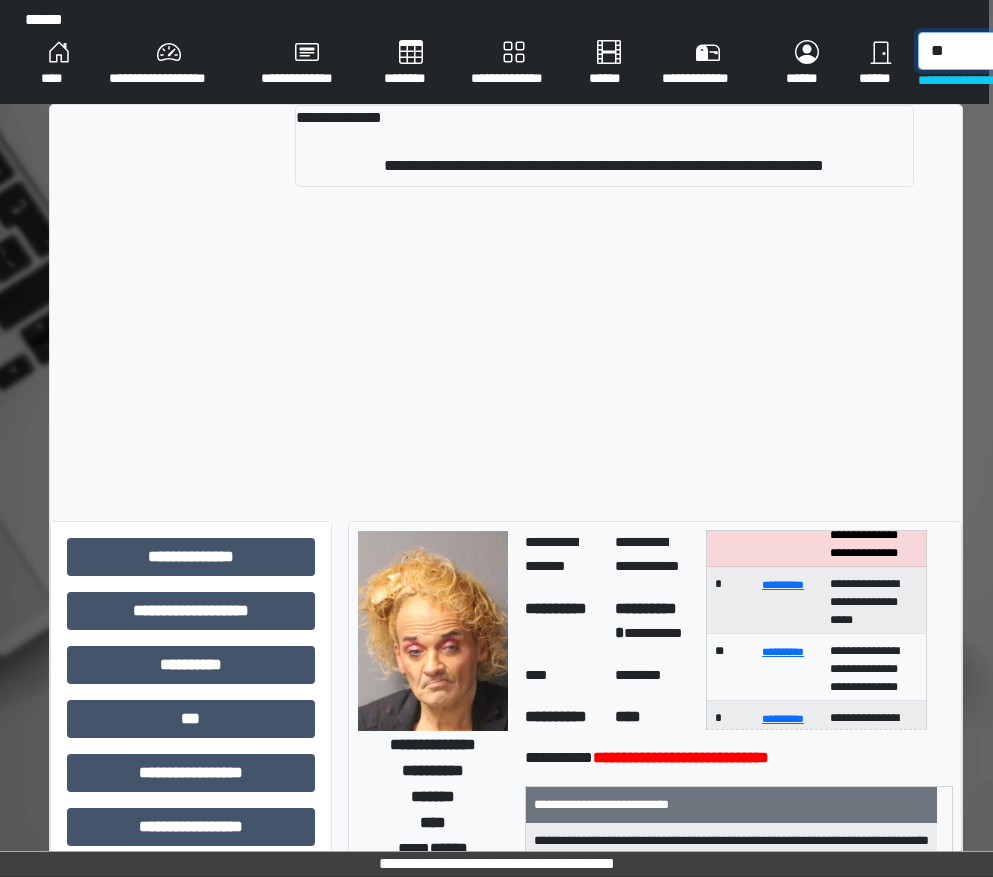 type on "*" 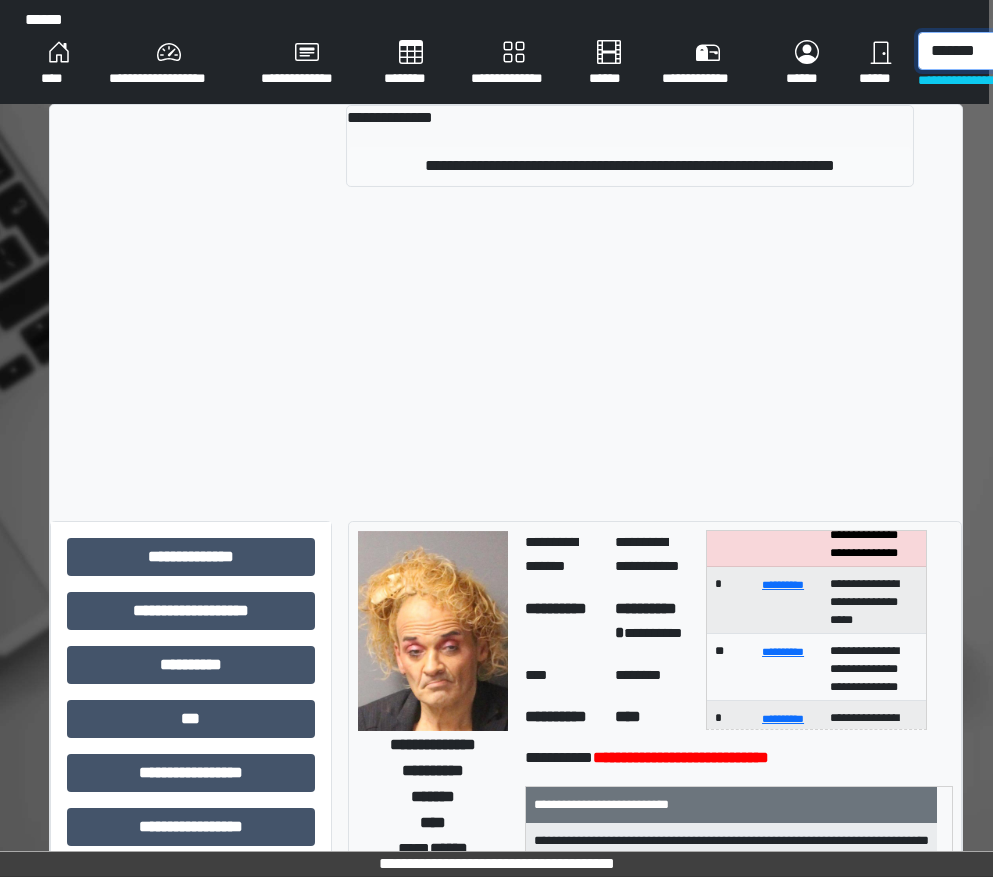 type on "*******" 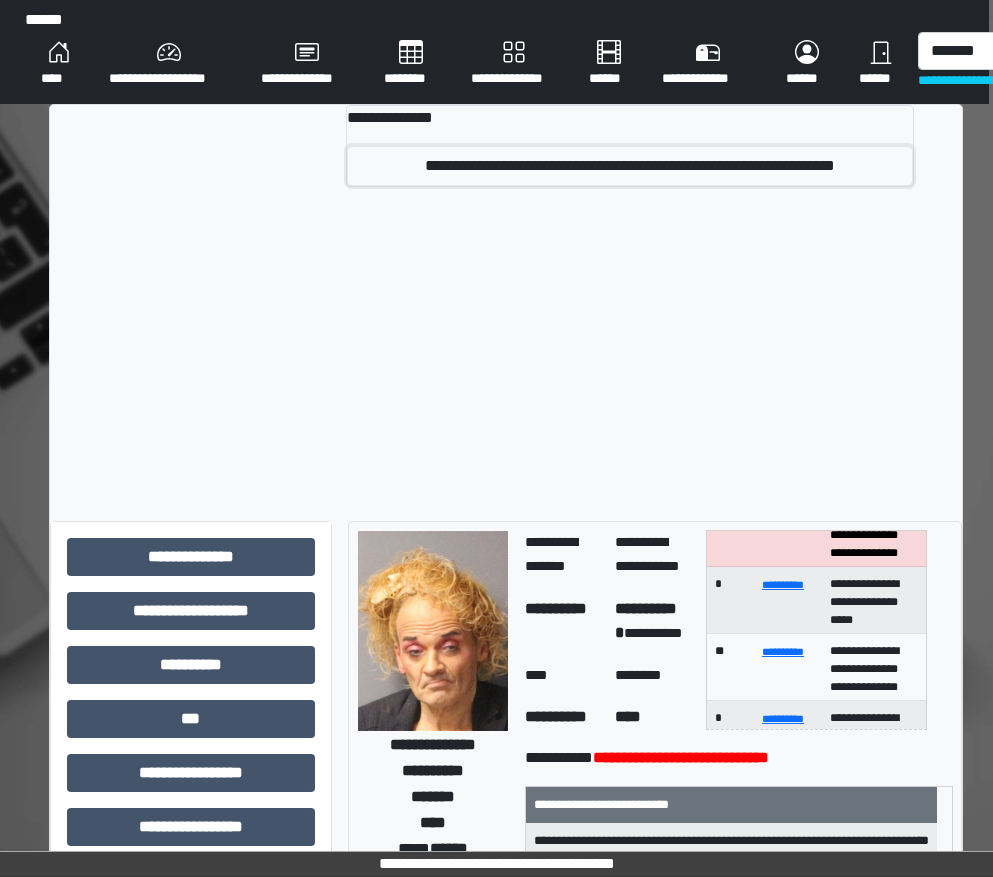 click on "**********" at bounding box center (629, 166) 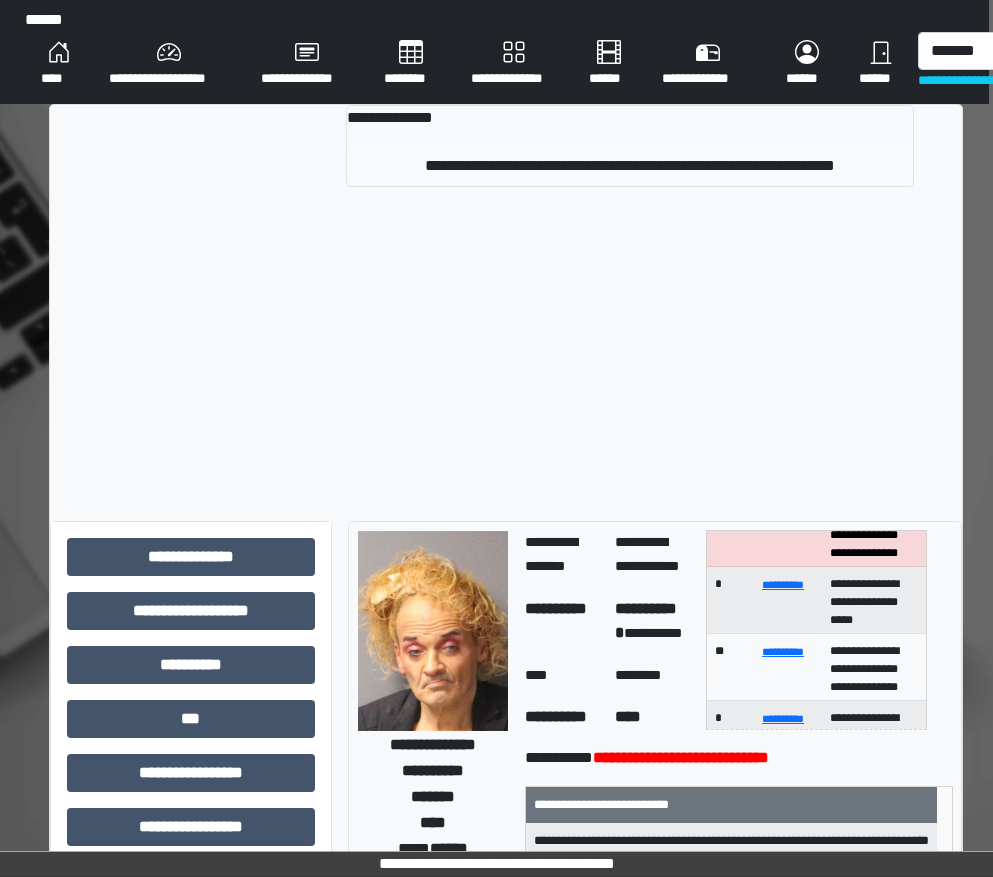 type 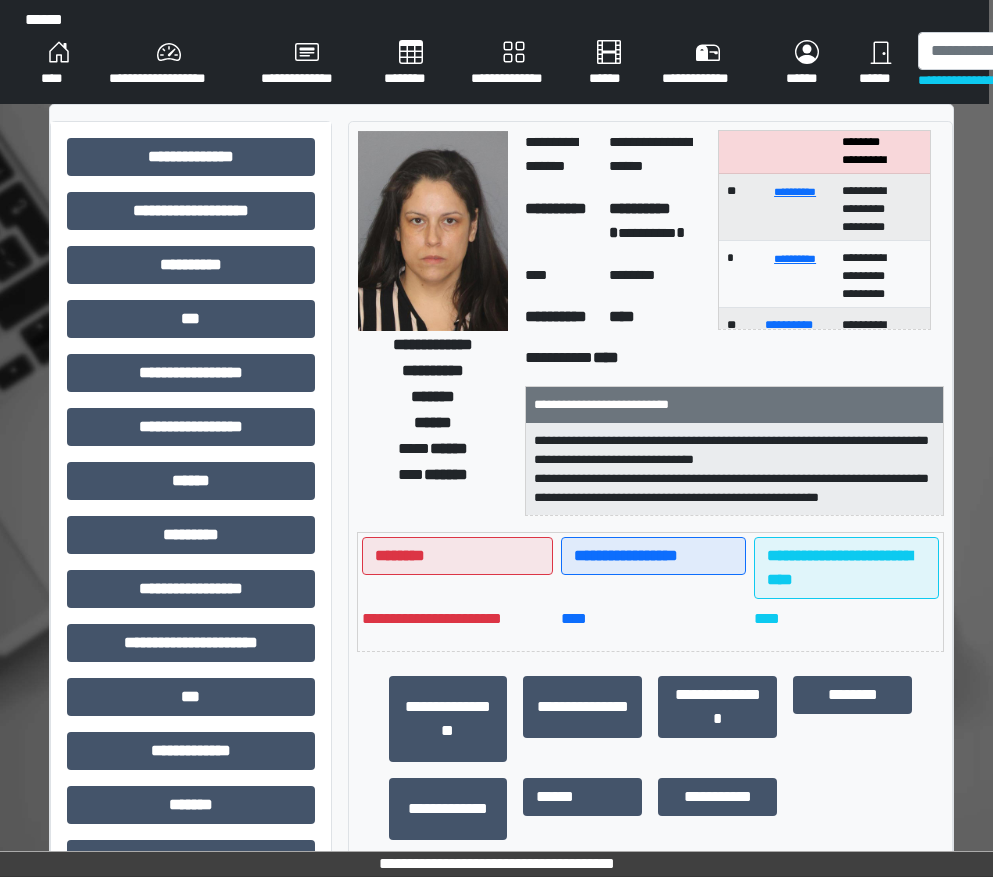 scroll, scrollTop: 0, scrollLeft: 0, axis: both 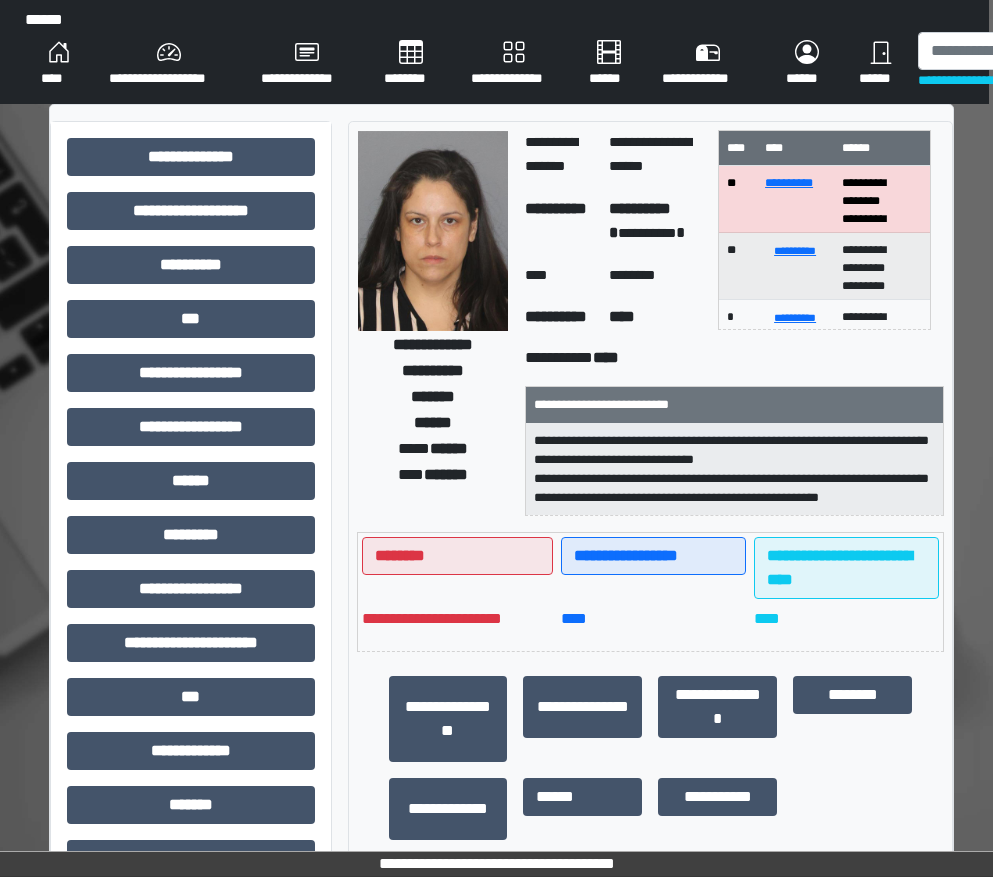 click on "**********" at bounding box center [433, 323] 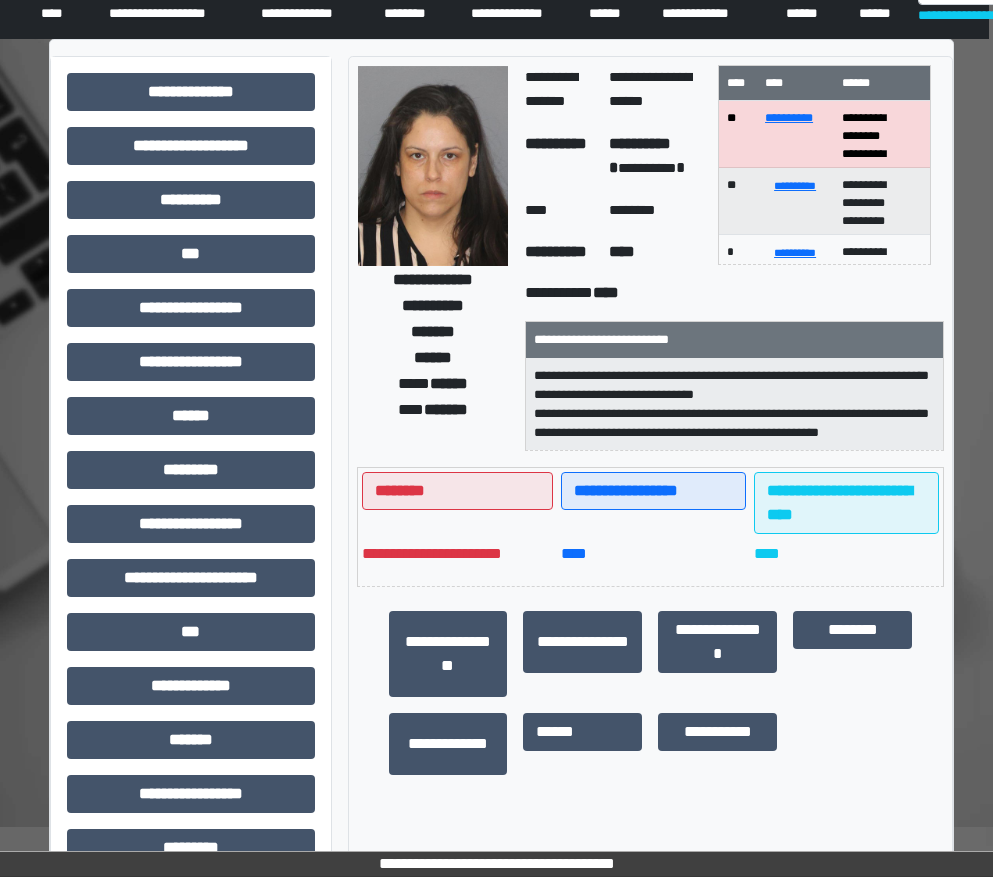 scroll, scrollTop: 100, scrollLeft: 4, axis: both 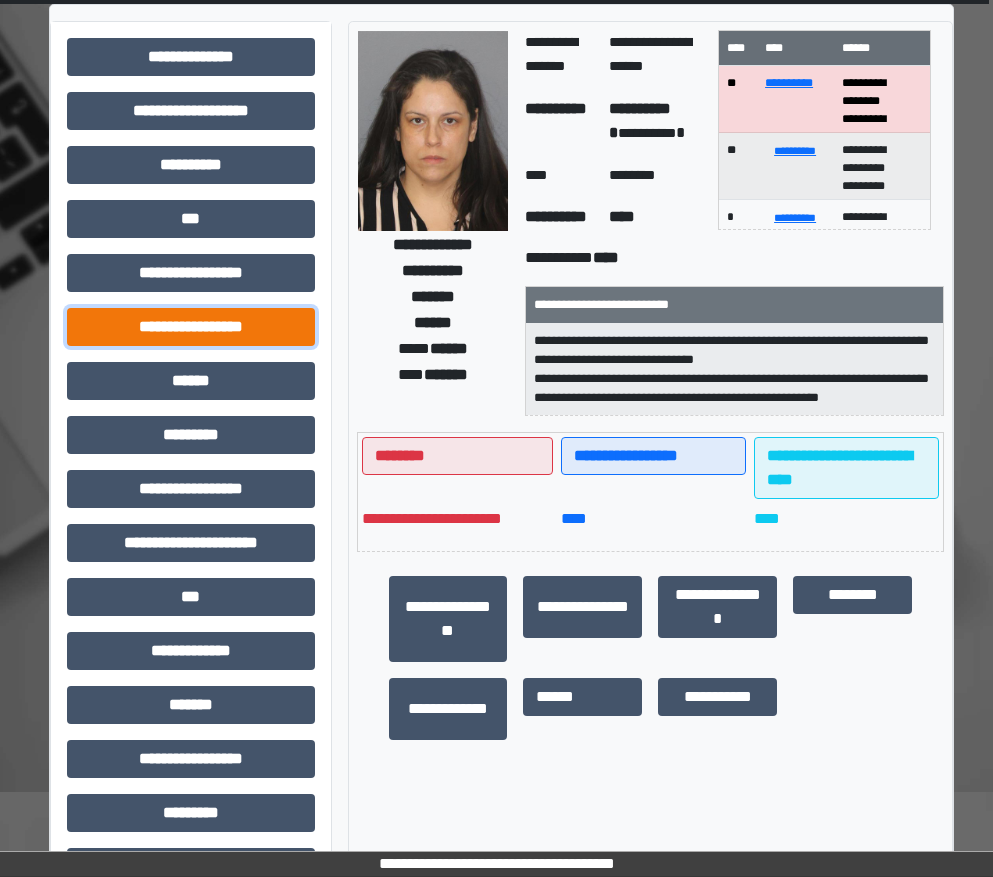 click on "**********" at bounding box center (191, 327) 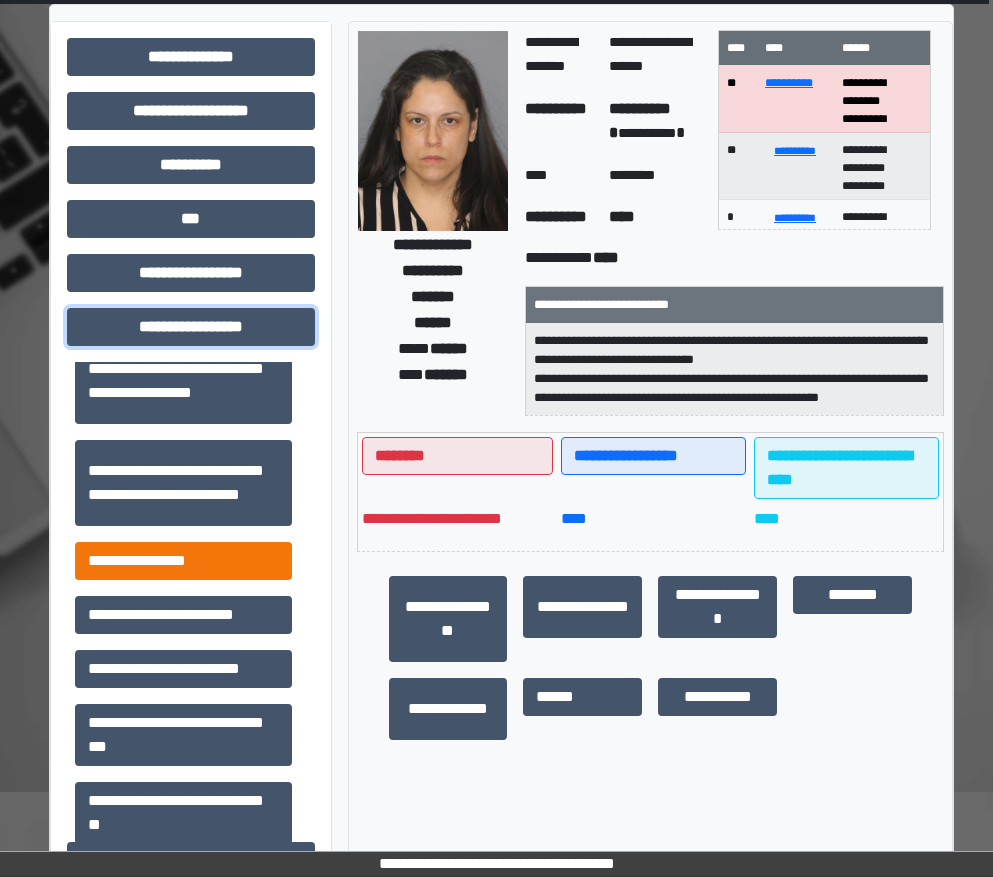 scroll, scrollTop: 0, scrollLeft: 0, axis: both 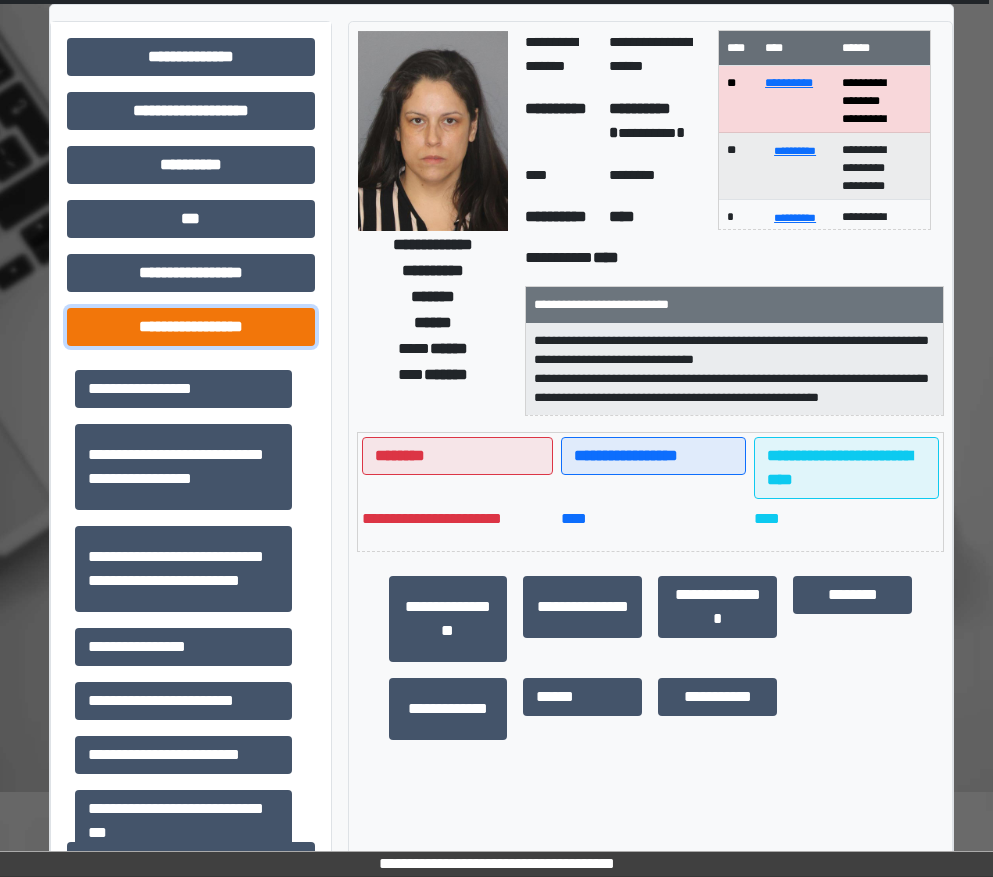 click on "**********" at bounding box center (191, 327) 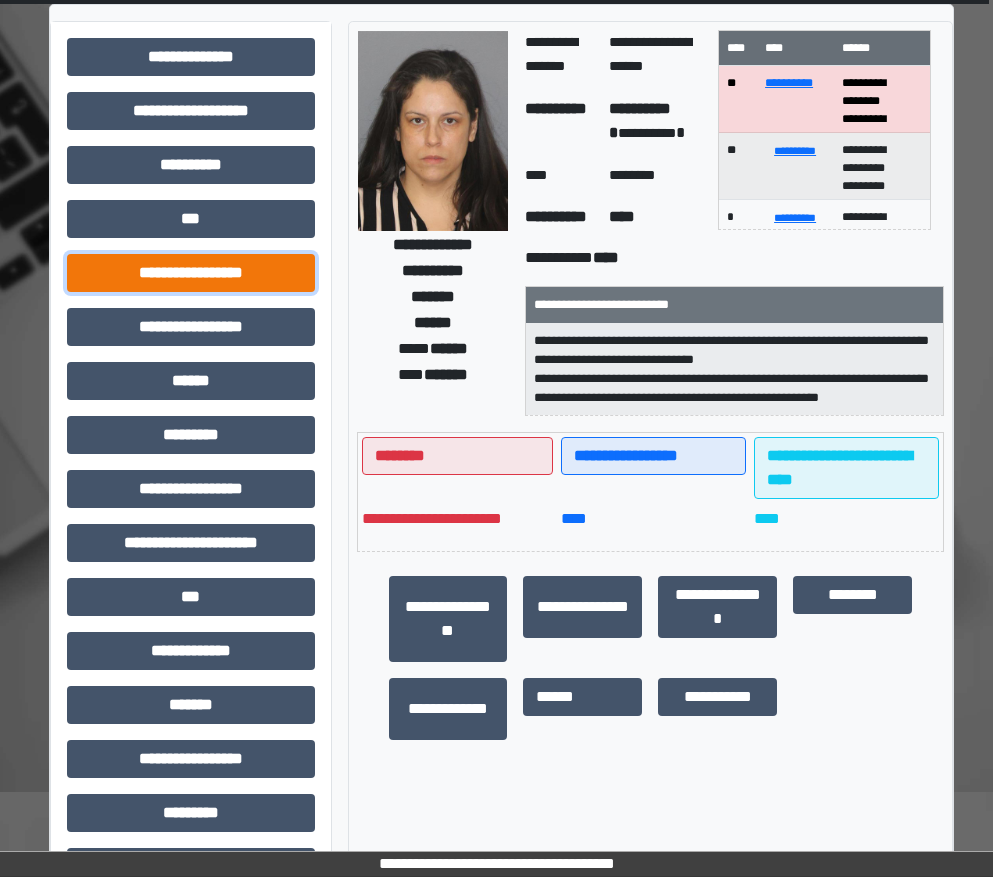 click on "**********" at bounding box center [191, 273] 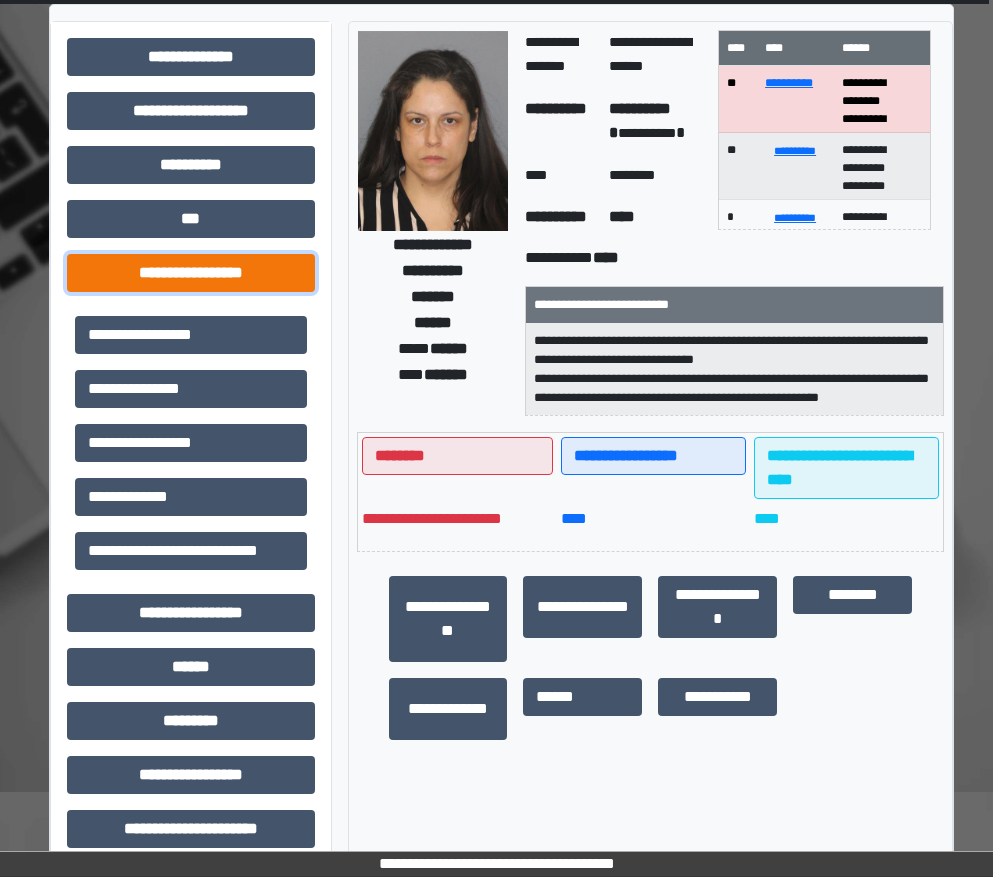 click on "**********" at bounding box center (191, 273) 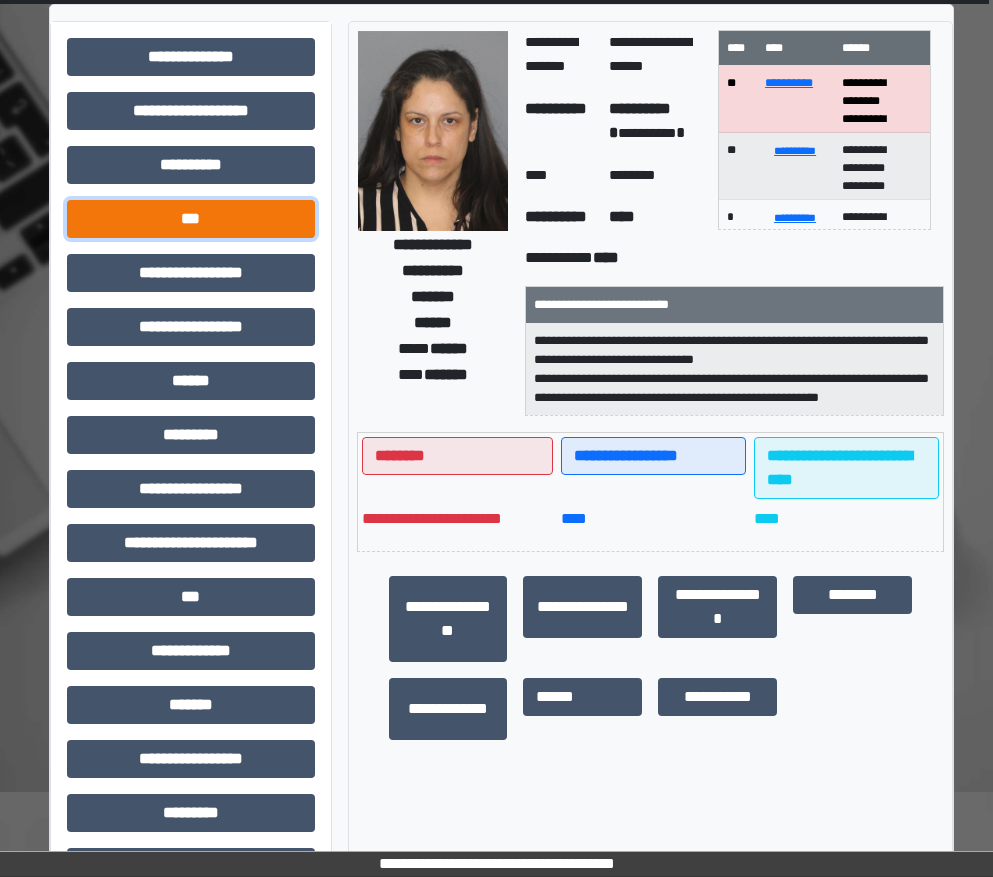 click on "***" at bounding box center [191, 219] 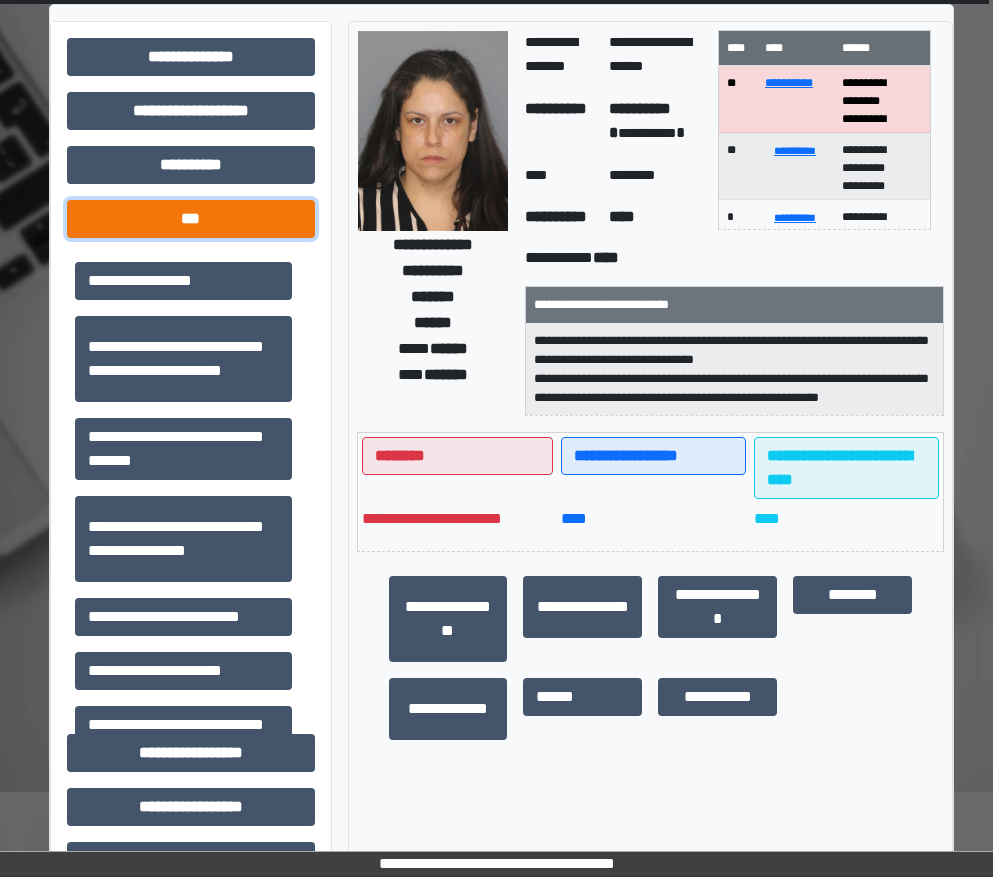 click on "***" at bounding box center (191, 219) 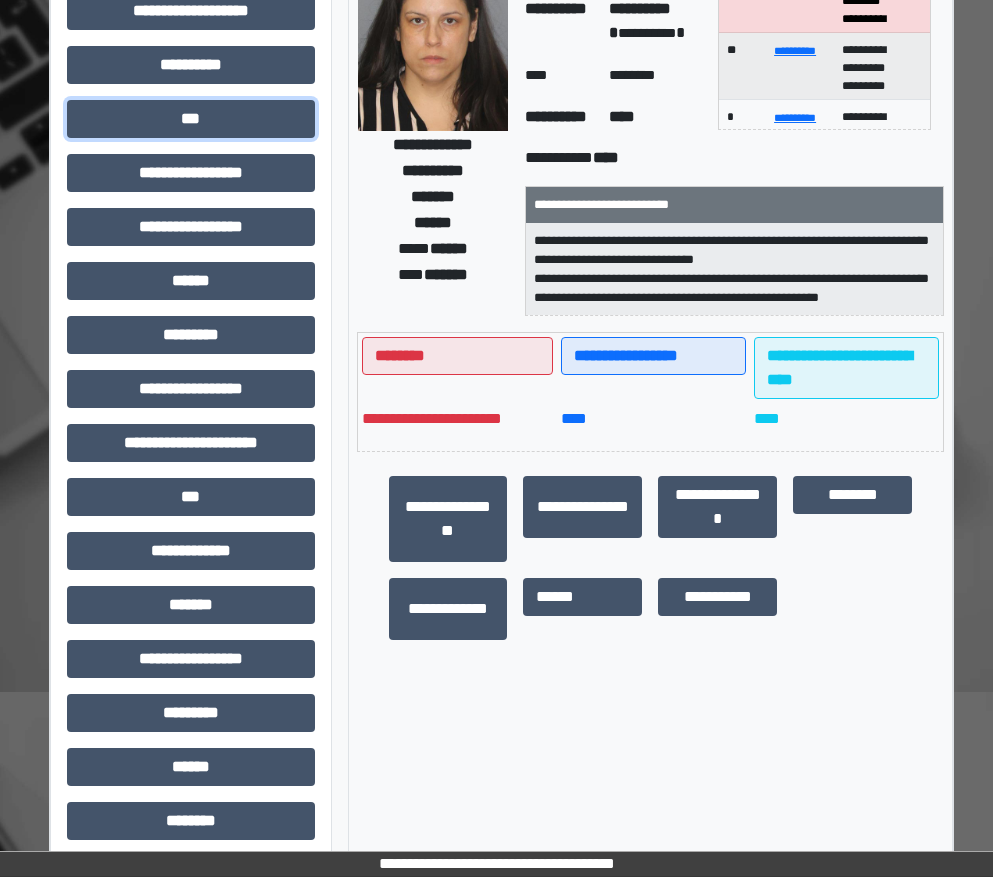 scroll, scrollTop: 300, scrollLeft: 4, axis: both 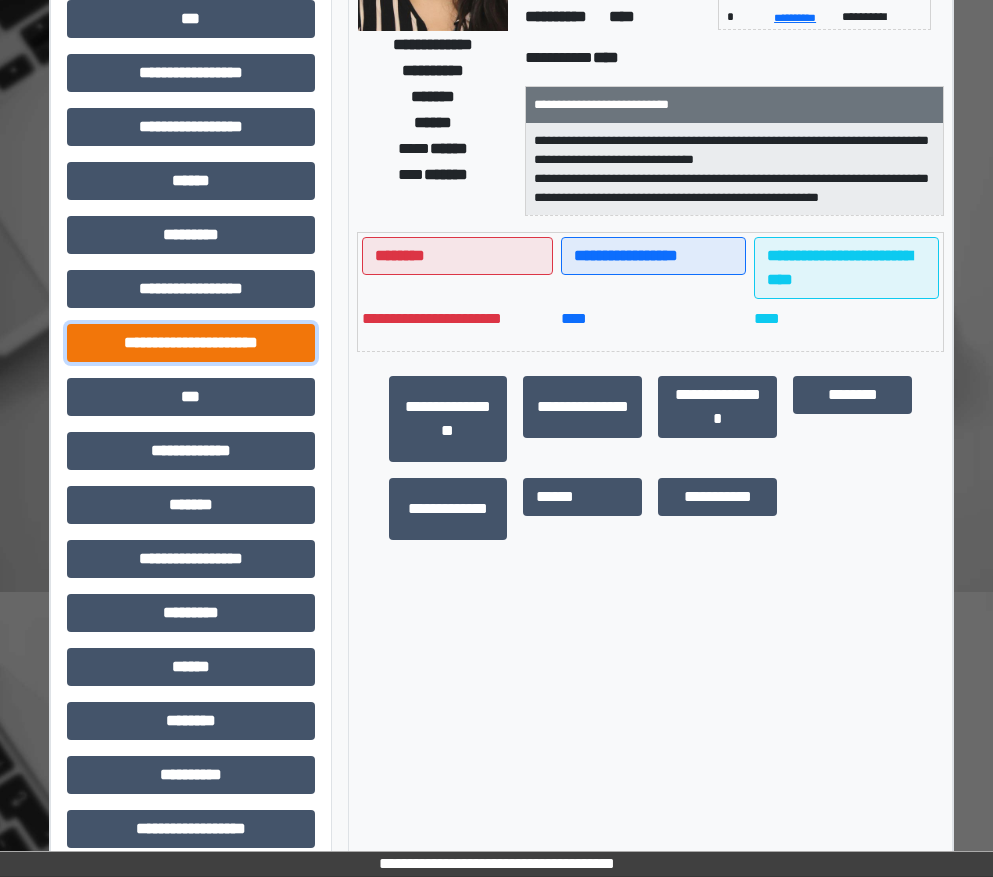 click on "**********" at bounding box center [191, 343] 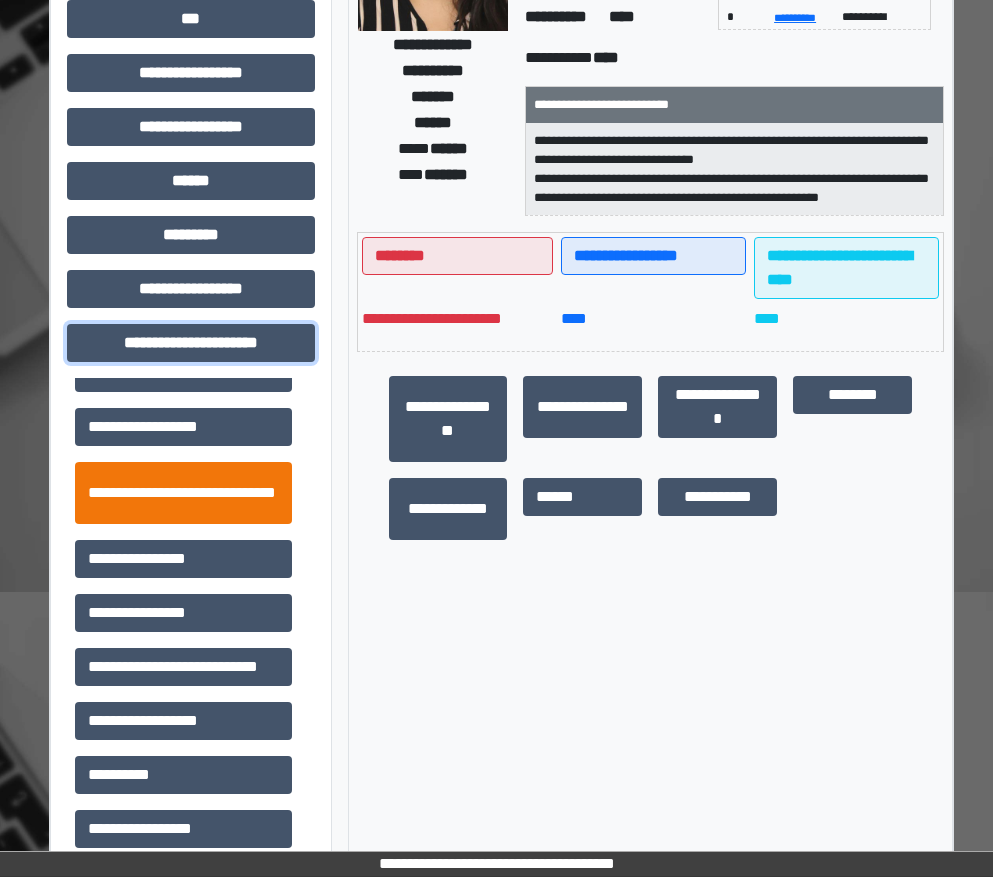 scroll, scrollTop: 46, scrollLeft: 0, axis: vertical 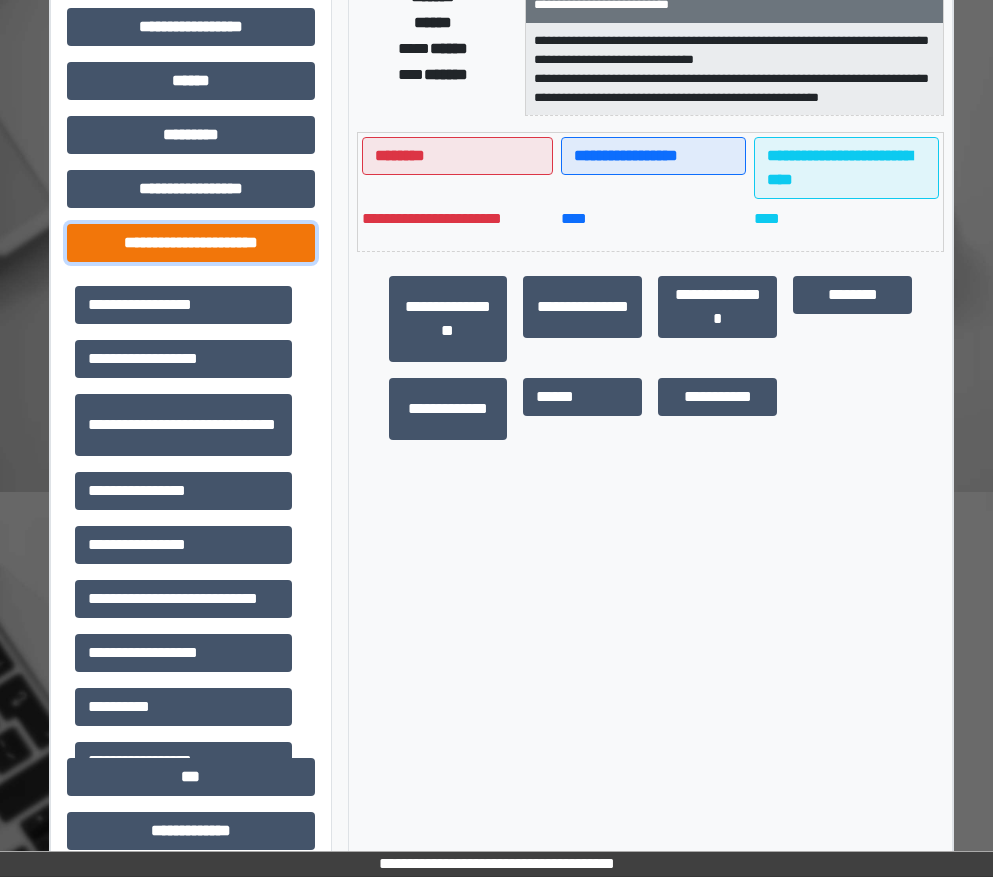 click on "**********" at bounding box center [191, 243] 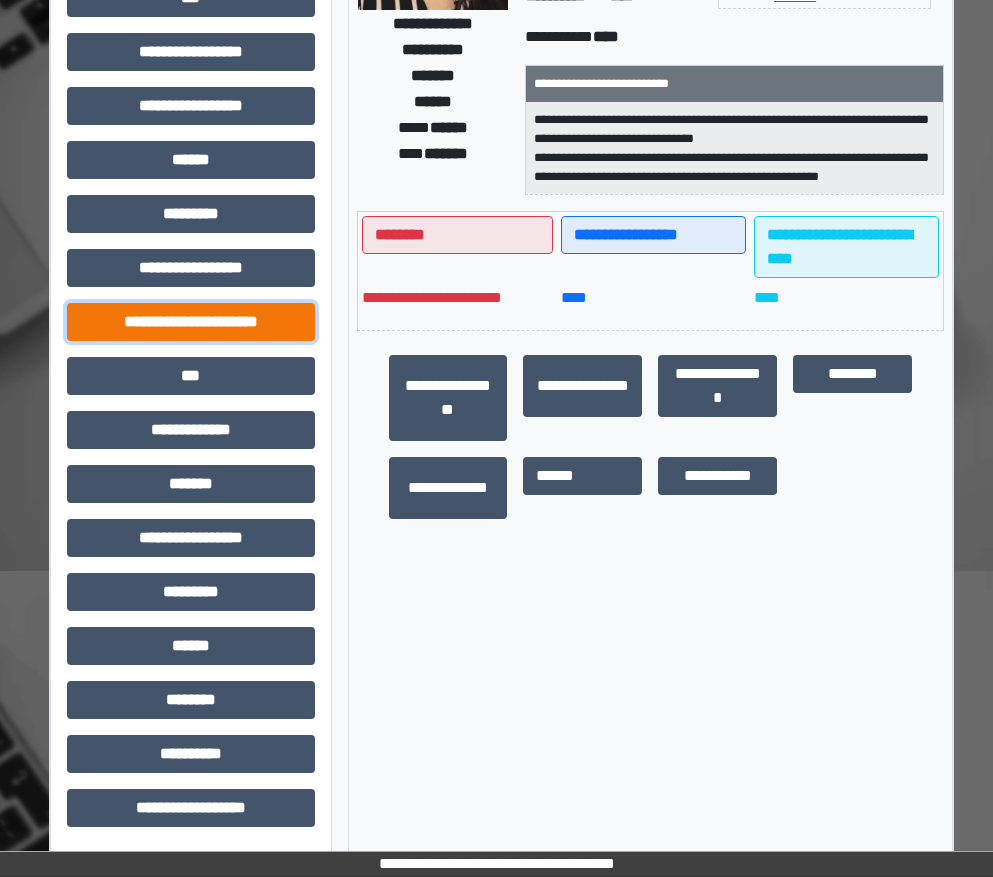 scroll, scrollTop: 321, scrollLeft: 4, axis: both 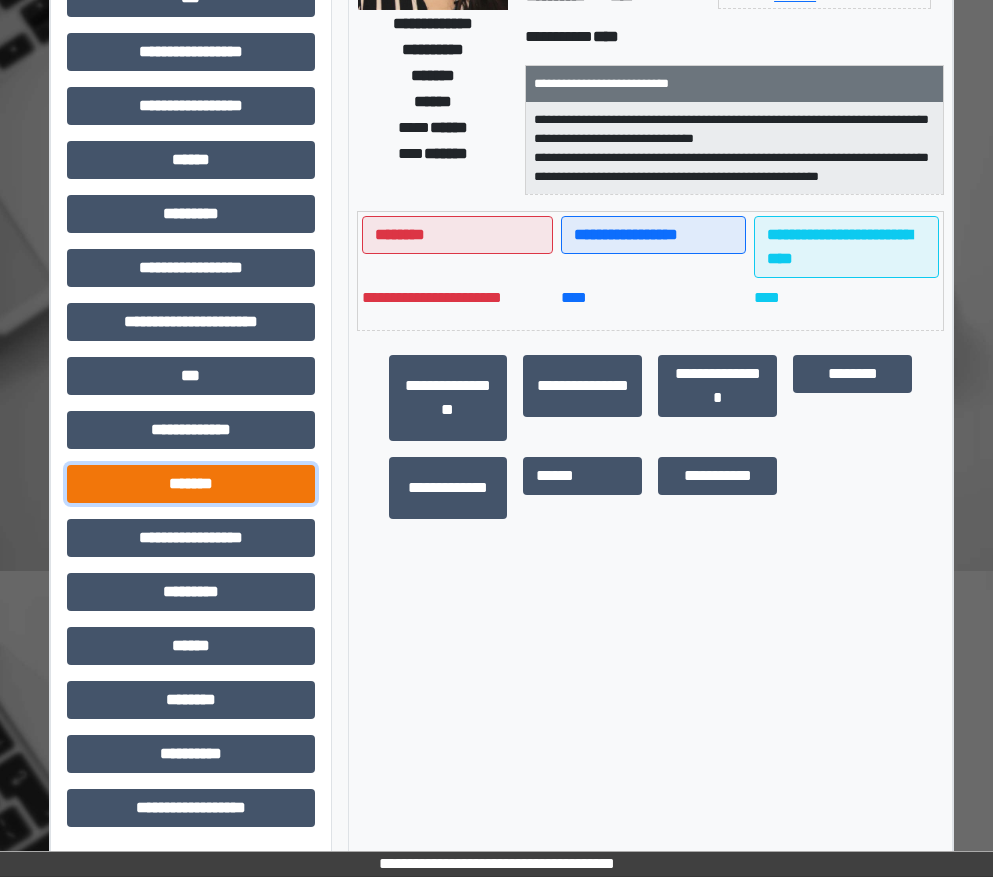 click on "*******" at bounding box center (191, 484) 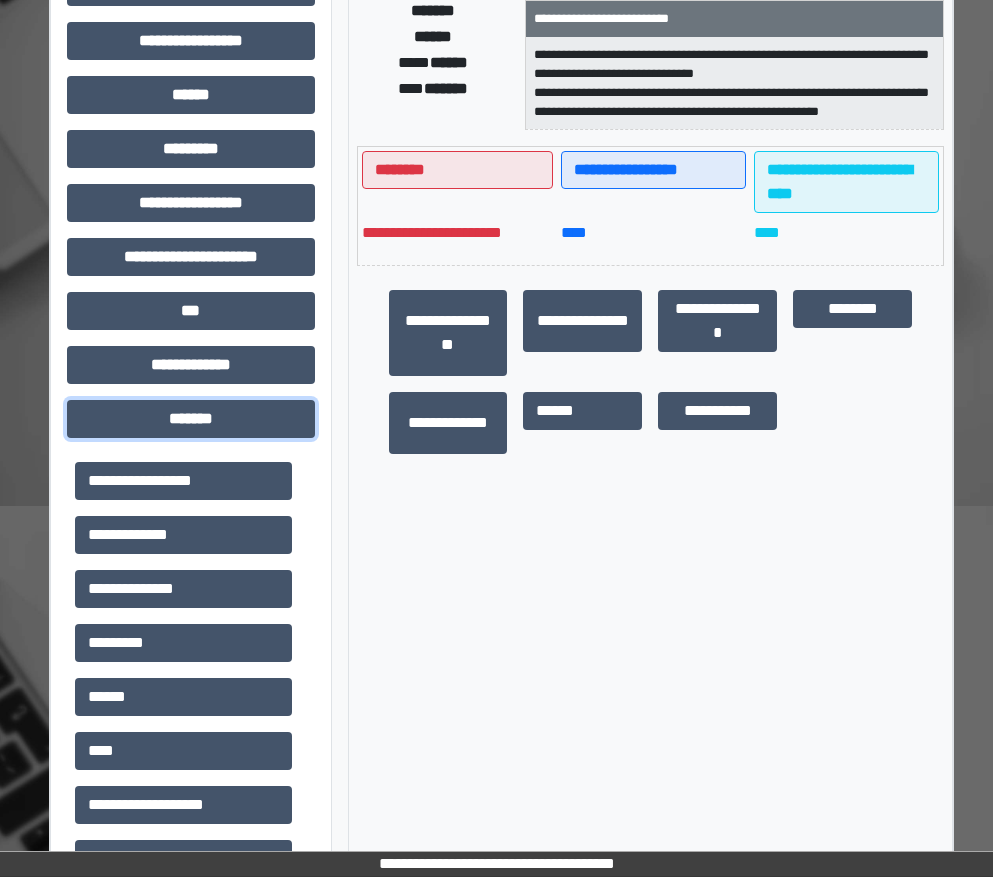 scroll, scrollTop: 421, scrollLeft: 4, axis: both 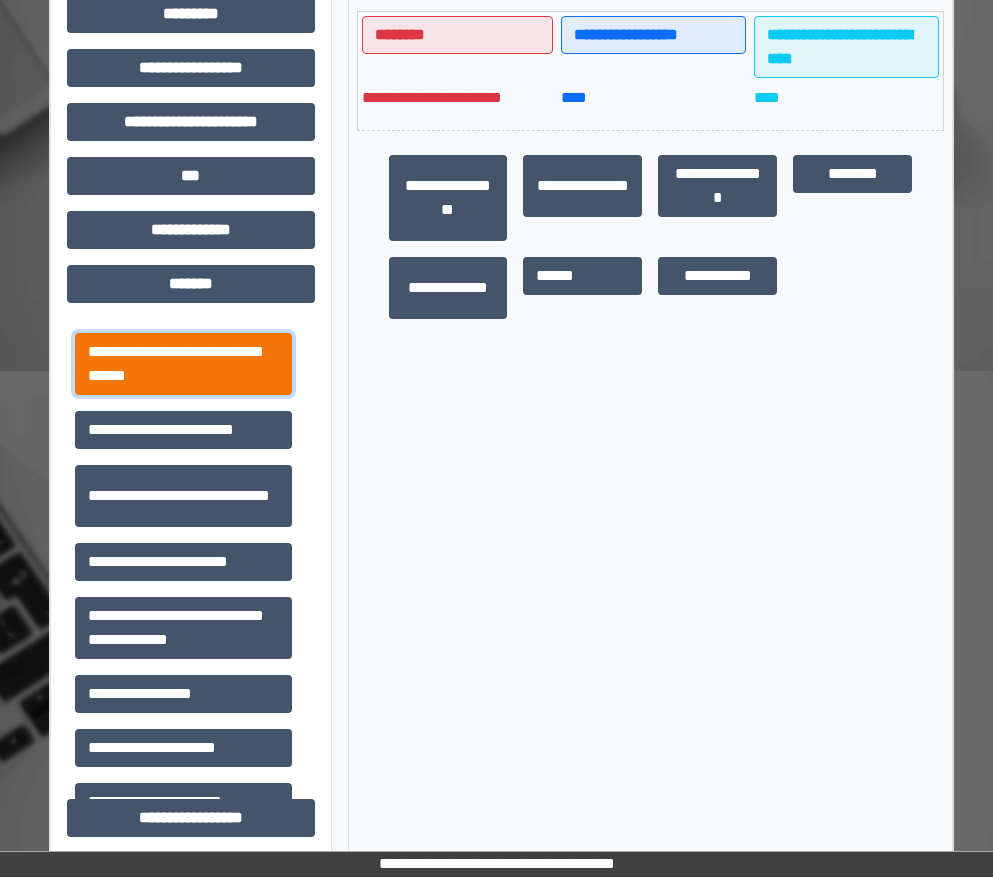 click on "**********" at bounding box center [183, 364] 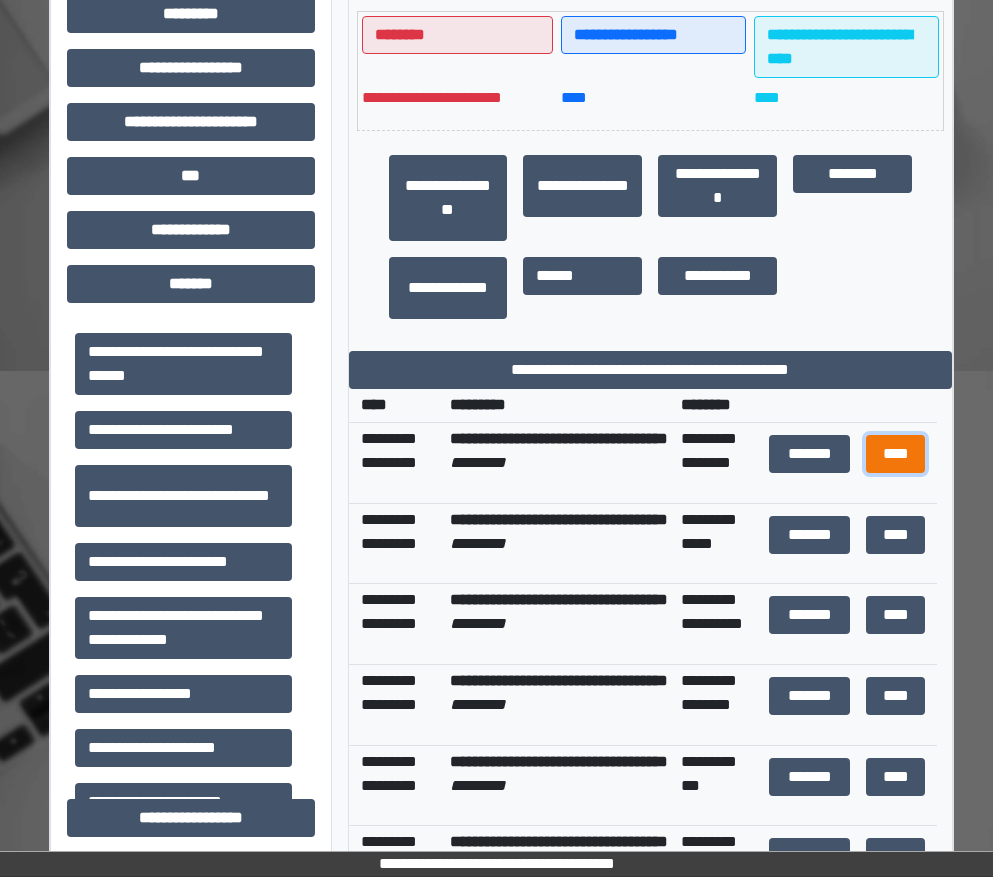click on "****" at bounding box center (896, 454) 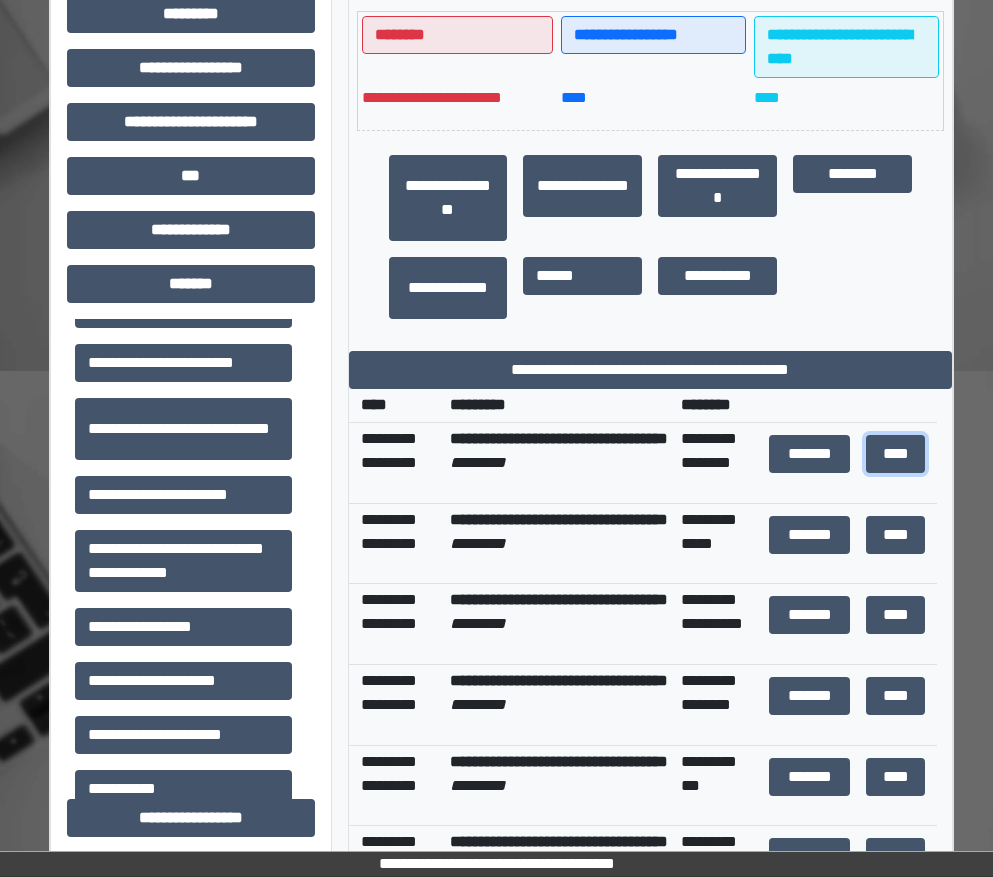 scroll, scrollTop: 922, scrollLeft: 0, axis: vertical 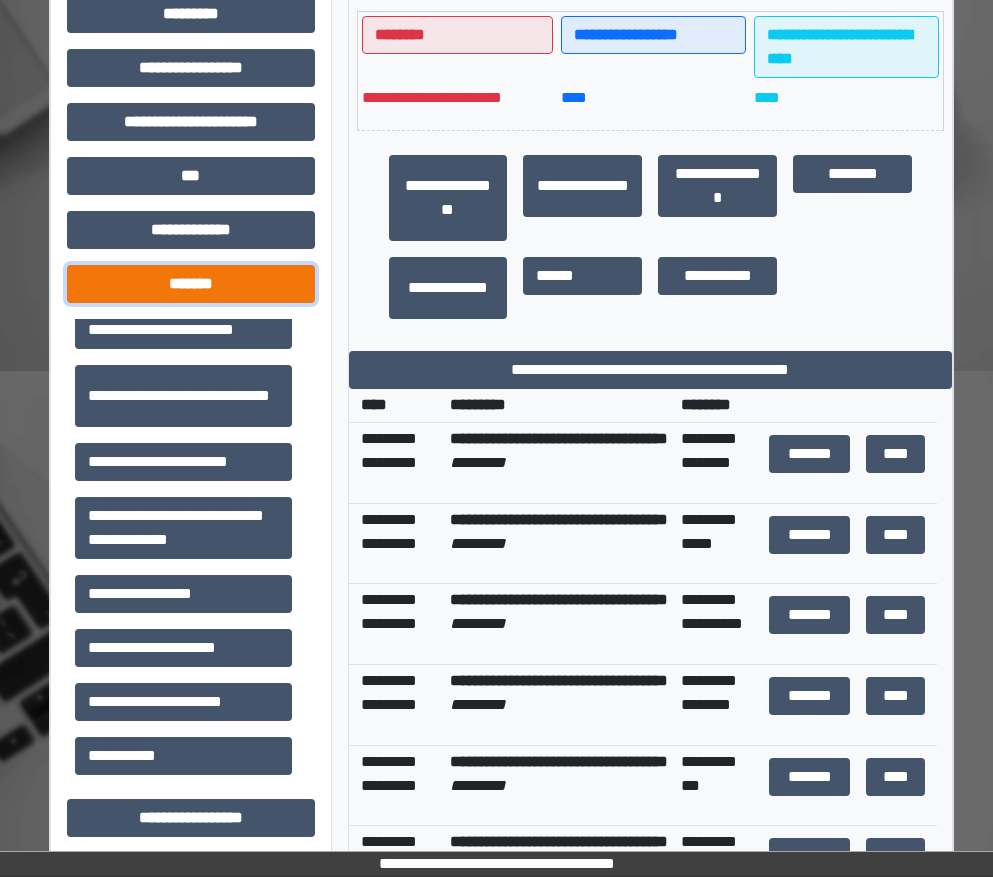 click on "*******" at bounding box center (191, 284) 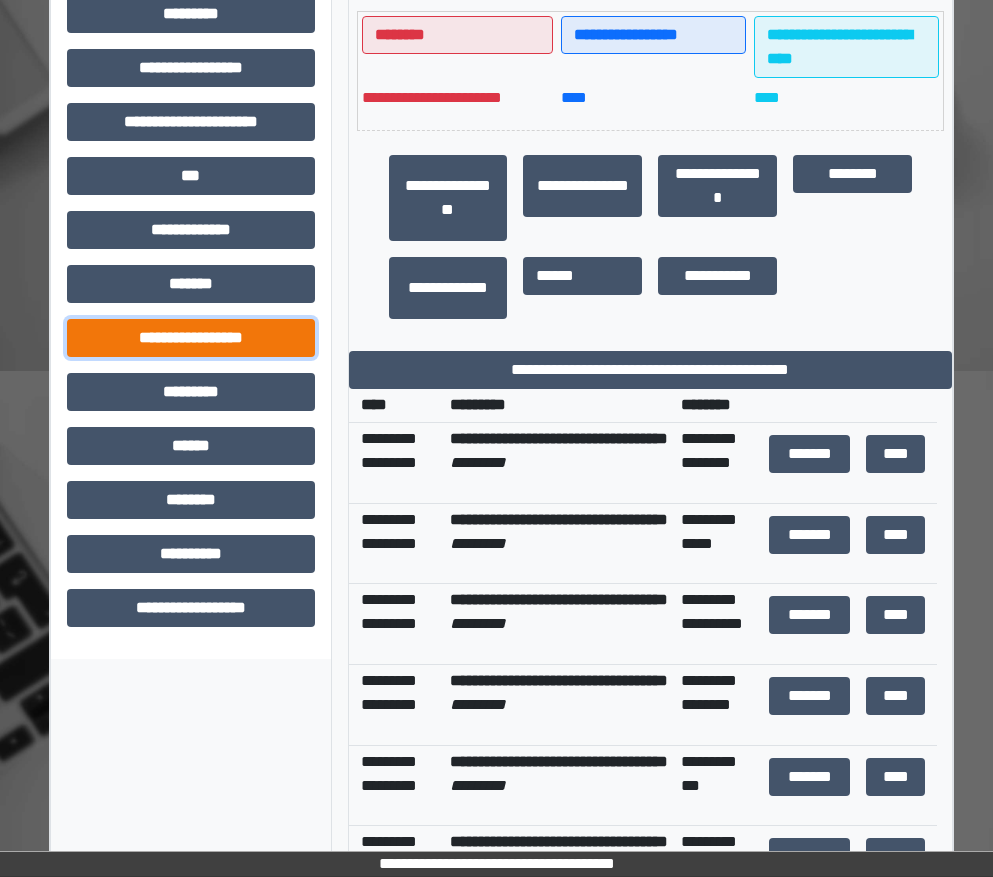 click on "**********" at bounding box center [191, 338] 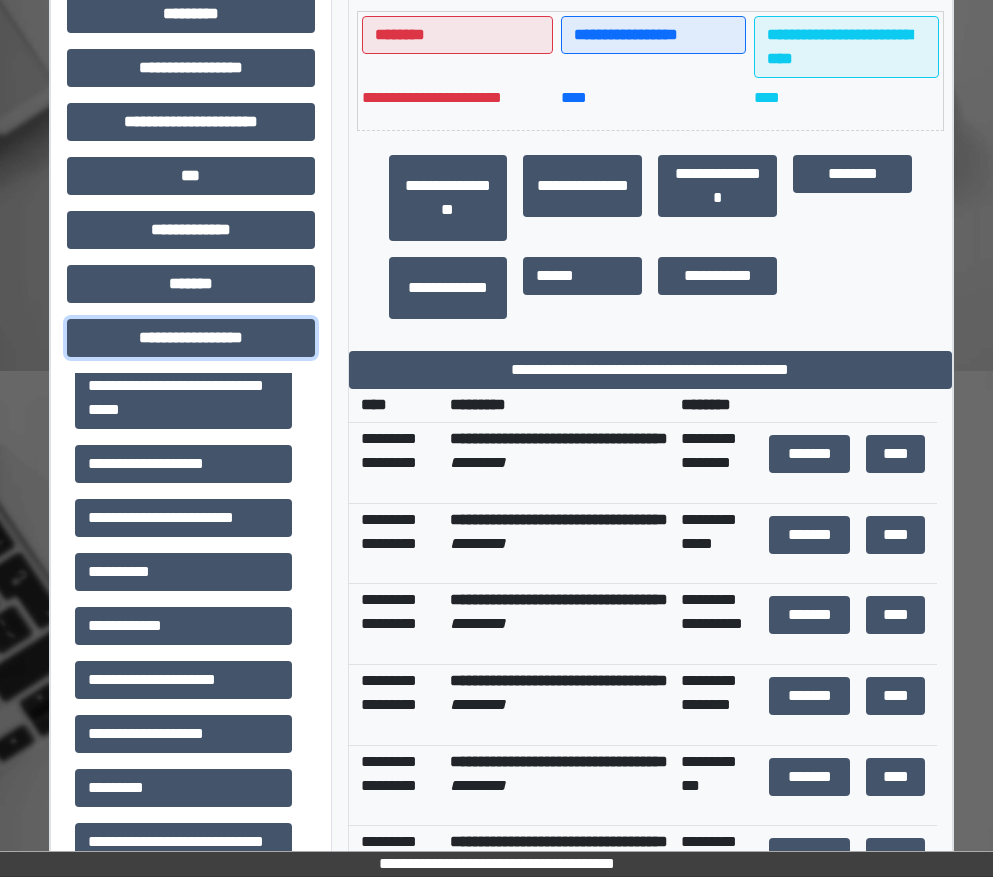 scroll, scrollTop: 1400, scrollLeft: 0, axis: vertical 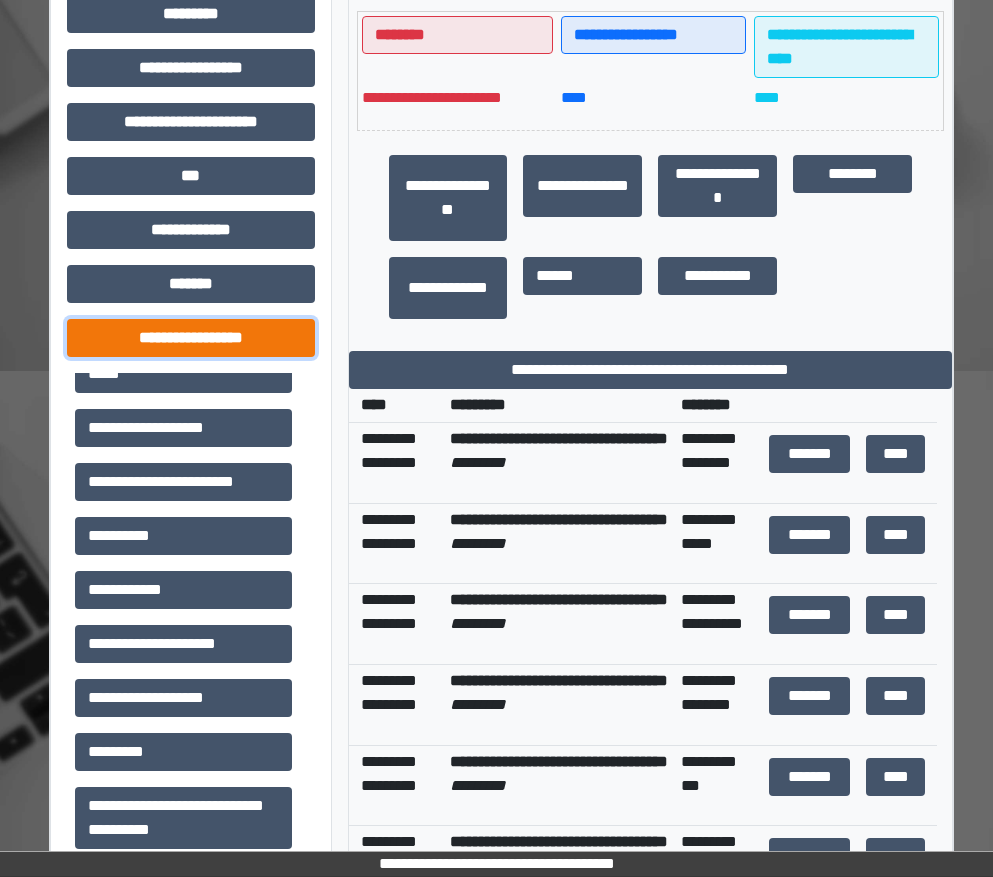 click on "**********" at bounding box center (191, 338) 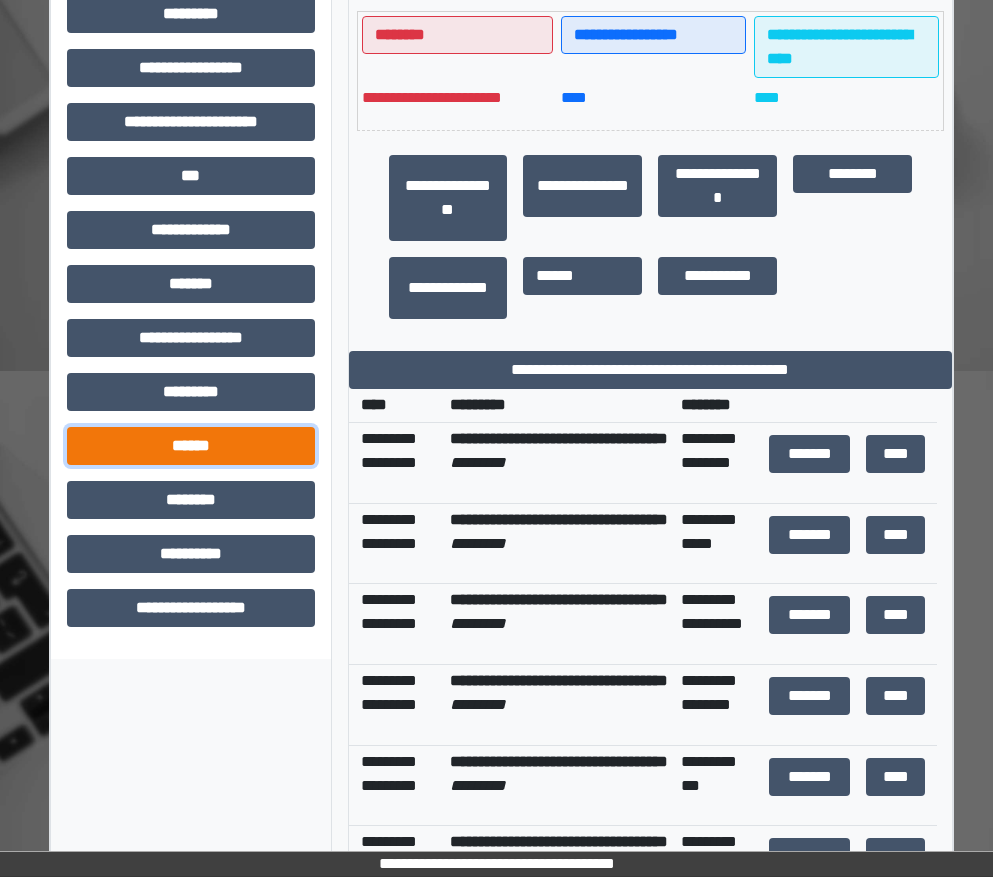 click on "******" at bounding box center [191, 446] 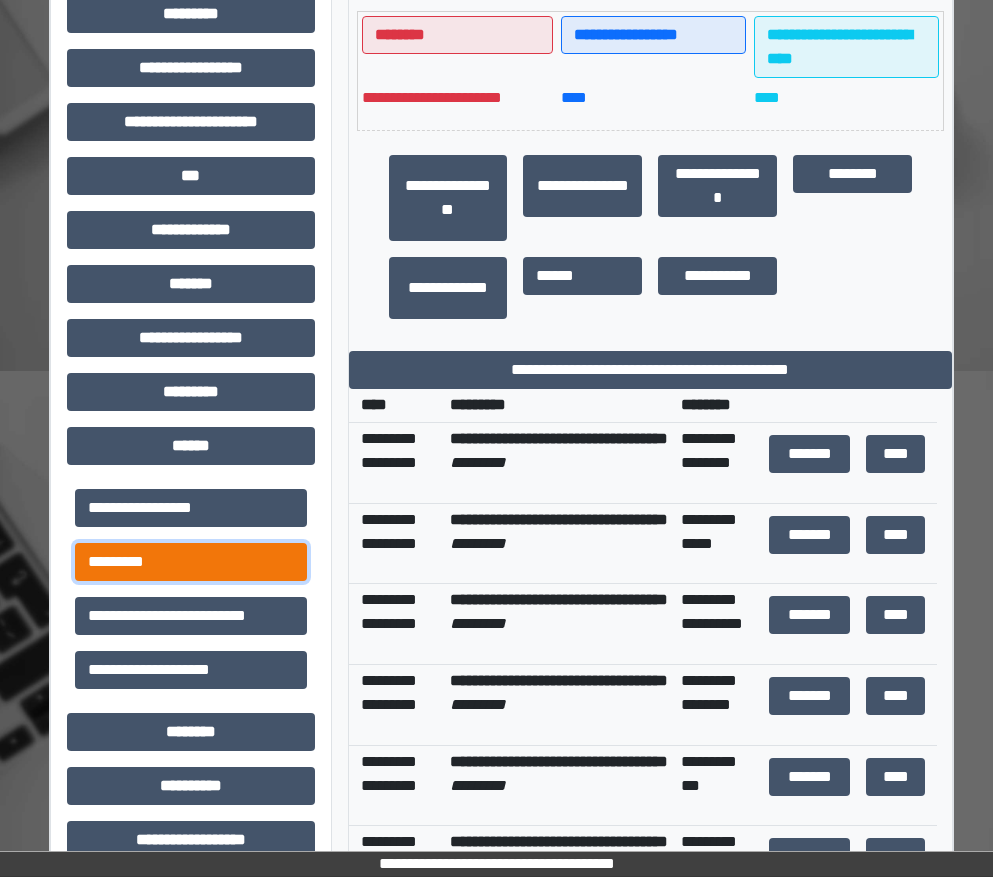 click on "*********" at bounding box center [191, 562] 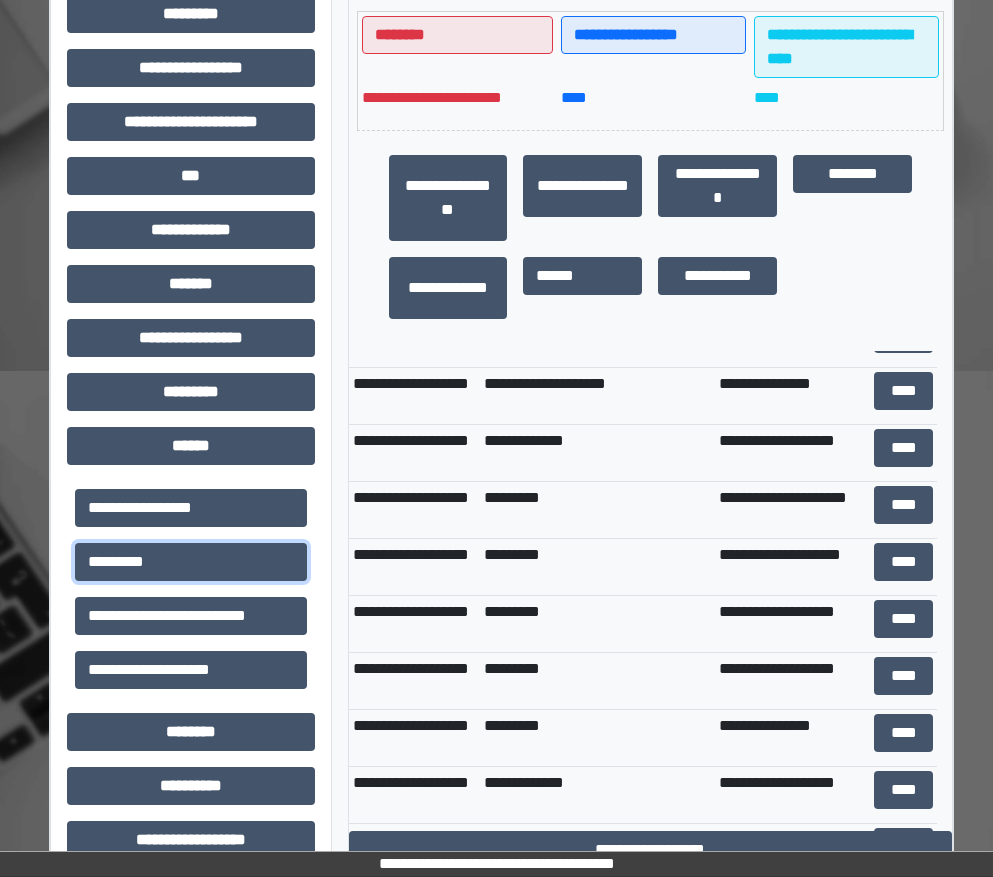 scroll, scrollTop: 0, scrollLeft: 0, axis: both 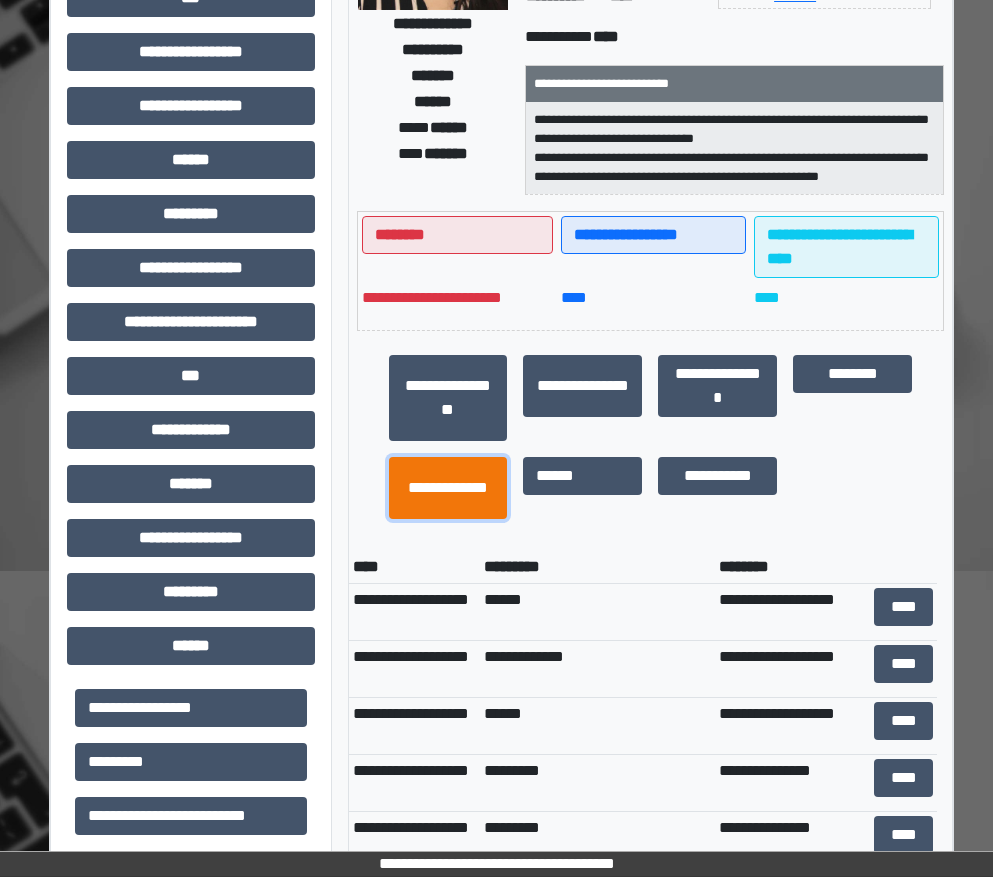 click on "**********" at bounding box center (448, 488) 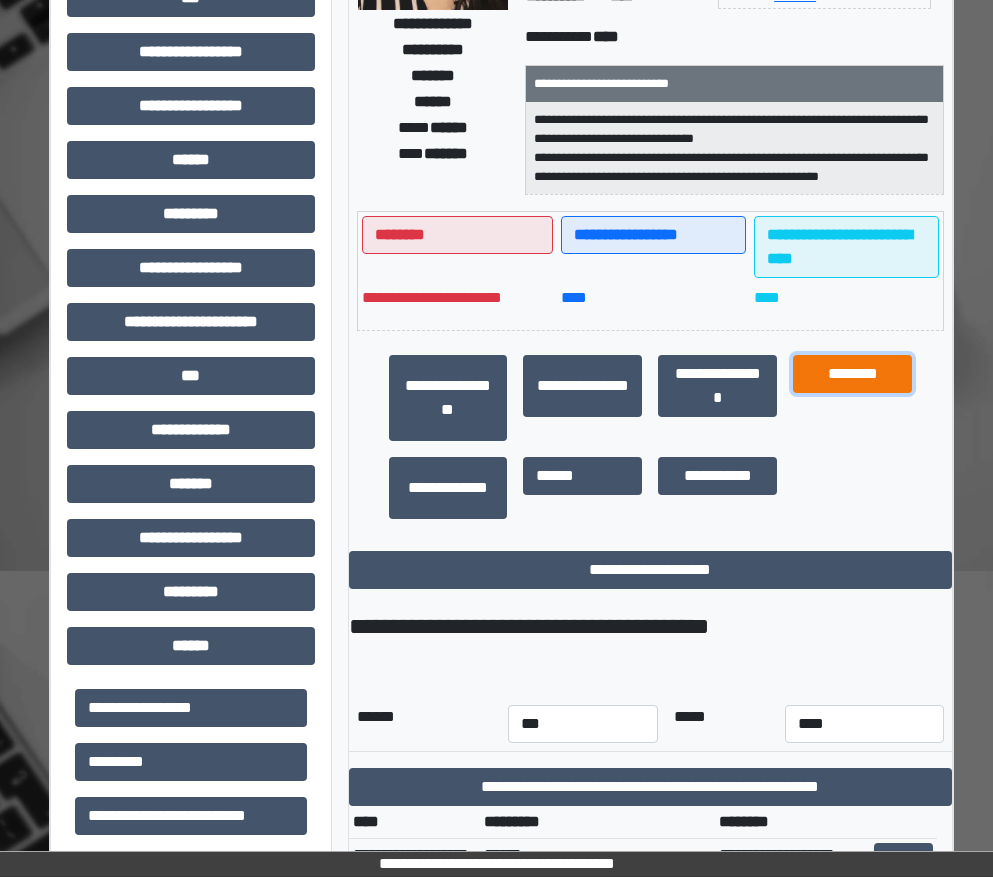 click on "********" at bounding box center (852, 374) 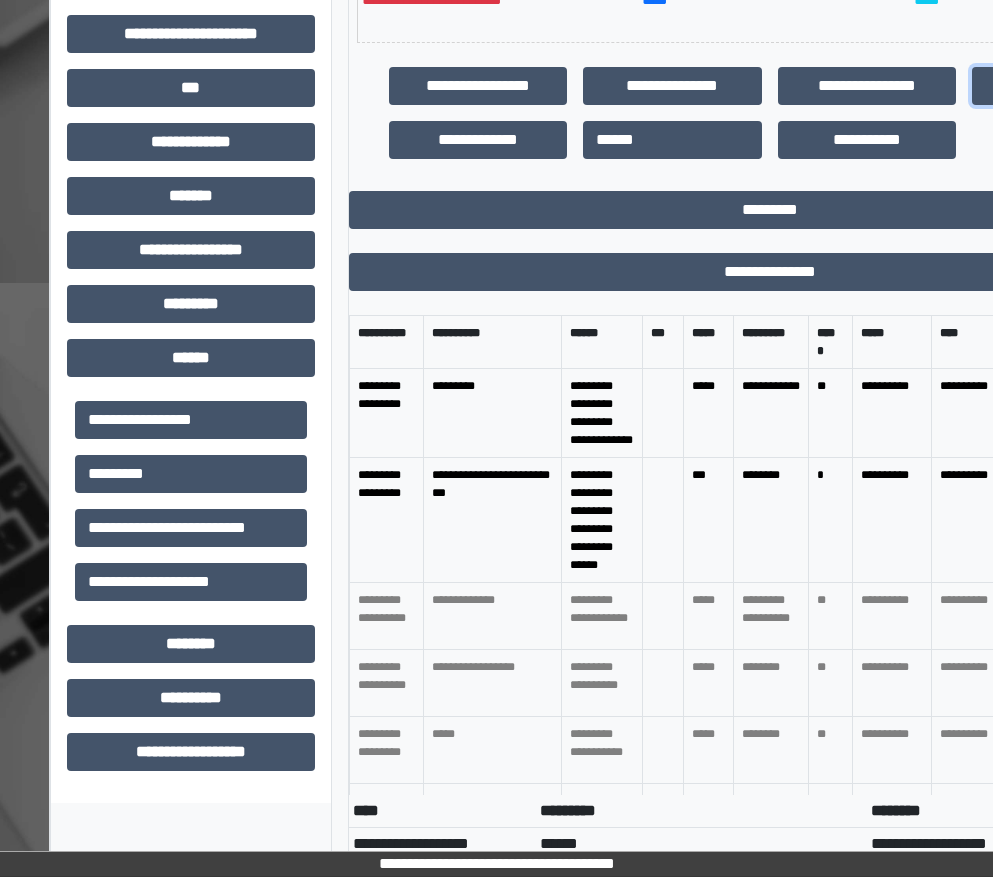 scroll, scrollTop: 621, scrollLeft: 4, axis: both 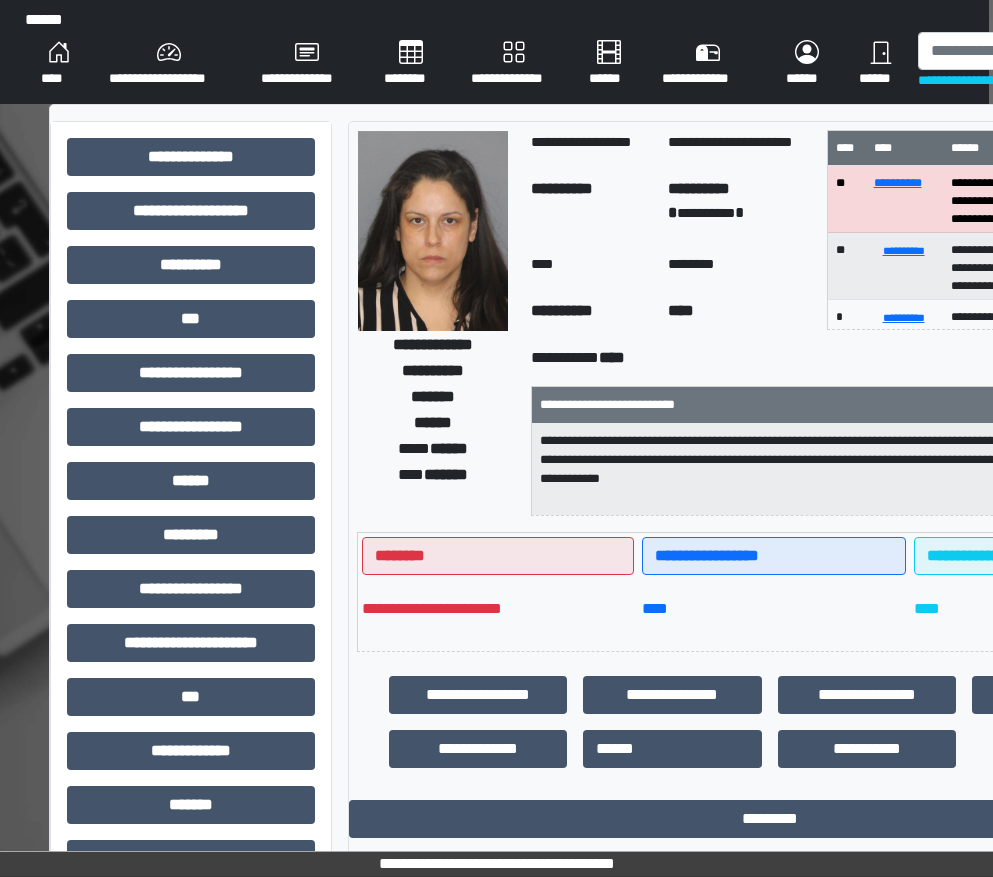click on "********" at bounding box center (411, 64) 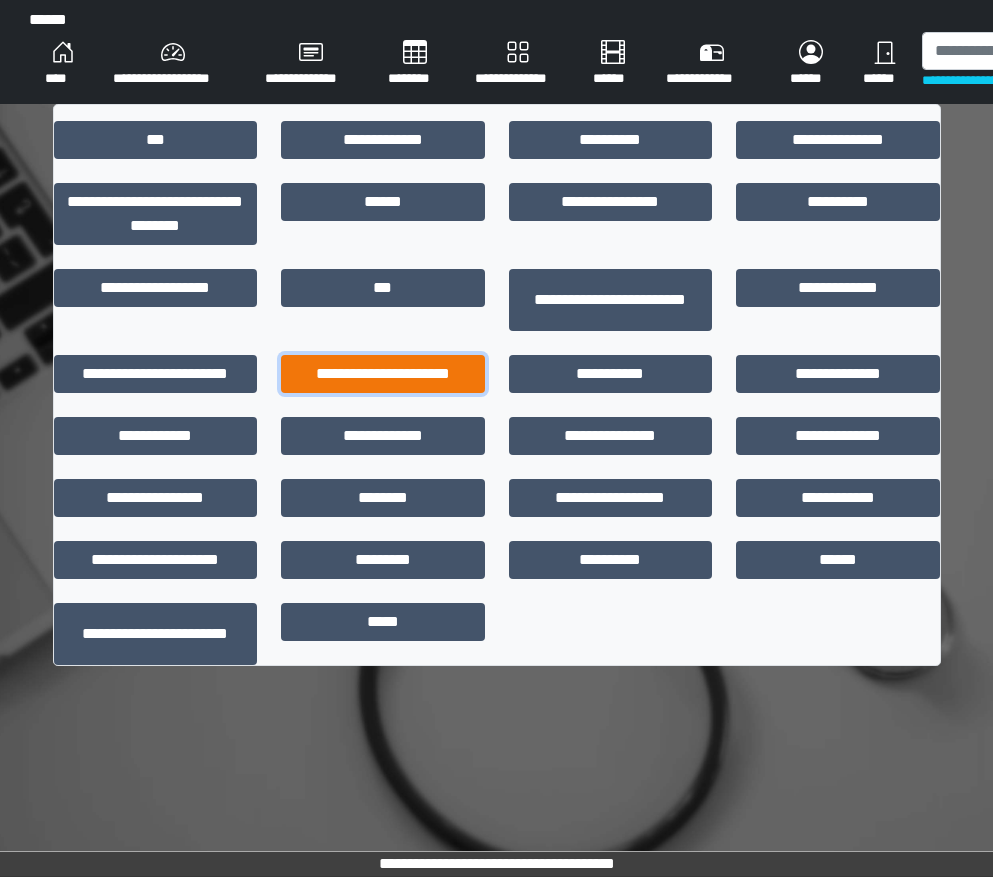 click on "**********" at bounding box center (383, 374) 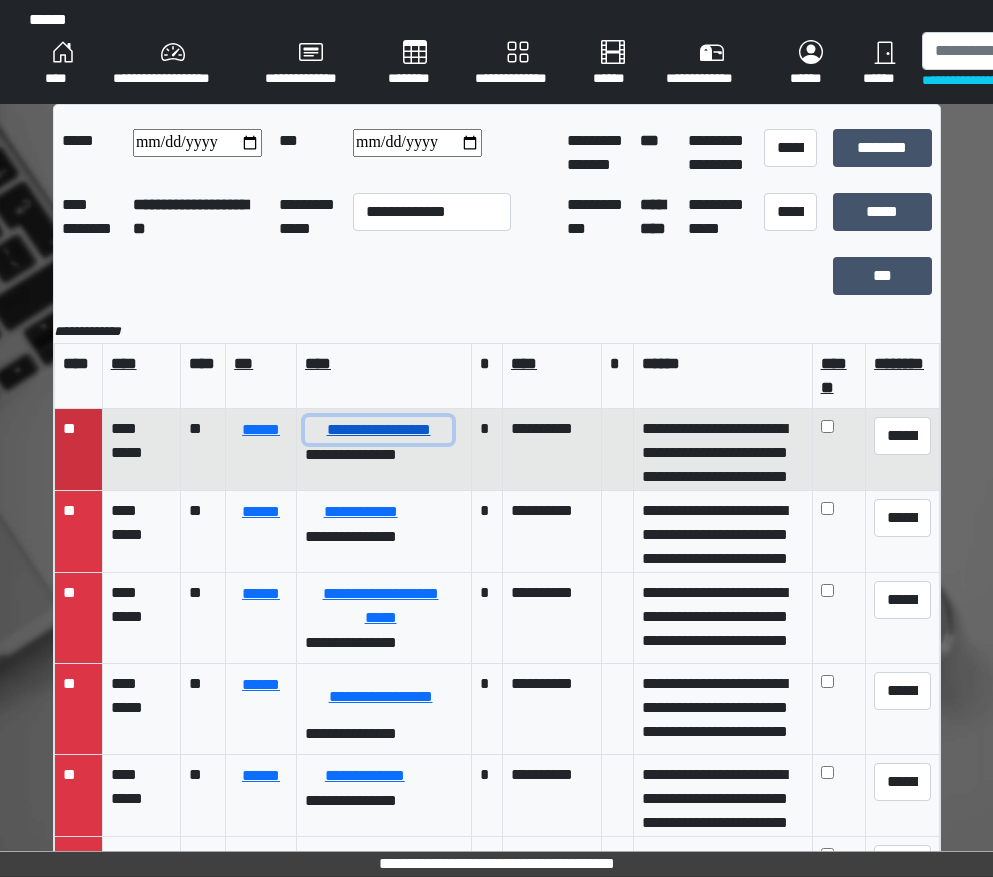 click on "**********" at bounding box center (378, 430) 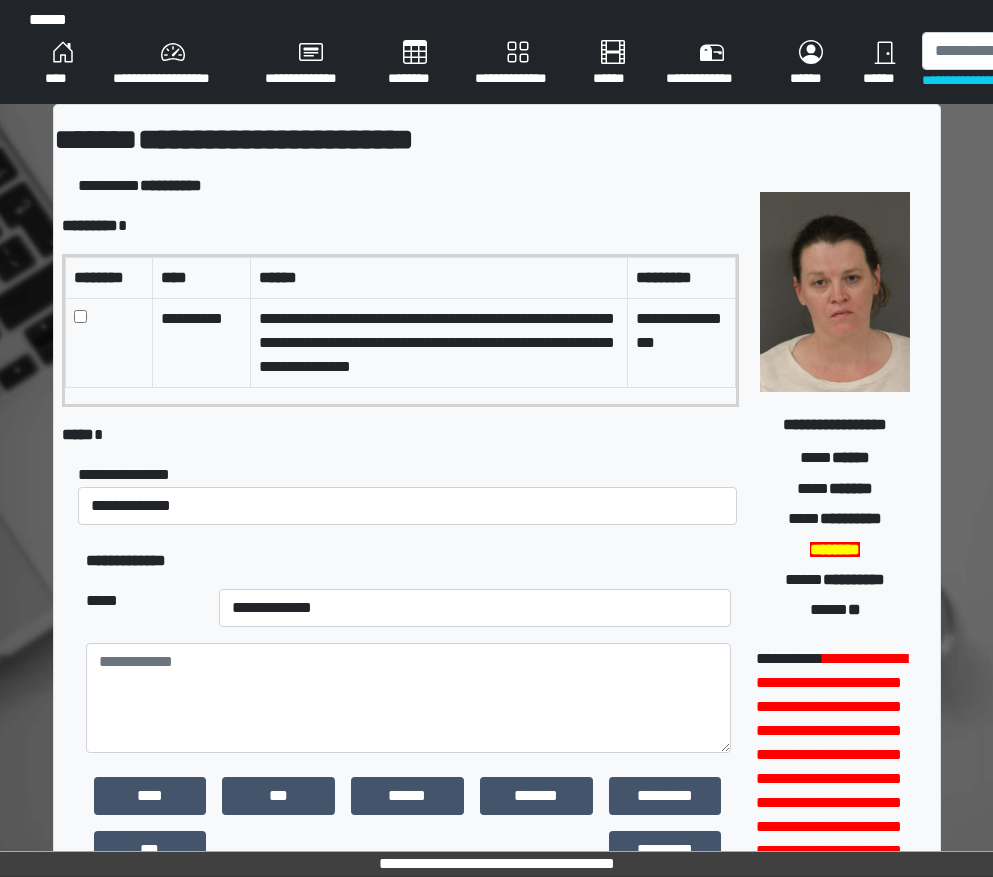click on "***** *" at bounding box center (400, 435) 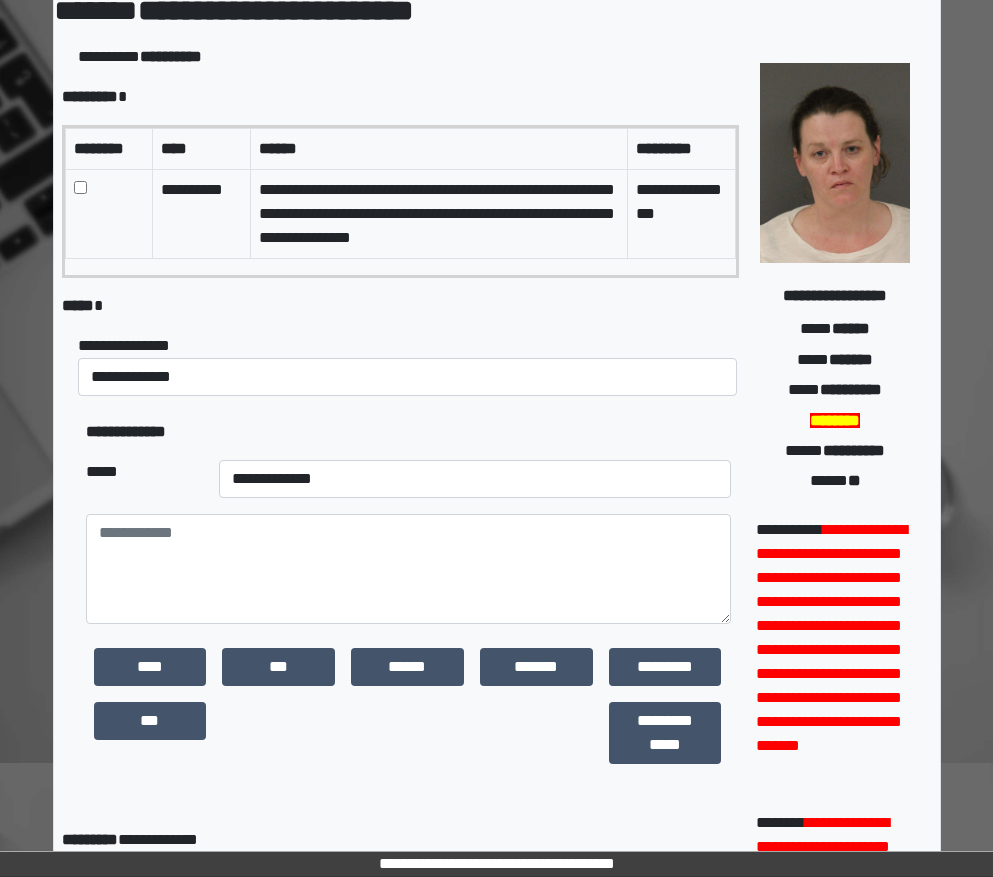 scroll, scrollTop: 200, scrollLeft: 0, axis: vertical 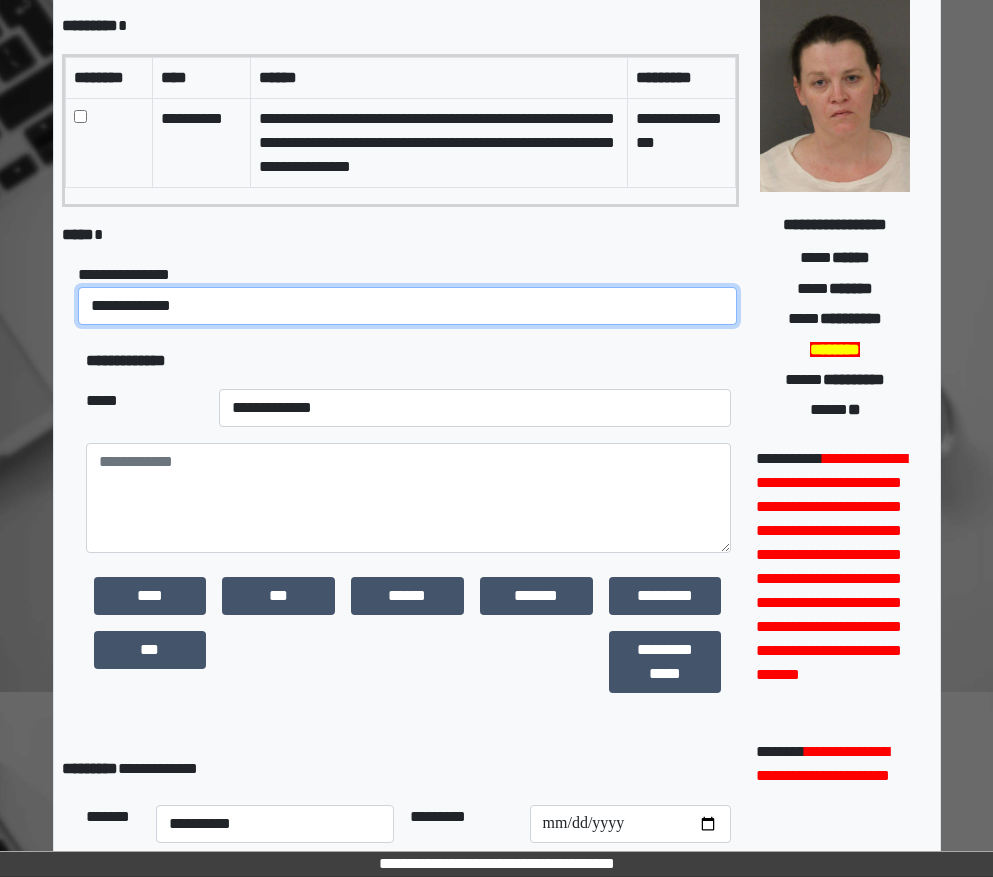 click on "**********" at bounding box center [408, 306] 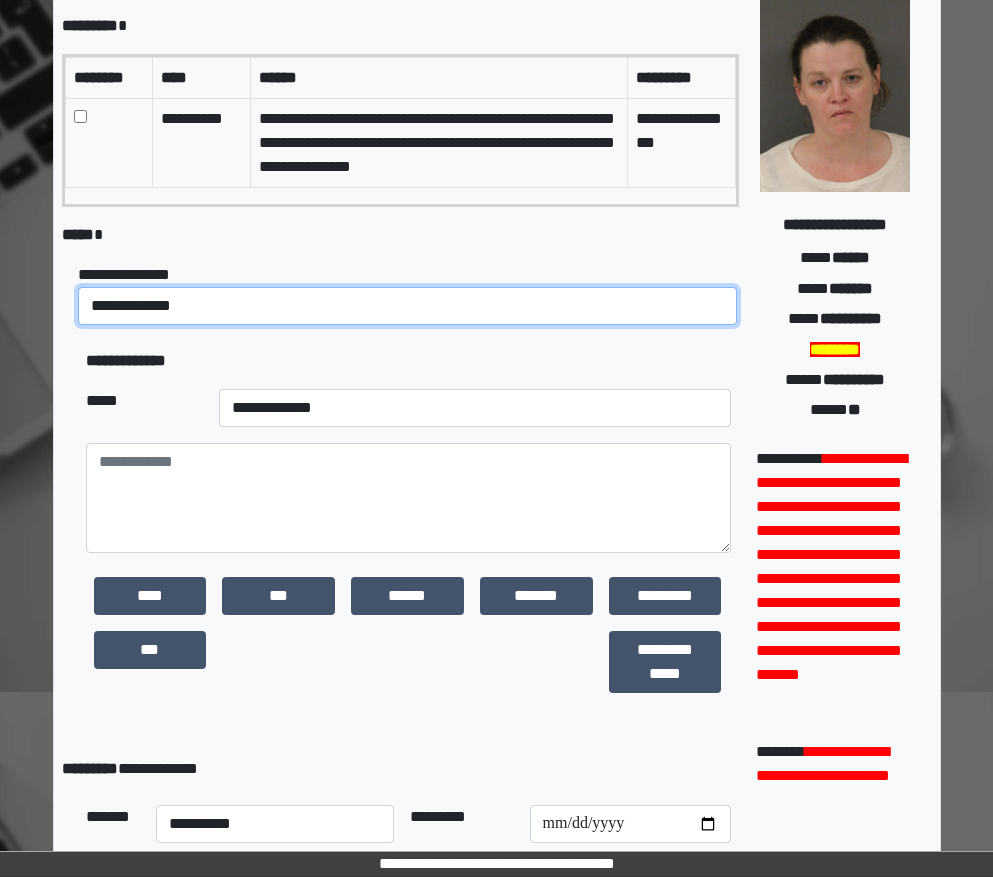 select on "*" 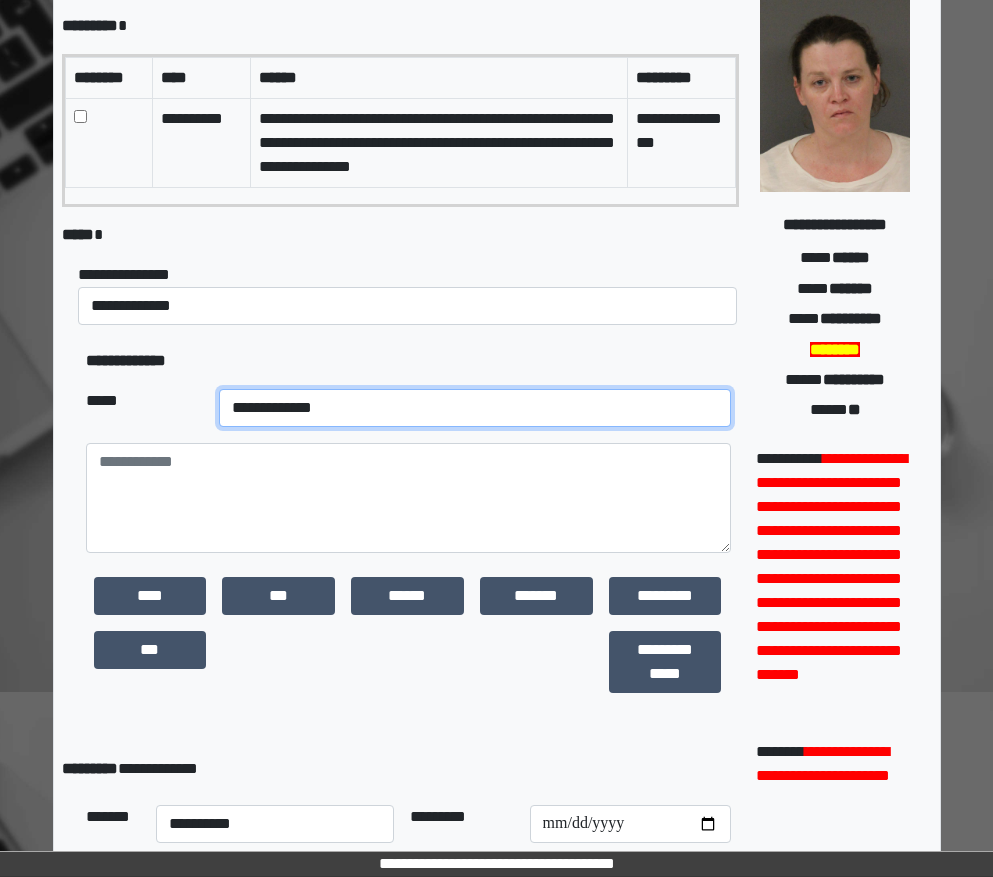 click on "**********" at bounding box center (475, 408) 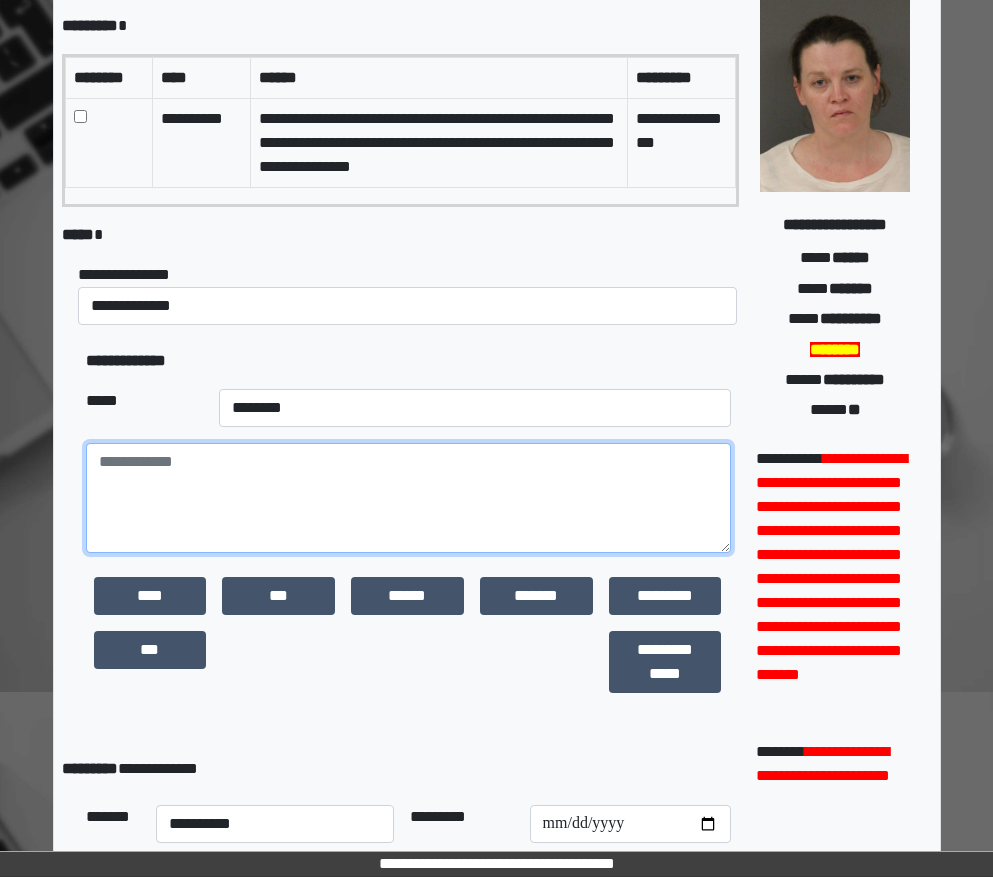 click at bounding box center (408, 498) 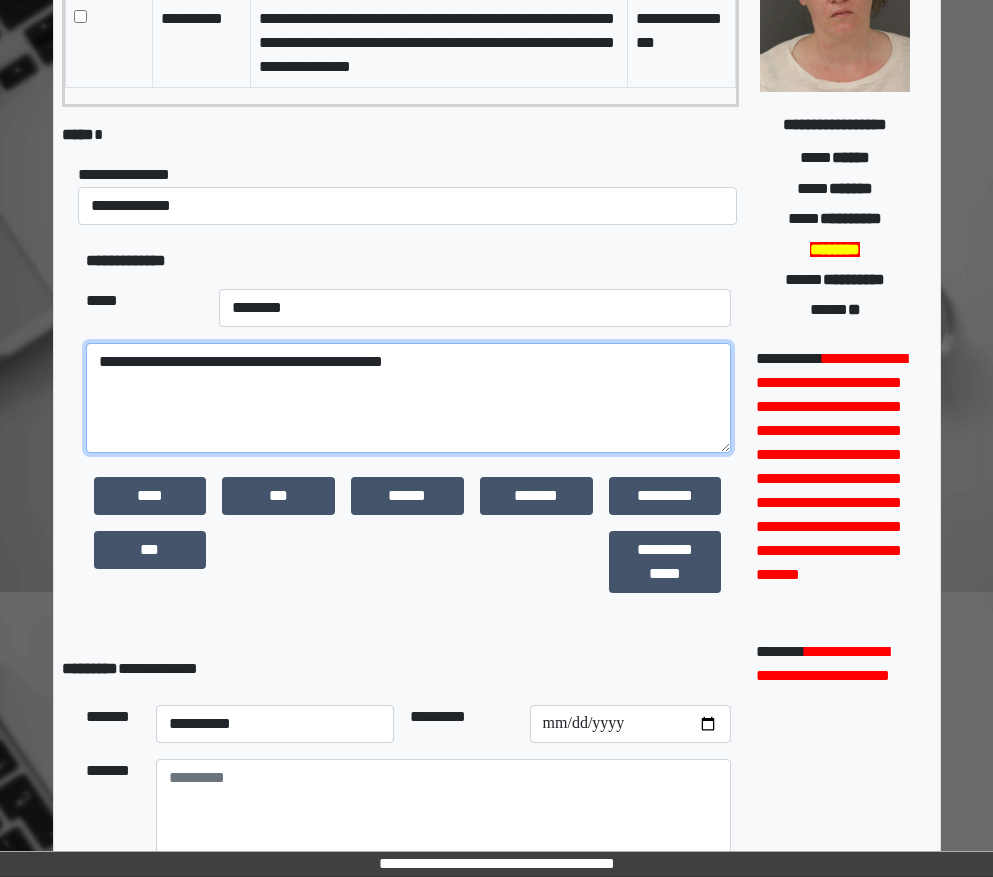 scroll, scrollTop: 427, scrollLeft: 0, axis: vertical 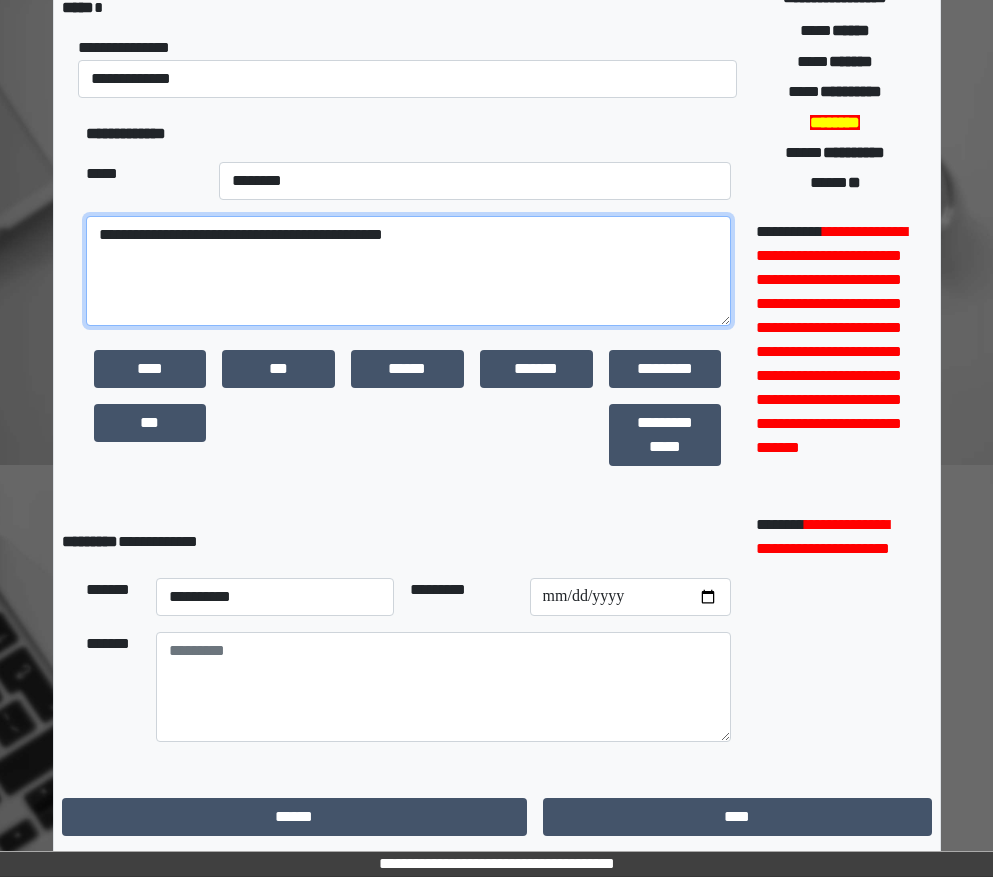 type on "**********" 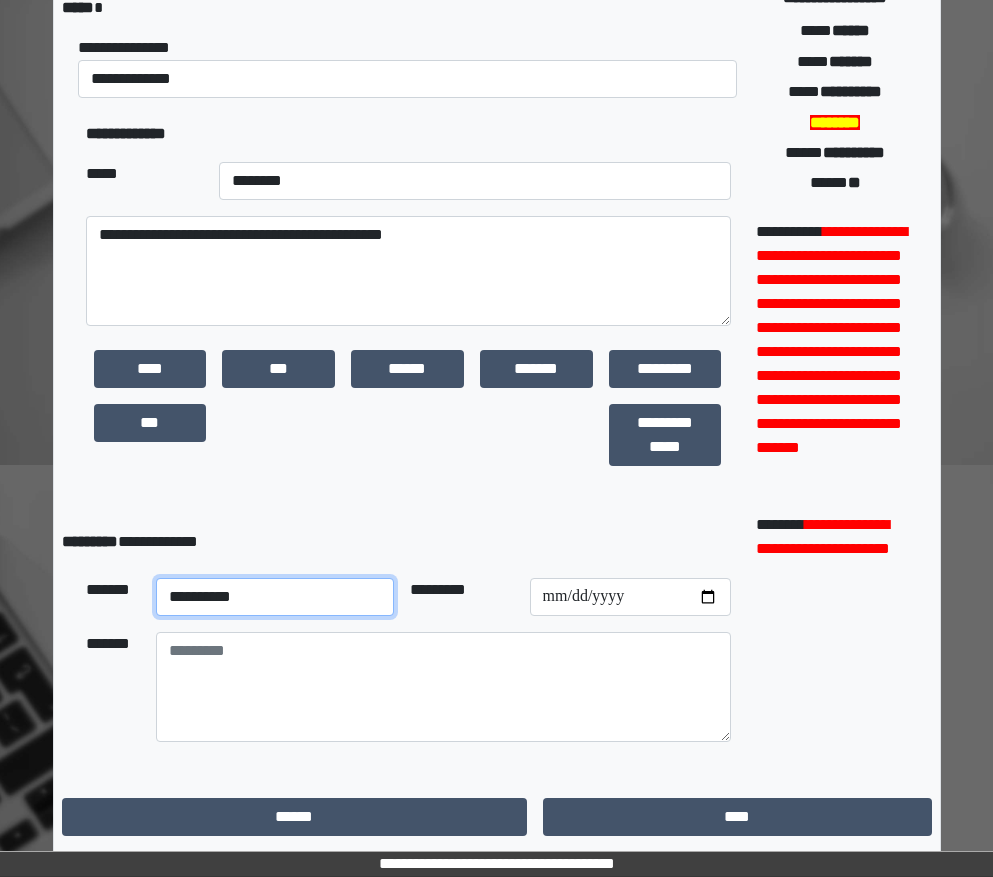 click on "**********" at bounding box center [275, 597] 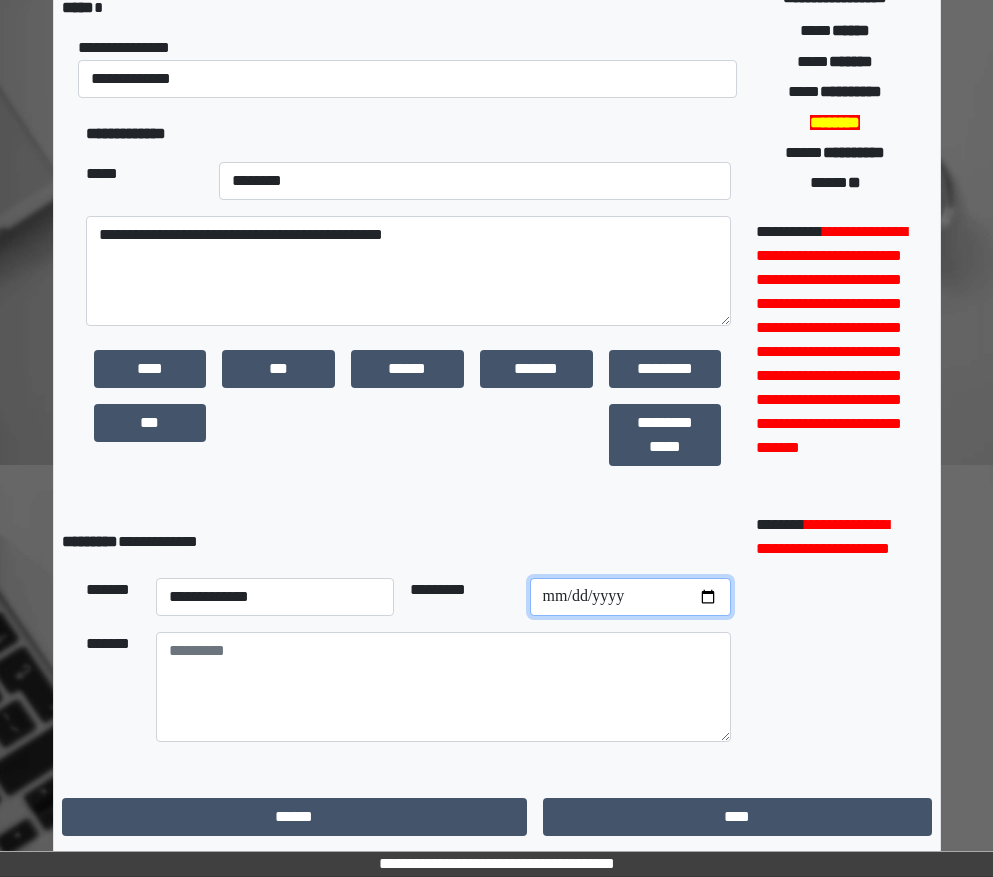 click at bounding box center [630, 597] 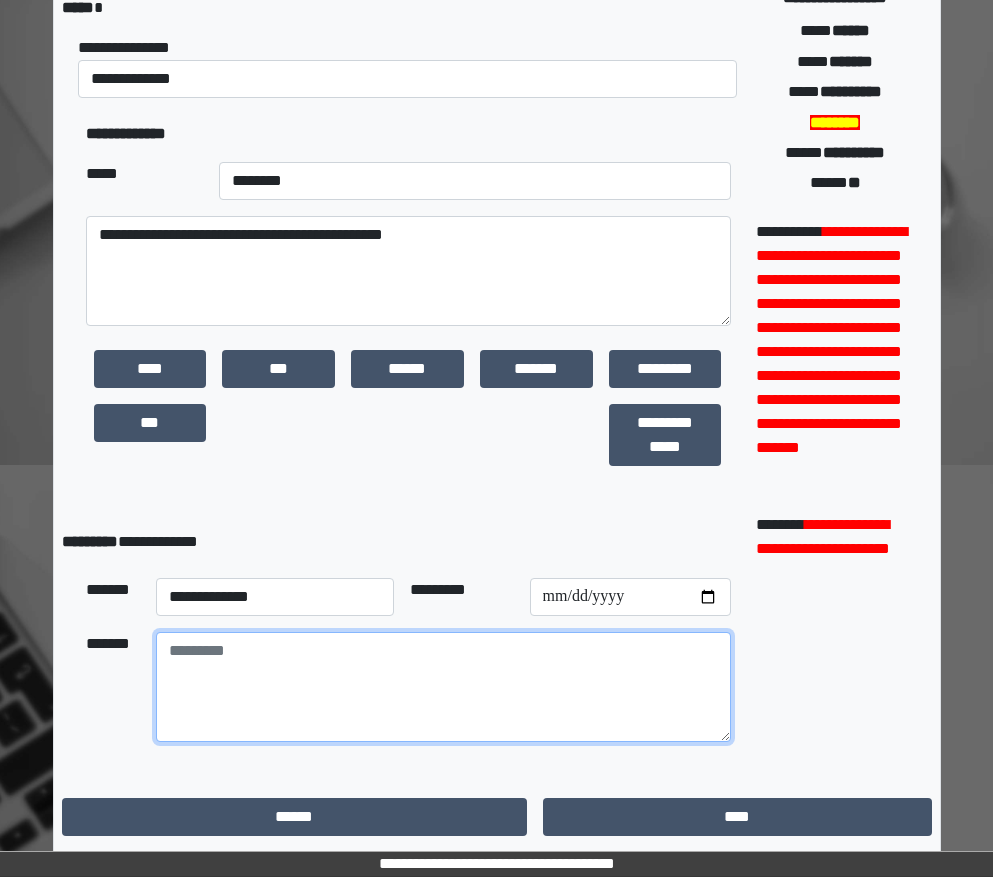 click at bounding box center [443, 687] 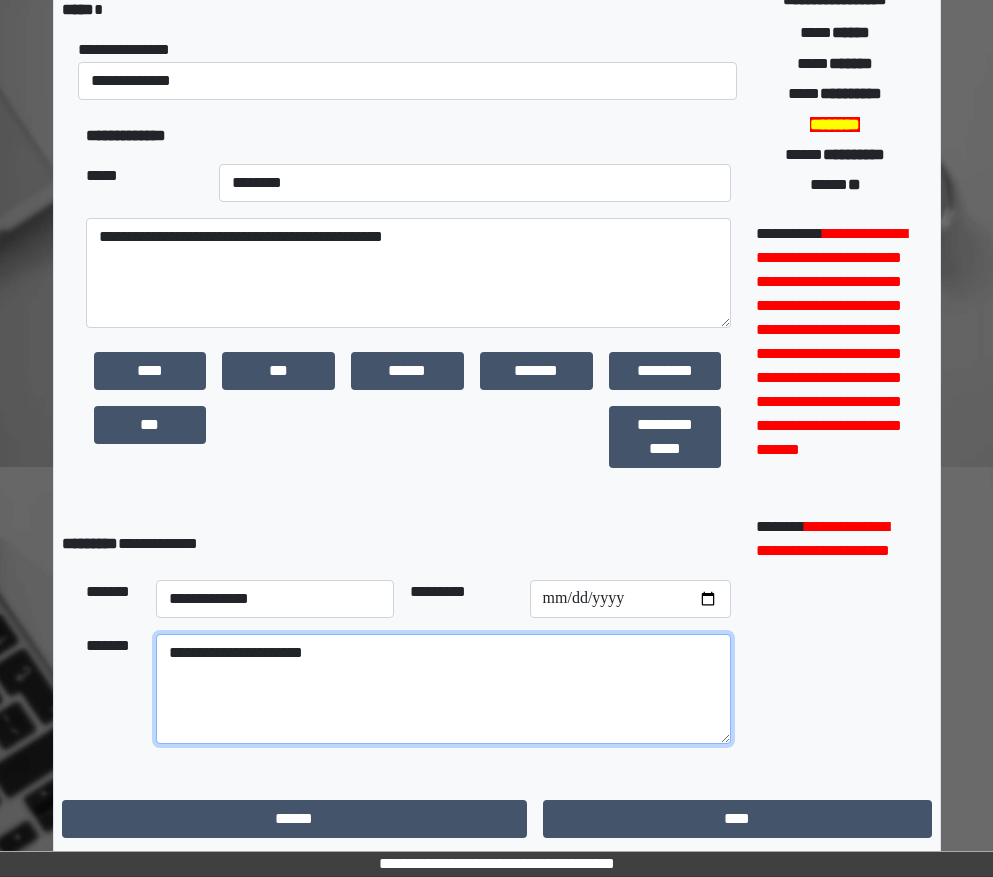 scroll, scrollTop: 427, scrollLeft: 0, axis: vertical 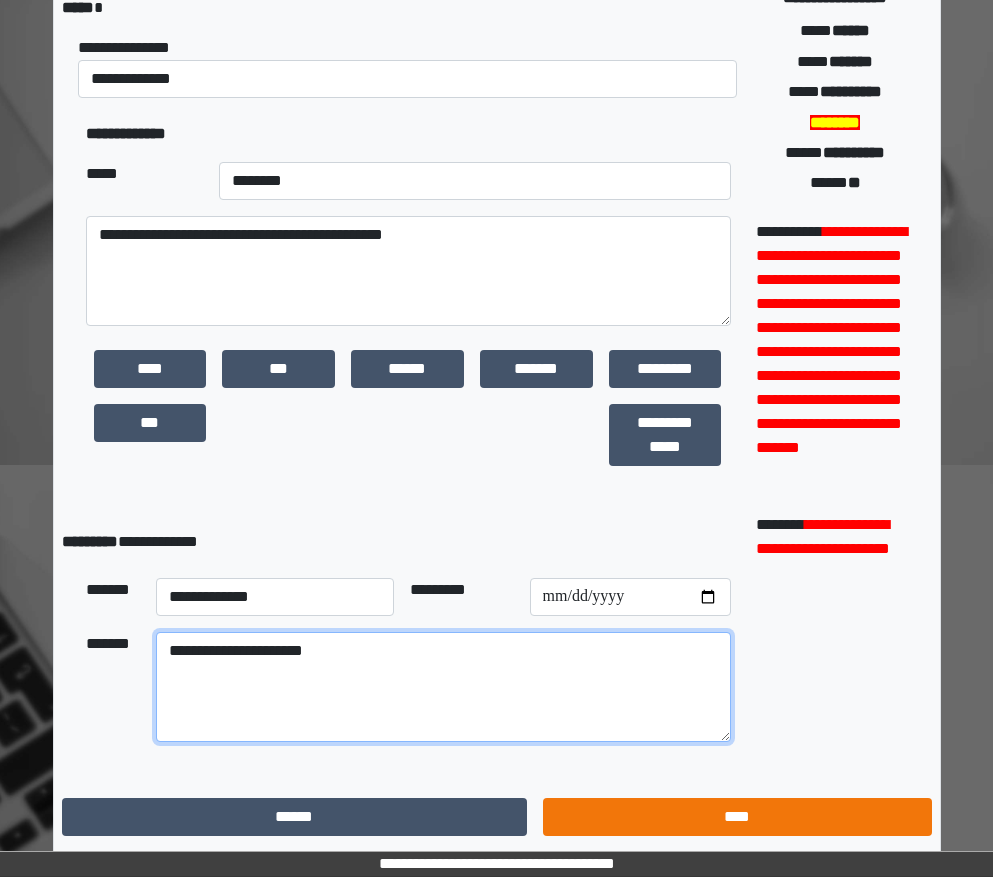 type on "**********" 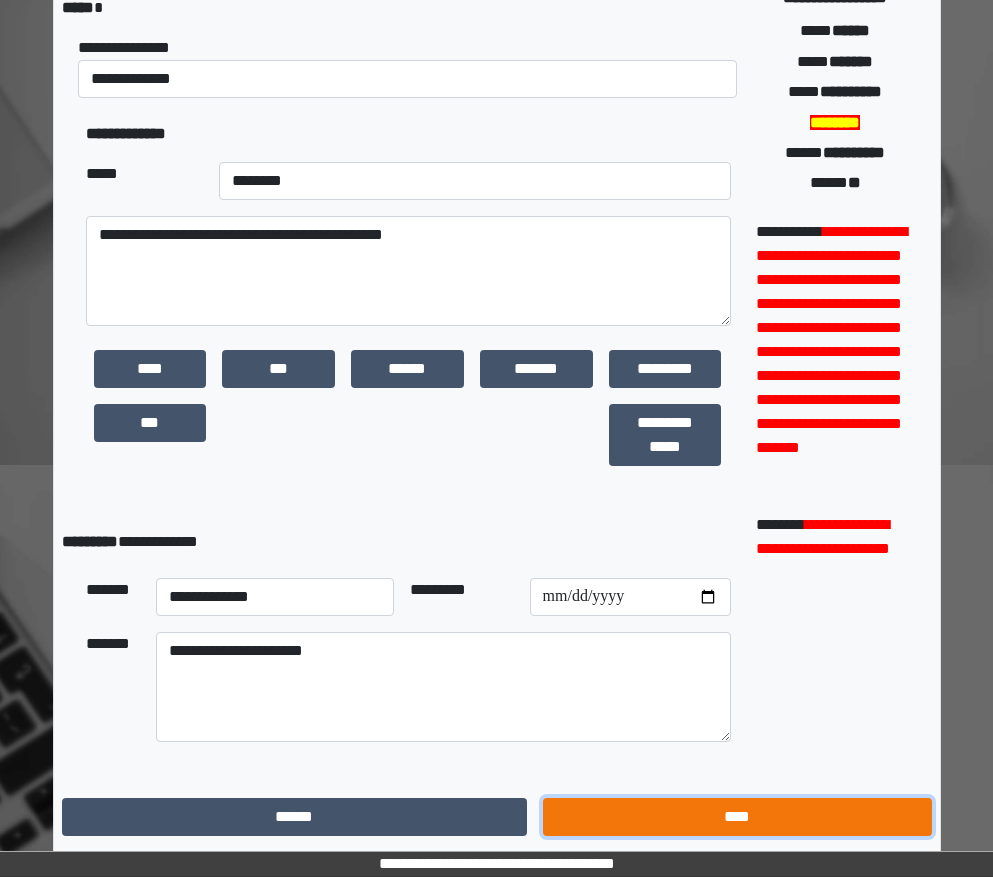 click on "****" at bounding box center [737, 817] 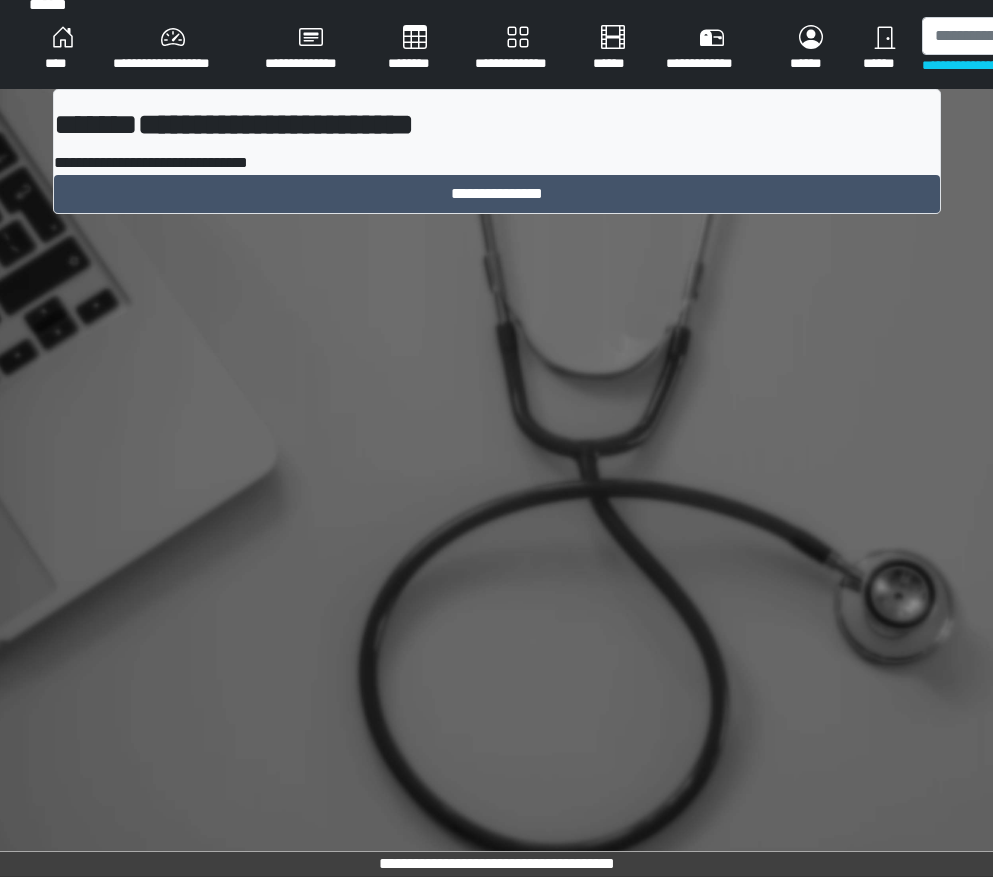 scroll, scrollTop: 15, scrollLeft: 0, axis: vertical 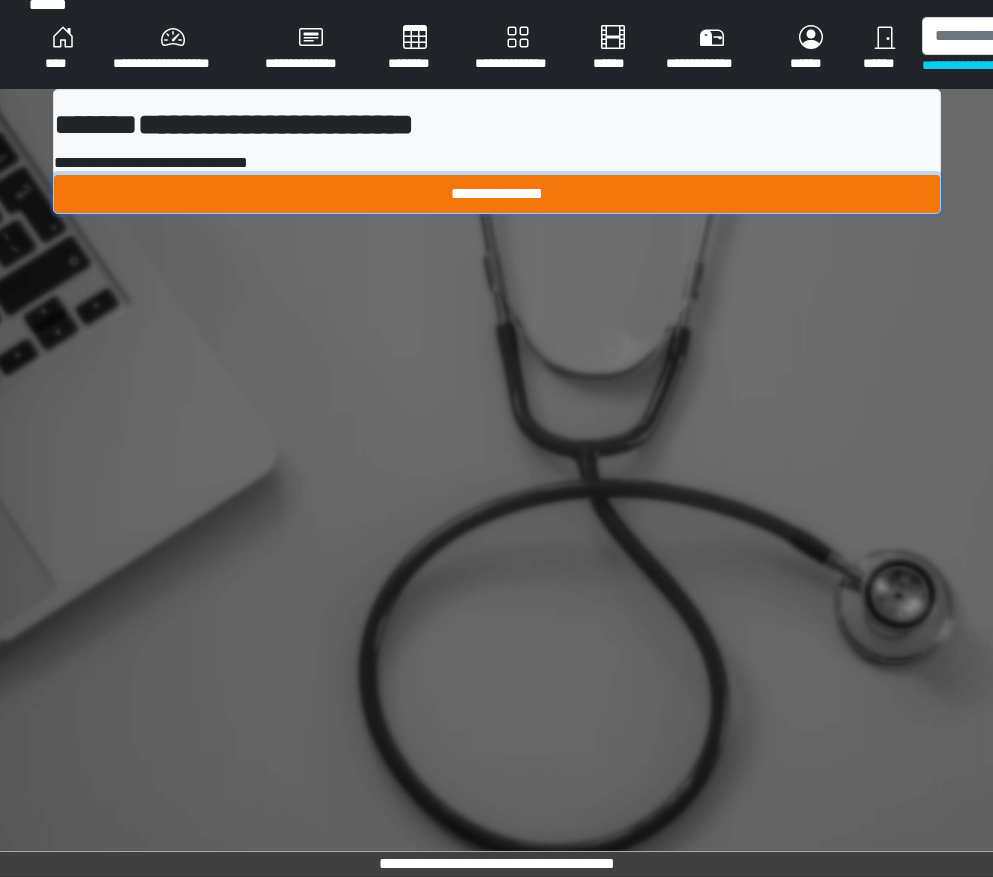 click on "**********" at bounding box center (497, 194) 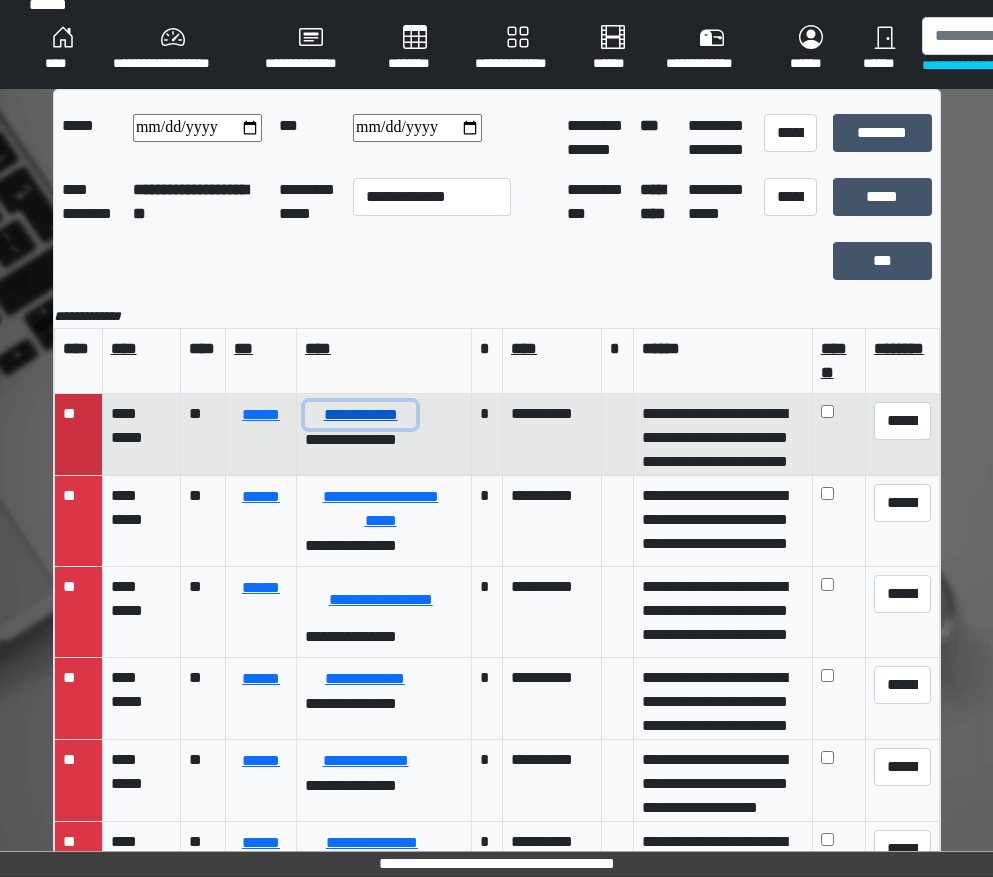 click on "**********" at bounding box center (360, 415) 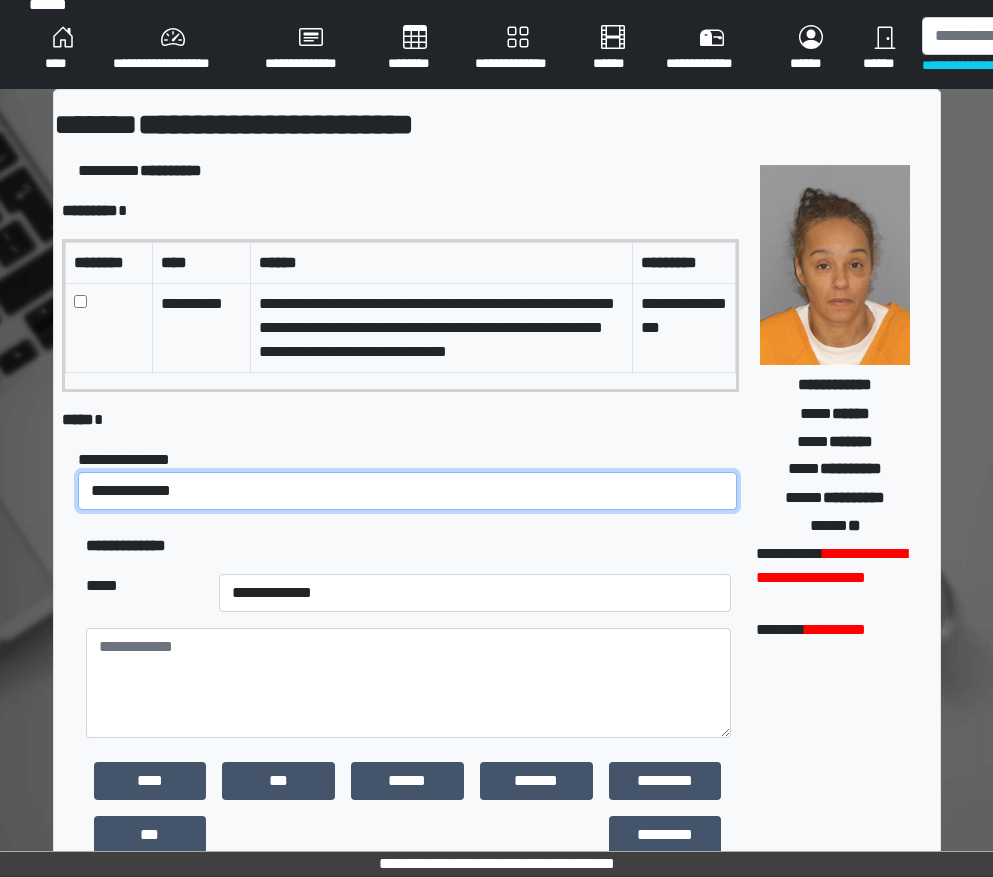 click on "**********" at bounding box center (408, 491) 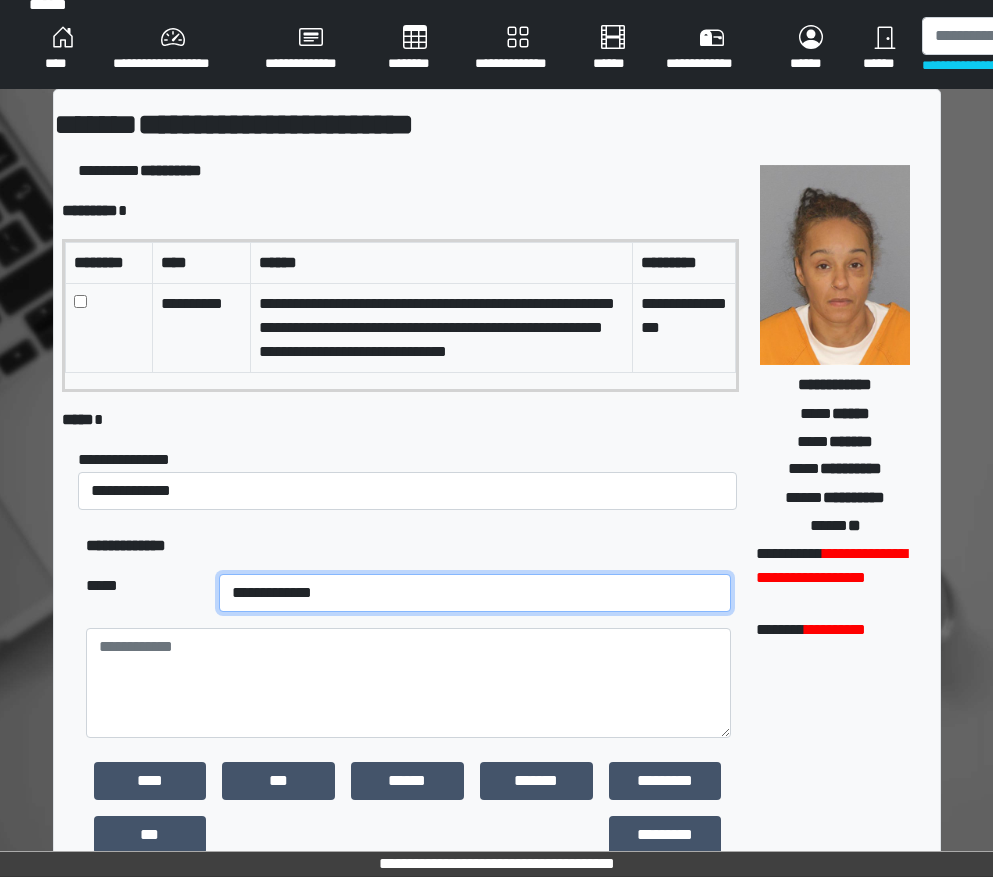 click on "**********" at bounding box center [475, 593] 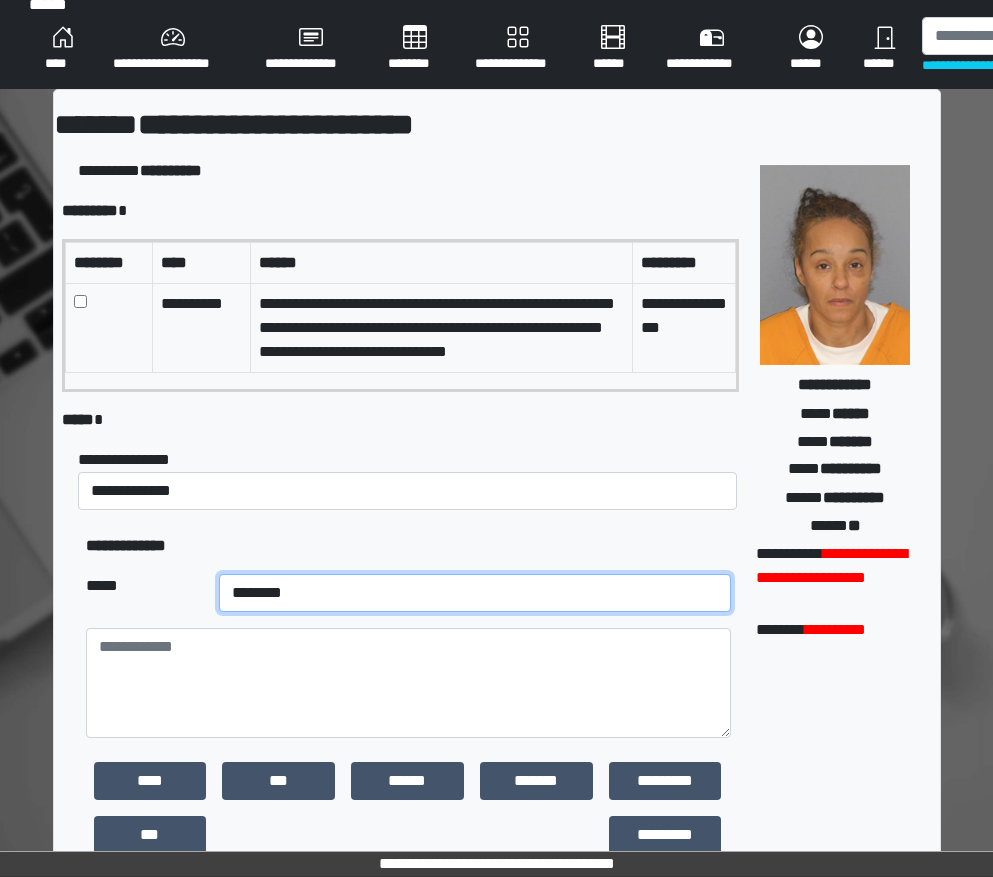 click on "**********" at bounding box center (475, 593) 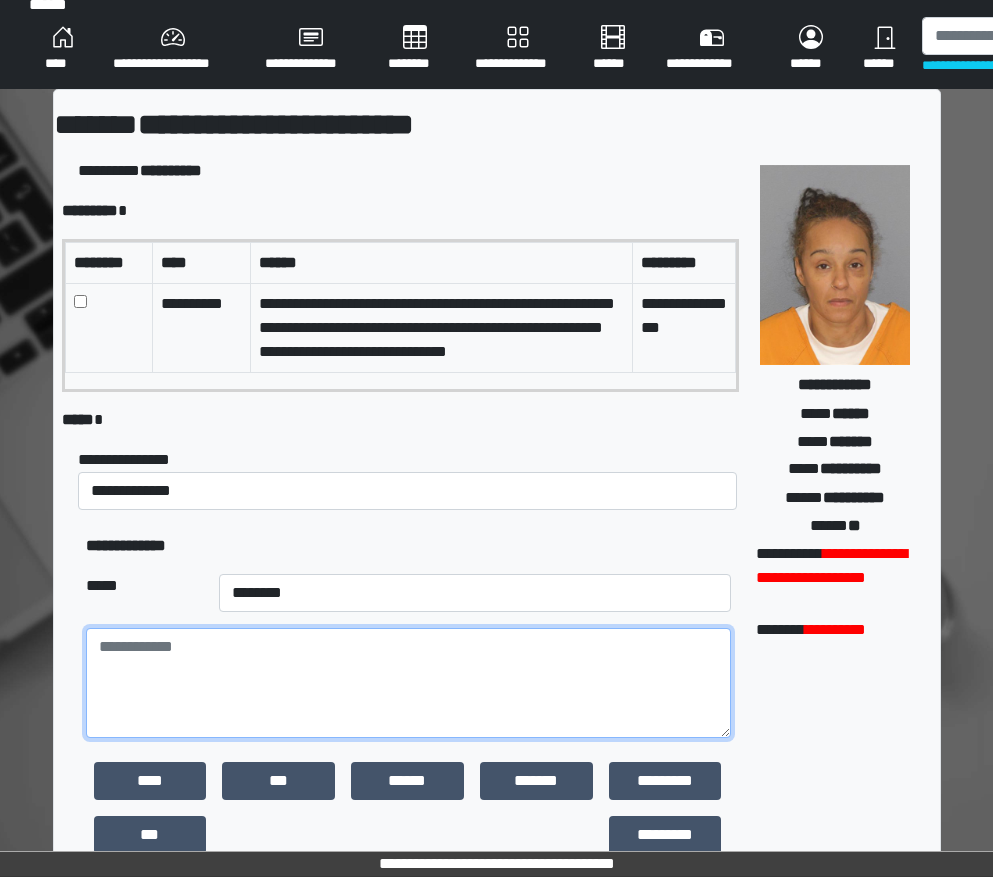 click at bounding box center [408, 683] 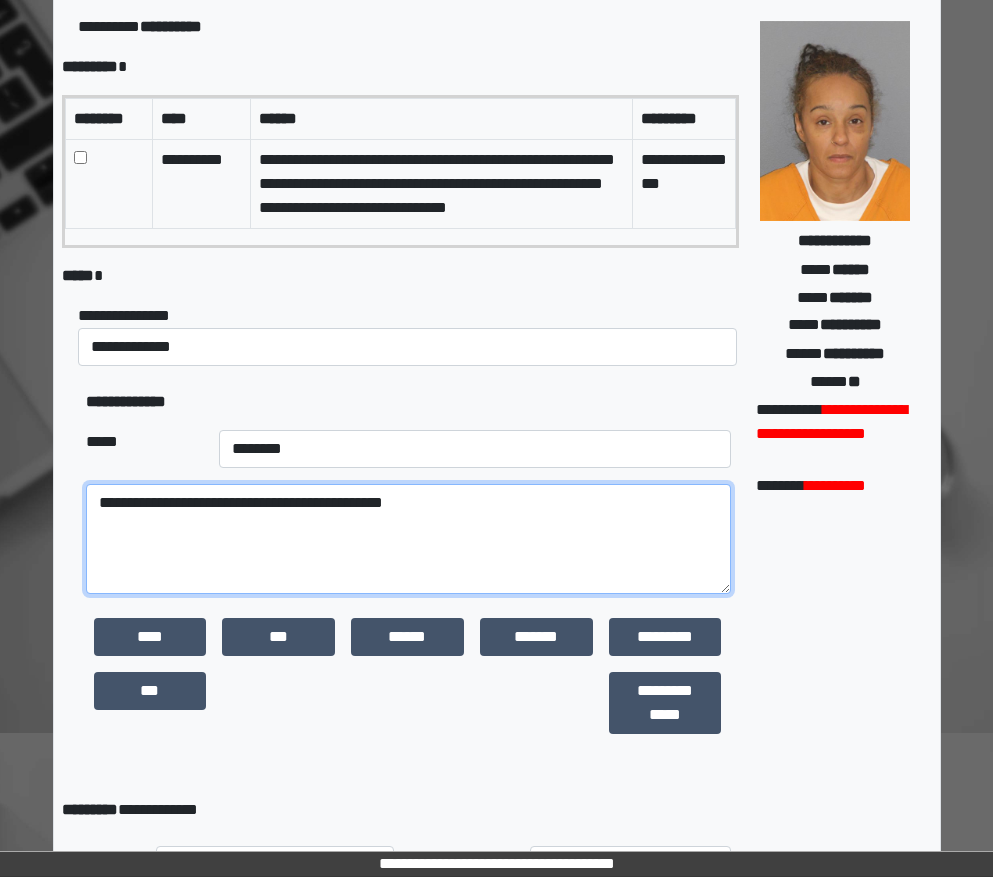 scroll, scrollTop: 451, scrollLeft: 0, axis: vertical 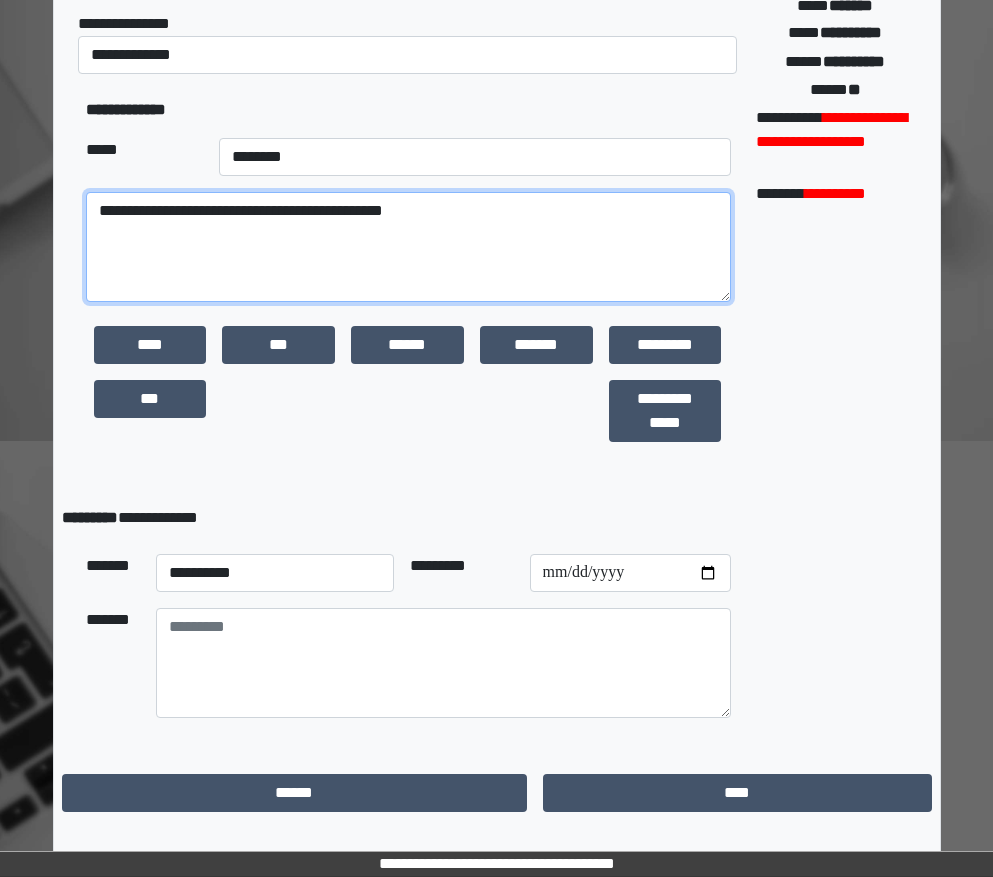 type on "**********" 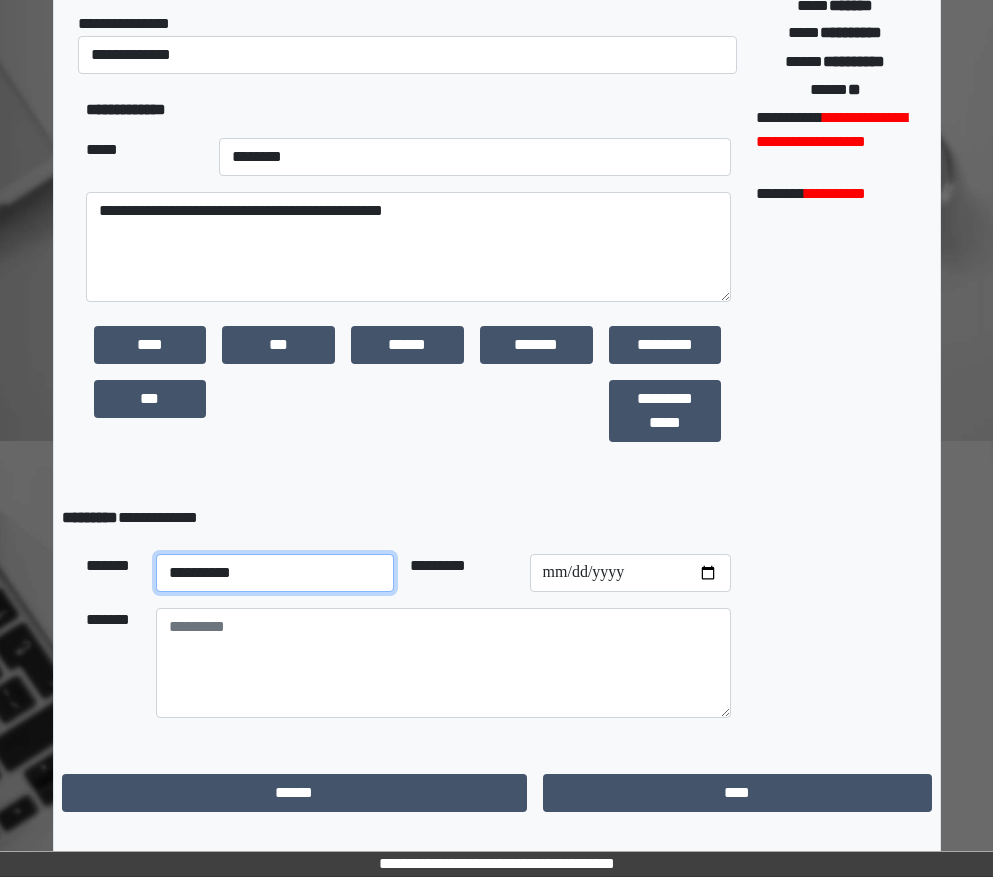 click on "**********" at bounding box center (275, 573) 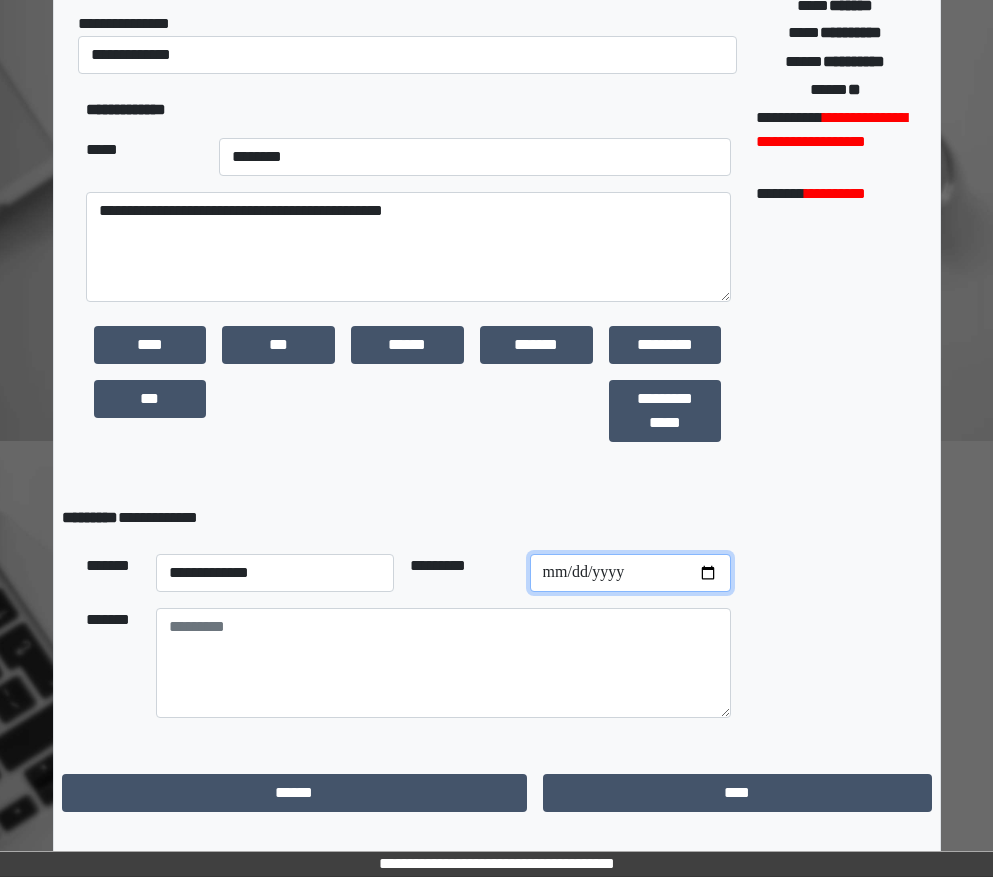 click at bounding box center [630, 573] 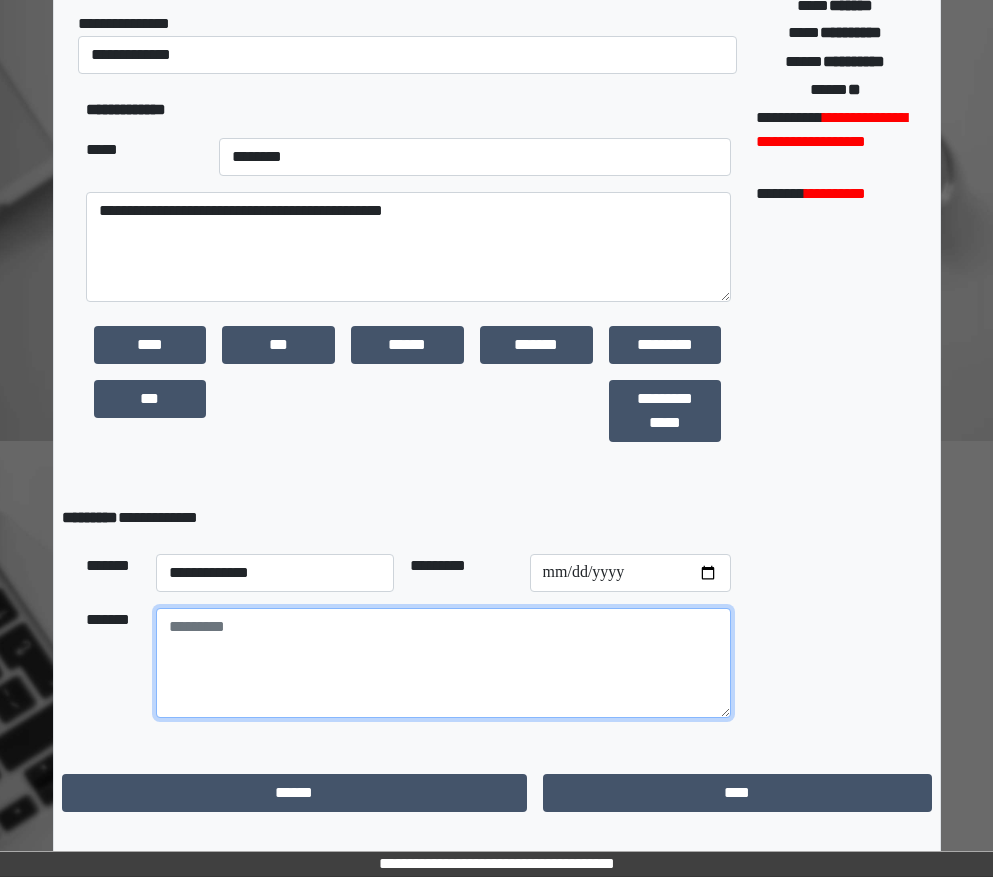 click at bounding box center [443, 663] 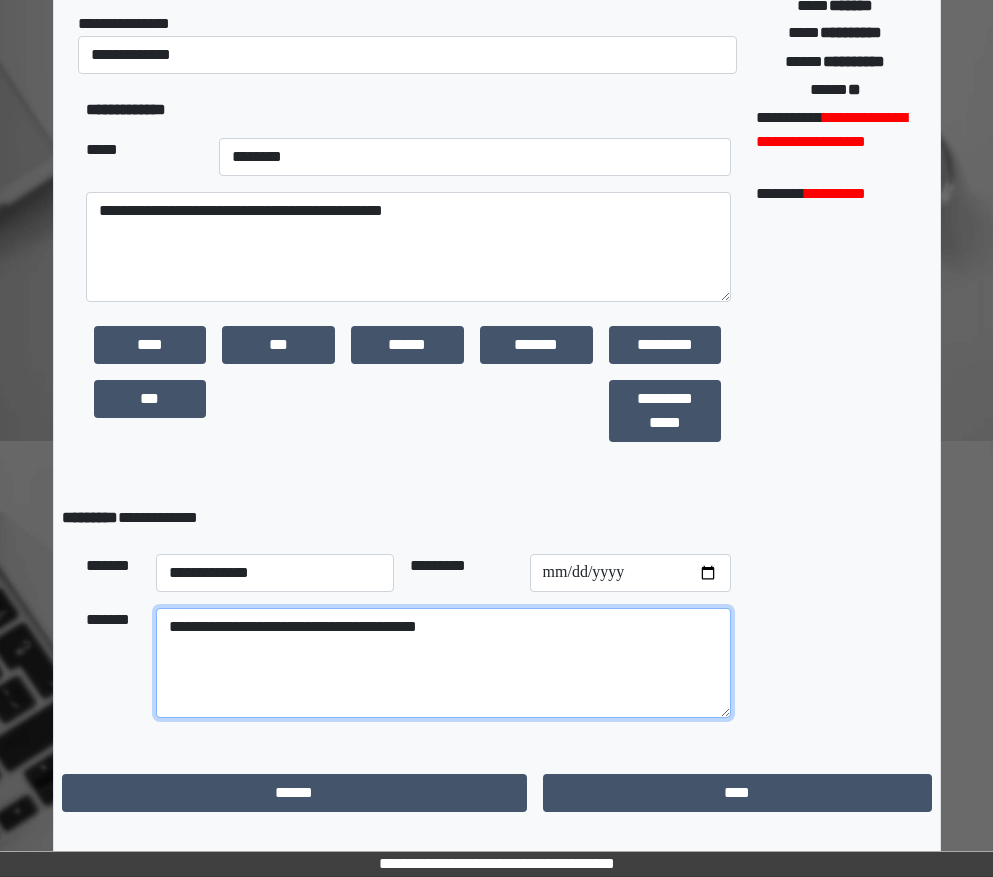 type on "**********" 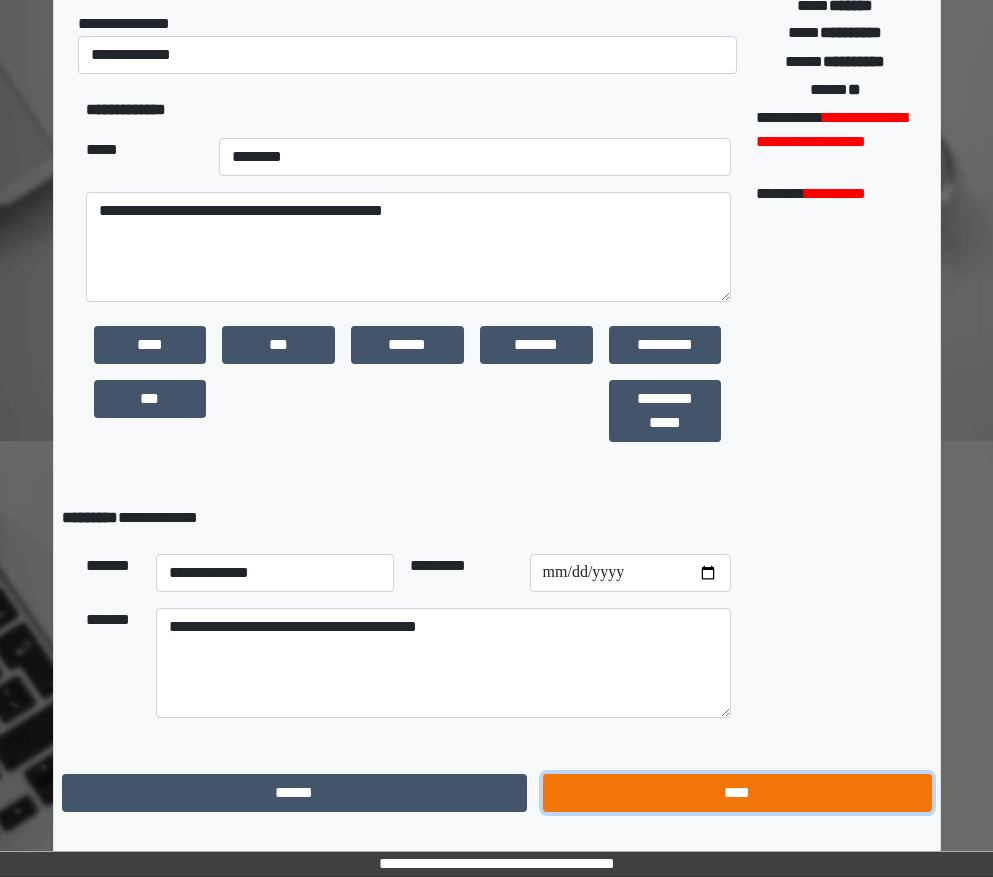 click on "****" at bounding box center [737, 793] 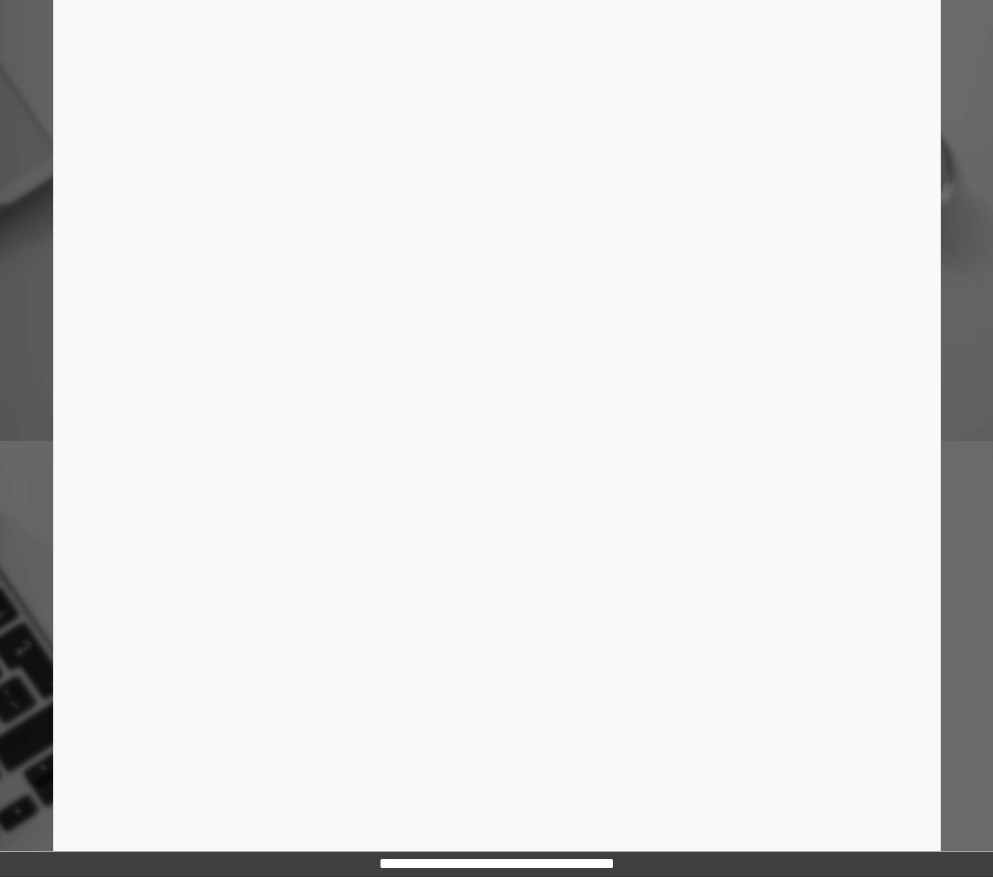 scroll, scrollTop: 15, scrollLeft: 0, axis: vertical 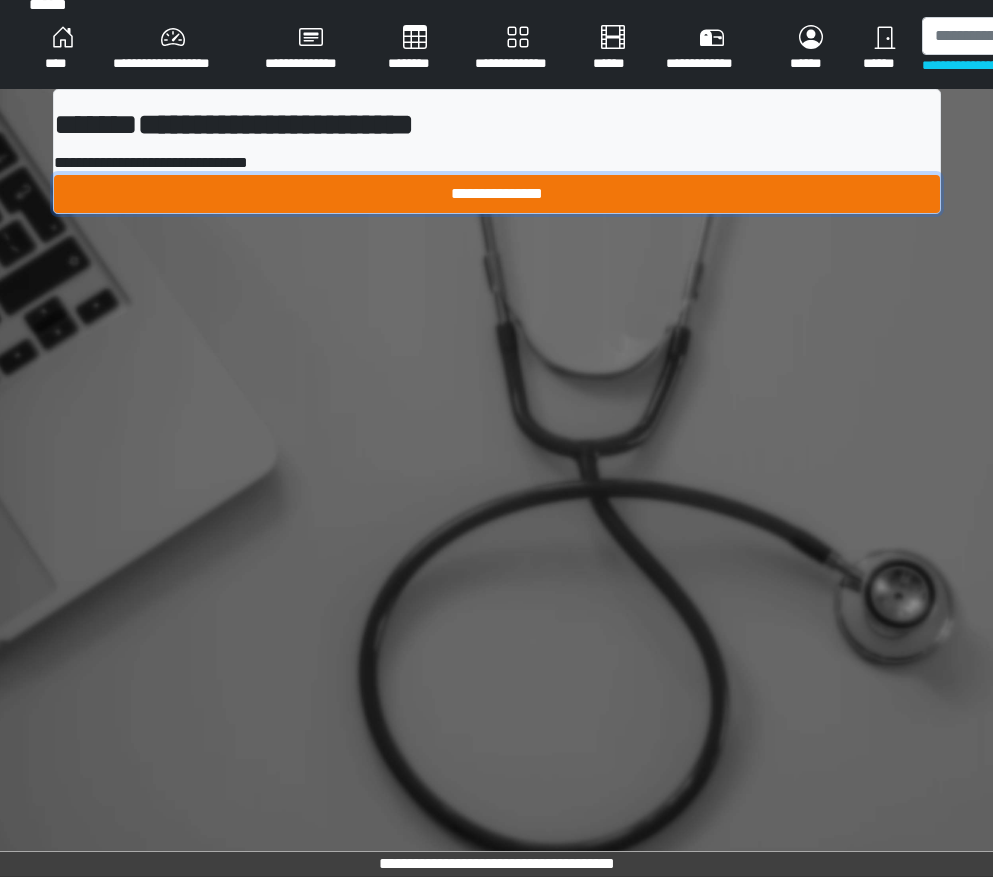 click on "**********" at bounding box center (497, 194) 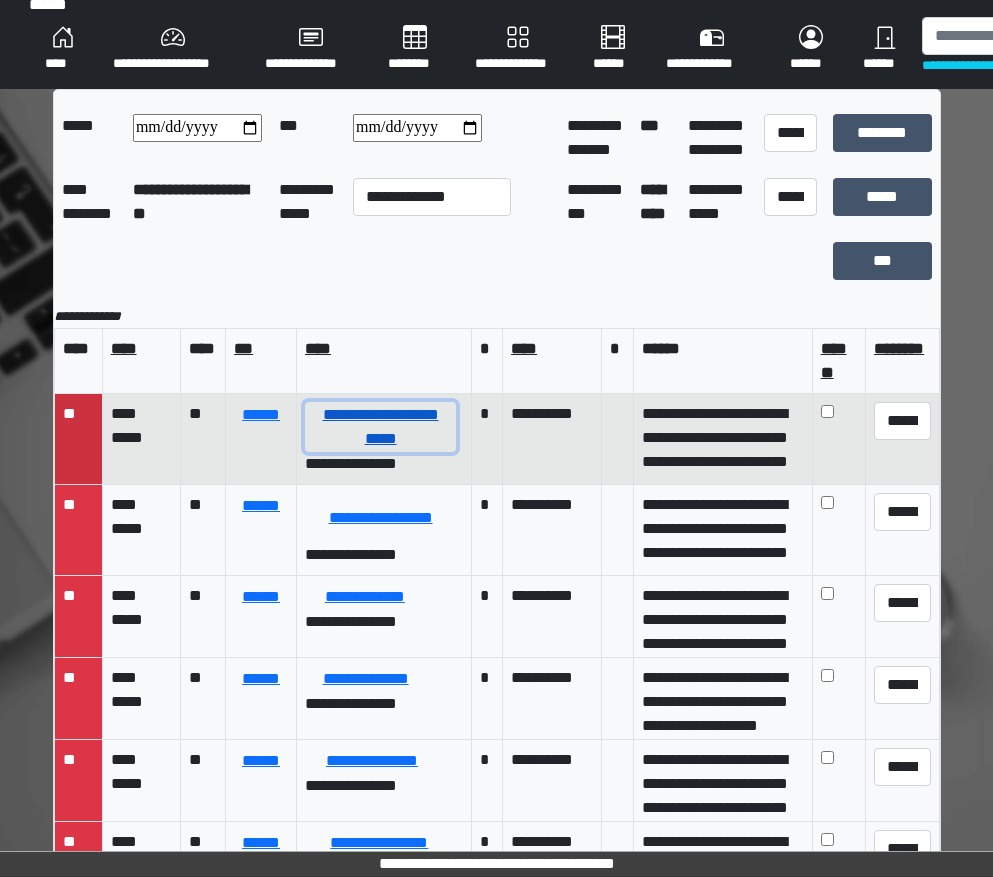 click on "**********" at bounding box center (380, 427) 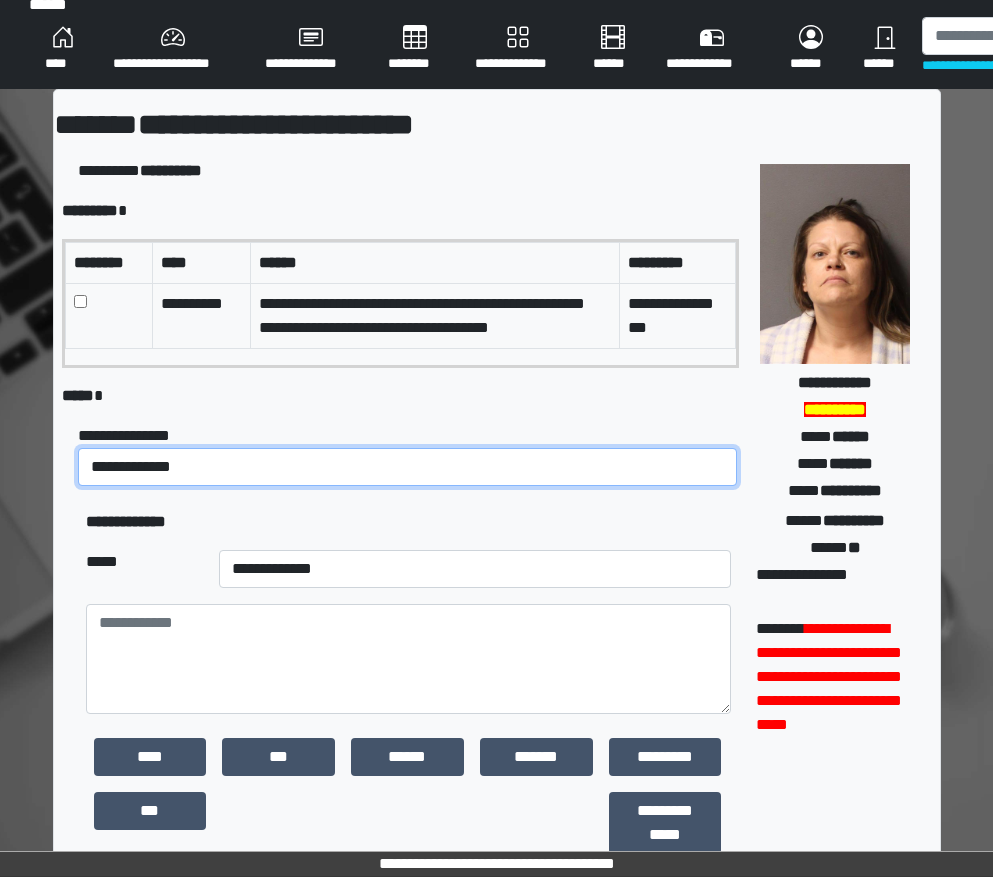 click on "**********" at bounding box center [408, 467] 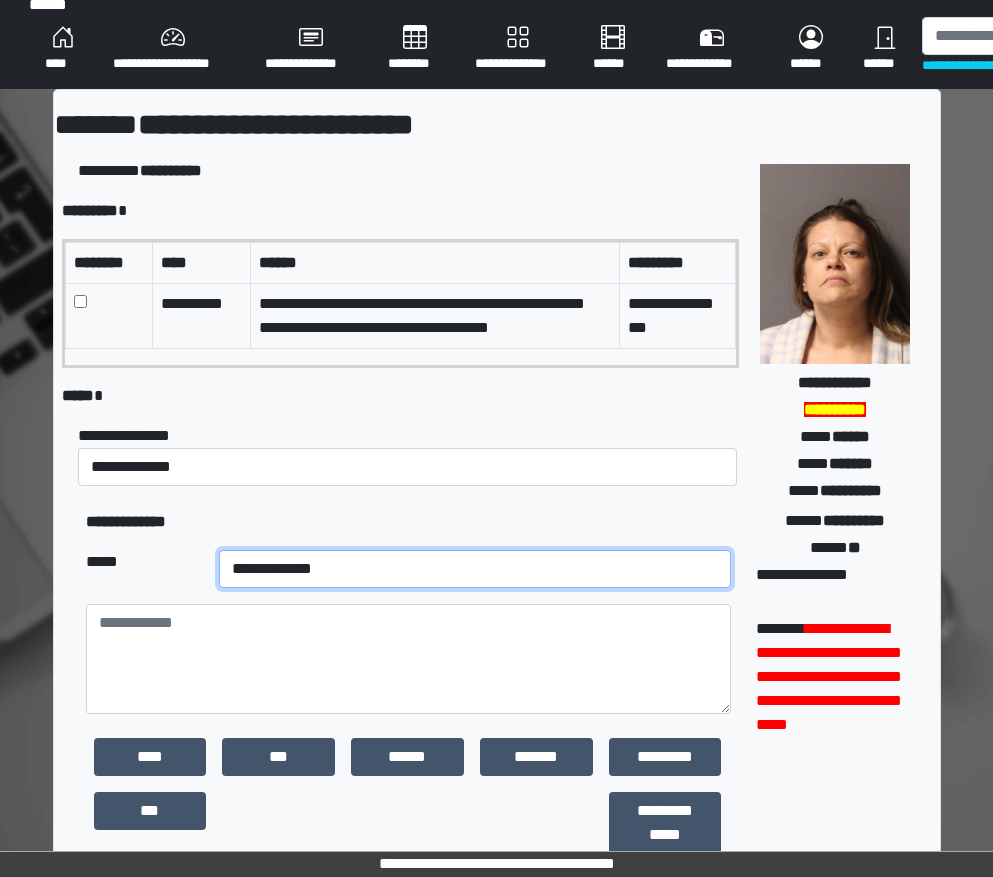 click on "**********" at bounding box center (475, 569) 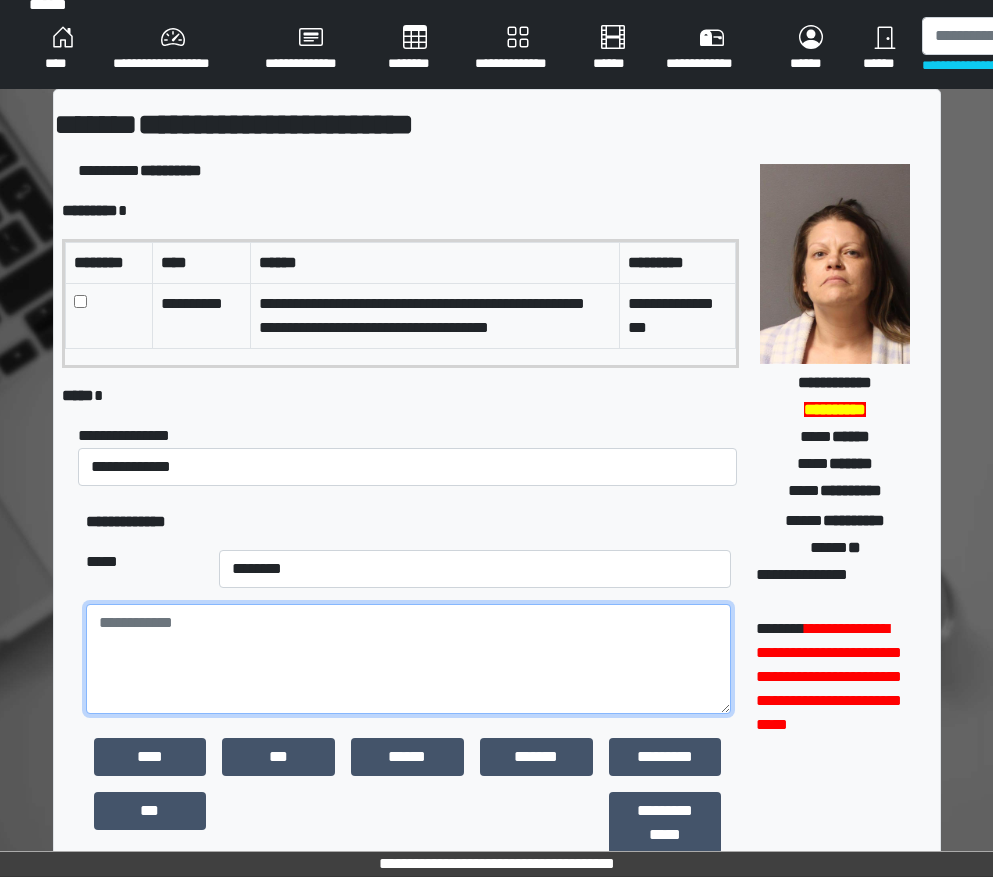 click at bounding box center (408, 659) 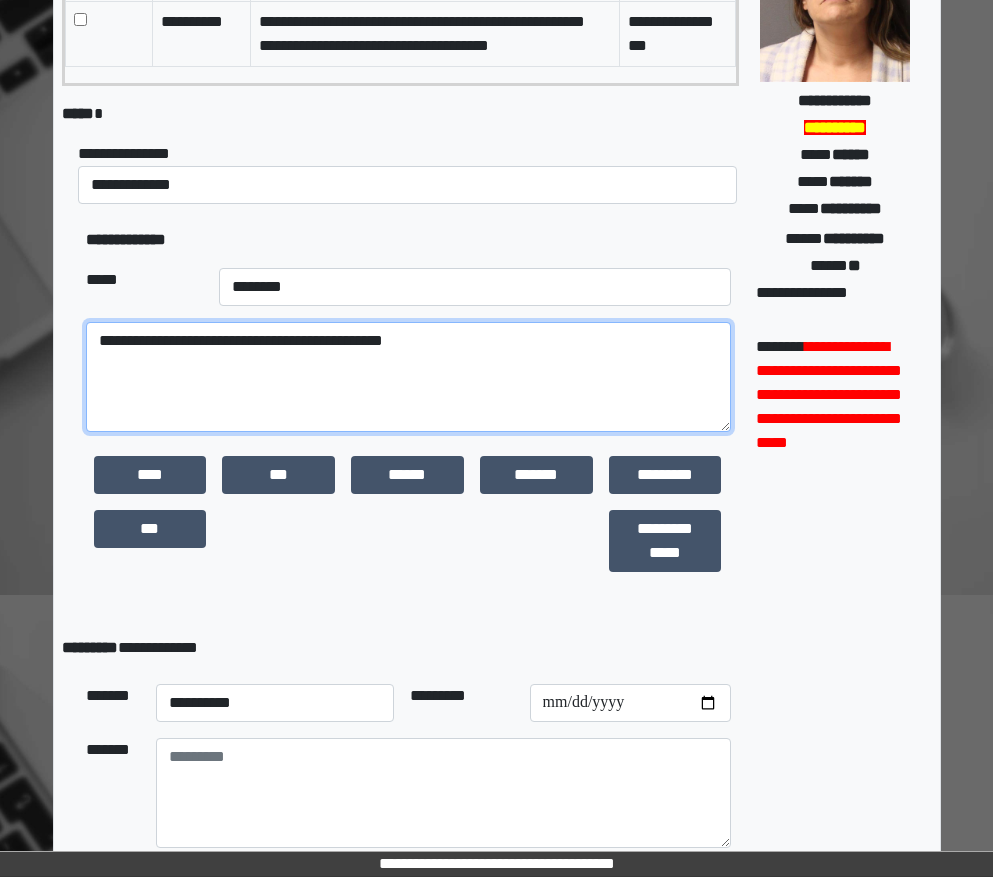 scroll, scrollTop: 403, scrollLeft: 0, axis: vertical 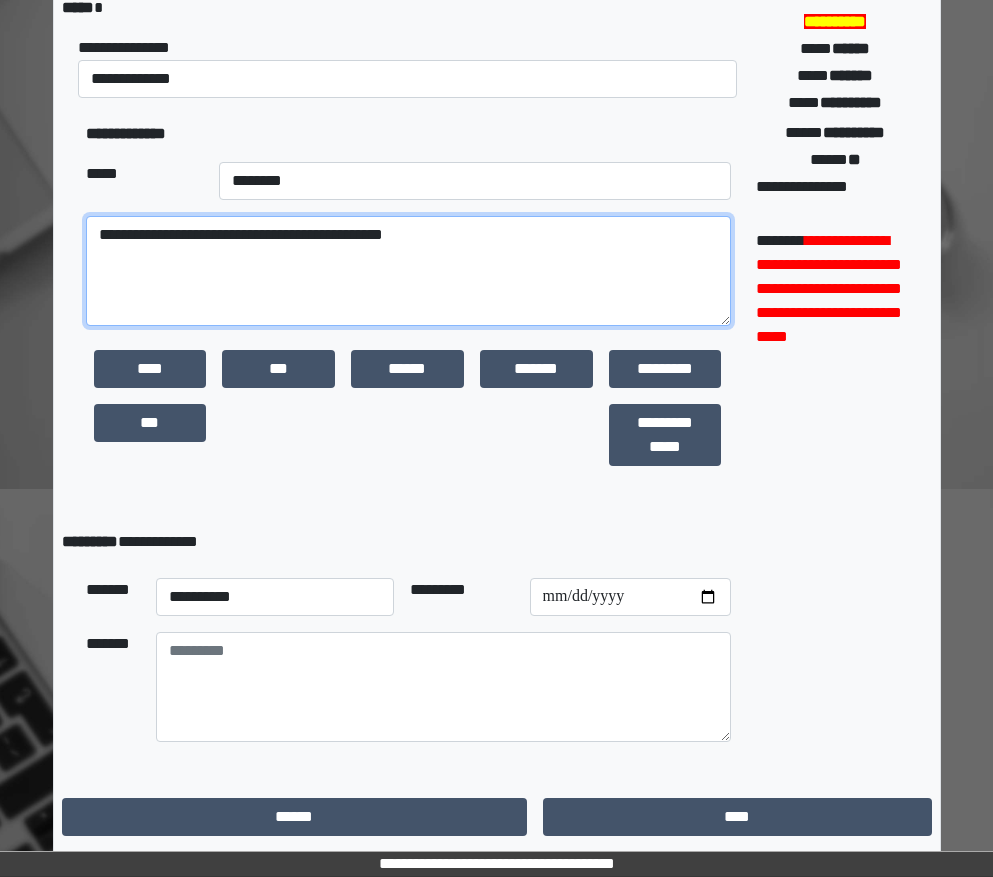 type on "**********" 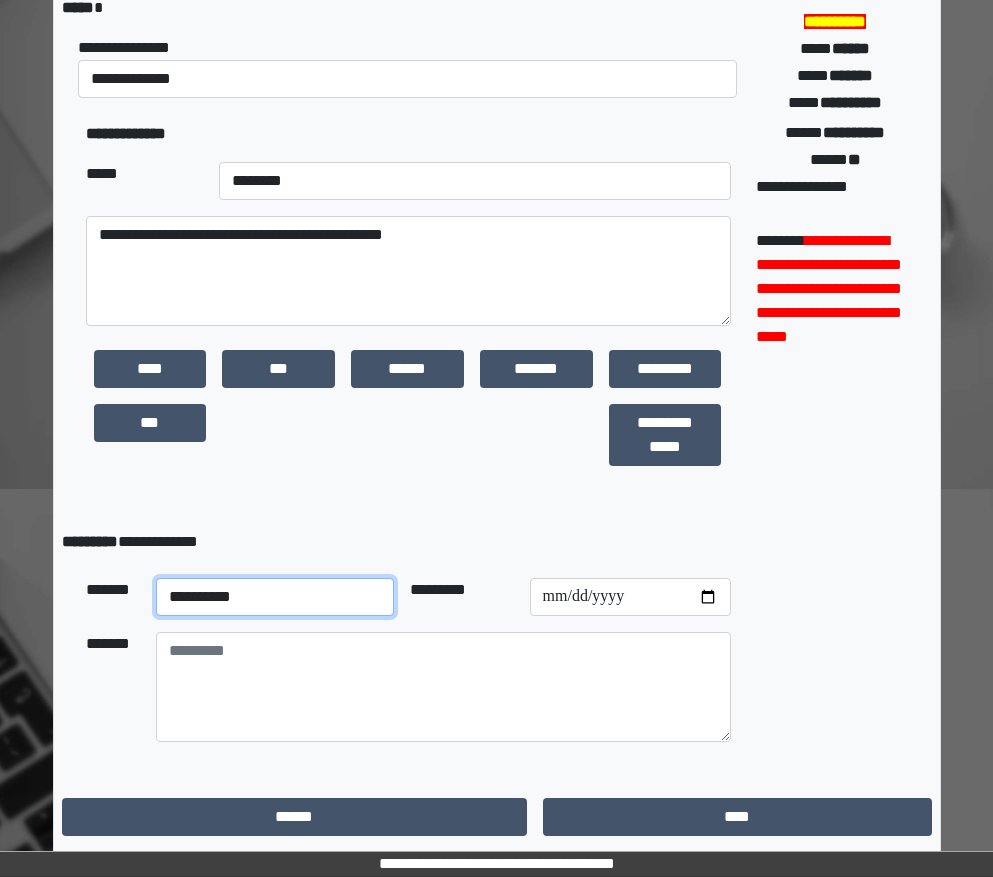 click on "**********" at bounding box center [275, 597] 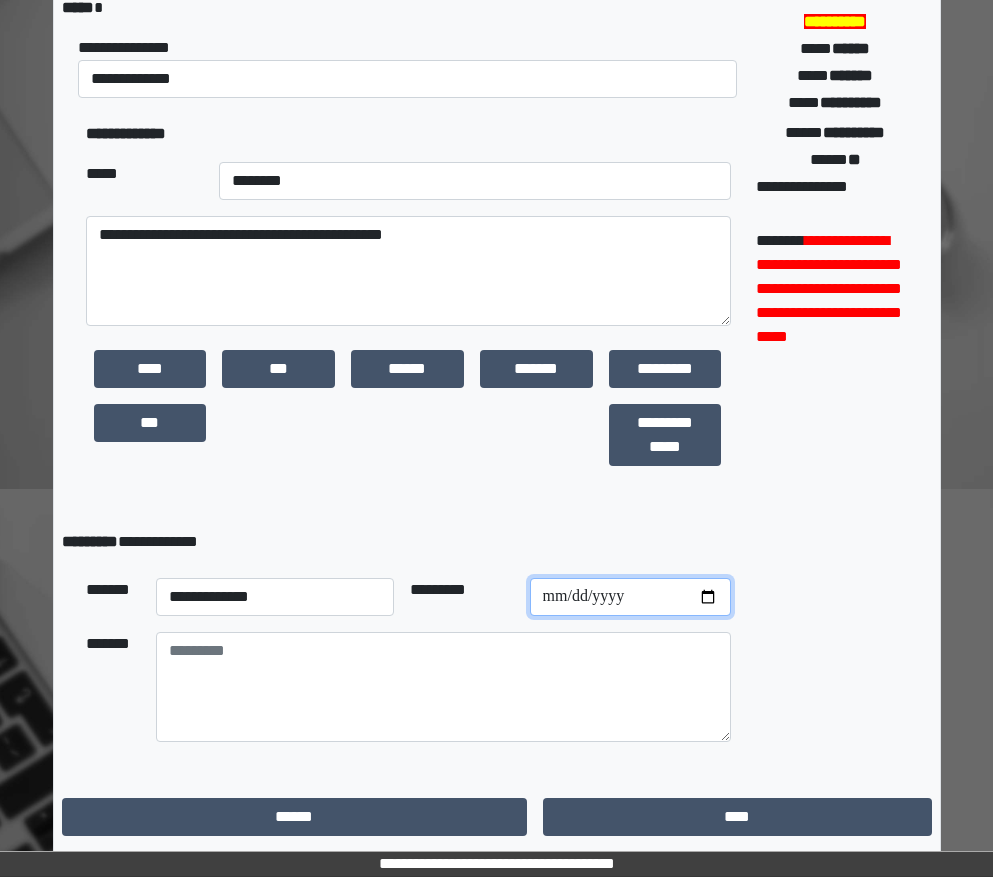 click at bounding box center (630, 597) 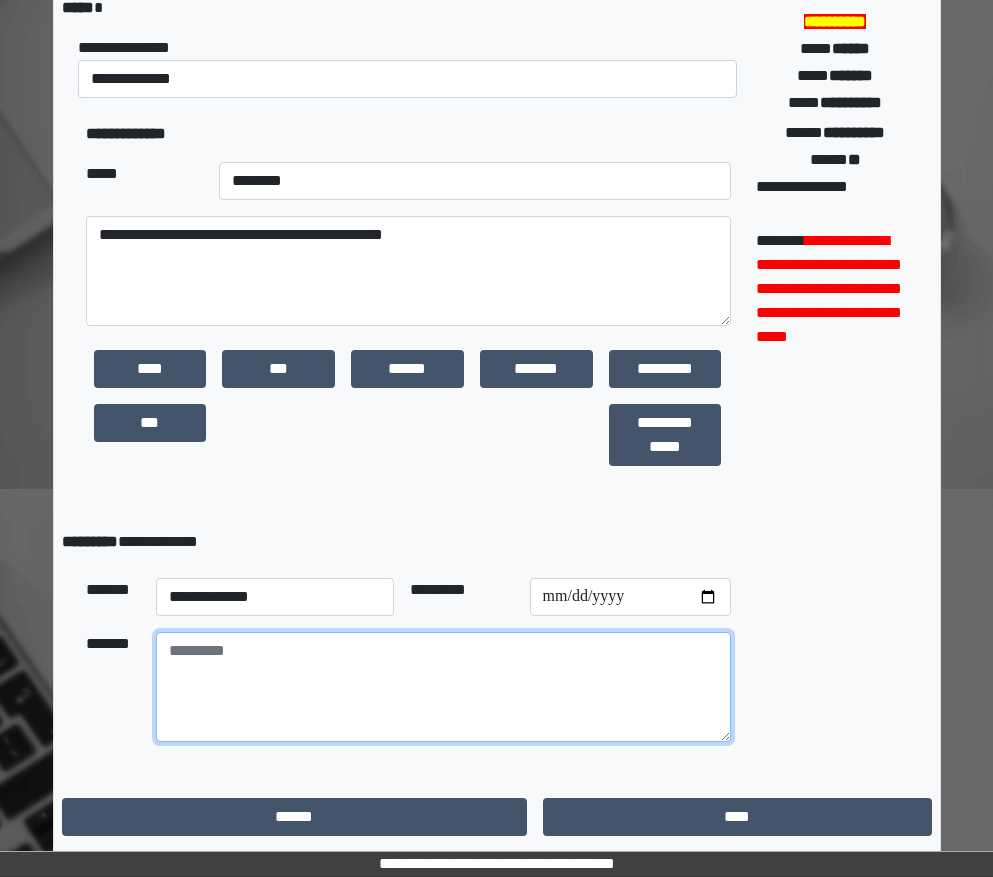 click at bounding box center (443, 687) 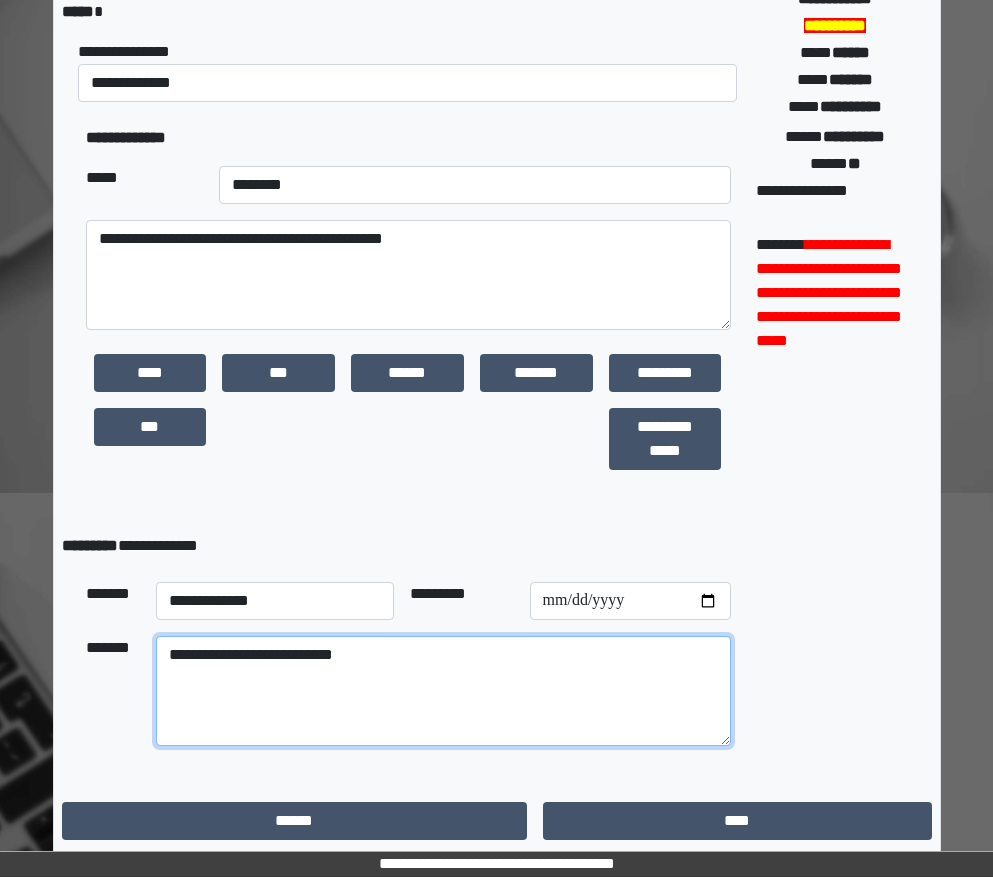 scroll, scrollTop: 403, scrollLeft: 0, axis: vertical 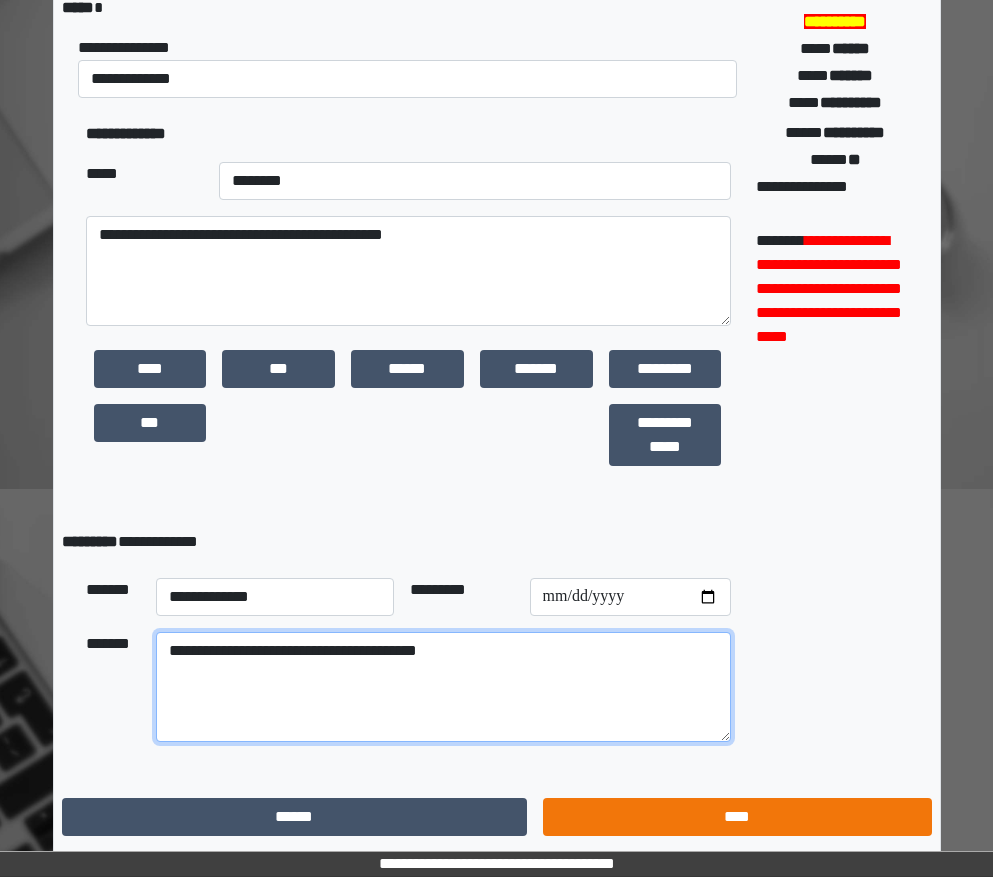 type on "**********" 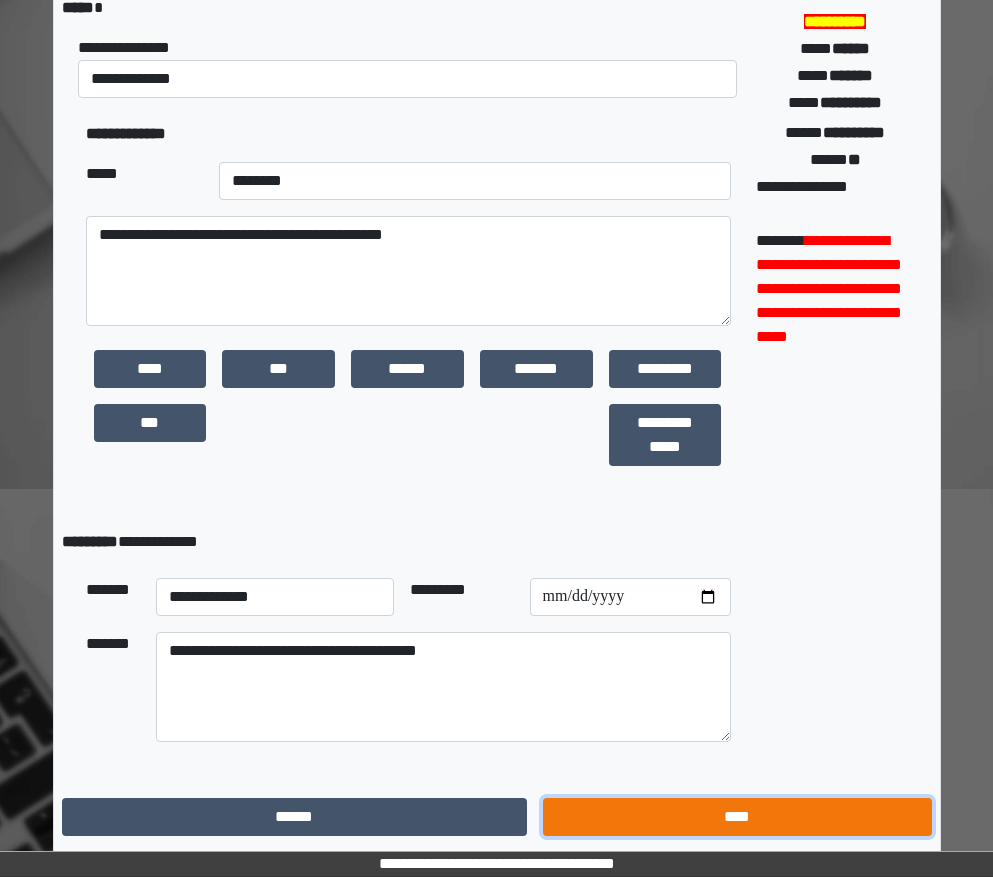 click on "****" at bounding box center [737, 817] 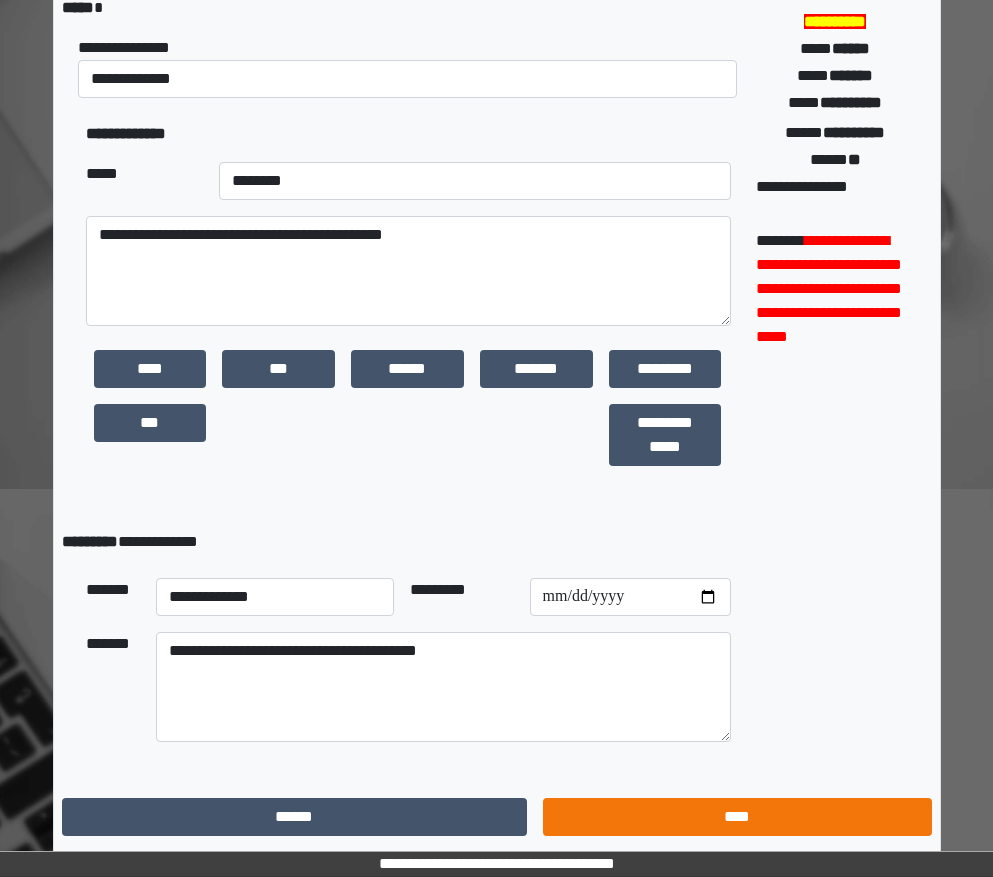 scroll, scrollTop: 15, scrollLeft: 0, axis: vertical 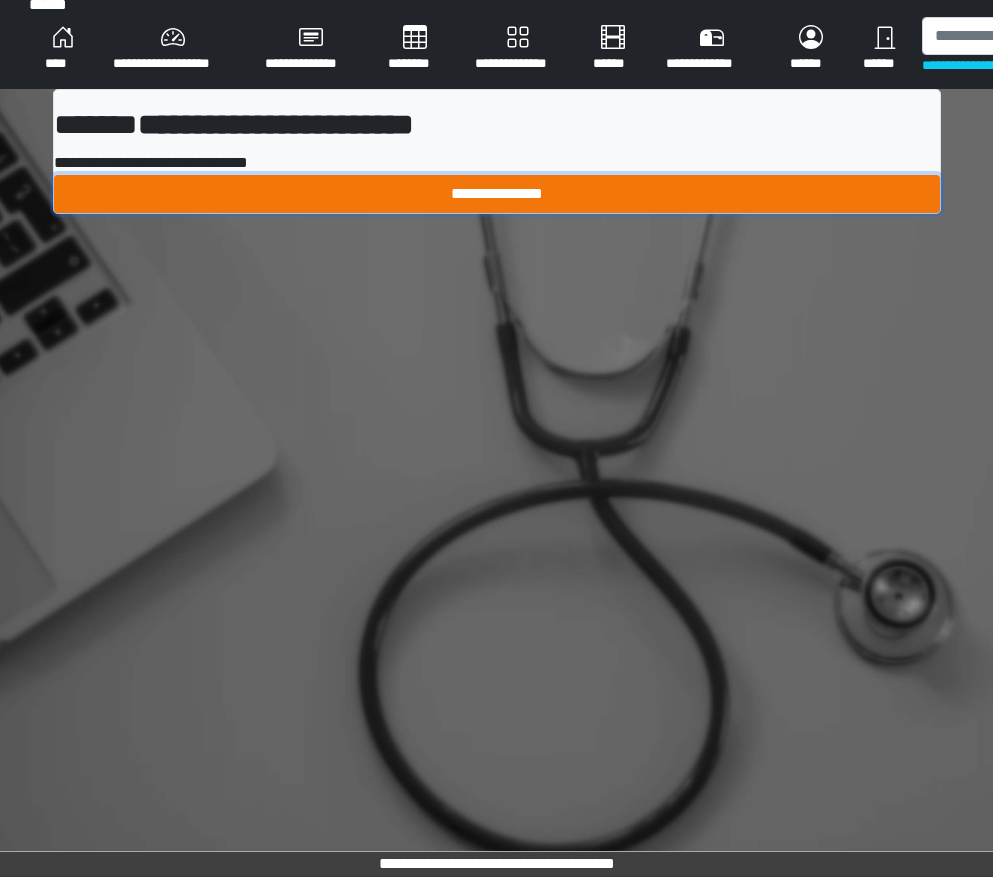 click on "**********" at bounding box center [497, 194] 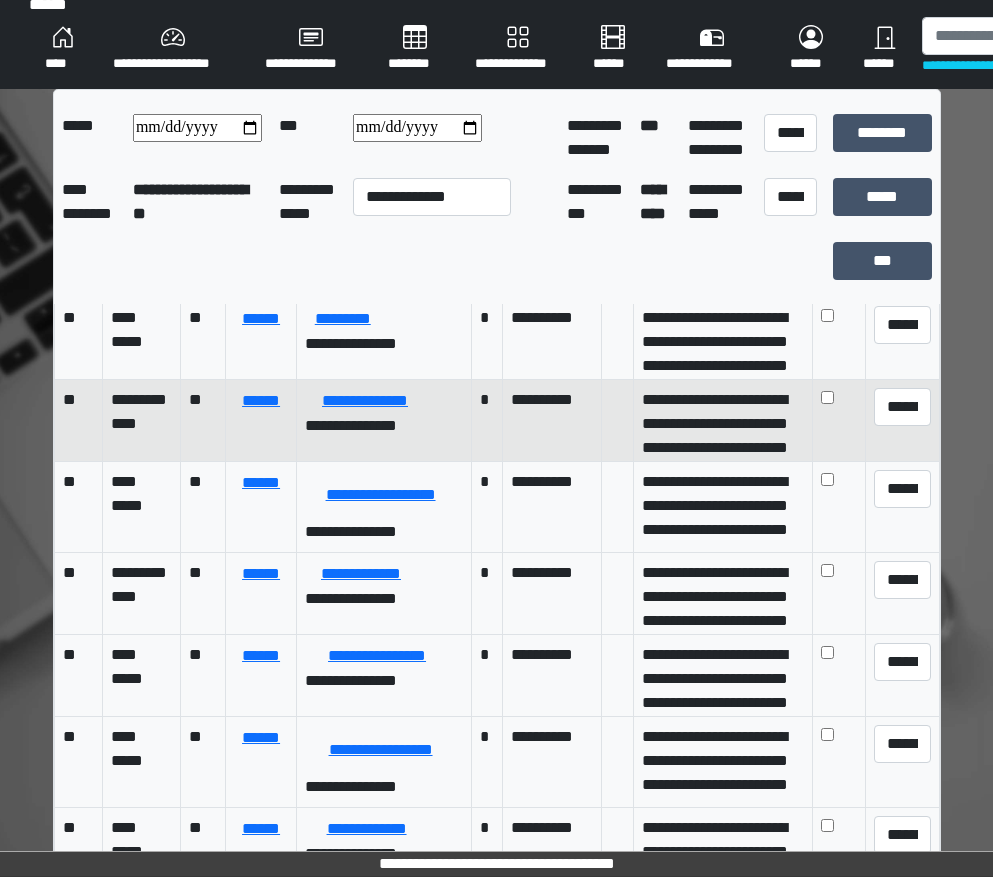 scroll, scrollTop: 613, scrollLeft: 0, axis: vertical 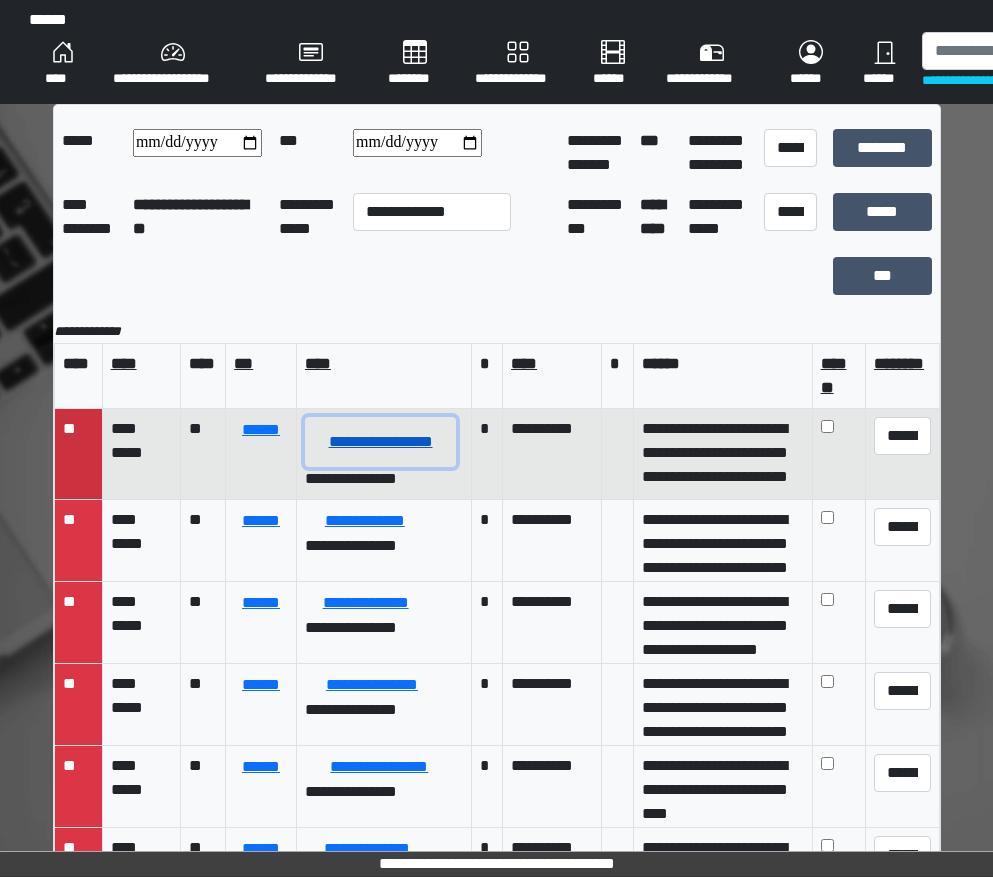 click on "**********" at bounding box center (380, 442) 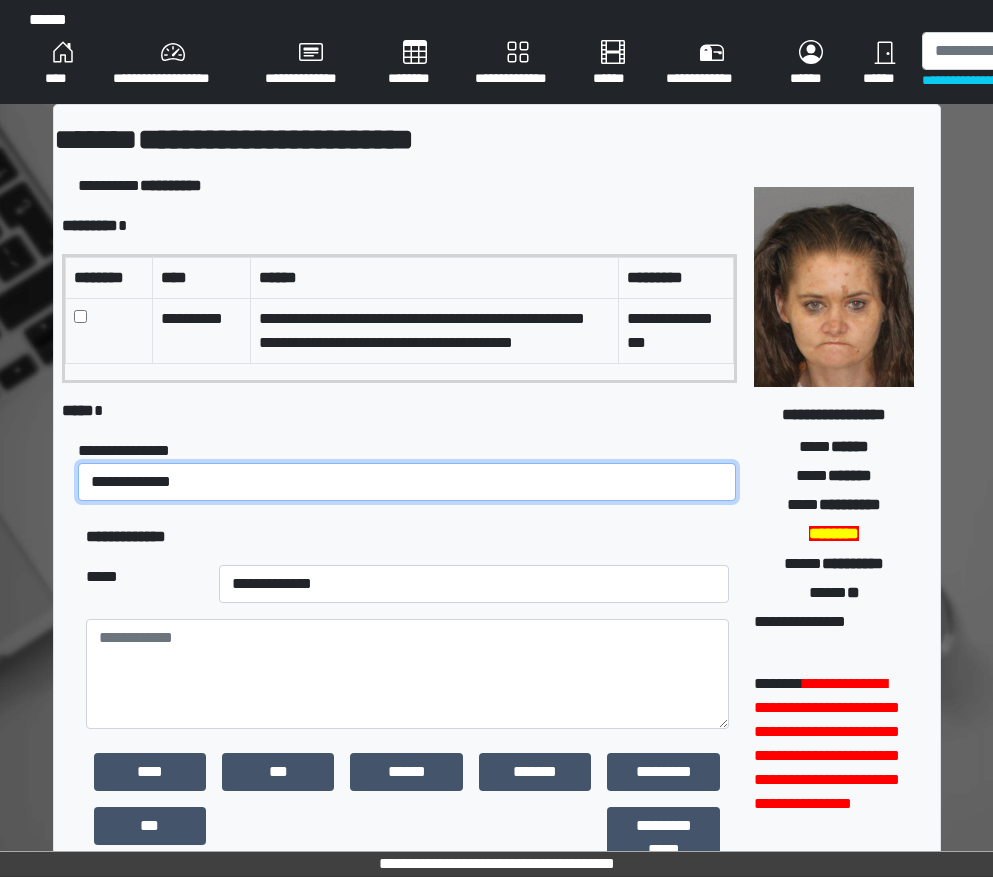 click on "**********" at bounding box center (407, 482) 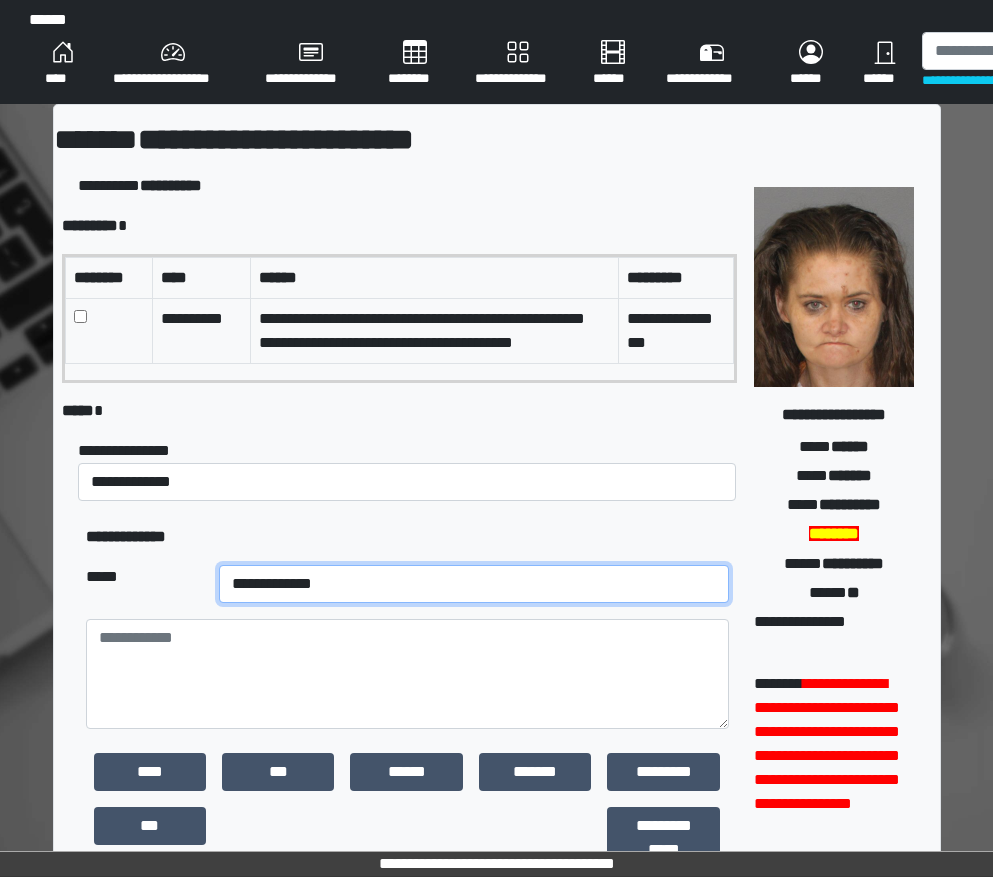 click on "**********" at bounding box center (474, 584) 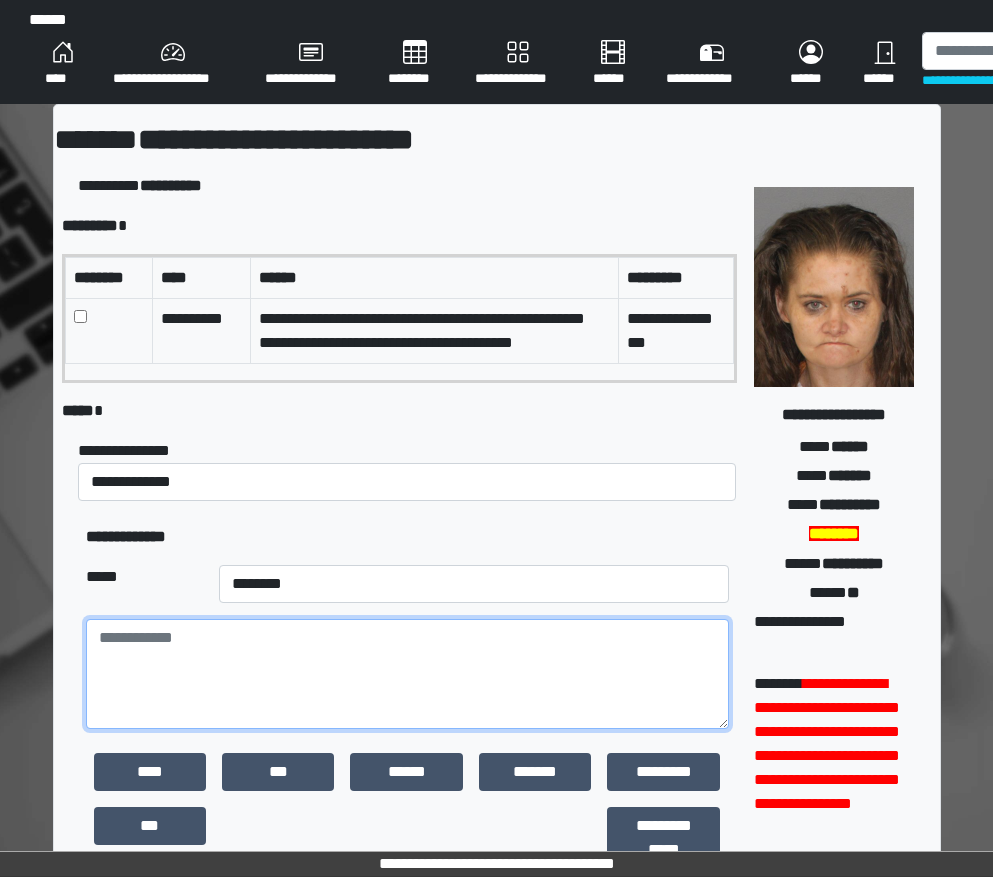click at bounding box center [408, 674] 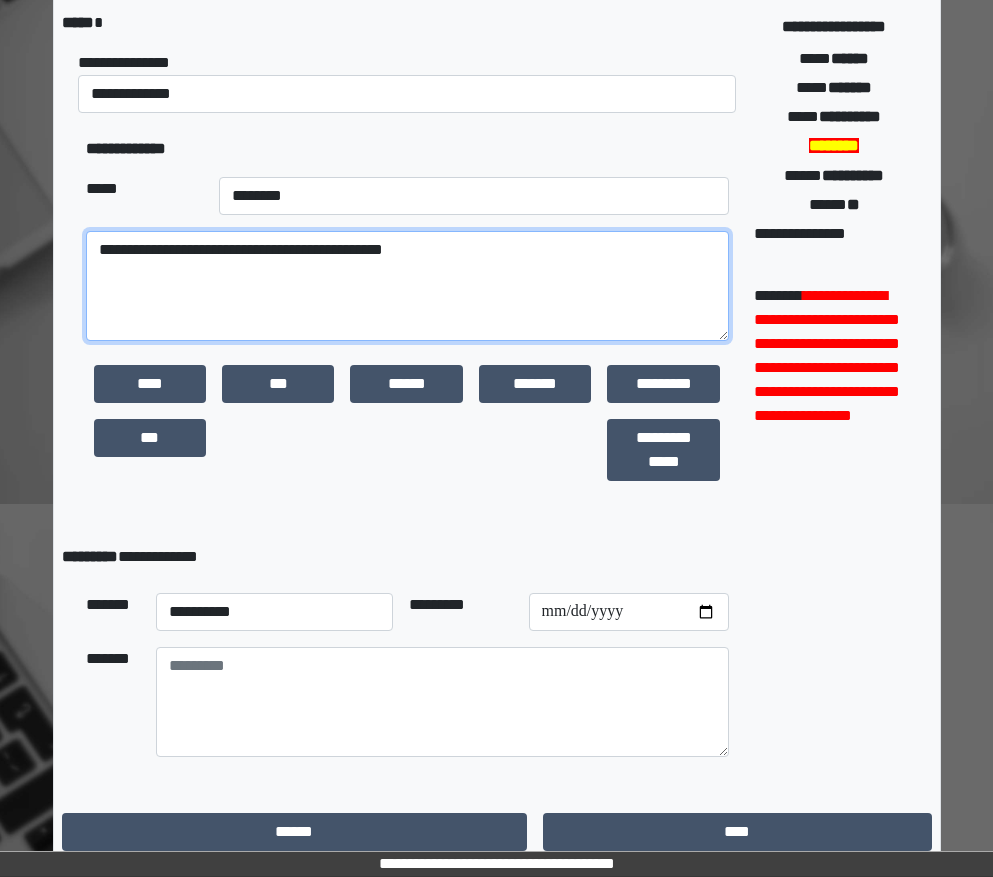 scroll, scrollTop: 400, scrollLeft: 0, axis: vertical 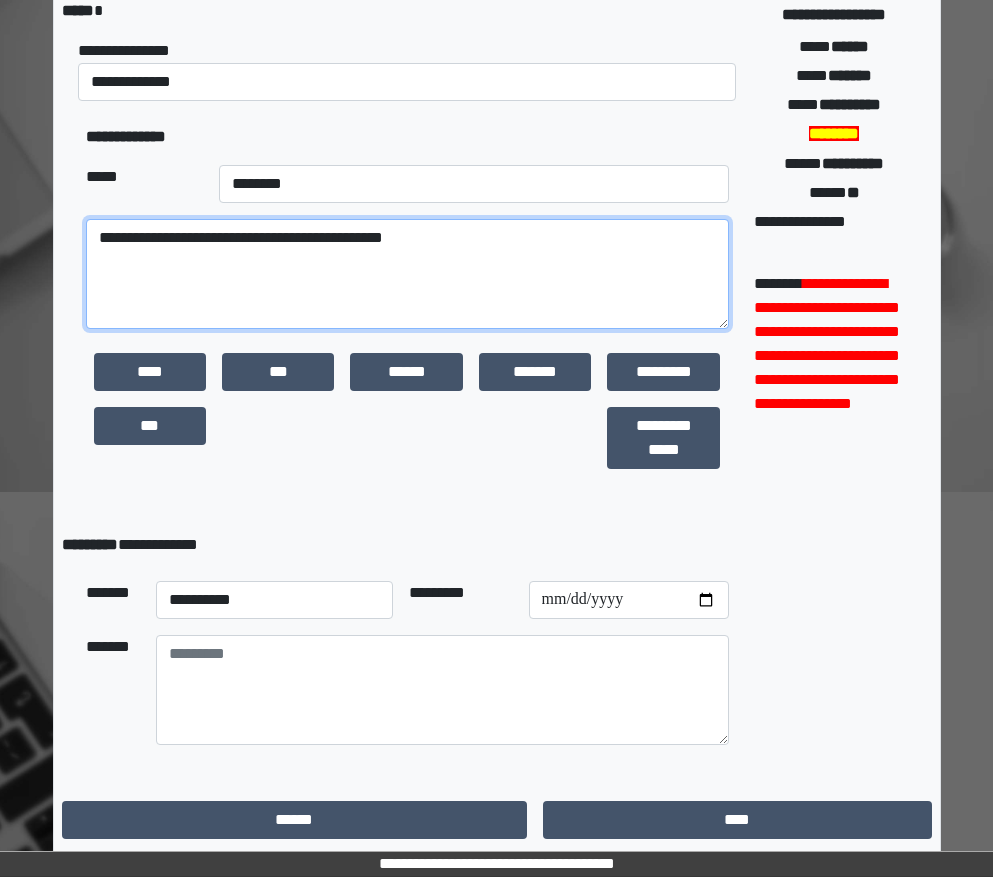 type on "**********" 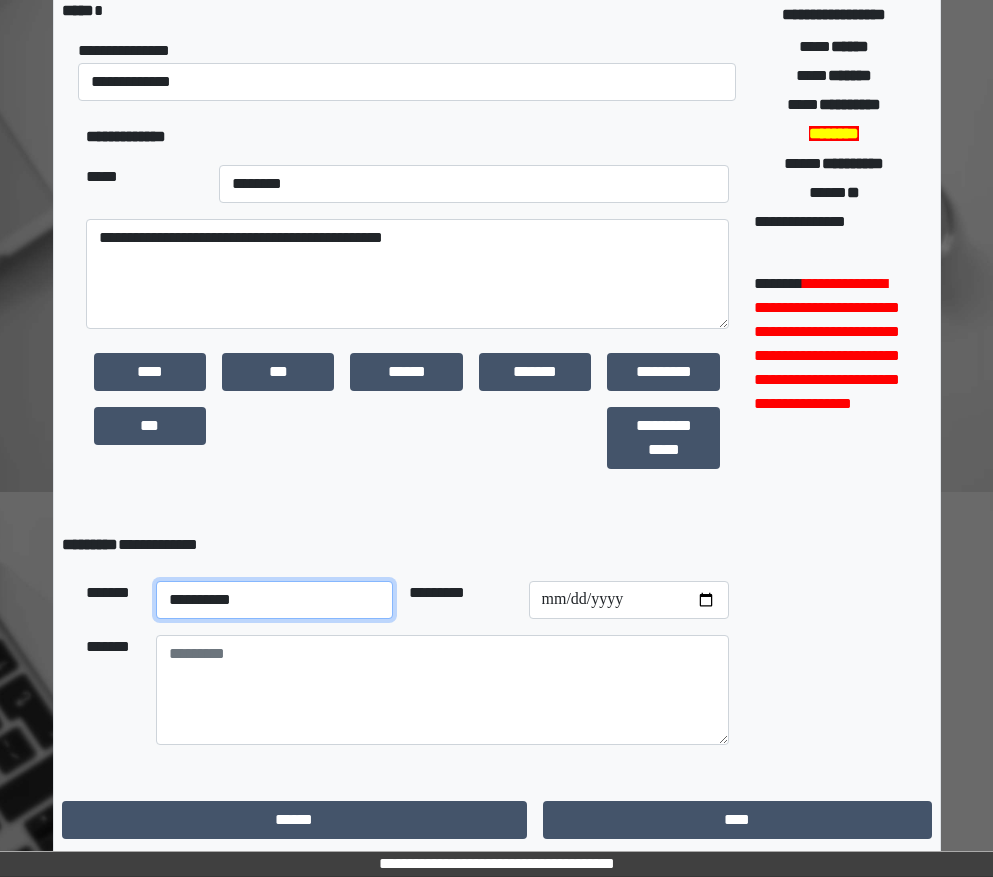 click on "**********" at bounding box center [275, 600] 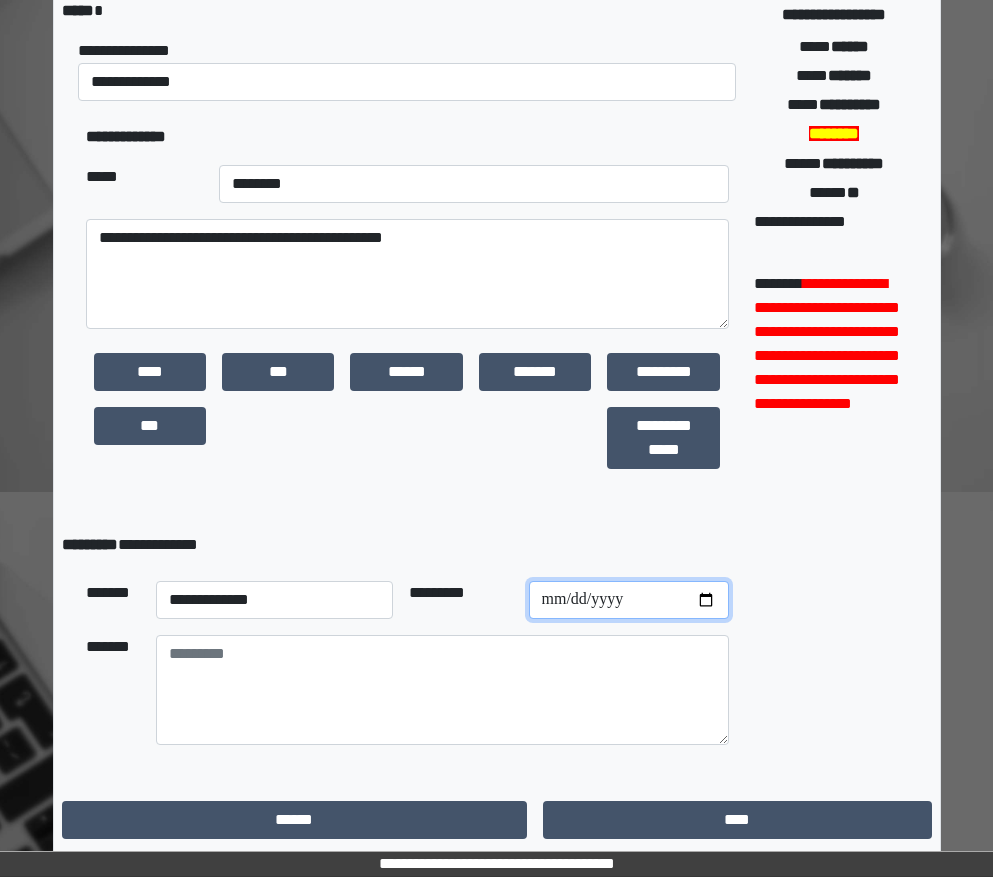 click at bounding box center (629, 600) 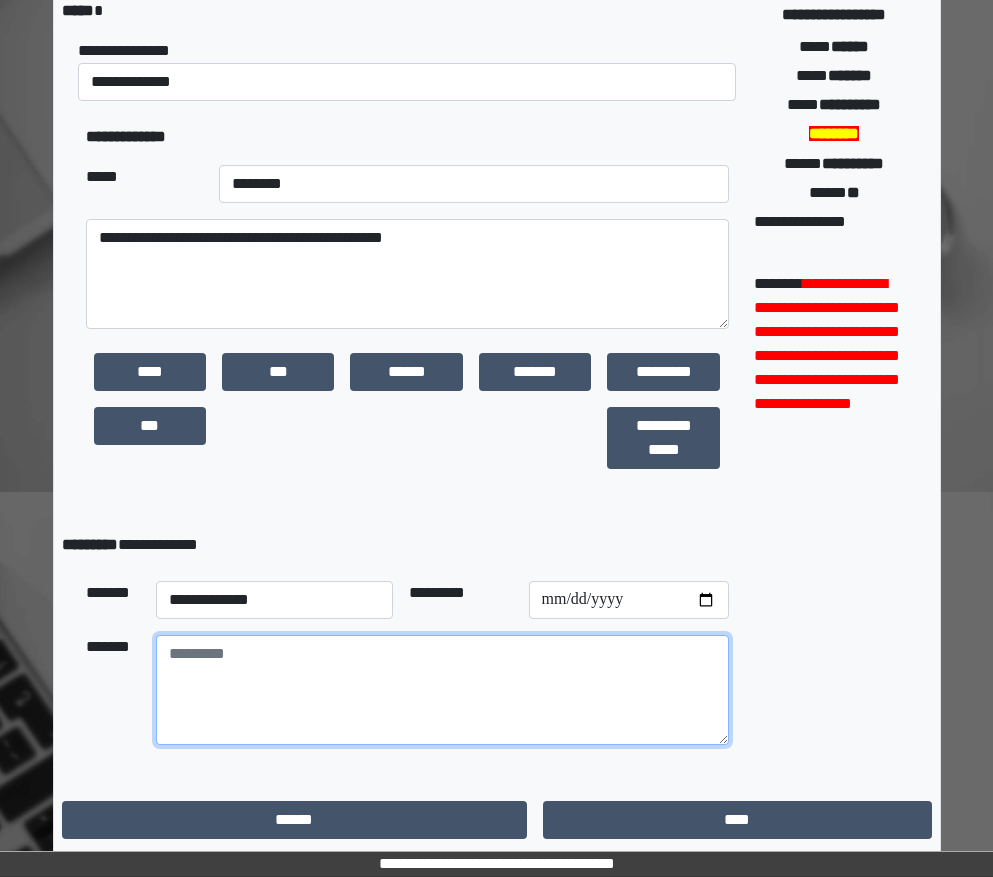 click at bounding box center [443, 690] 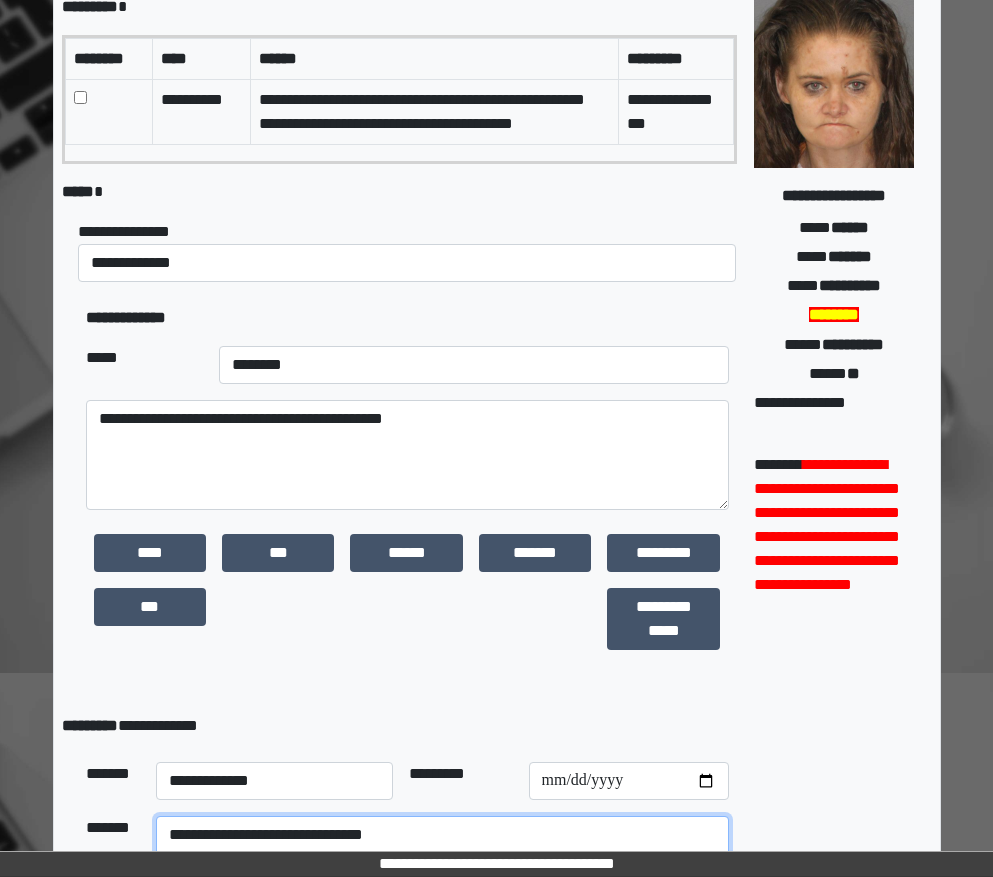 scroll, scrollTop: 403, scrollLeft: 0, axis: vertical 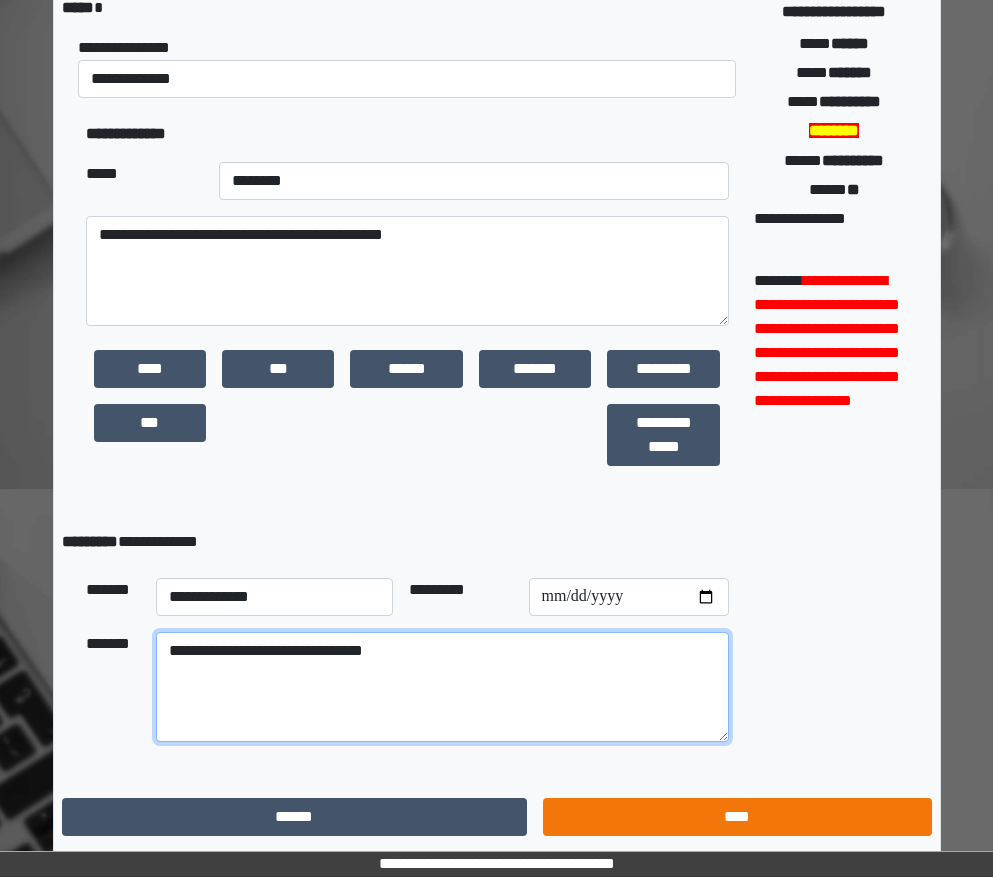 type on "**********" 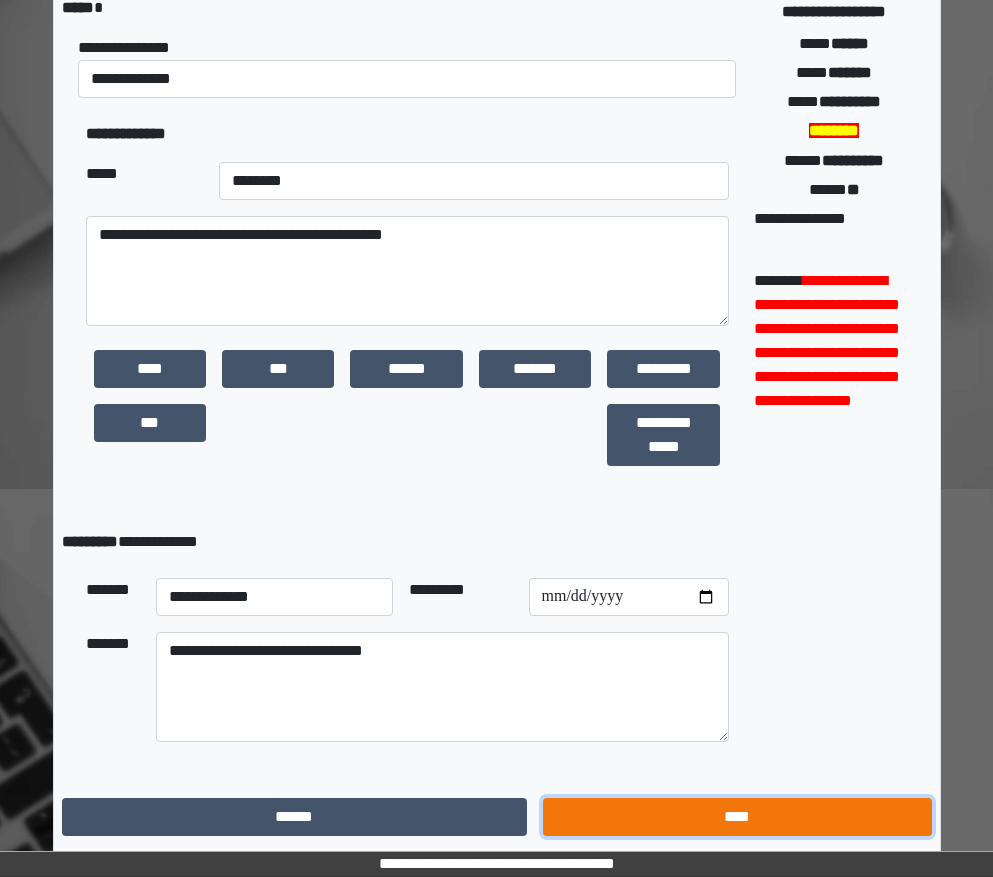 click on "****" at bounding box center [737, 817] 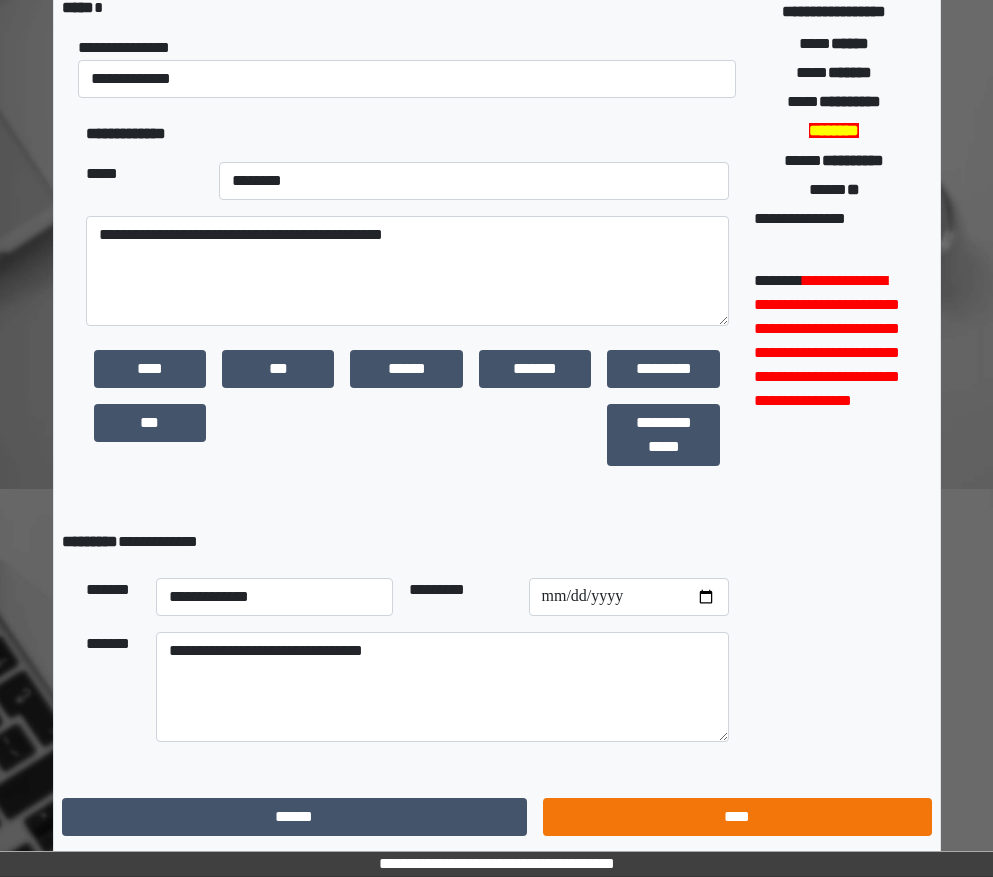scroll, scrollTop: 15, scrollLeft: 0, axis: vertical 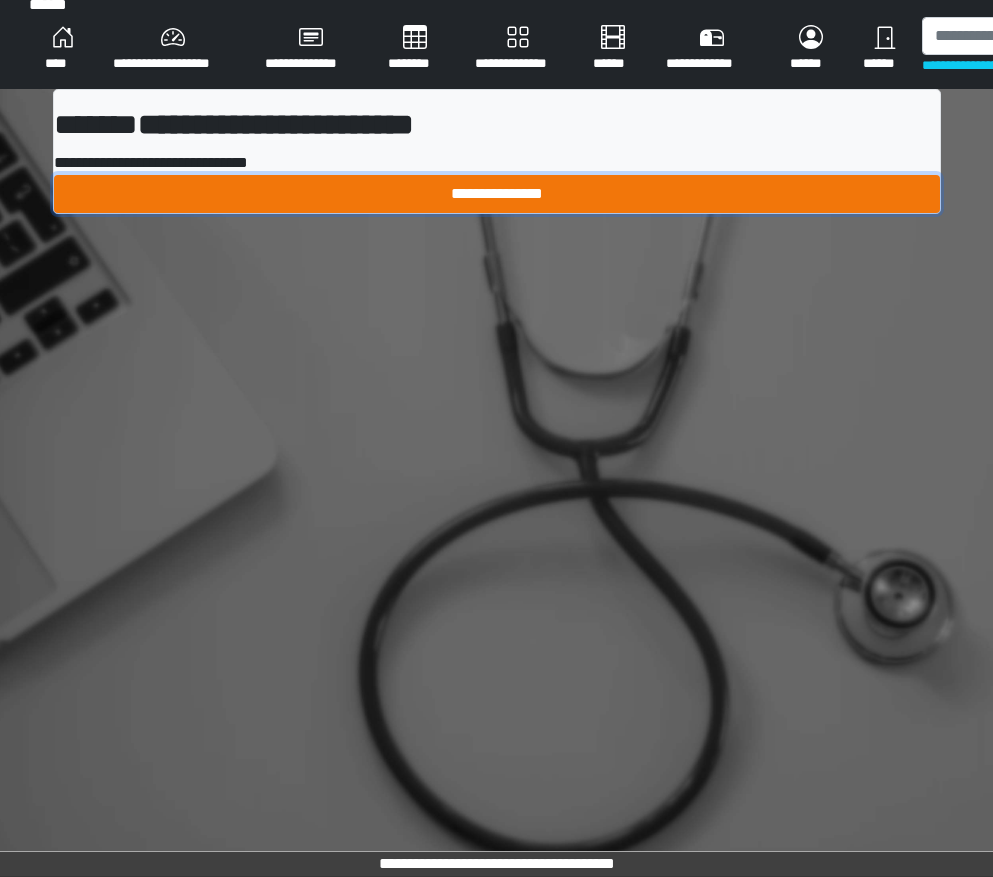 click on "**********" at bounding box center (497, 194) 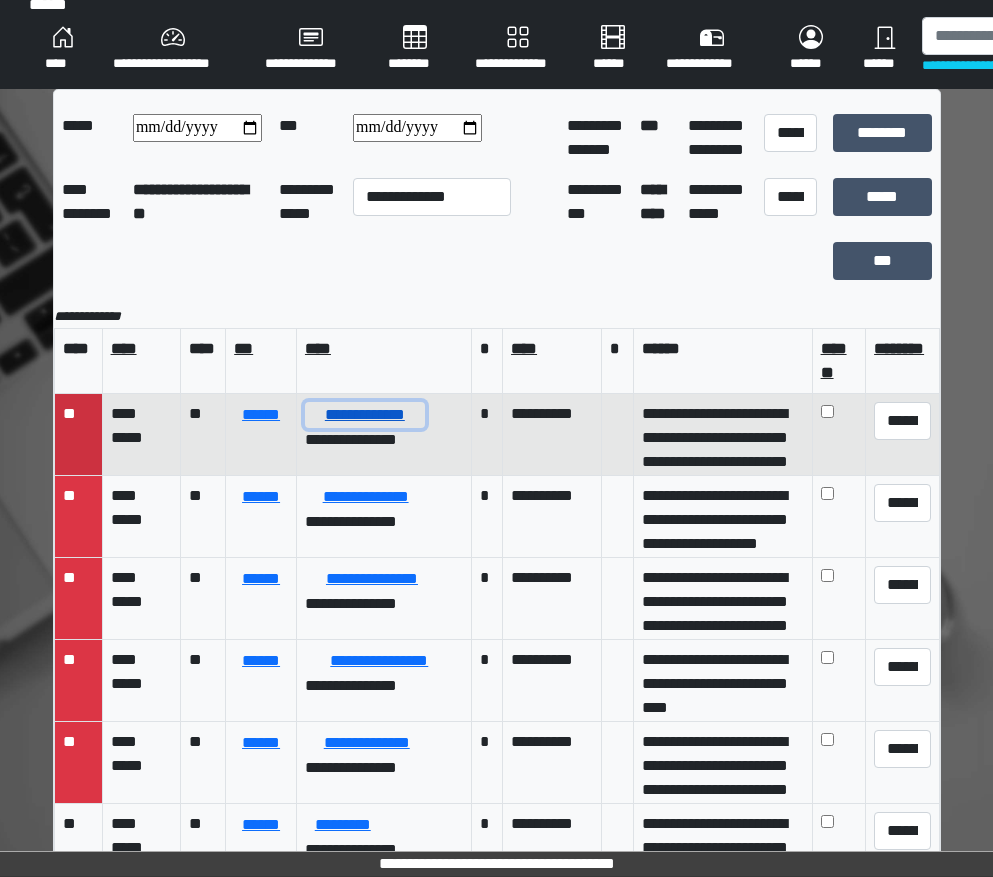 click on "**********" at bounding box center (365, 415) 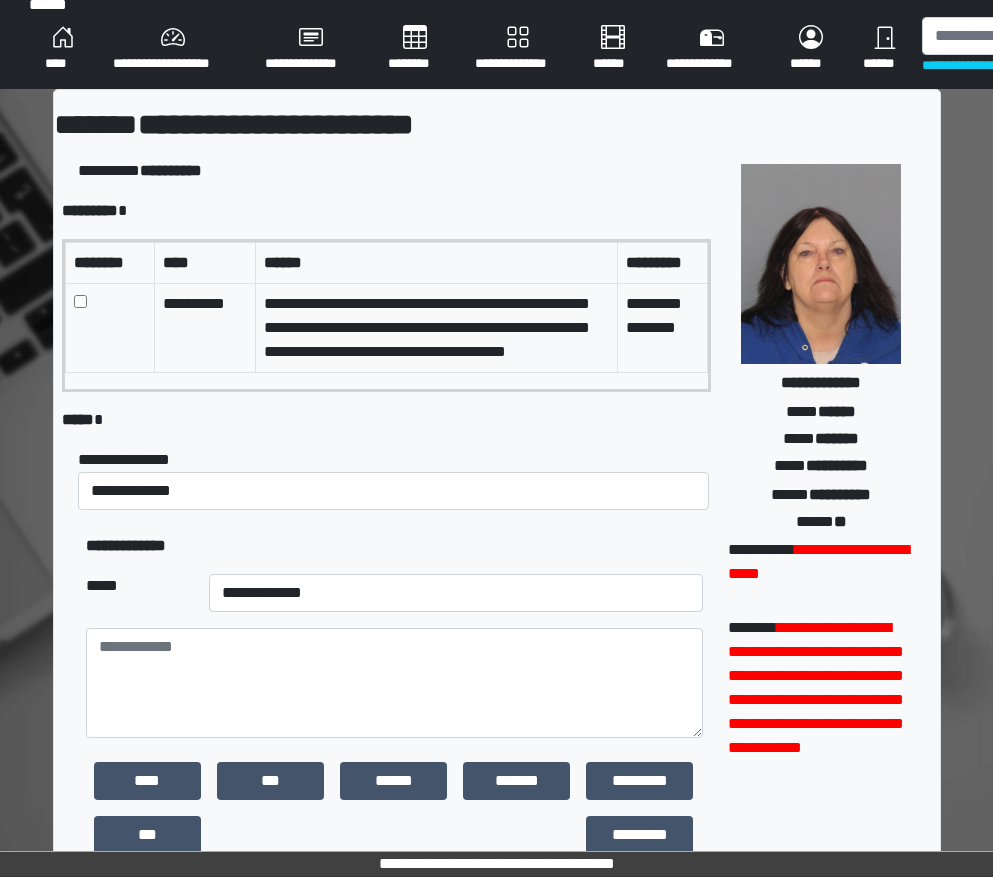 click at bounding box center (109, 327) 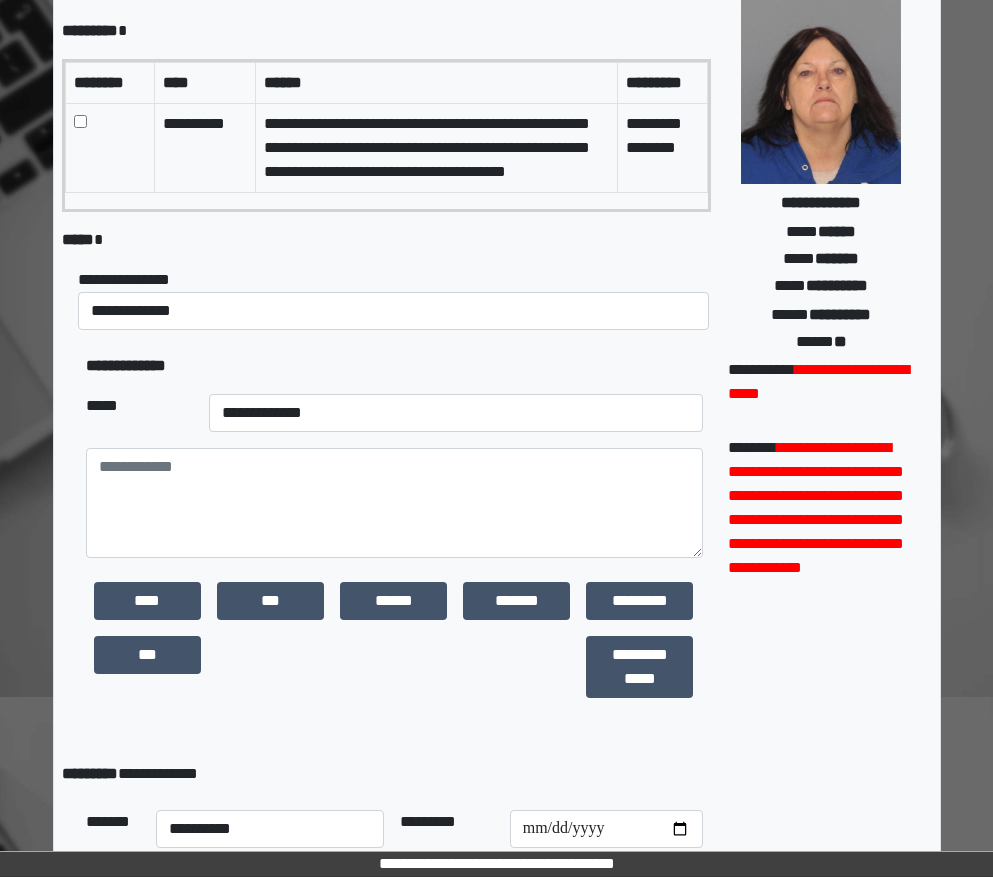 scroll, scrollTop: 215, scrollLeft: 0, axis: vertical 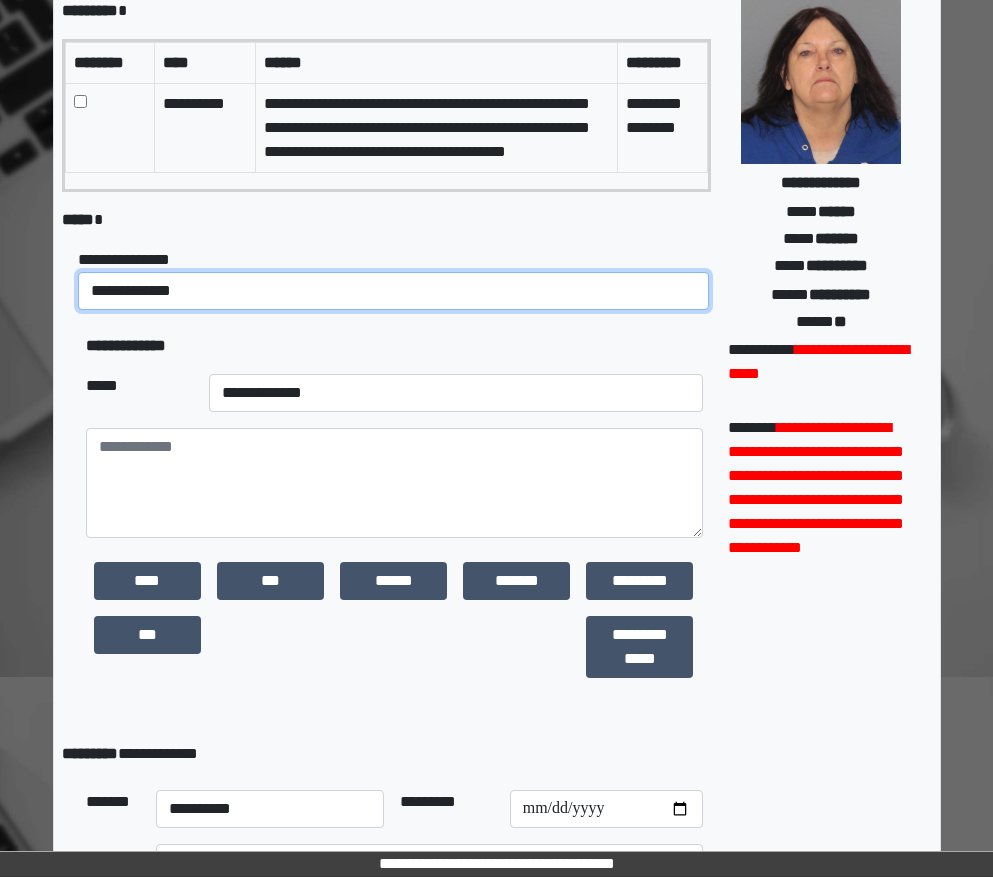 click on "**********" at bounding box center [394, 291] 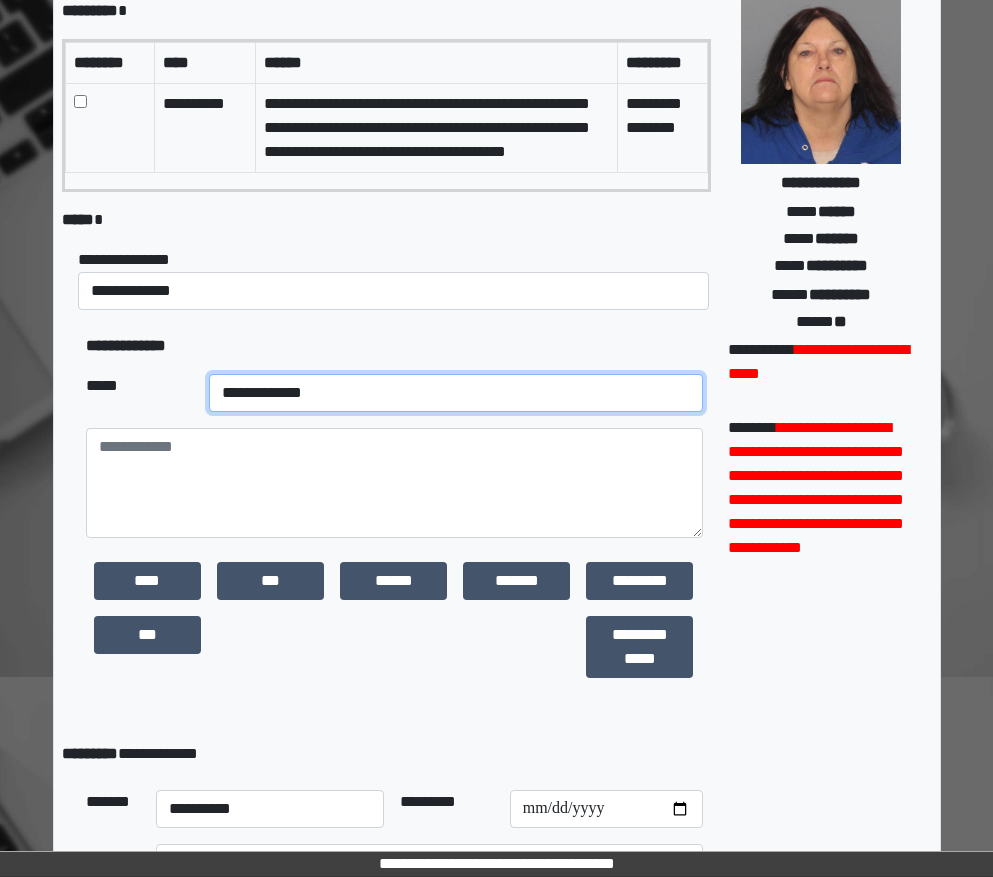 click on "**********" at bounding box center (456, 393) 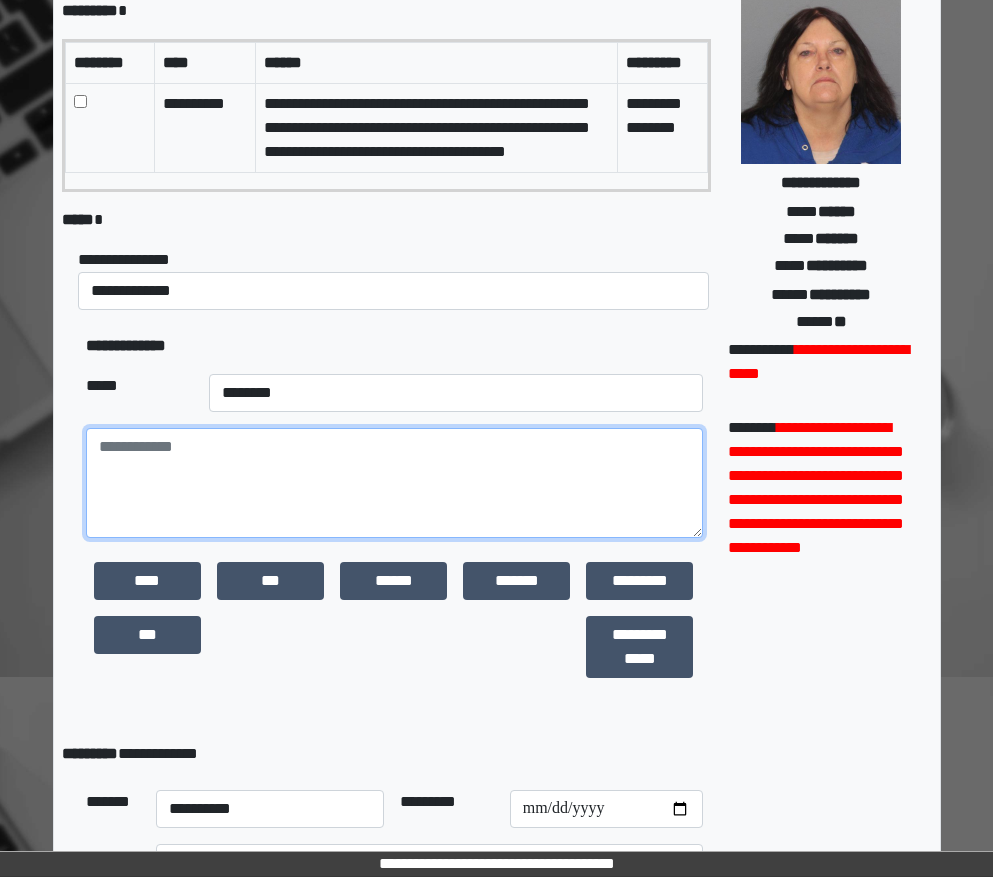 click at bounding box center [394, 483] 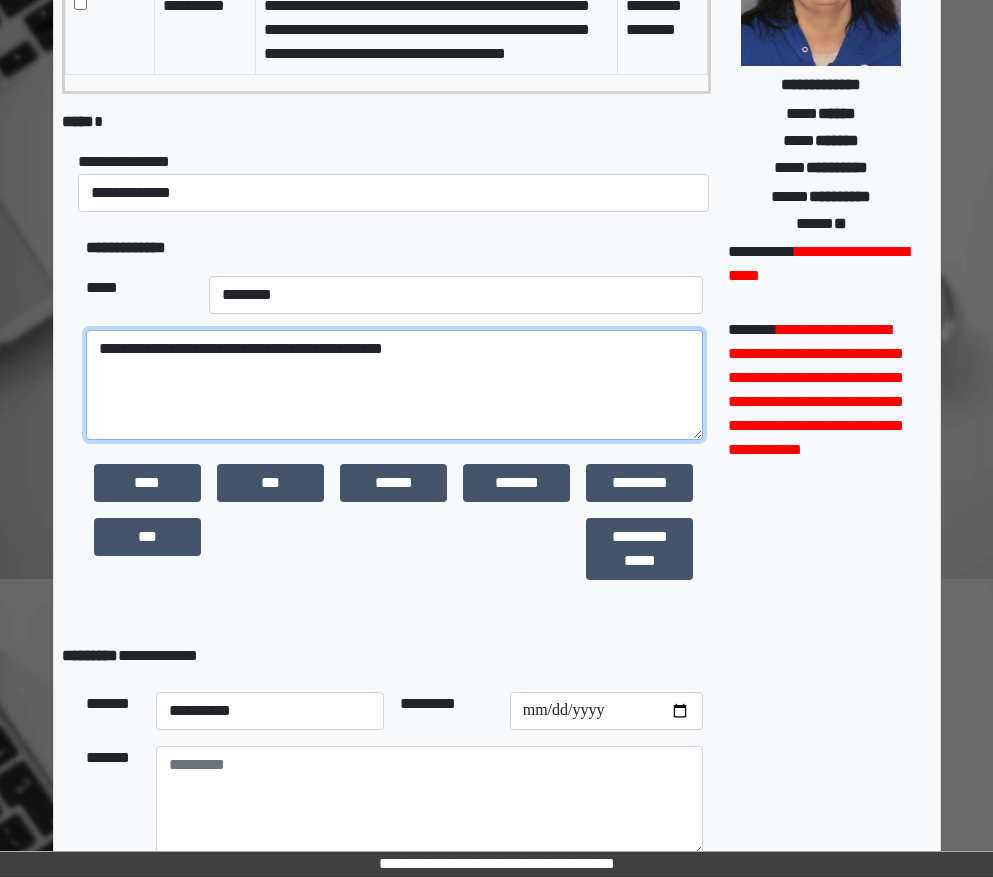 scroll, scrollTop: 474, scrollLeft: 0, axis: vertical 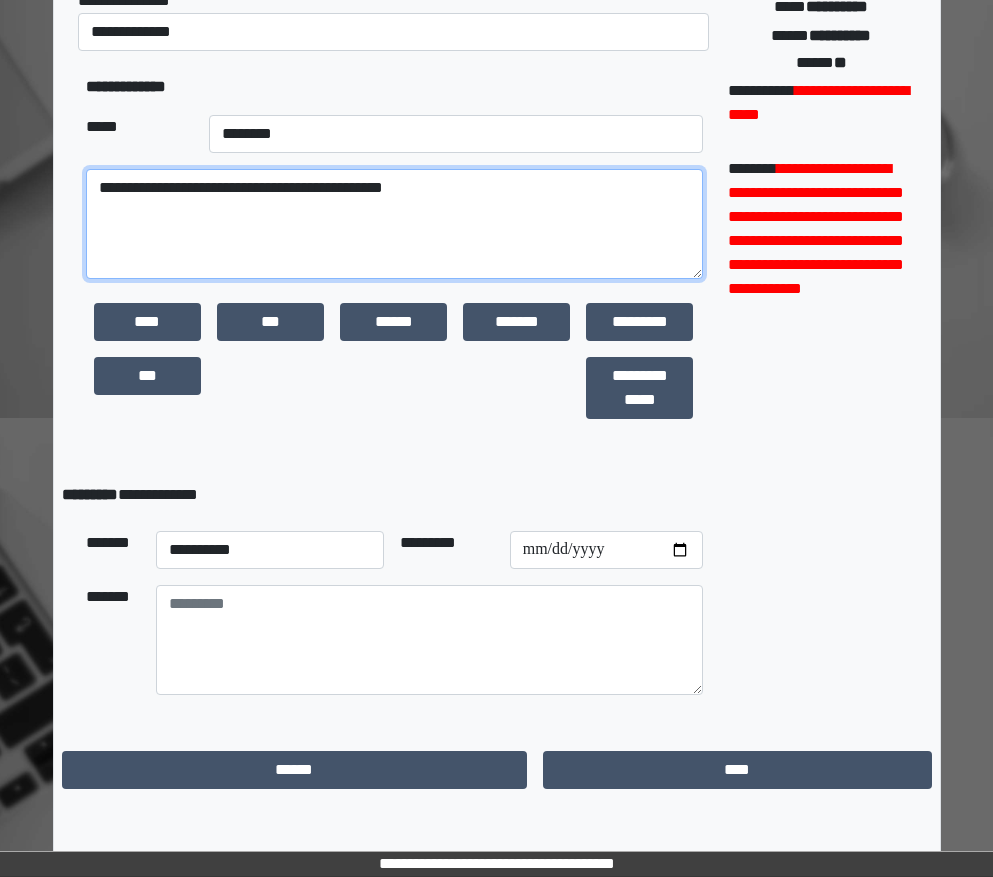 type on "**********" 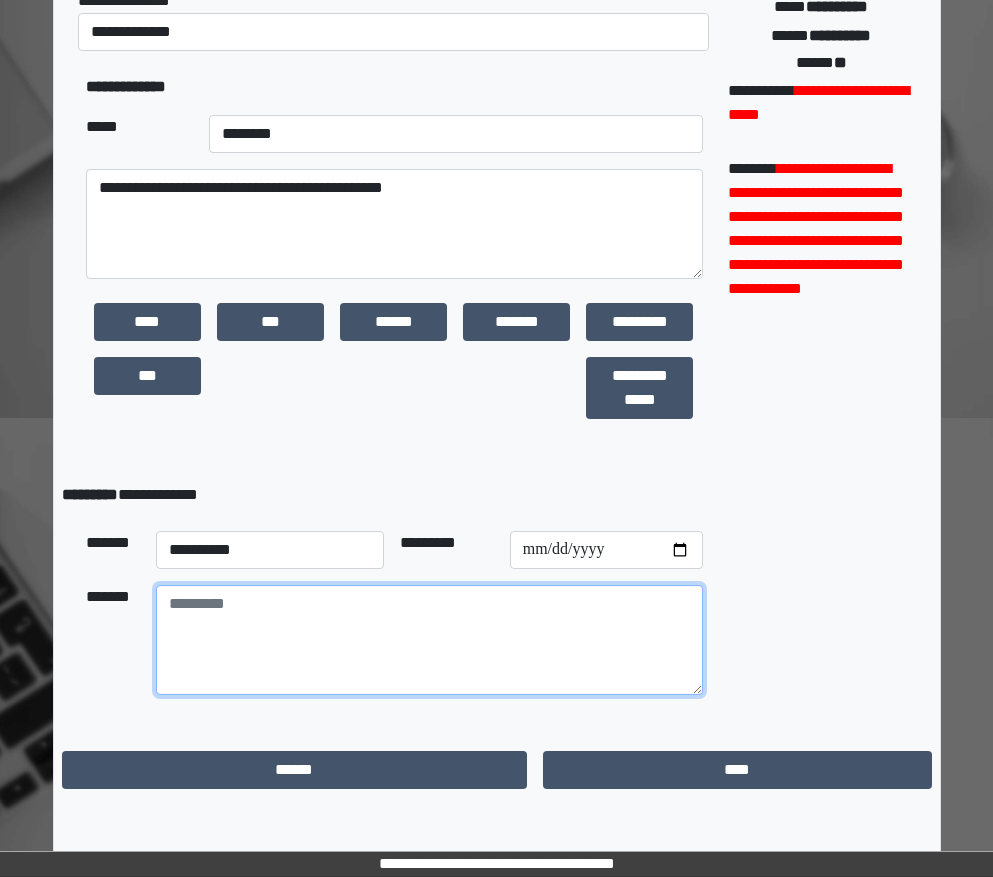 click at bounding box center [429, 640] 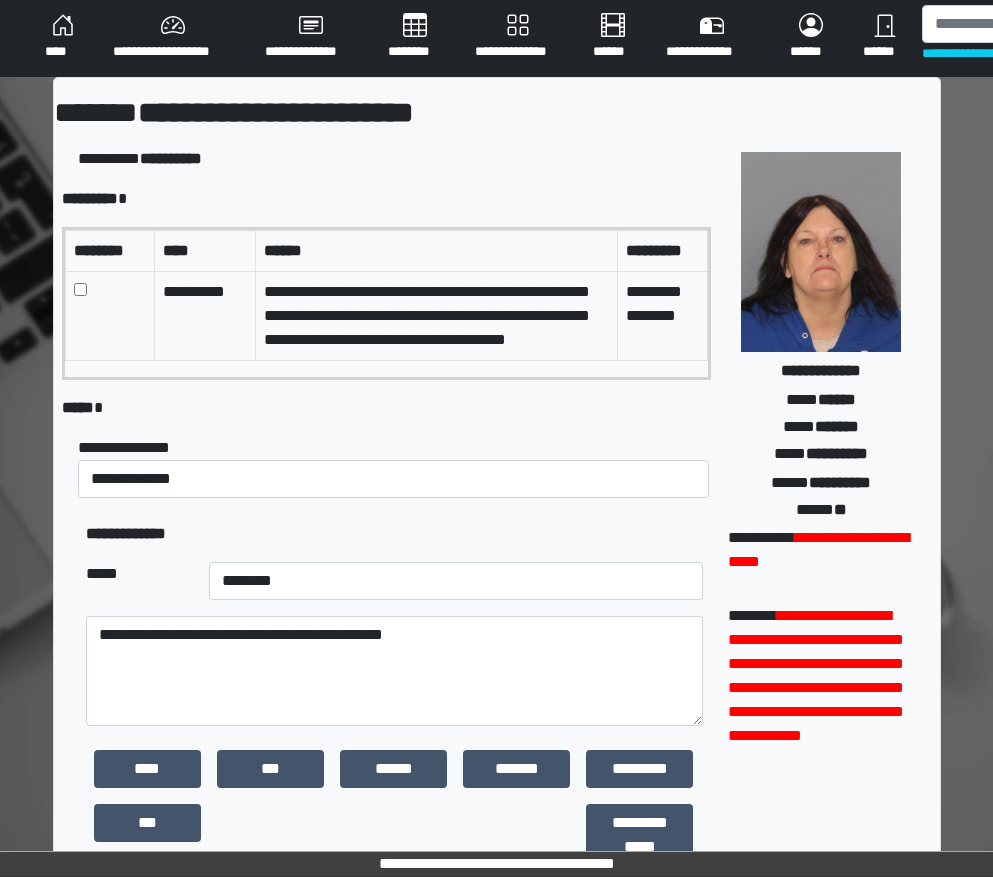 scroll, scrollTop: 0, scrollLeft: 0, axis: both 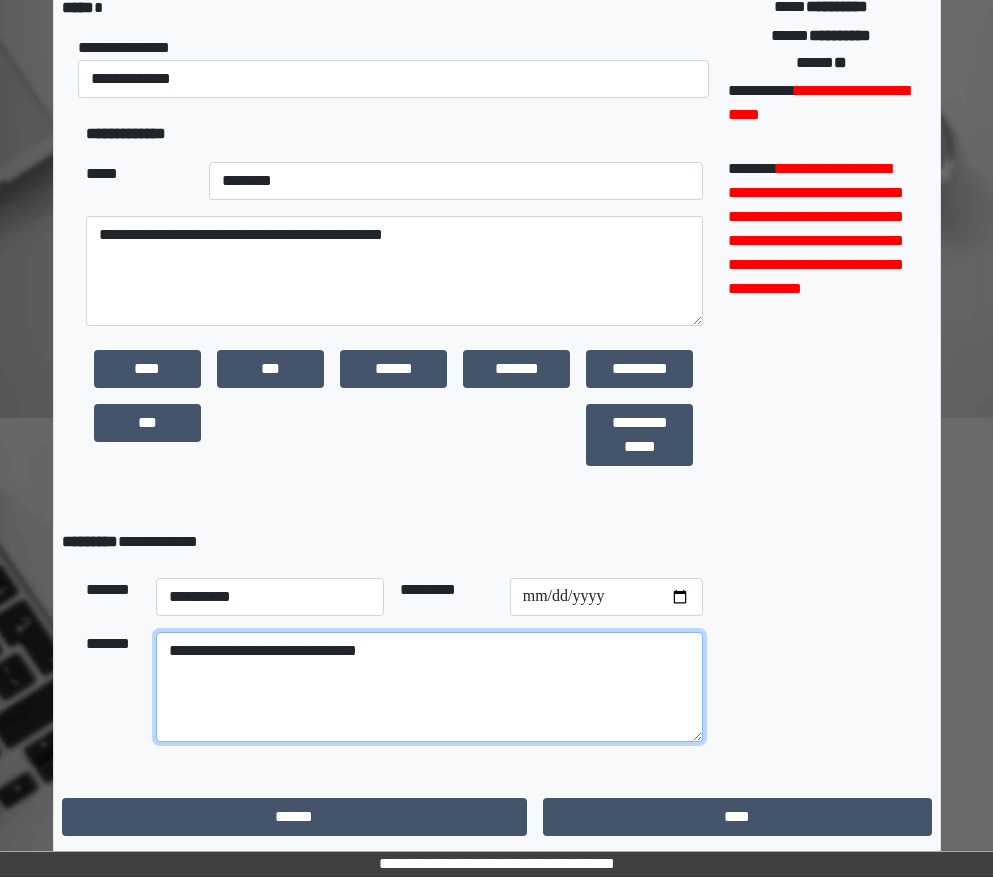 type on "**********" 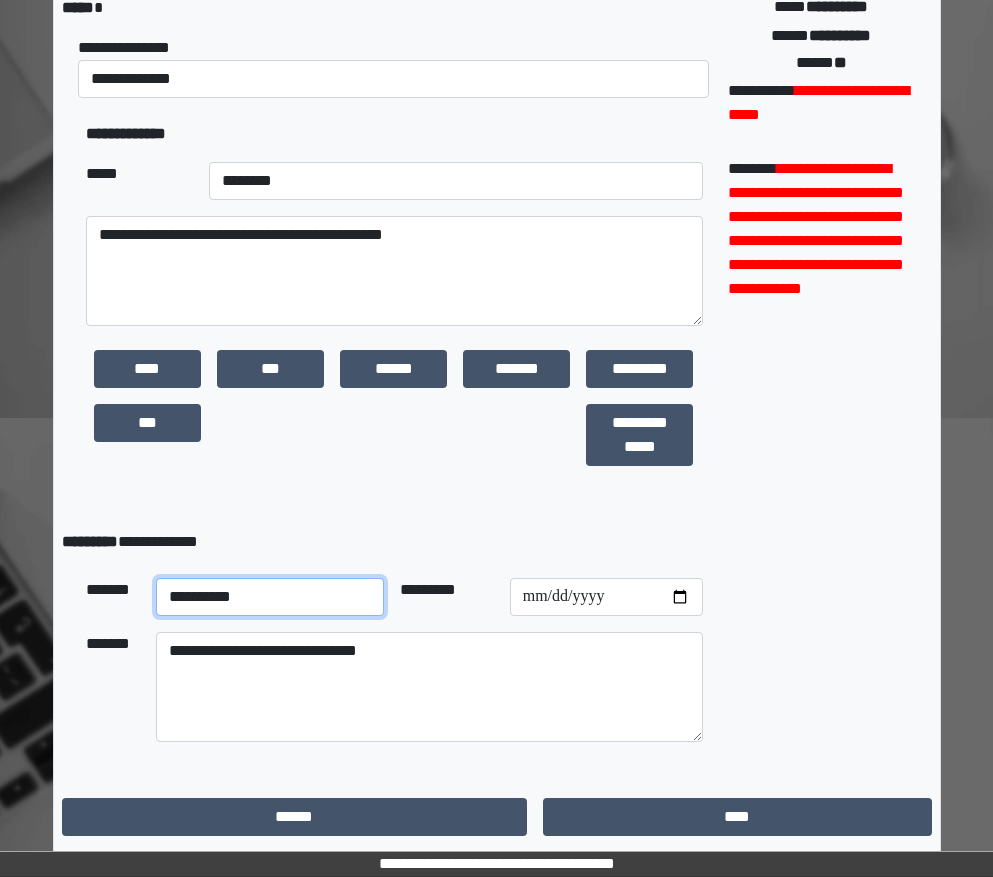 click on "**********" at bounding box center (270, 597) 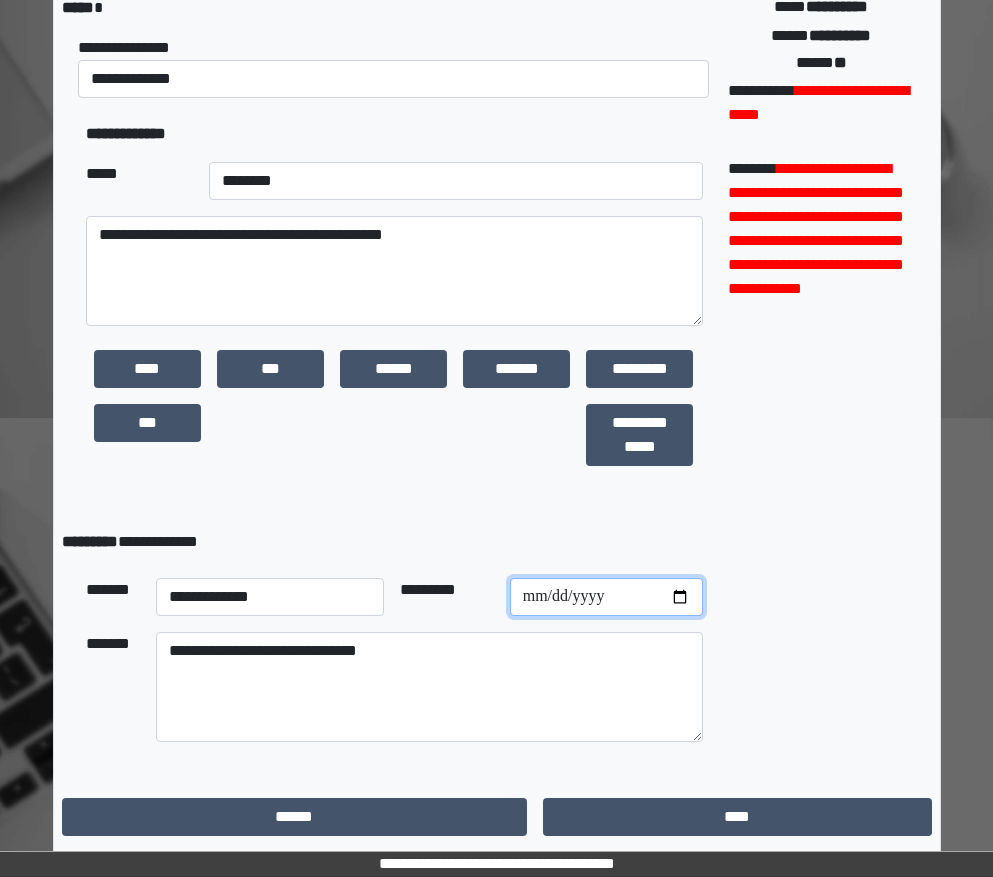 click at bounding box center [606, 597] 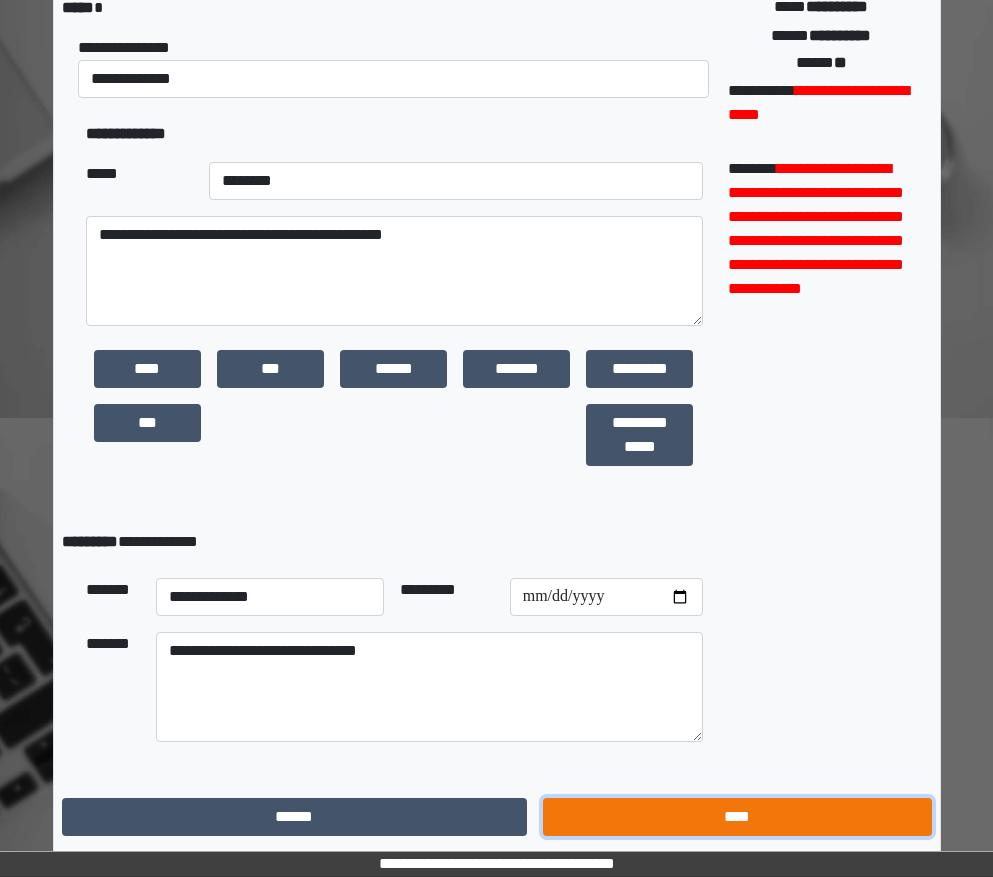 click on "****" at bounding box center (737, 817) 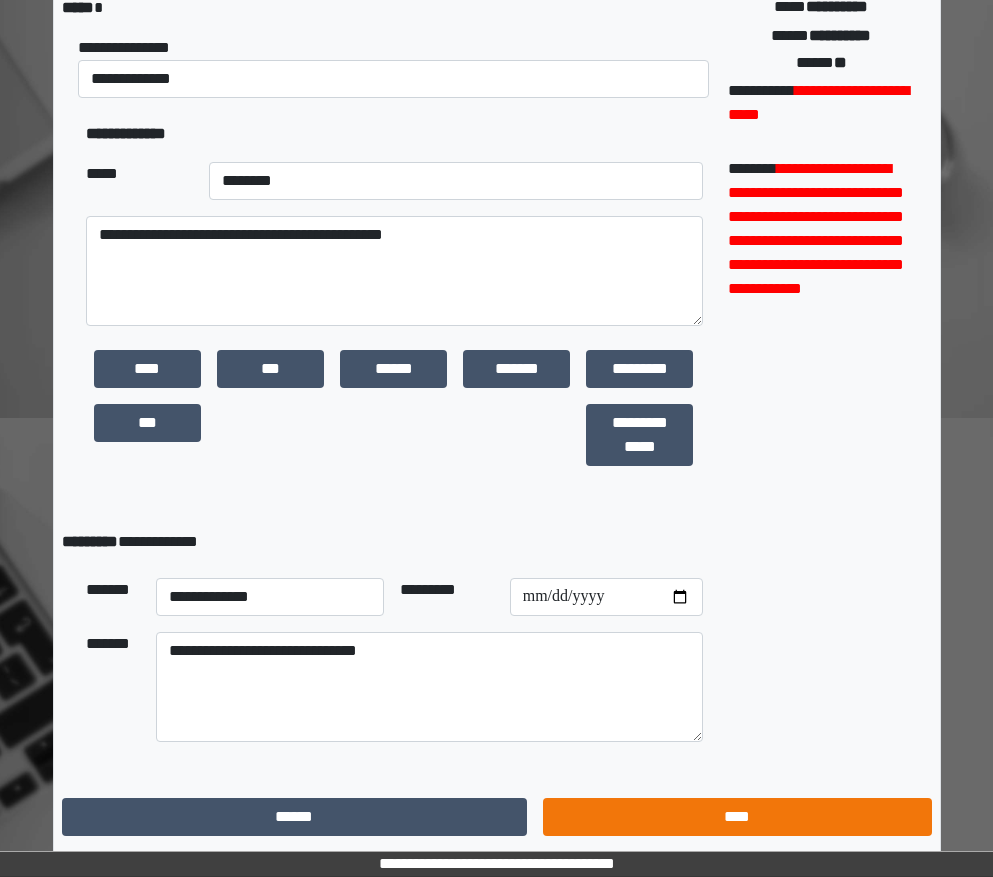 scroll, scrollTop: 15, scrollLeft: 0, axis: vertical 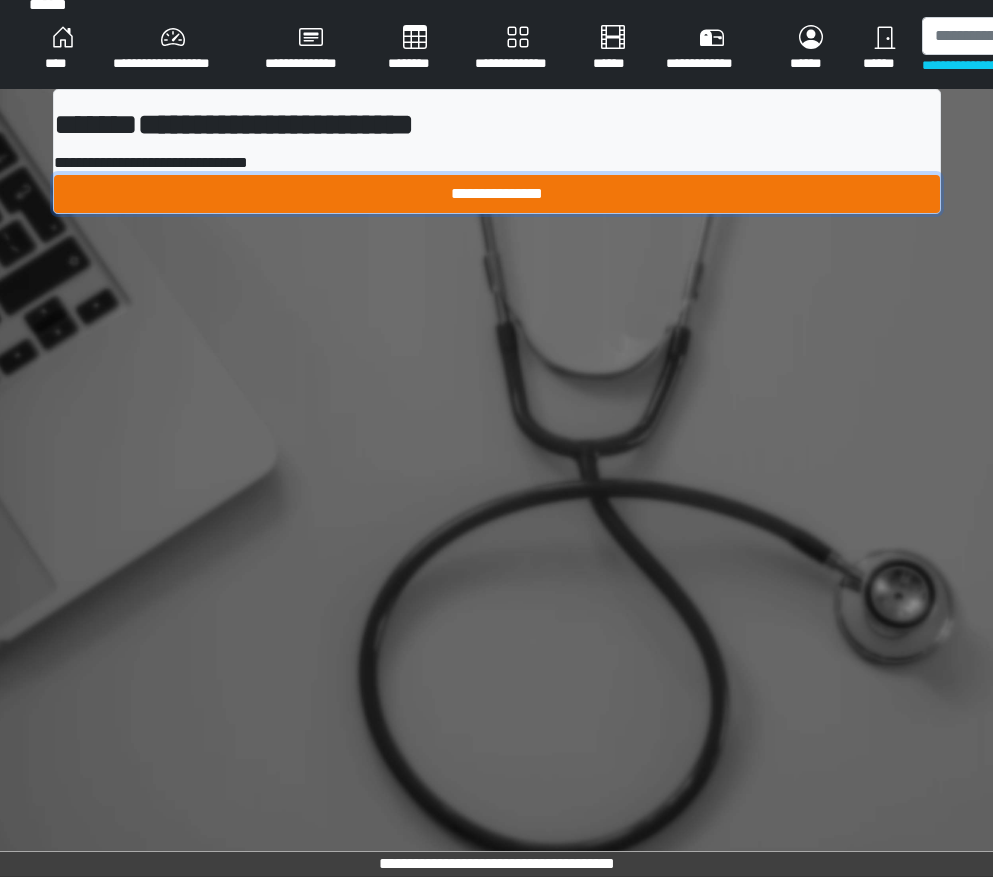 click on "**********" at bounding box center (497, 194) 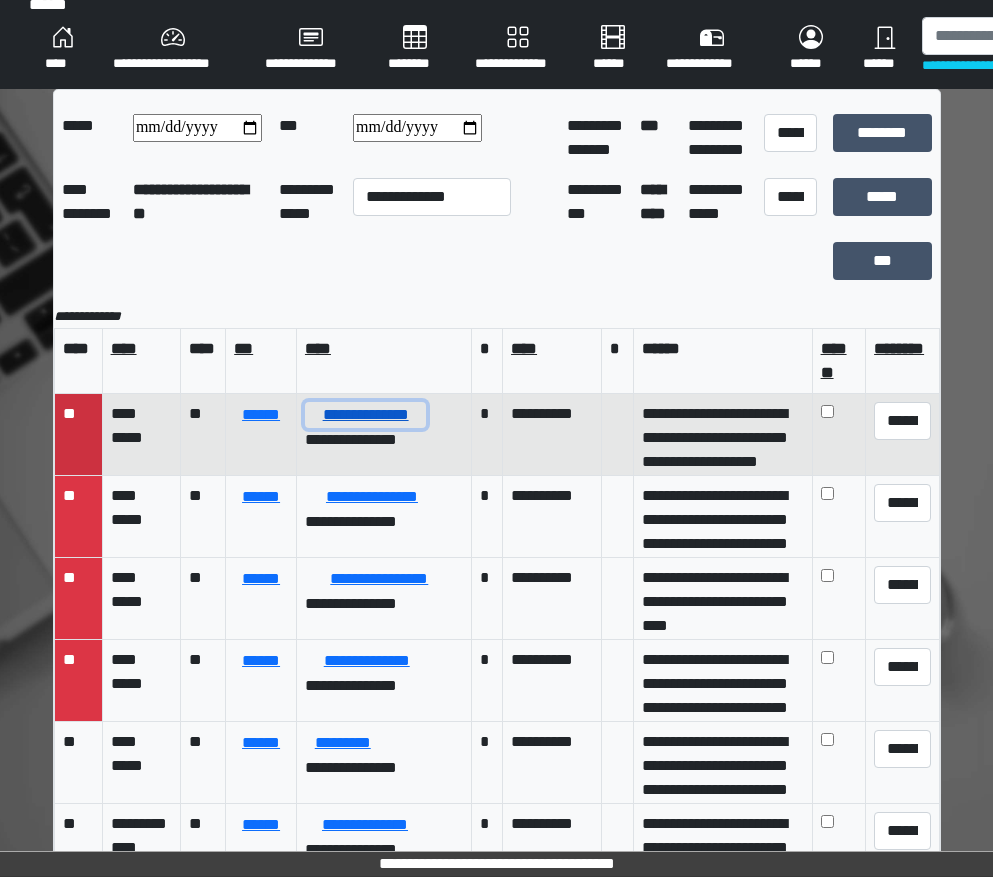 click on "**********" at bounding box center [365, 415] 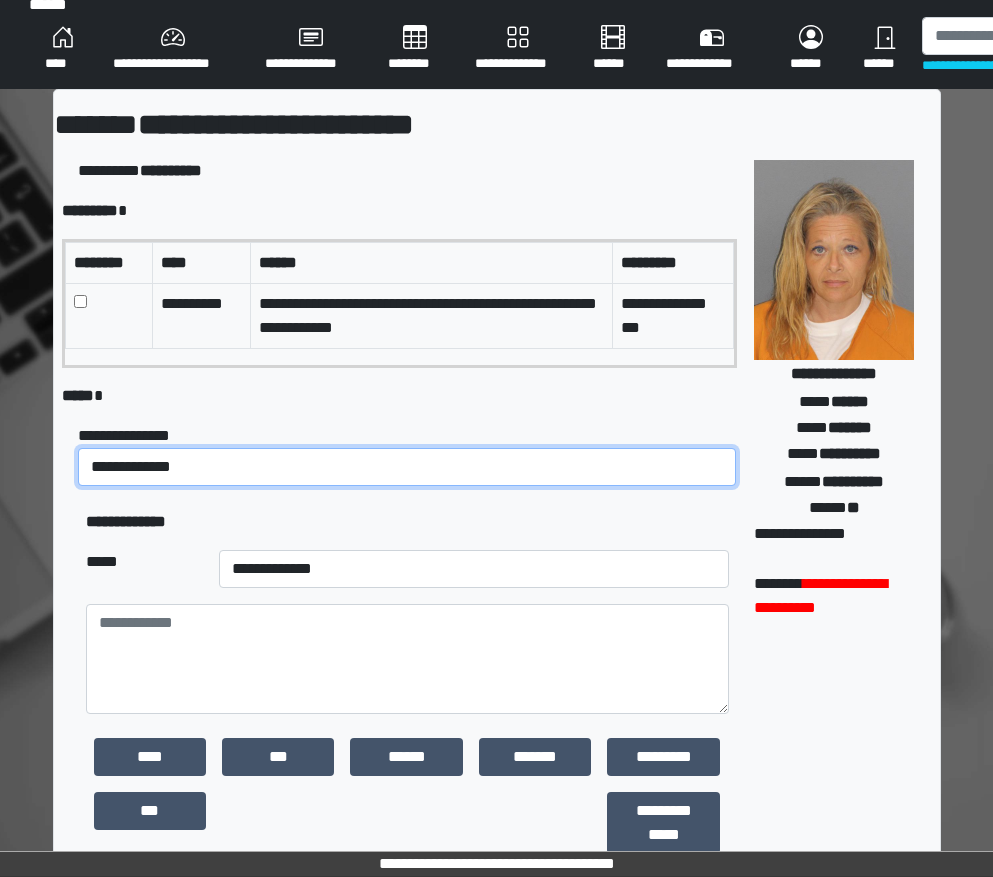 click on "**********" at bounding box center [407, 467] 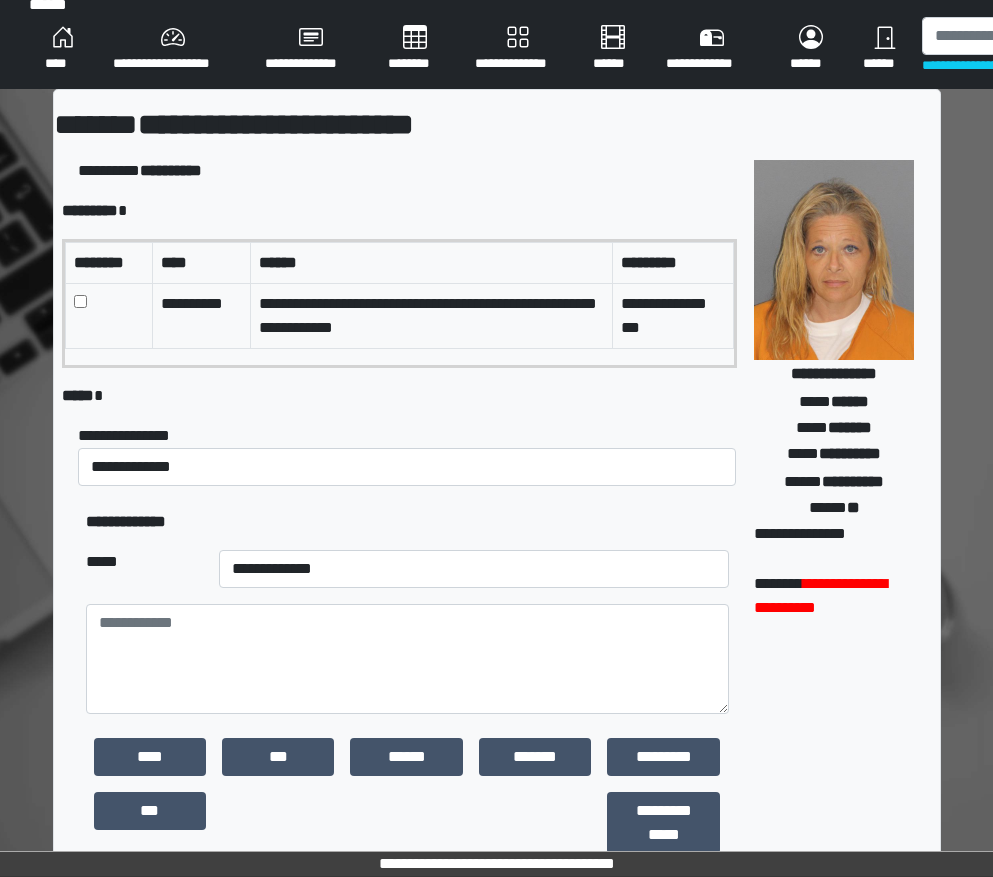 click on "***** *" at bounding box center [400, 396] 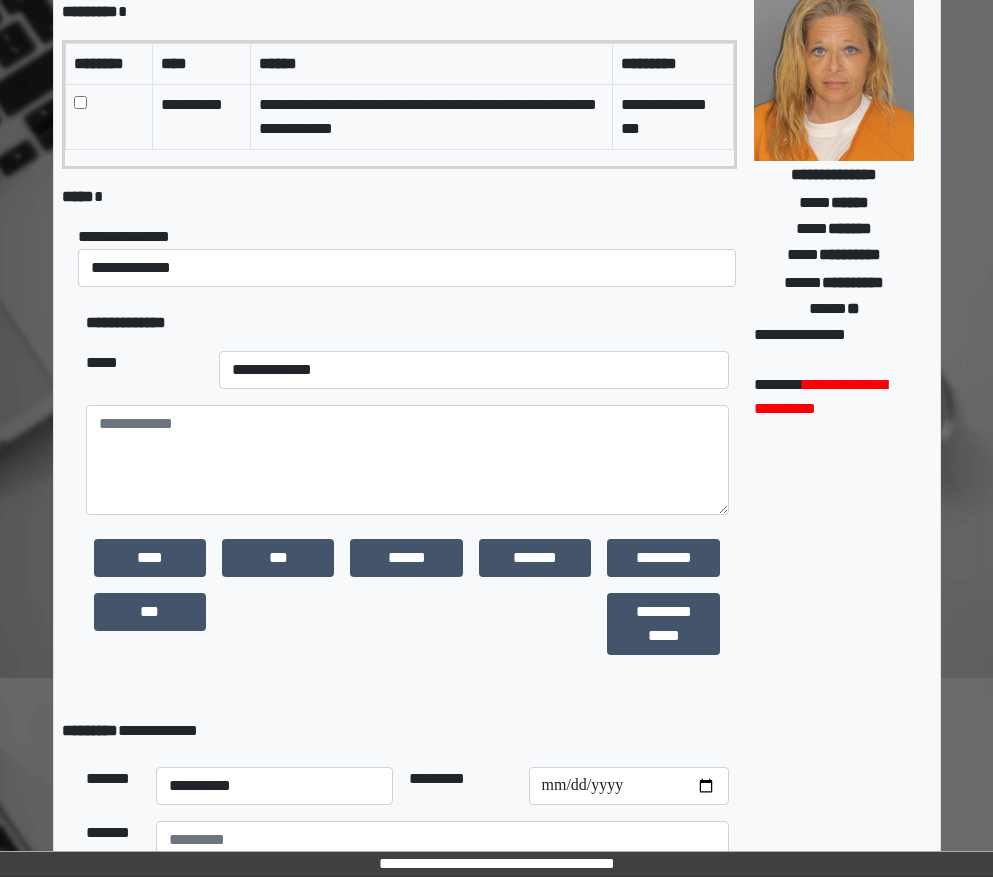 scroll, scrollTop: 215, scrollLeft: 0, axis: vertical 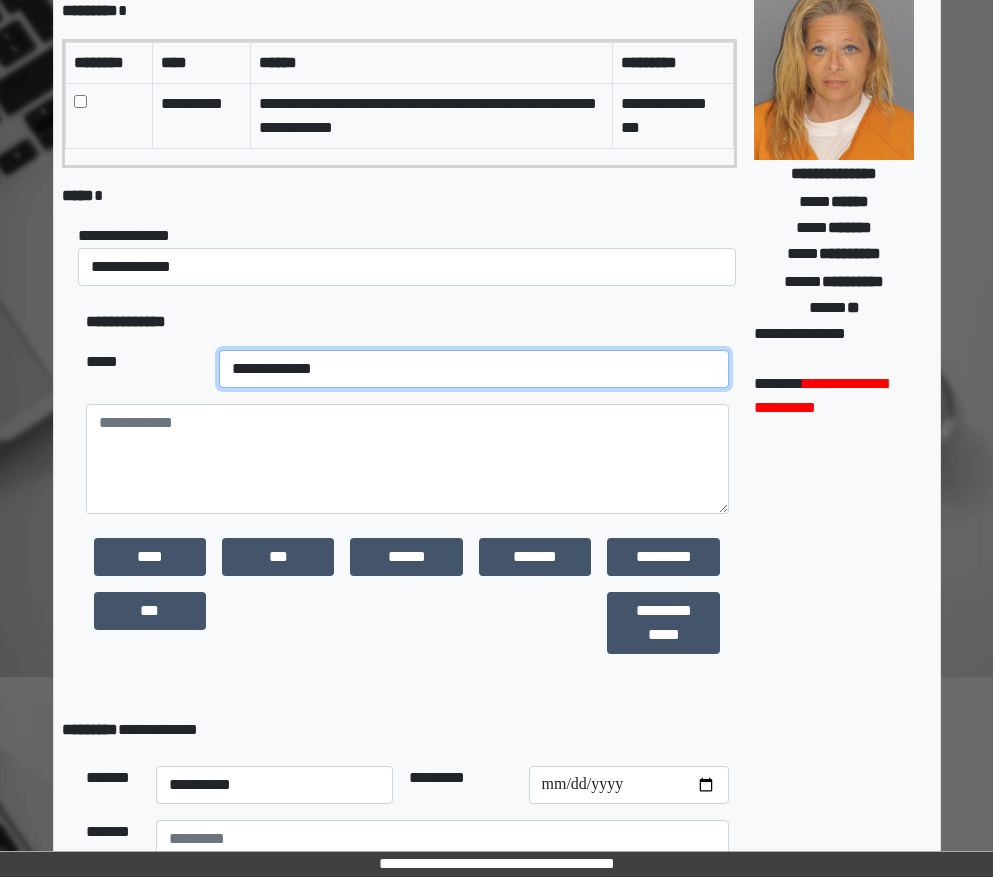 click on "**********" at bounding box center [474, 369] 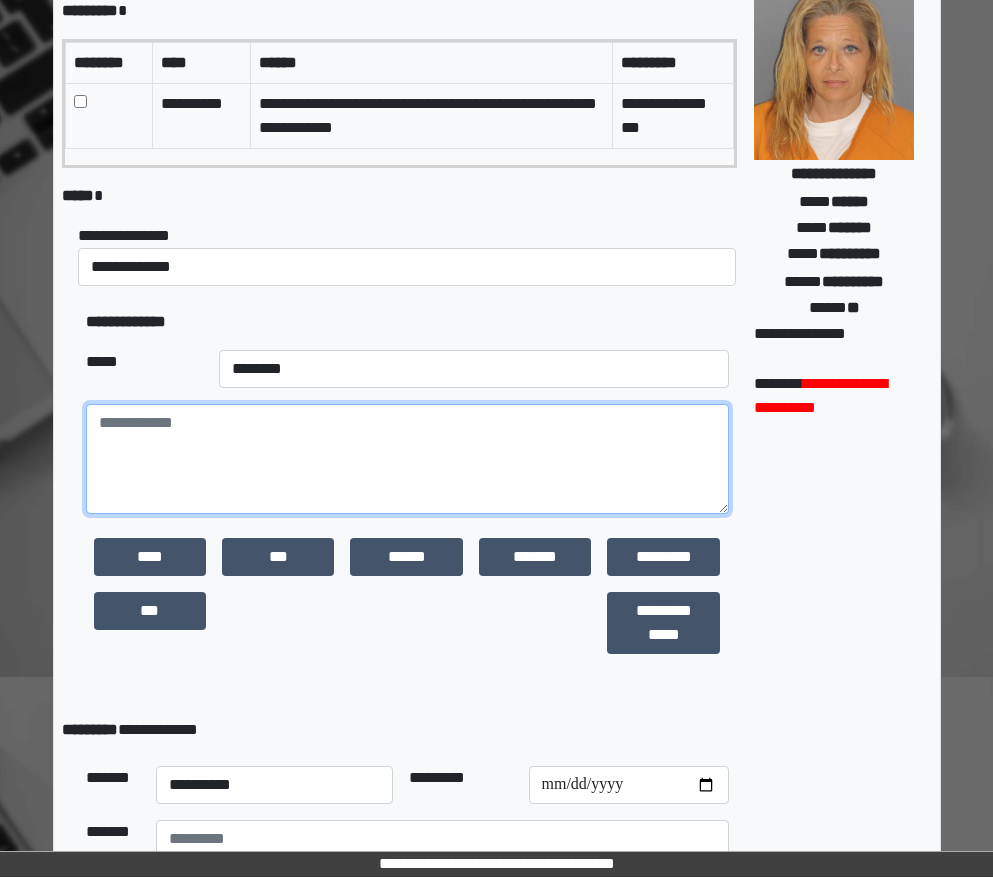 click at bounding box center (408, 459) 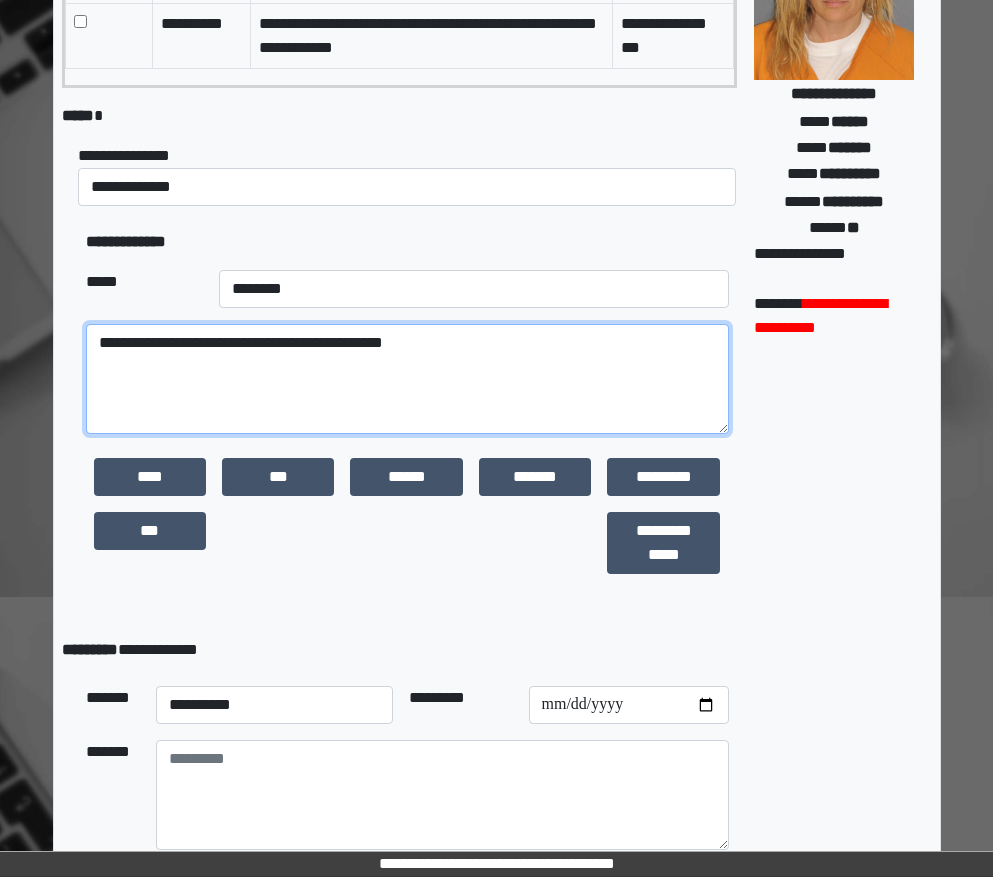 scroll, scrollTop: 403, scrollLeft: 0, axis: vertical 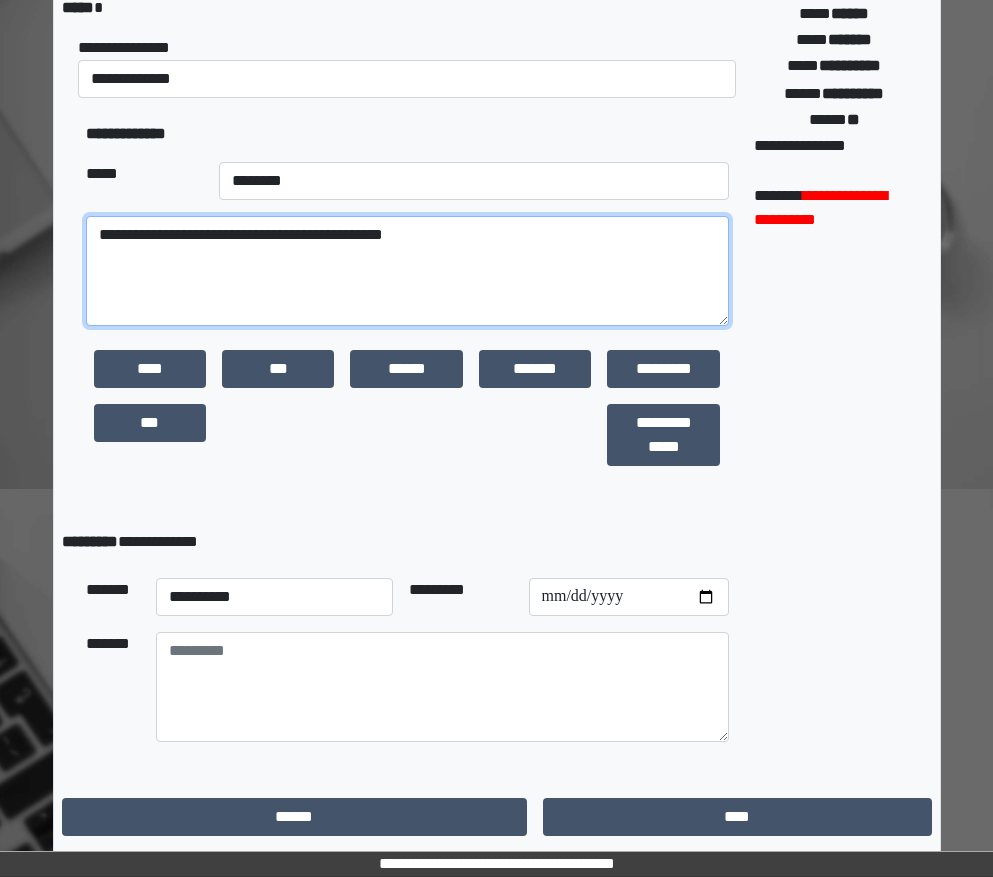 type on "**********" 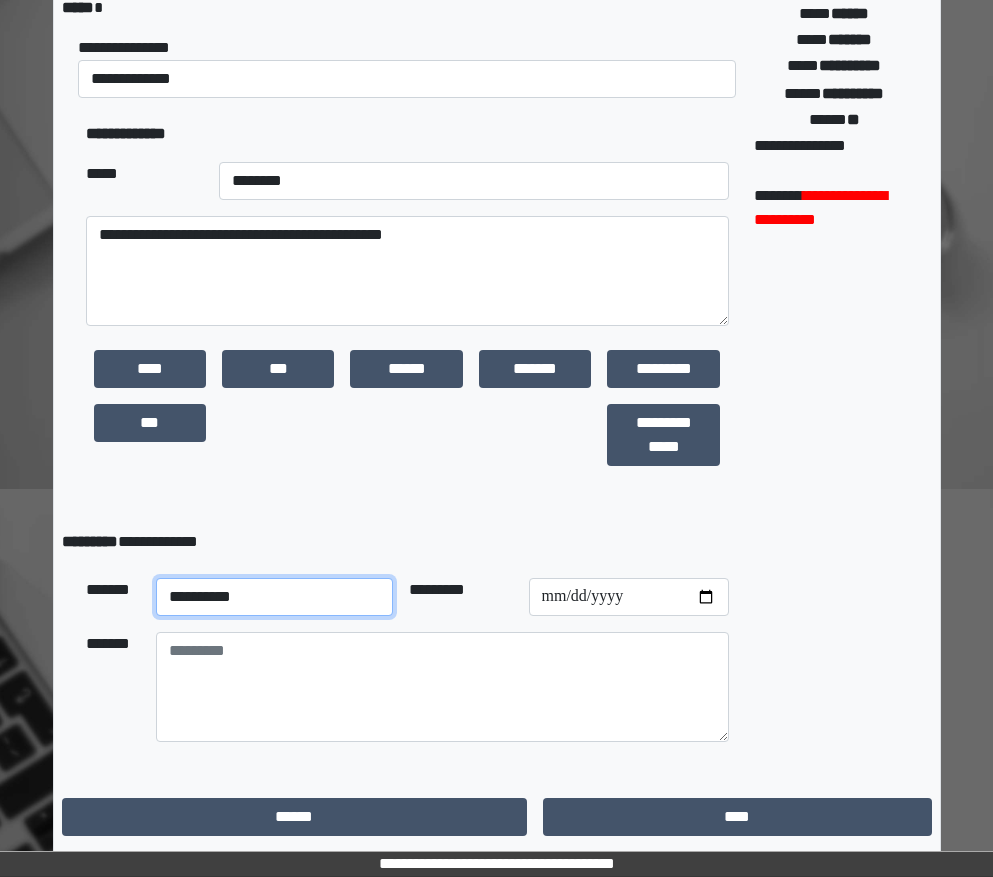click on "**********" at bounding box center [275, 597] 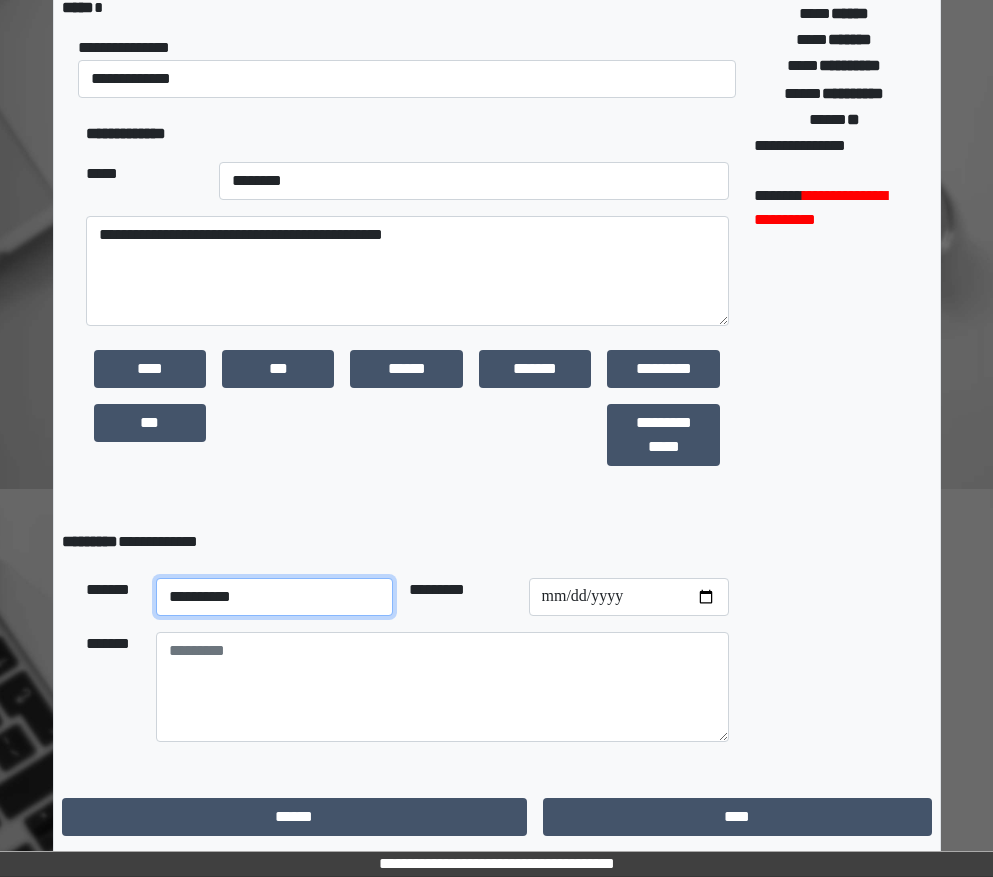 select on "**" 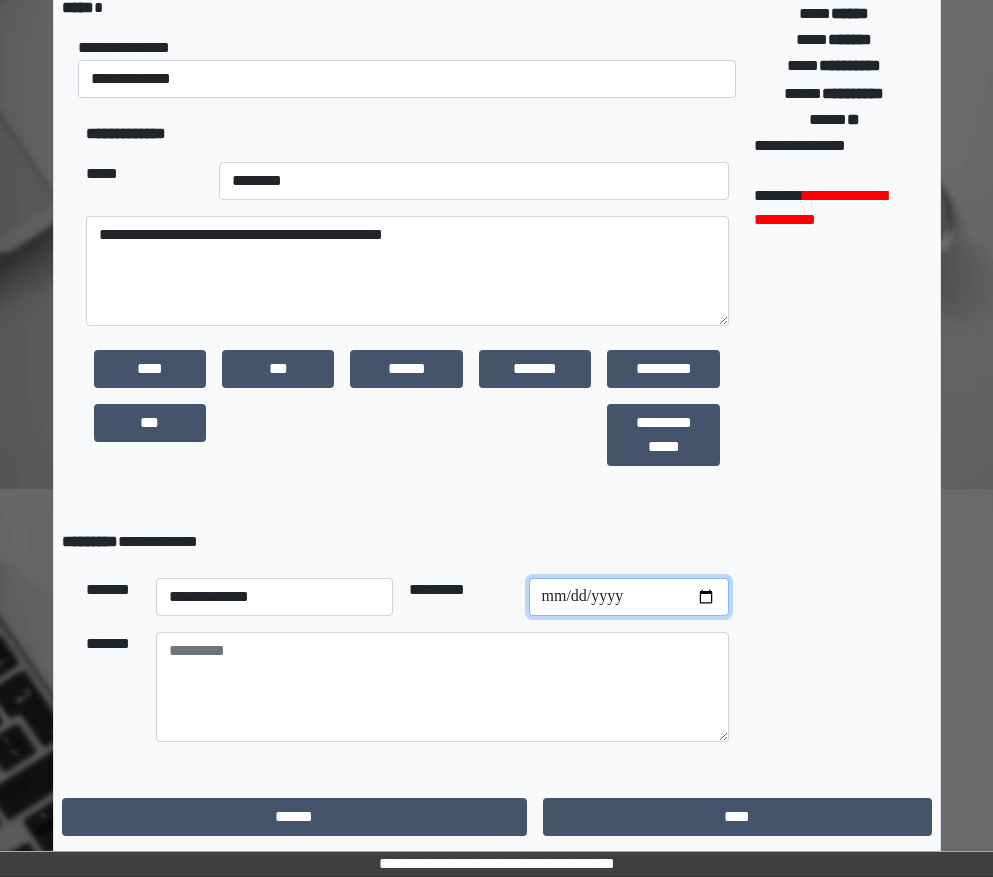 click at bounding box center [629, 597] 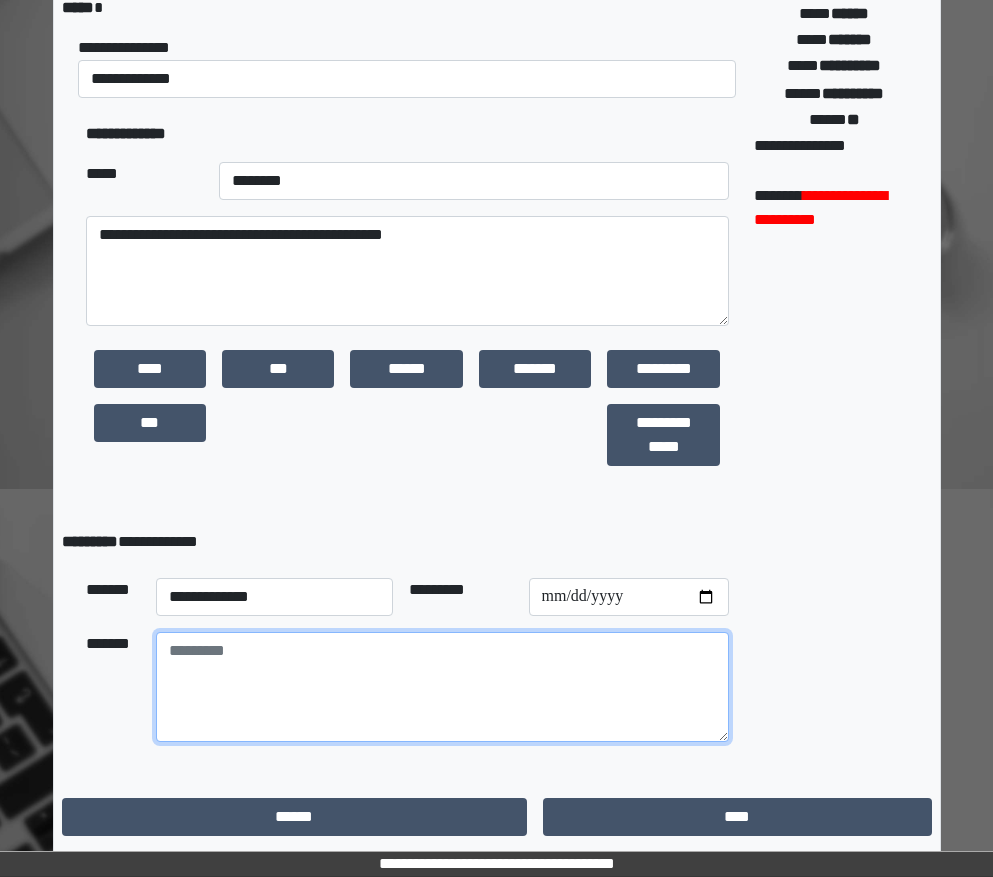 click at bounding box center [443, 687] 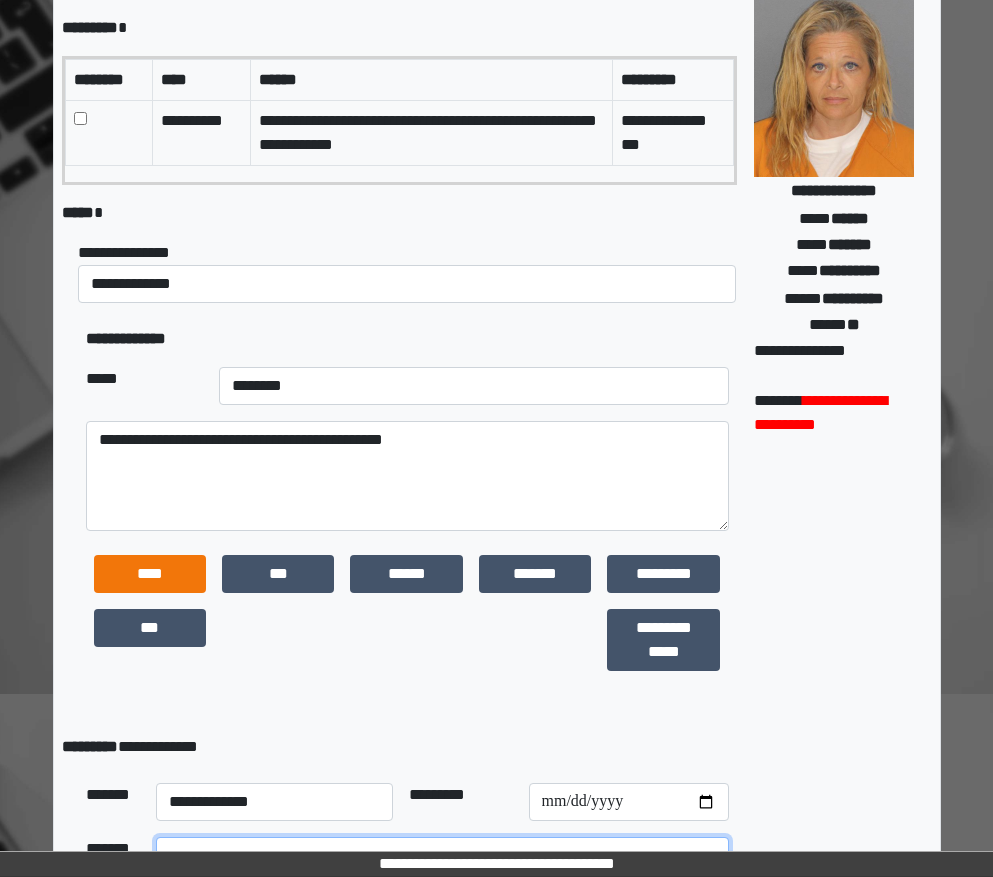 scroll, scrollTop: 403, scrollLeft: 0, axis: vertical 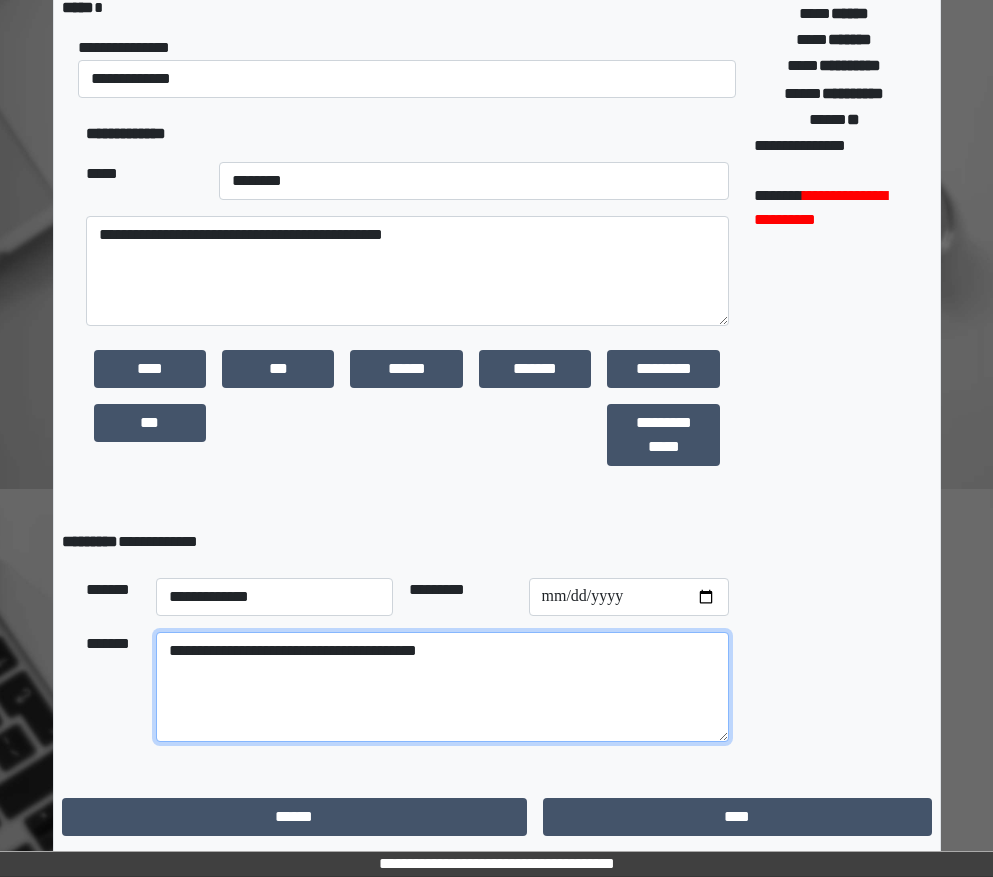 drag, startPoint x: 477, startPoint y: 652, endPoint x: 386, endPoint y: 654, distance: 91.02197 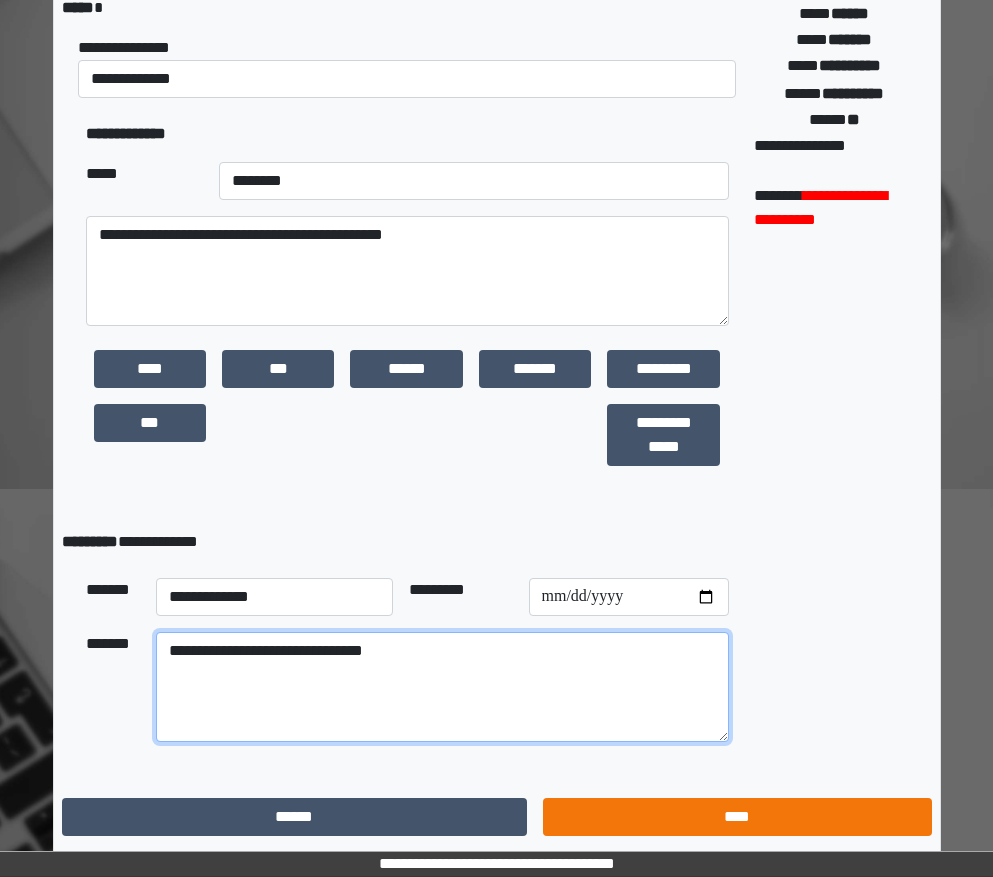 type on "**********" 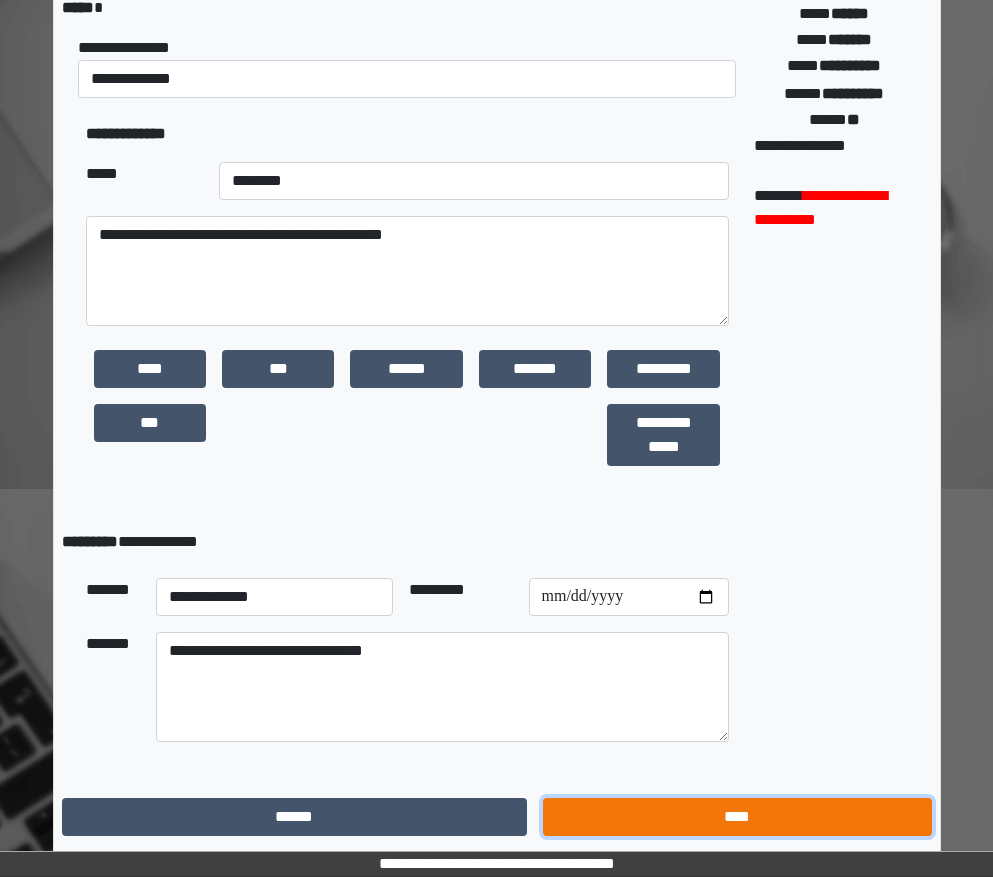 click on "****" at bounding box center [737, 817] 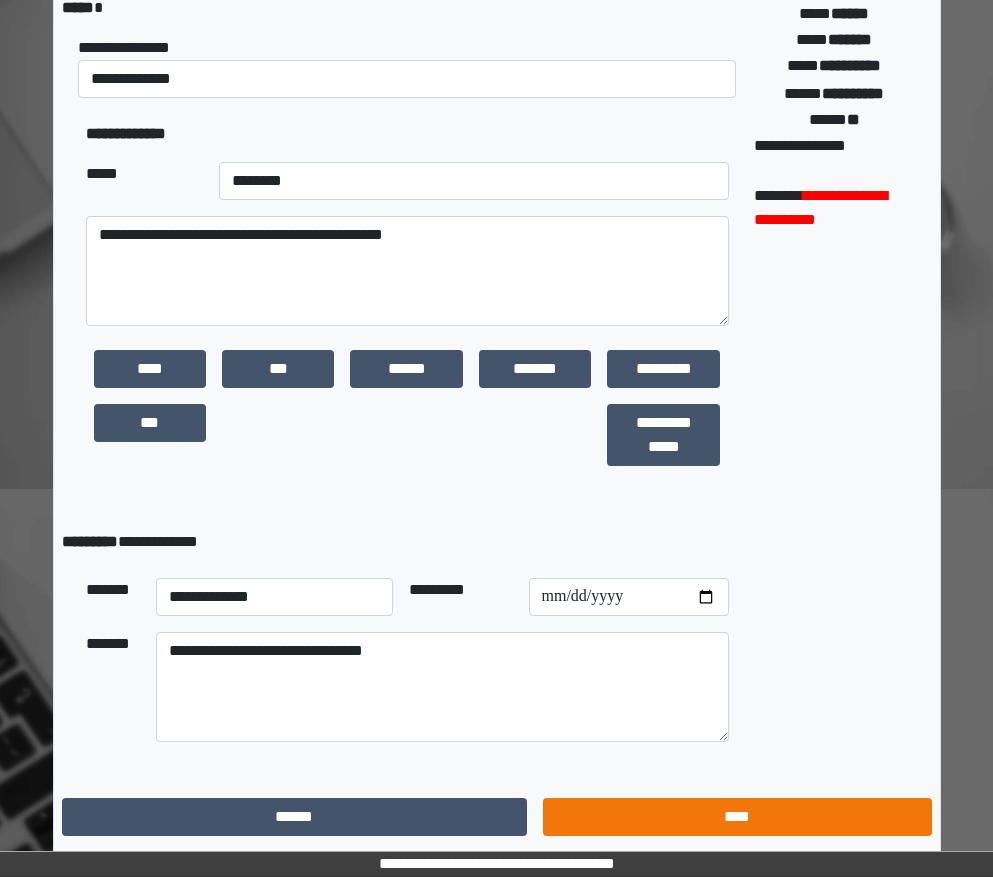 scroll, scrollTop: 15, scrollLeft: 0, axis: vertical 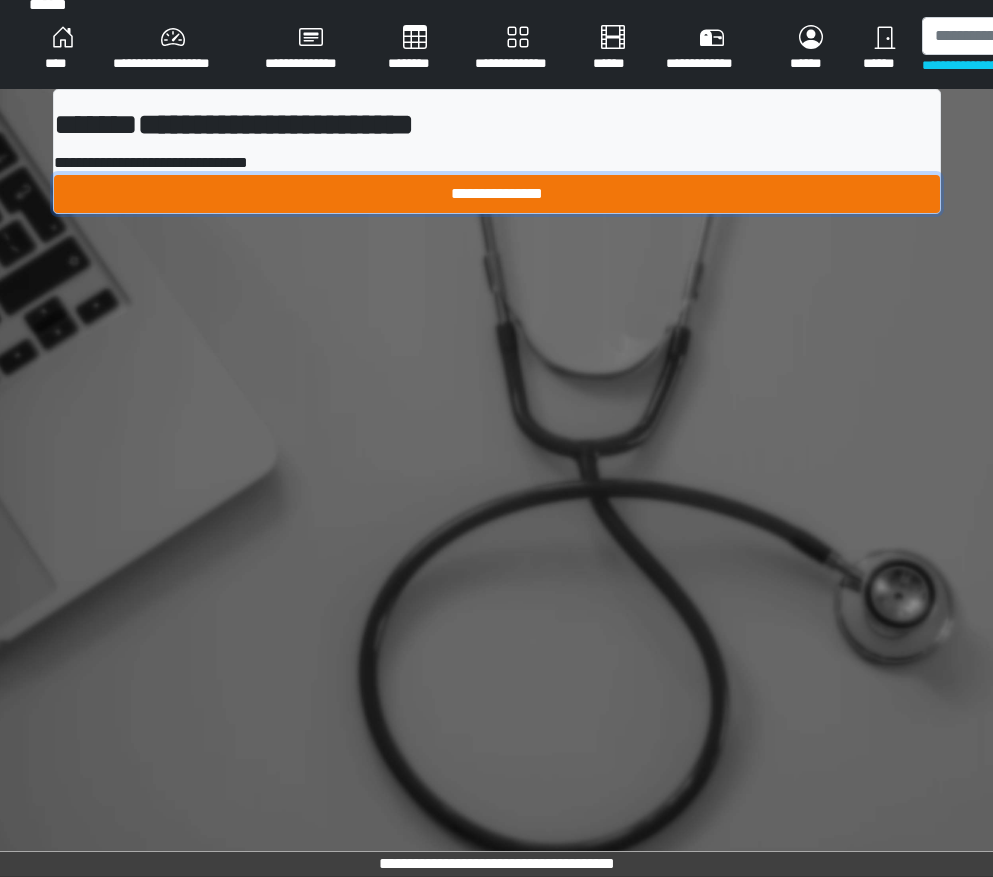 click on "**********" at bounding box center [497, 194] 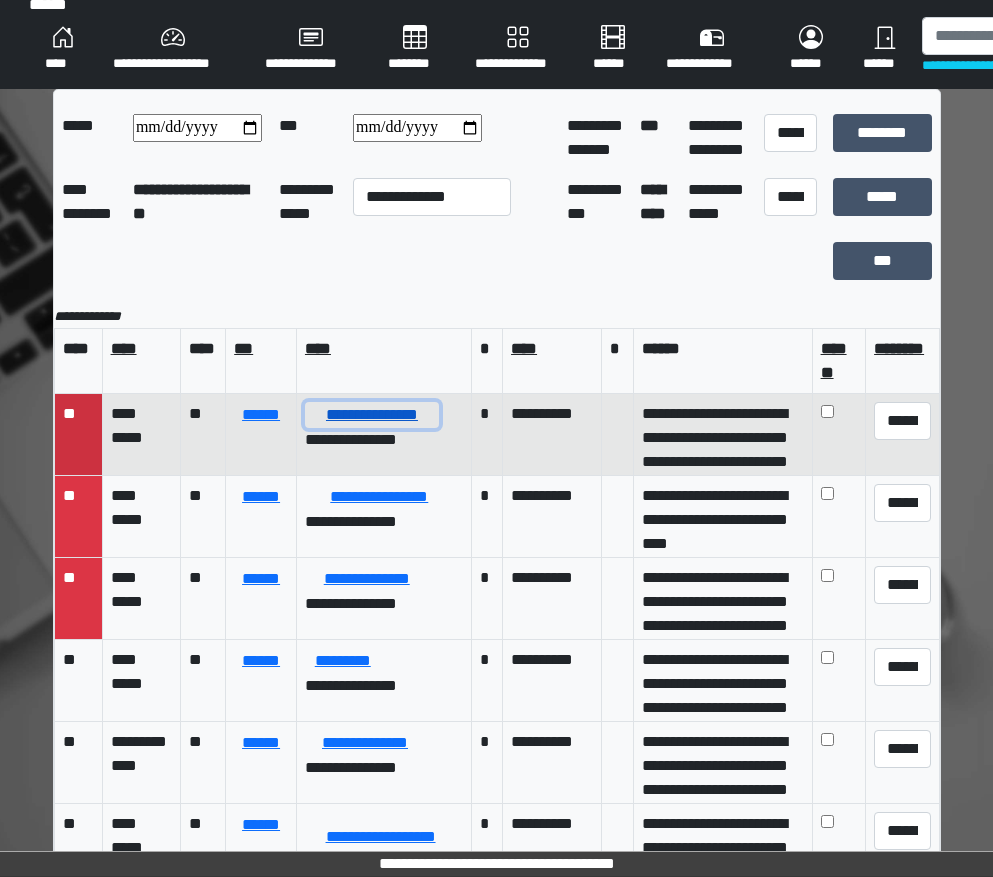 click on "**********" at bounding box center (372, 415) 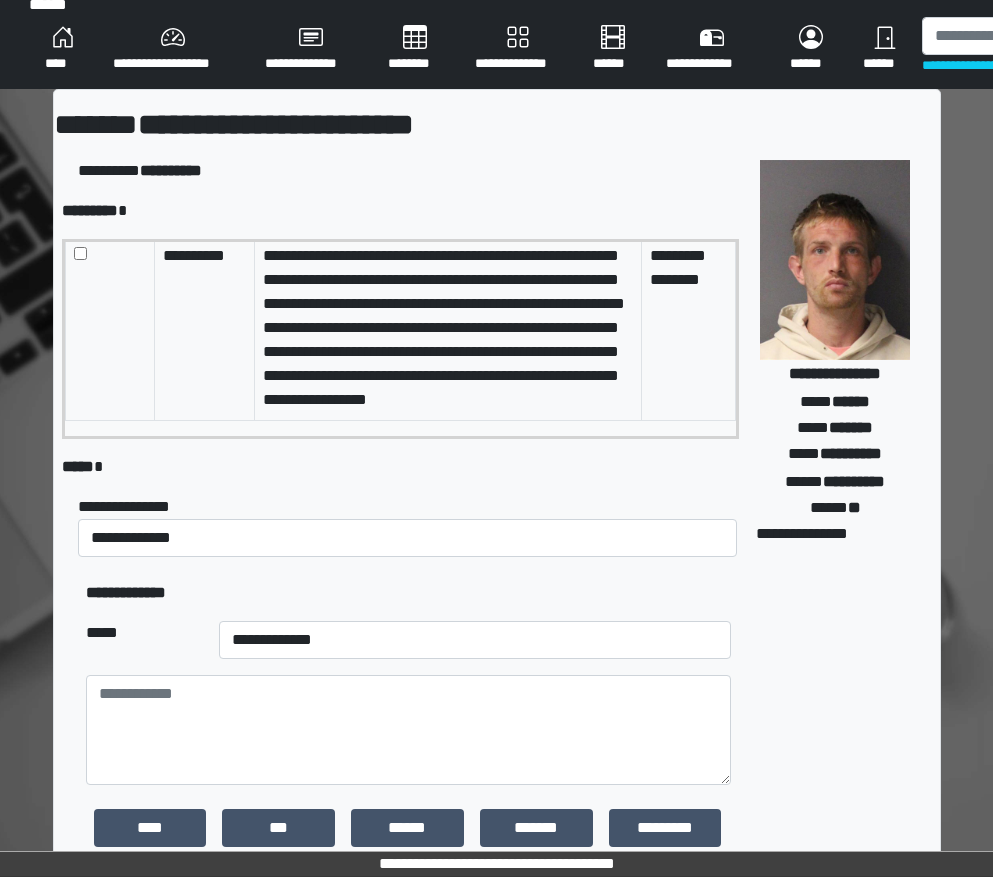 scroll, scrollTop: 73, scrollLeft: 0, axis: vertical 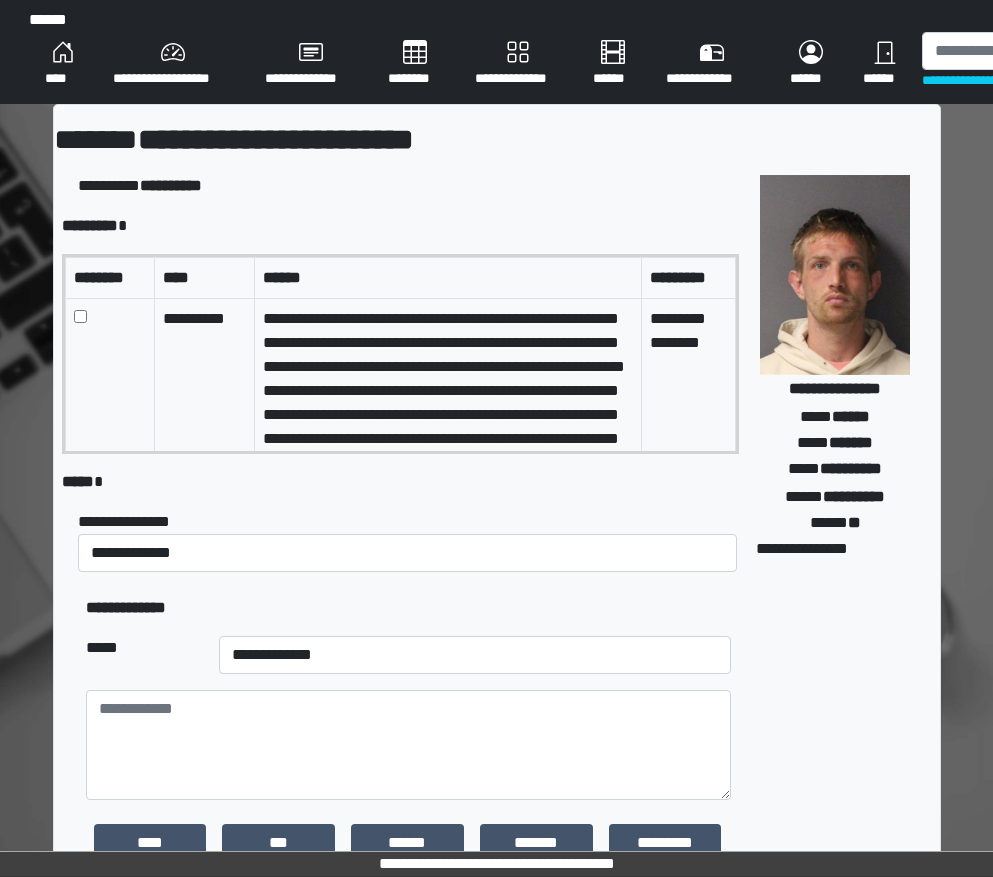 click at bounding box center [109, 390] 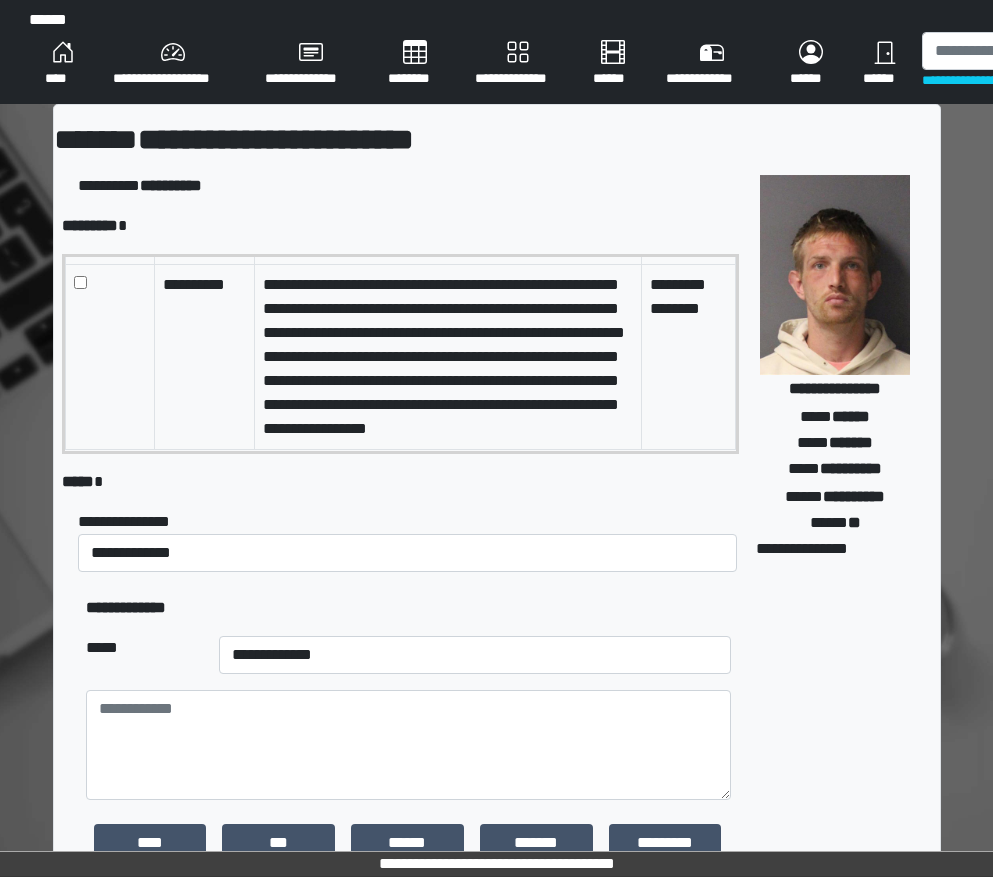 scroll, scrollTop: 0, scrollLeft: 0, axis: both 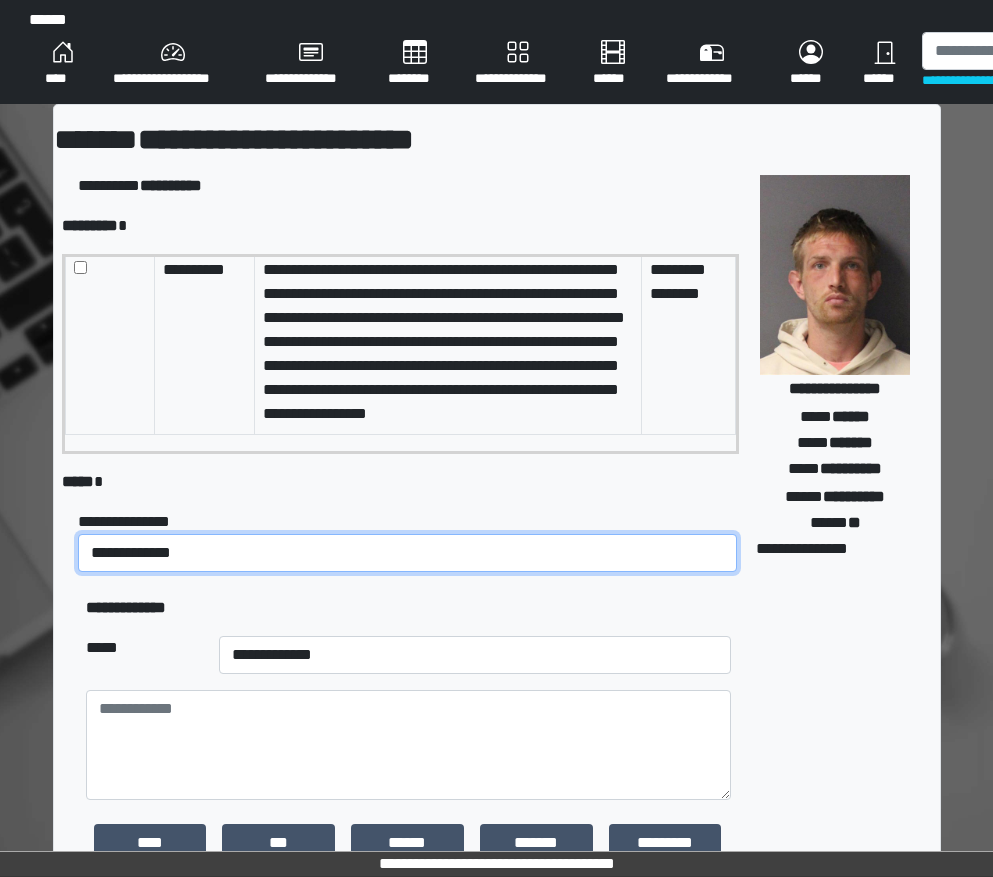 click on "**********" at bounding box center (408, 553) 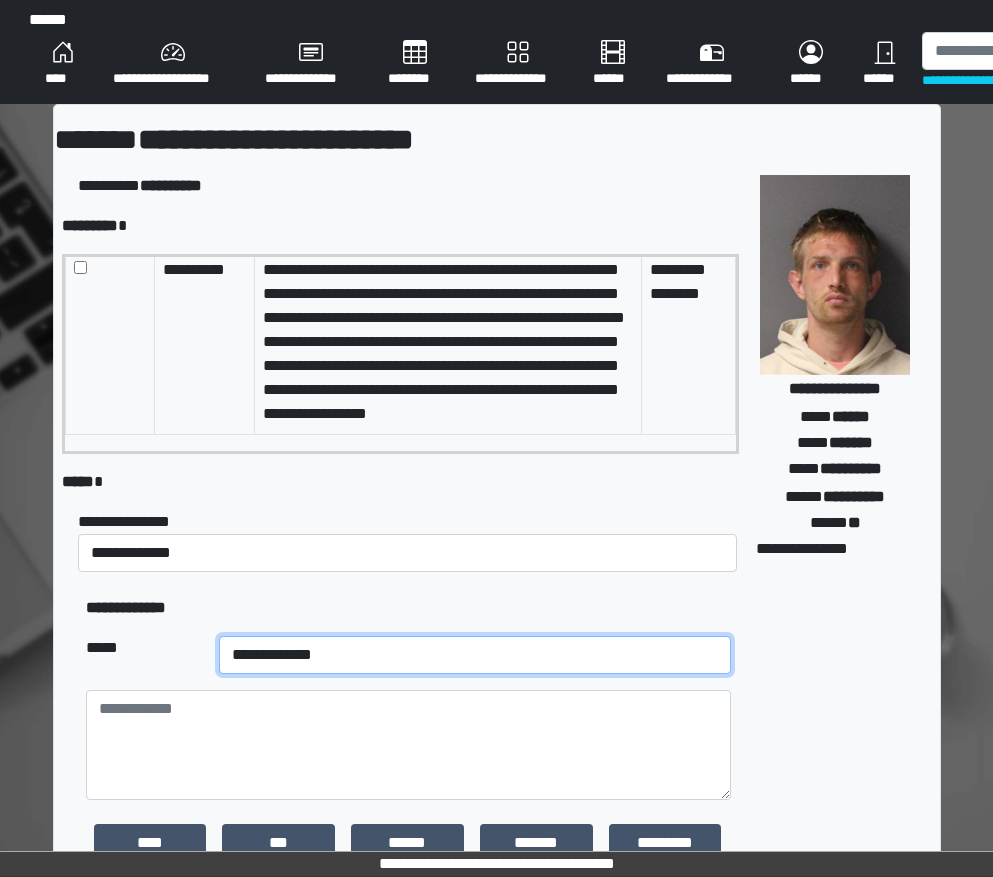 click on "**********" at bounding box center (475, 655) 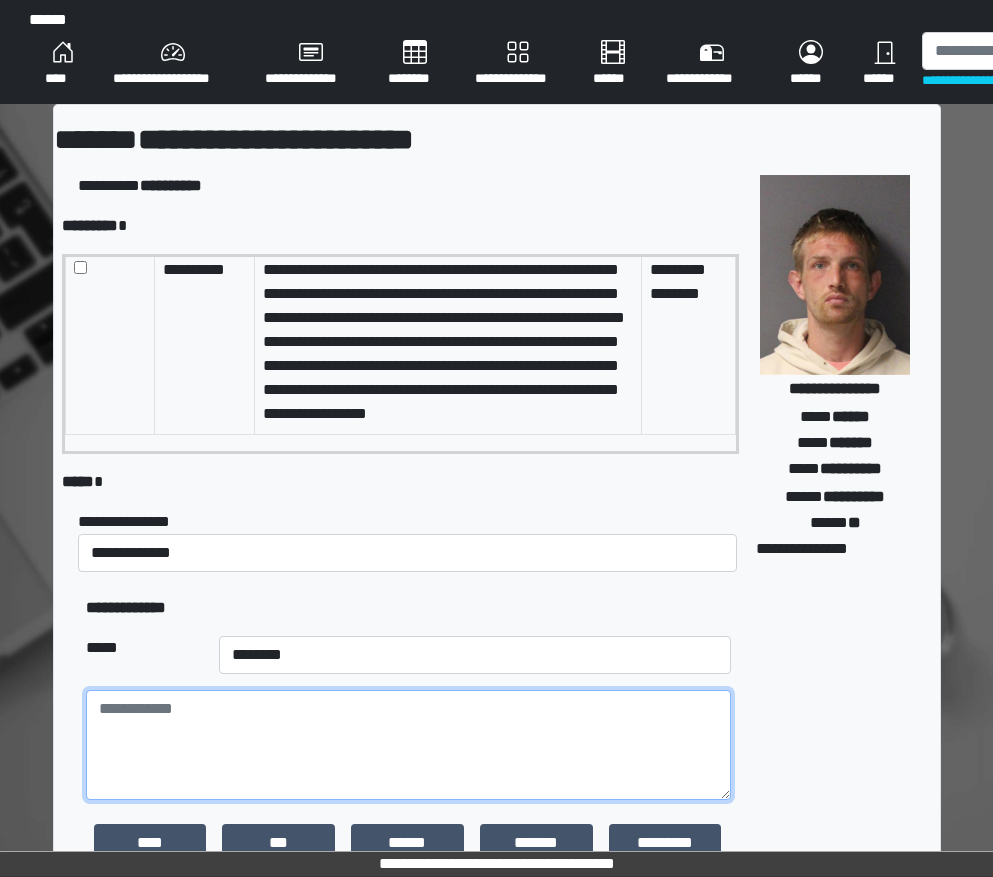 click at bounding box center [408, 745] 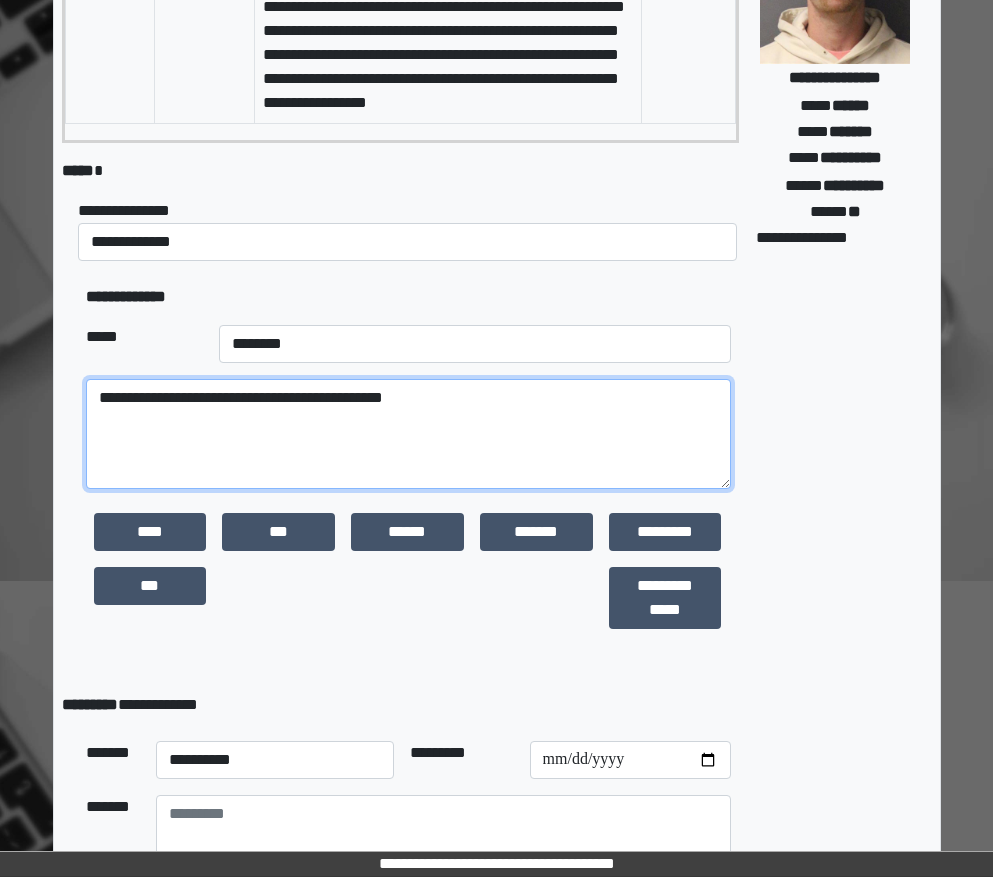 scroll, scrollTop: 474, scrollLeft: 0, axis: vertical 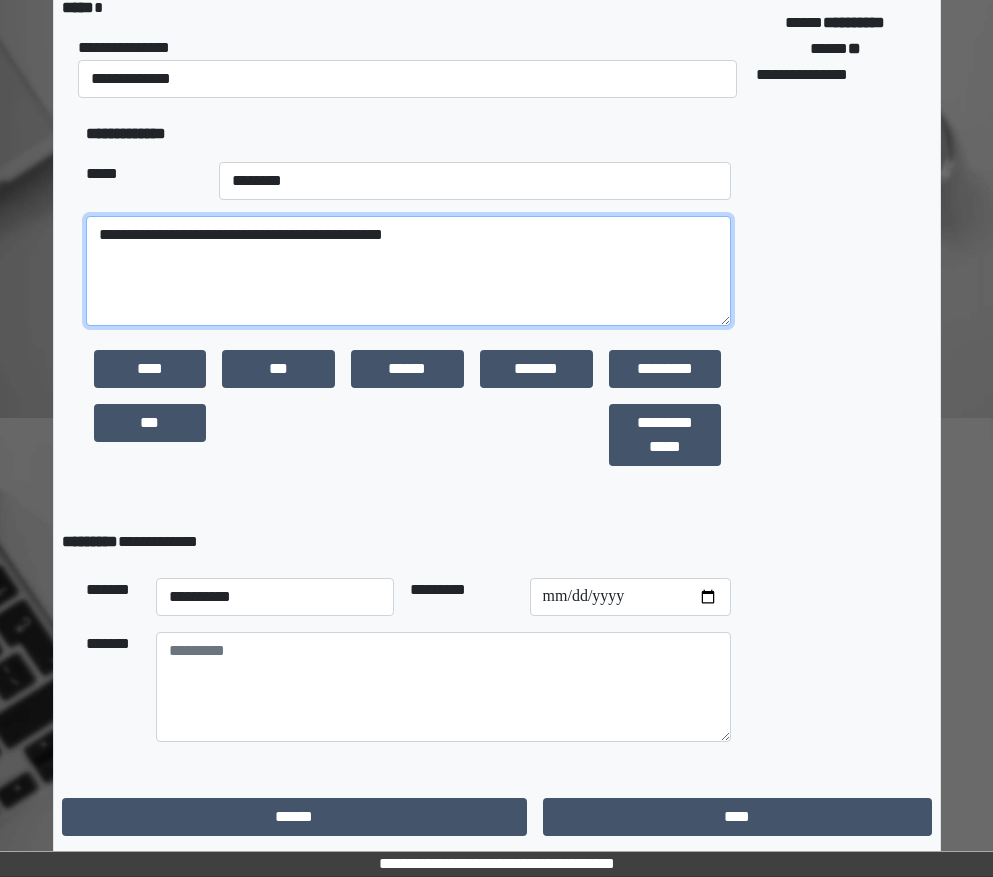 type on "**********" 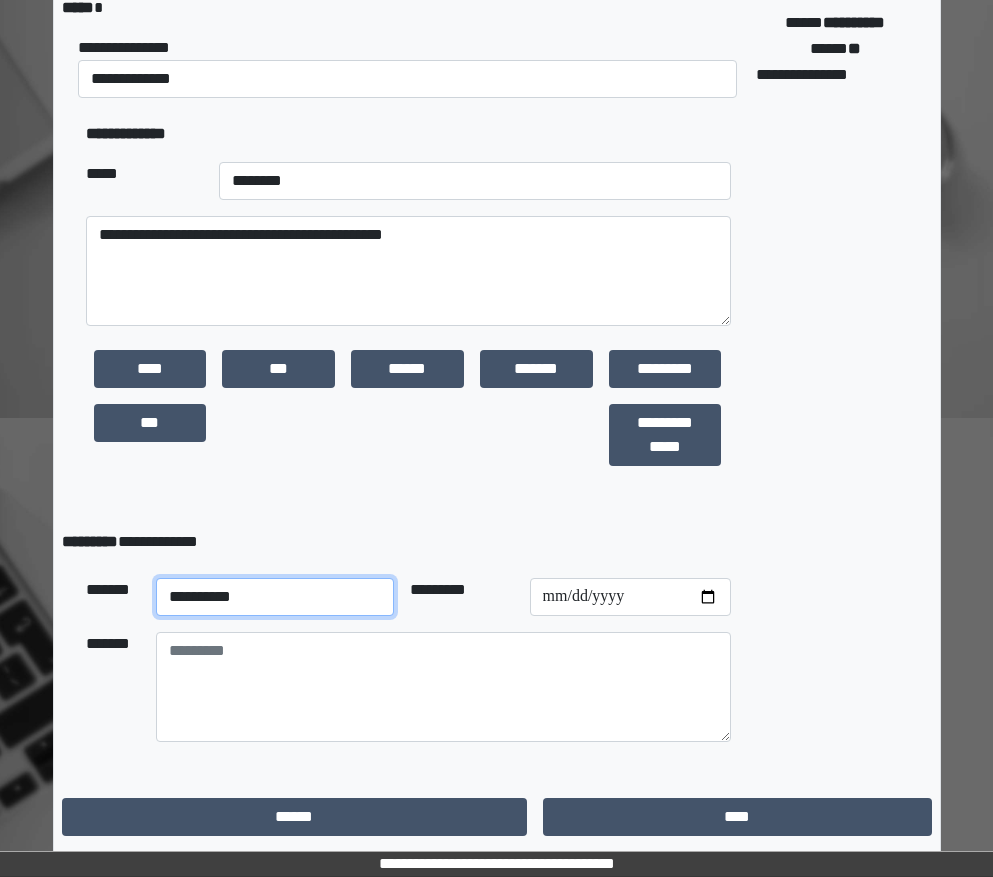 click on "**********" at bounding box center [275, 597] 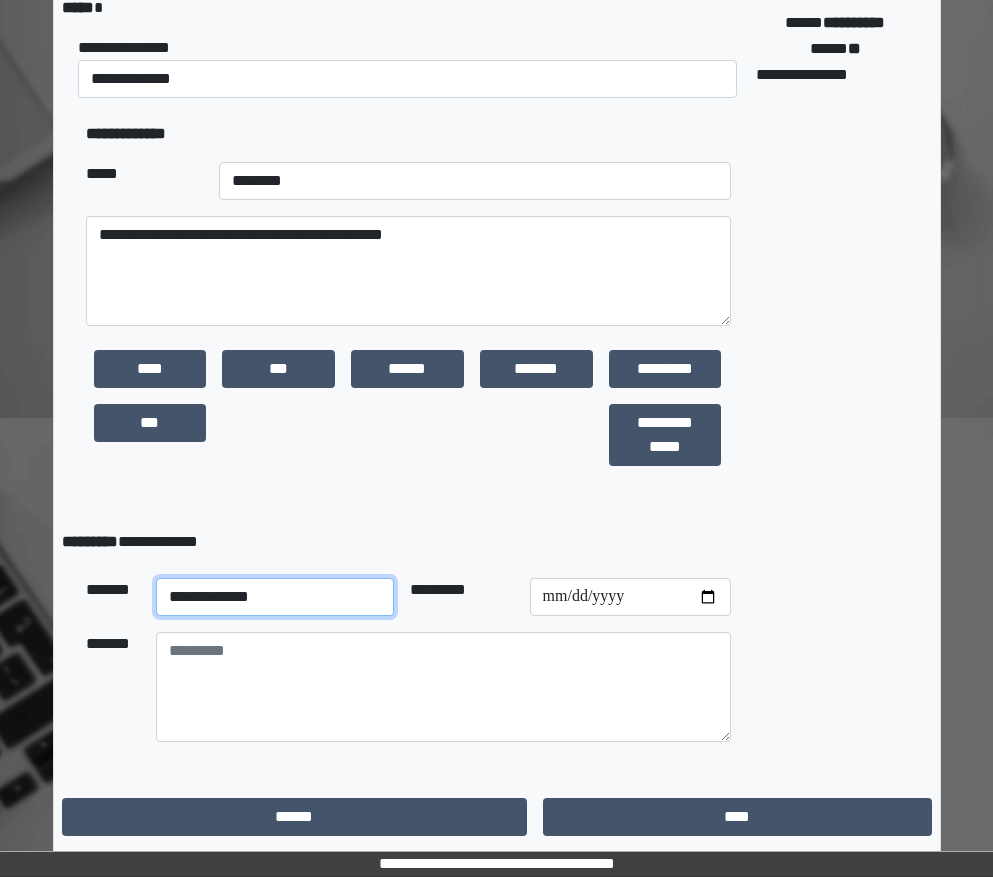 click on "**********" at bounding box center [275, 597] 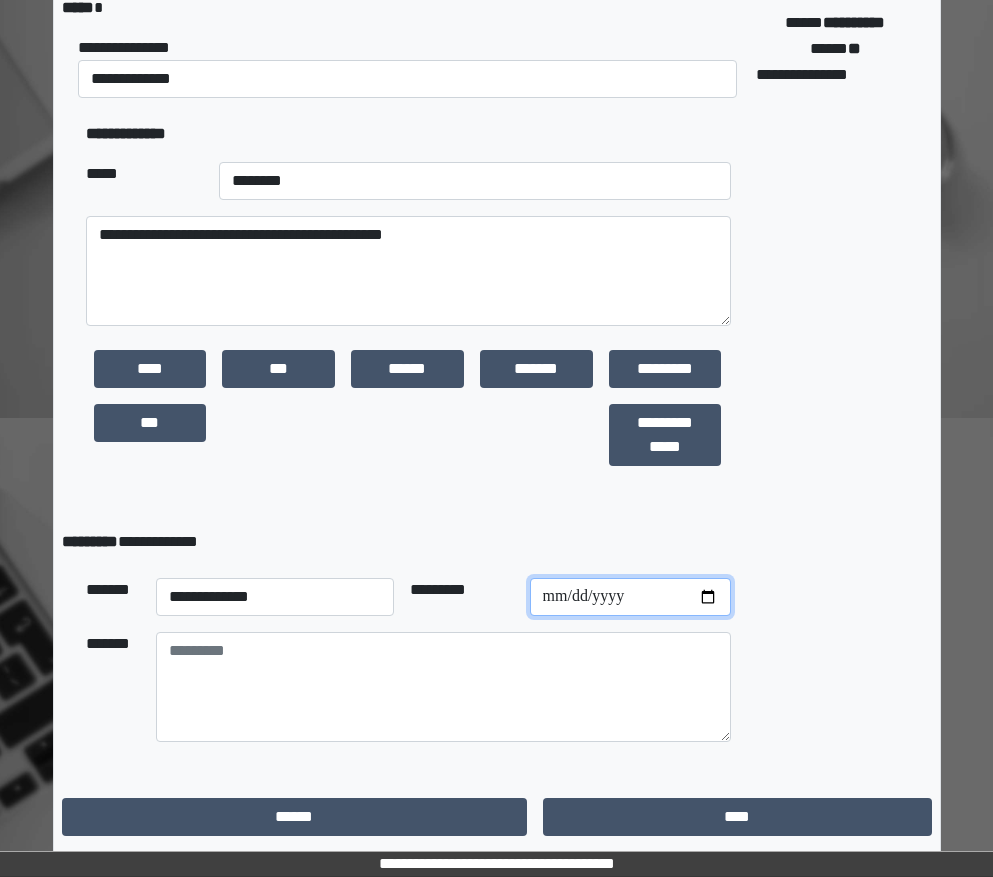 click at bounding box center [630, 597] 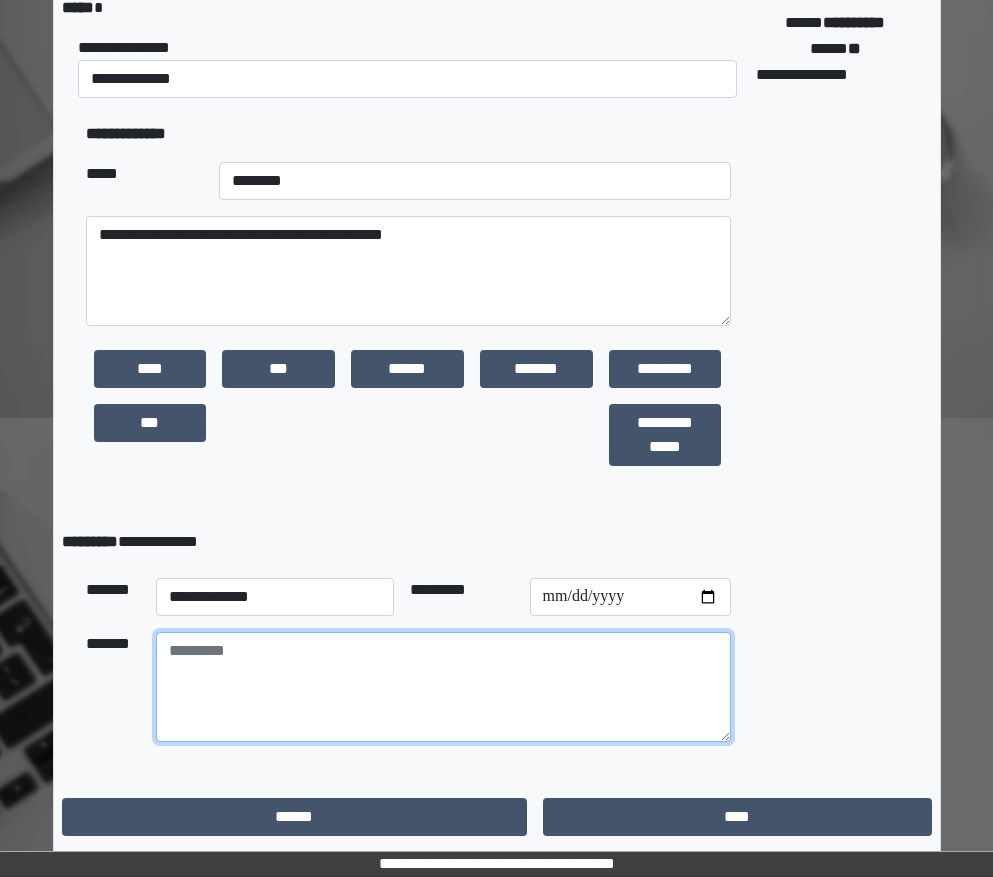 click at bounding box center [443, 687] 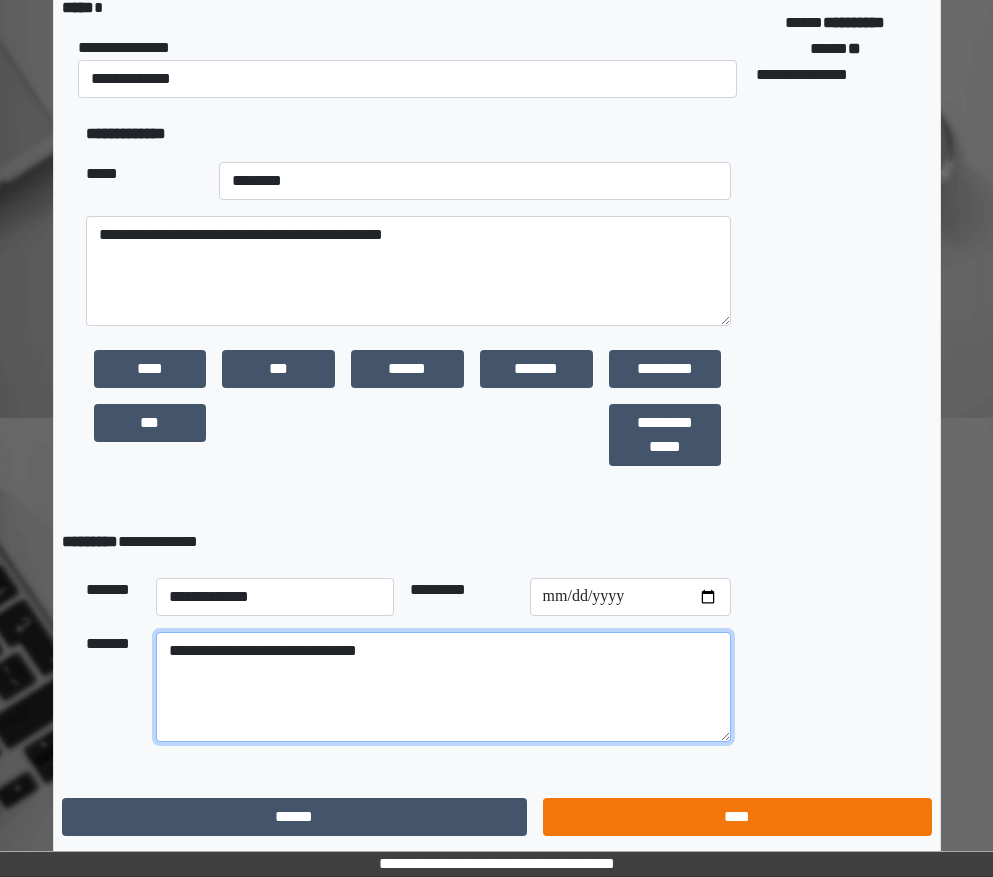 type on "**********" 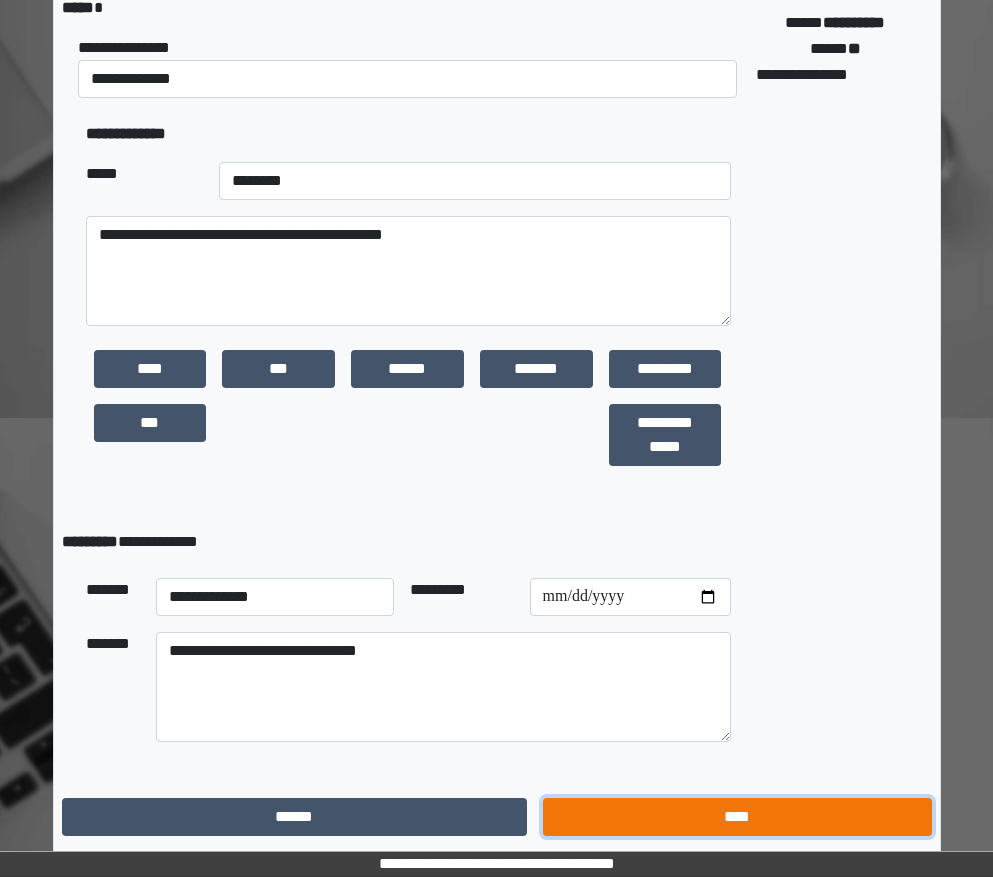 click on "****" at bounding box center (737, 817) 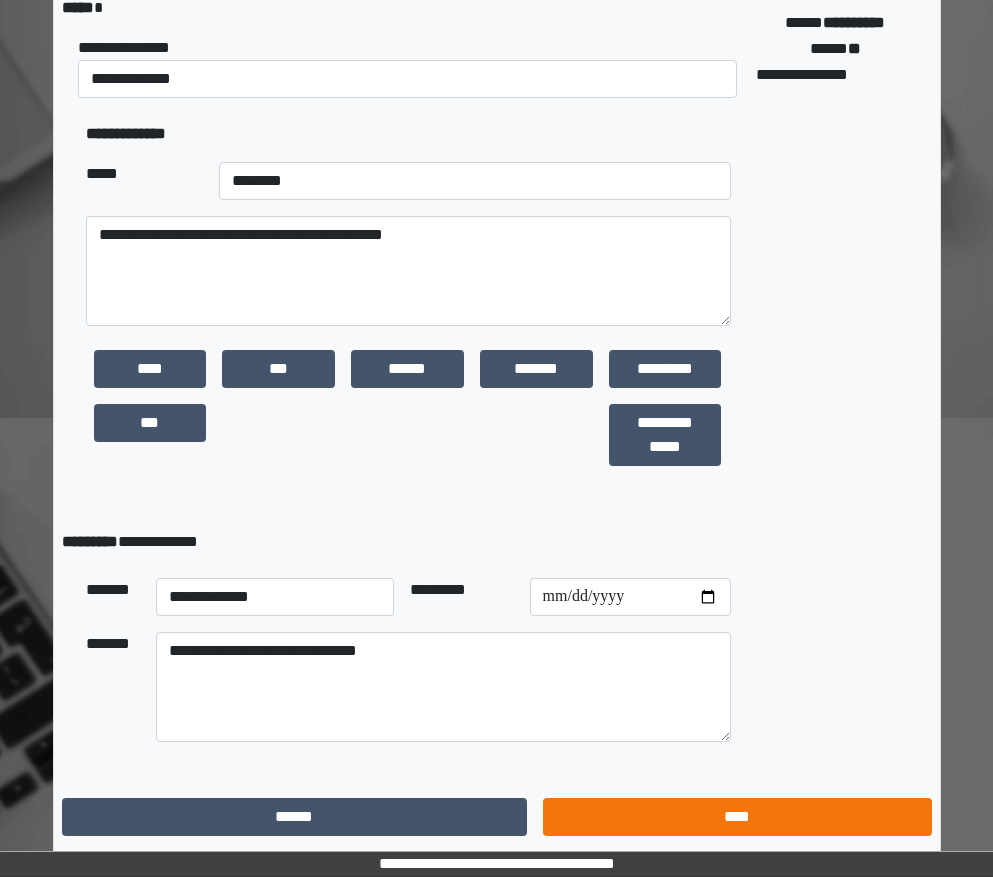 scroll, scrollTop: 15, scrollLeft: 0, axis: vertical 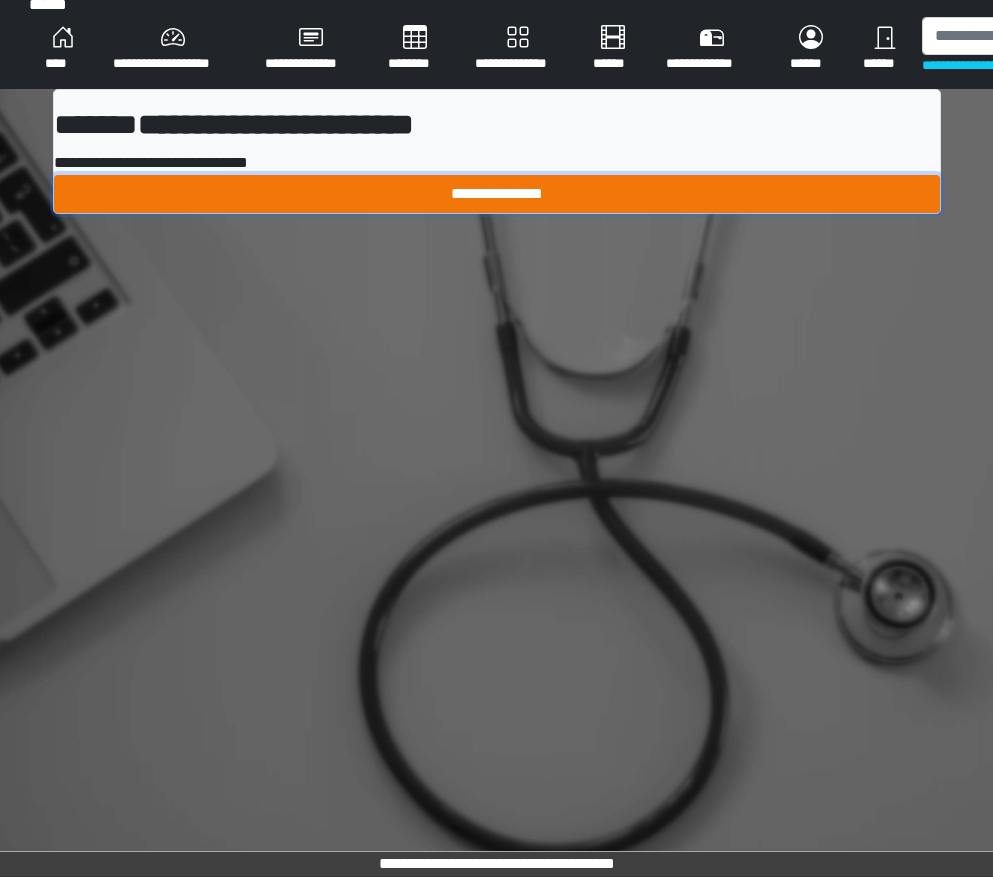 click on "**********" at bounding box center [497, 194] 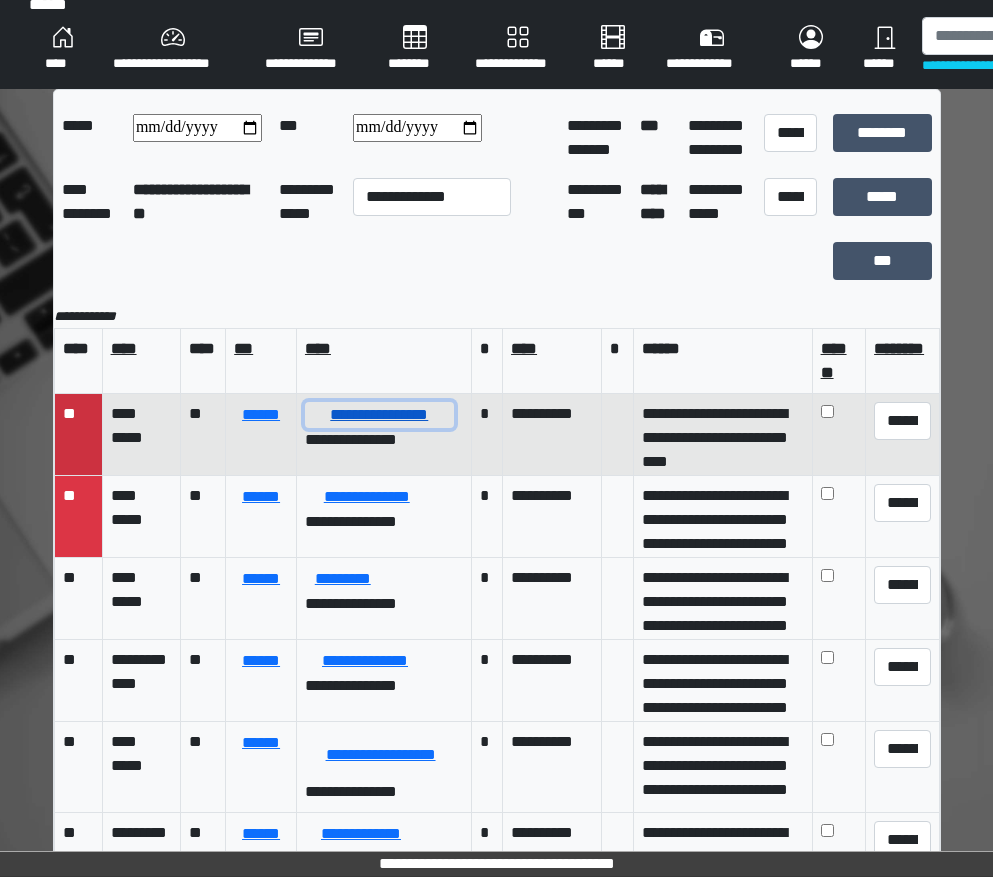 click on "**********" at bounding box center [379, 415] 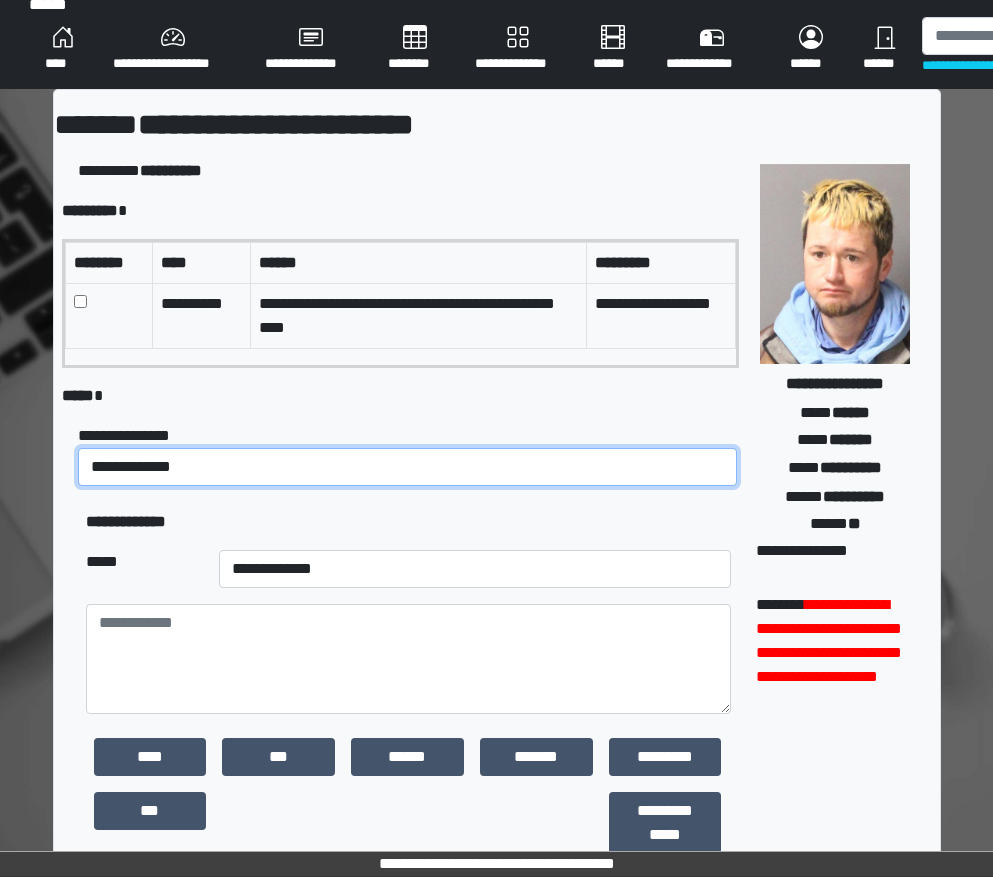 click on "**********" at bounding box center [408, 467] 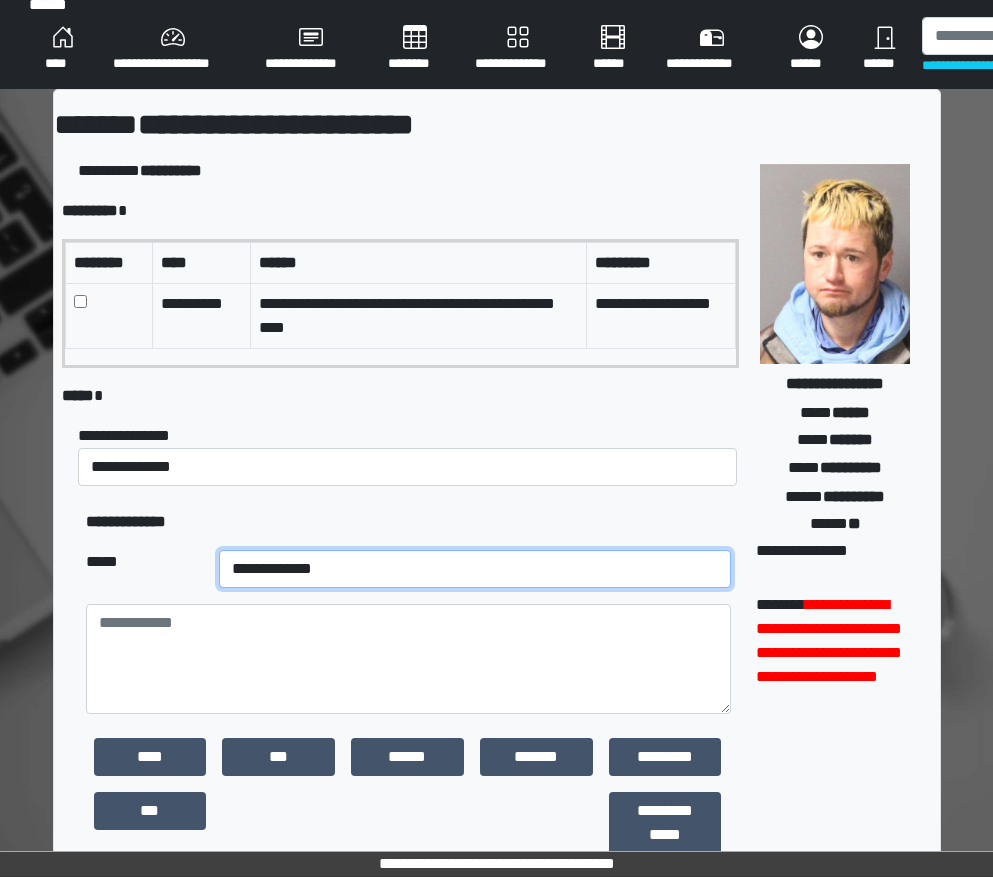 click on "**********" at bounding box center (475, 569) 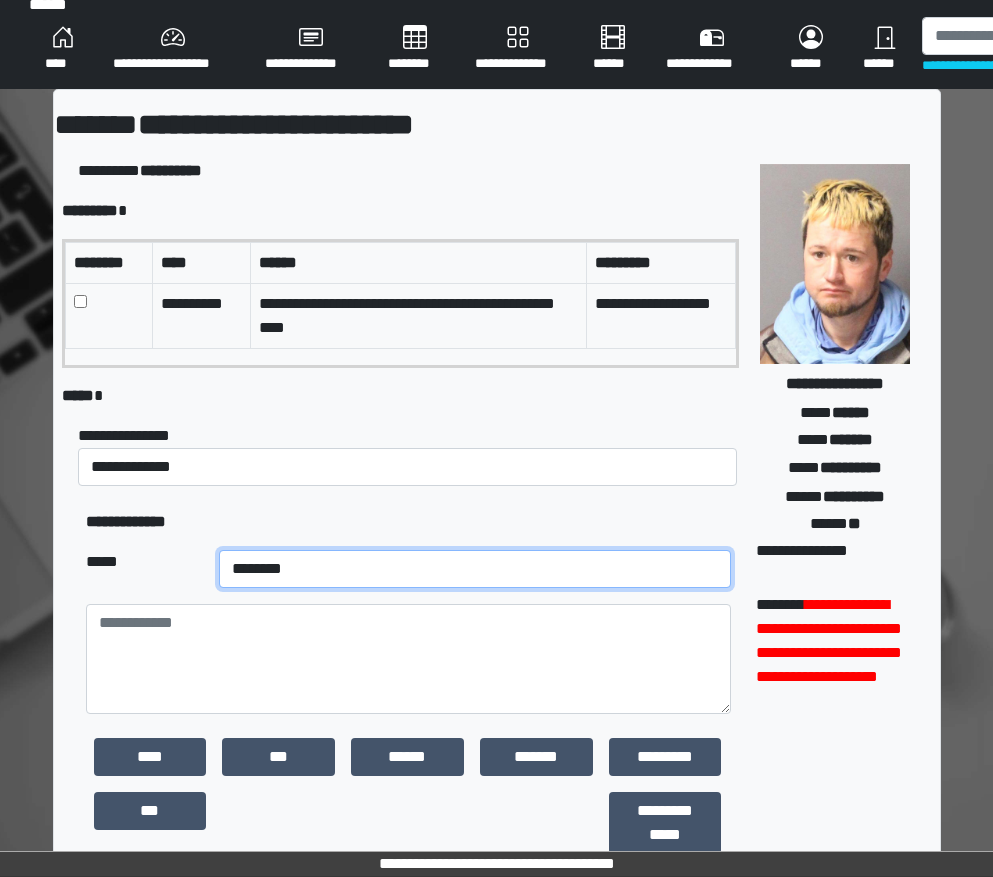 click on "**********" at bounding box center (475, 569) 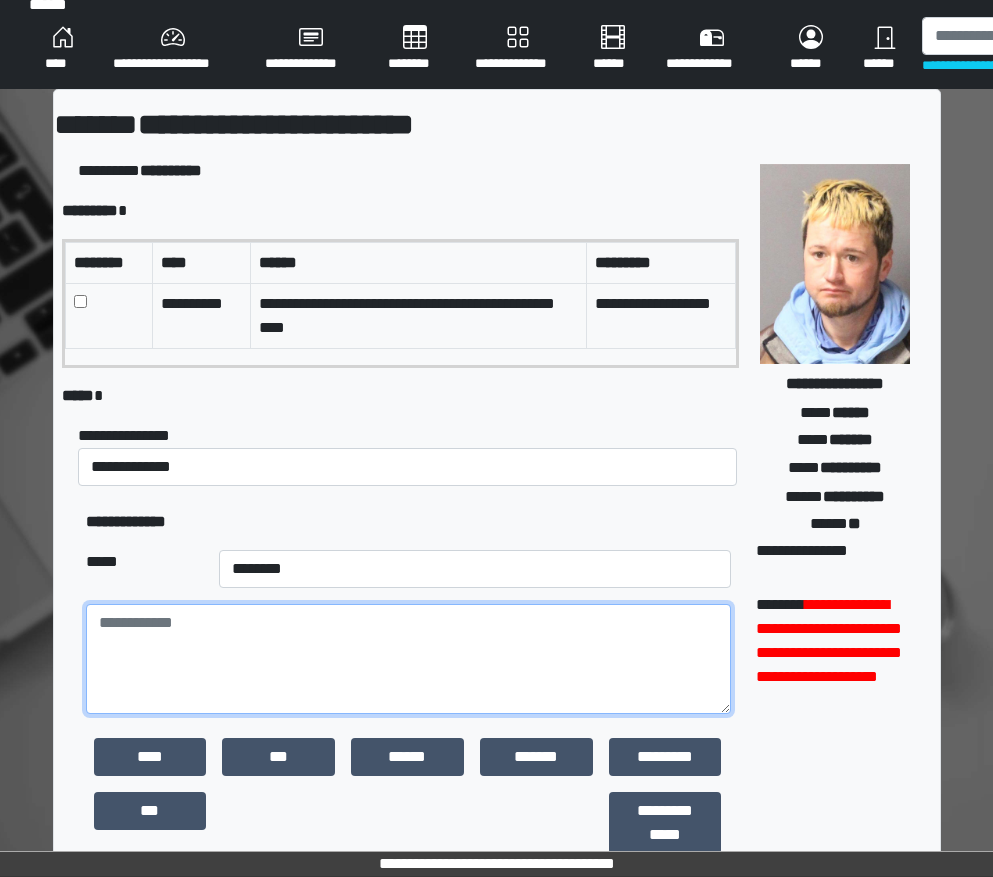 click at bounding box center [408, 659] 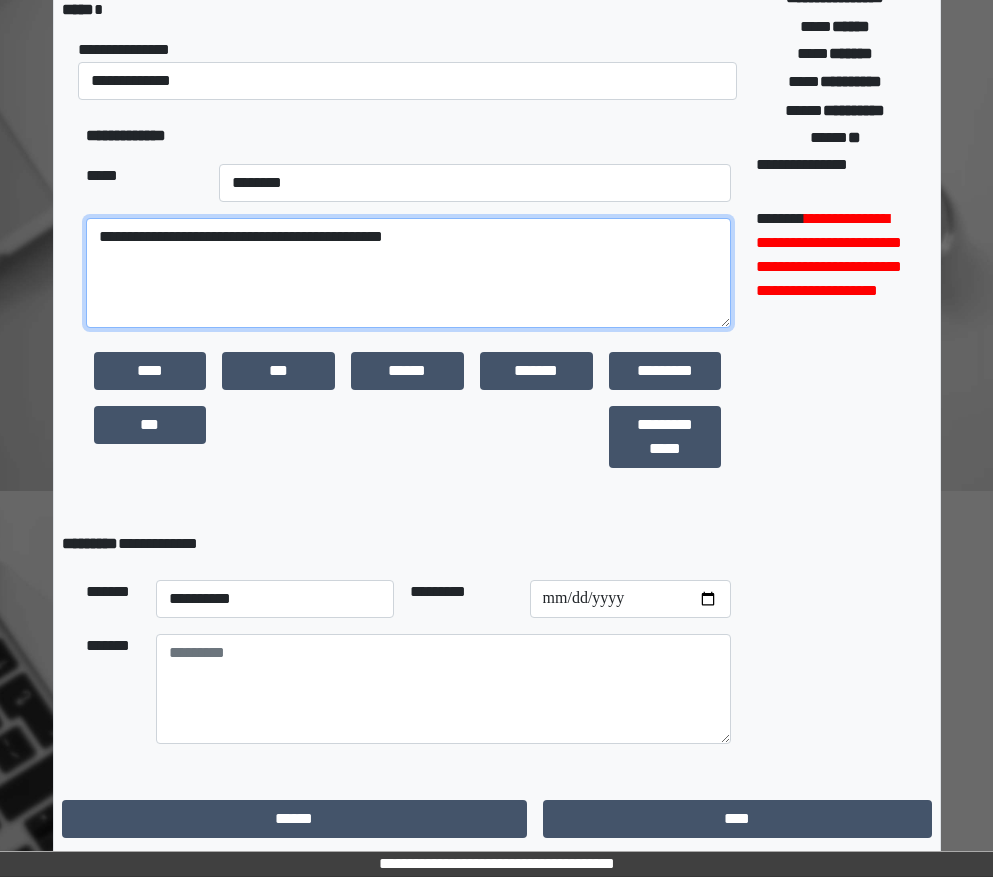 scroll, scrollTop: 403, scrollLeft: 0, axis: vertical 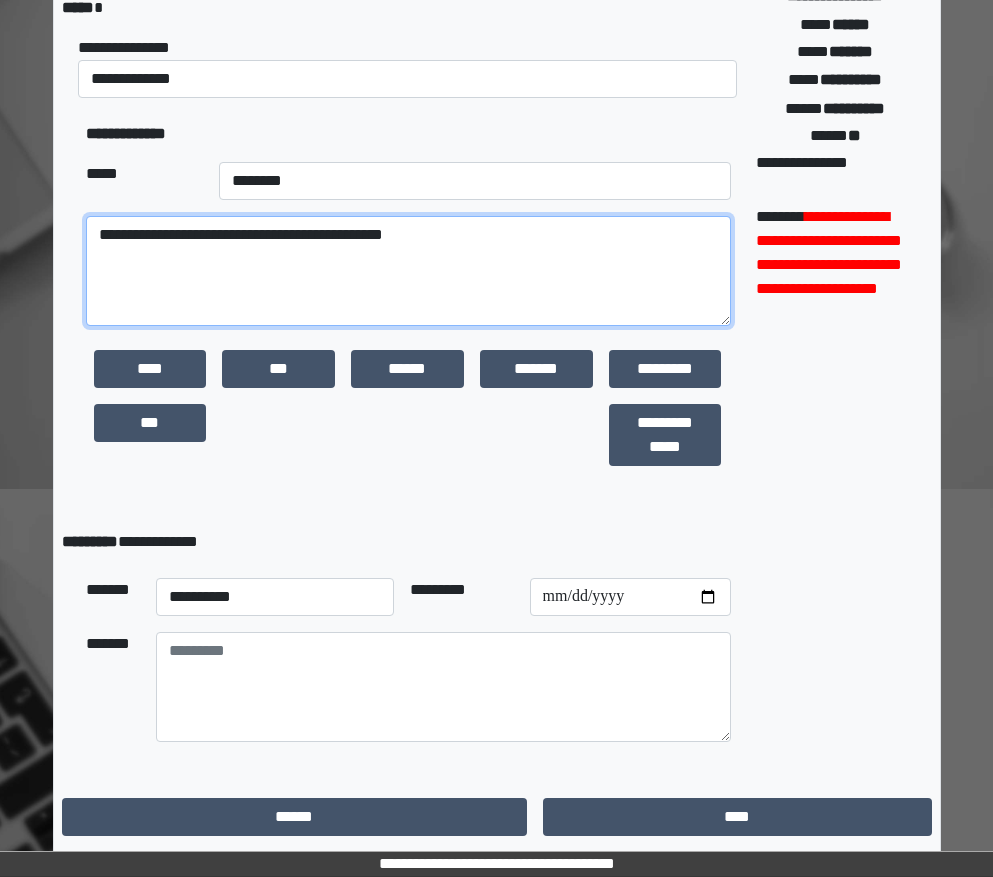 type on "**********" 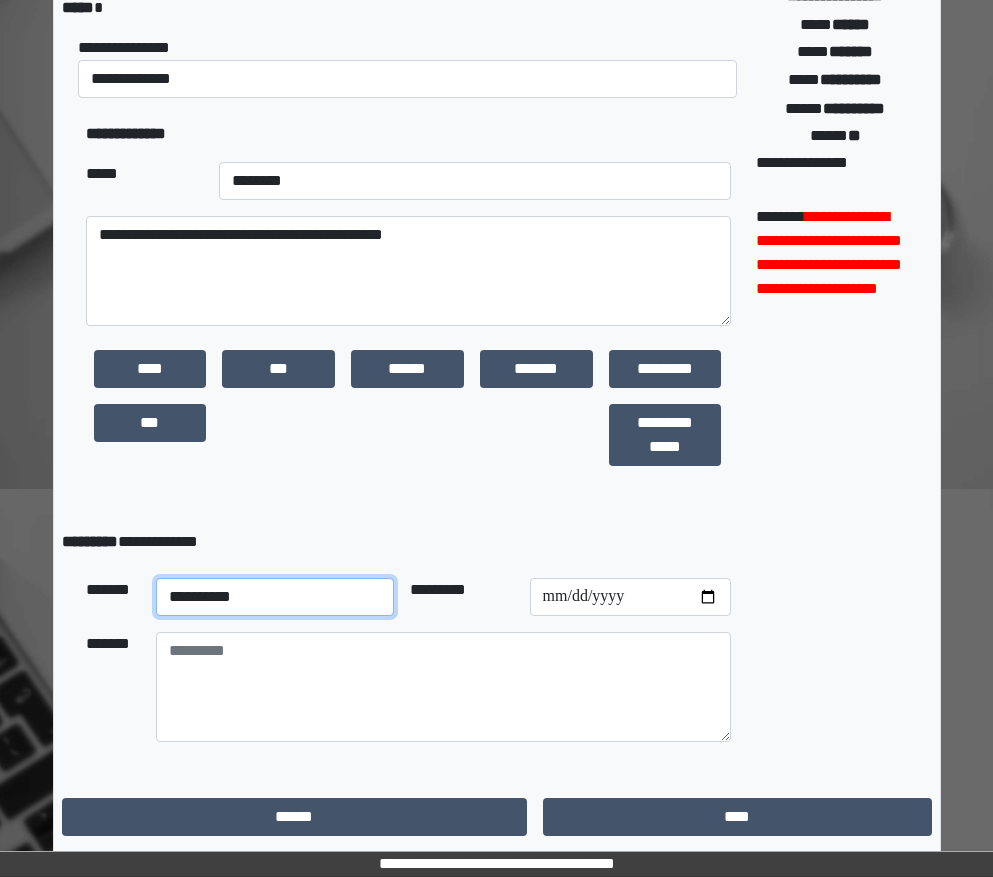 click on "**********" at bounding box center (275, 597) 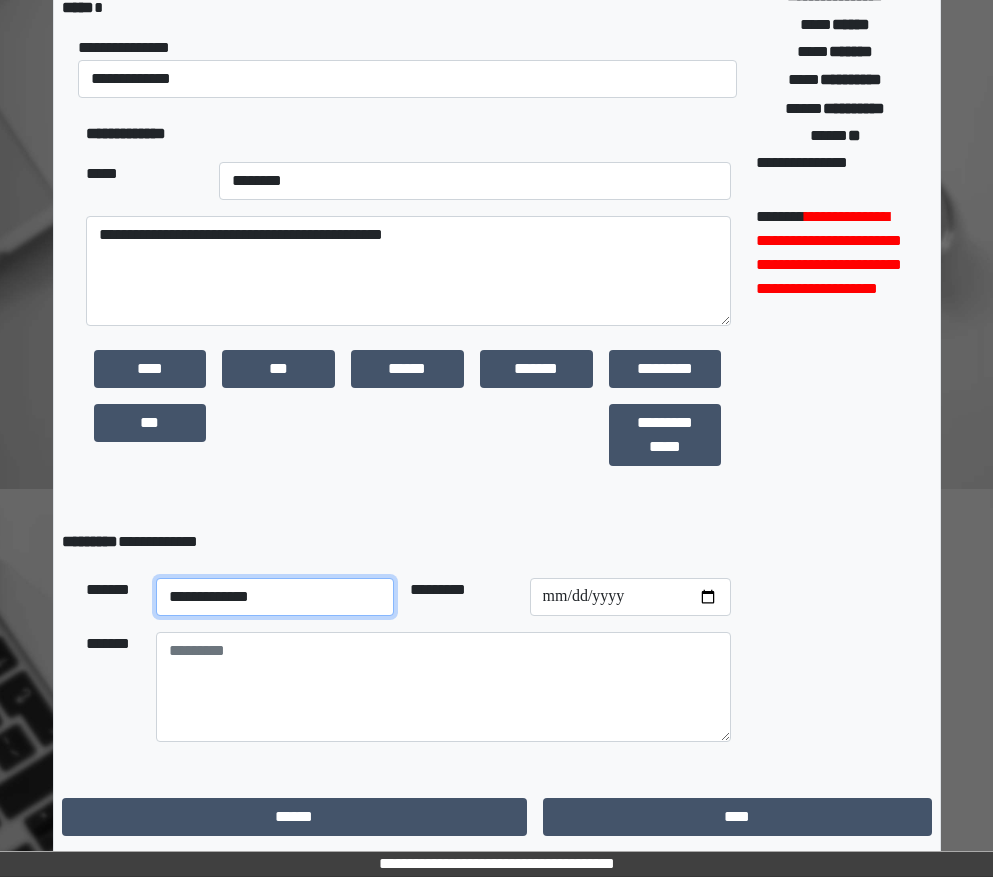 click on "**********" at bounding box center [275, 597] 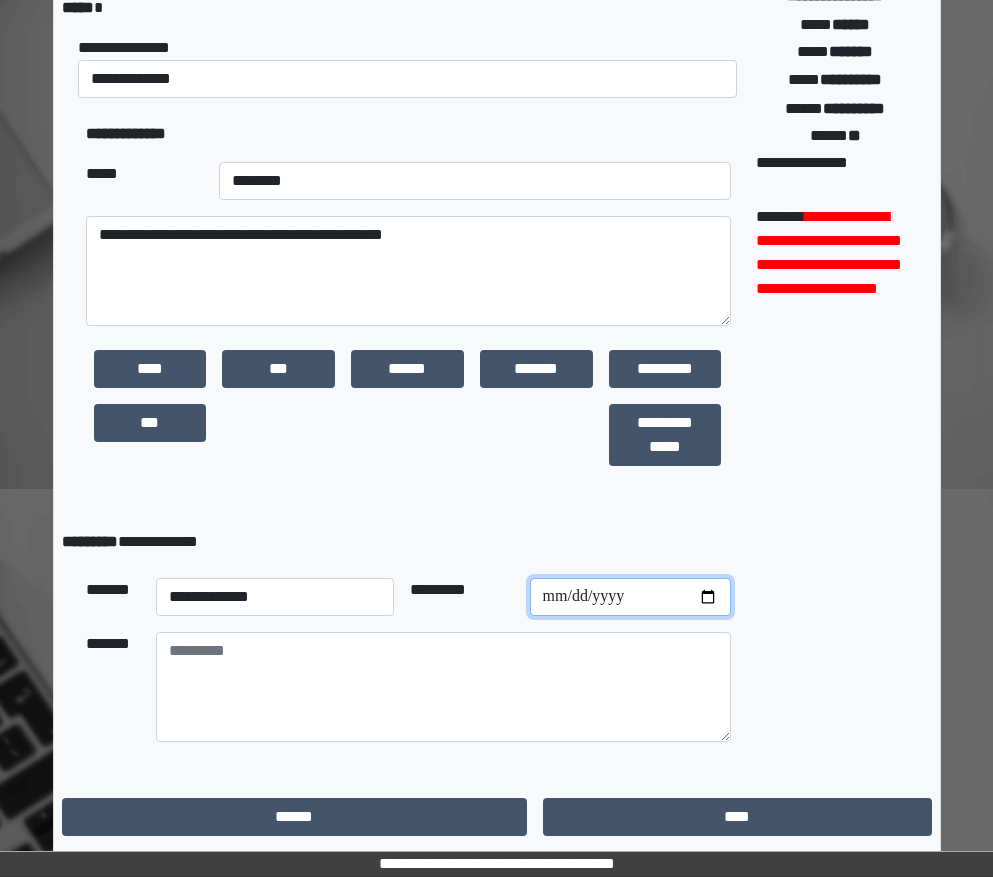 click at bounding box center [630, 597] 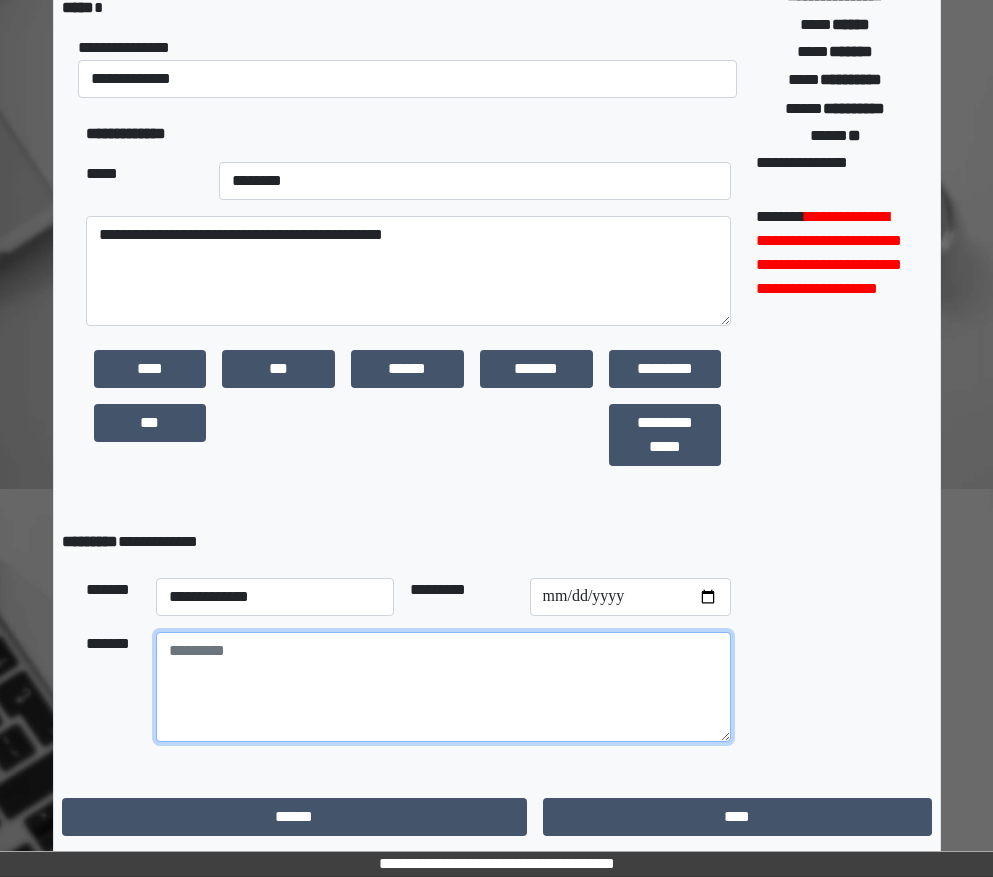 click at bounding box center [443, 687] 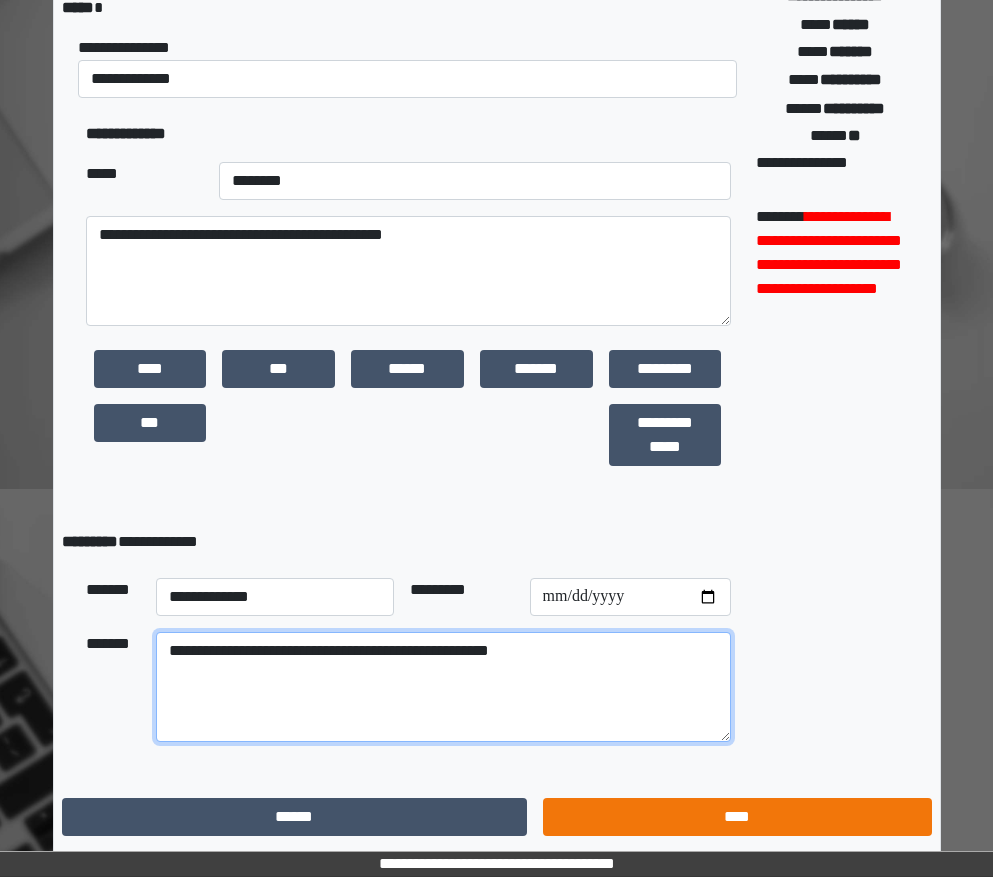 type on "**********" 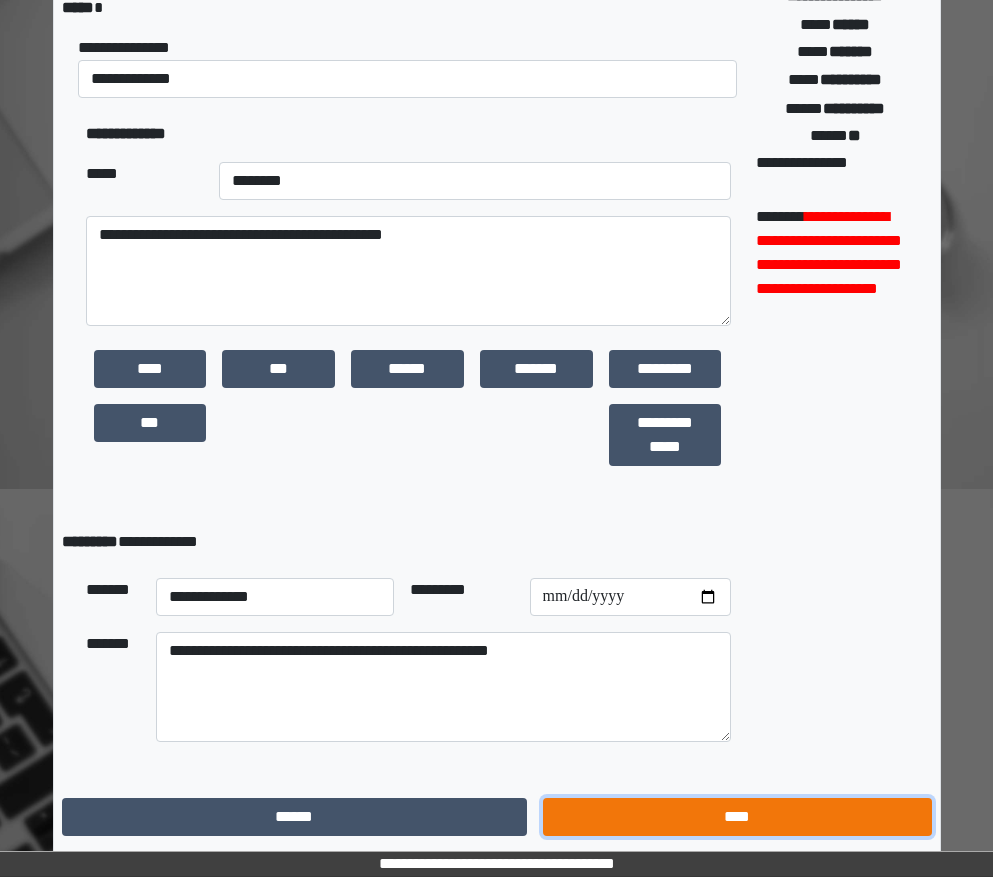click on "****" at bounding box center (737, 817) 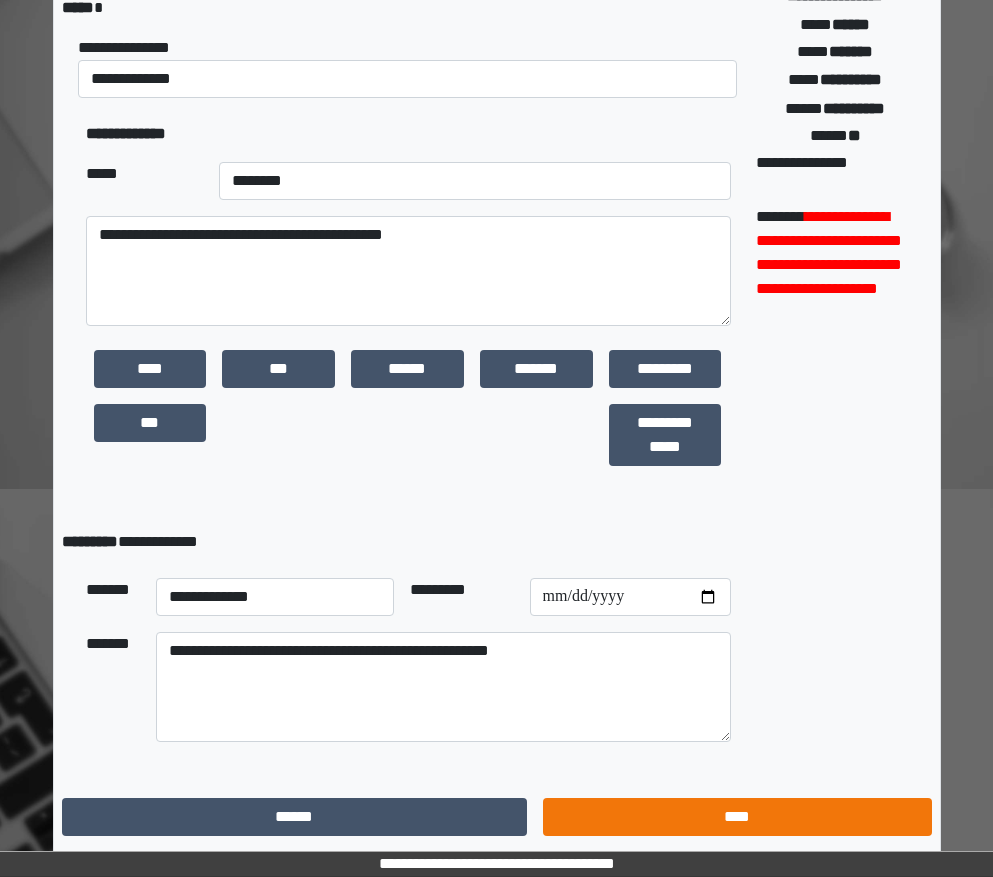 scroll, scrollTop: 15, scrollLeft: 0, axis: vertical 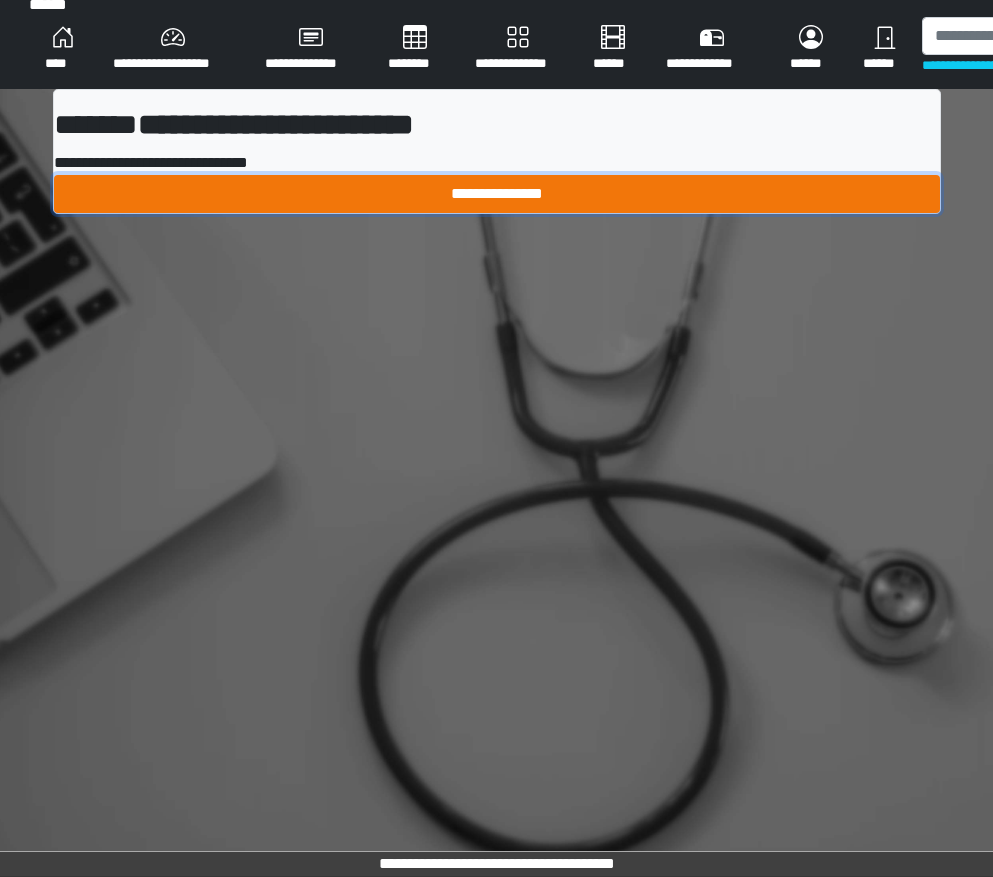 click on "**********" at bounding box center [497, 194] 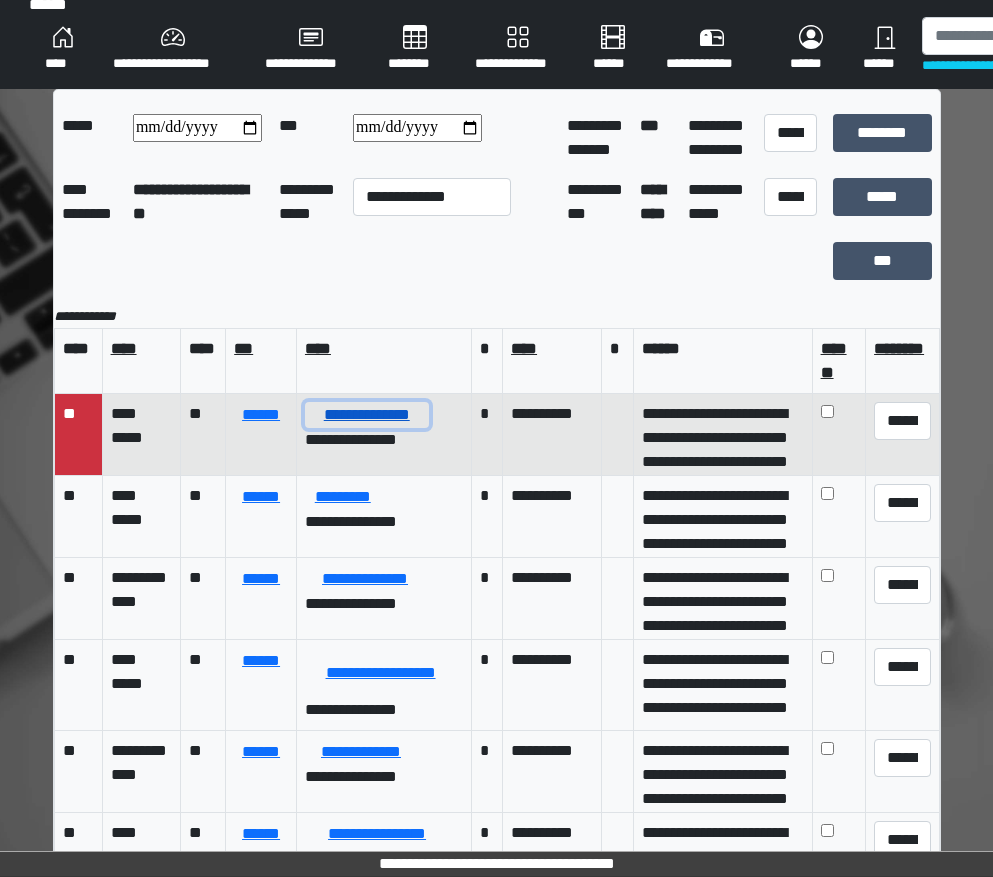 click on "**********" at bounding box center [367, 415] 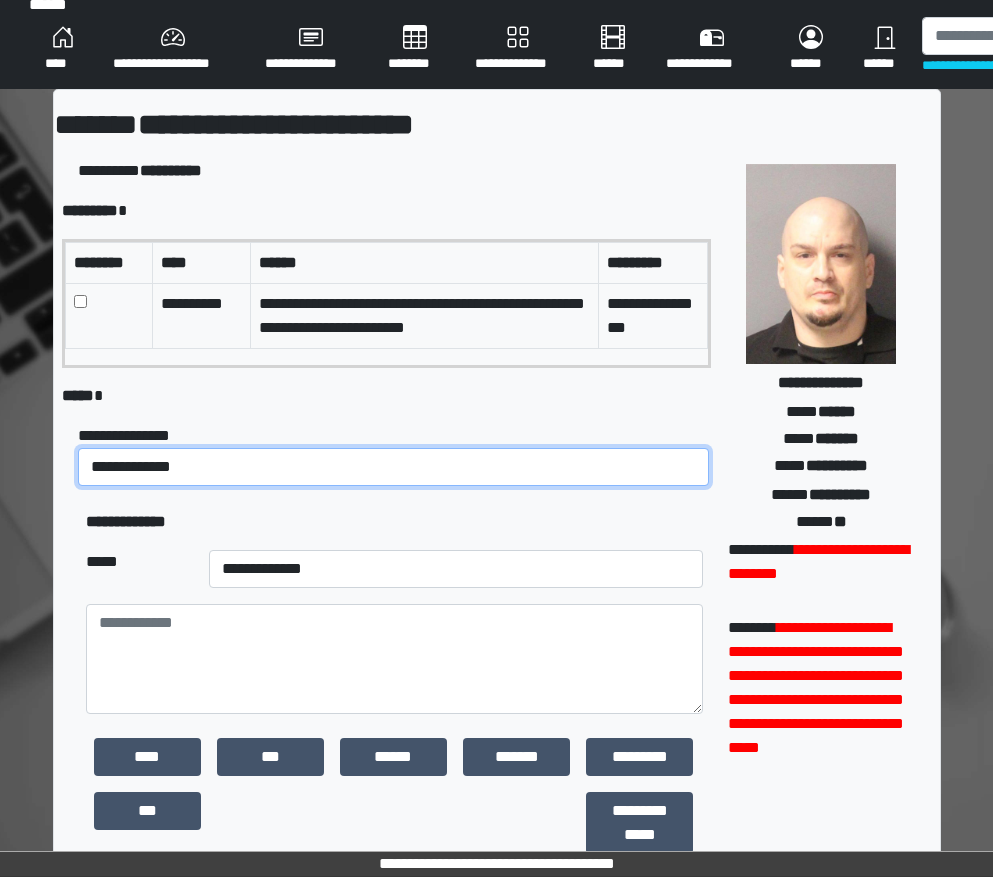 click on "**********" at bounding box center (394, 467) 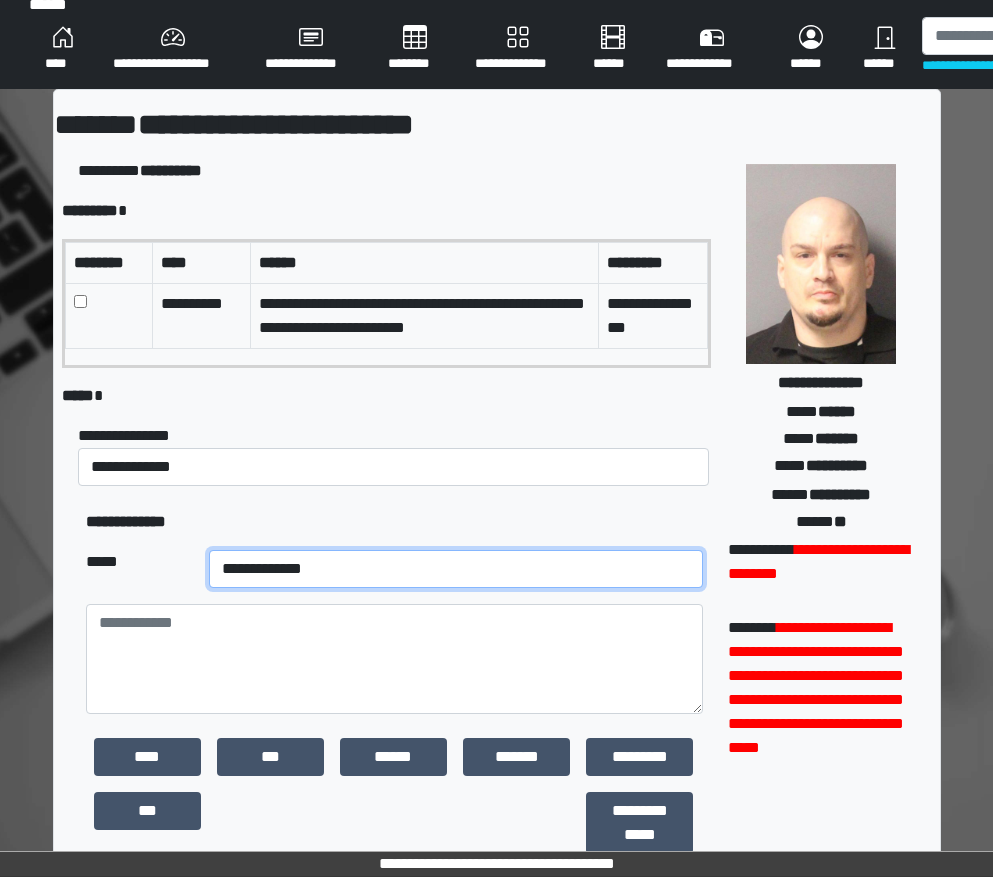 click on "**********" at bounding box center (456, 569) 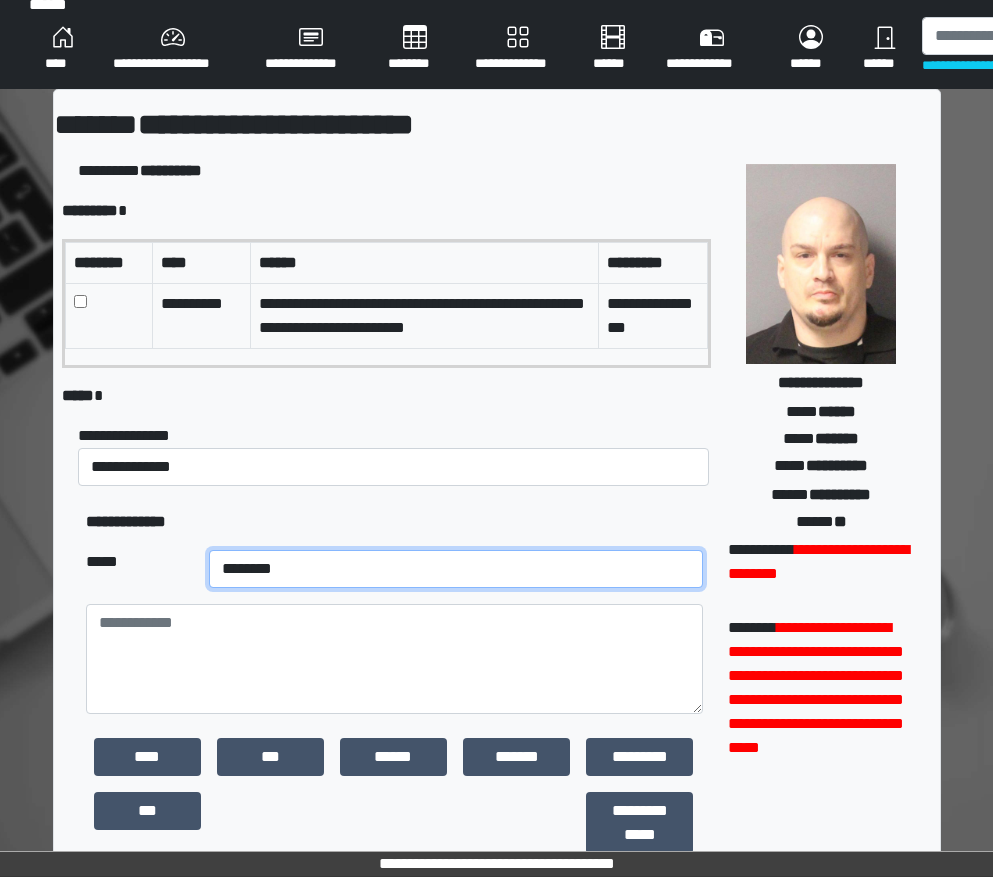 click on "**********" at bounding box center (456, 569) 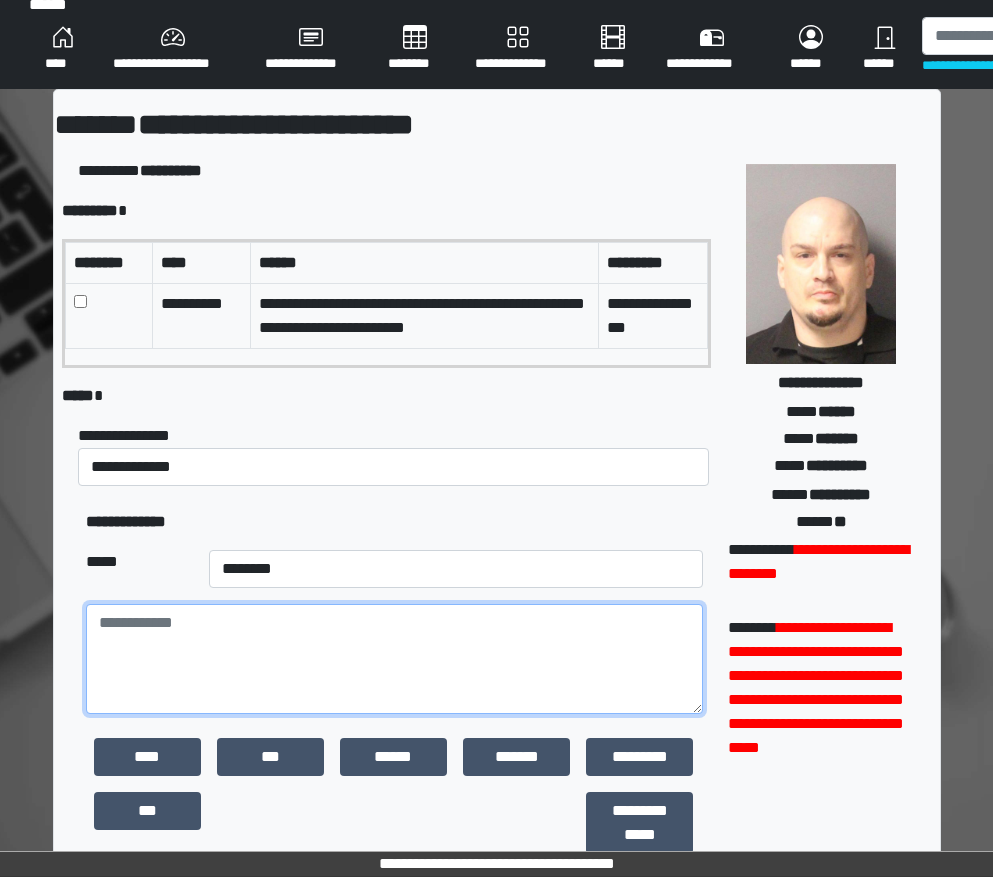 click at bounding box center (394, 659) 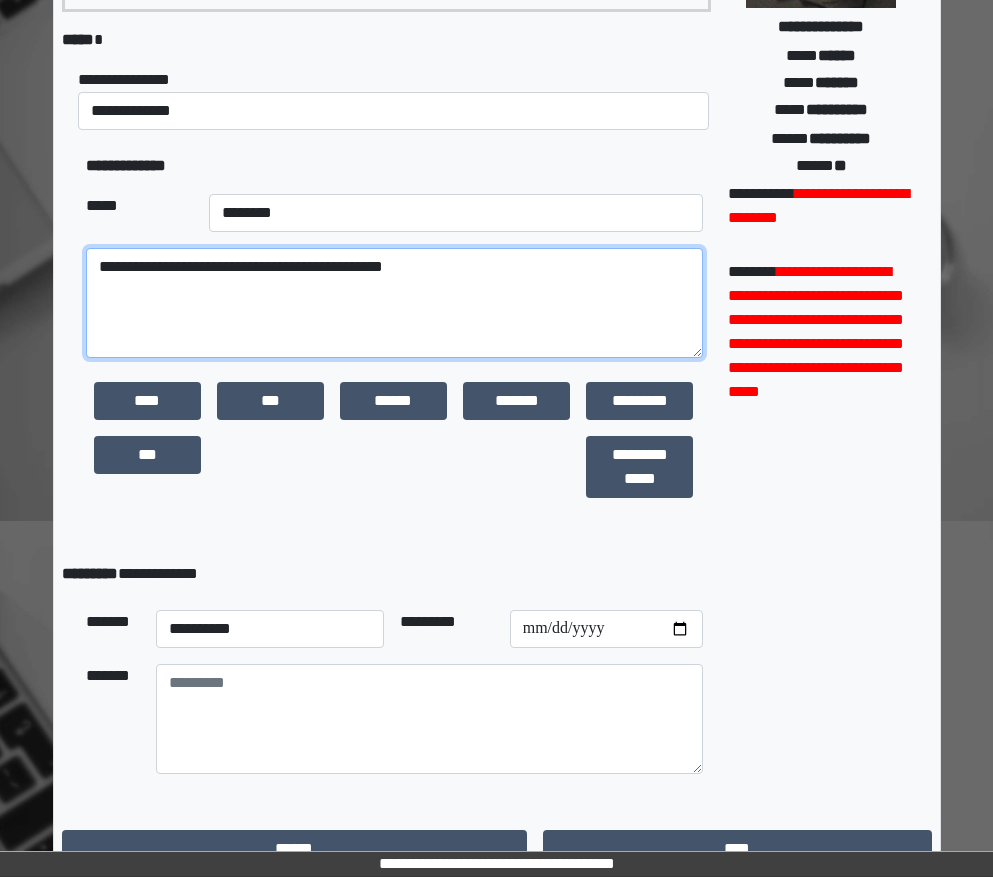 scroll, scrollTop: 403, scrollLeft: 0, axis: vertical 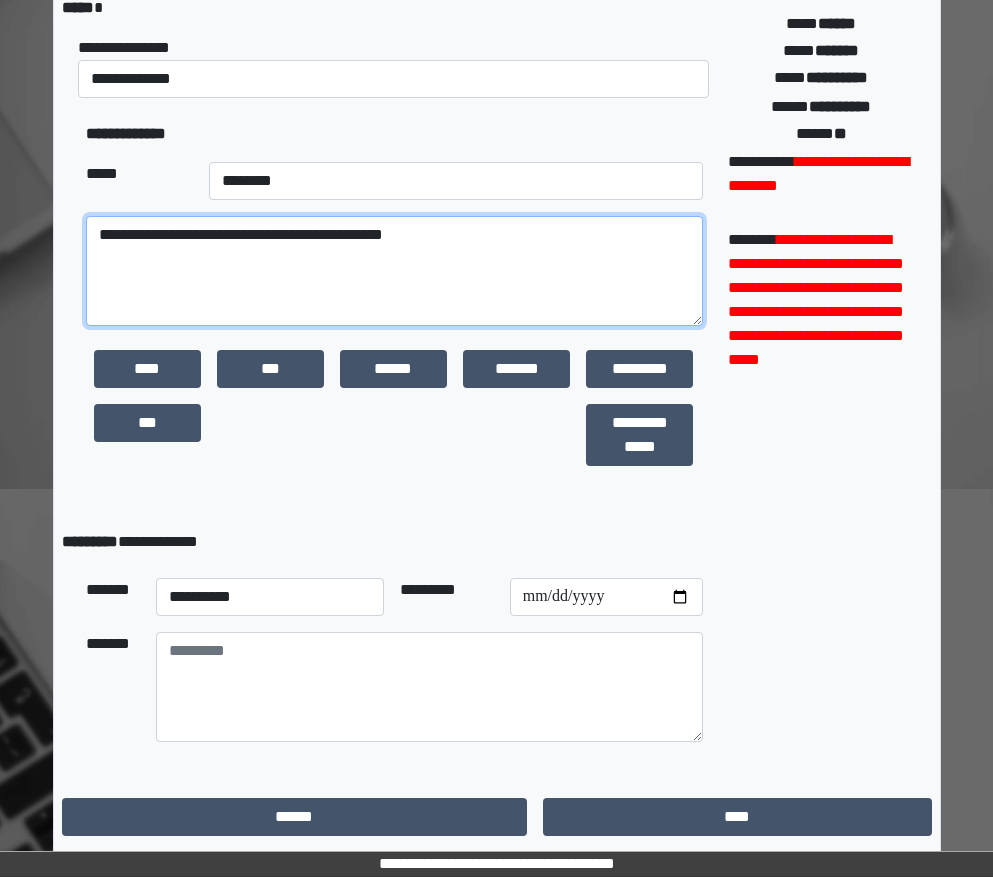 type on "**********" 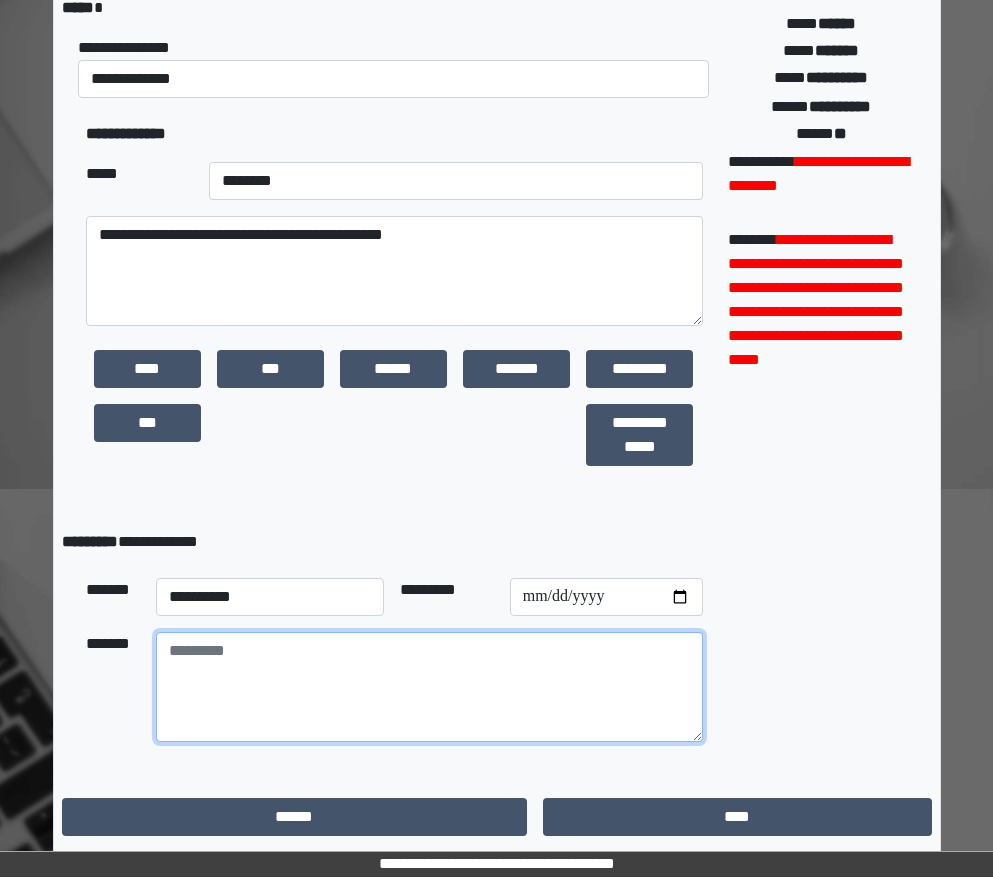click at bounding box center [429, 687] 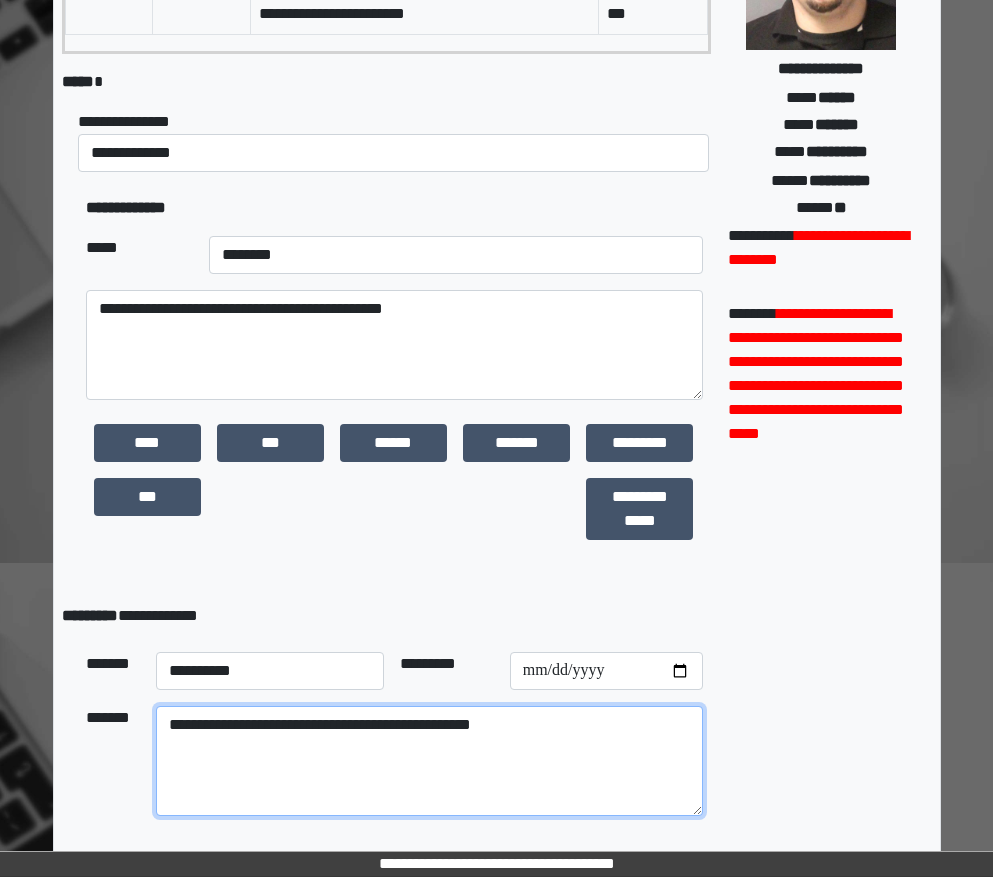 scroll, scrollTop: 403, scrollLeft: 0, axis: vertical 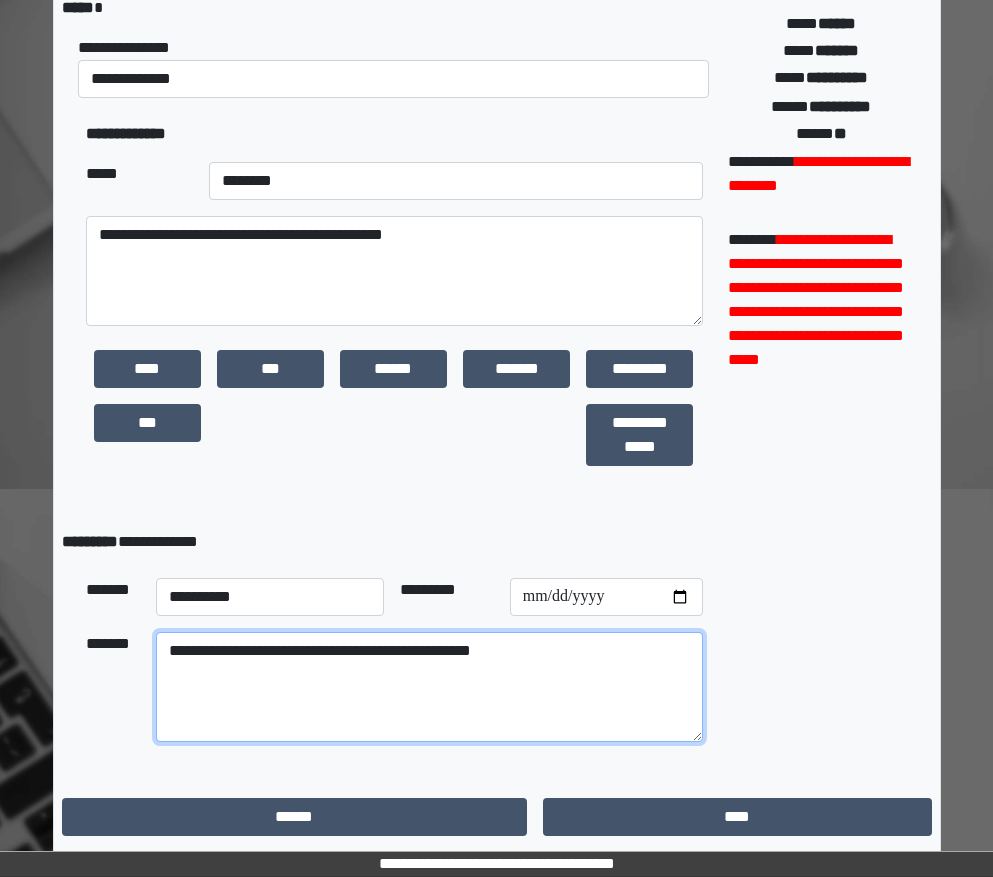 type on "**********" 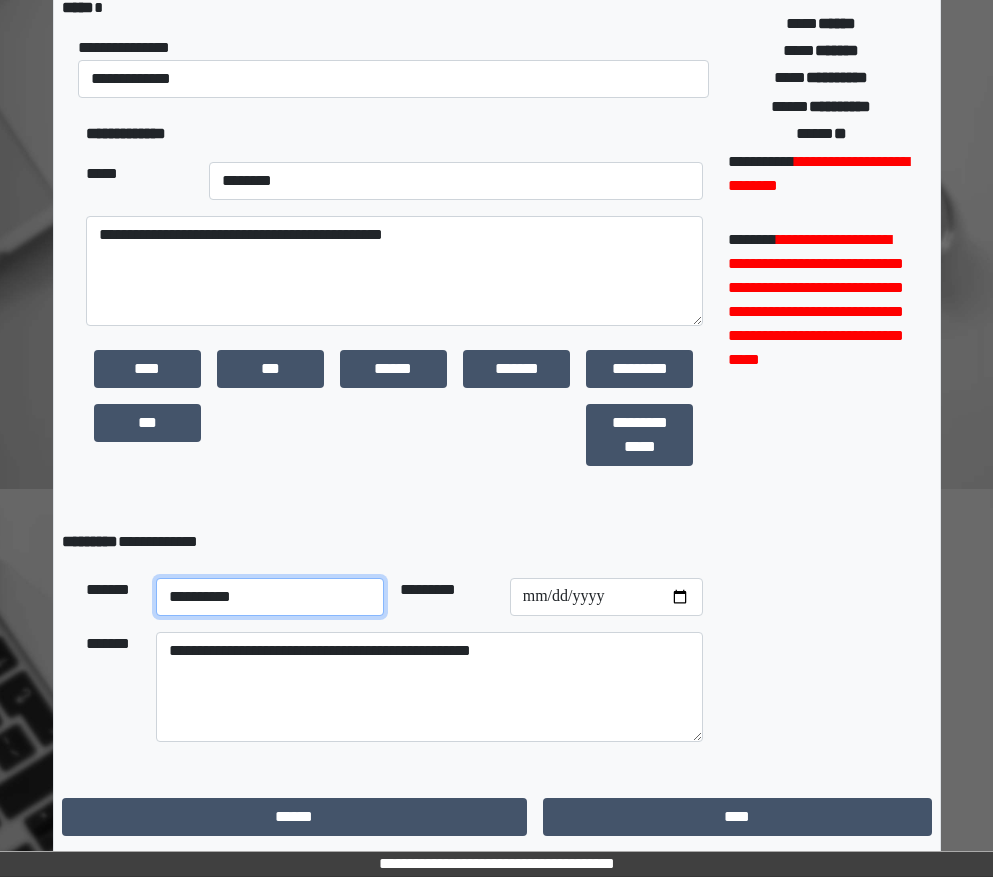 click on "**********" at bounding box center (270, 597) 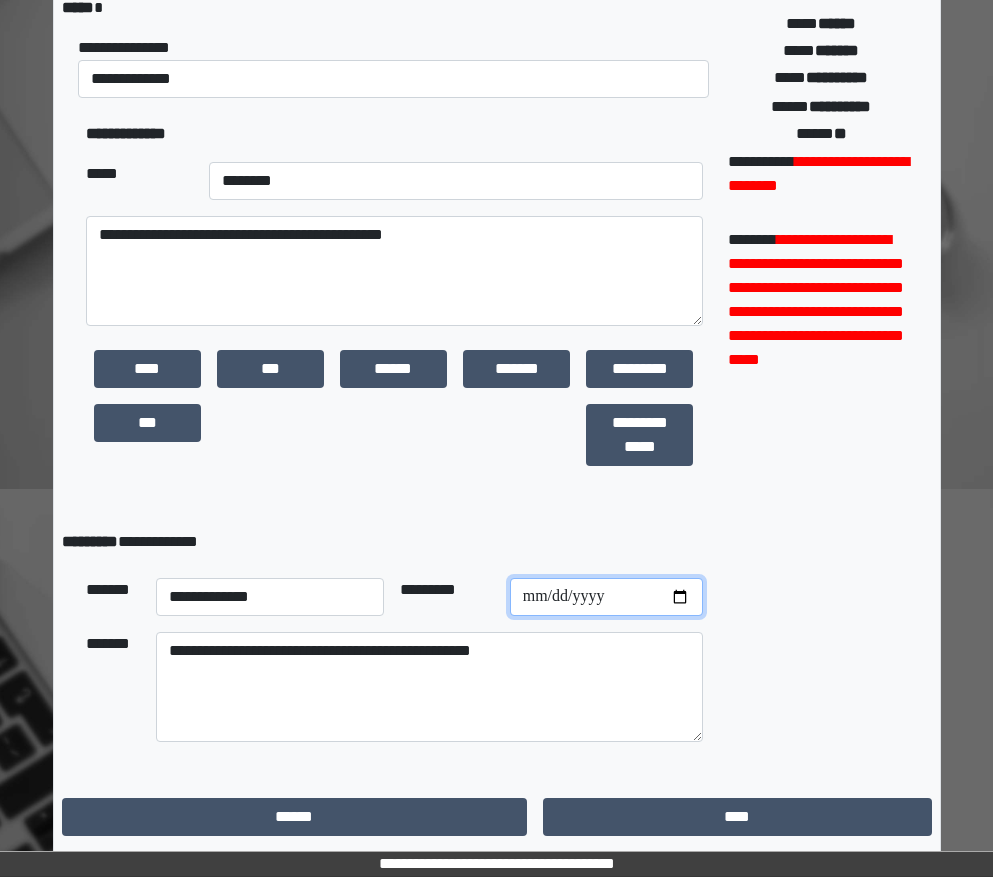 click at bounding box center (606, 597) 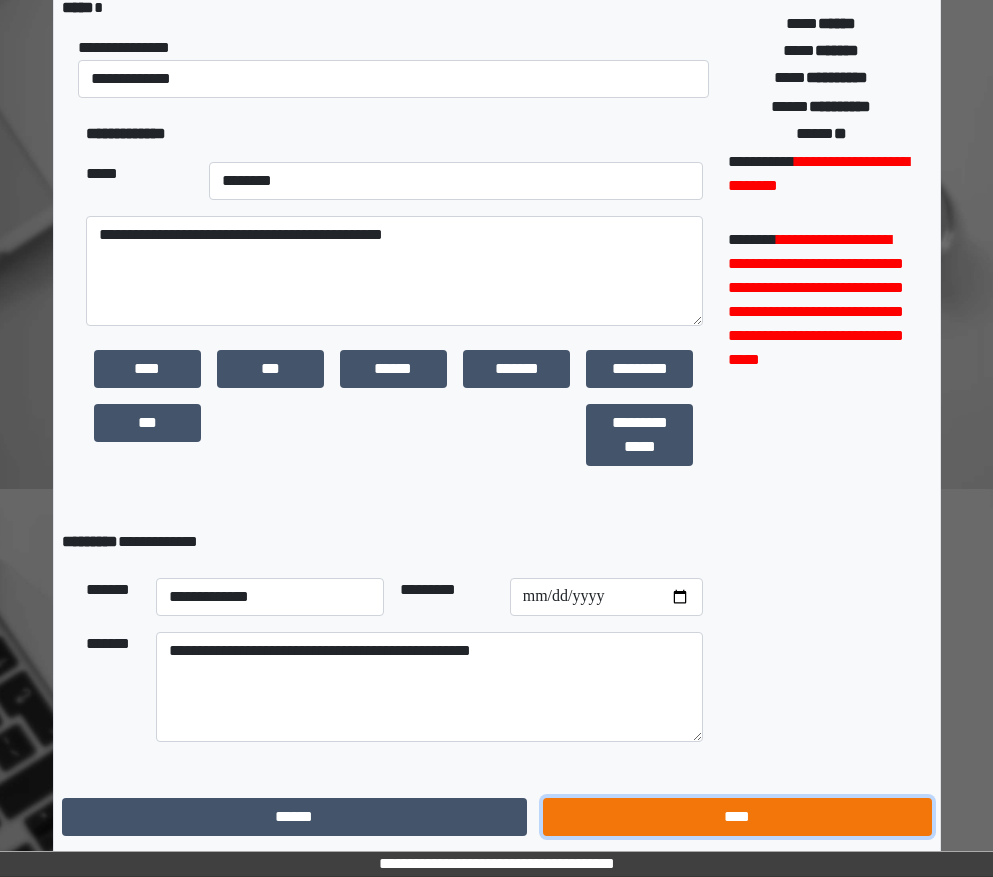 click on "****" at bounding box center (737, 817) 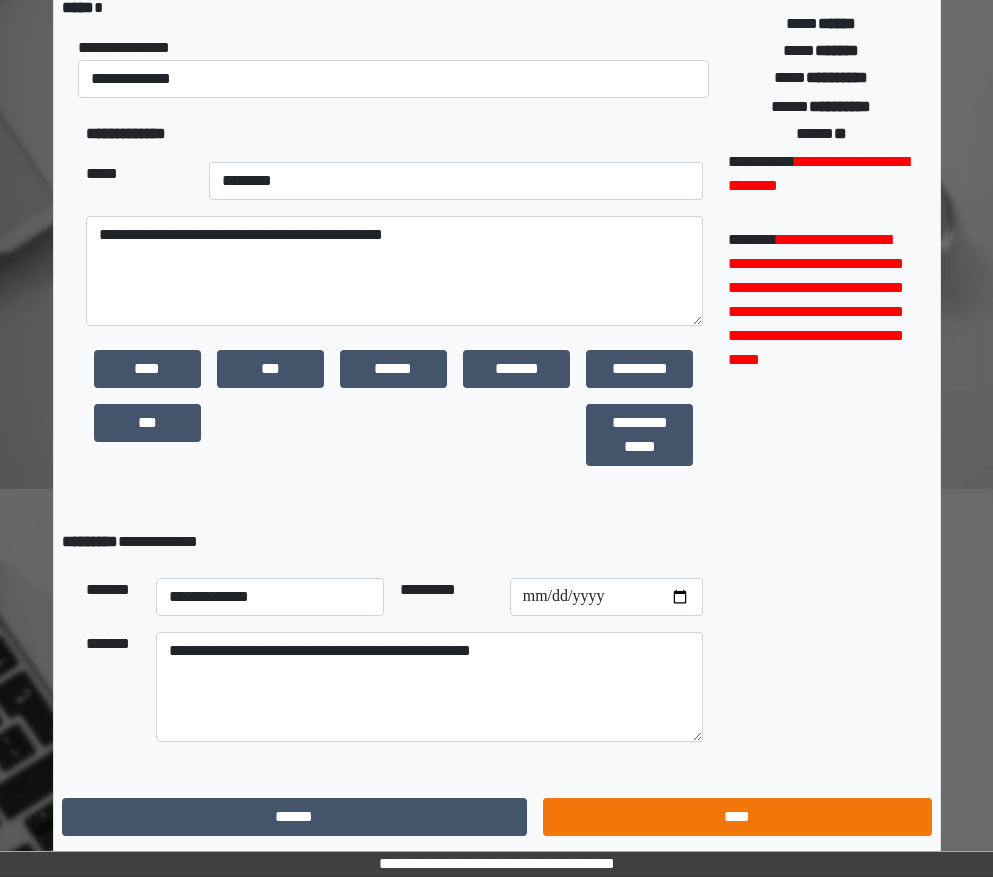 scroll, scrollTop: 15, scrollLeft: 0, axis: vertical 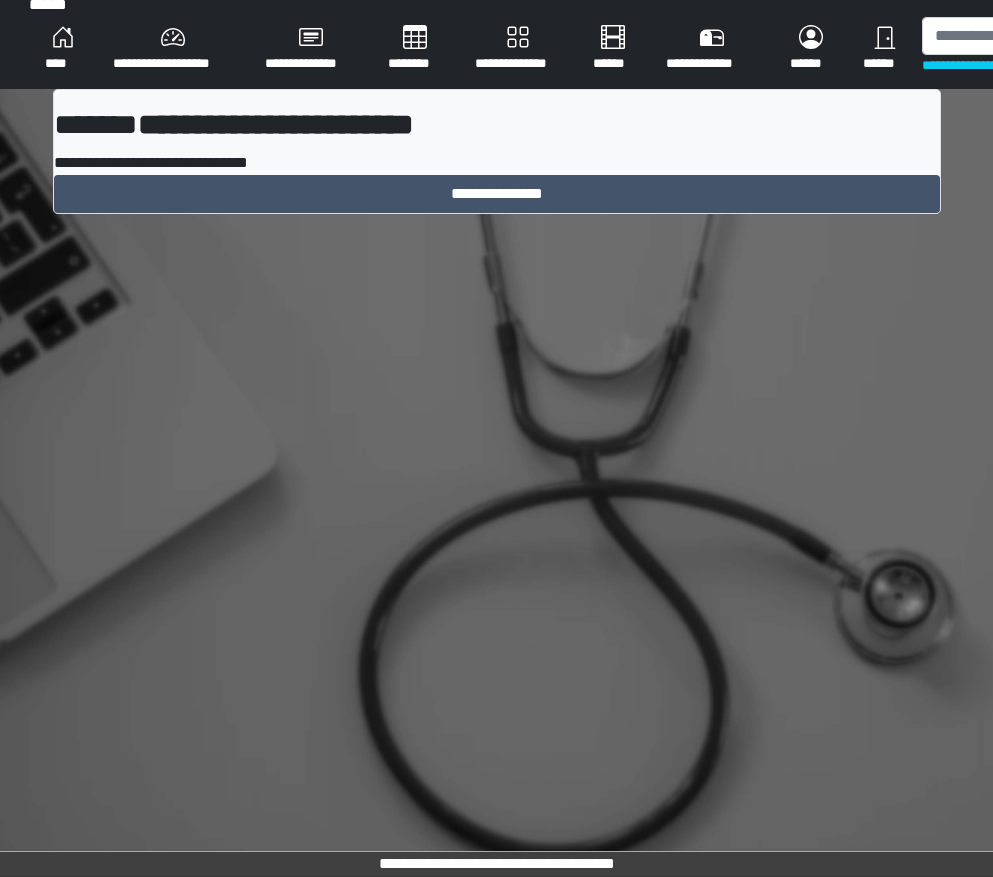 click on "**********" at bounding box center [497, 159] 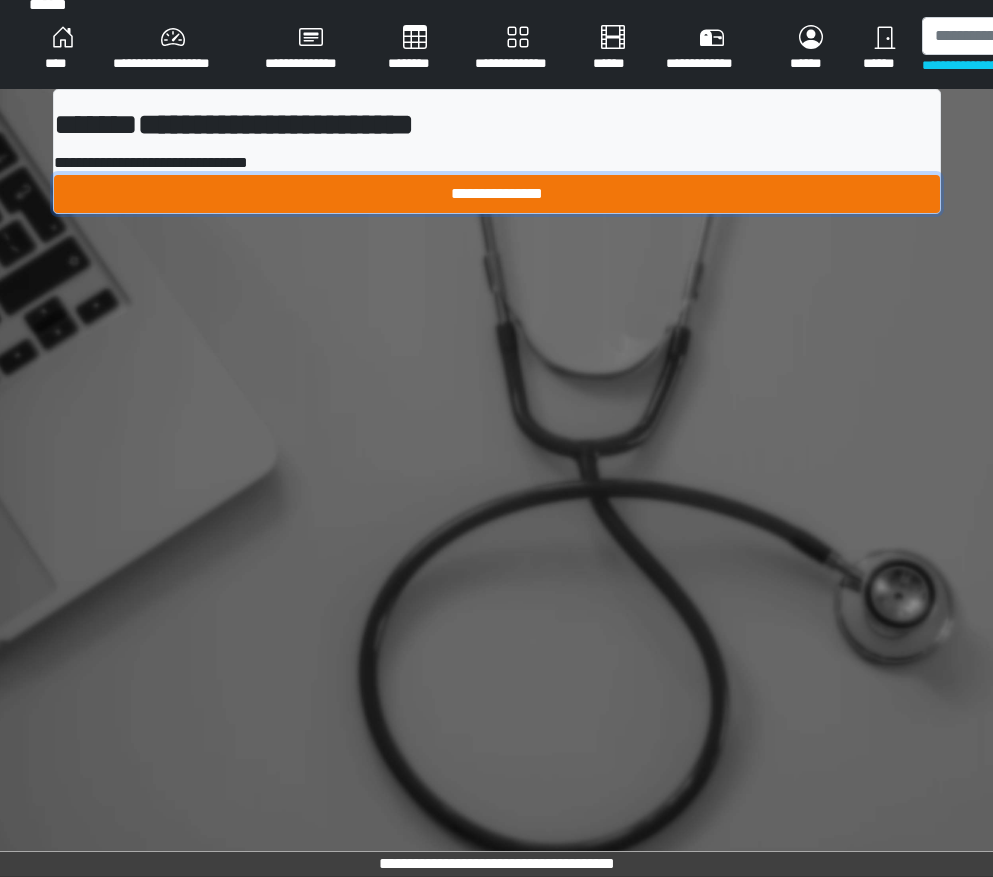 click on "**********" at bounding box center (497, 194) 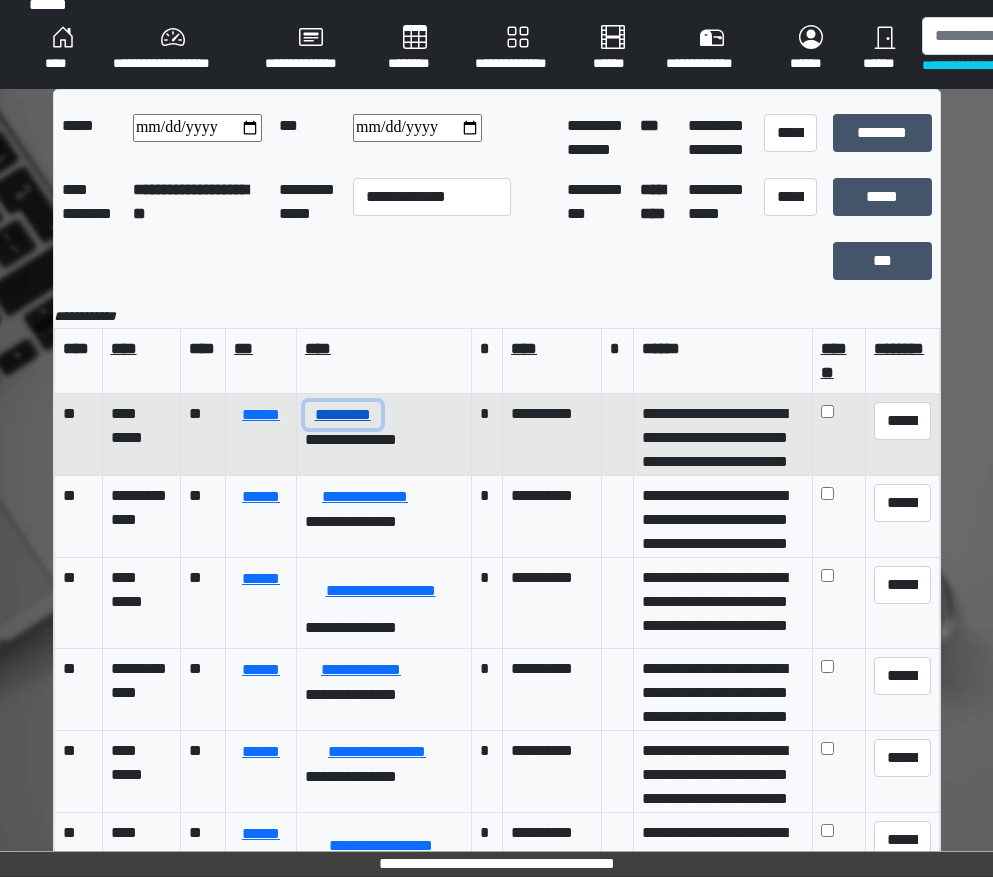 click on "*********" at bounding box center (343, 415) 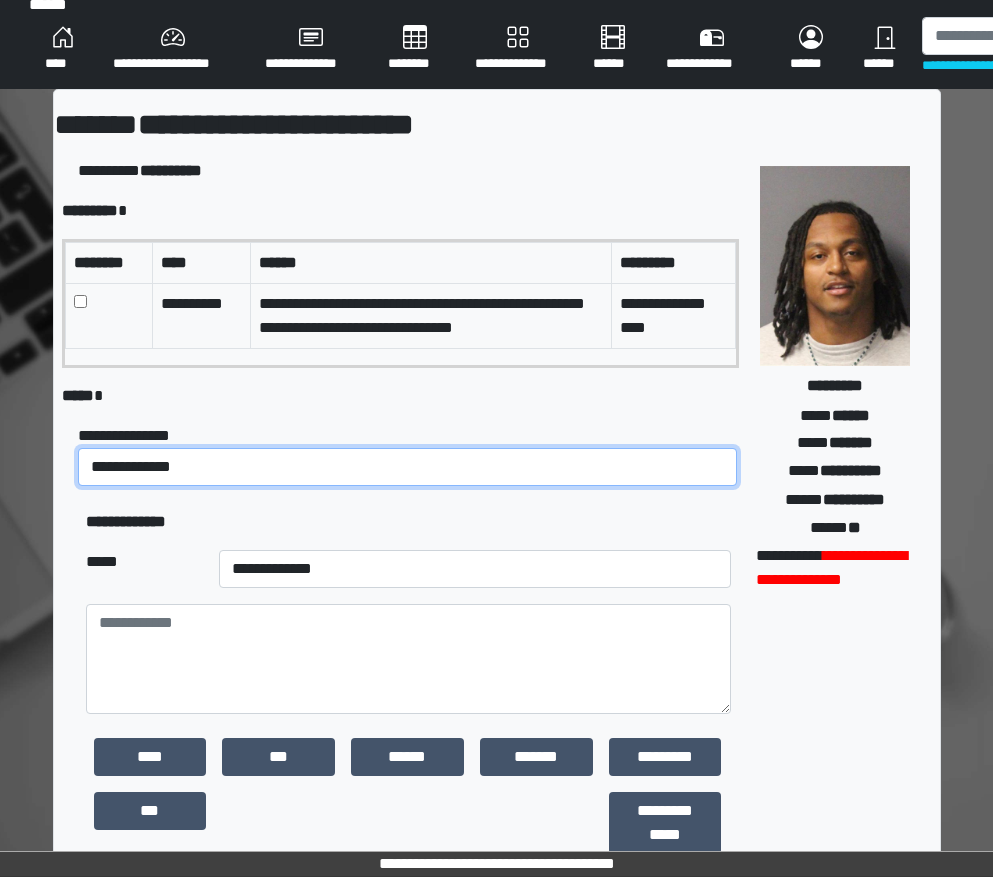 click on "**********" at bounding box center [408, 467] 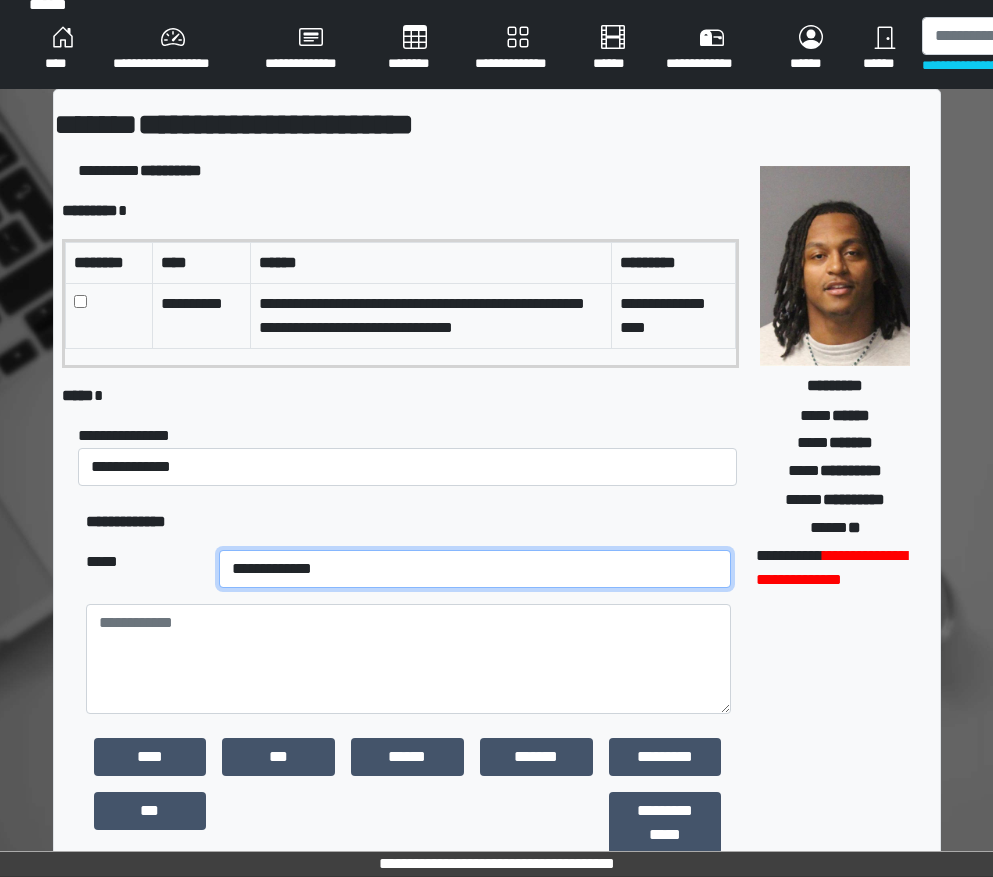 click on "**********" at bounding box center (475, 569) 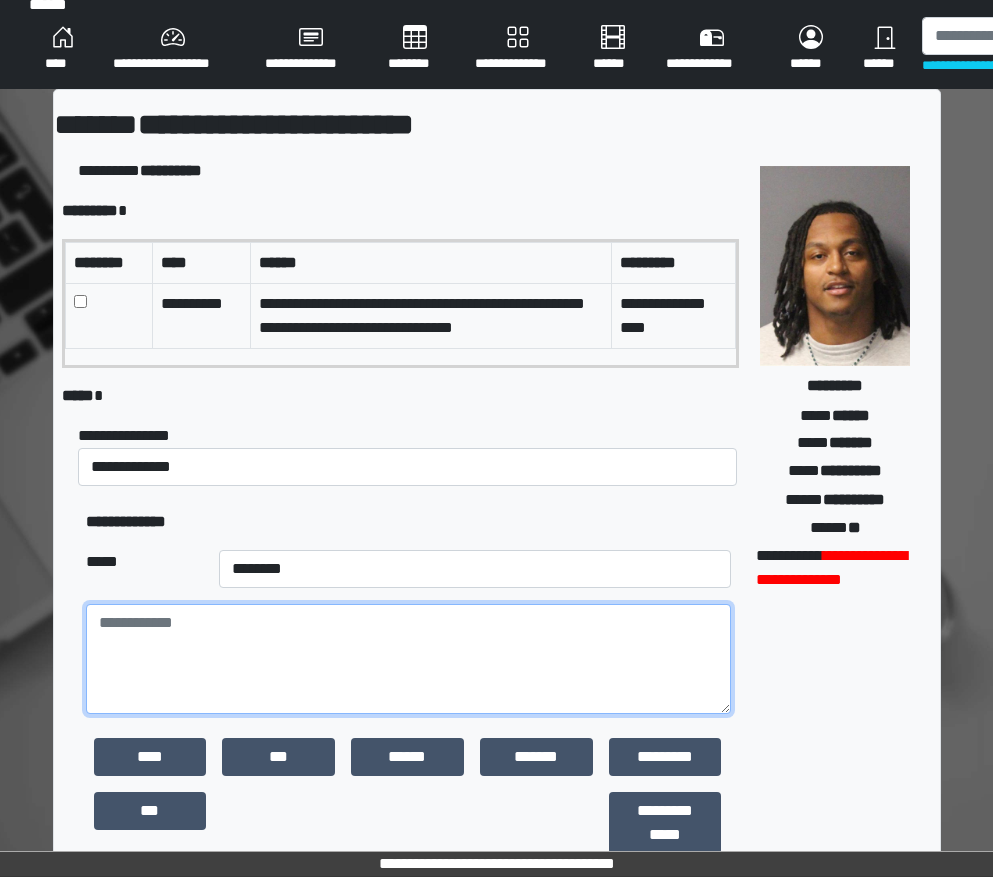 click at bounding box center (408, 659) 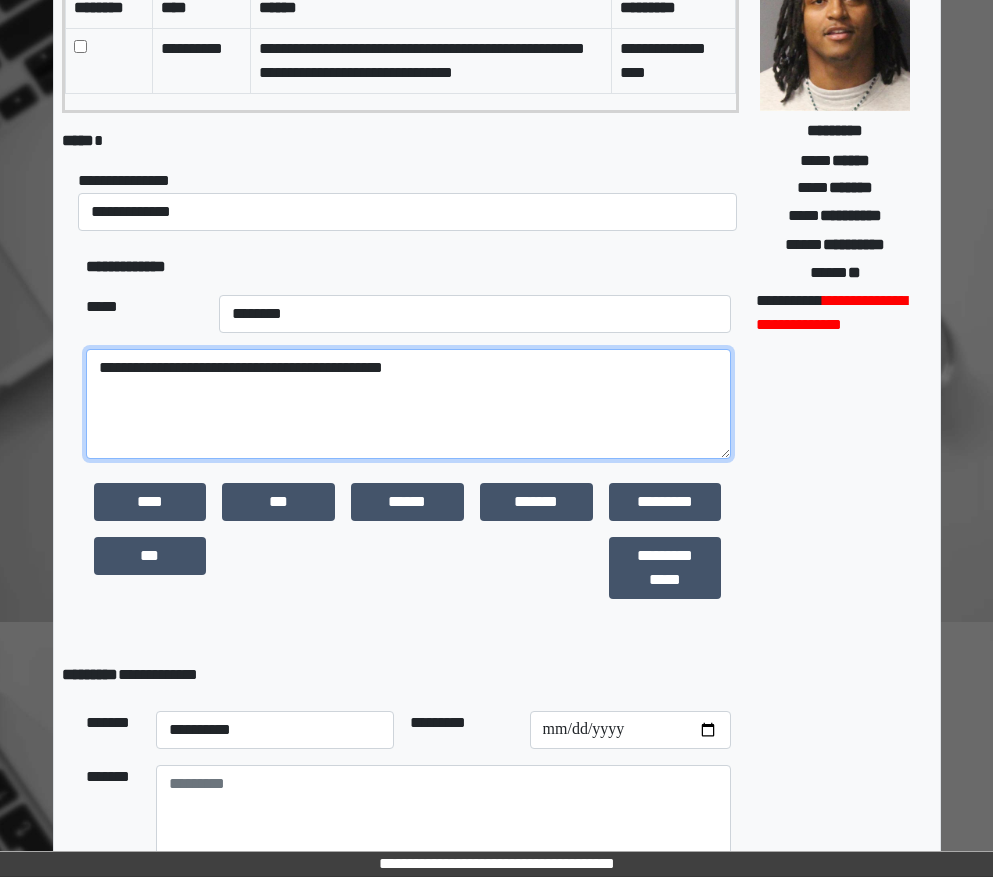 scroll, scrollTop: 315, scrollLeft: 0, axis: vertical 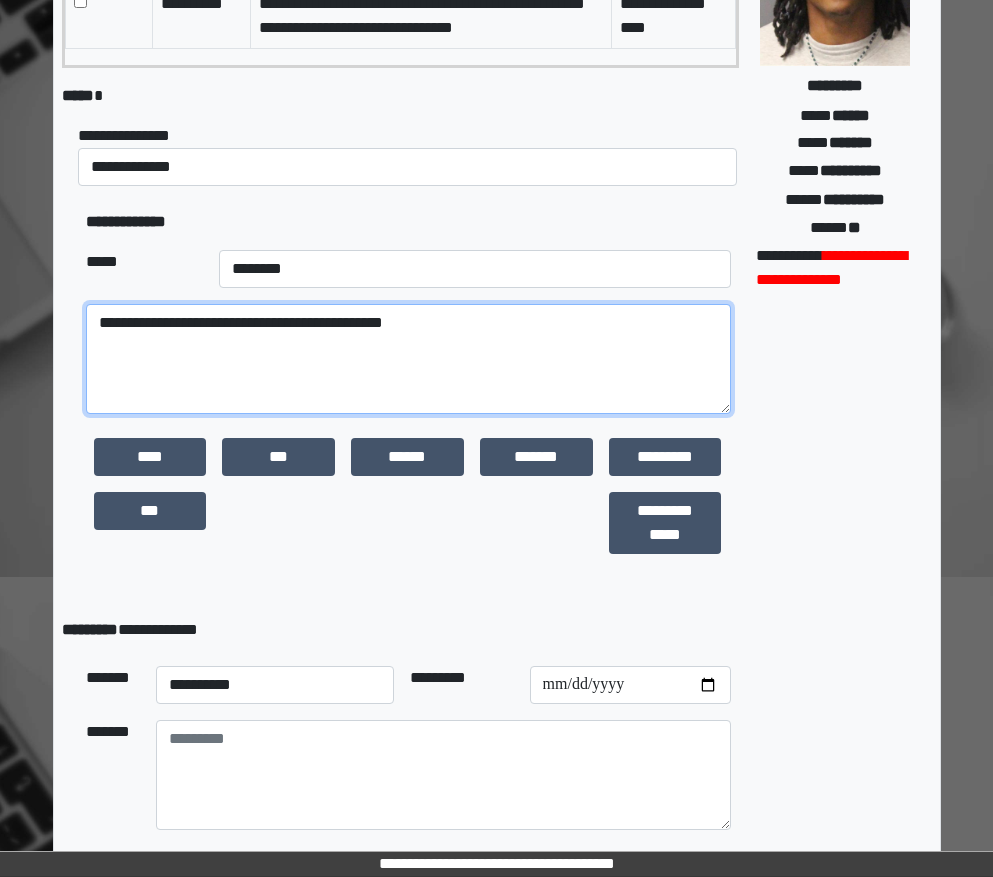 type on "**********" 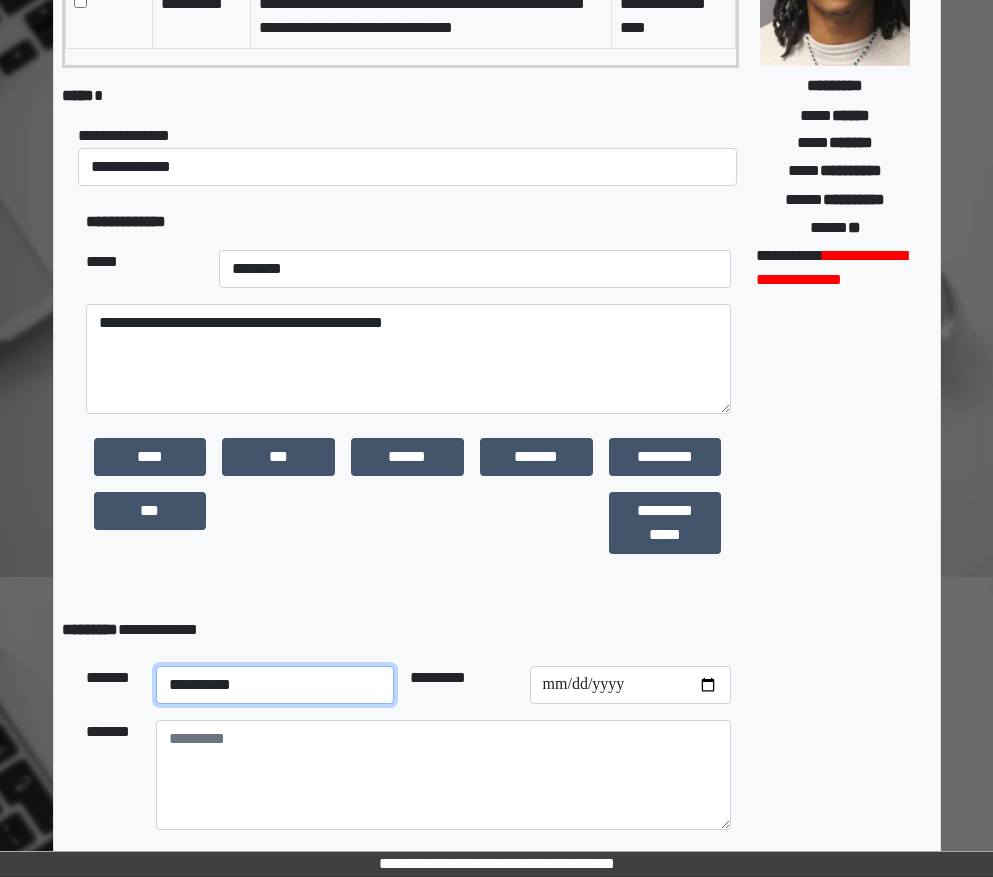 click on "**********" at bounding box center [275, 685] 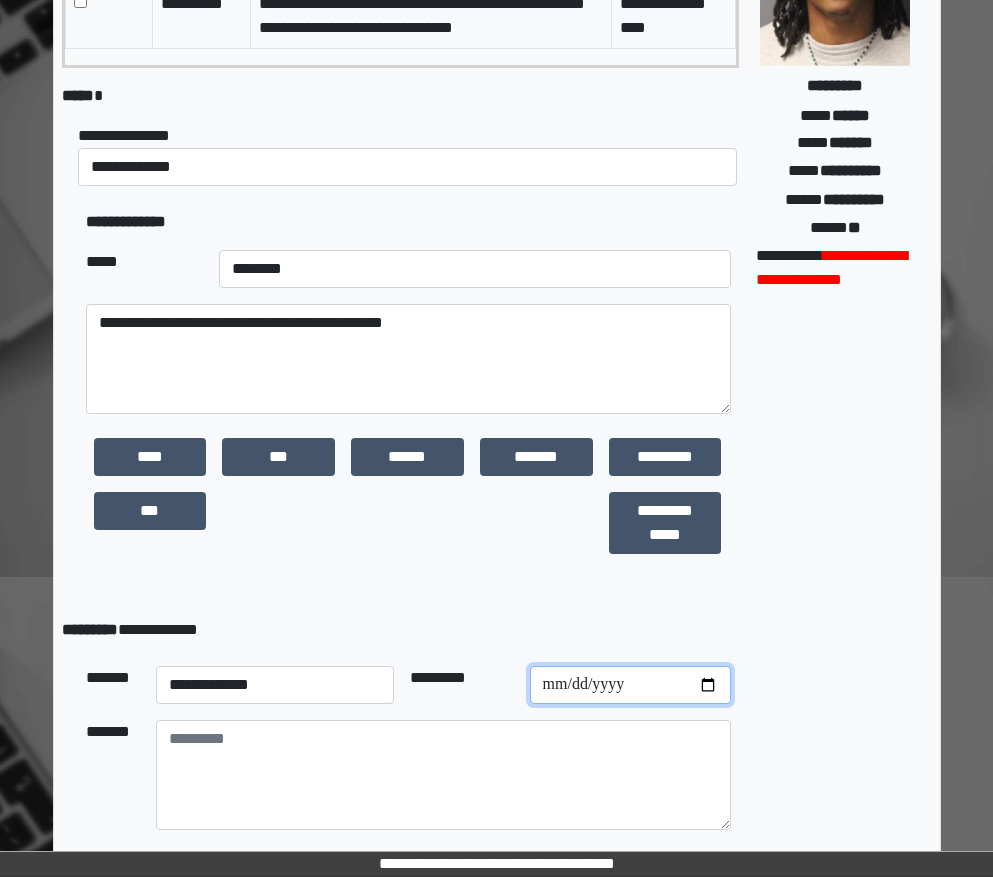 click at bounding box center [630, 685] 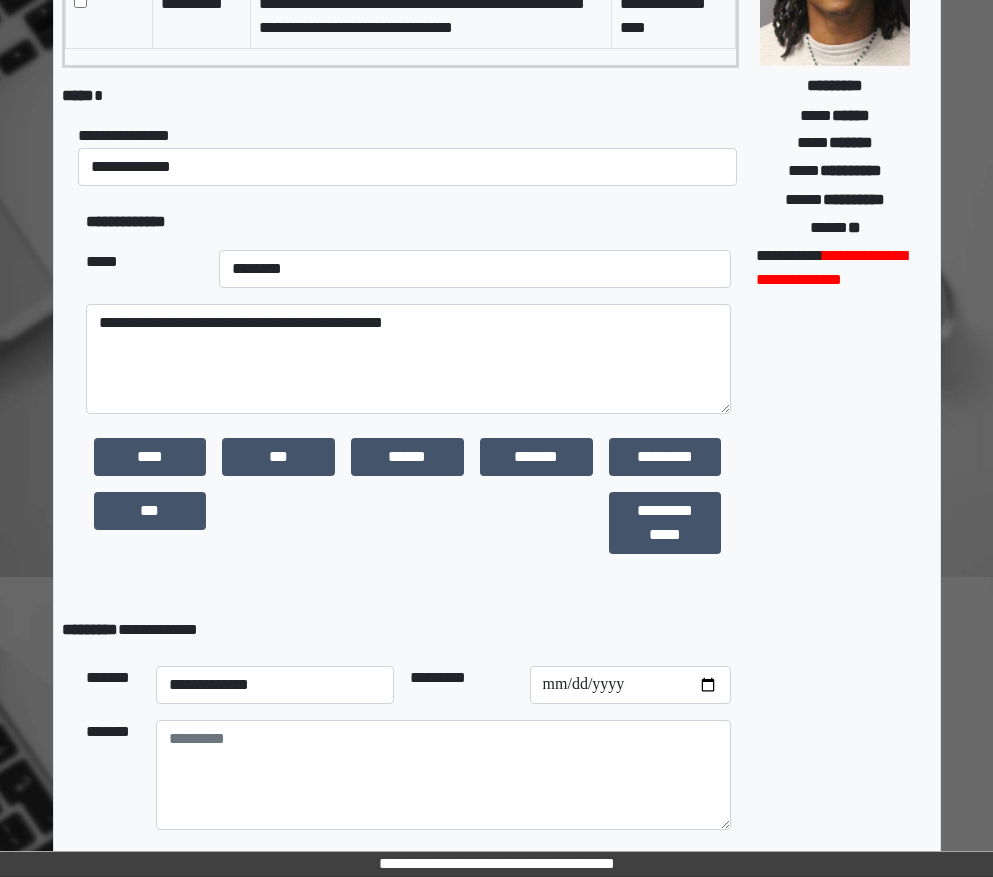 click on "**********" at bounding box center [408, 402] 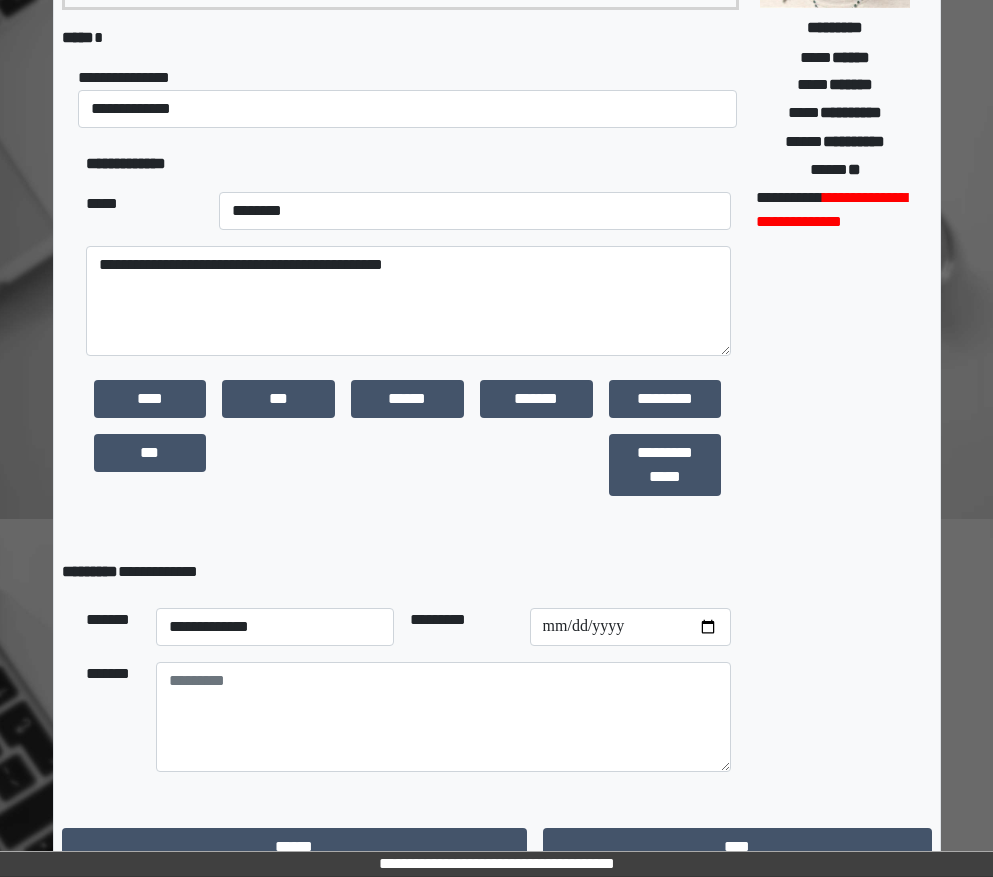 scroll, scrollTop: 403, scrollLeft: 0, axis: vertical 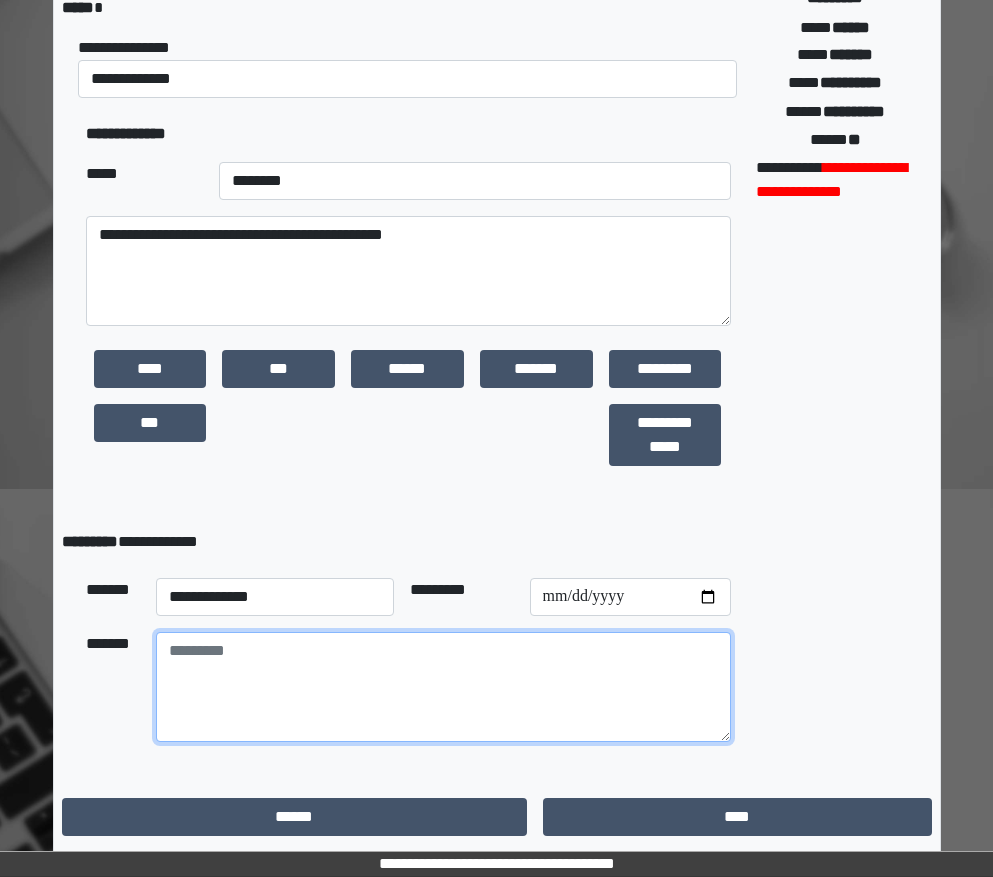 click at bounding box center (443, 687) 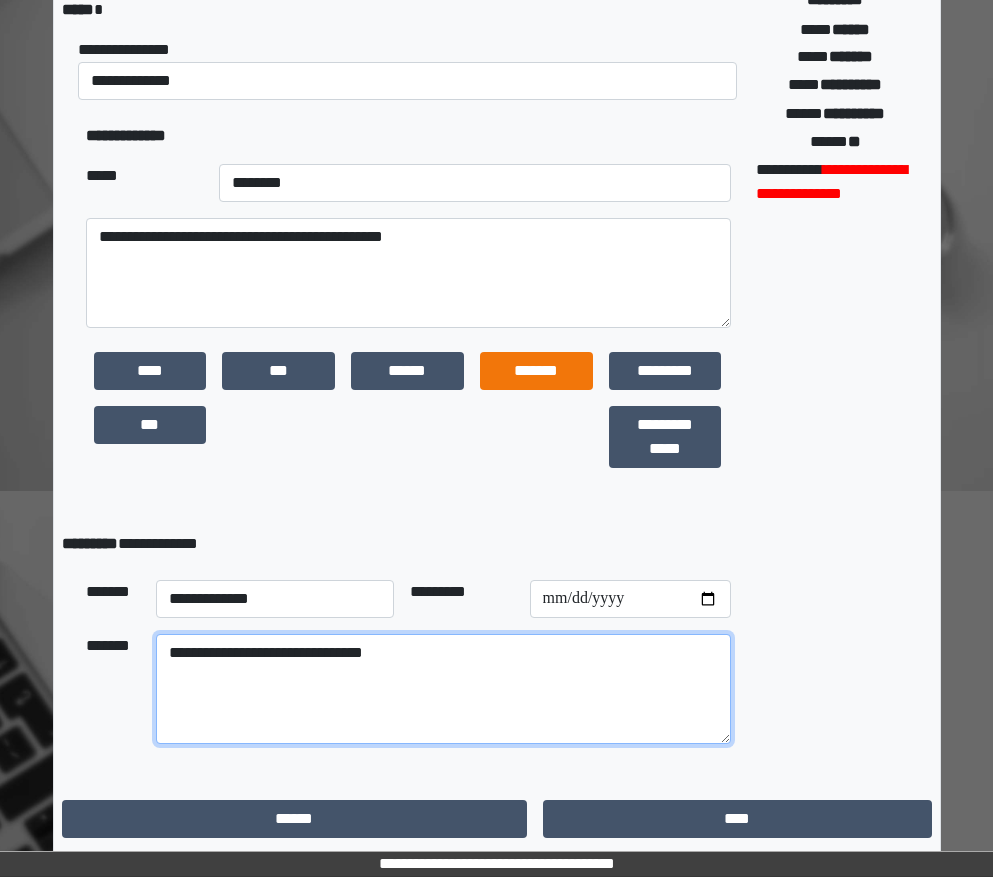 scroll, scrollTop: 403, scrollLeft: 0, axis: vertical 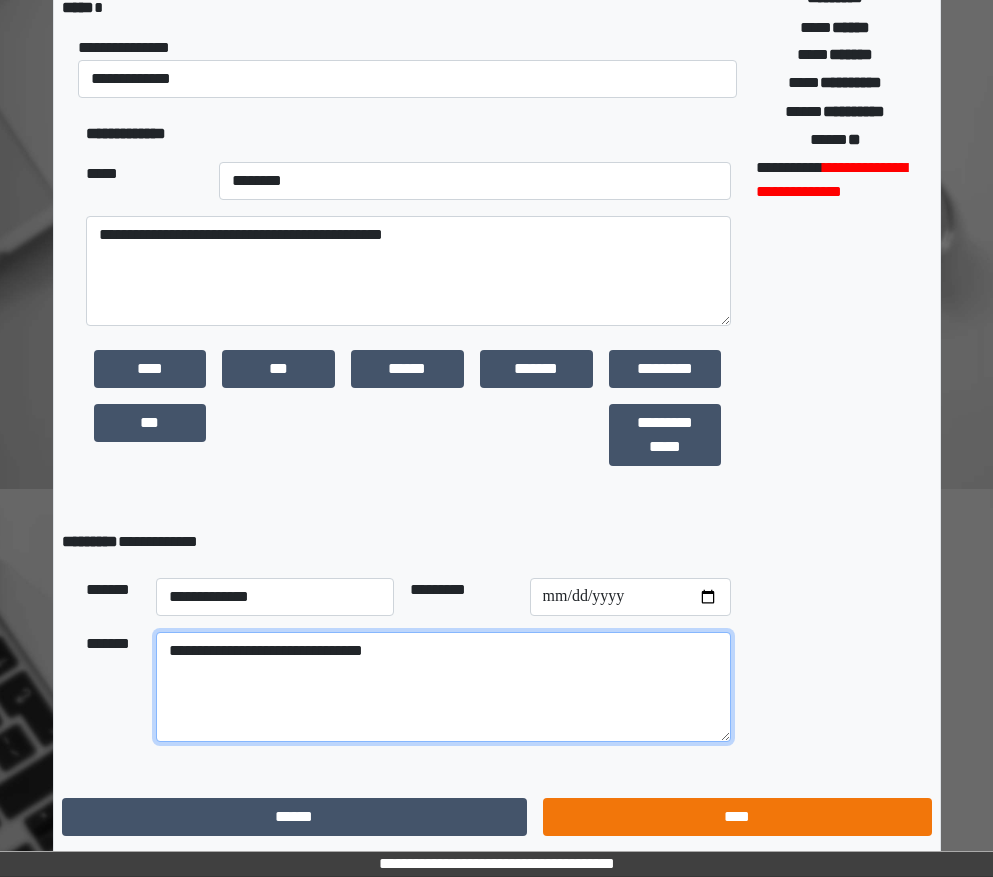 type on "**********" 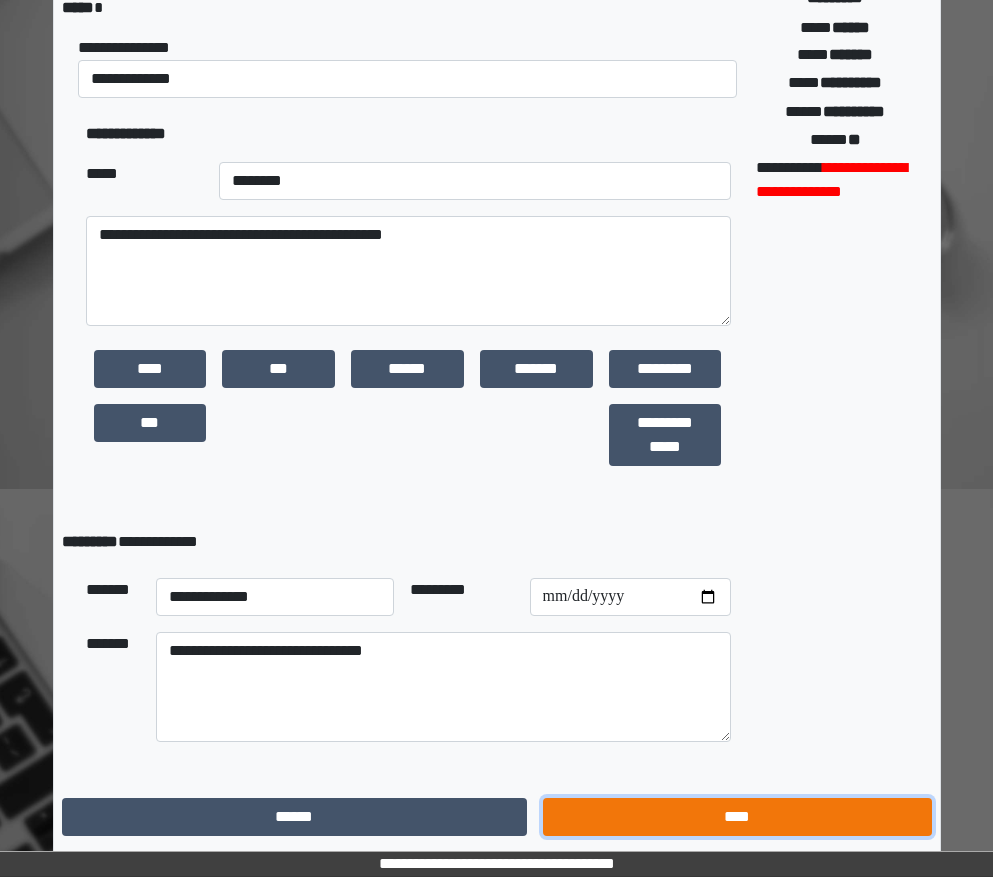 click on "****" at bounding box center (737, 817) 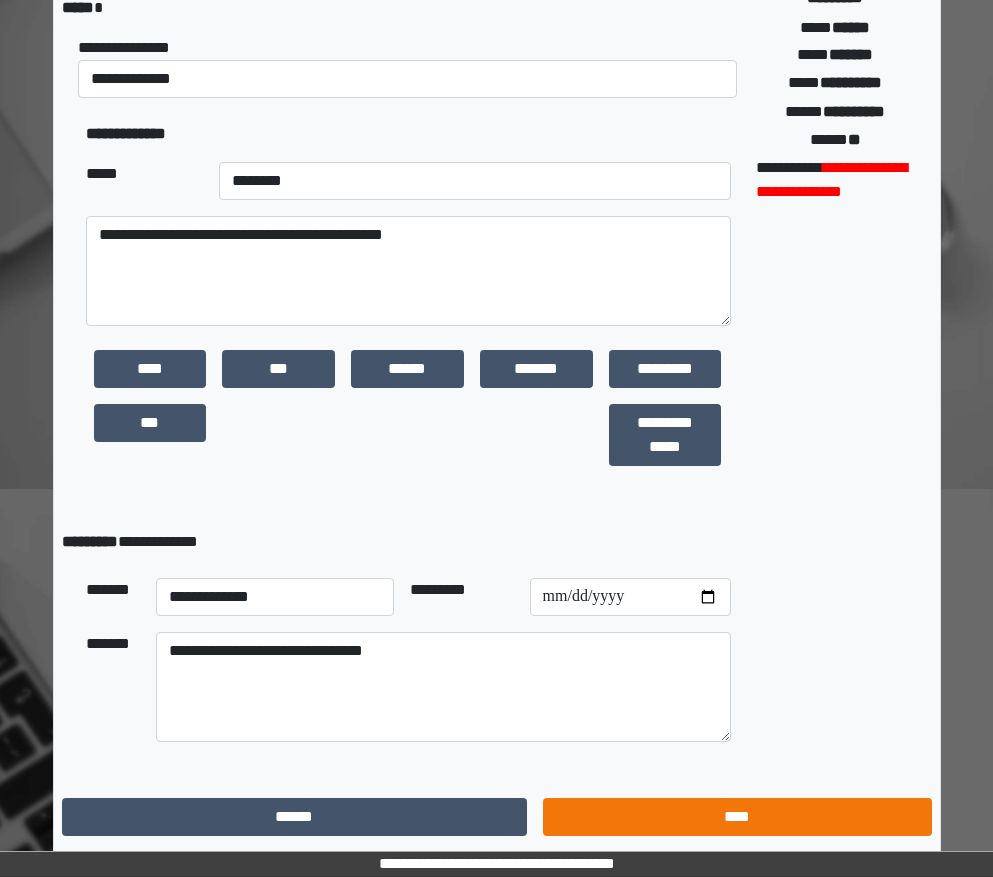 scroll, scrollTop: 15, scrollLeft: 0, axis: vertical 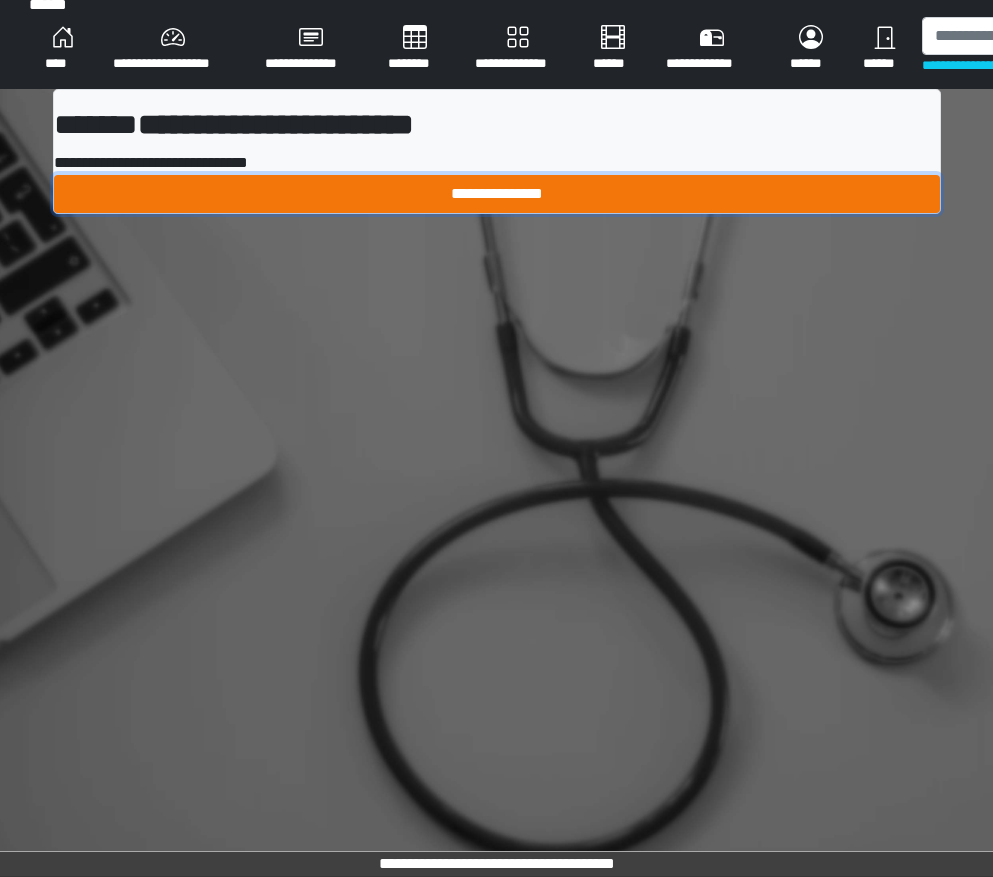 click on "**********" at bounding box center (497, 194) 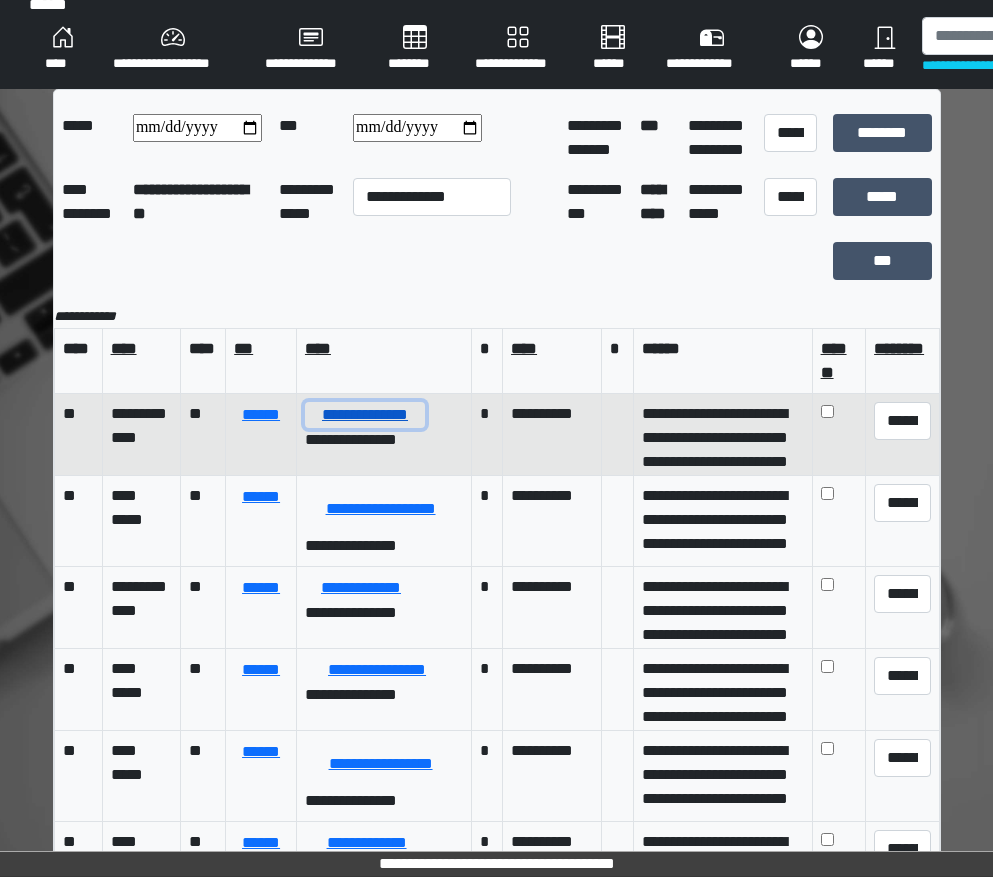 click on "**********" at bounding box center [365, 415] 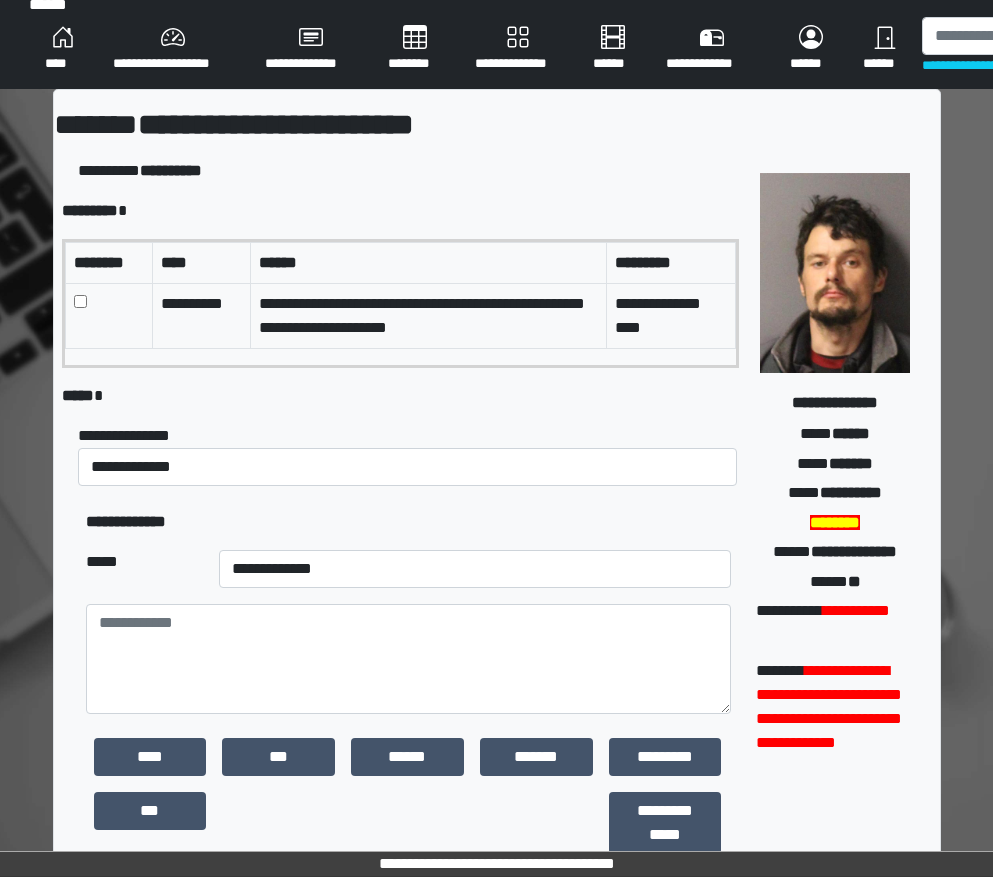 click at bounding box center (108, 315) 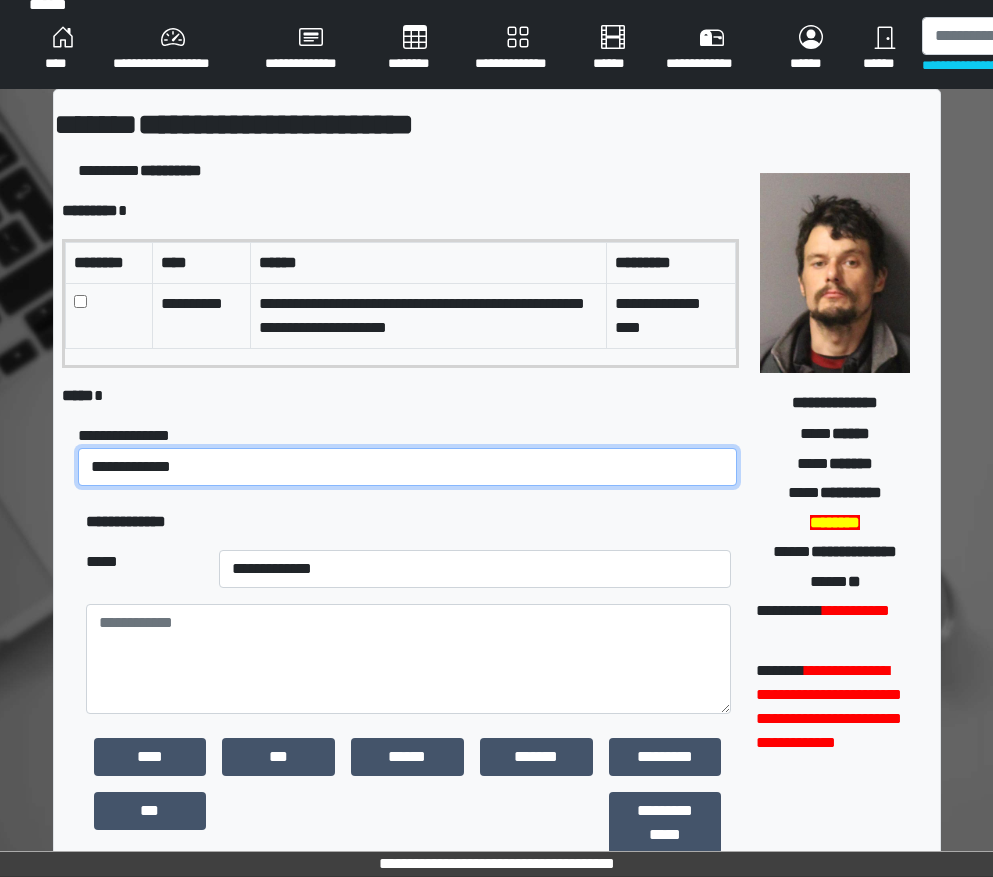 click on "**********" at bounding box center (408, 467) 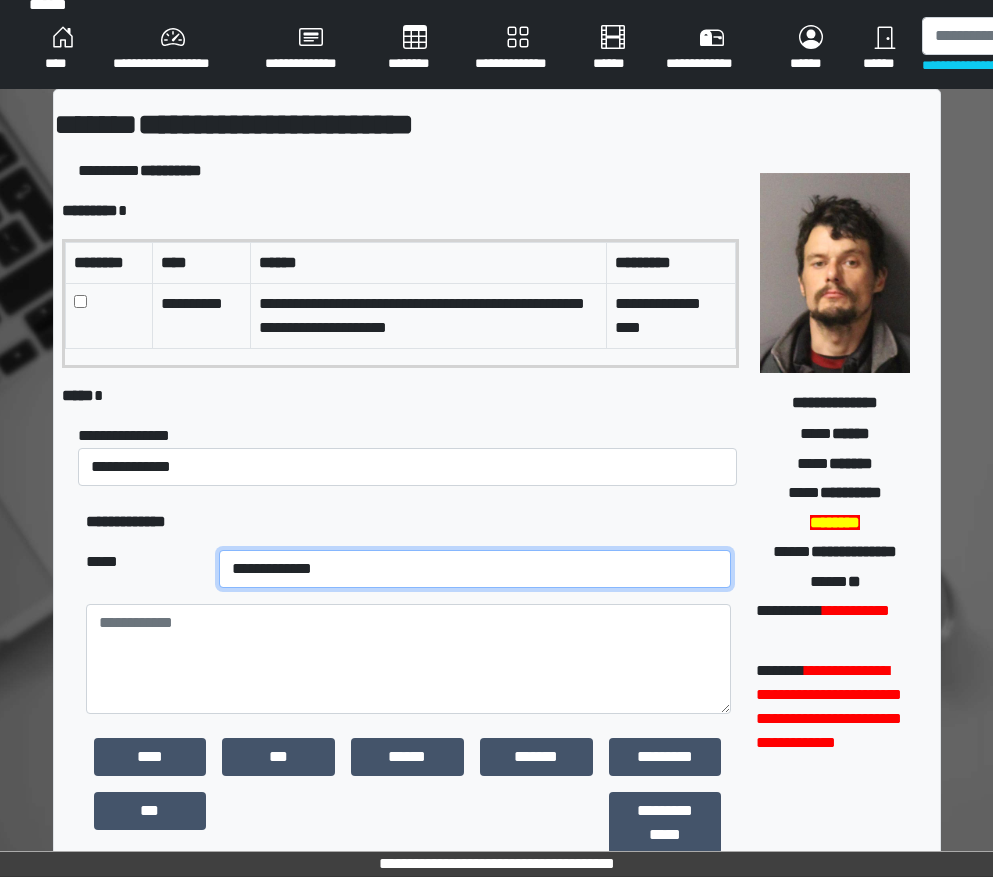 click on "**********" at bounding box center (475, 569) 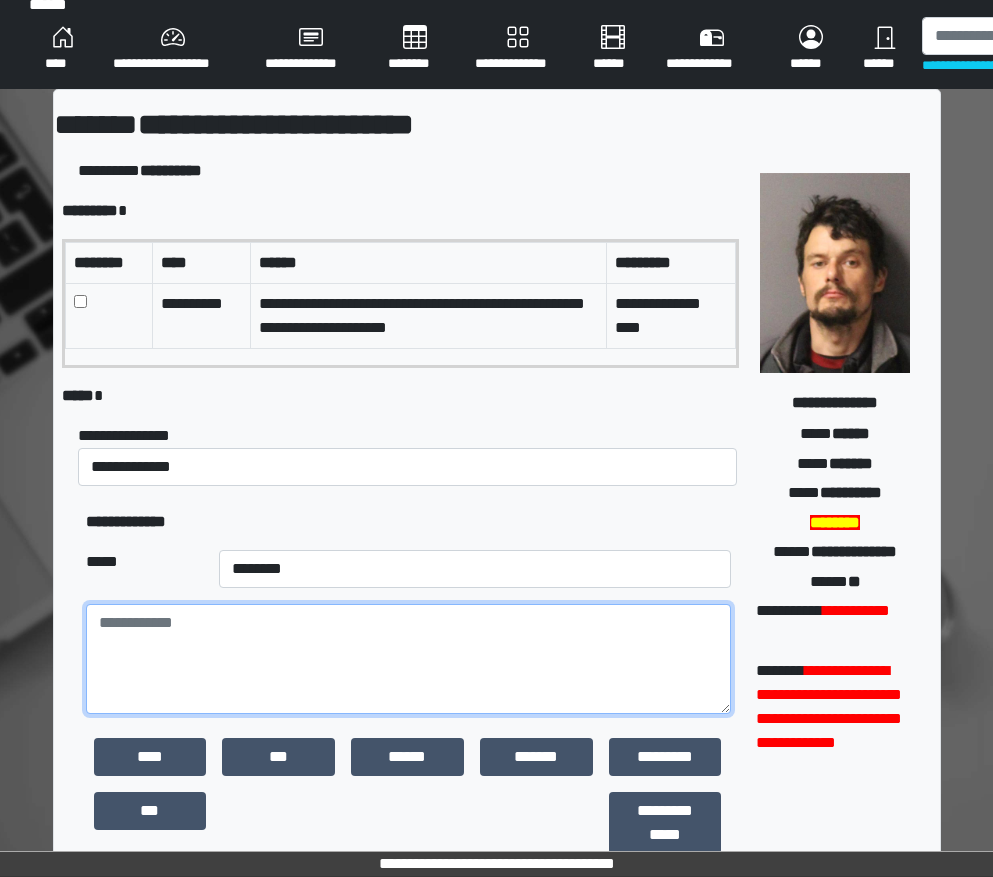 click at bounding box center (408, 659) 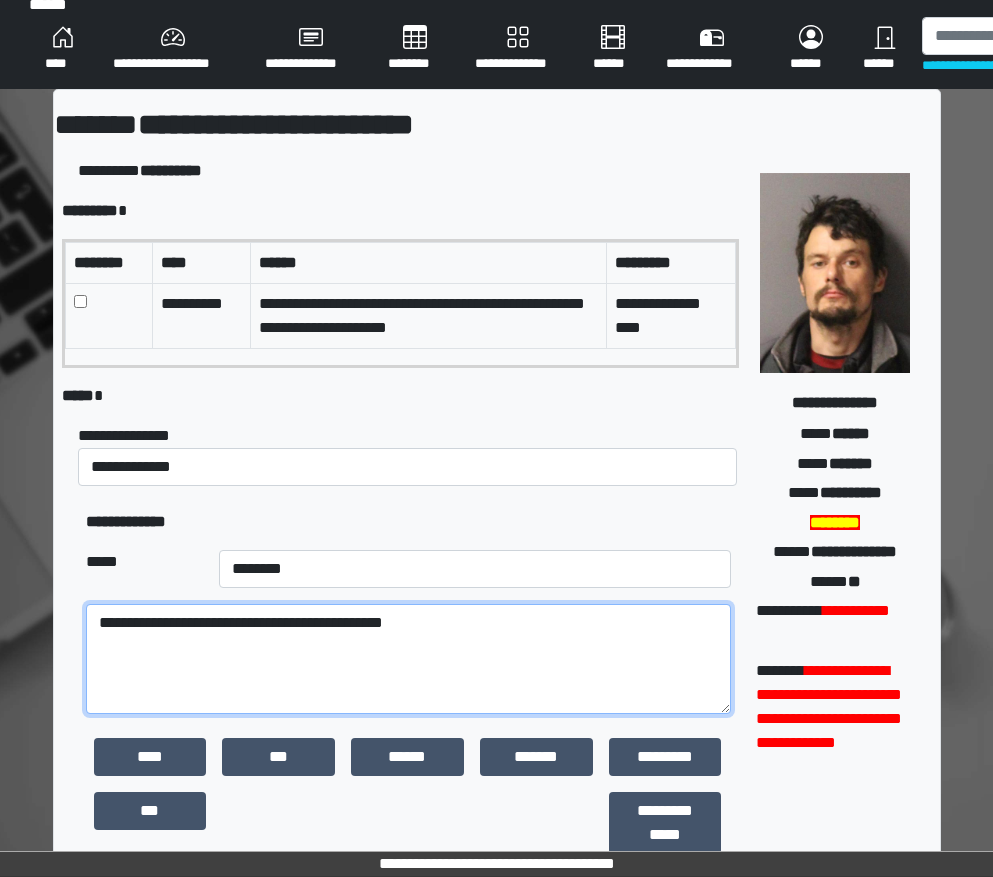 scroll, scrollTop: 403, scrollLeft: 0, axis: vertical 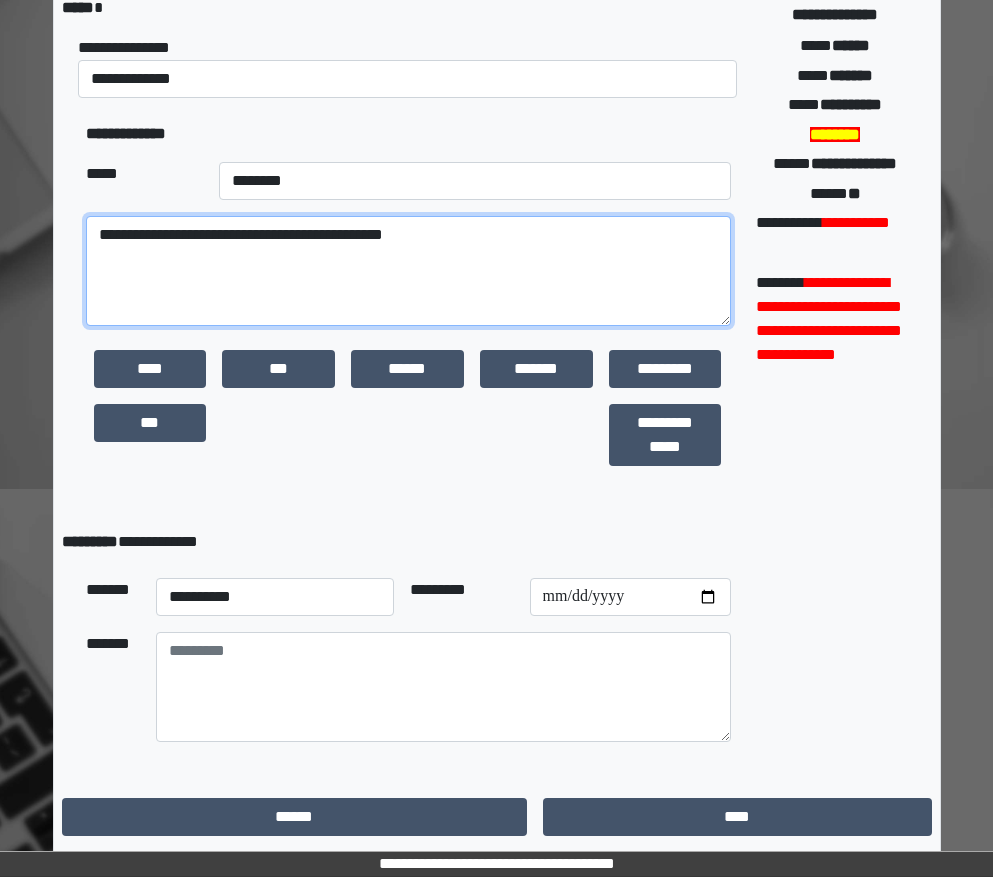 type on "**********" 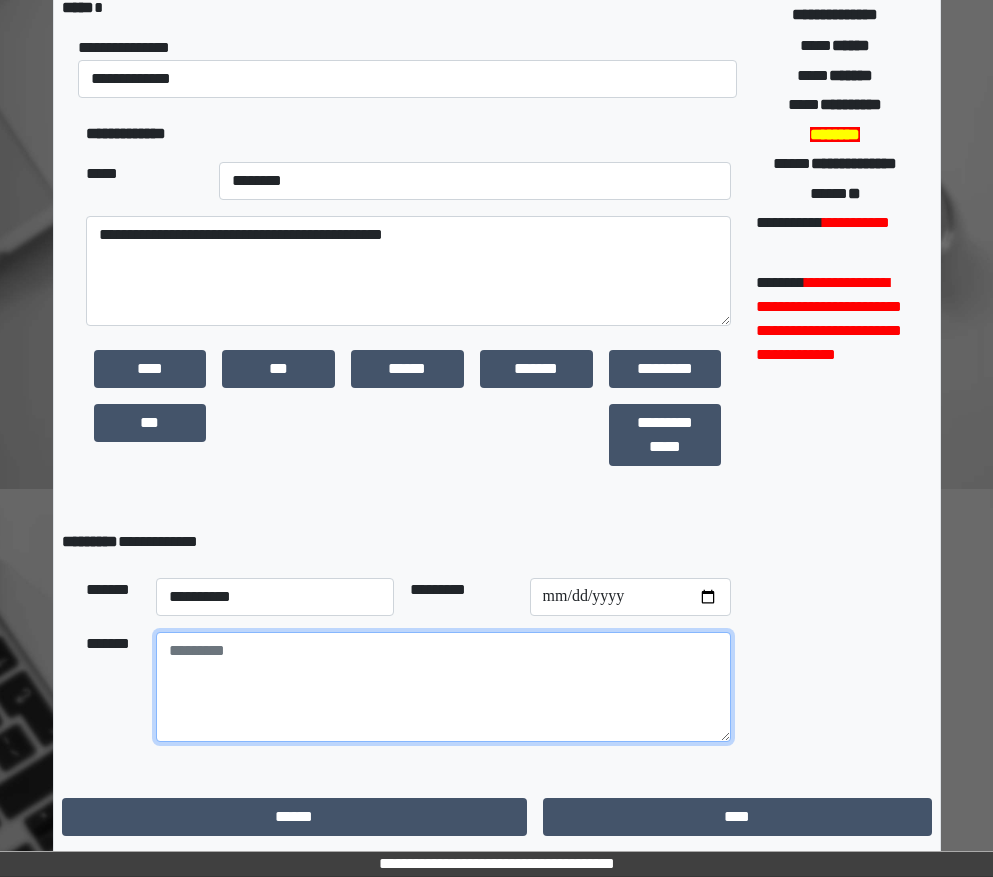 click at bounding box center (443, 687) 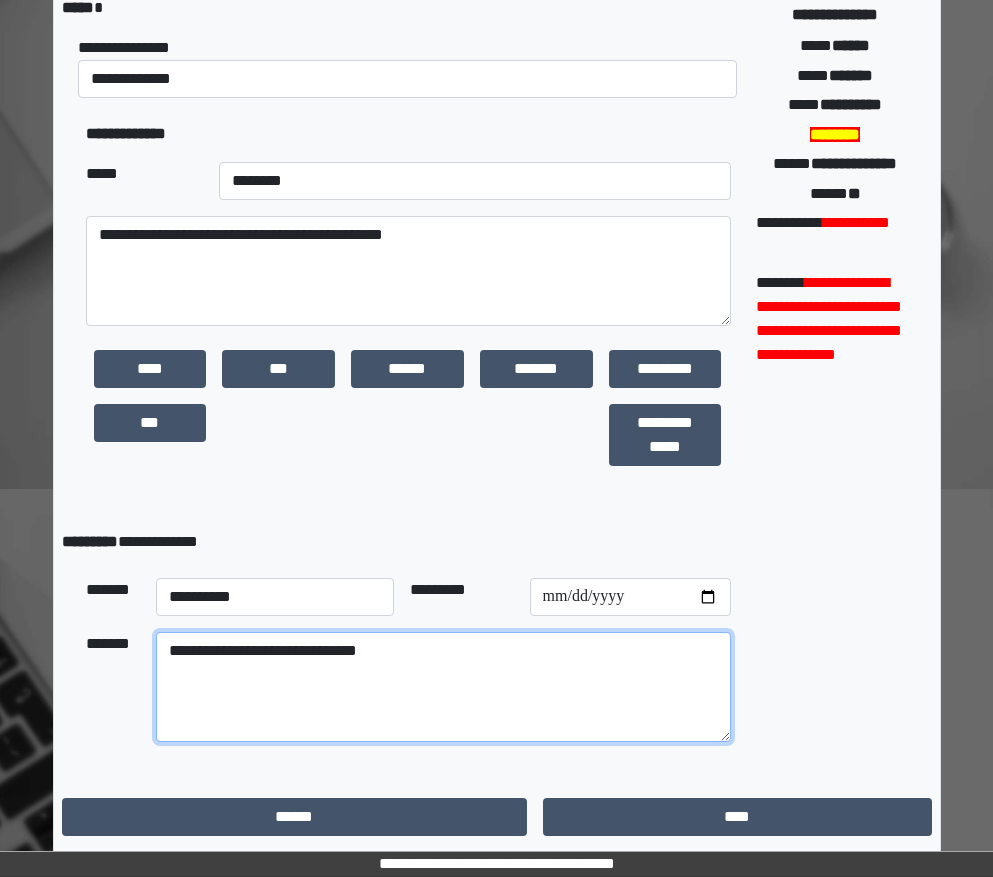 type on "**********" 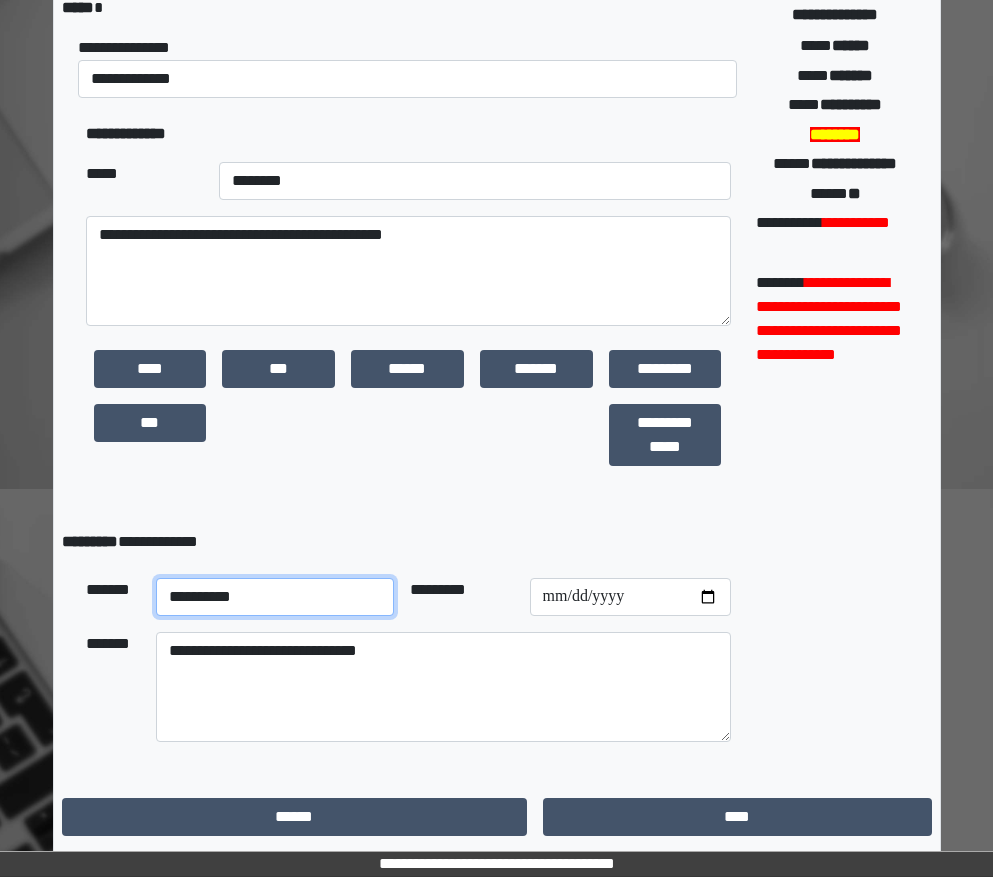 click on "**********" at bounding box center [275, 597] 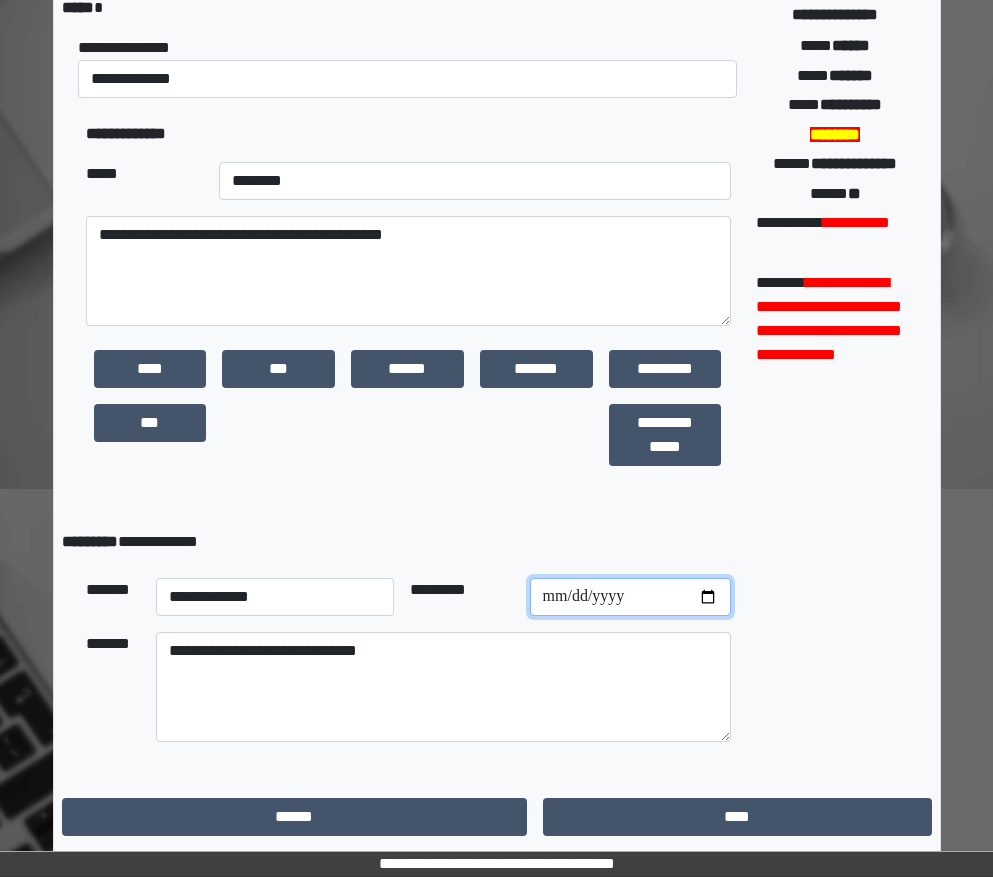 click at bounding box center (630, 597) 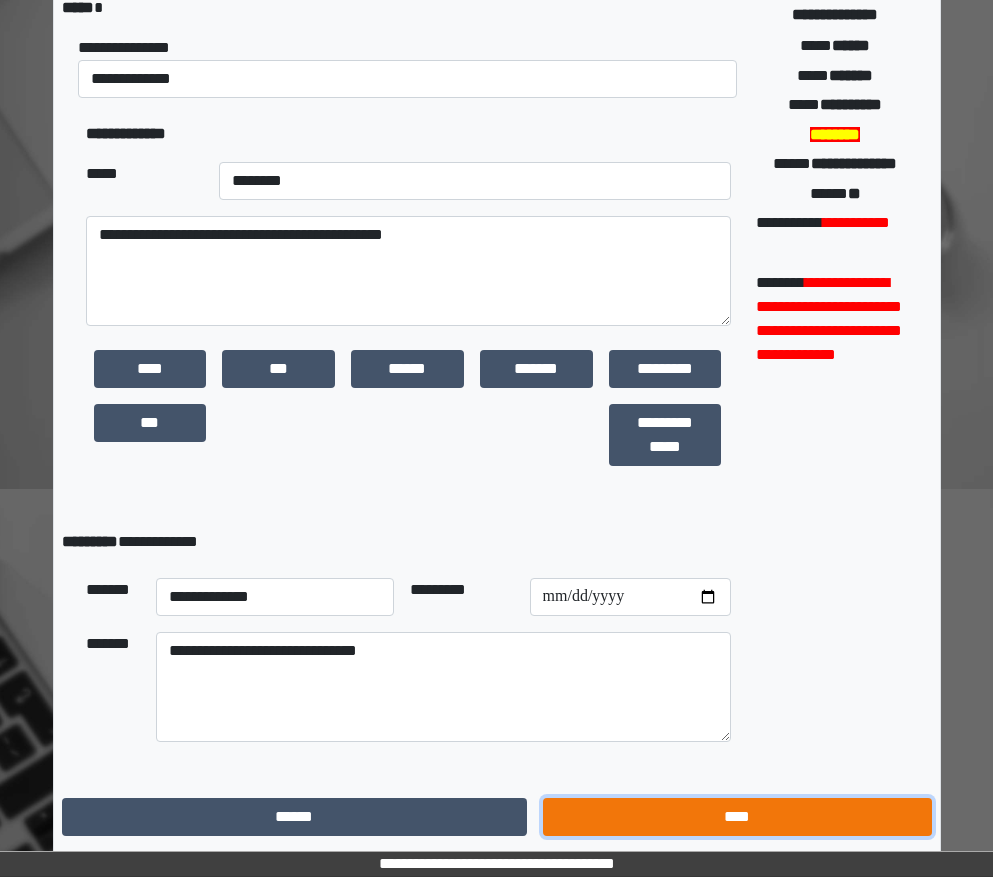 click on "****" at bounding box center [737, 817] 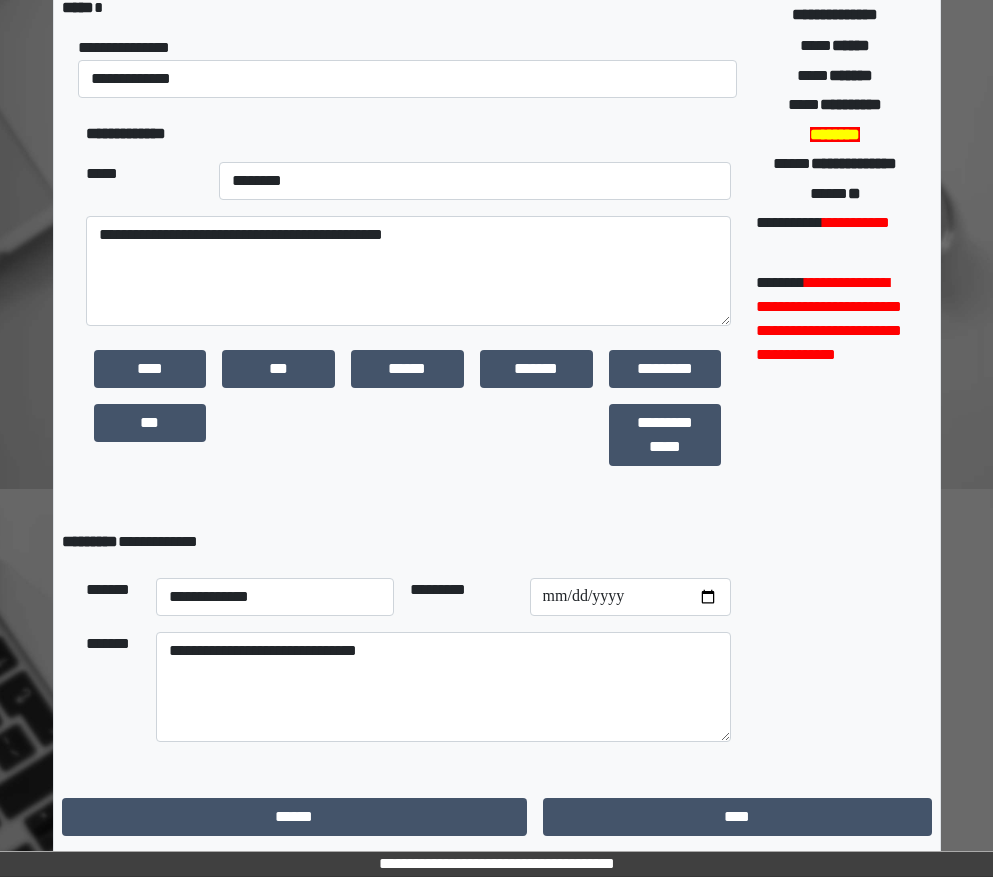 scroll, scrollTop: 15, scrollLeft: 0, axis: vertical 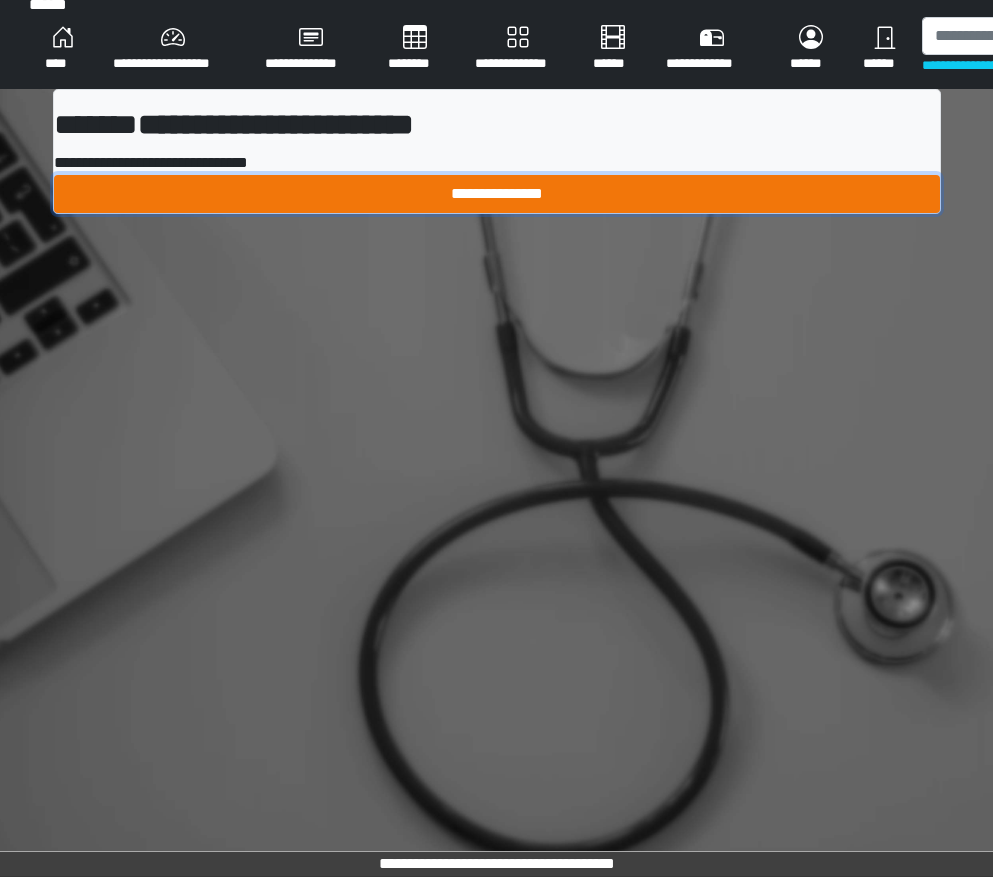 click on "**********" at bounding box center [497, 194] 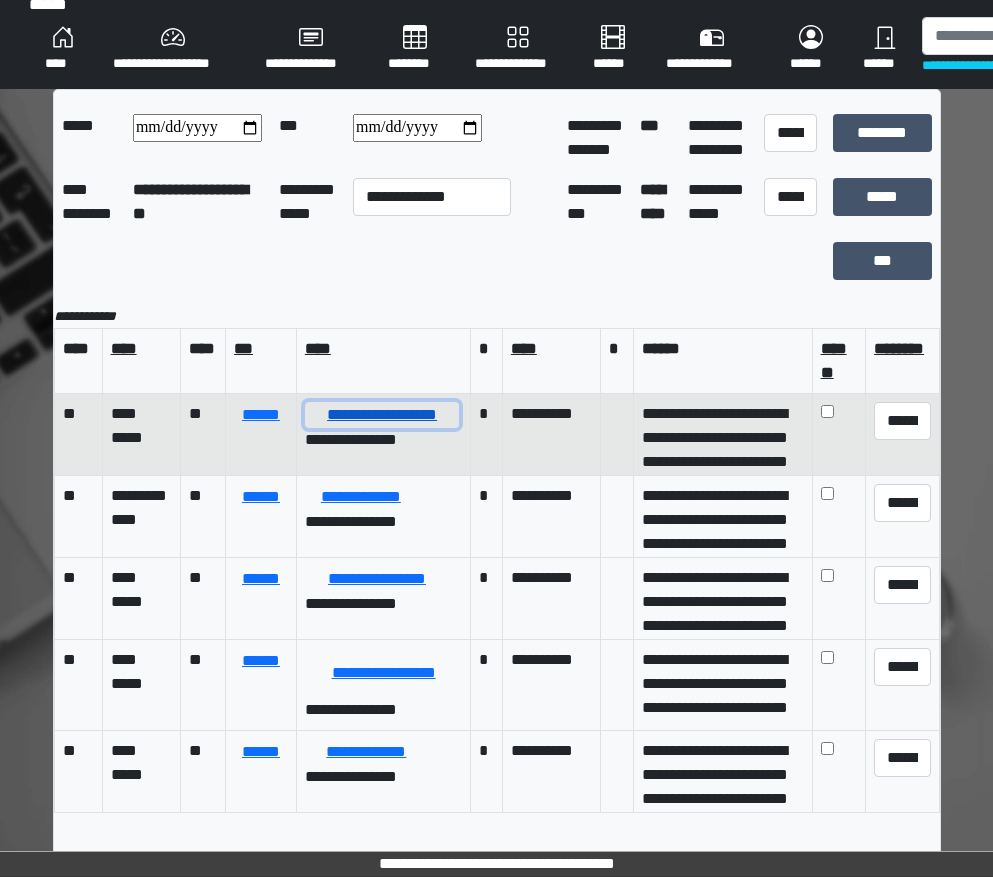 click on "**********" at bounding box center [382, 415] 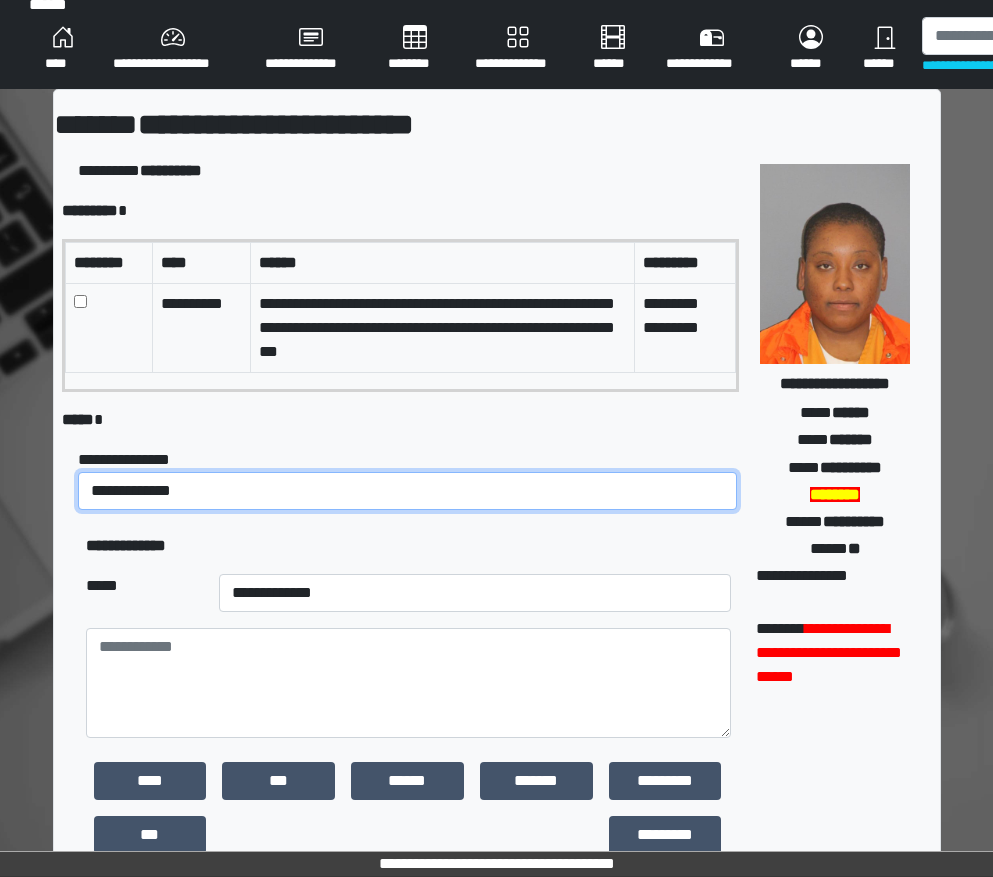 click on "**********" at bounding box center [408, 491] 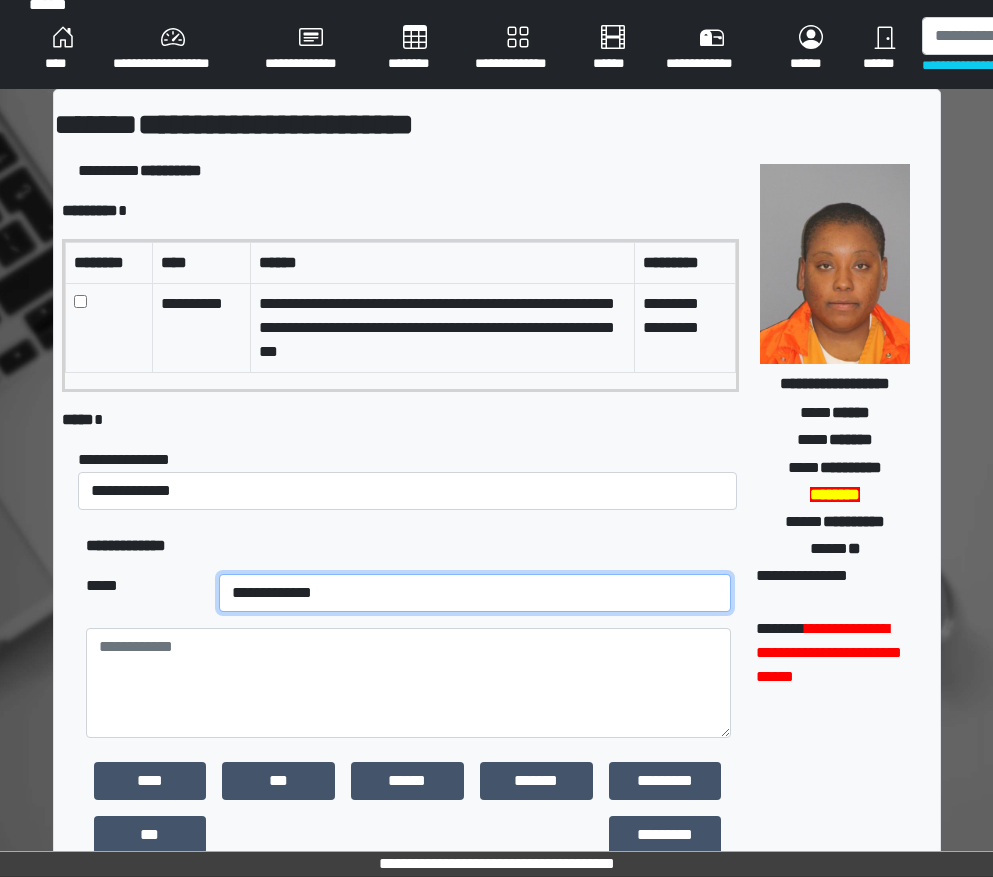 click on "**********" at bounding box center (475, 593) 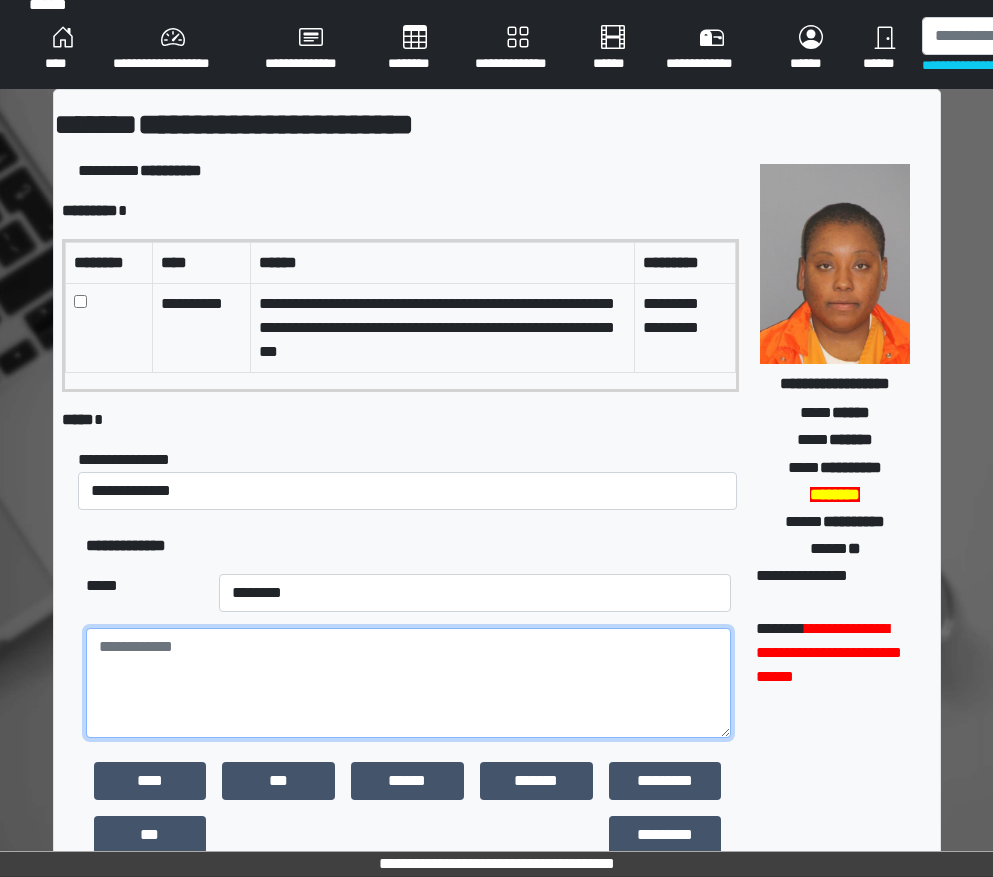 click at bounding box center [408, 683] 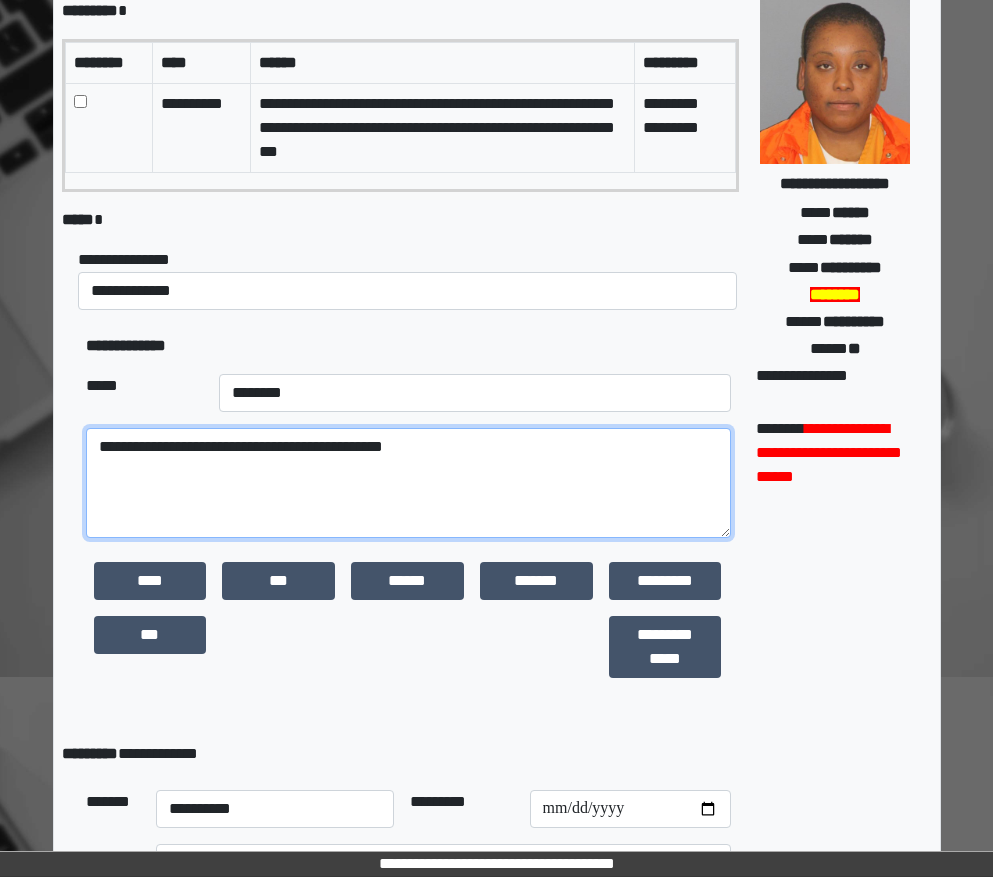 scroll, scrollTop: 415, scrollLeft: 0, axis: vertical 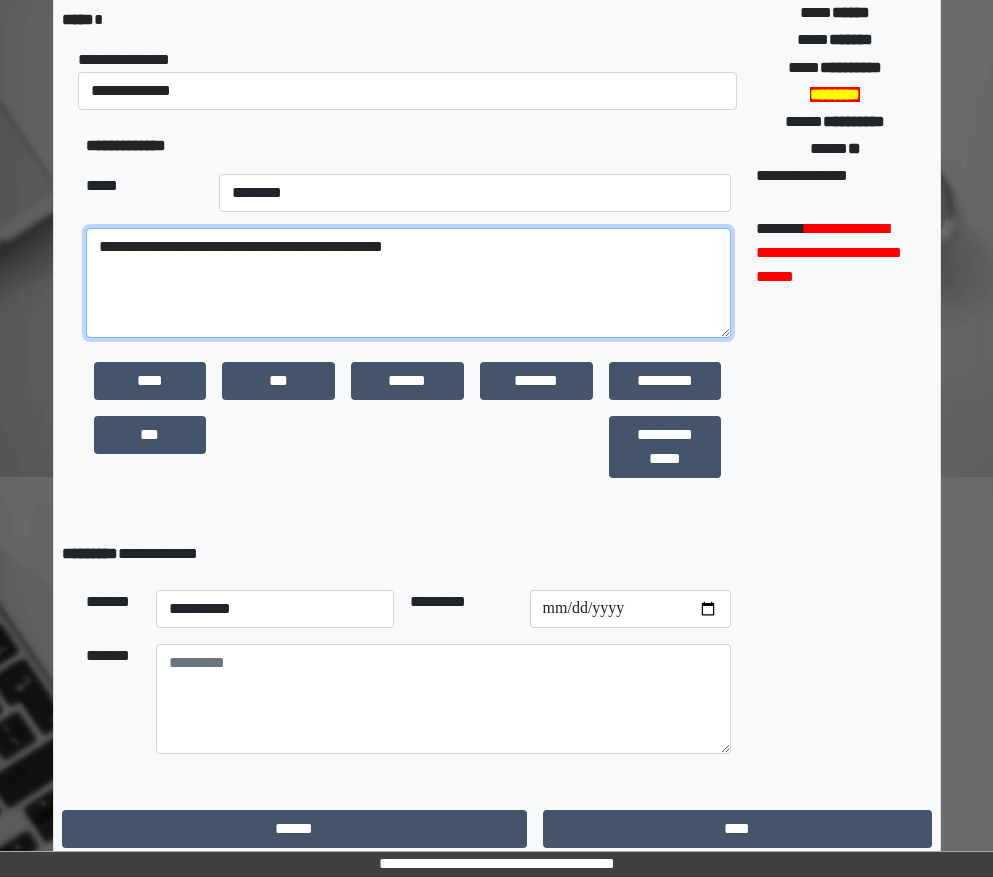 type on "**********" 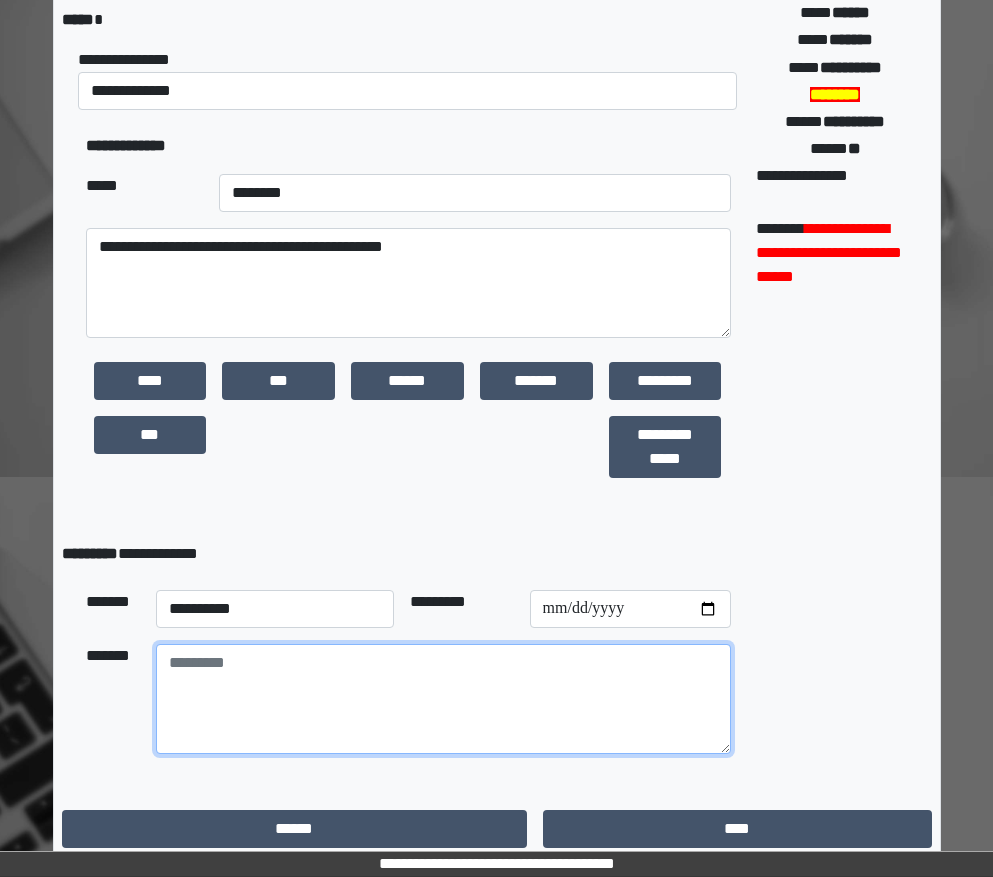 click at bounding box center (443, 699) 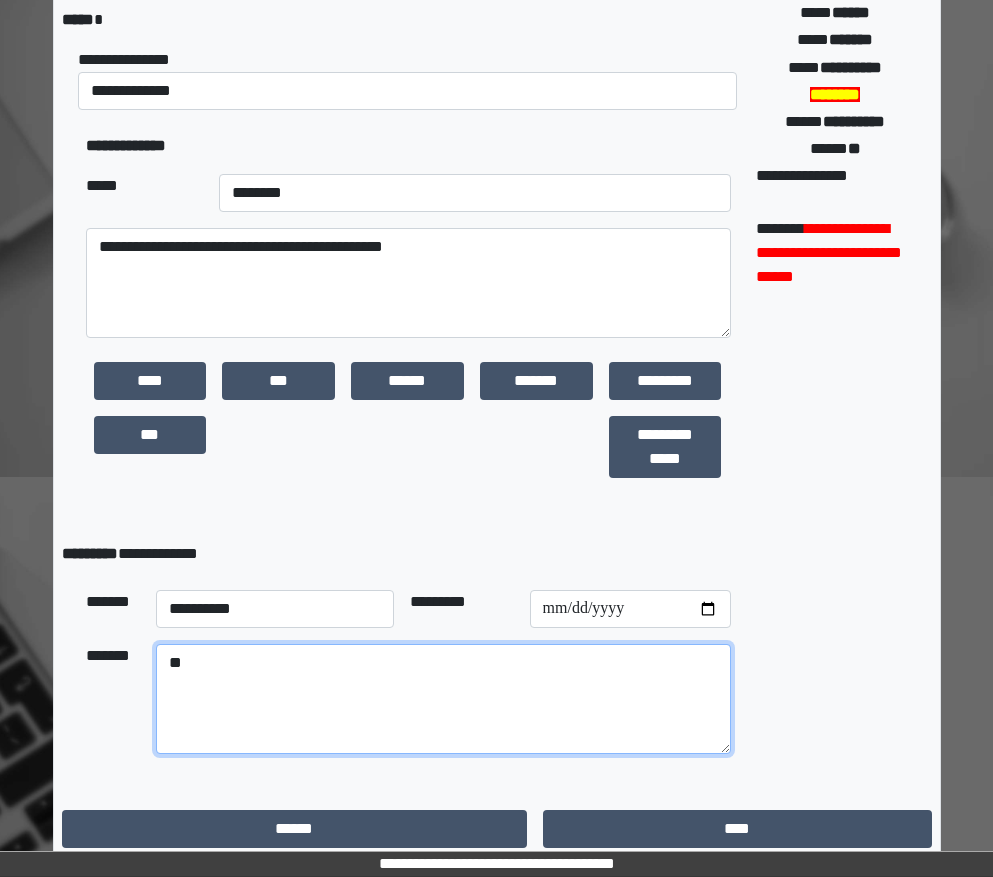type on "*" 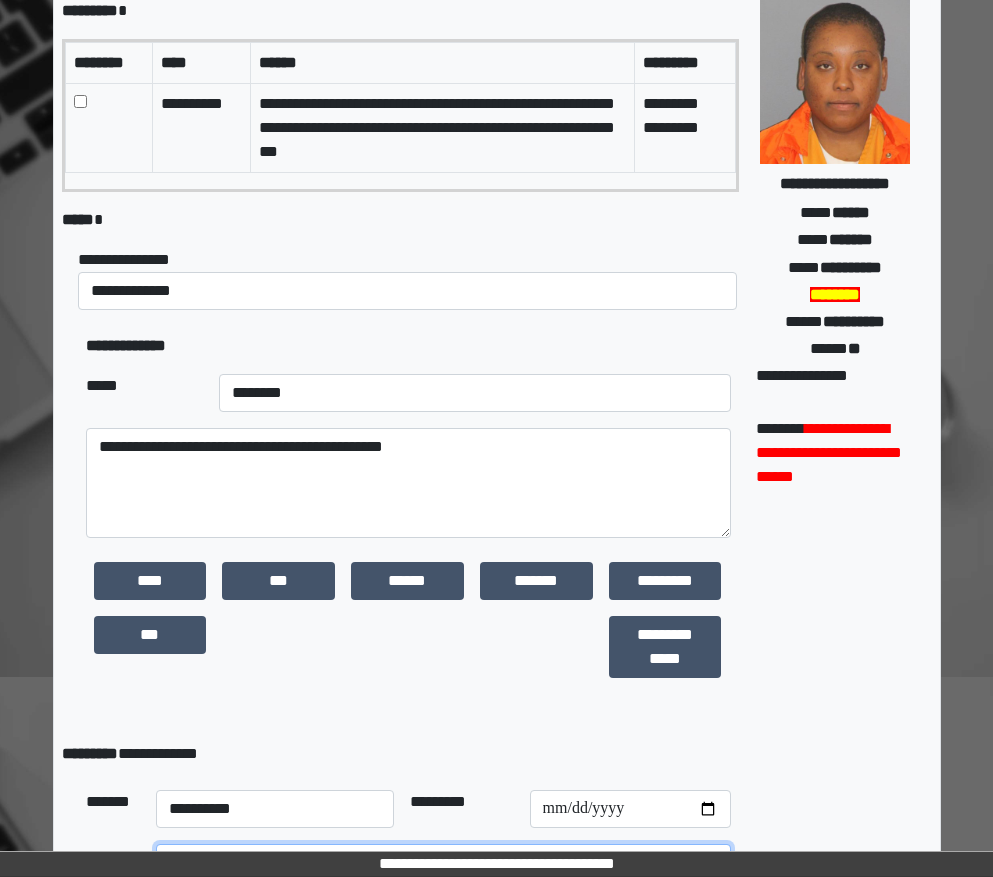 scroll, scrollTop: 415, scrollLeft: 0, axis: vertical 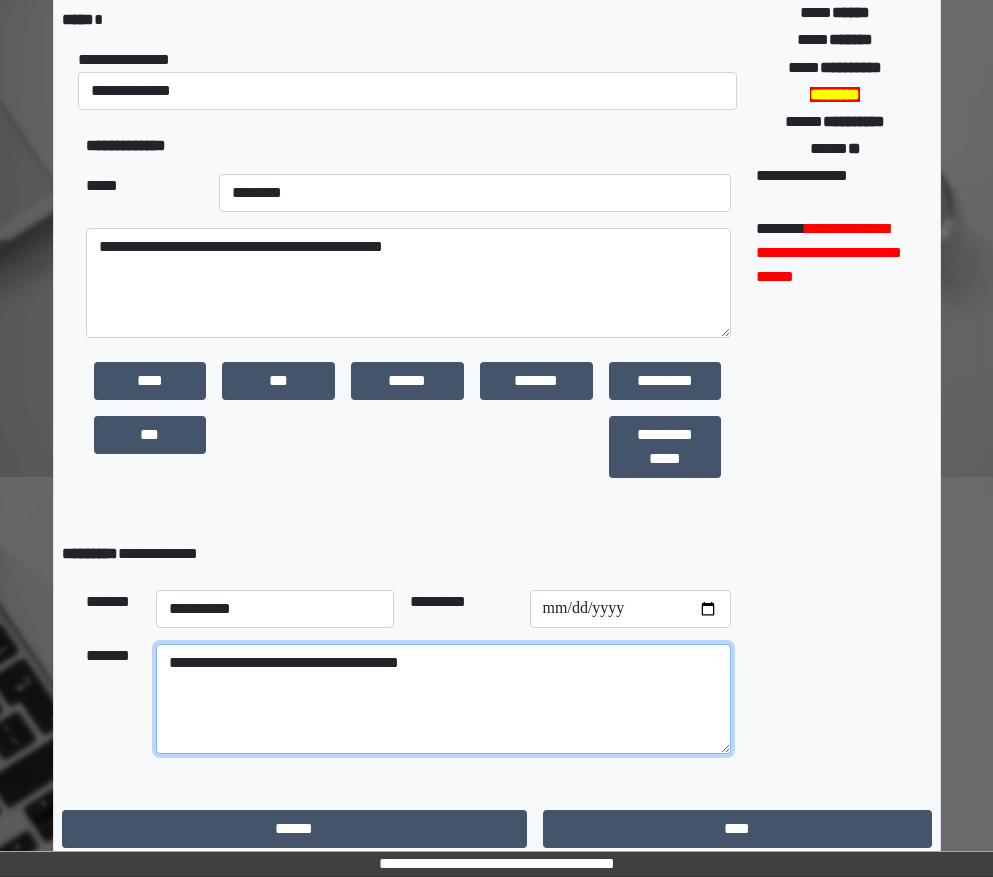 click on "**********" at bounding box center [443, 699] 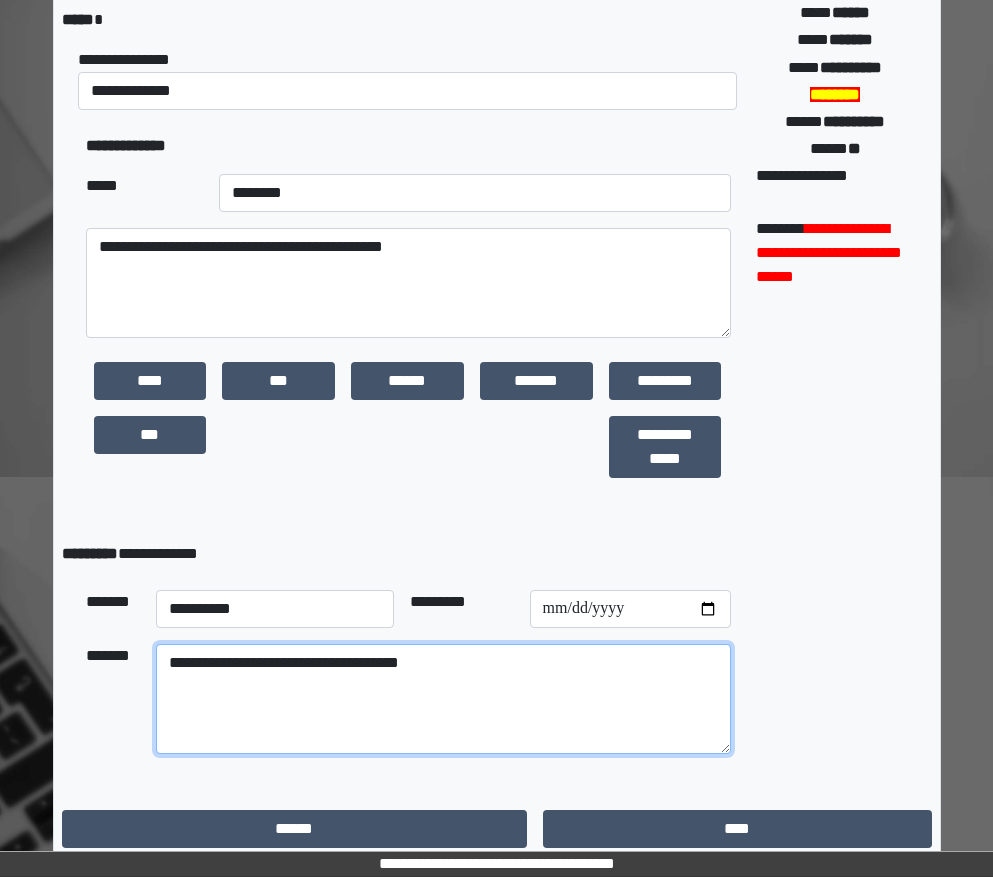 type on "**********" 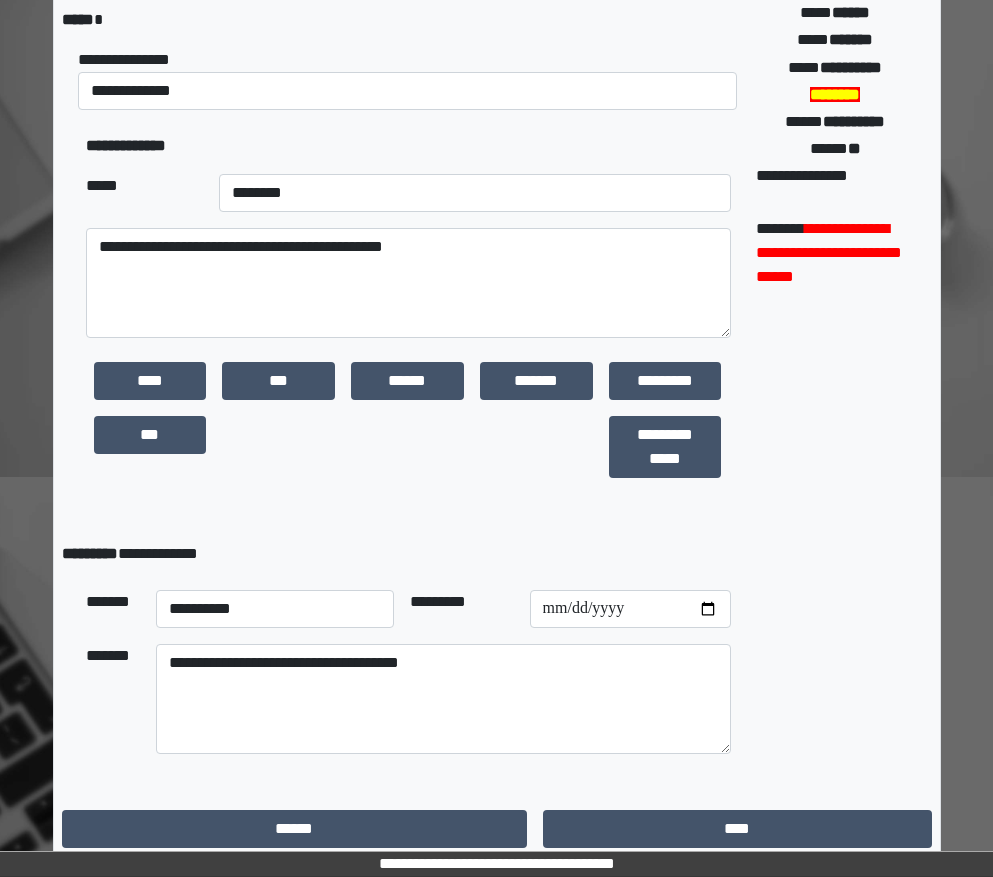click at bounding box center [278, 447] 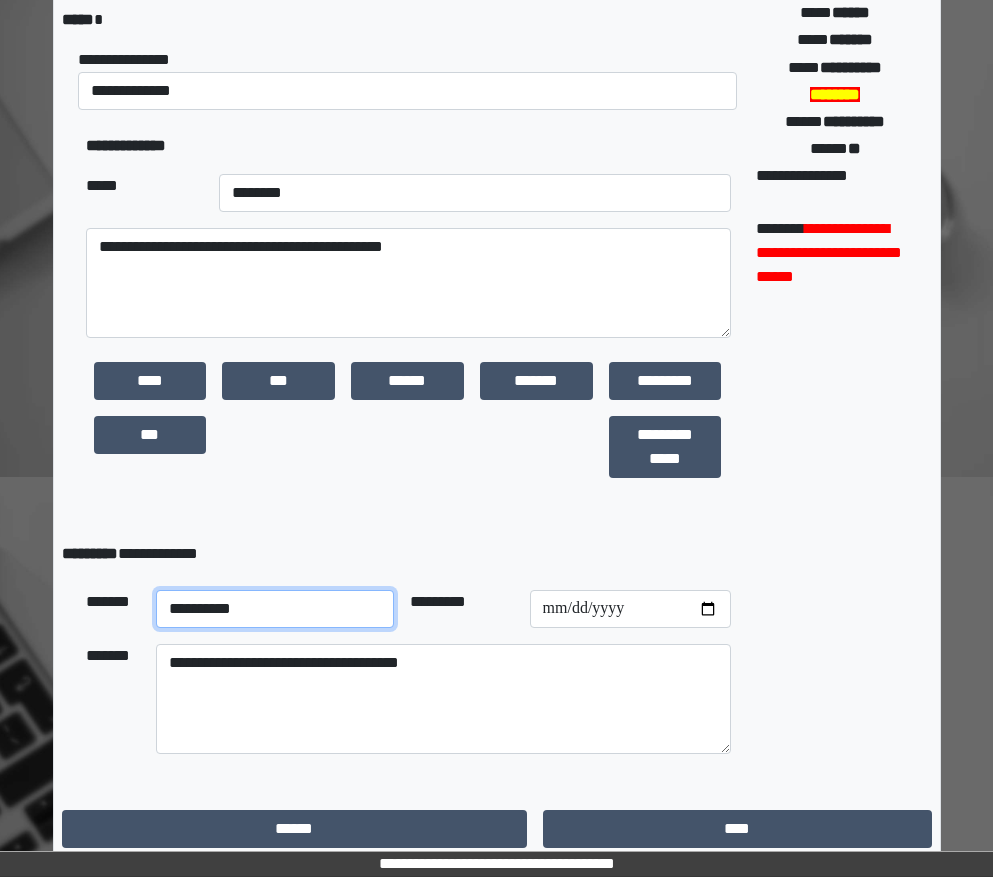 click on "**********" at bounding box center (275, 609) 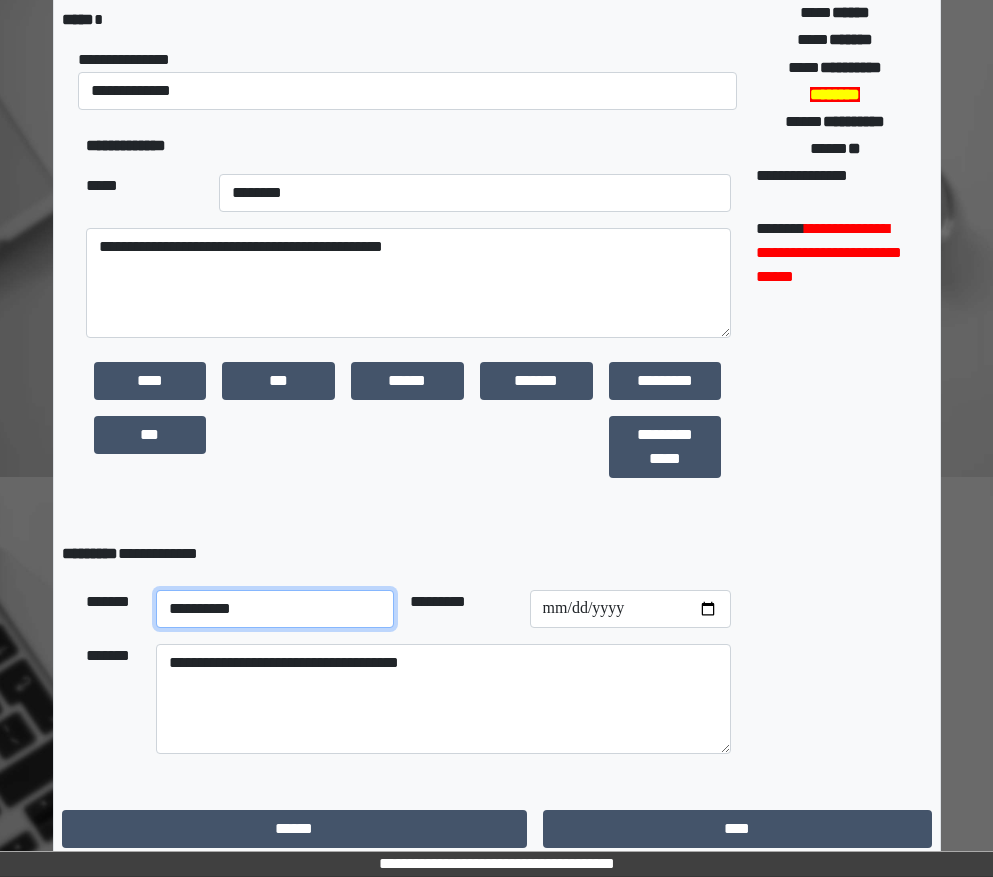 select on "**" 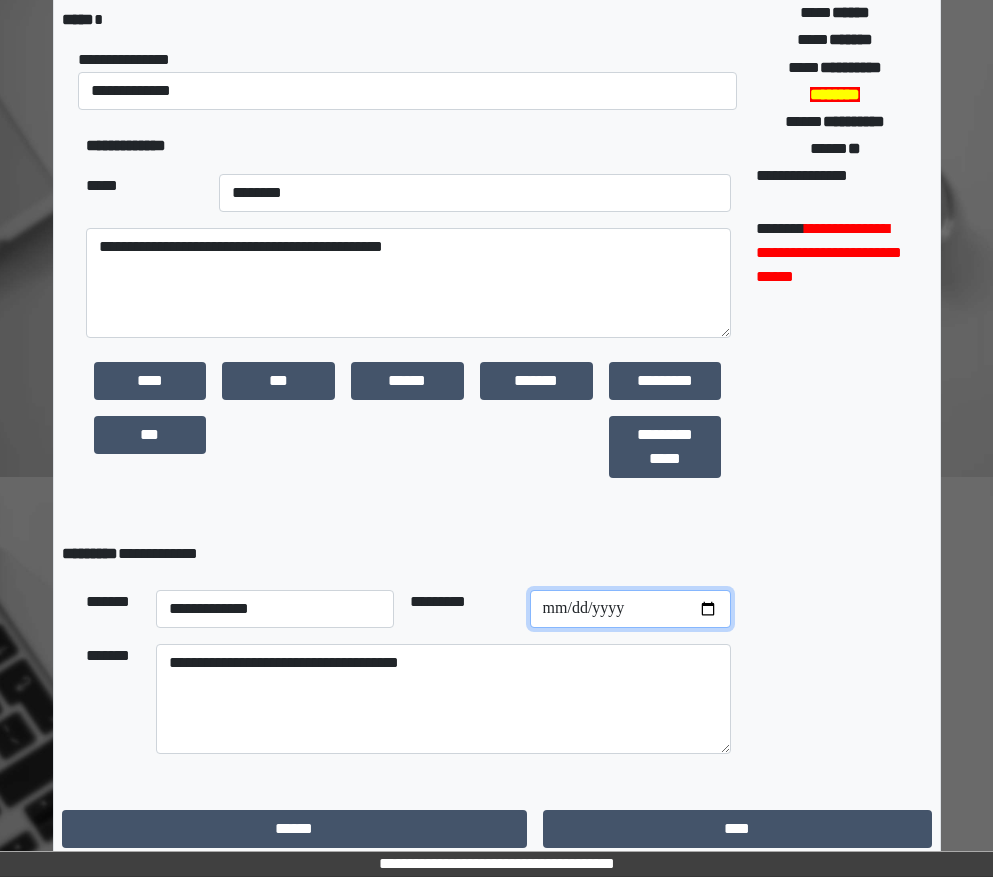 click at bounding box center (630, 609) 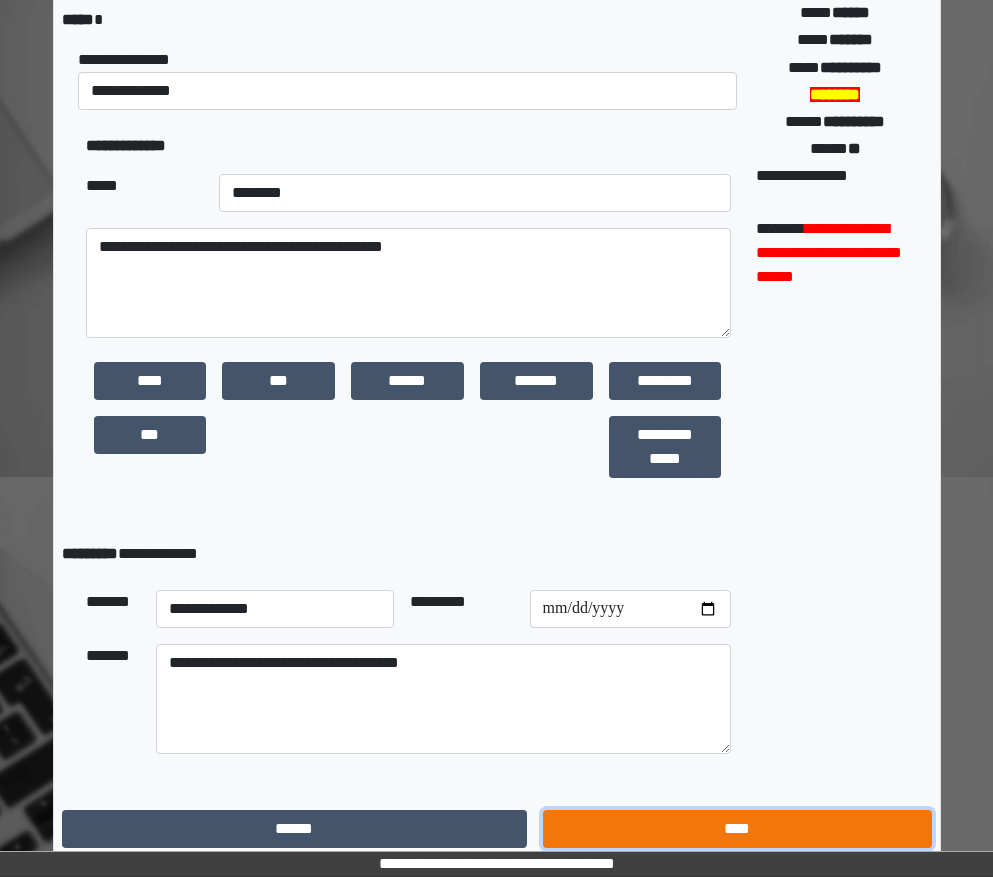 click on "****" at bounding box center (737, 829) 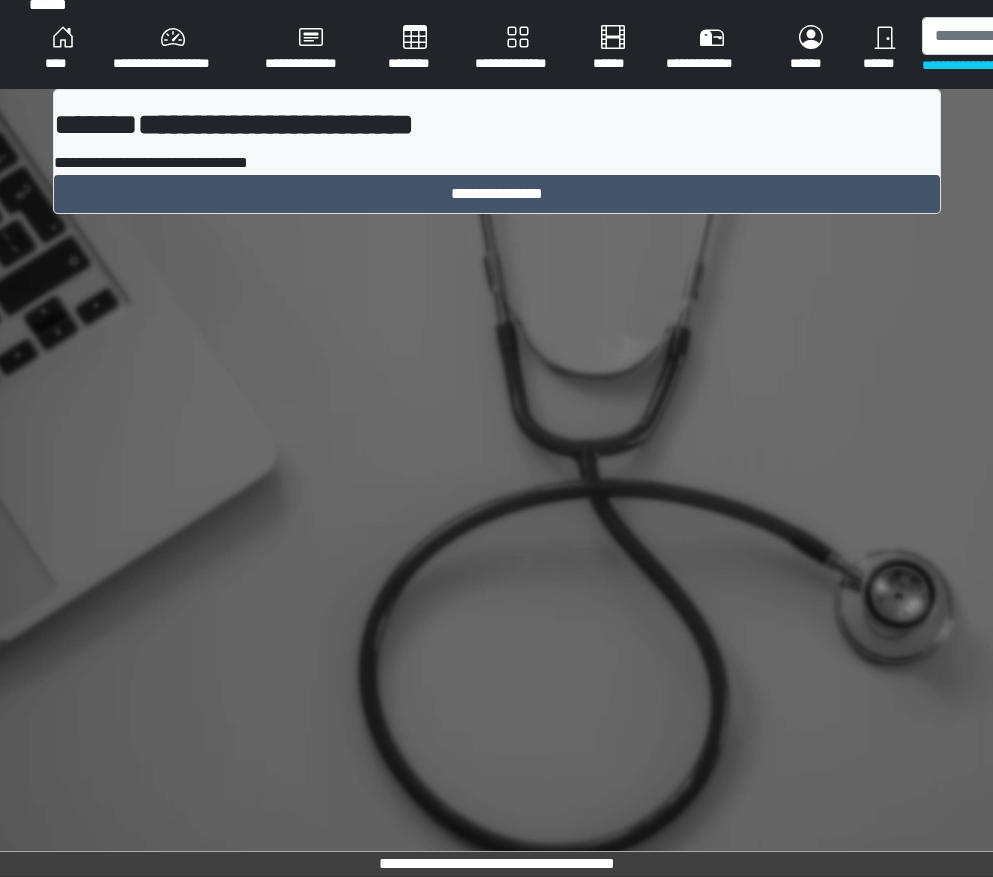 scroll, scrollTop: 15, scrollLeft: 0, axis: vertical 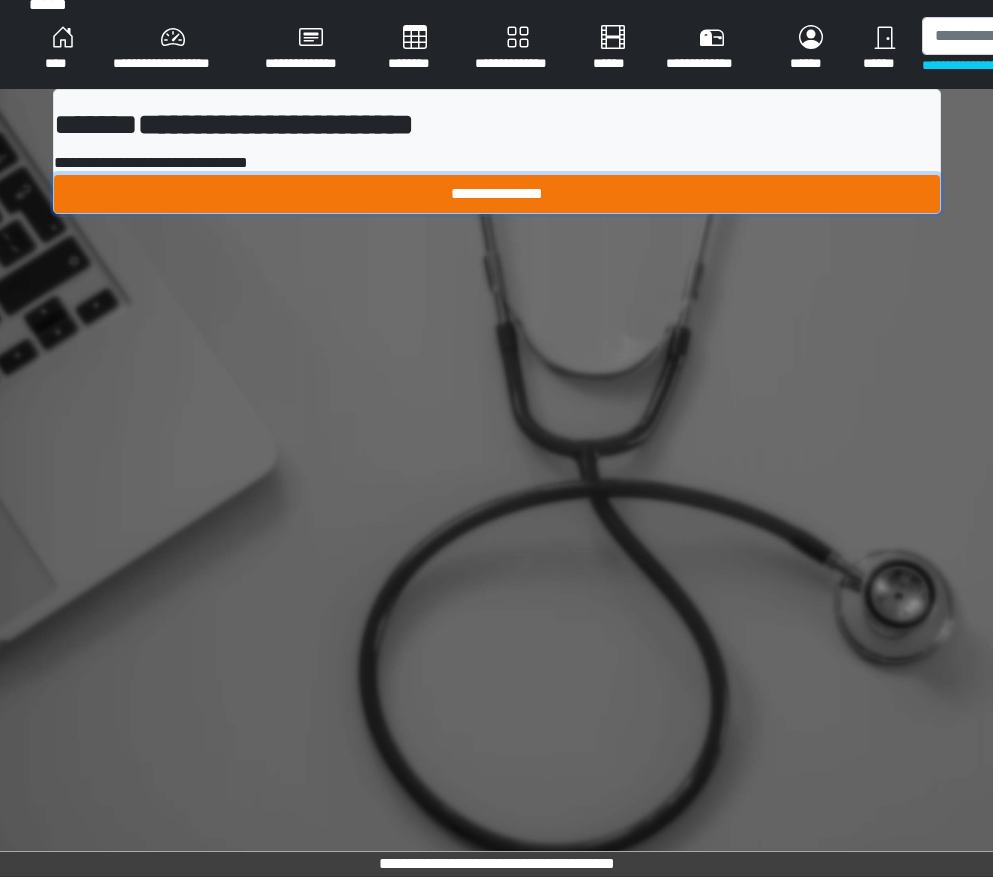 click on "**********" at bounding box center (497, 194) 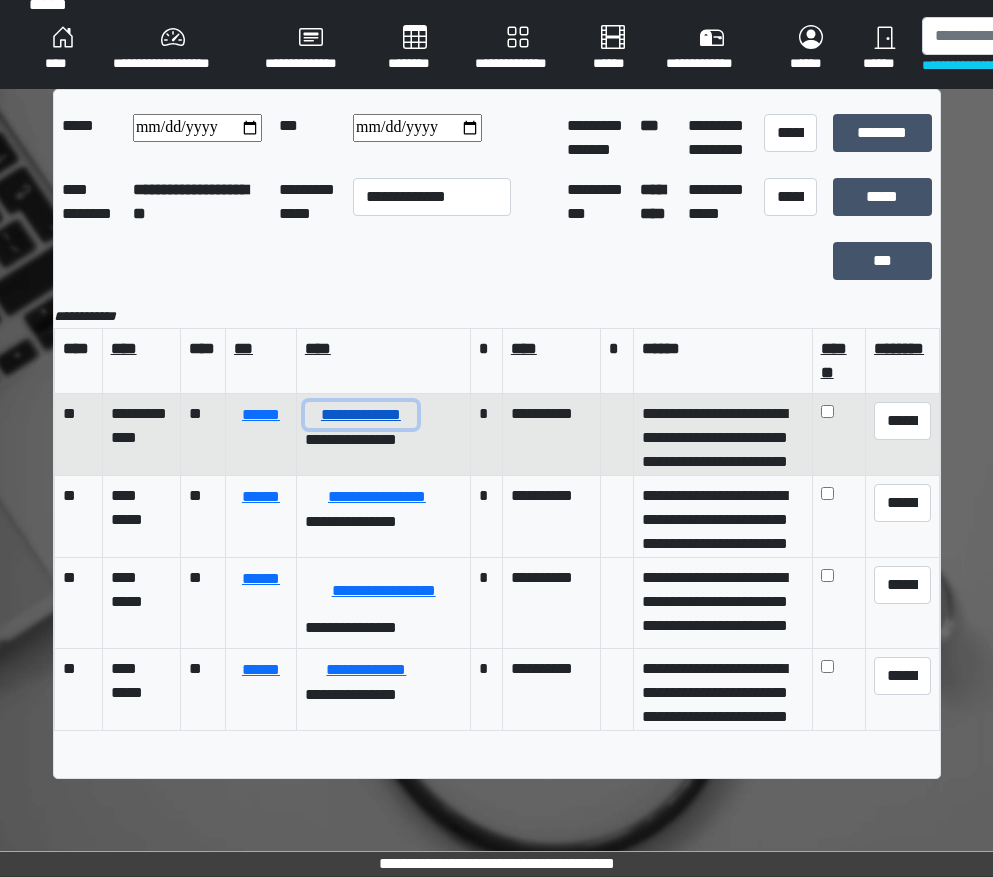 click on "**********" at bounding box center (361, 415) 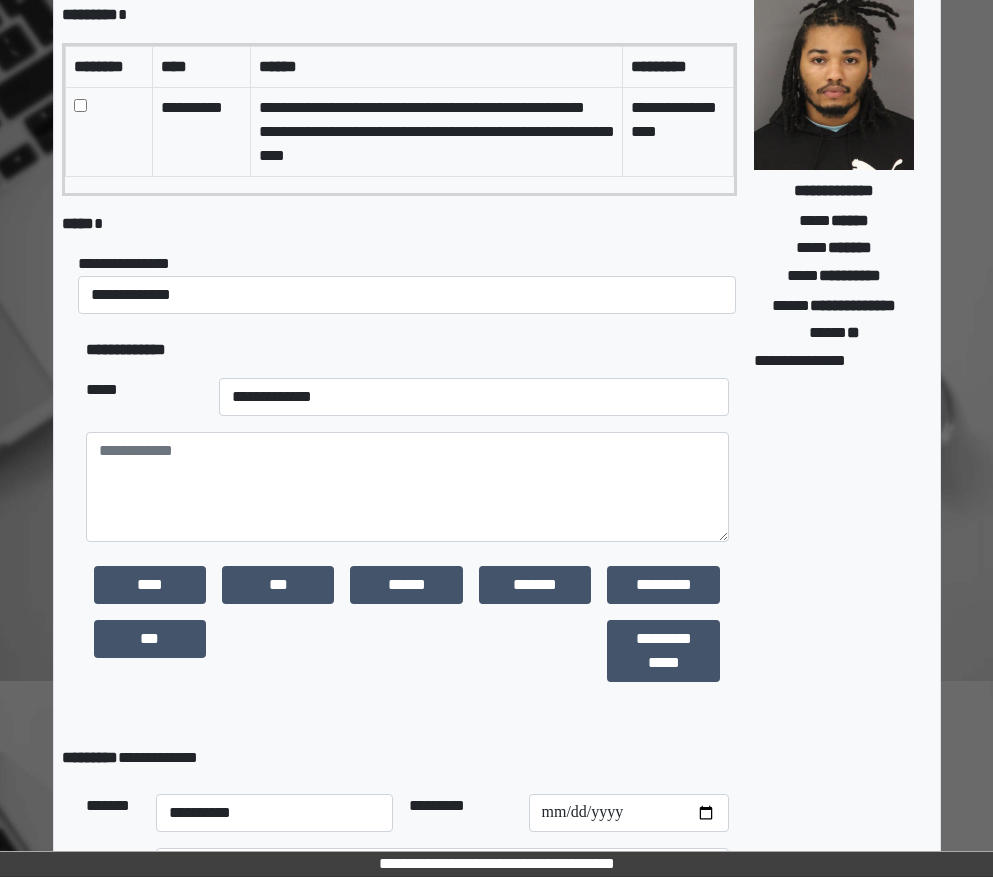 scroll, scrollTop: 215, scrollLeft: 0, axis: vertical 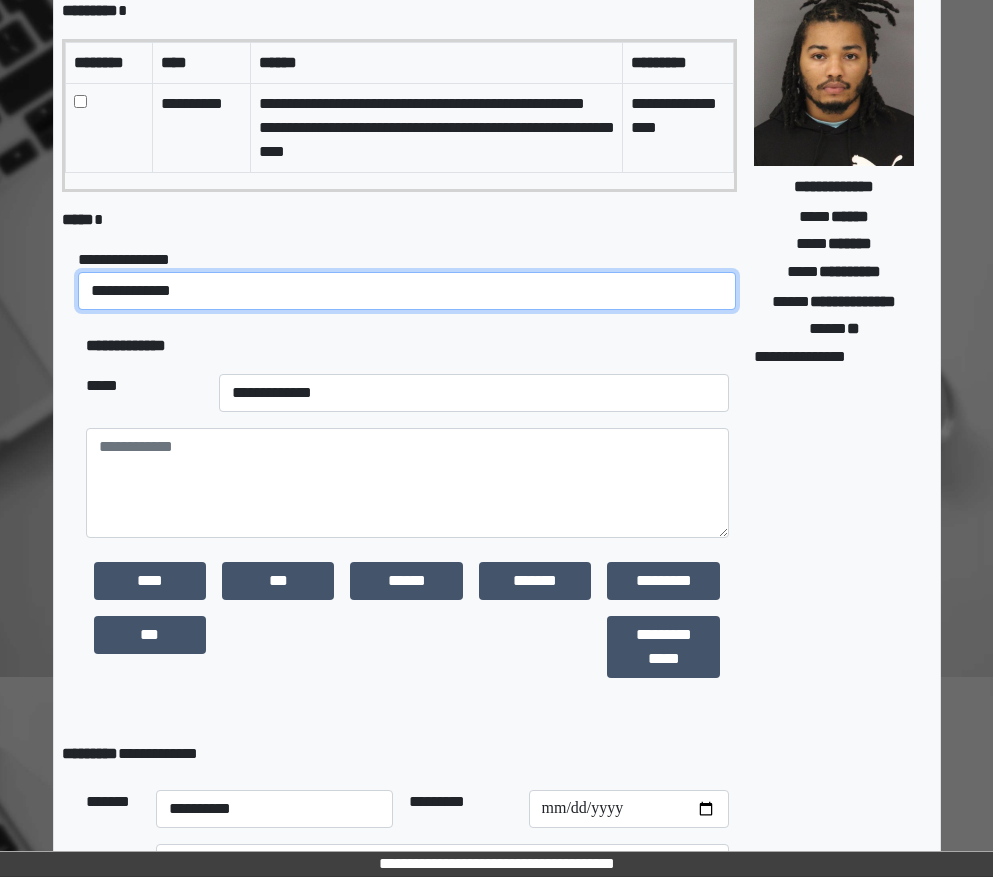 click on "**********" at bounding box center [407, 291] 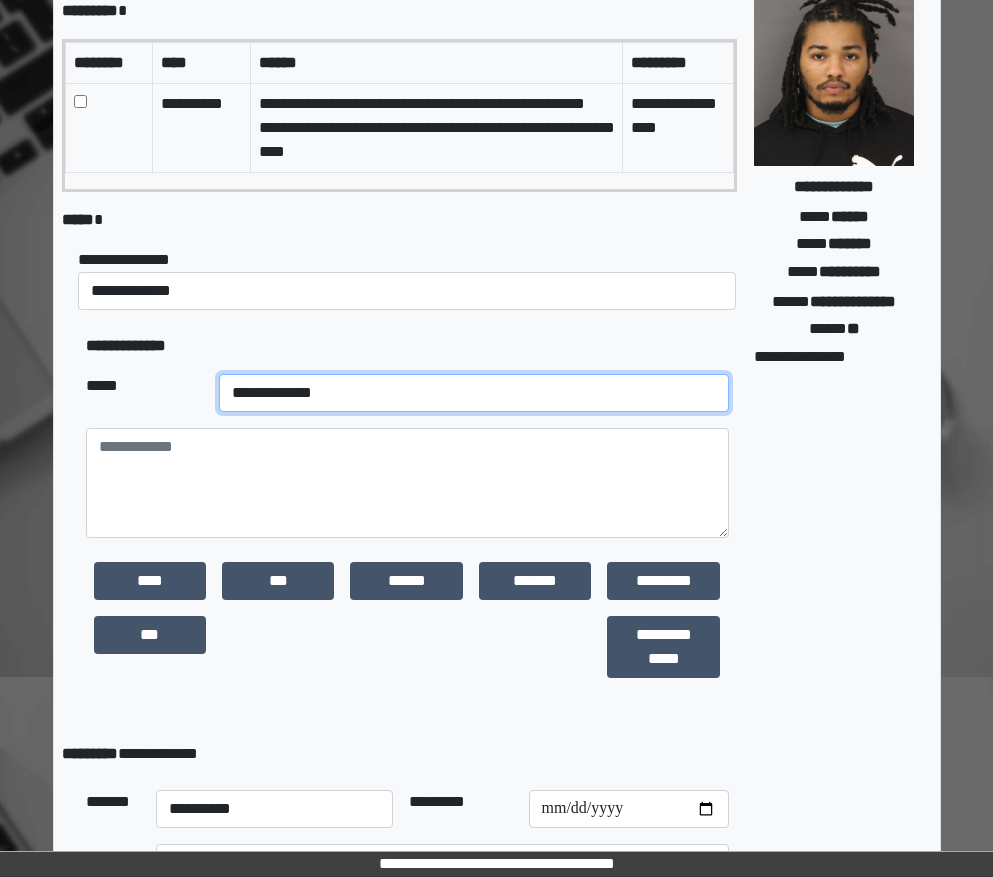 click on "**********" at bounding box center [474, 393] 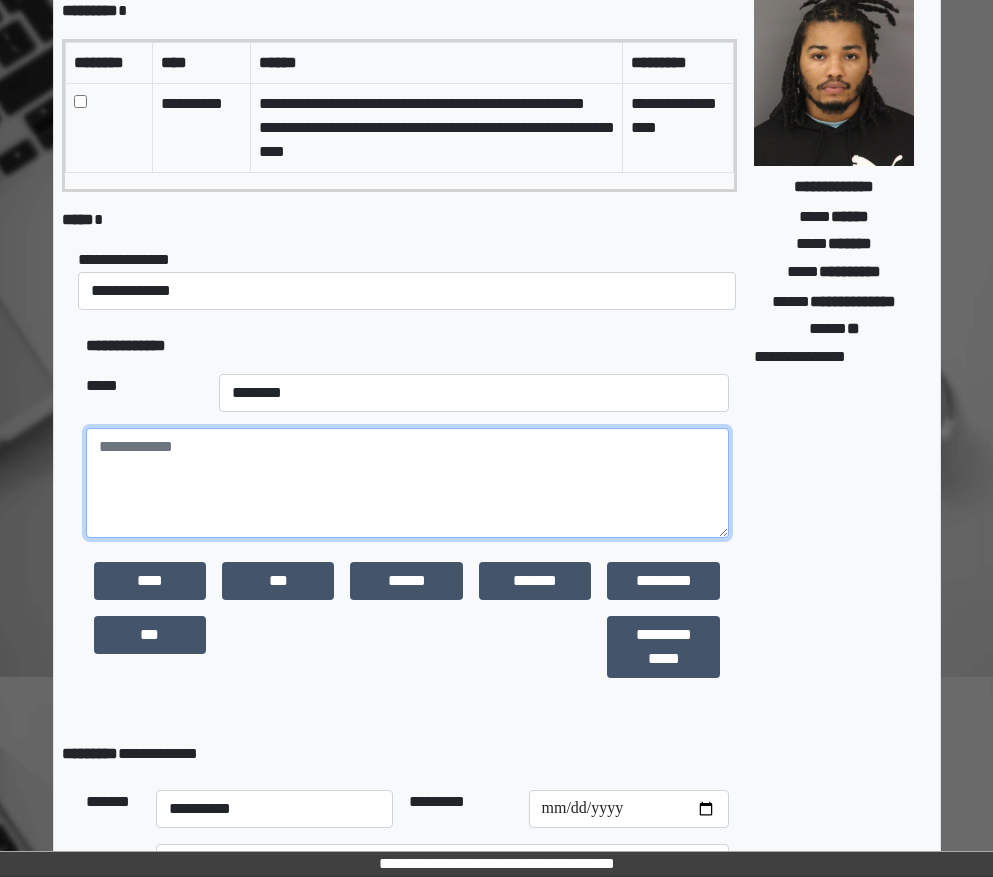 click at bounding box center (408, 483) 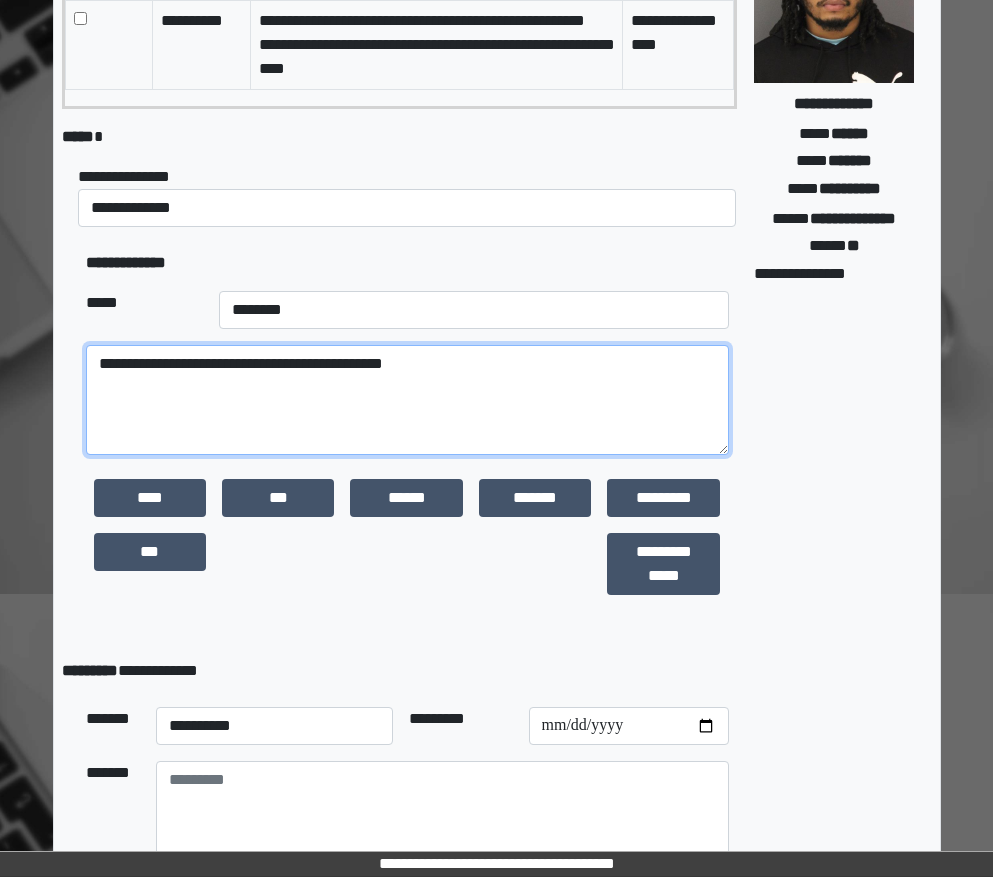 scroll, scrollTop: 427, scrollLeft: 0, axis: vertical 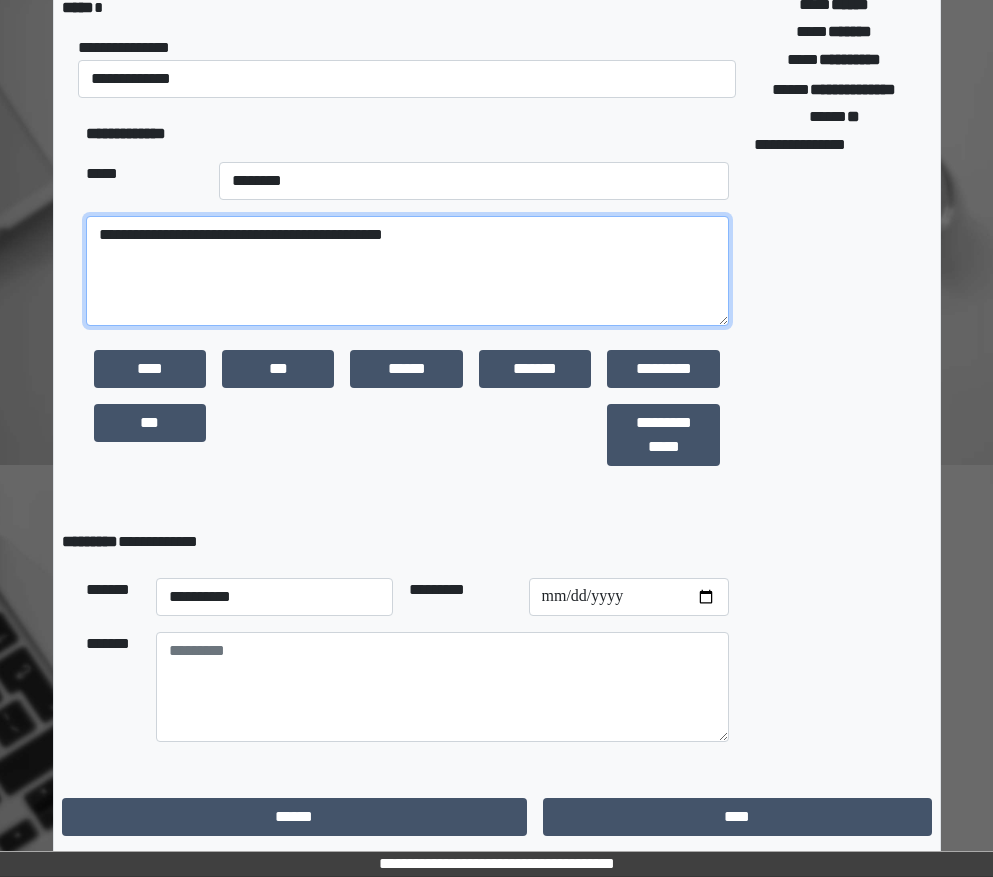 type on "**********" 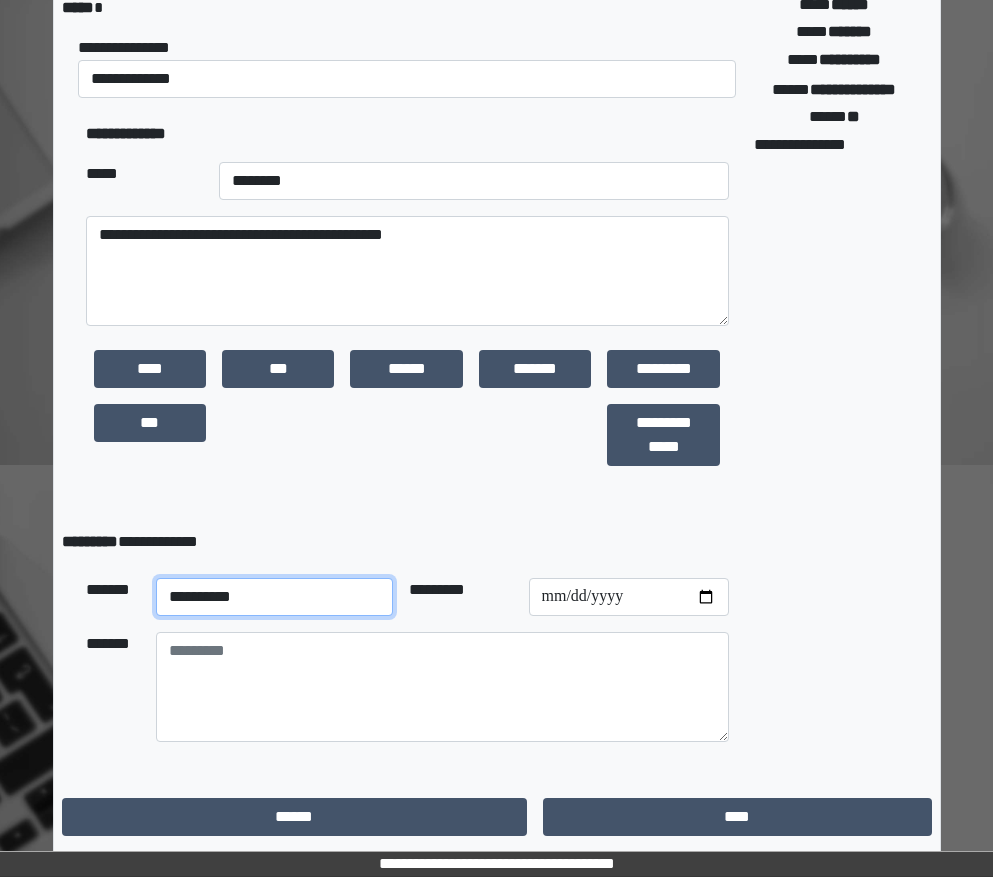 click on "**********" at bounding box center (275, 597) 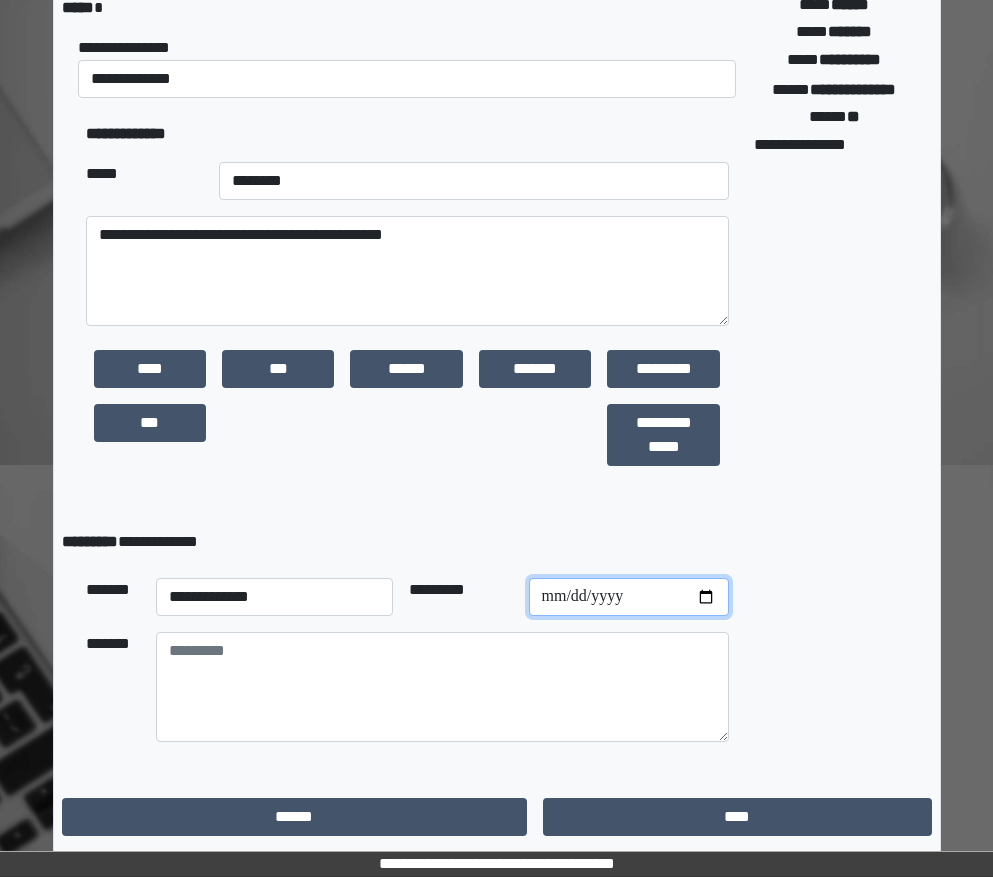 click at bounding box center [629, 597] 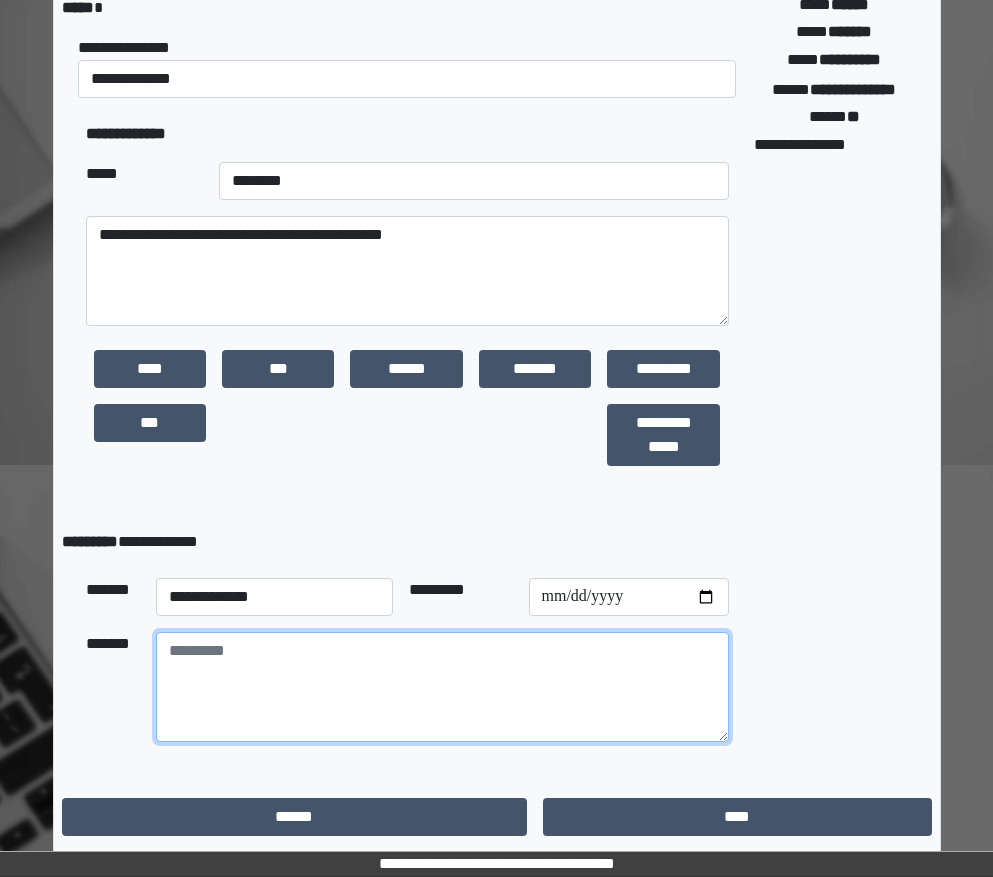 click at bounding box center [443, 687] 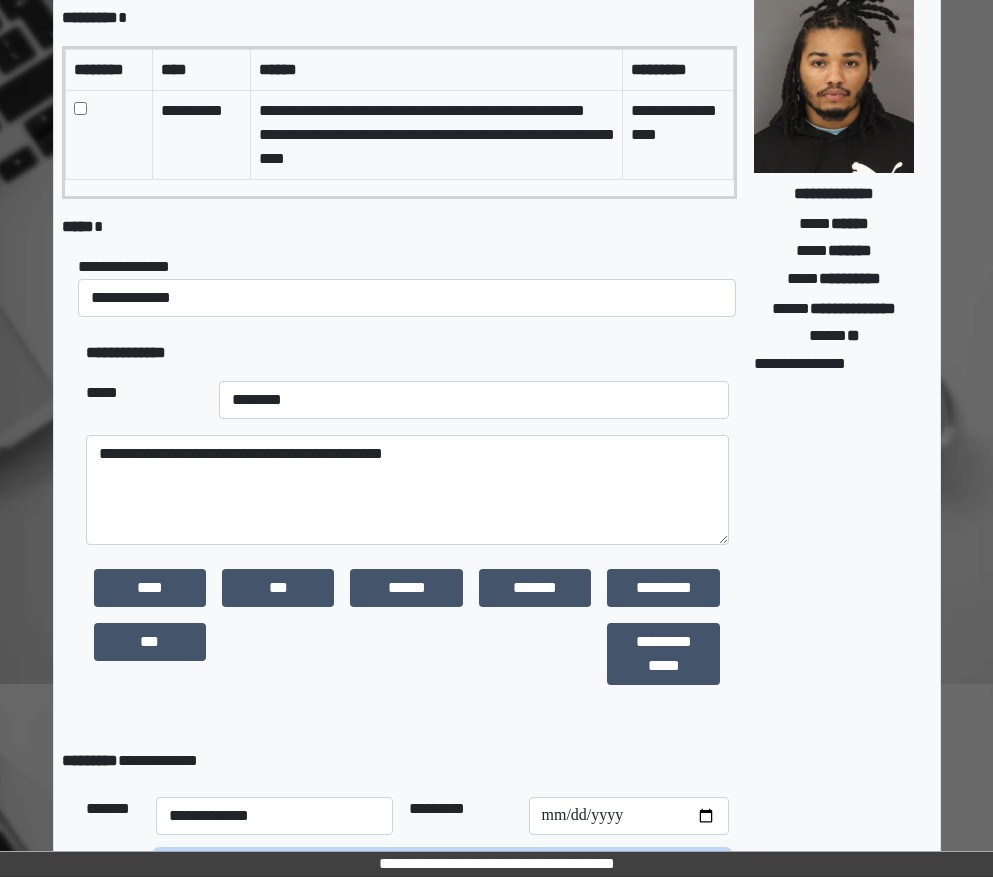 scroll, scrollTop: 427, scrollLeft: 0, axis: vertical 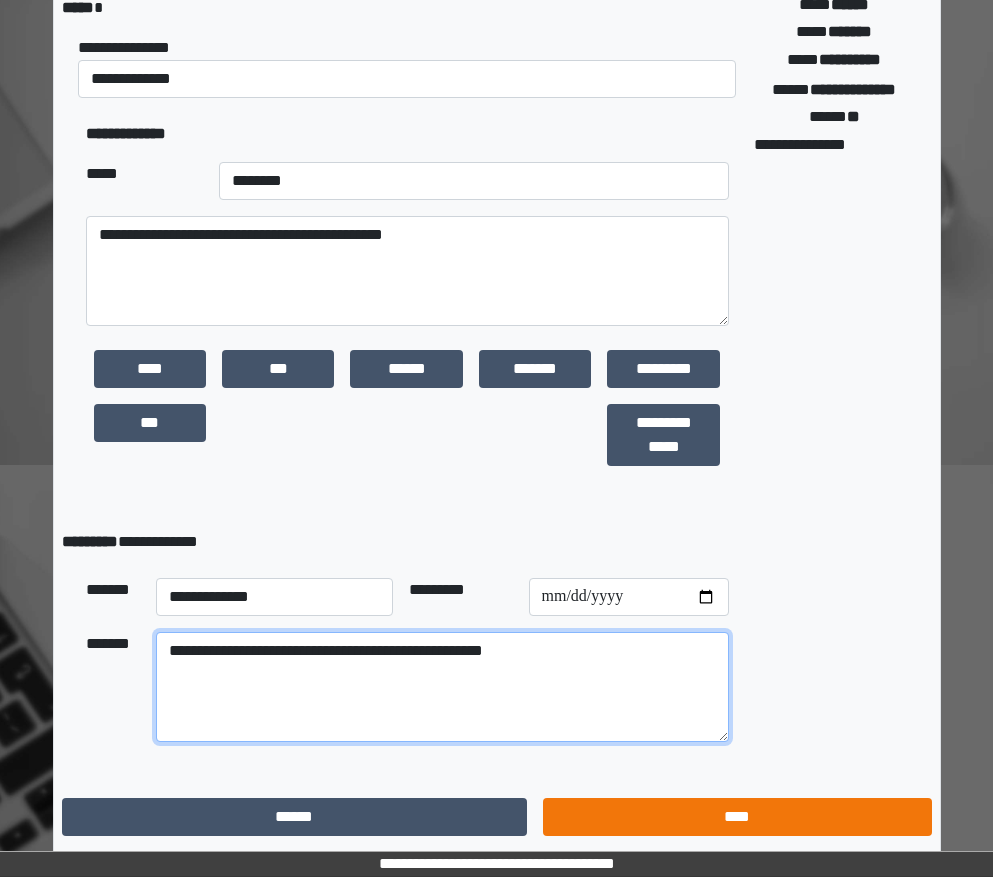 type on "**********" 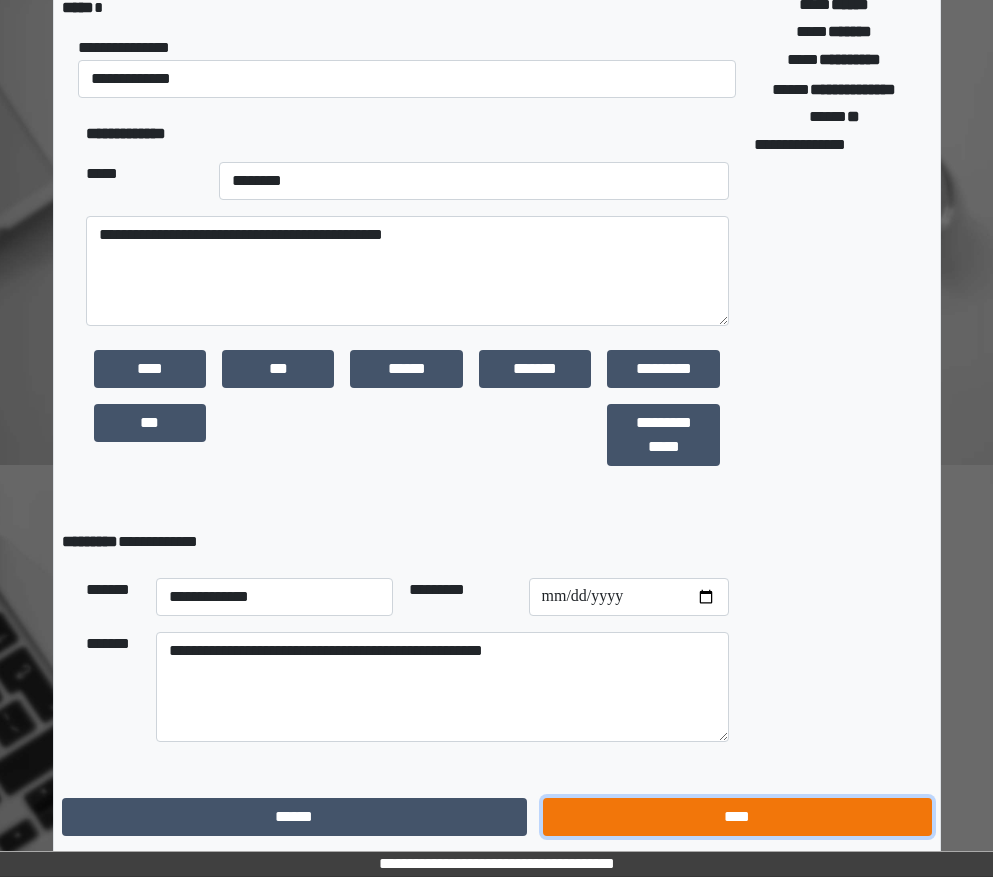 click on "****" at bounding box center (737, 817) 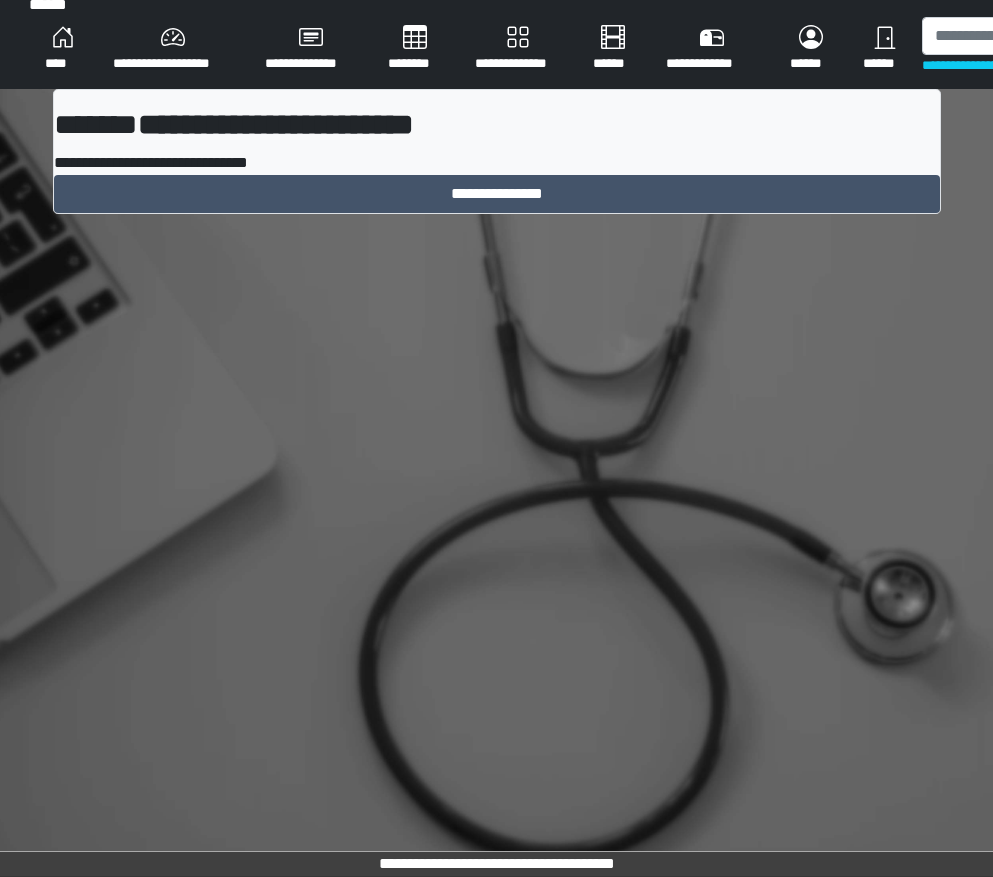 scroll, scrollTop: 15, scrollLeft: 0, axis: vertical 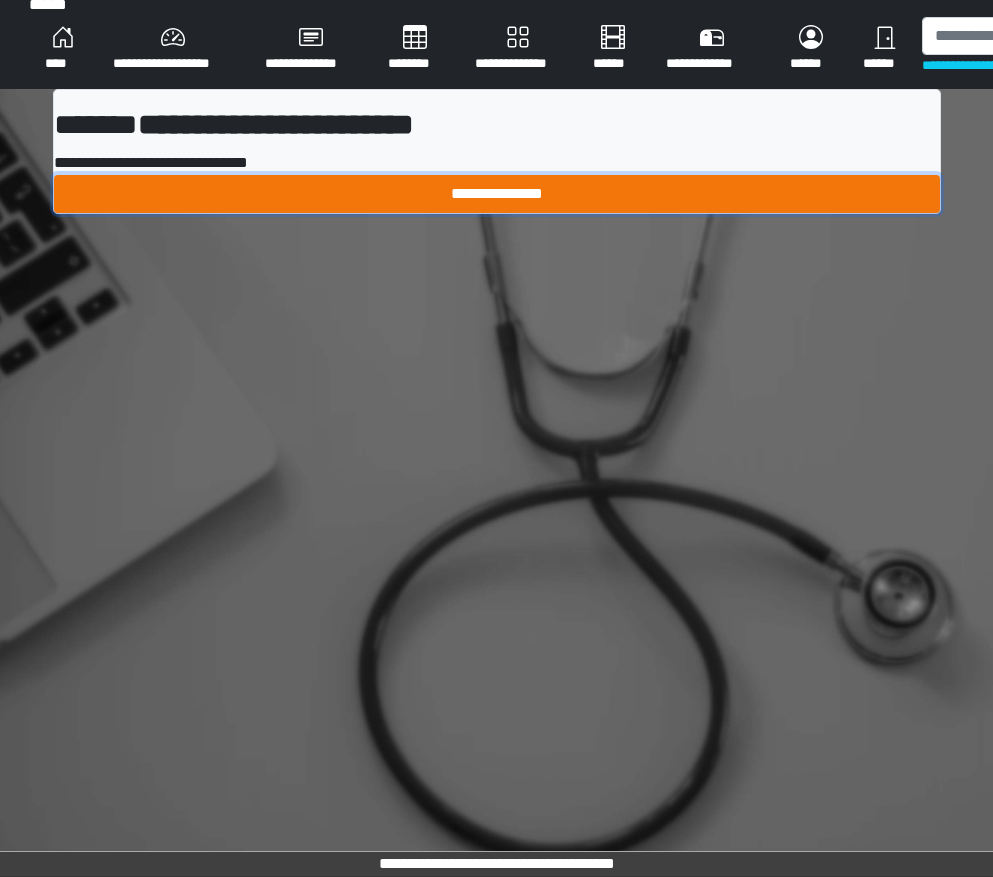 click on "**********" at bounding box center [497, 194] 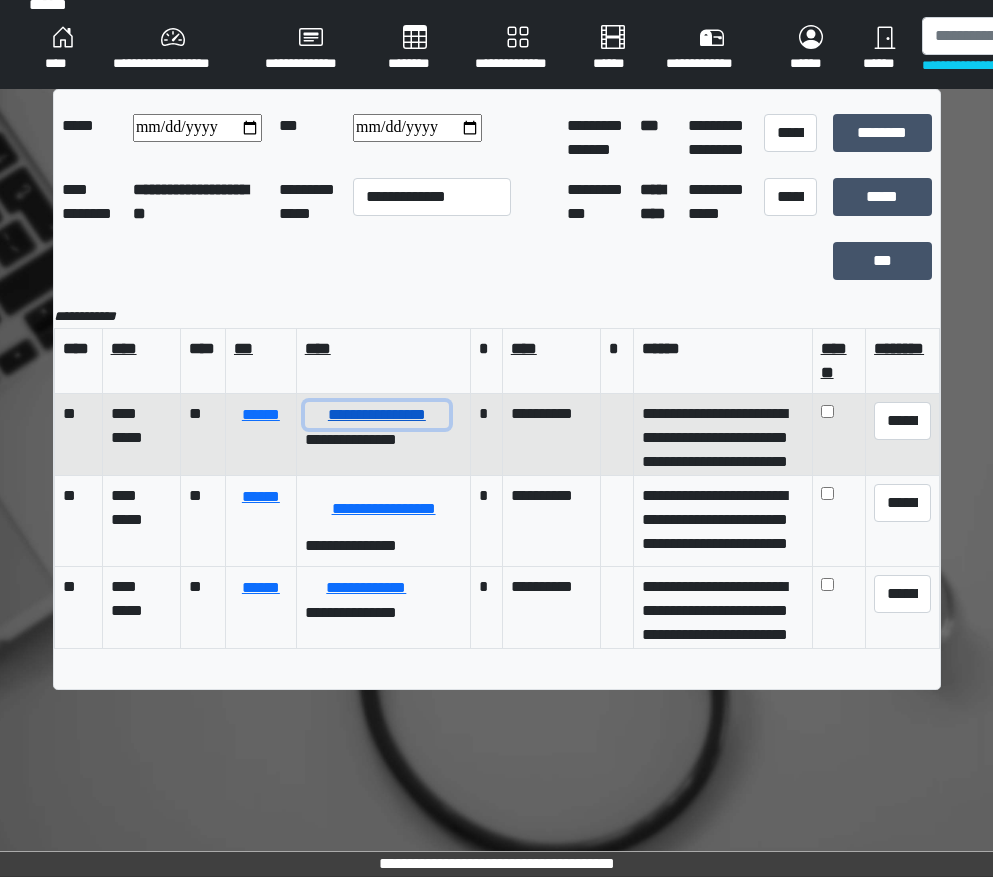 click on "**********" at bounding box center (377, 415) 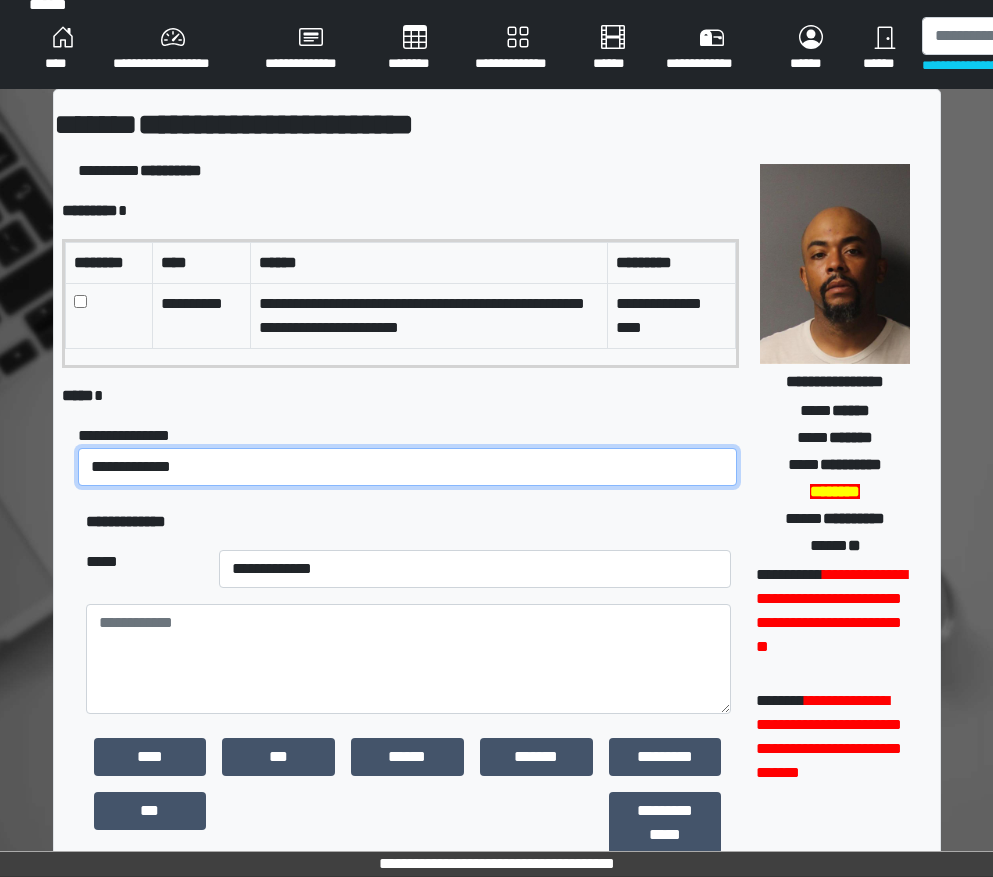 click on "**********" at bounding box center [408, 467] 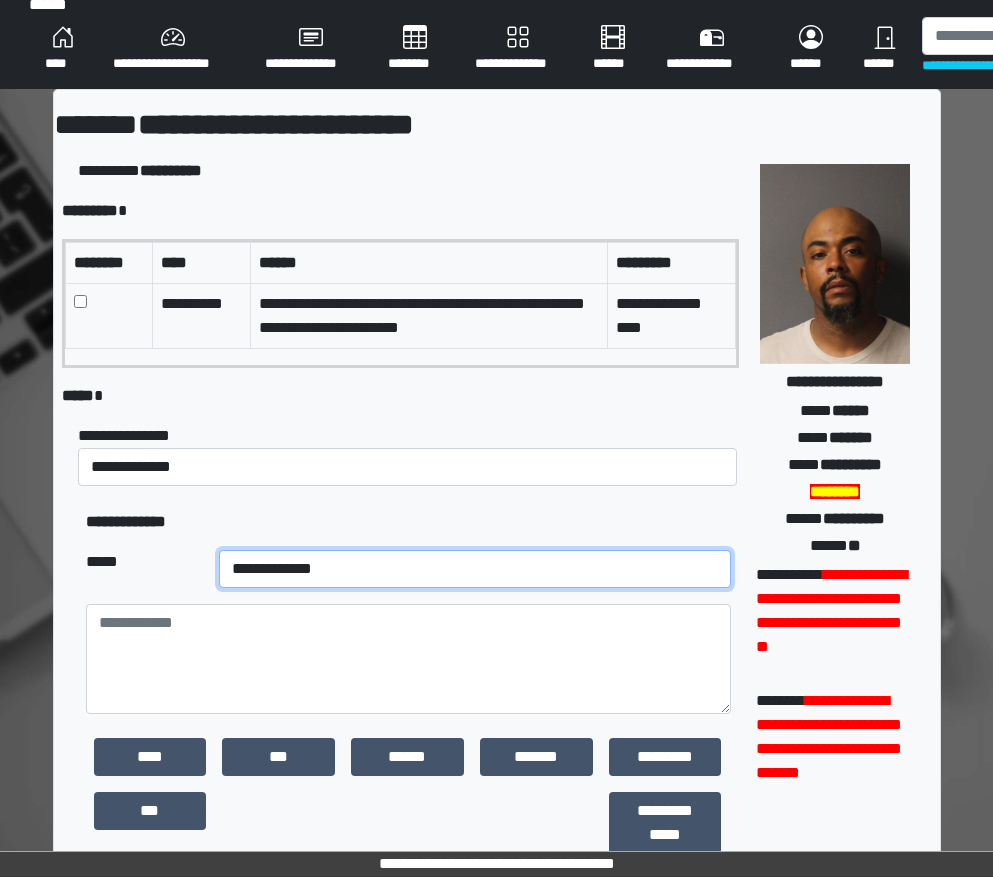 click on "**********" at bounding box center (475, 569) 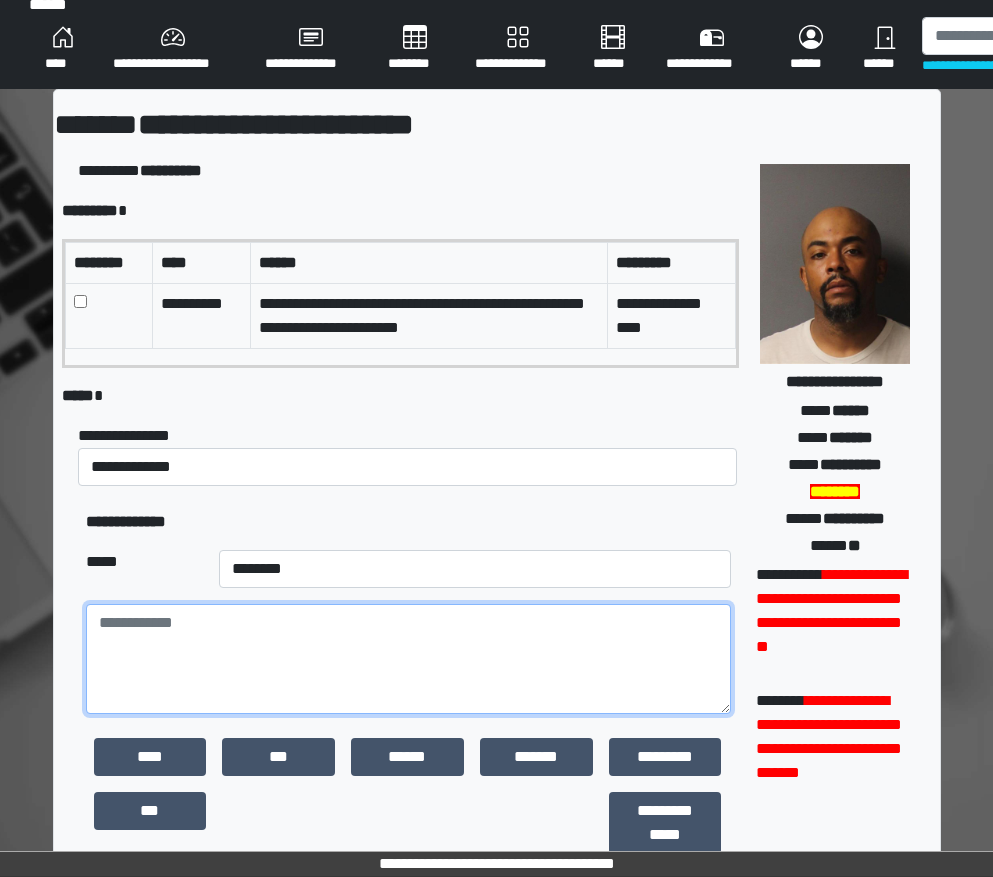 click at bounding box center [408, 659] 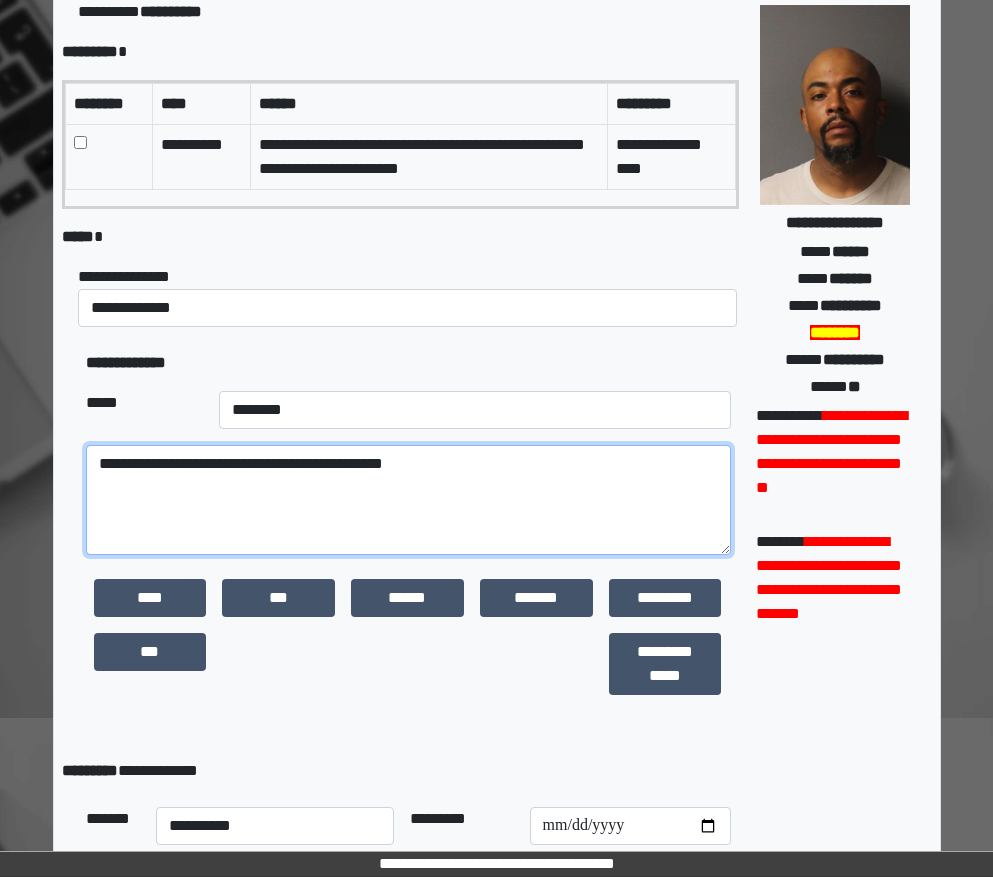 scroll, scrollTop: 403, scrollLeft: 0, axis: vertical 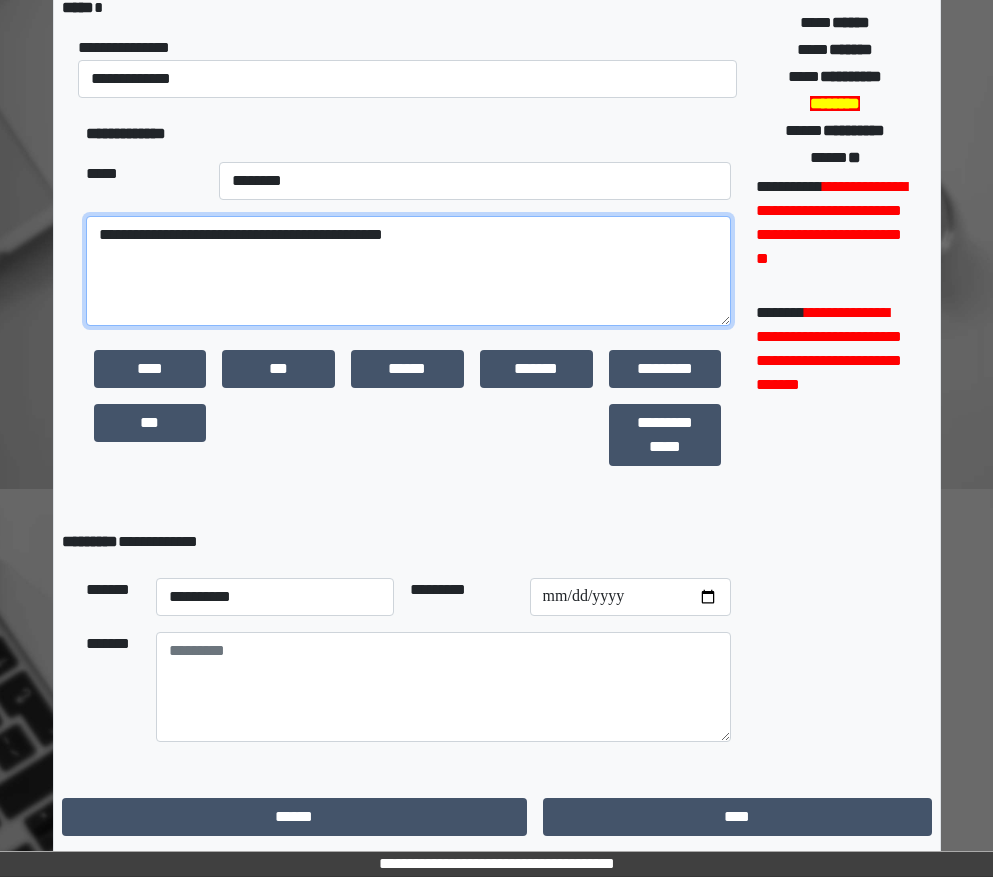 type on "**********" 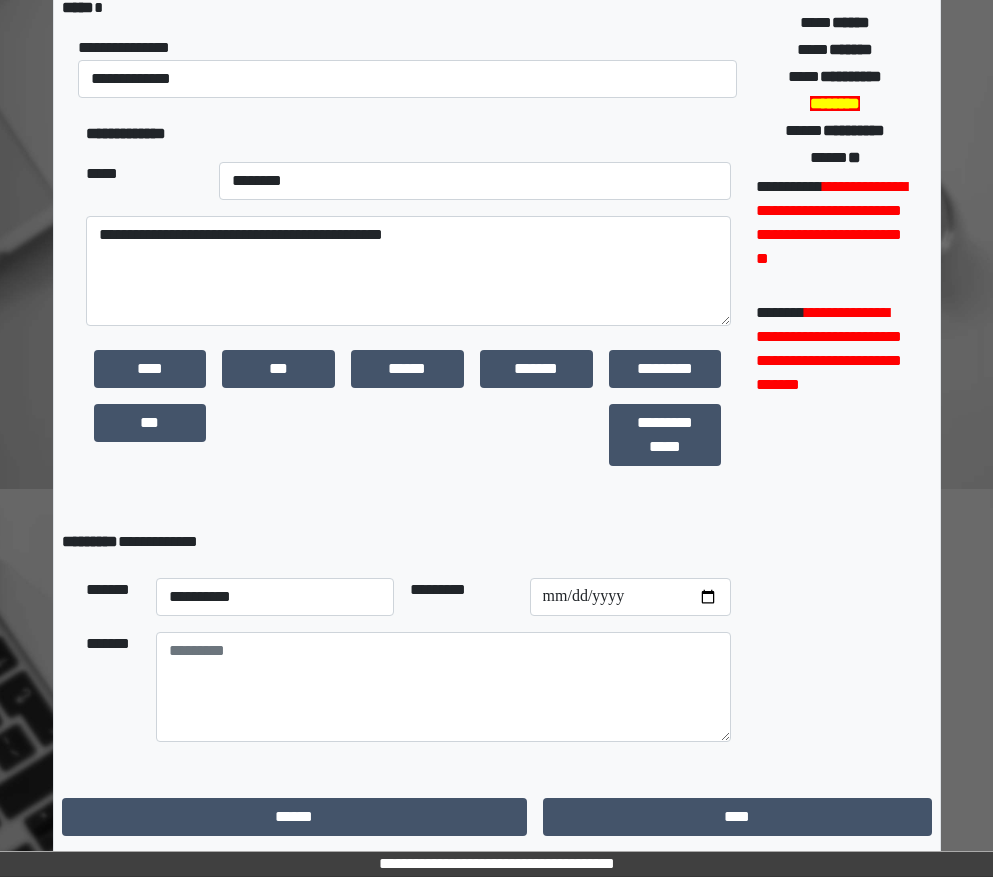 click on "**********" at bounding box center (275, 597) 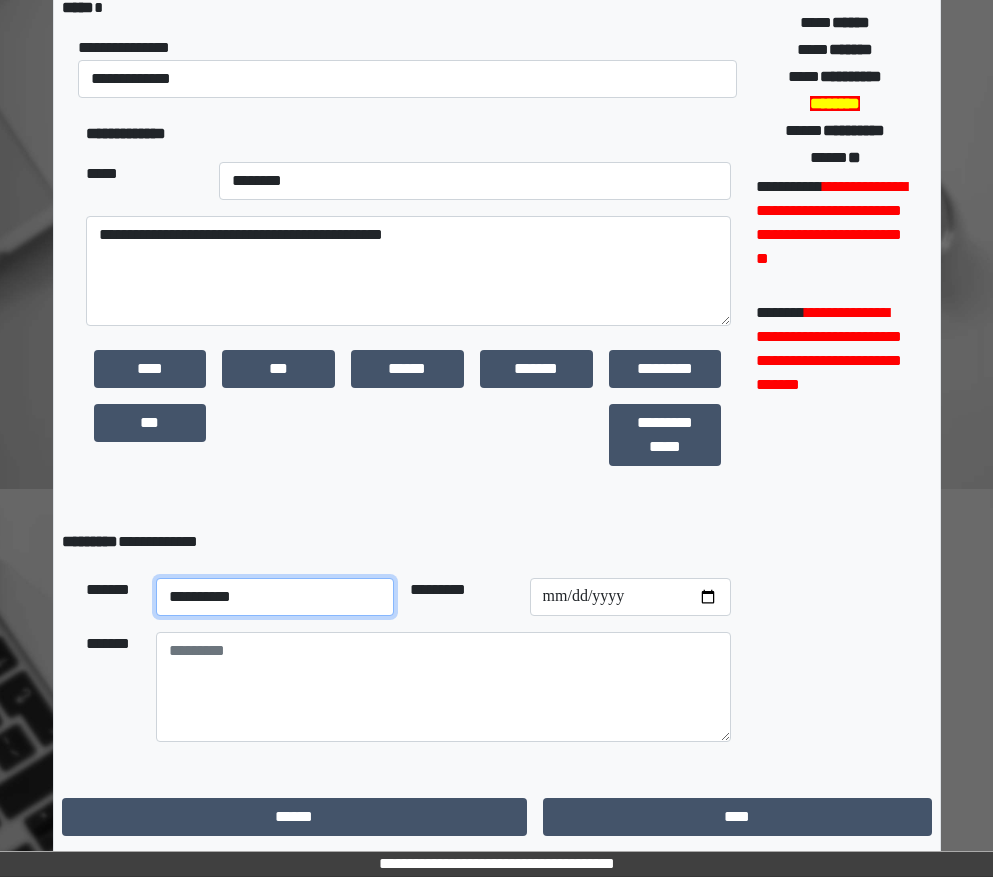click on "**********" at bounding box center [275, 597] 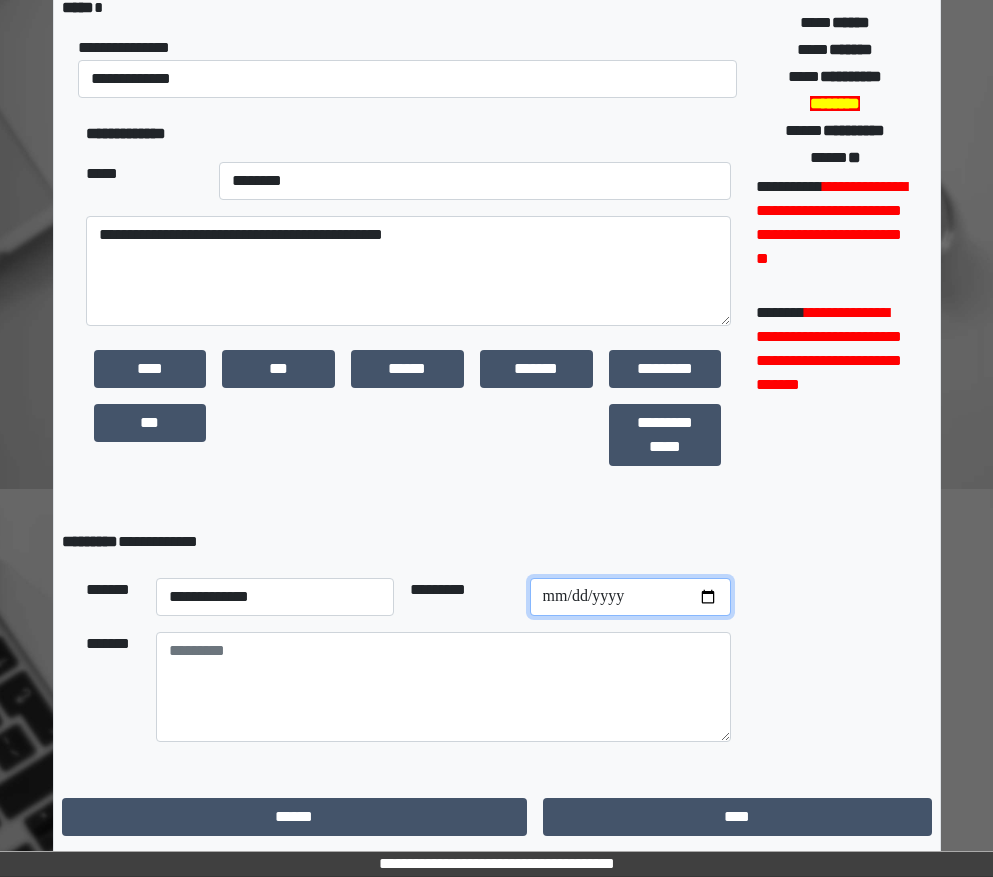 click at bounding box center [630, 597] 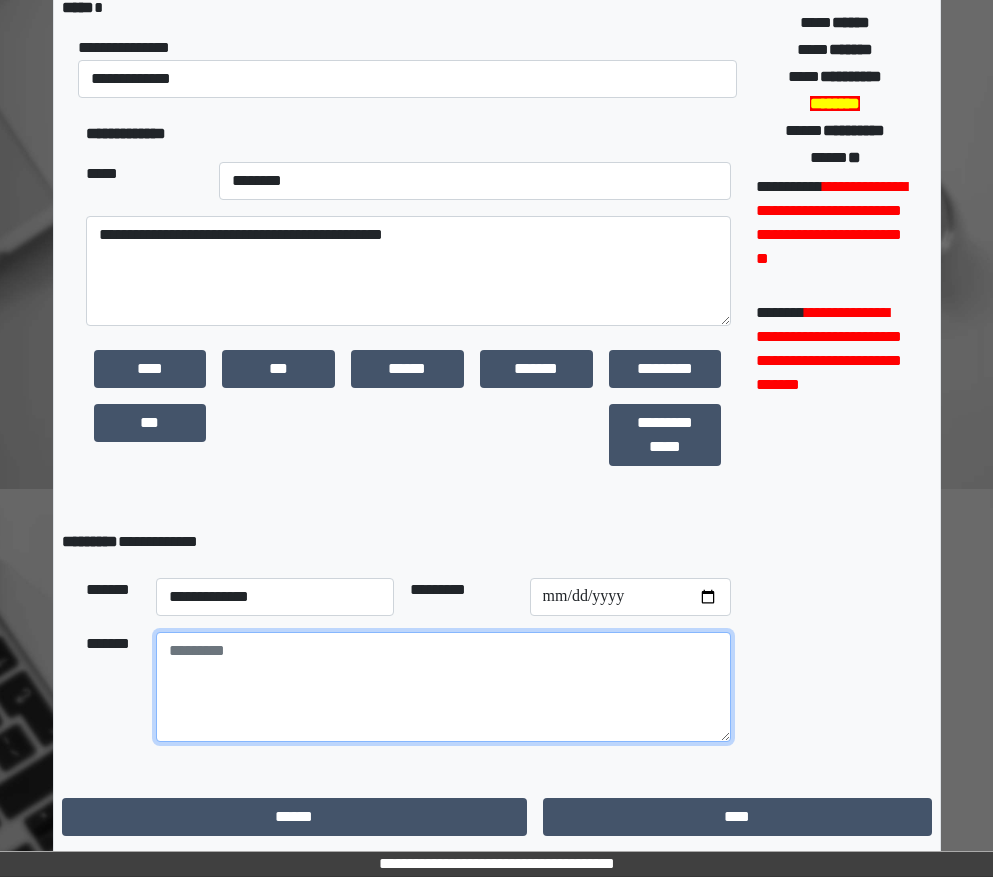 click at bounding box center (443, 687) 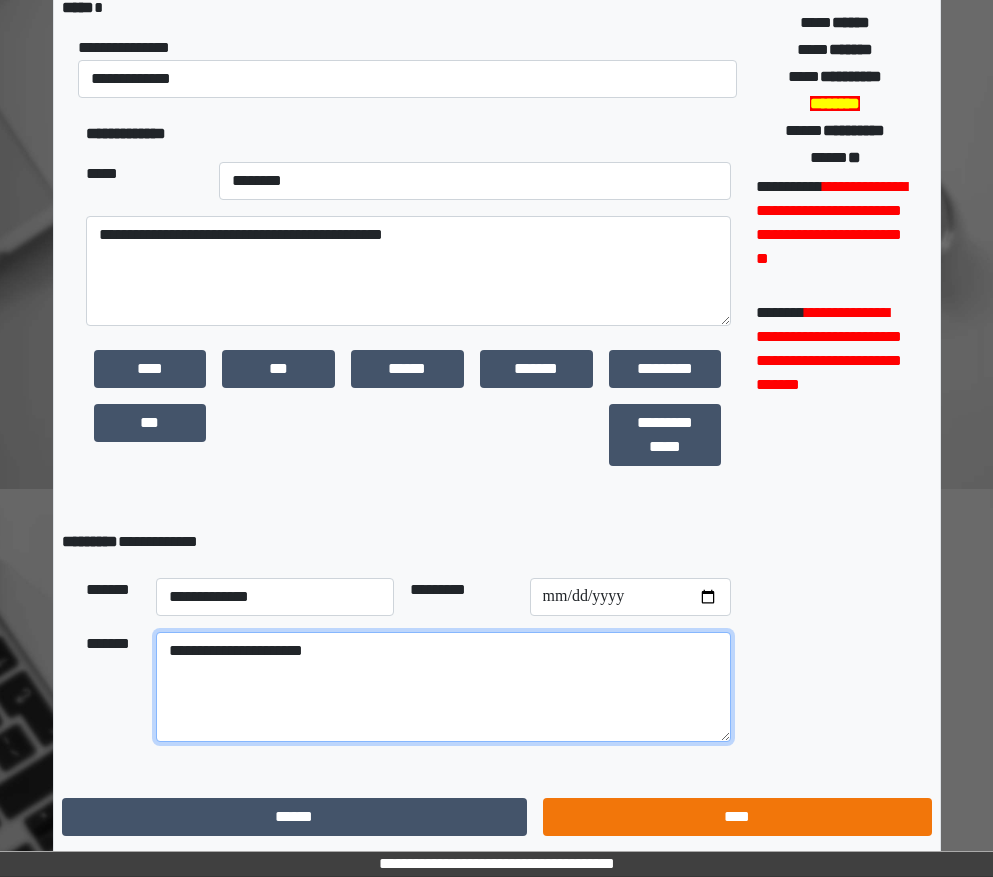 type on "**********" 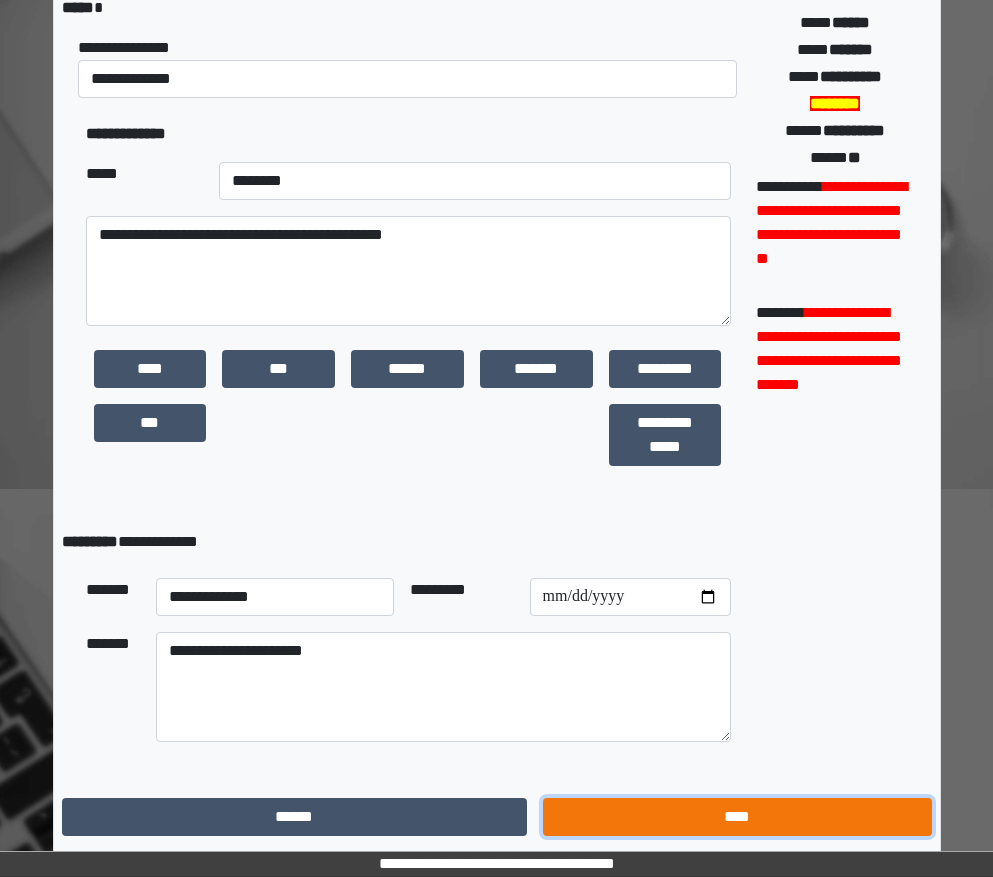 click on "****" at bounding box center [737, 817] 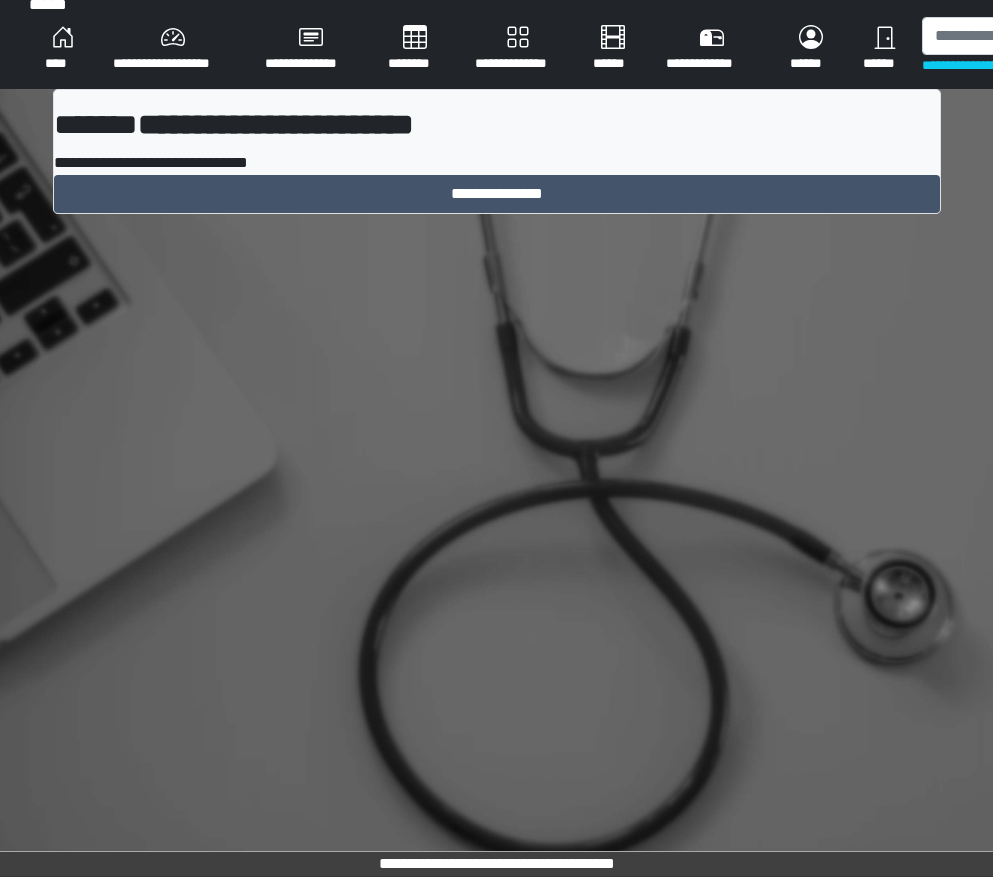 scroll, scrollTop: 15, scrollLeft: 0, axis: vertical 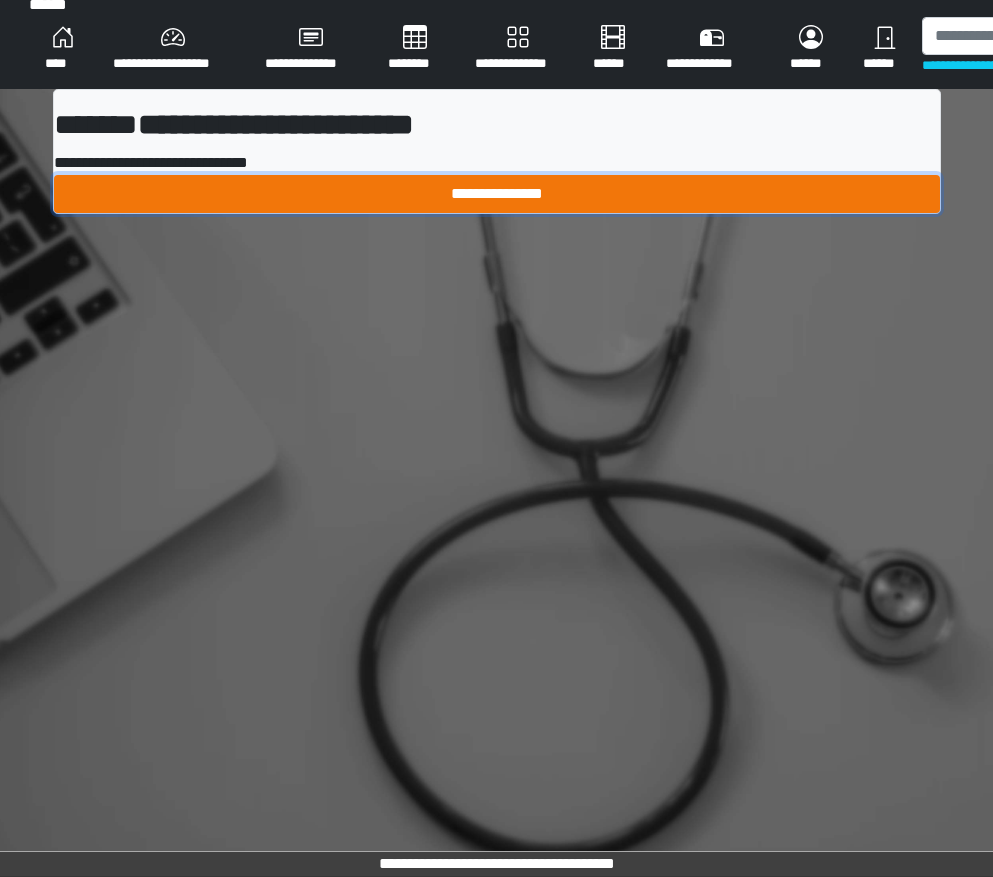 click on "**********" at bounding box center (497, 194) 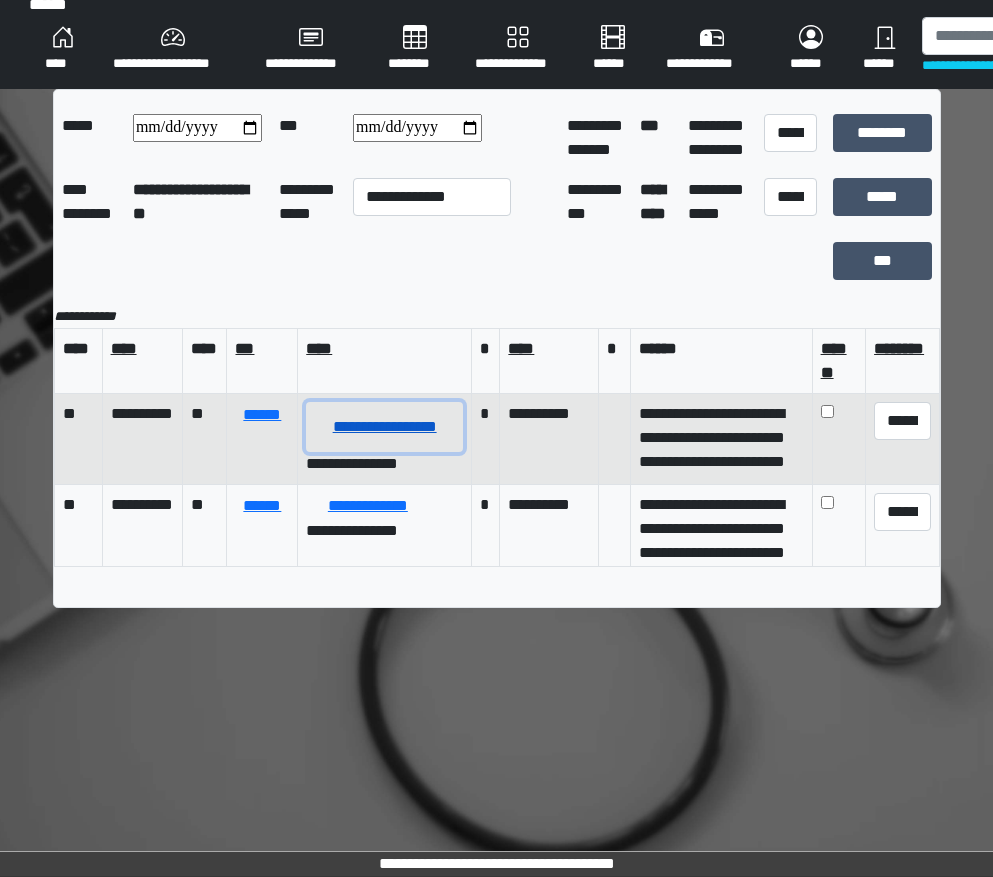 click on "**********" at bounding box center [384, 427] 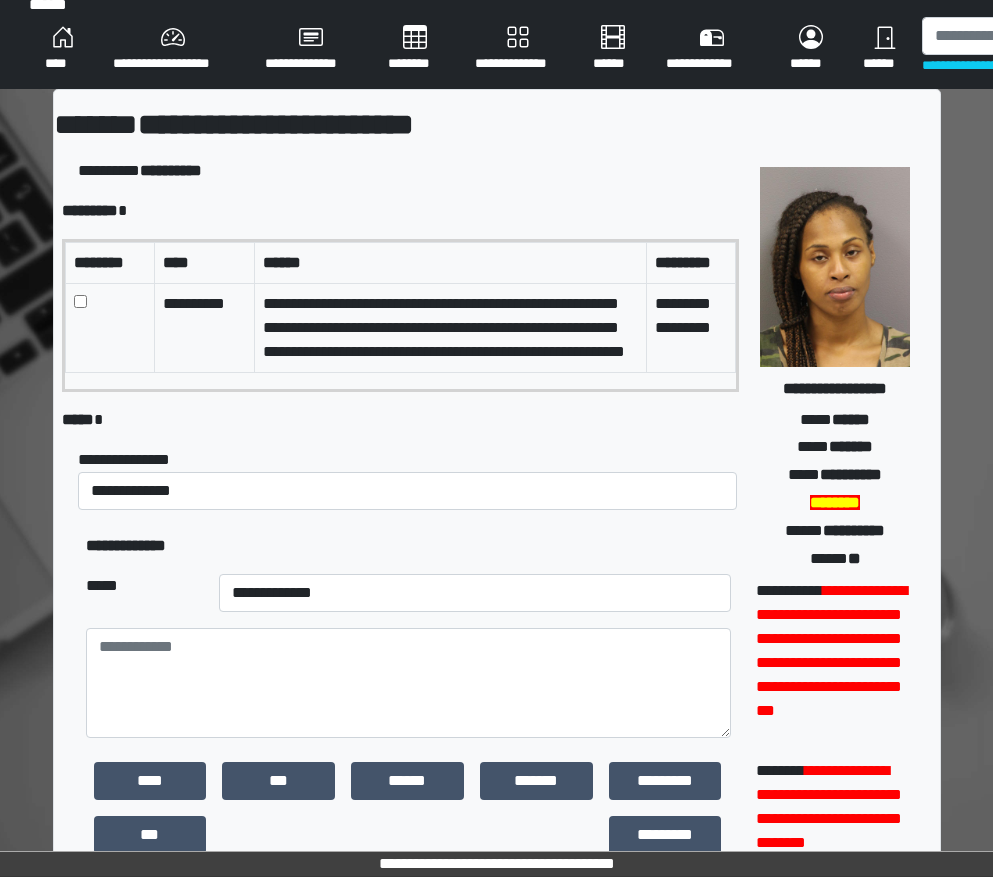 scroll, scrollTop: 1, scrollLeft: 0, axis: vertical 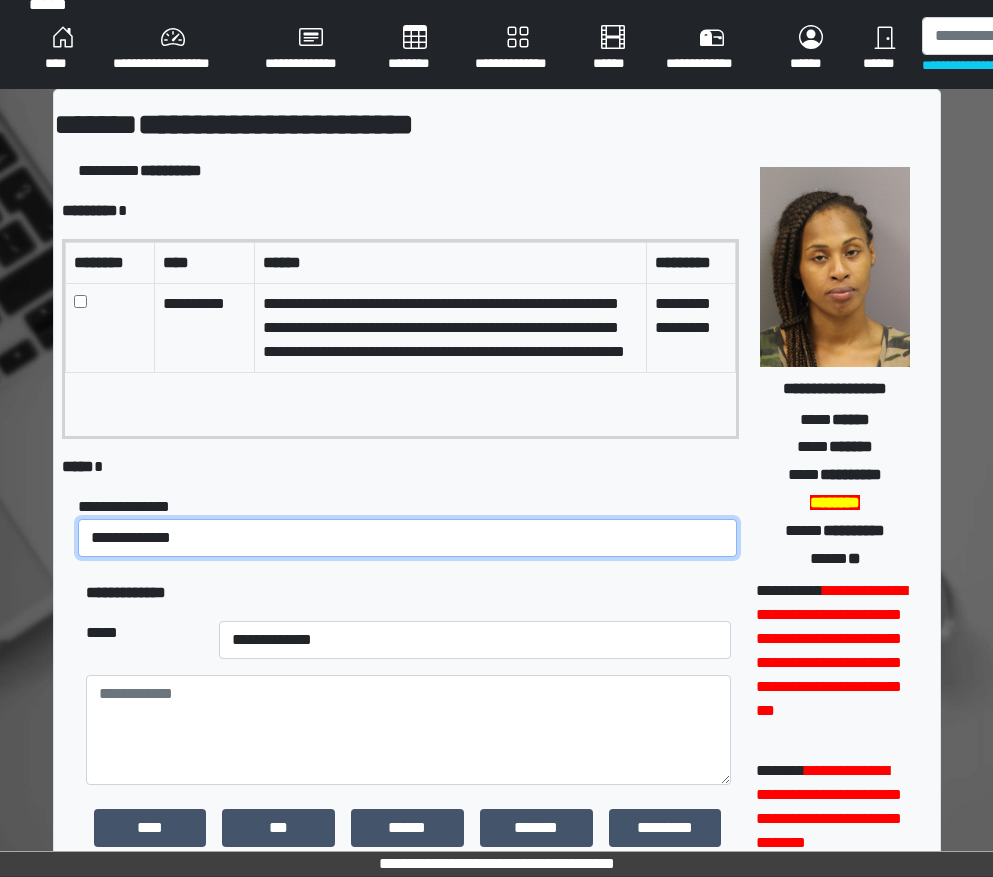 click on "**********" at bounding box center [408, 538] 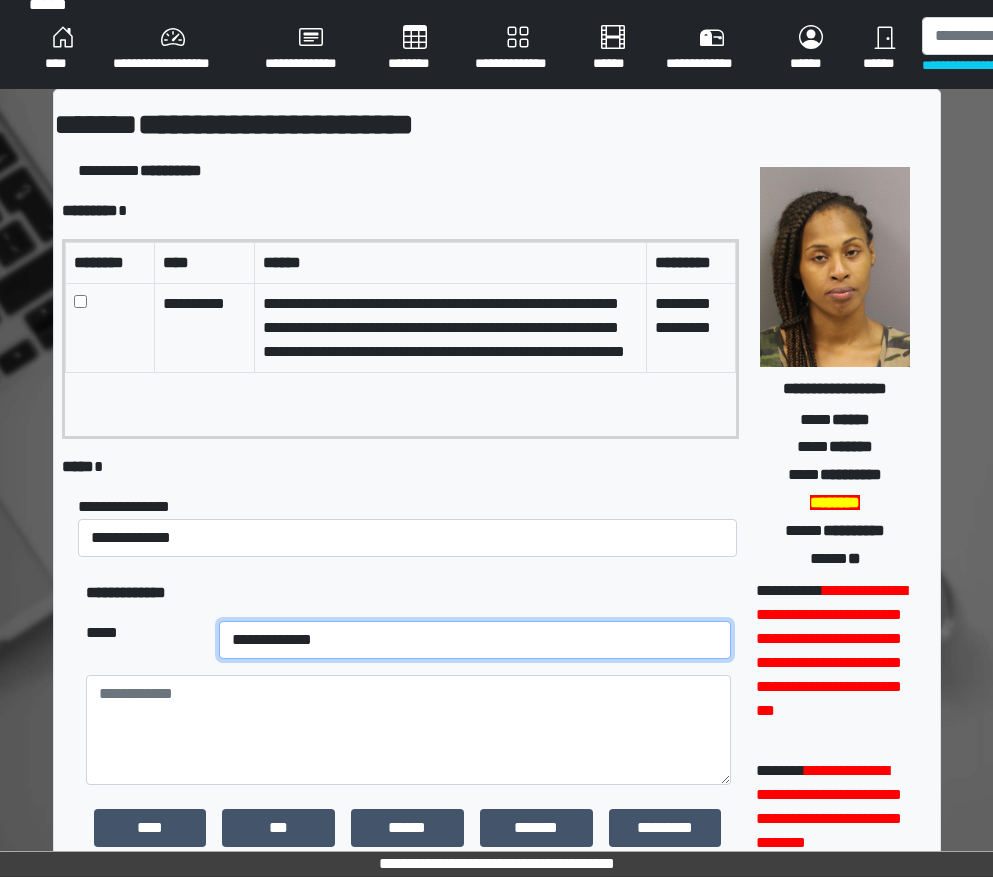 click on "**********" at bounding box center [475, 640] 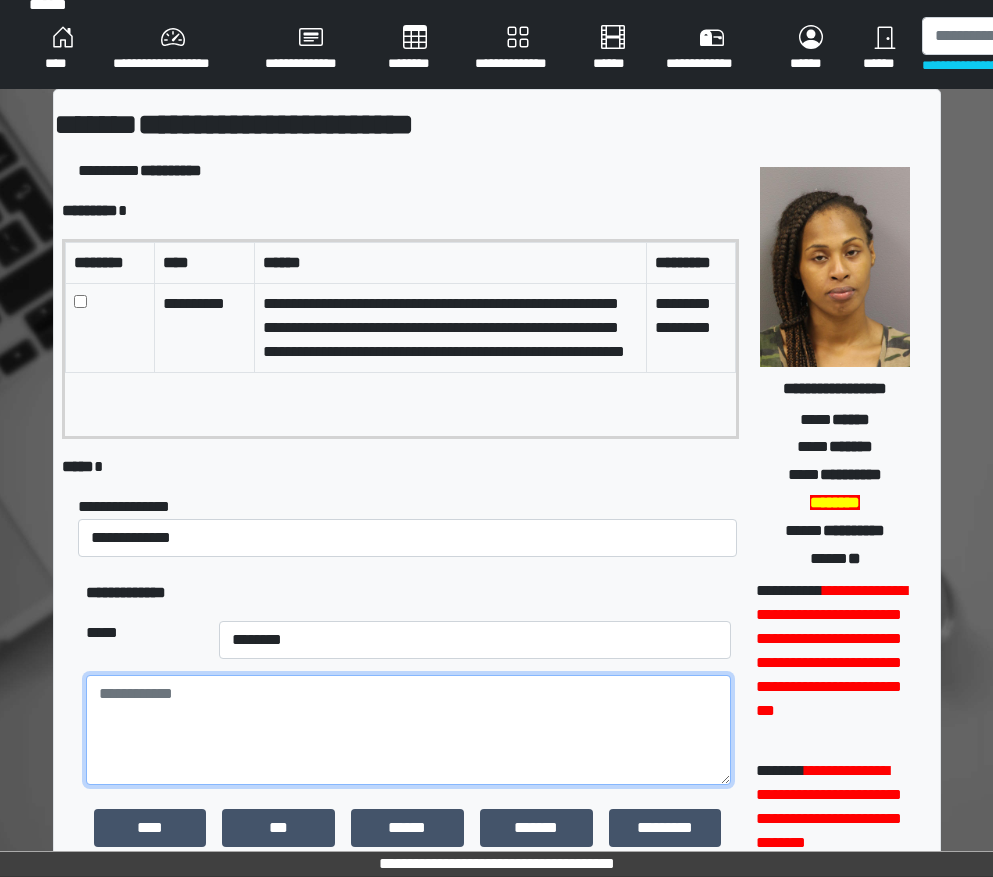 click at bounding box center (408, 730) 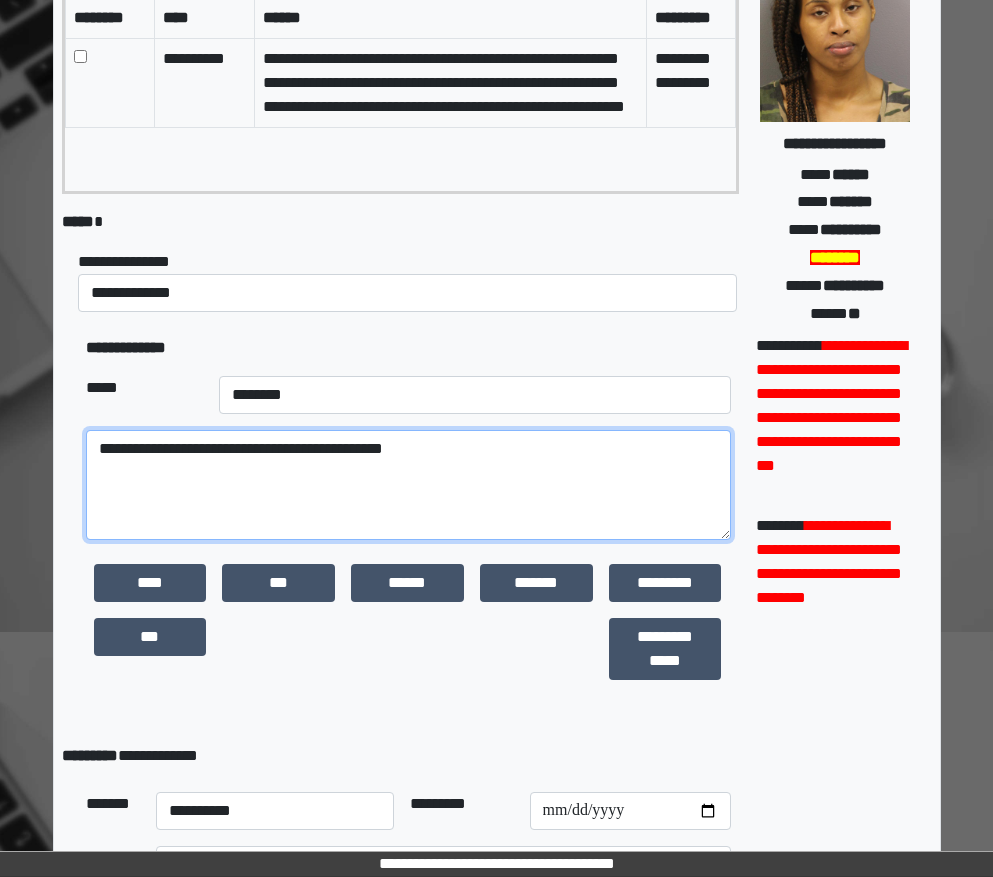 scroll, scrollTop: 474, scrollLeft: 0, axis: vertical 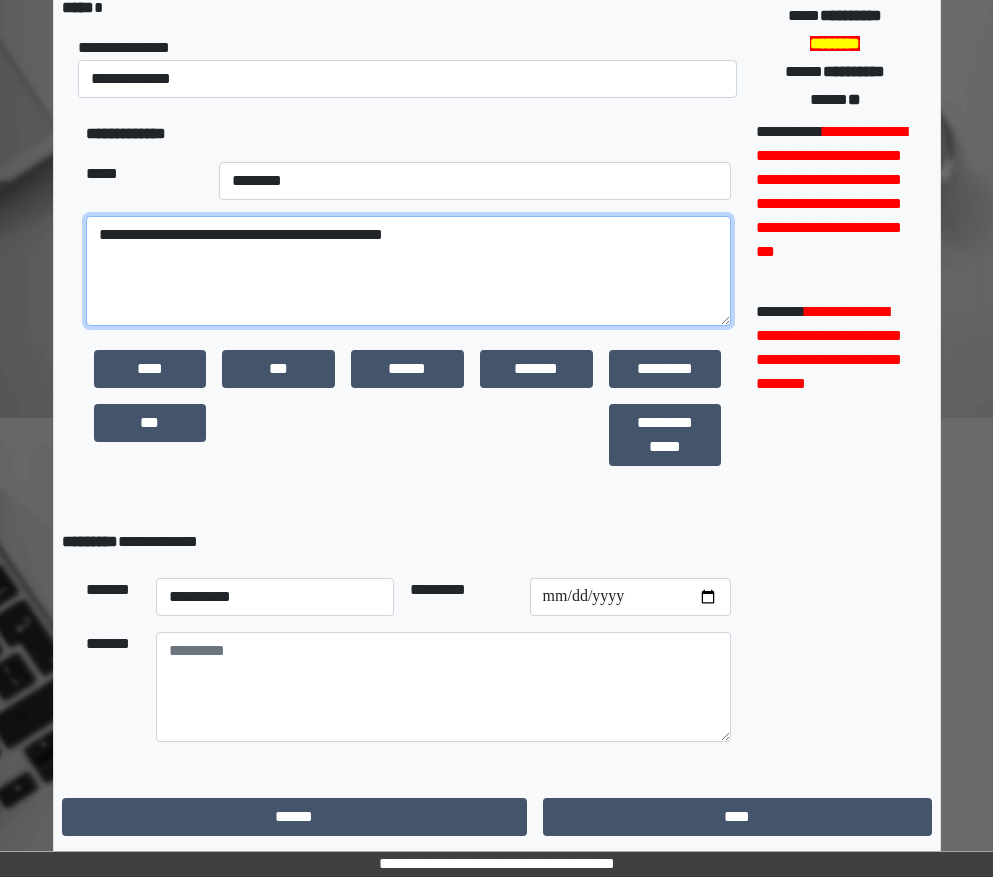 type on "**********" 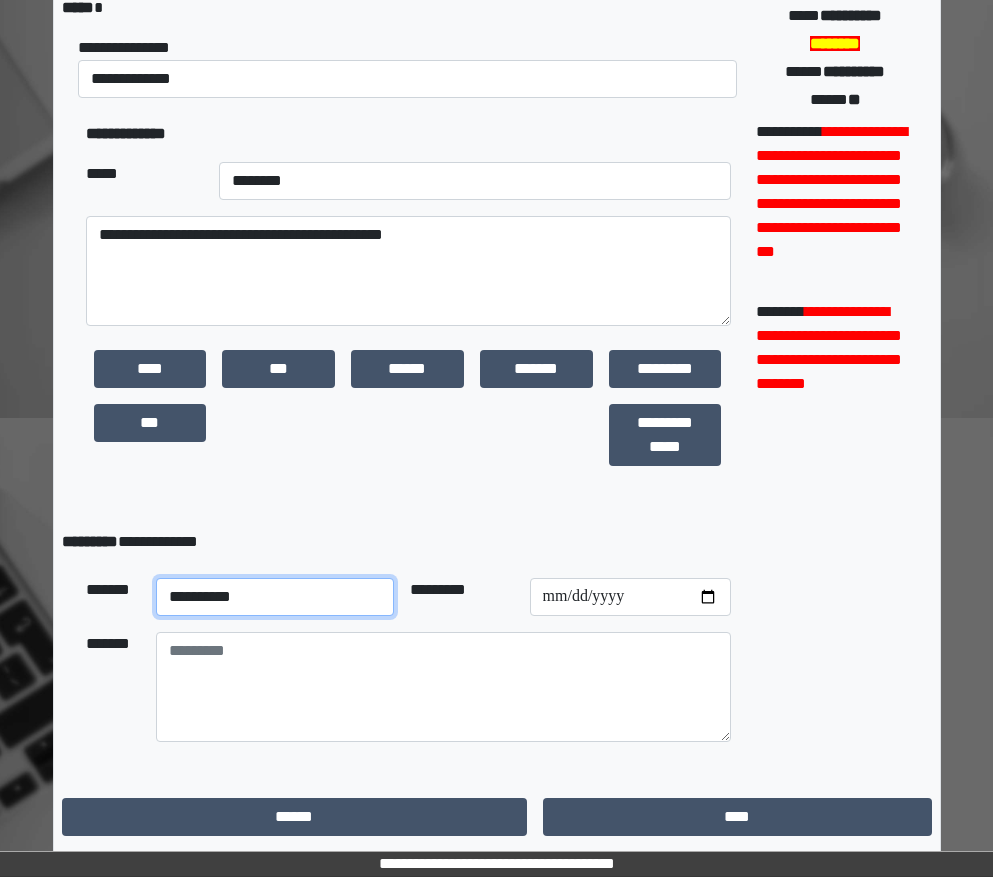 click on "**********" at bounding box center [275, 597] 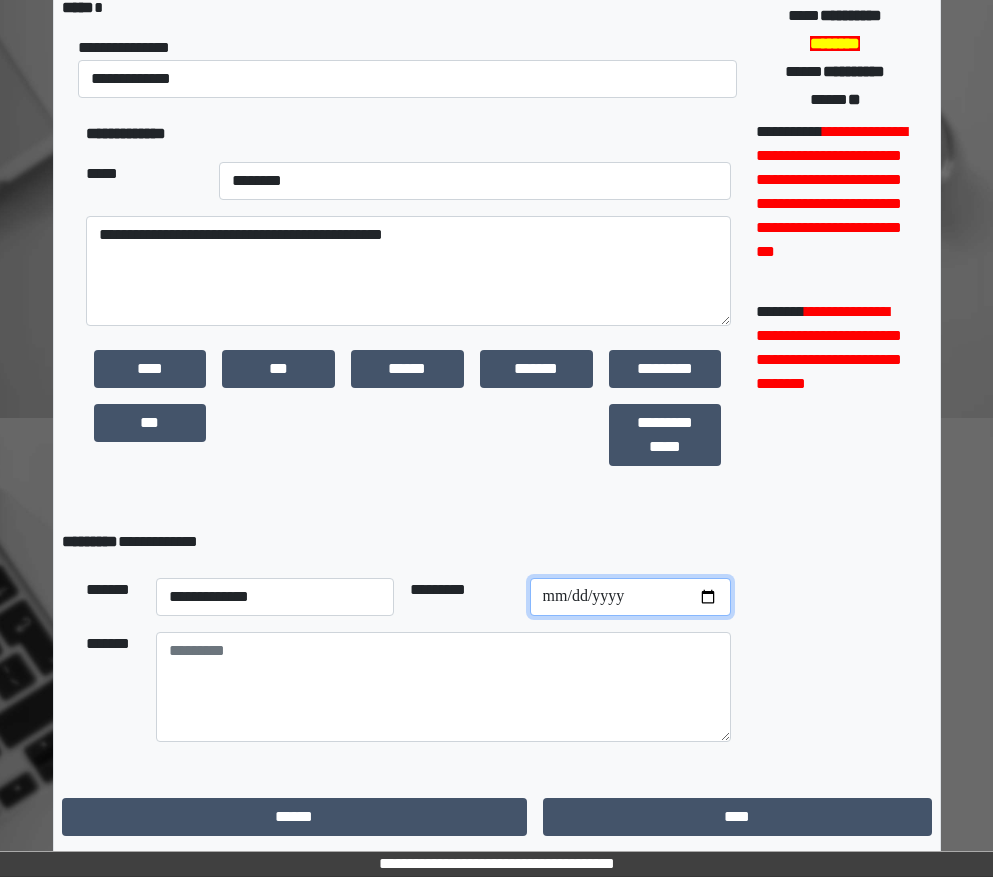 click at bounding box center [630, 597] 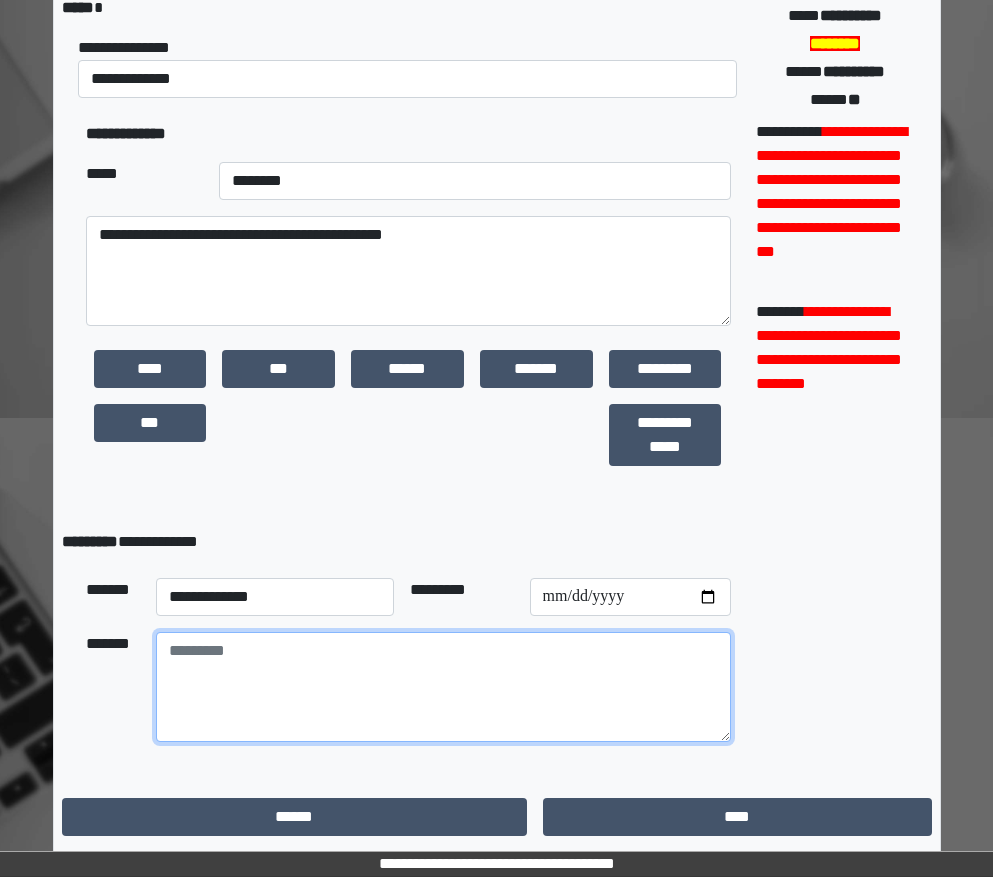 click at bounding box center (443, 687) 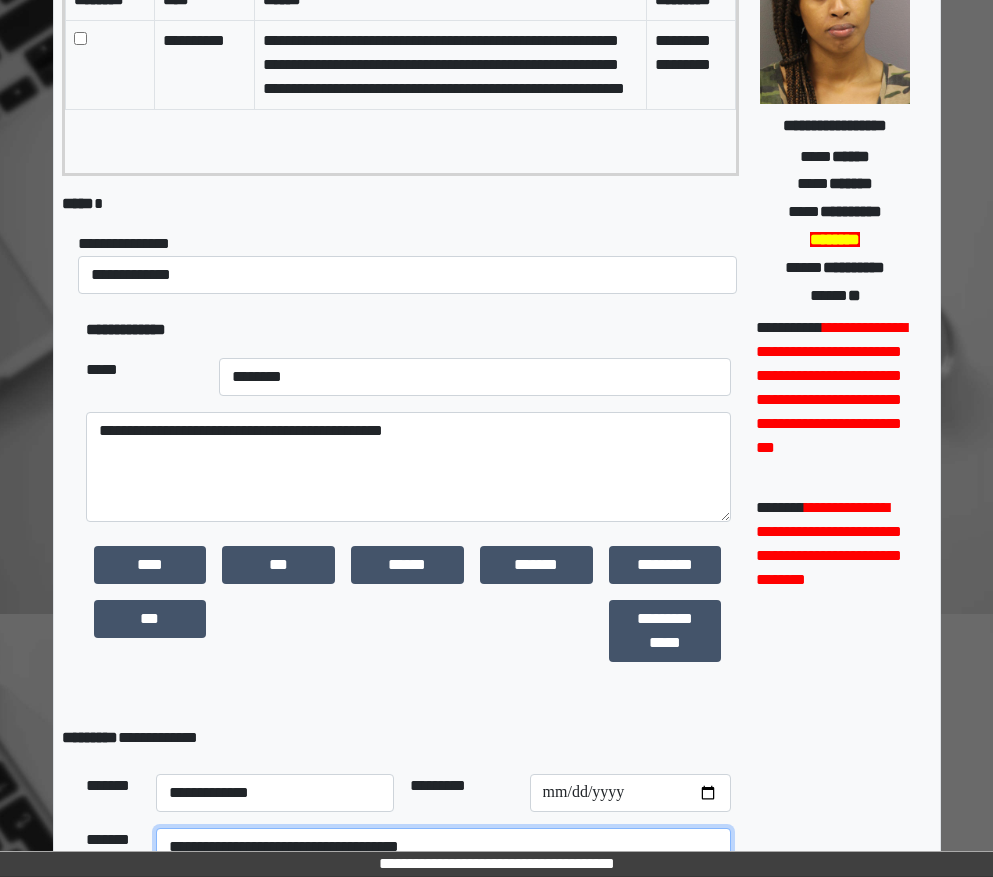 scroll, scrollTop: 0, scrollLeft: 0, axis: both 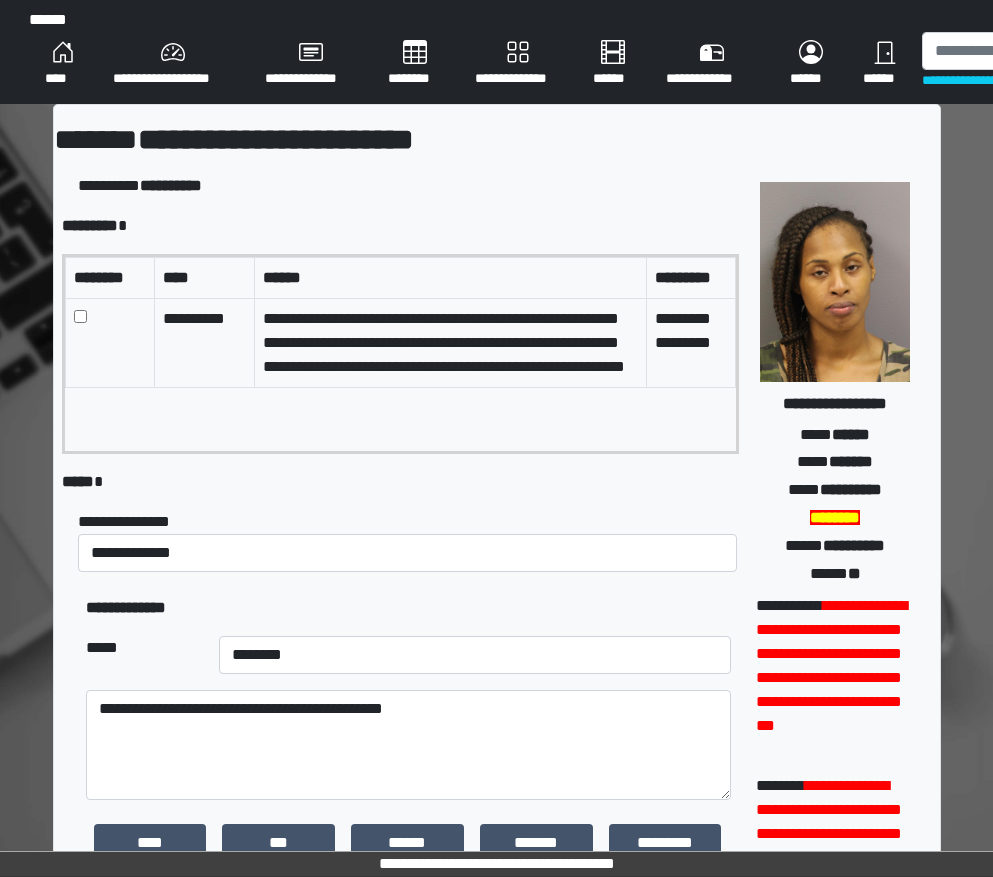 type on "**********" 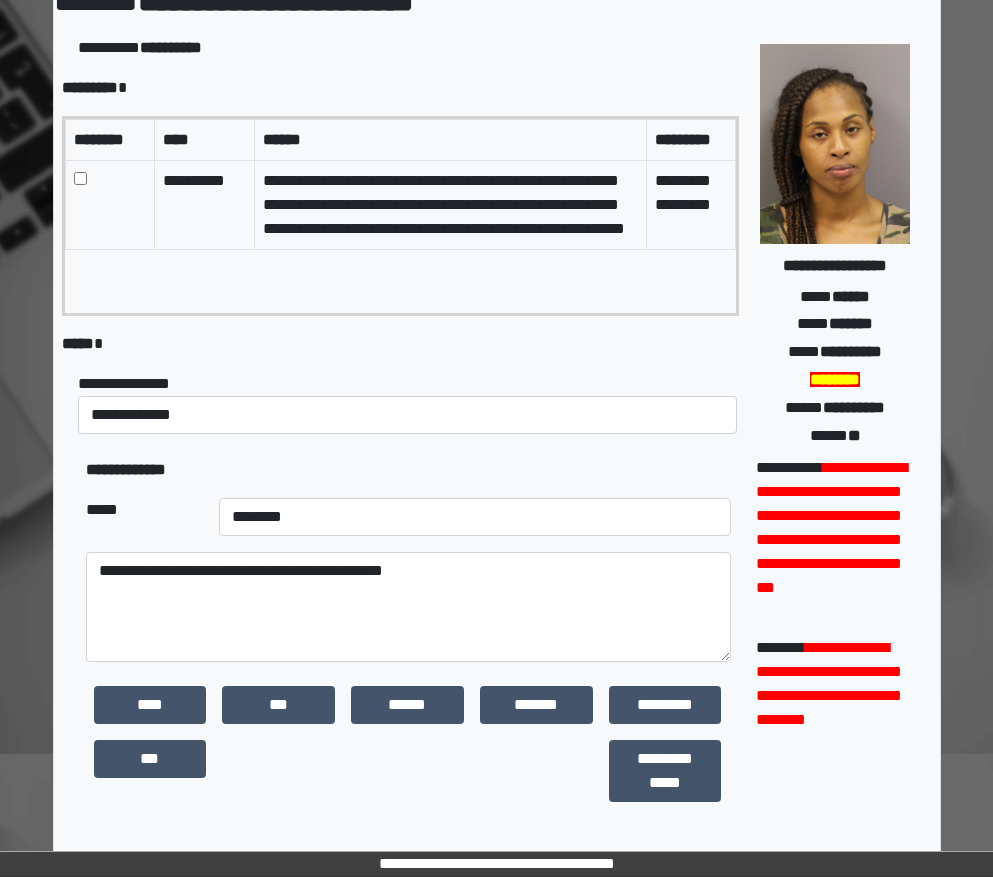 scroll, scrollTop: 474, scrollLeft: 0, axis: vertical 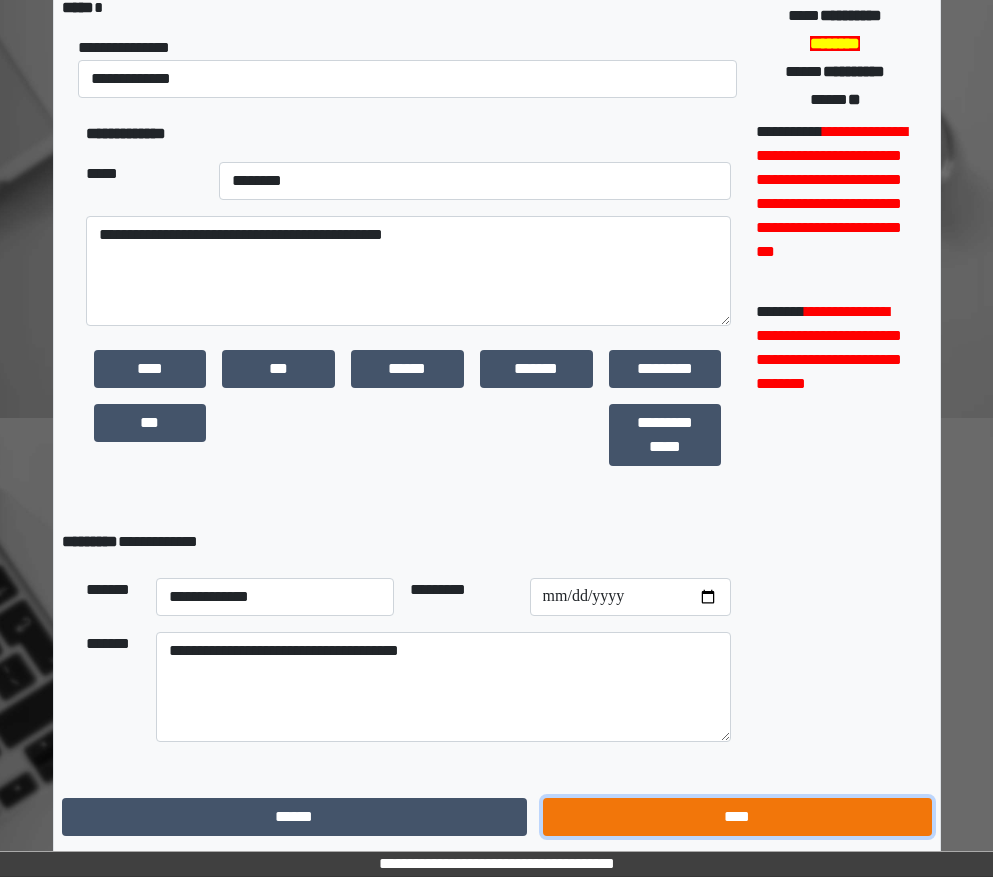 click on "****" at bounding box center [737, 817] 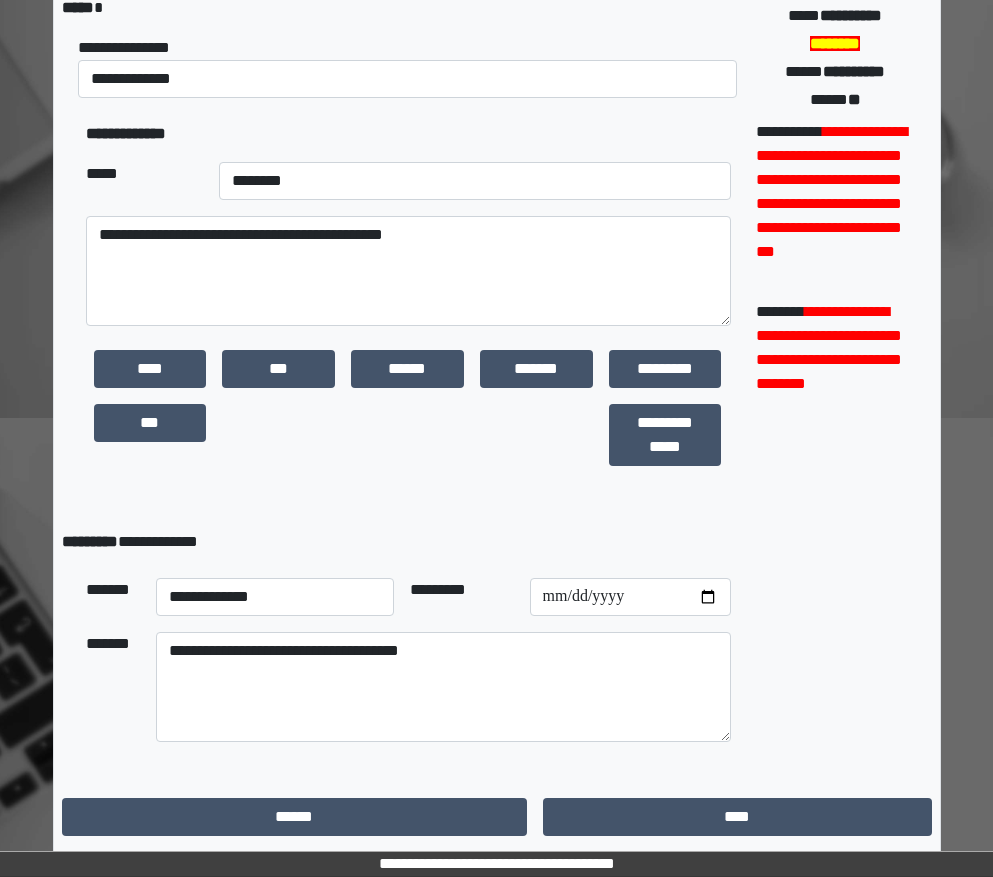scroll, scrollTop: 15, scrollLeft: 0, axis: vertical 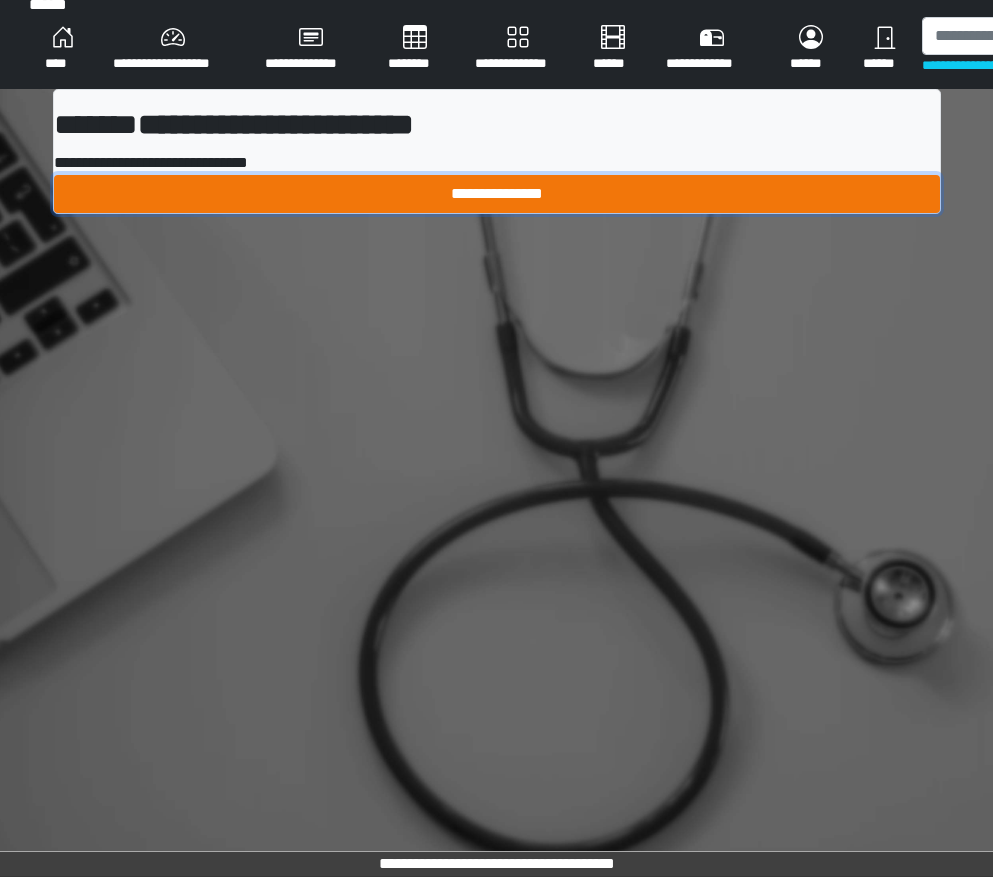 click on "**********" at bounding box center [497, 194] 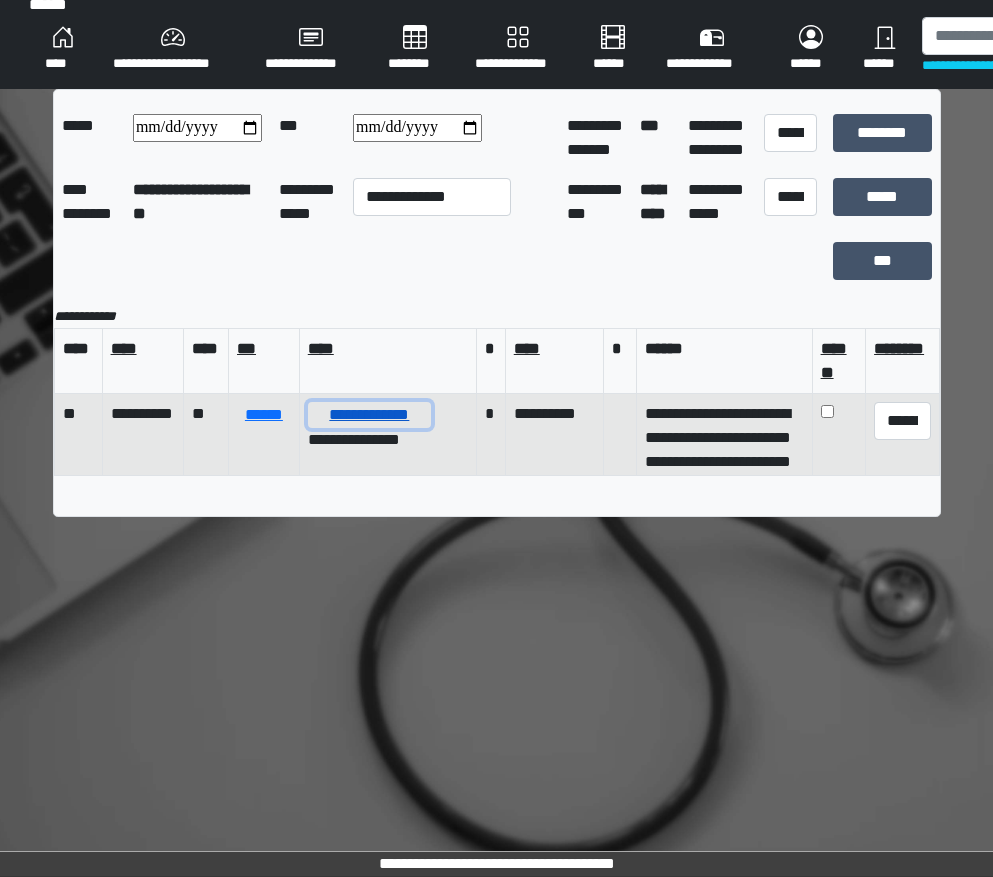 click on "**********" at bounding box center [369, 415] 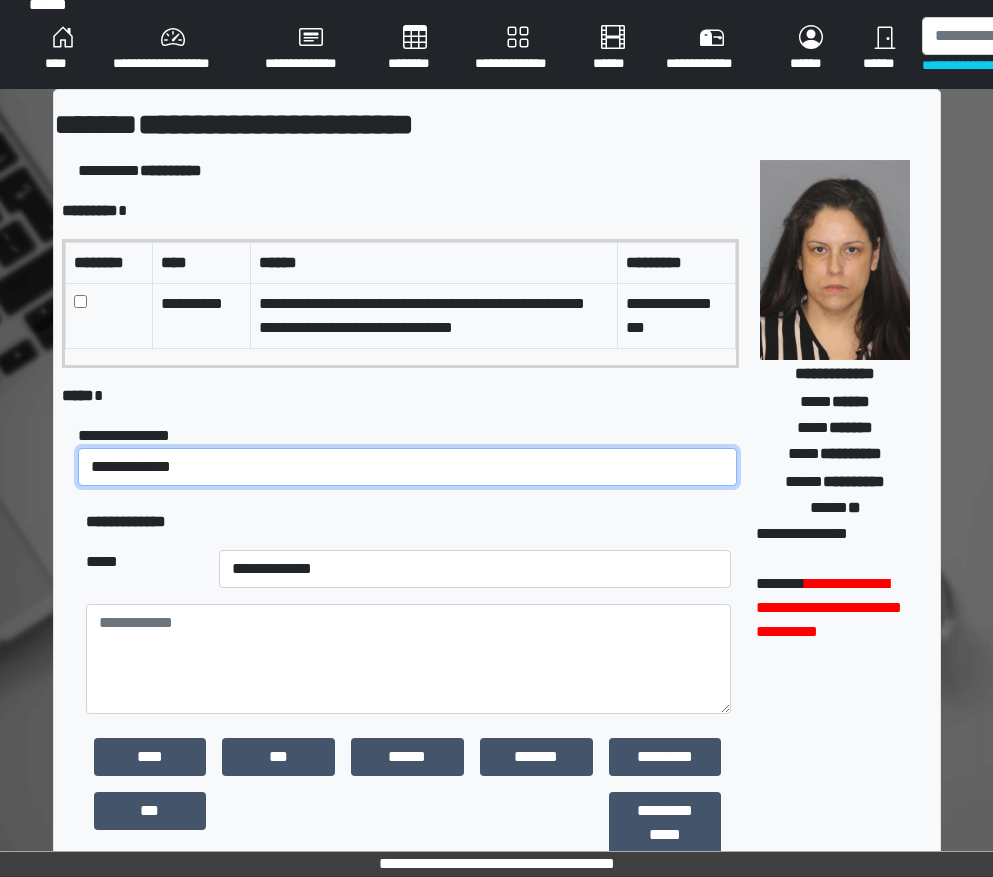 click on "**********" at bounding box center [408, 467] 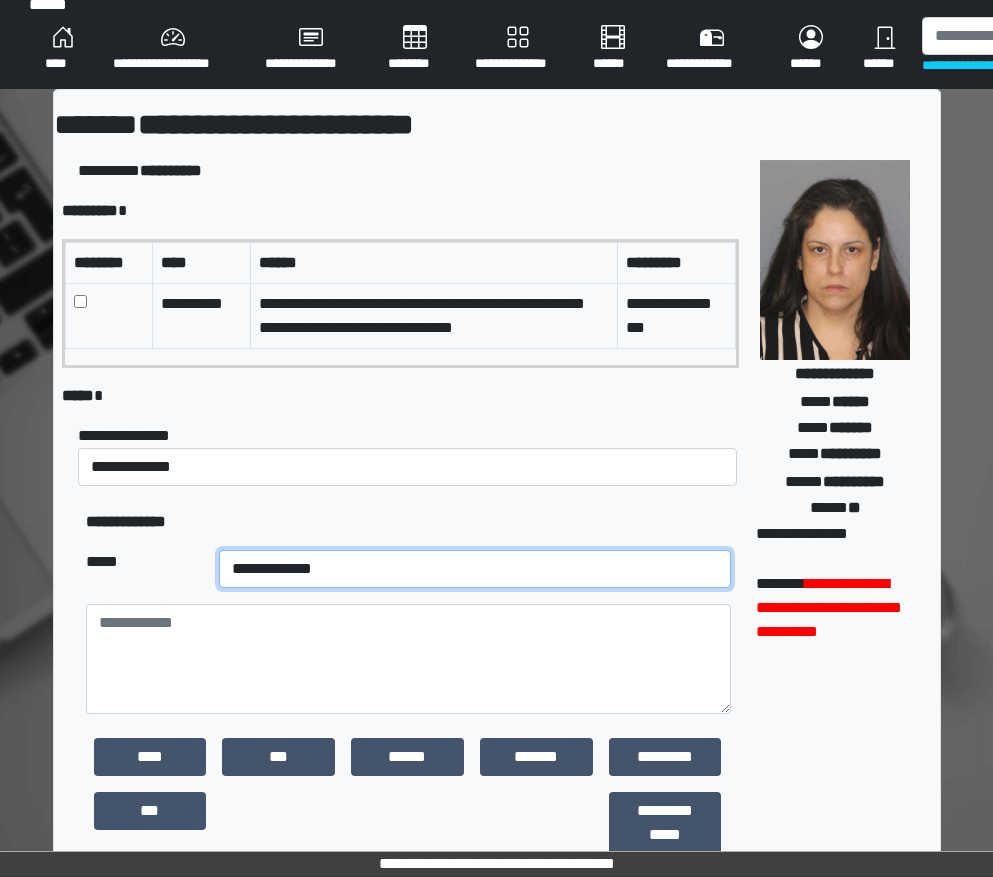 click on "**********" at bounding box center [475, 569] 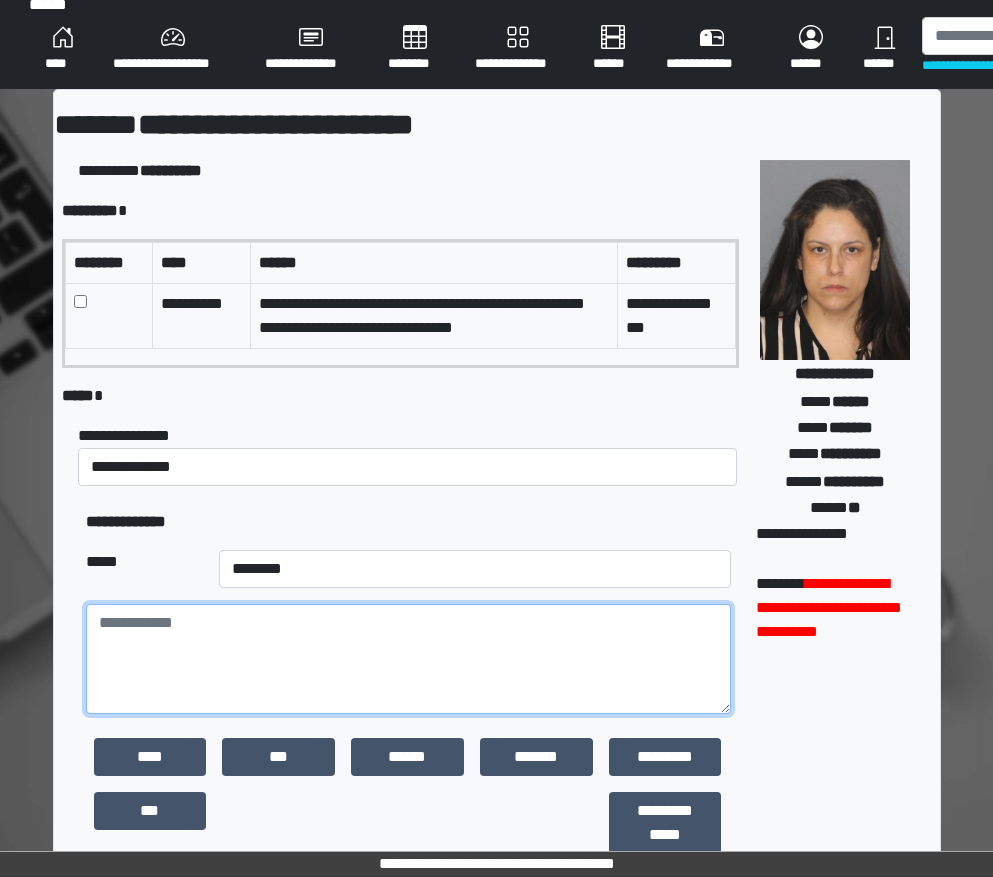click at bounding box center (408, 659) 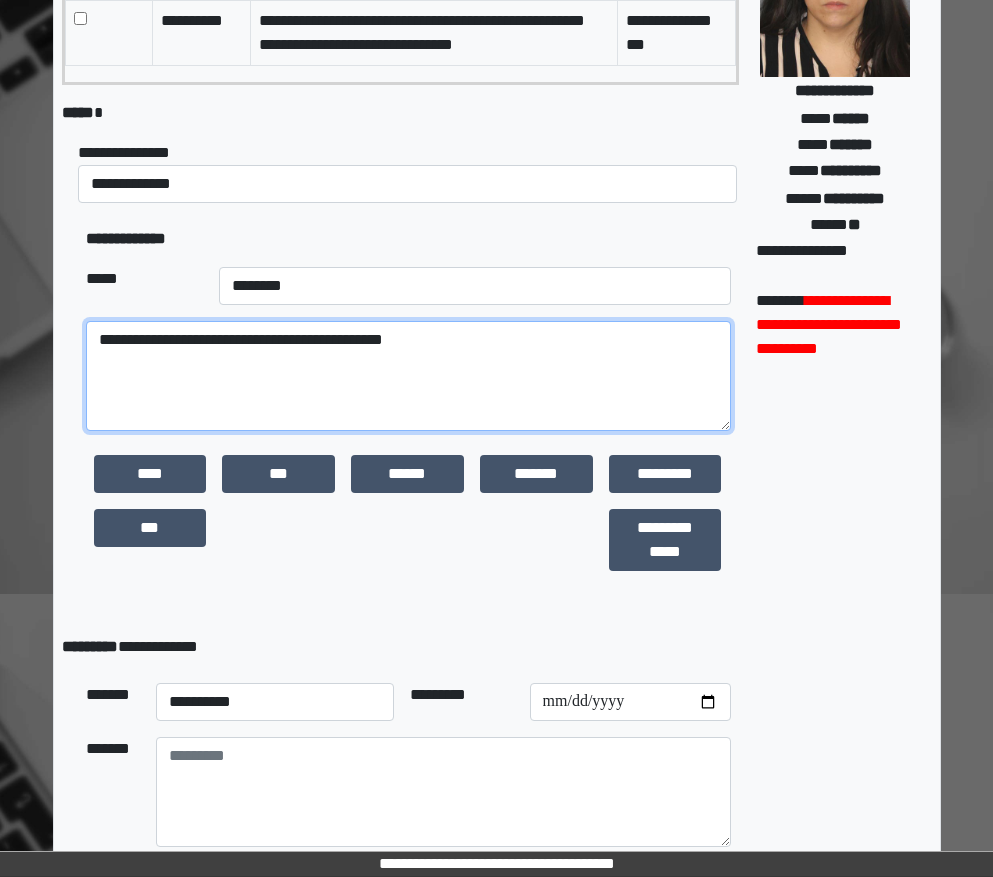 scroll, scrollTop: 403, scrollLeft: 0, axis: vertical 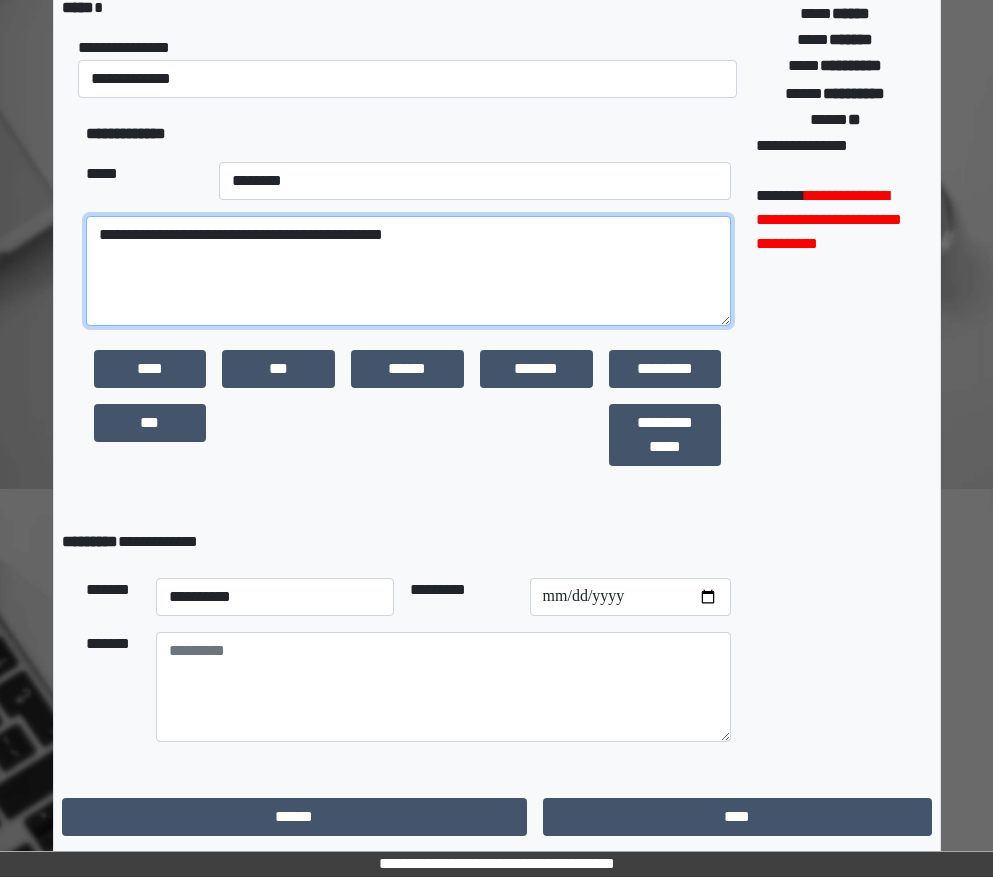type on "**********" 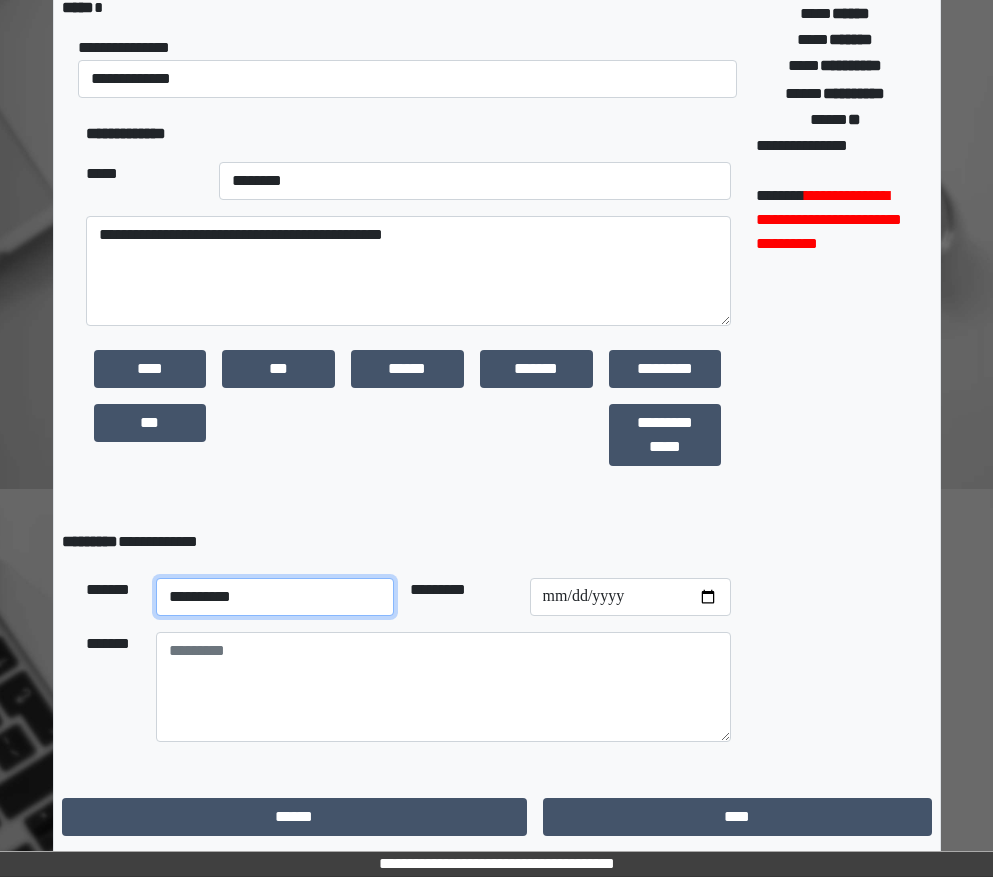 click on "**********" at bounding box center (275, 597) 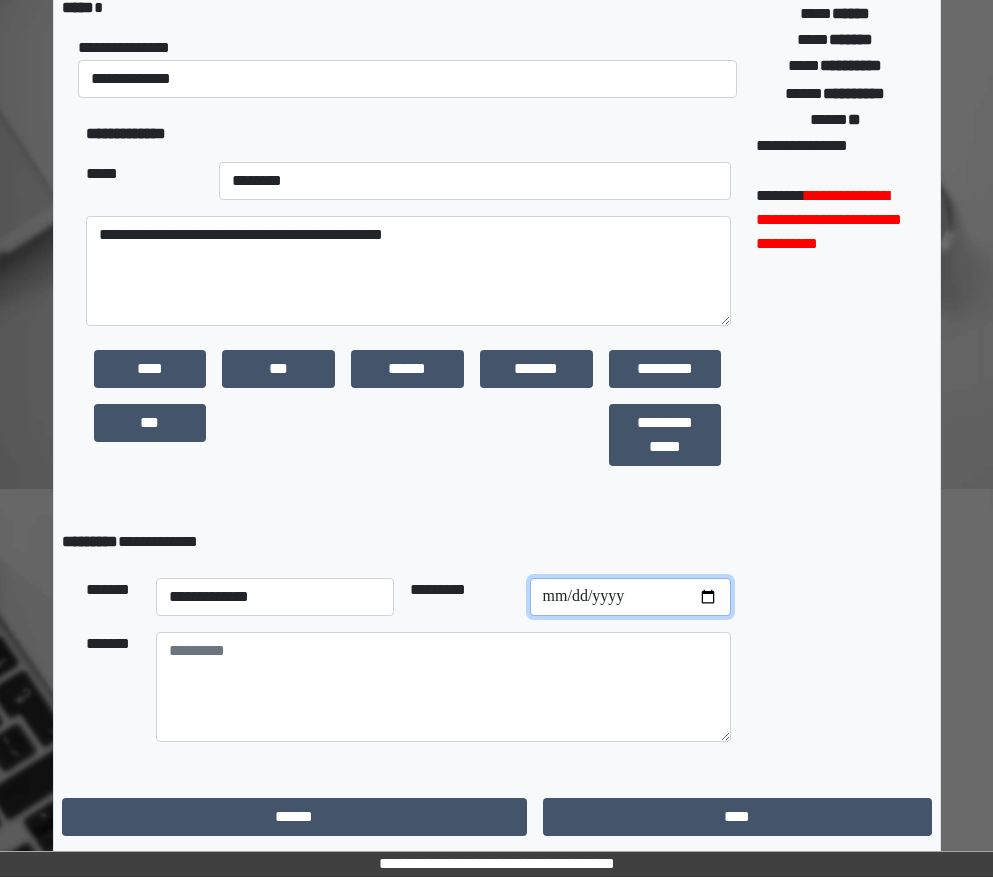click at bounding box center [630, 597] 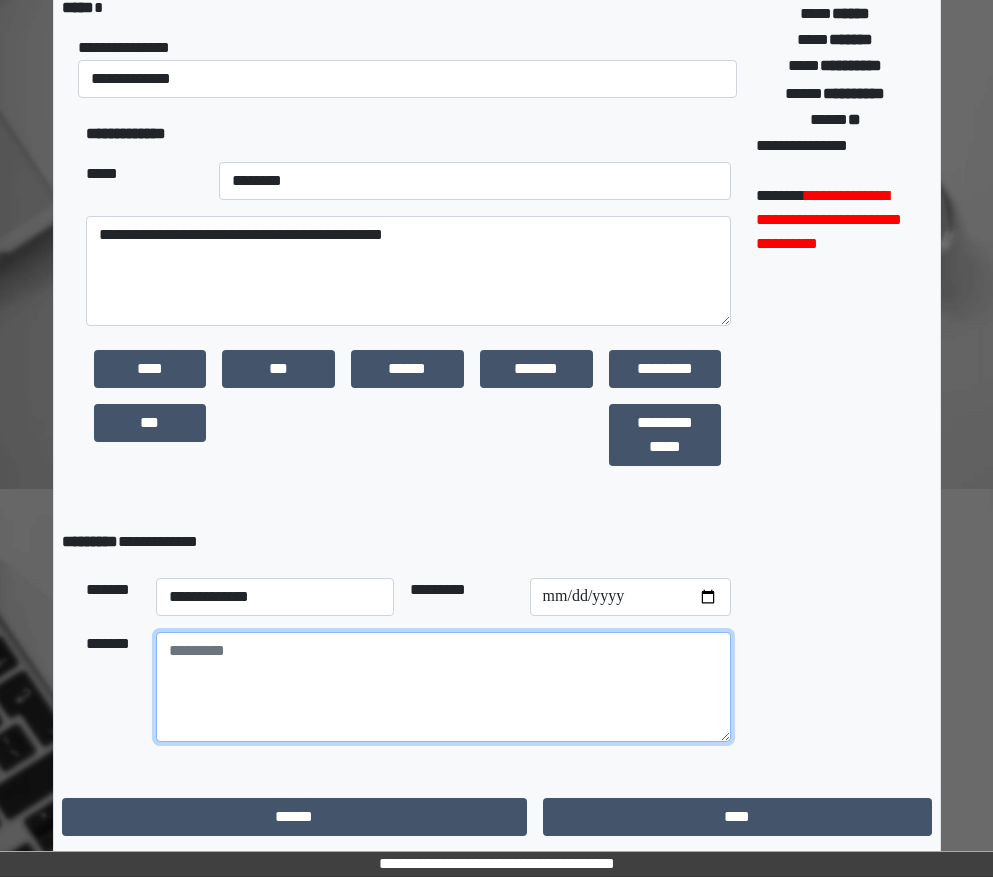 click at bounding box center (443, 687) 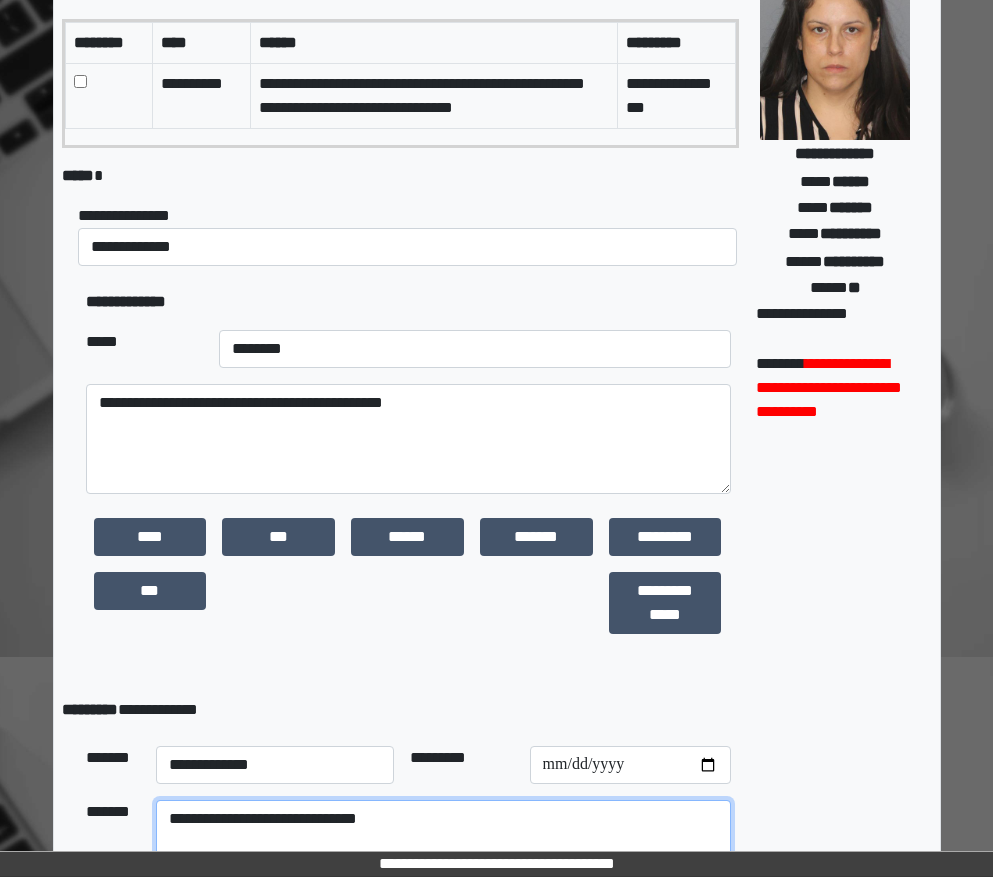 scroll, scrollTop: 403, scrollLeft: 0, axis: vertical 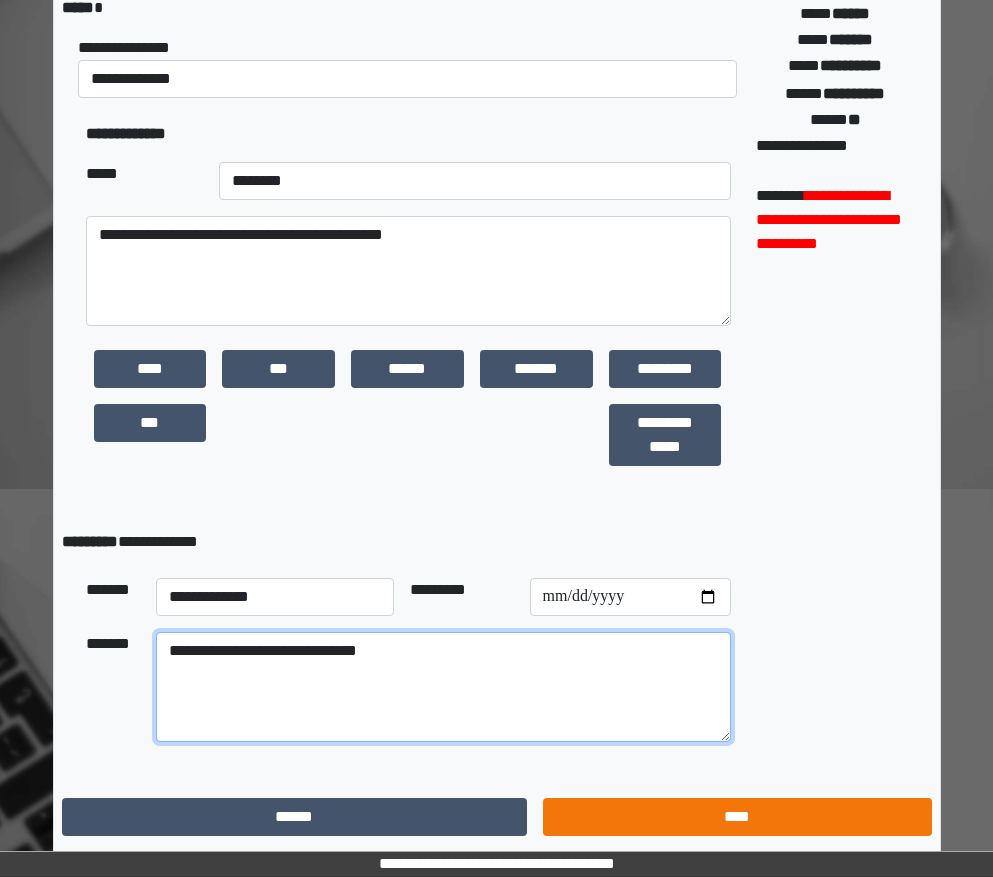 type on "**********" 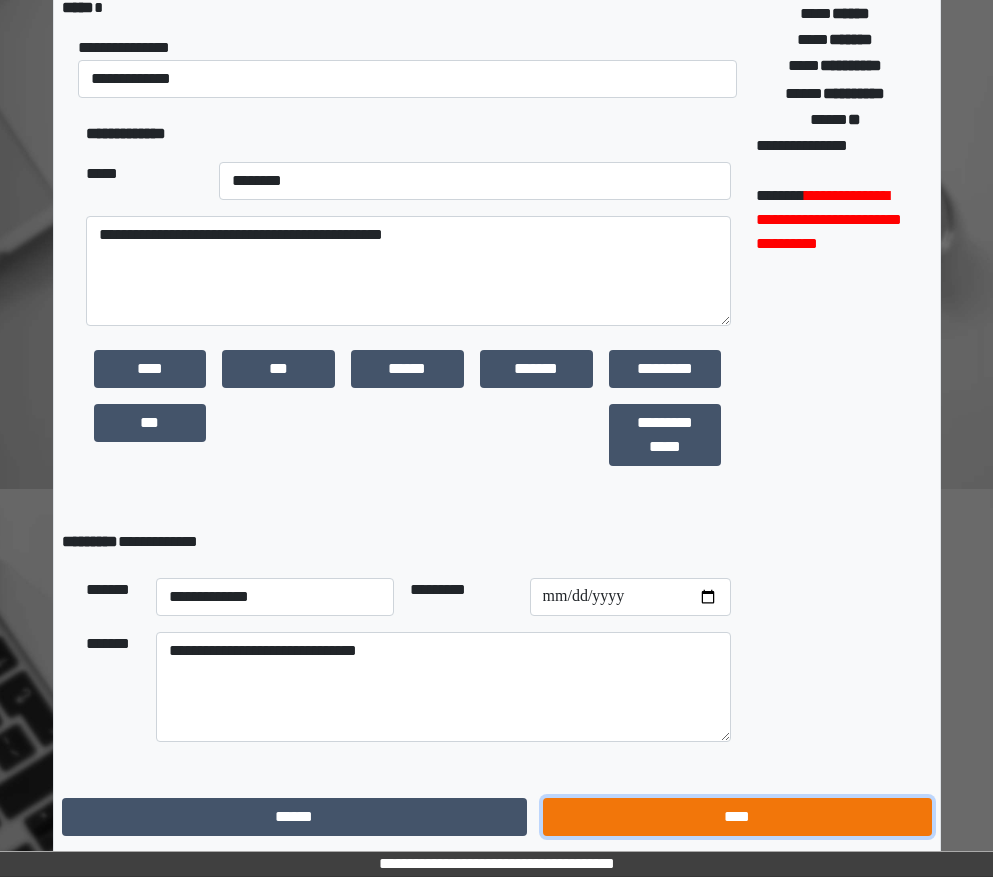 click on "****" at bounding box center [737, 817] 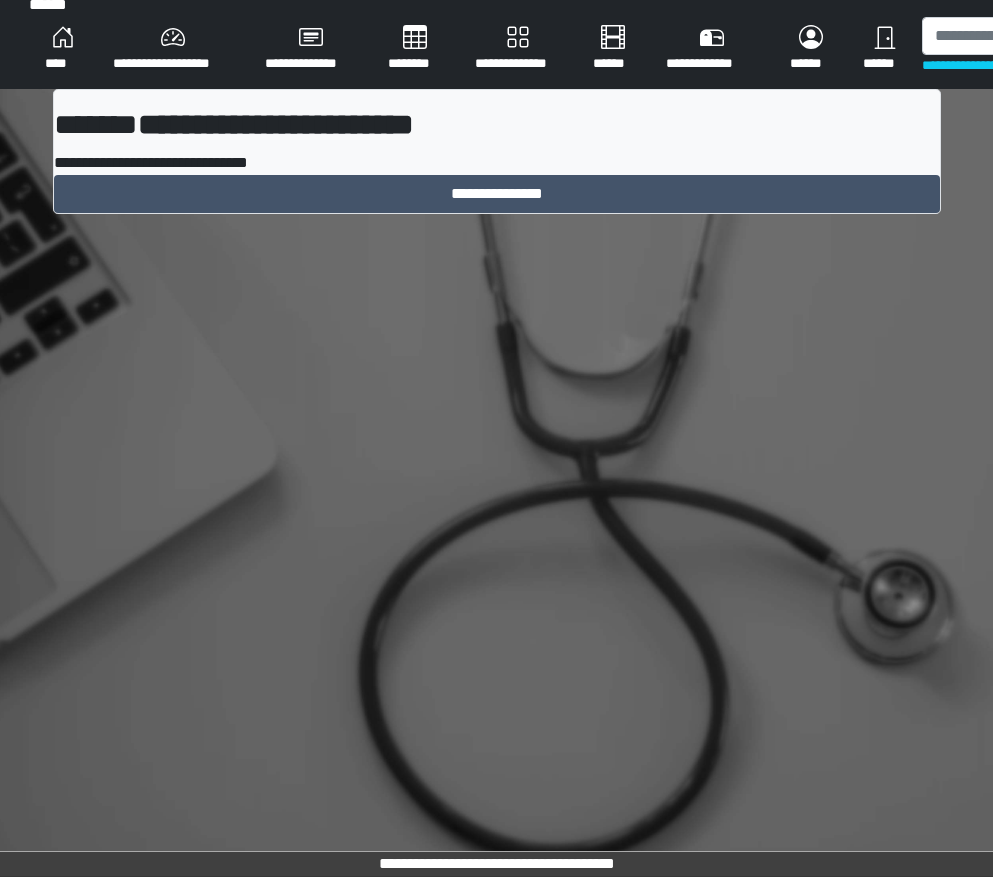 scroll, scrollTop: 15, scrollLeft: 0, axis: vertical 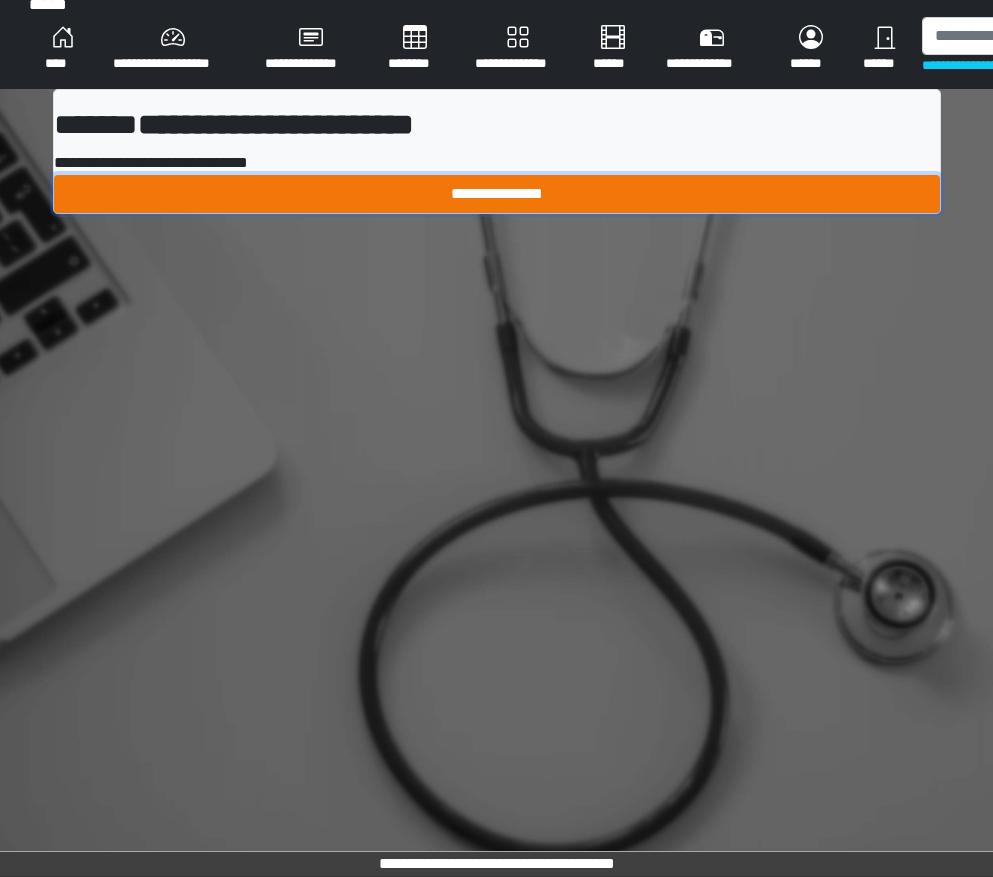 click on "**********" at bounding box center [497, 194] 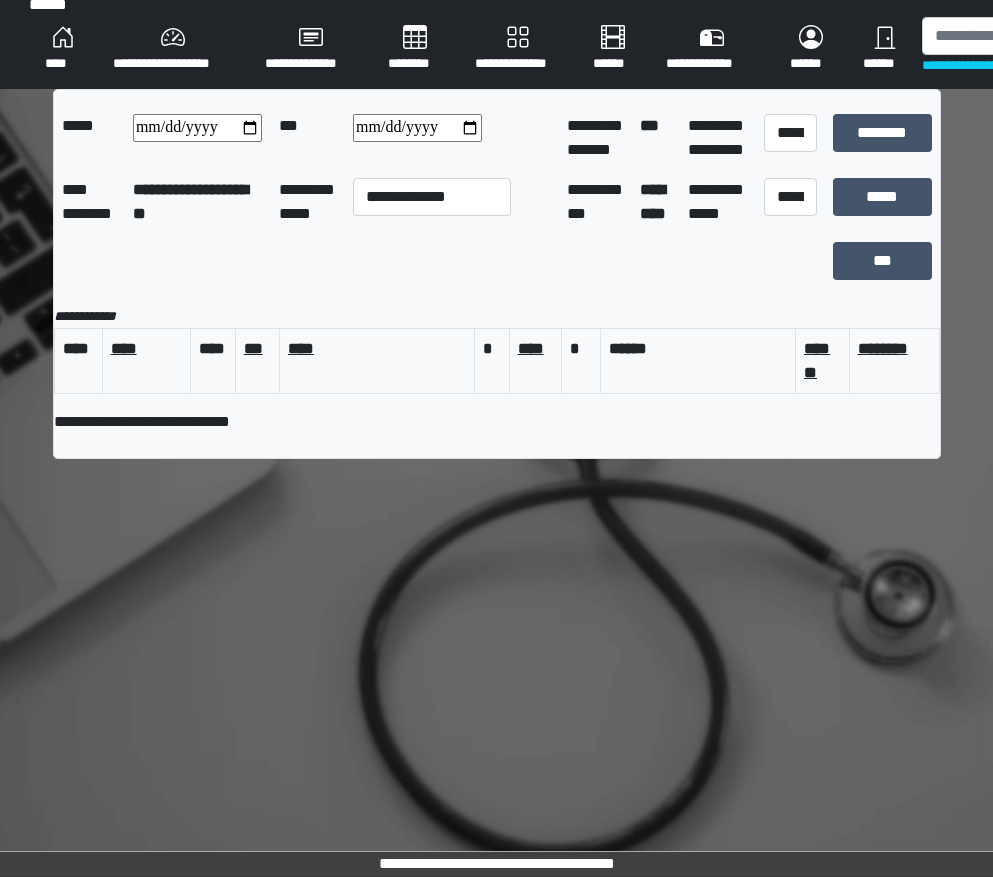 click on "**********" at bounding box center [496, 431] 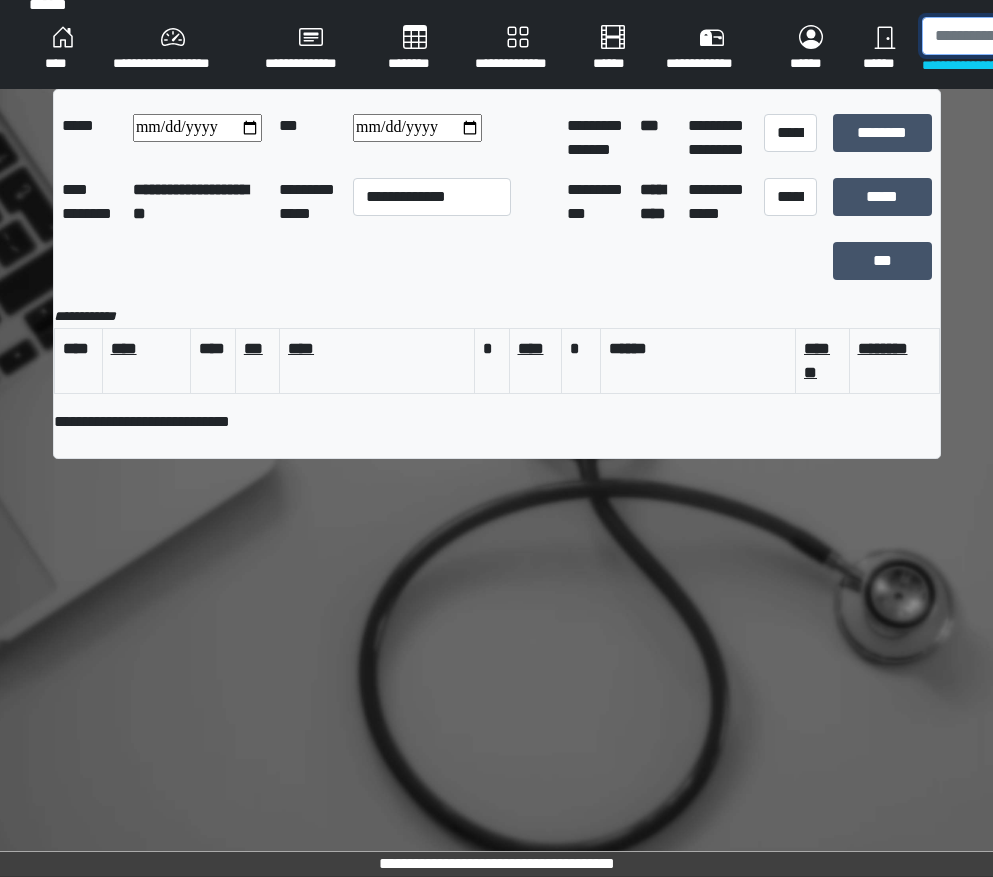click at bounding box center [1025, 36] 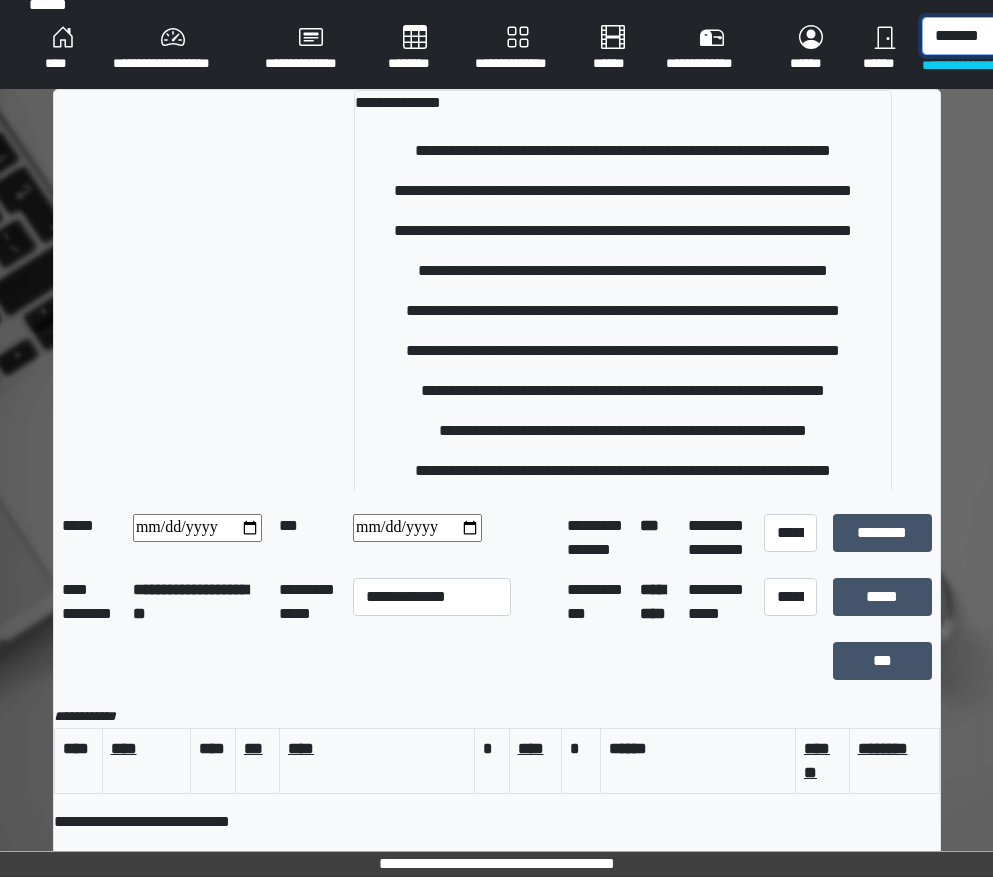 scroll, scrollTop: 15, scrollLeft: 4, axis: both 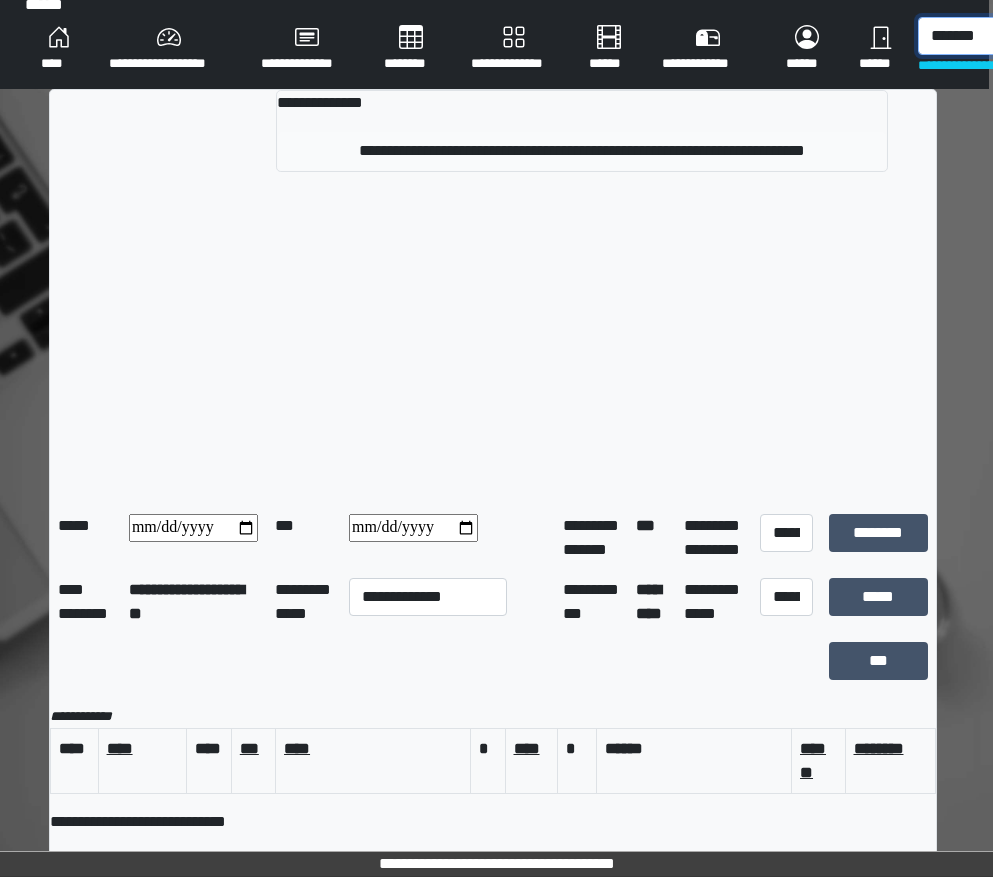 type on "*******" 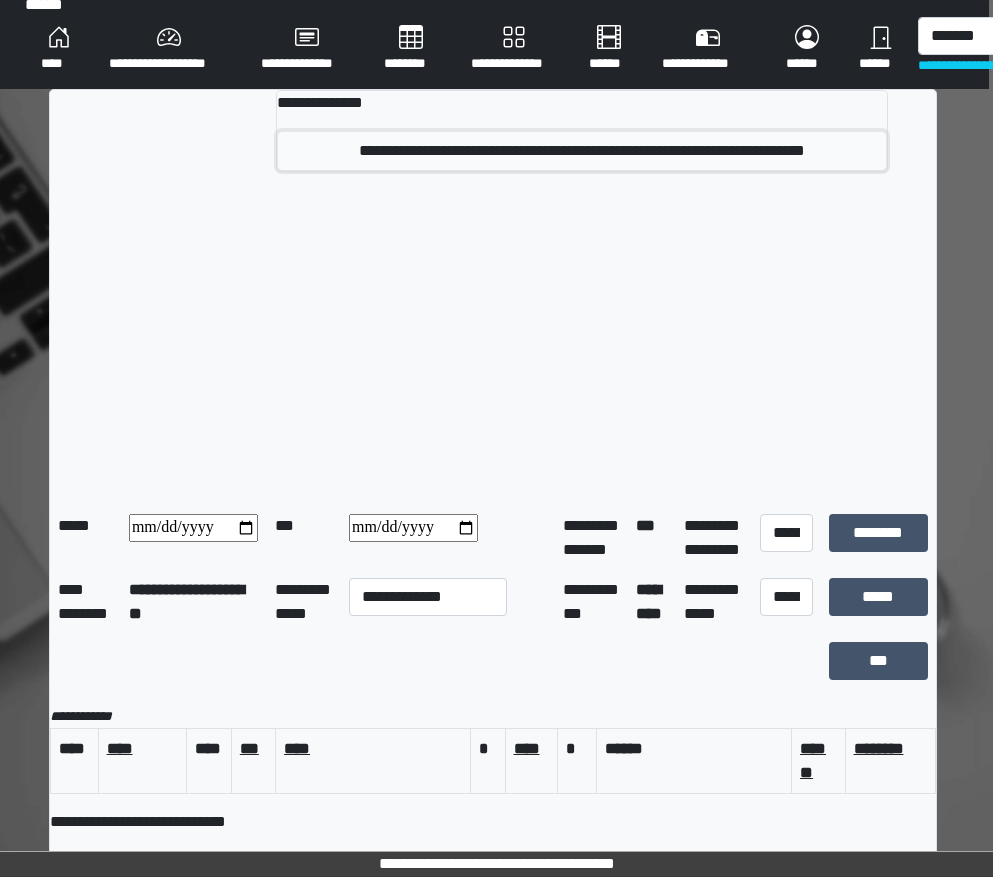 click on "**********" at bounding box center [581, 151] 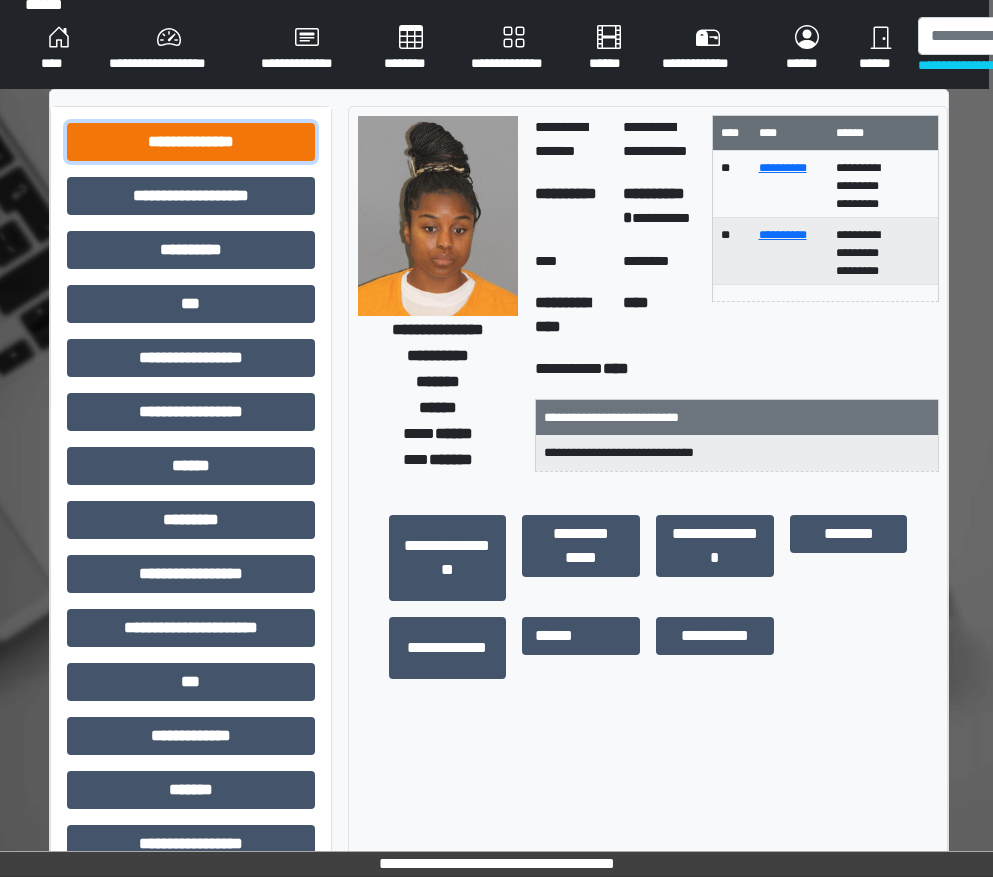 click on "**********" at bounding box center [191, 142] 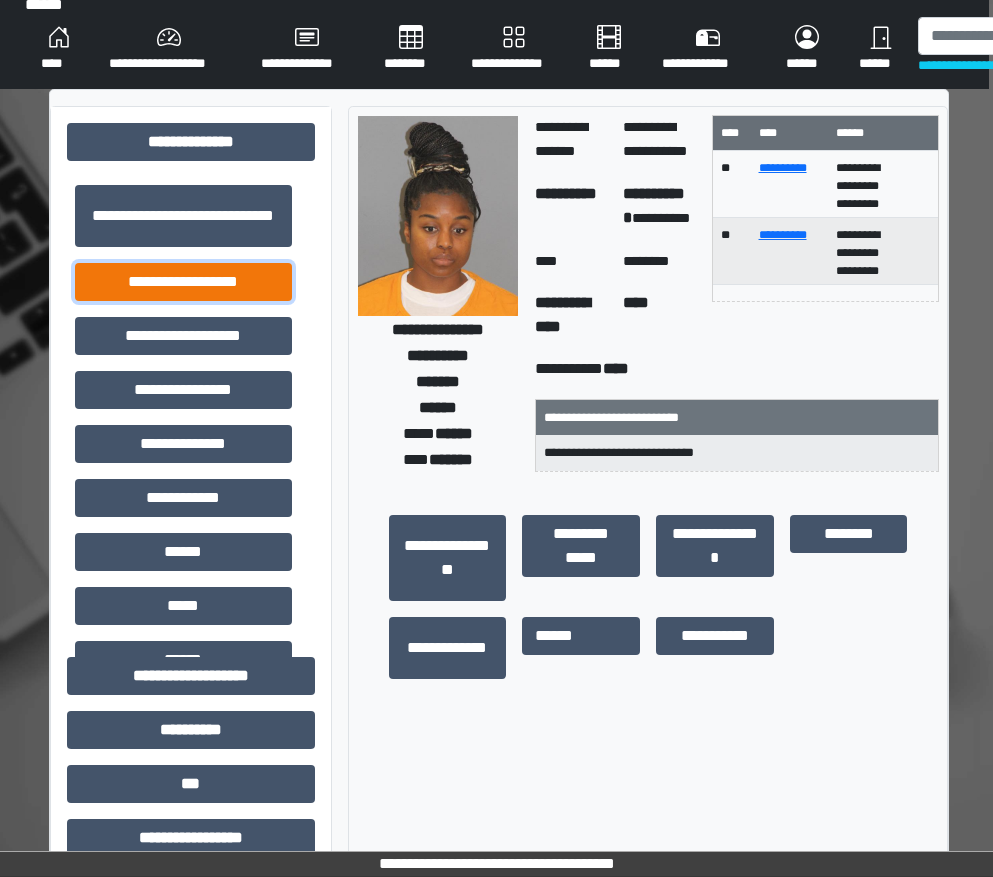 click on "**********" at bounding box center [183, 282] 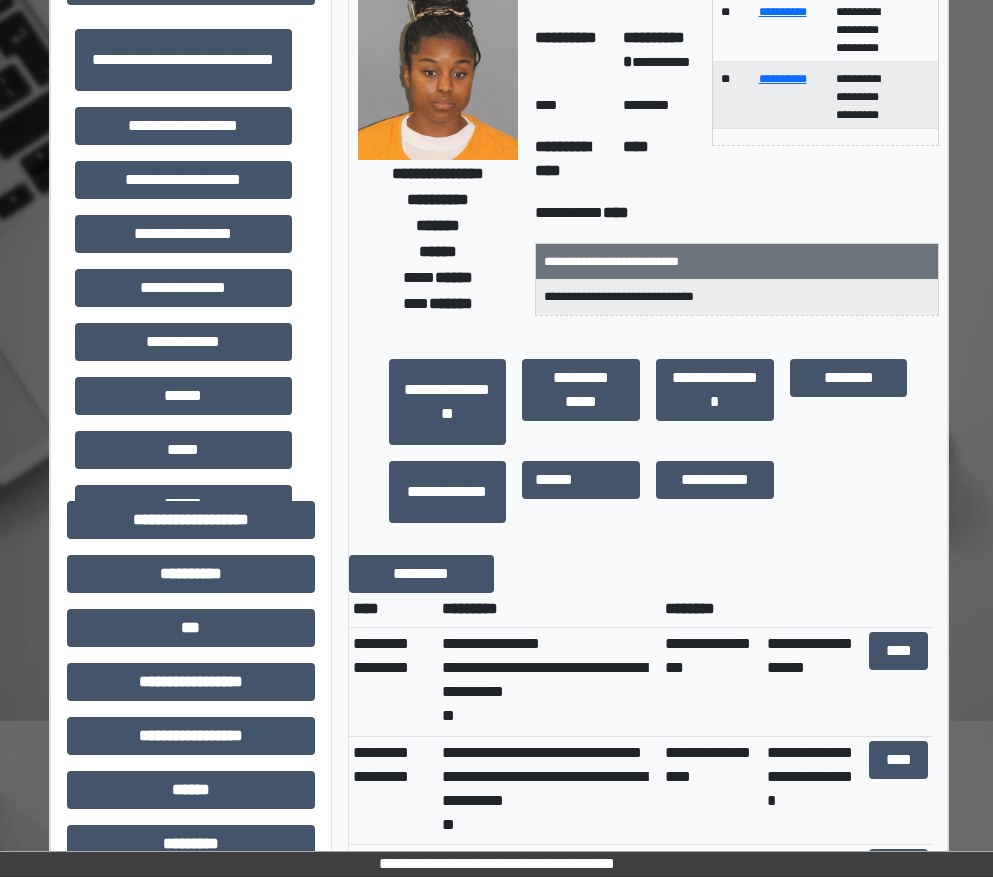 scroll, scrollTop: 0, scrollLeft: 4, axis: horizontal 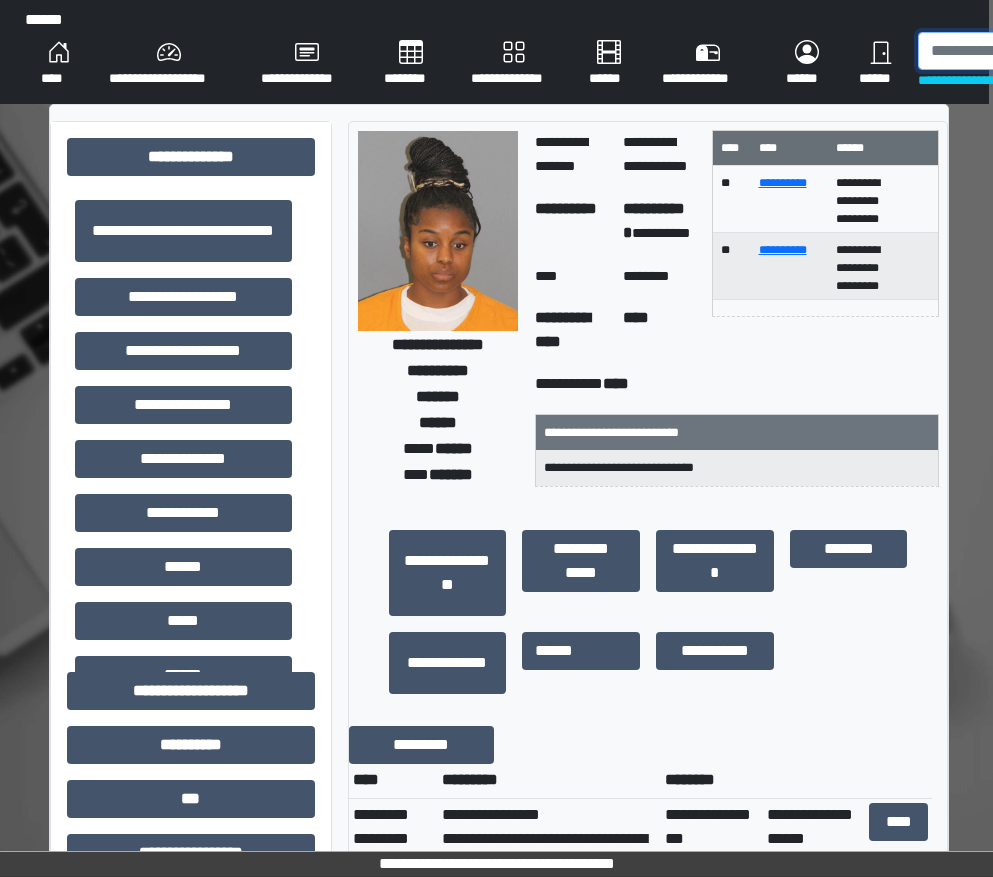 click at bounding box center (1021, 51) 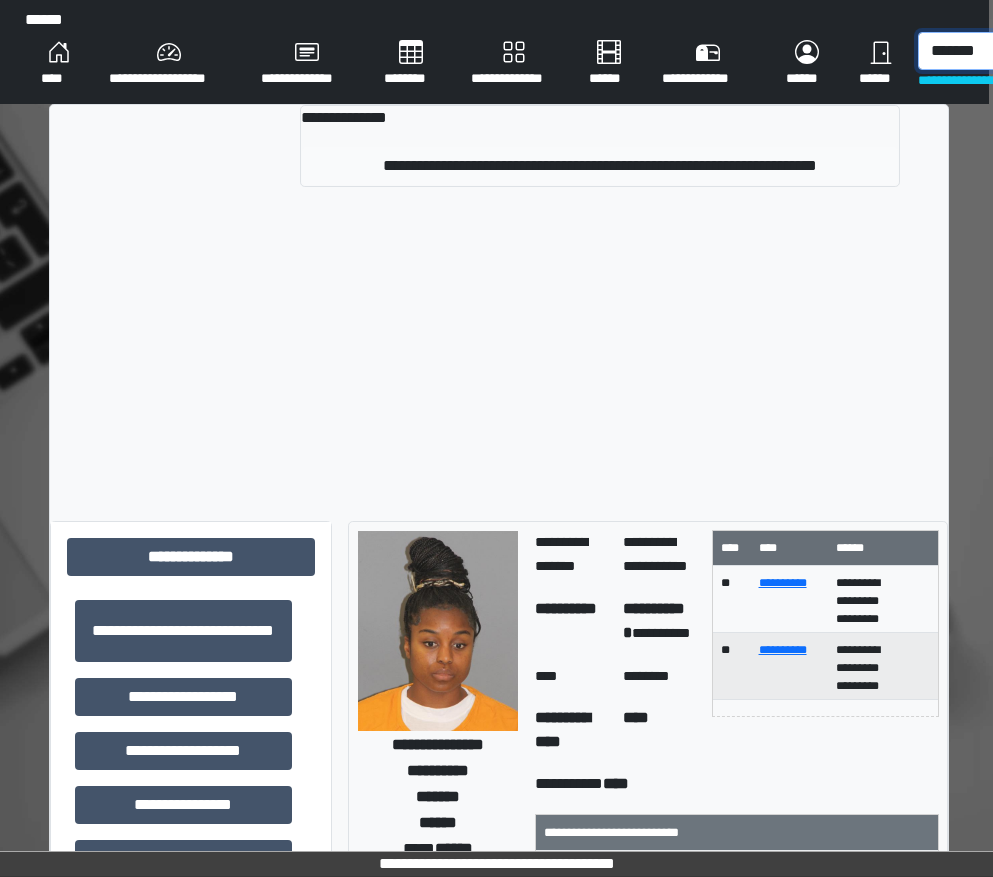 type on "*******" 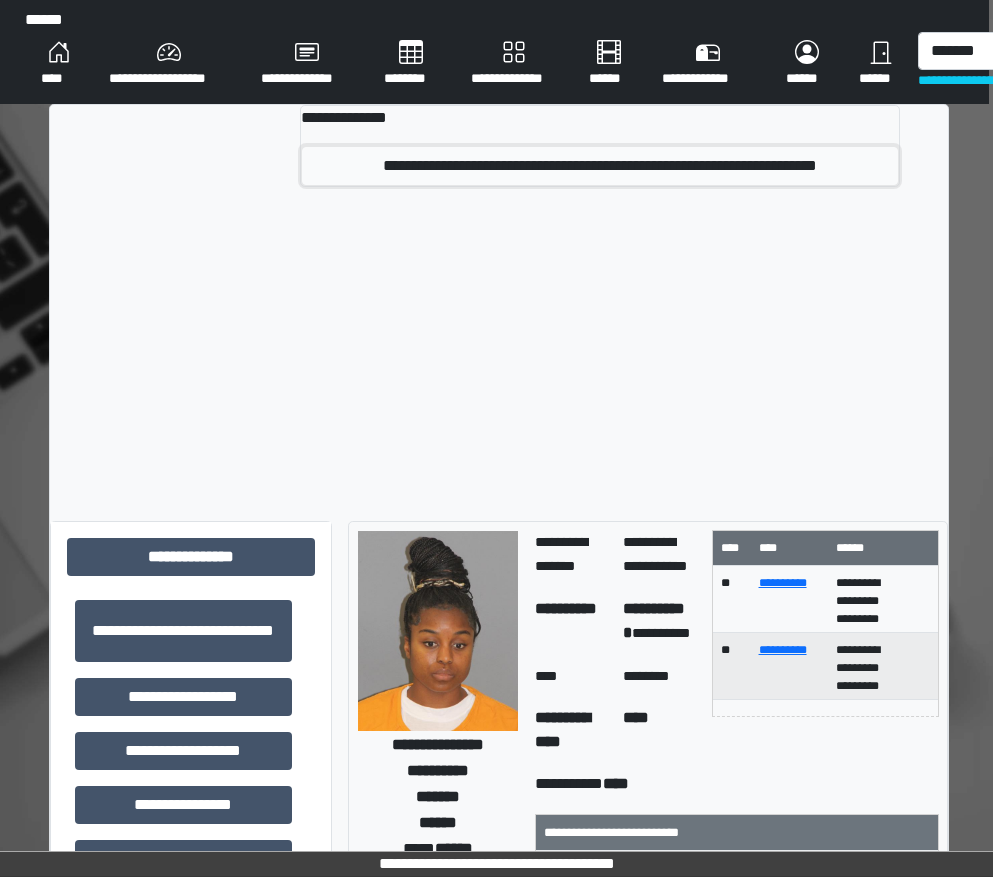 click on "**********" at bounding box center (600, 166) 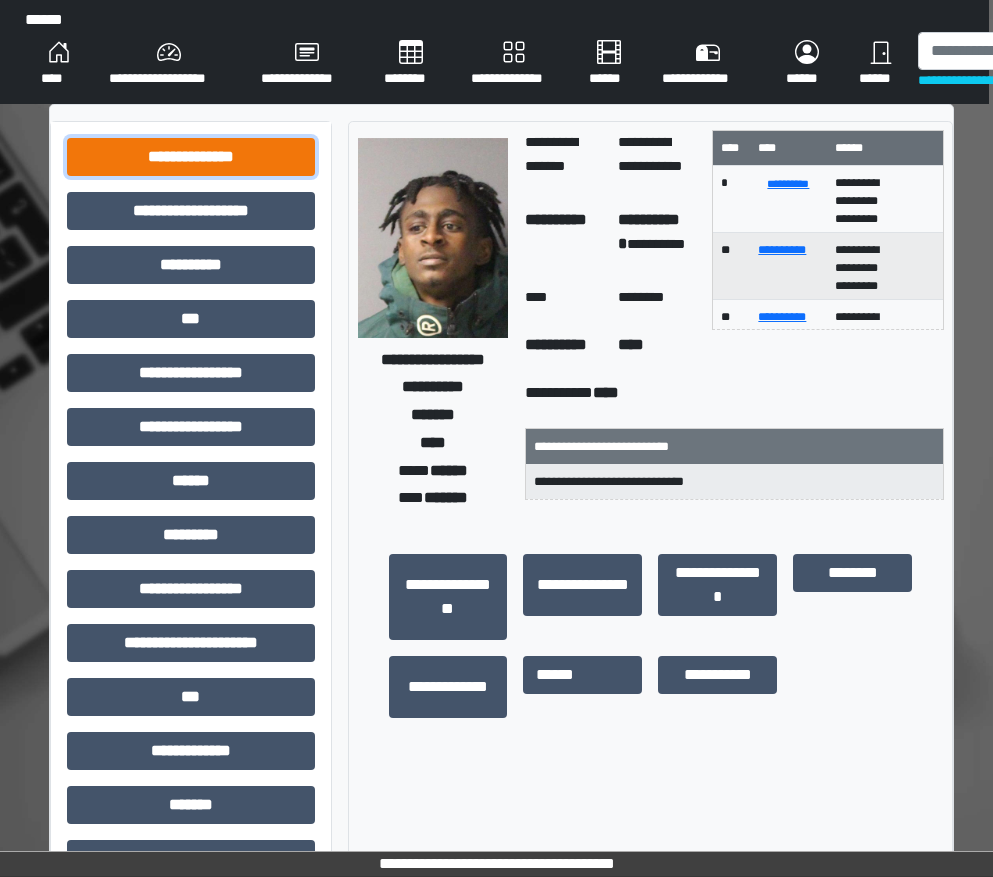 click on "**********" at bounding box center (191, 157) 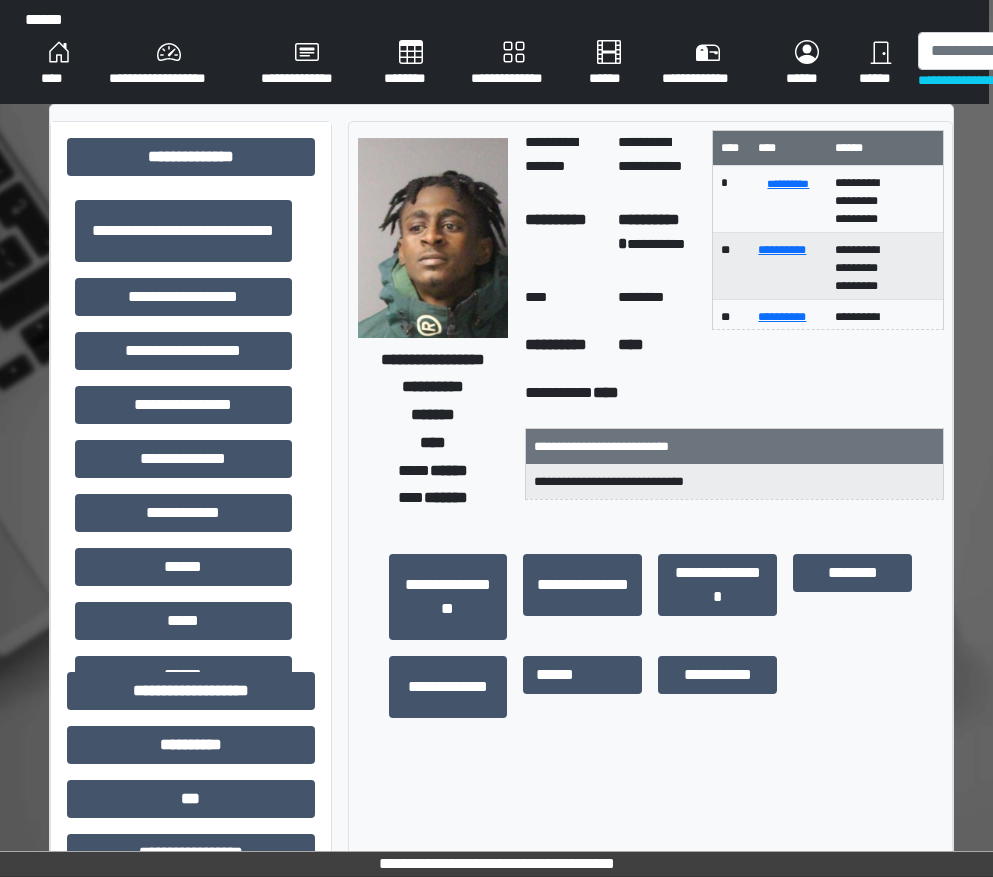 click on "**********" at bounding box center [183, 297] 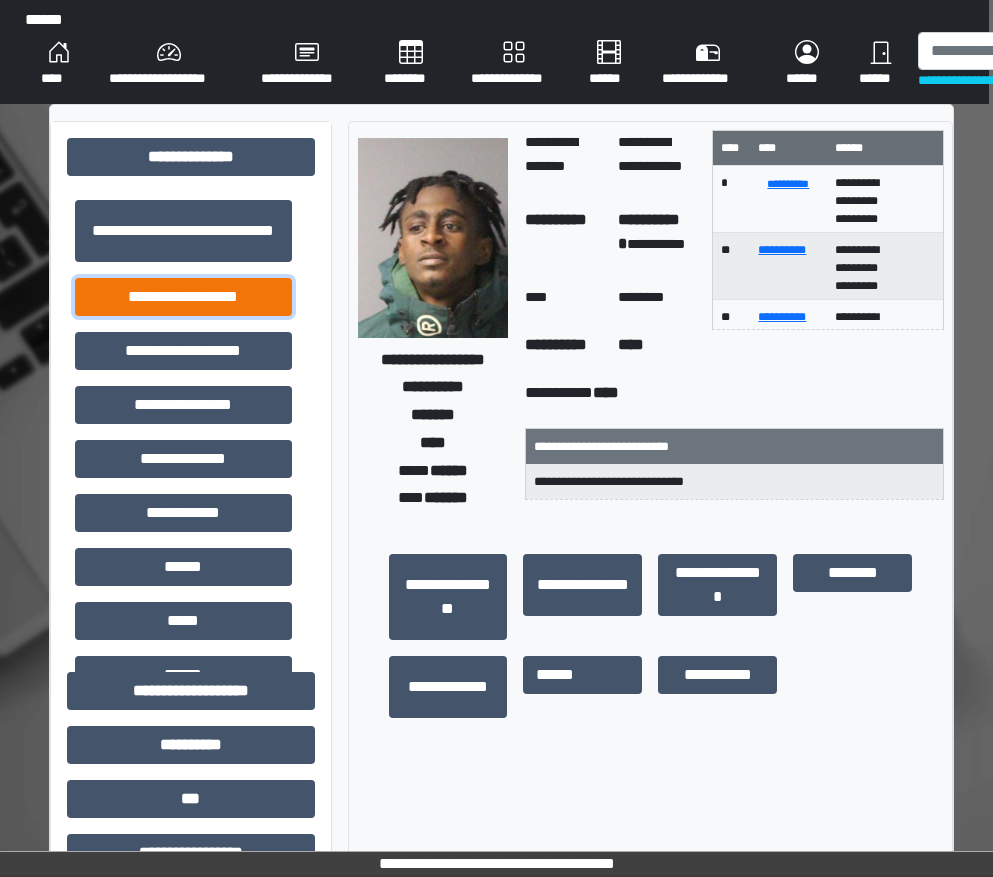 click on "**********" at bounding box center (183, 297) 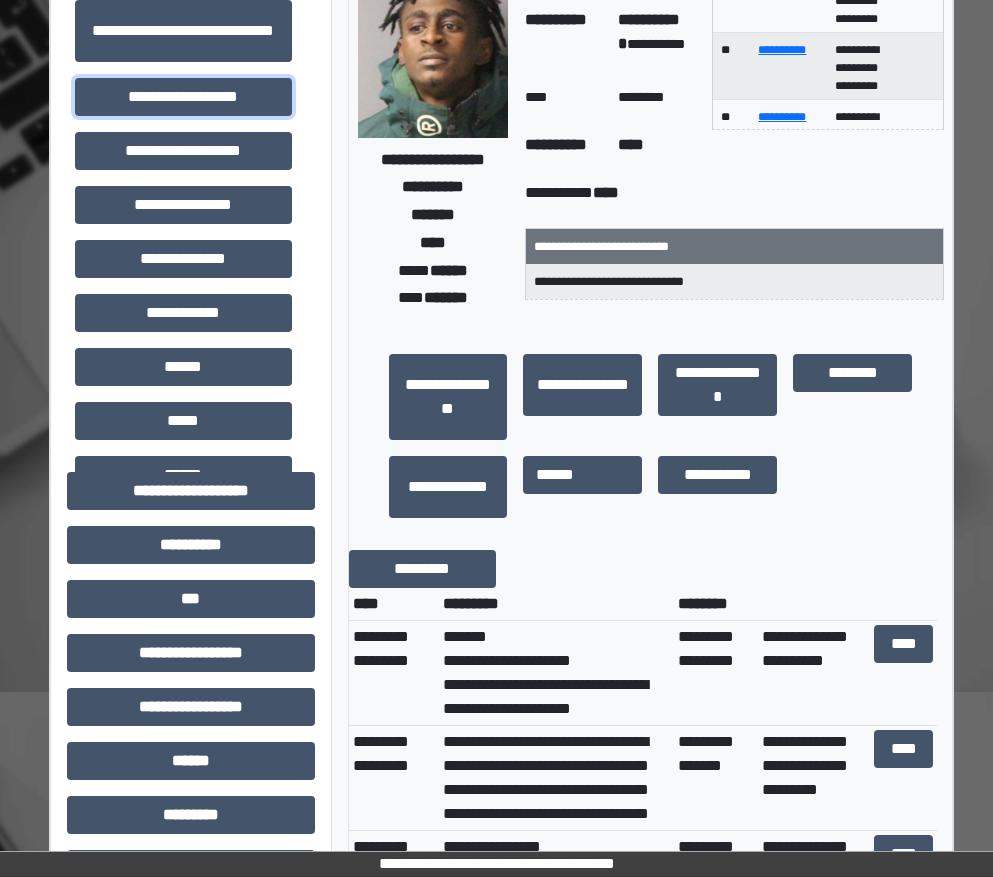scroll, scrollTop: 300, scrollLeft: 4, axis: both 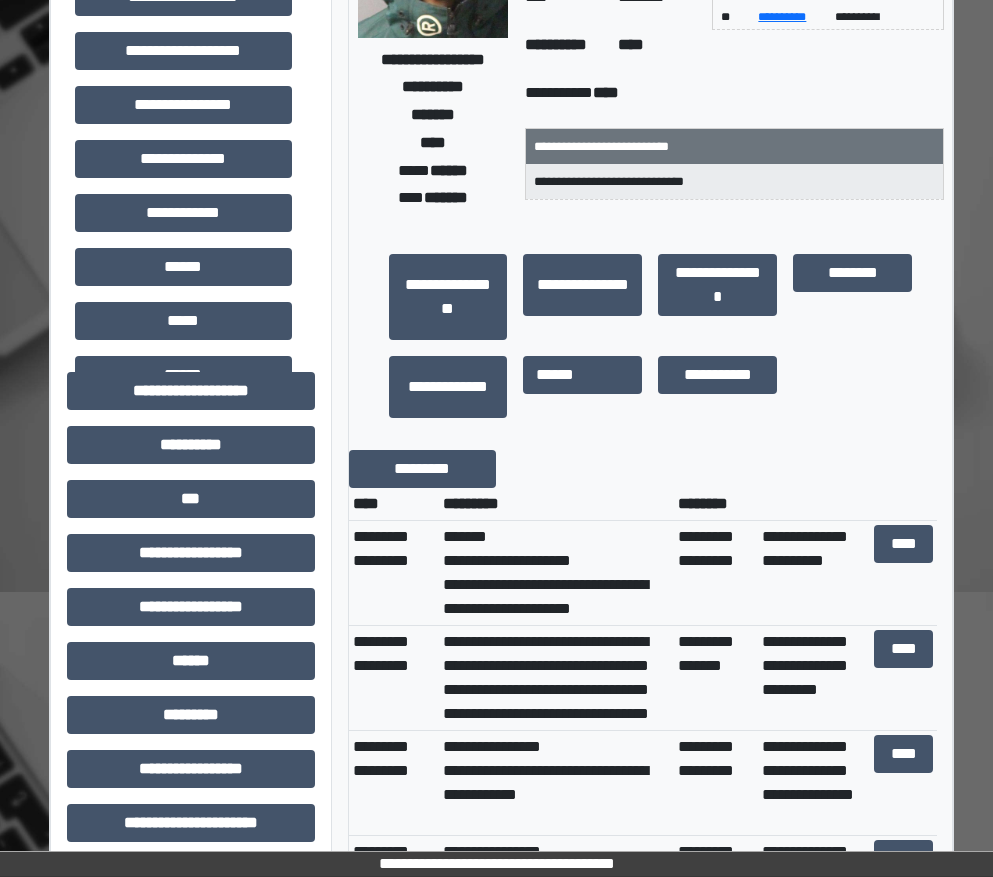 click on "**********" at bounding box center [651, 690] 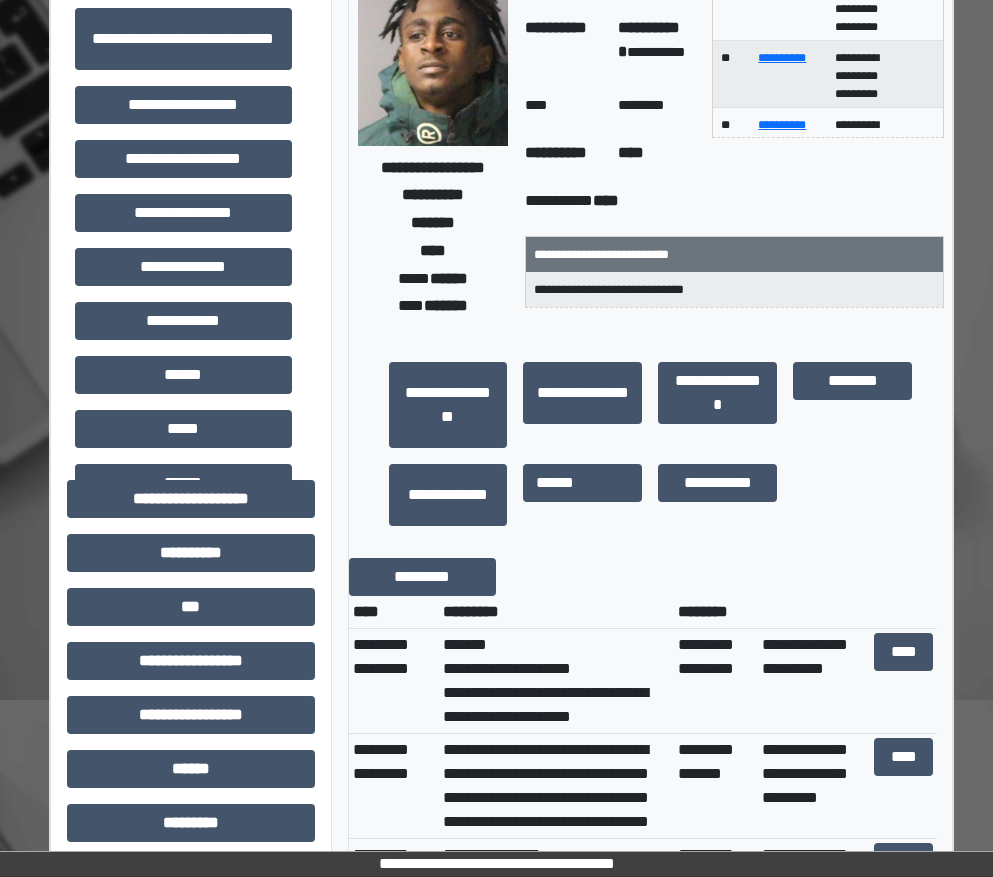 scroll, scrollTop: 0, scrollLeft: 4, axis: horizontal 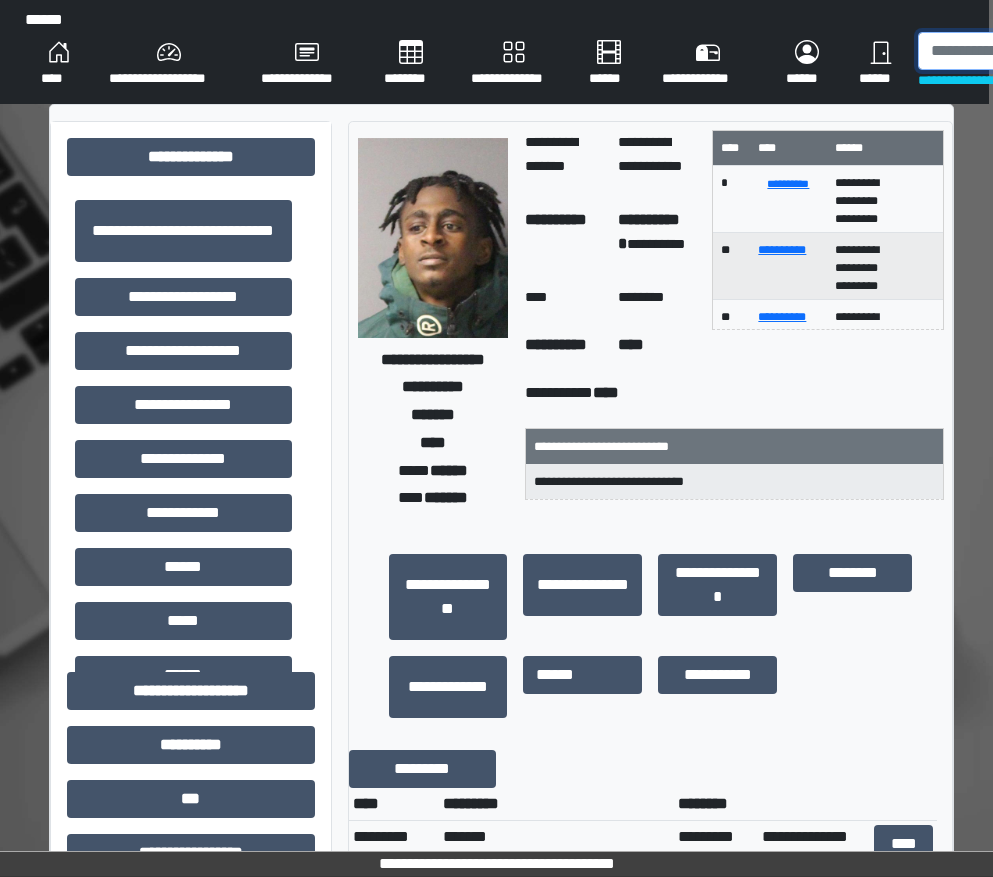 click at bounding box center [1021, 51] 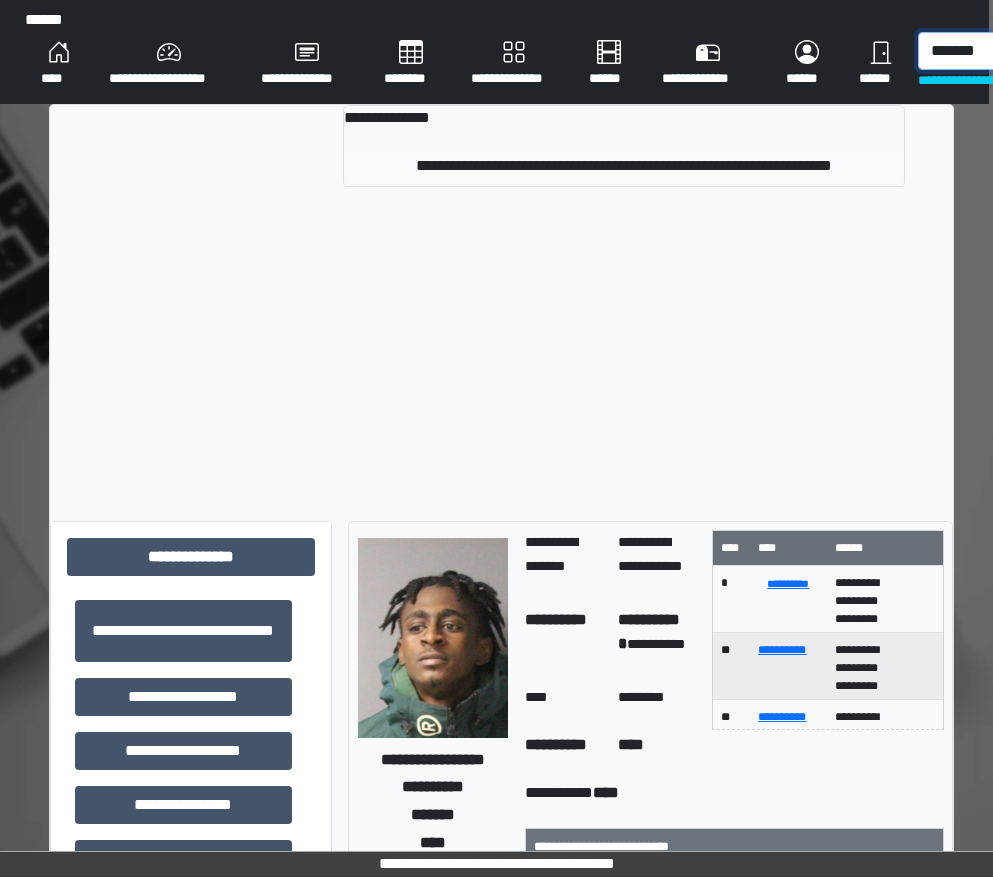 type on "*******" 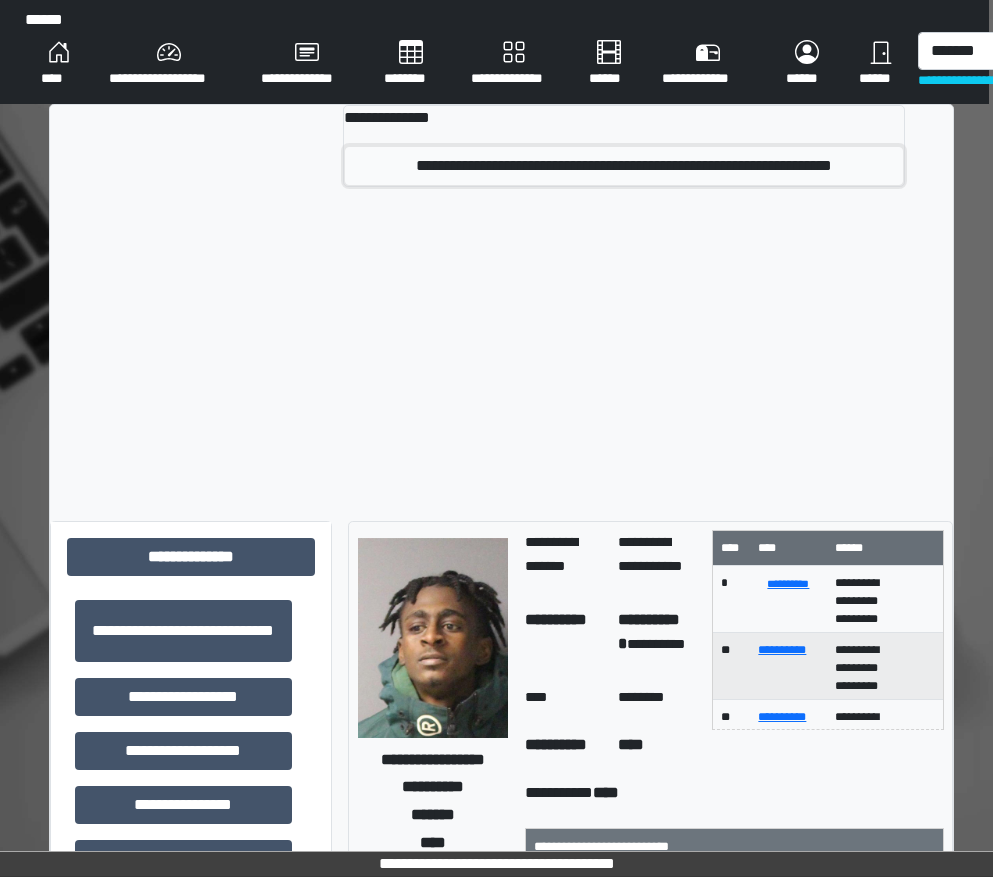 click on "**********" at bounding box center (624, 166) 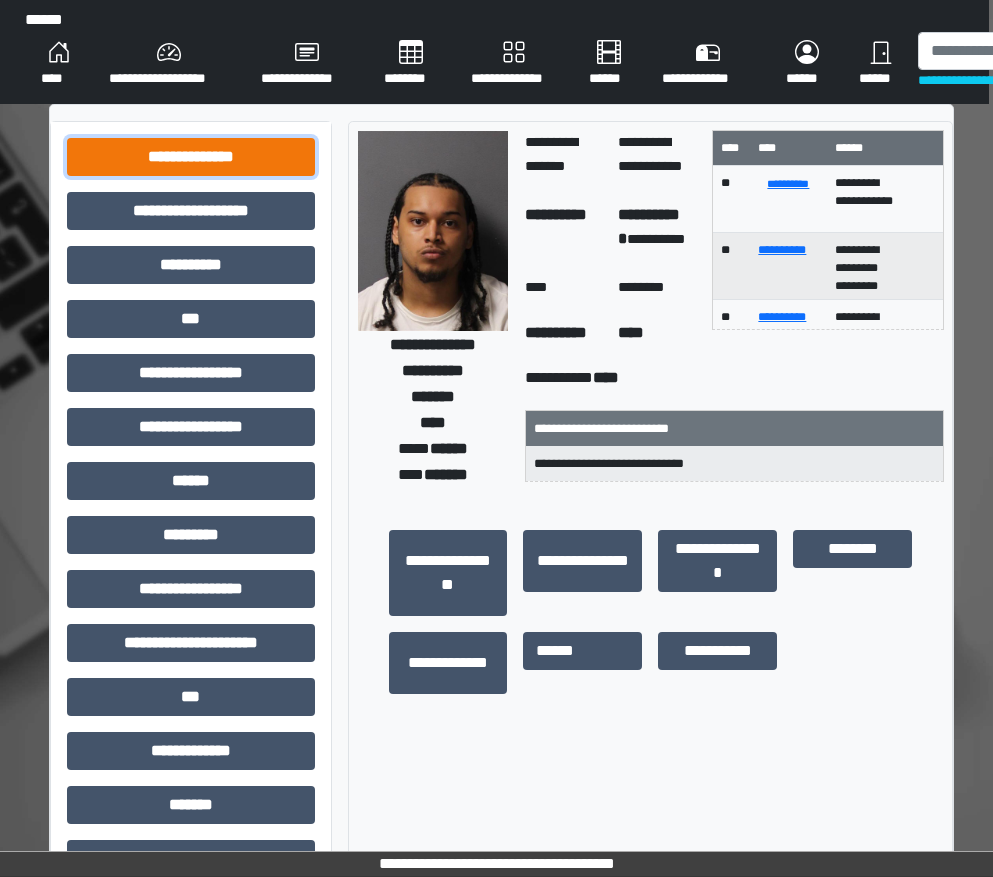 click on "**********" at bounding box center [191, 157] 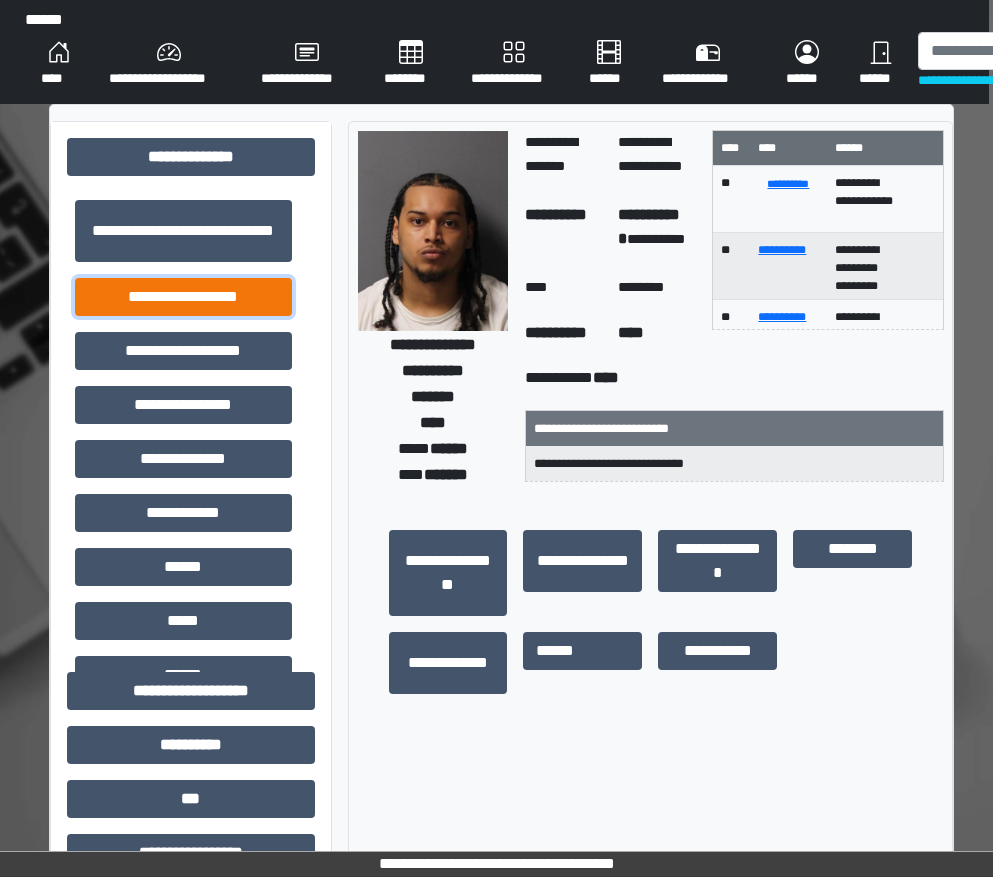 click on "**********" at bounding box center [183, 297] 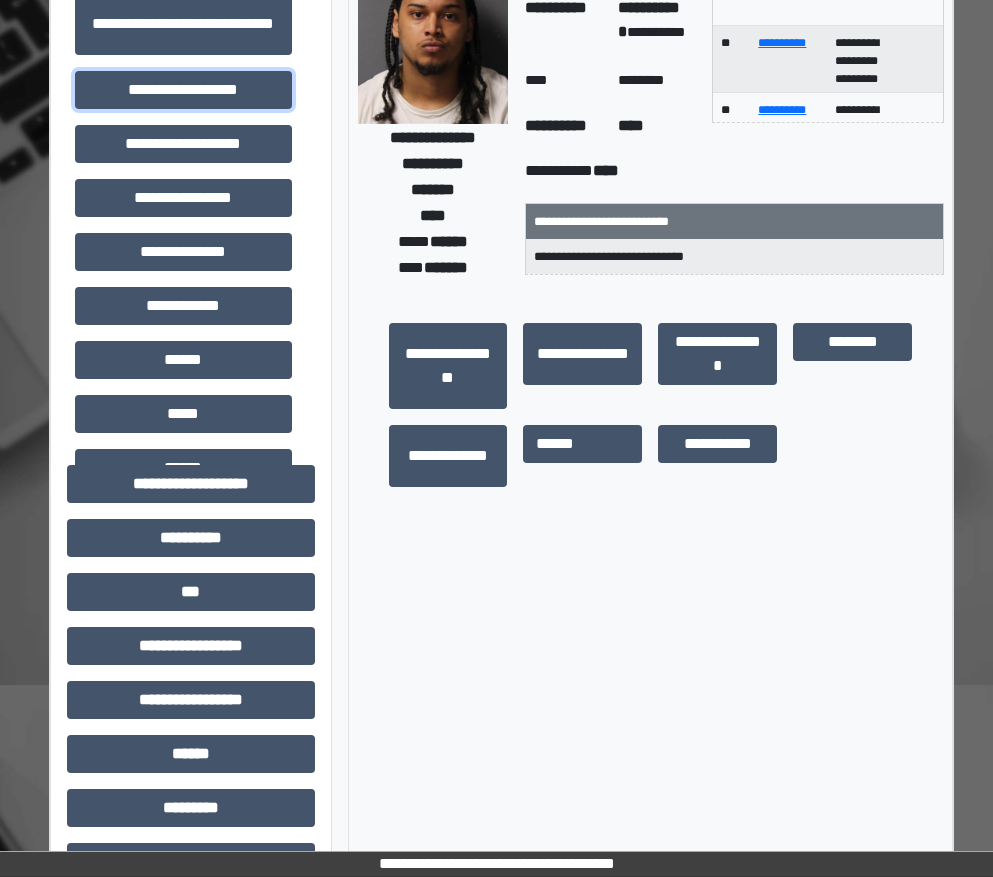 scroll, scrollTop: 300, scrollLeft: 4, axis: both 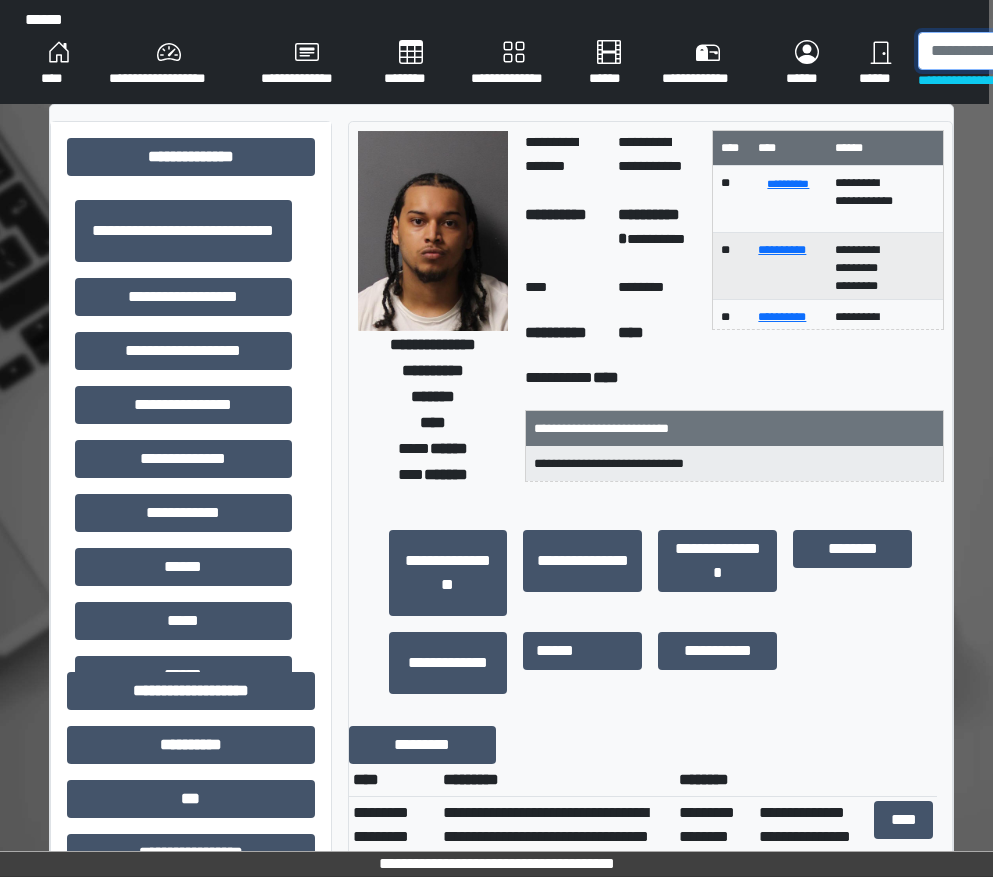 click at bounding box center [1021, 51] 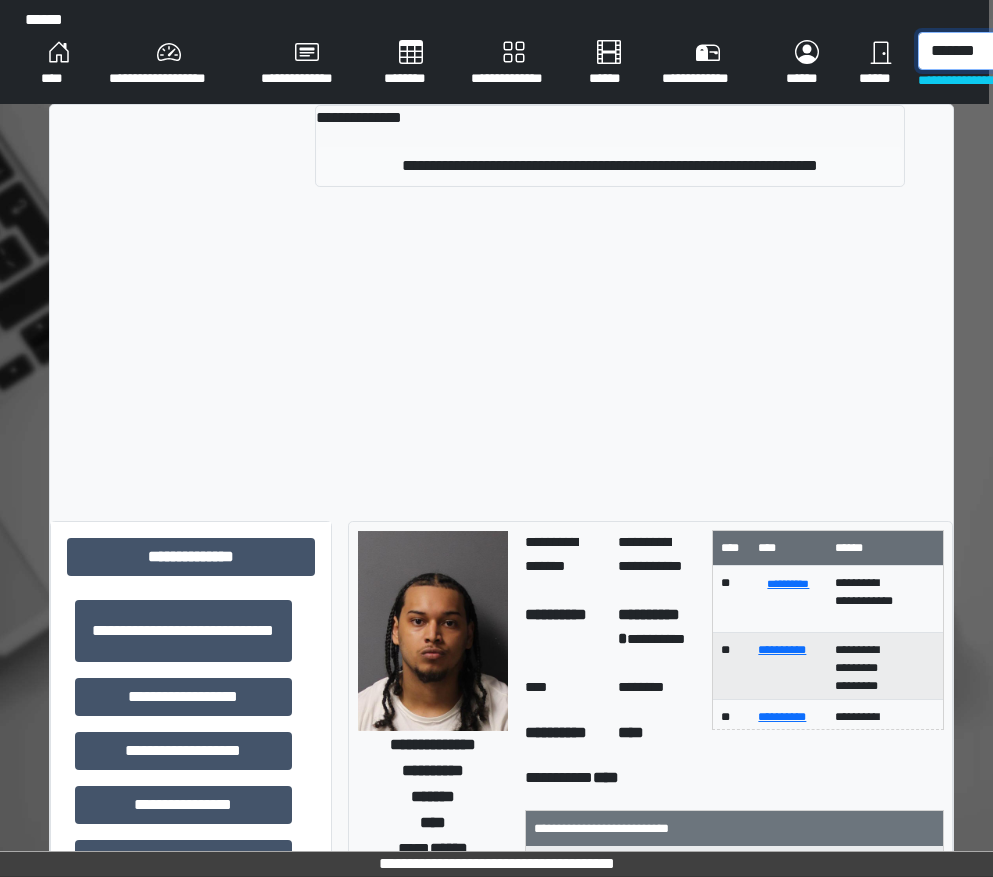 type on "*******" 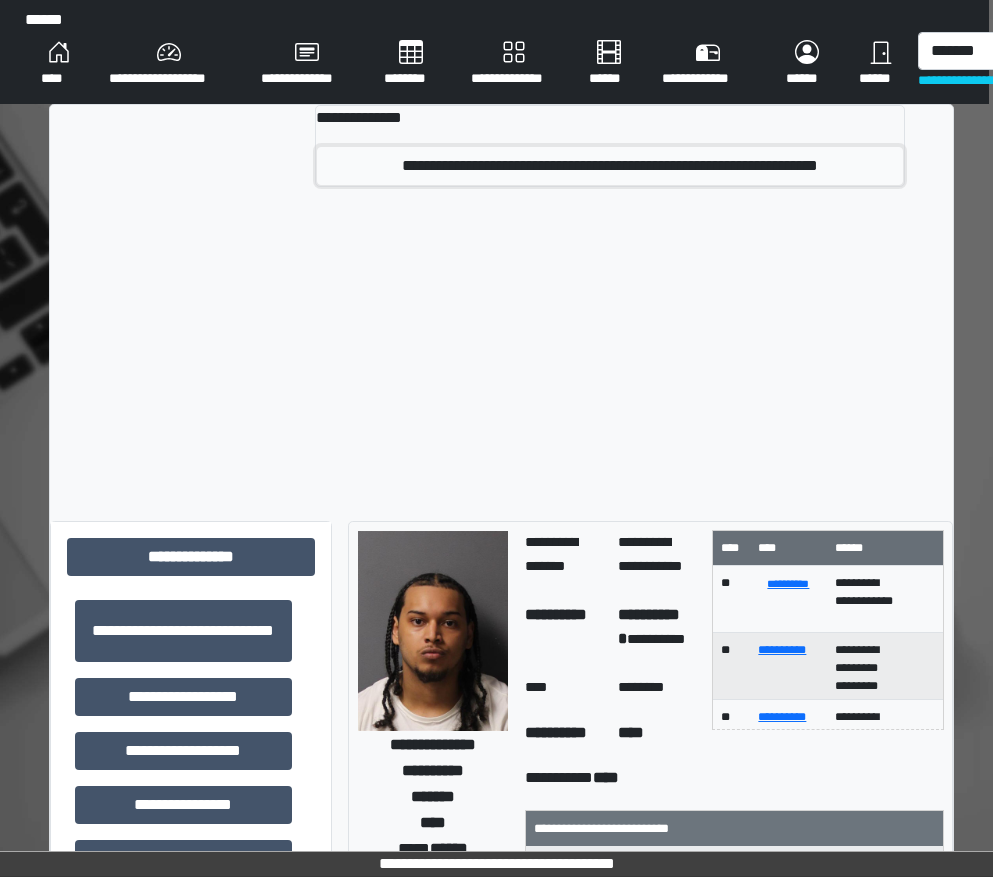 click on "**********" at bounding box center (610, 166) 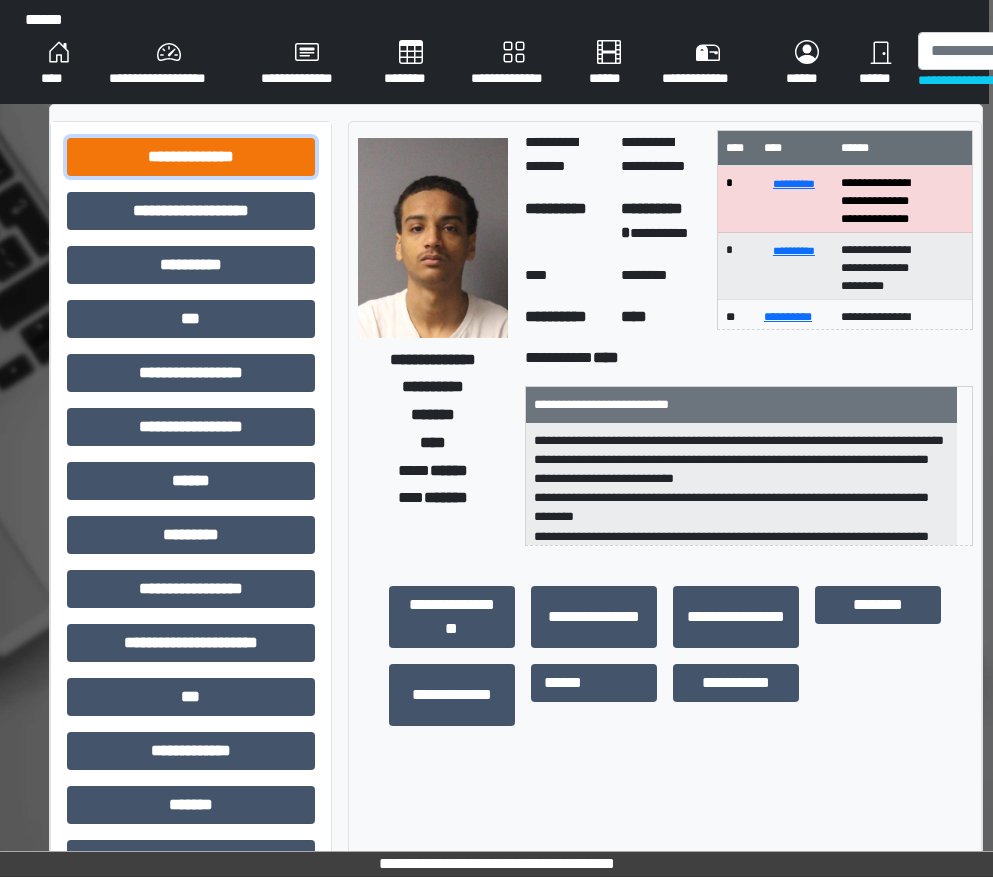 click on "**********" at bounding box center (191, 157) 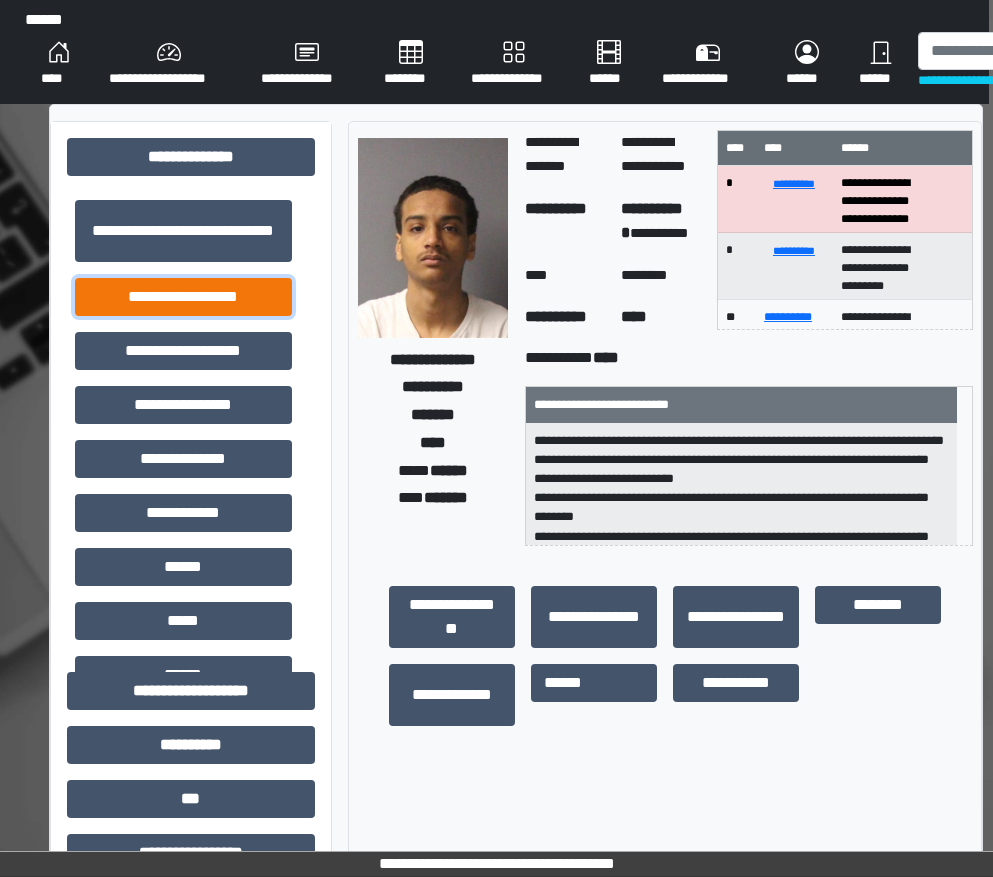 click on "**********" at bounding box center [183, 297] 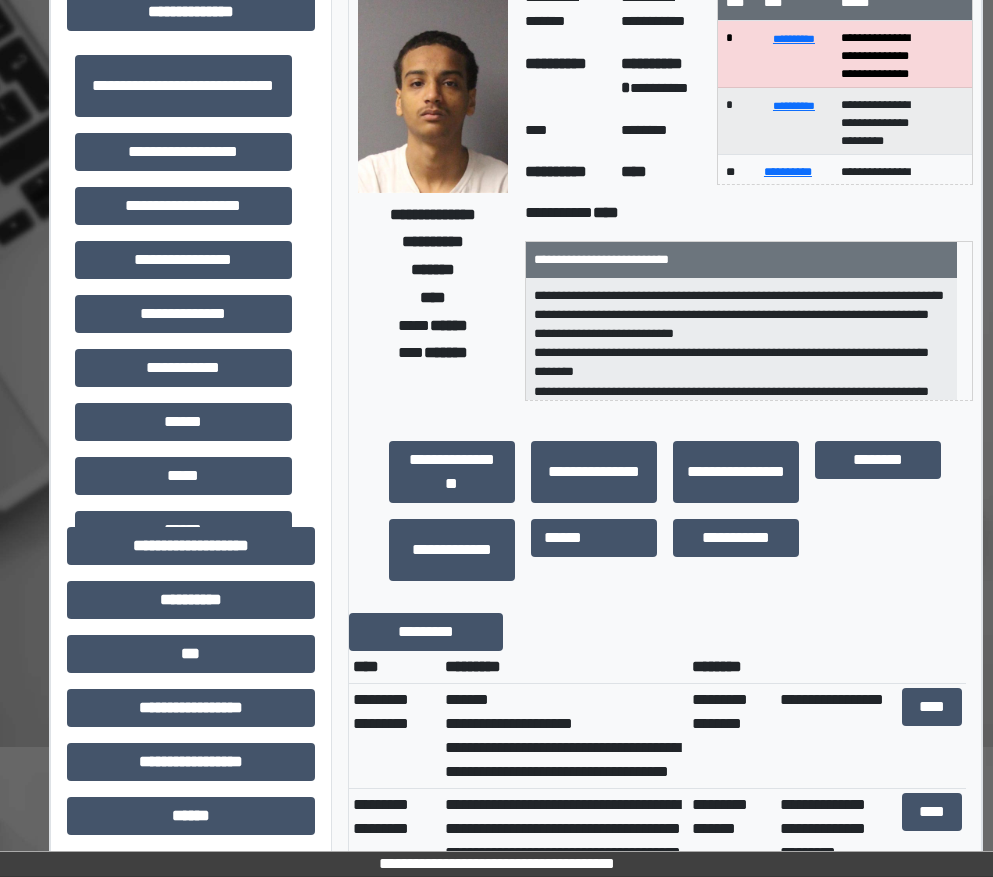 scroll, scrollTop: 0, scrollLeft: 4, axis: horizontal 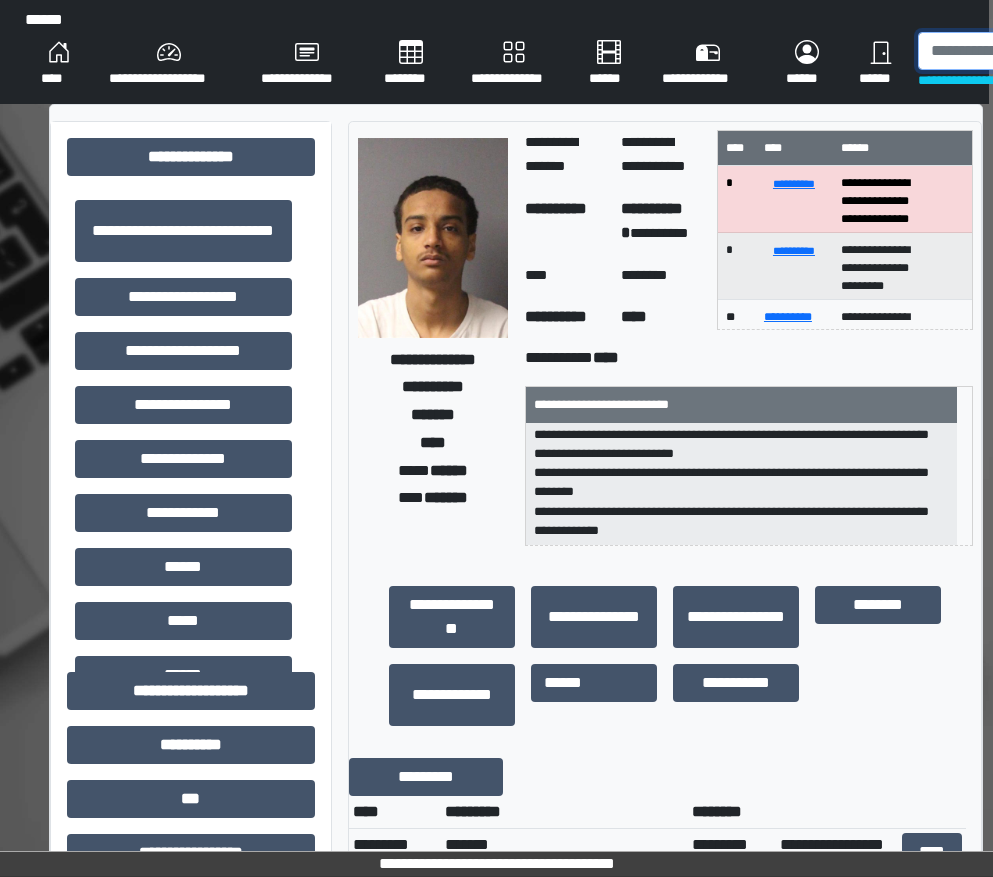 click at bounding box center [1021, 51] 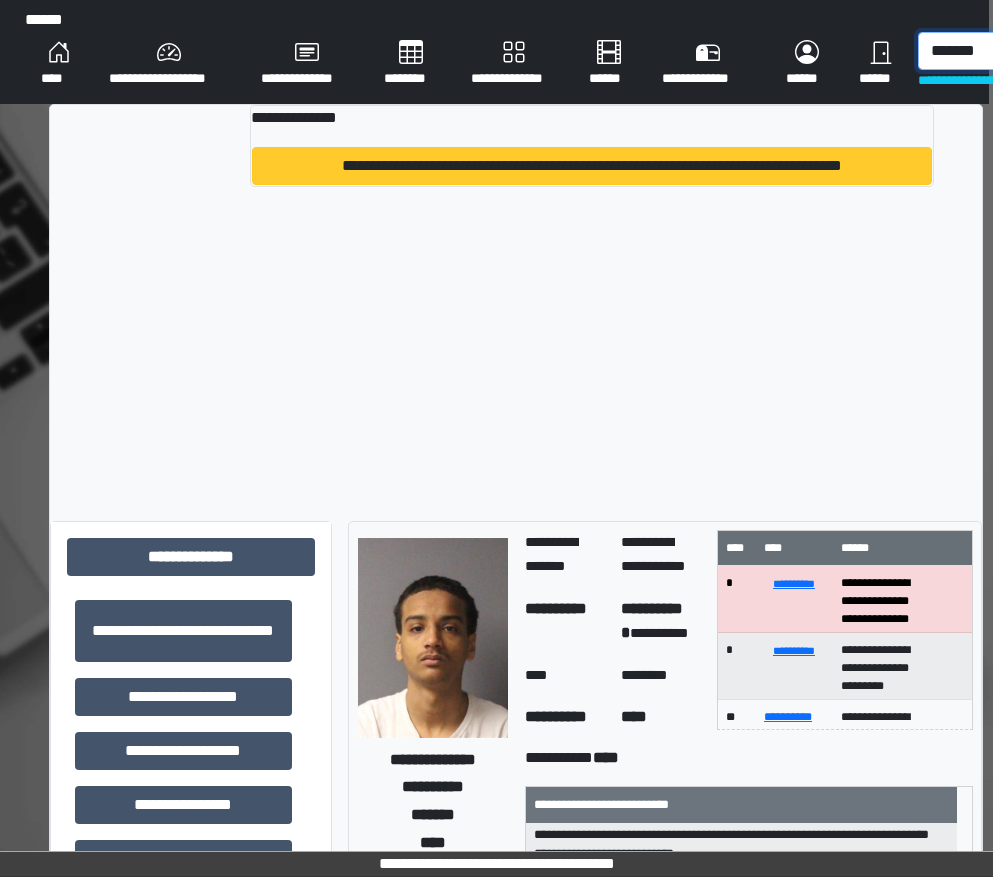 type on "*******" 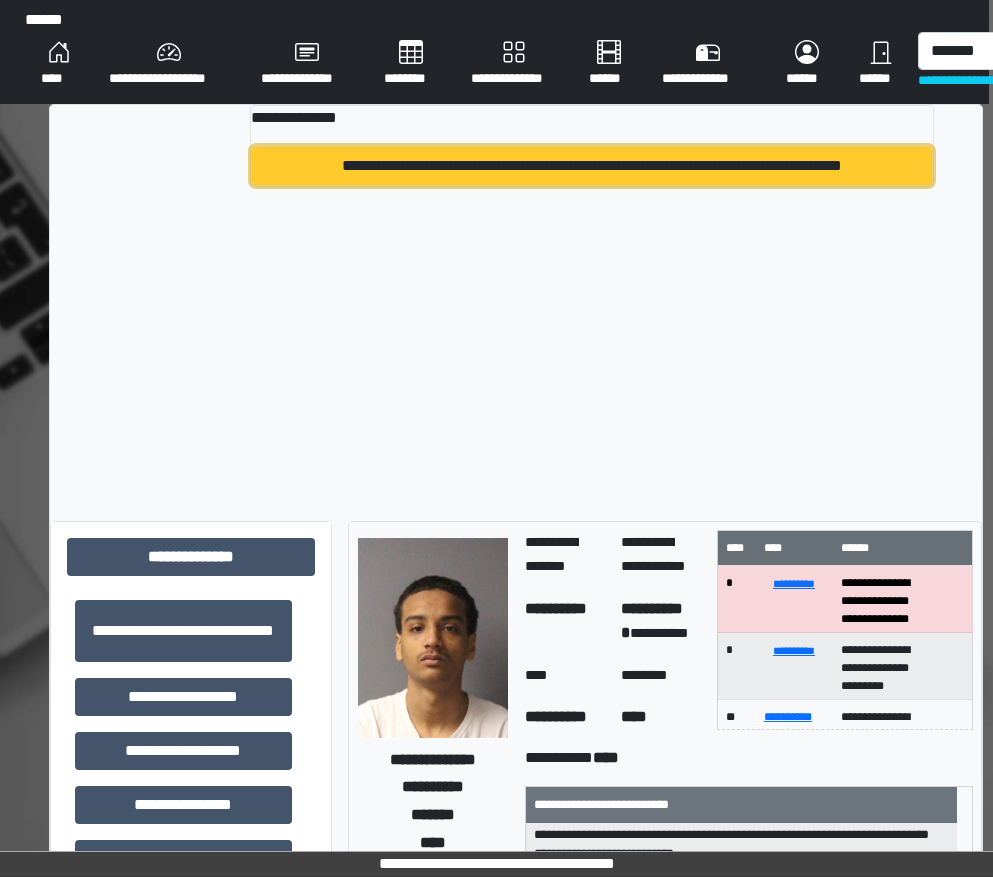 click on "**********" at bounding box center (592, 166) 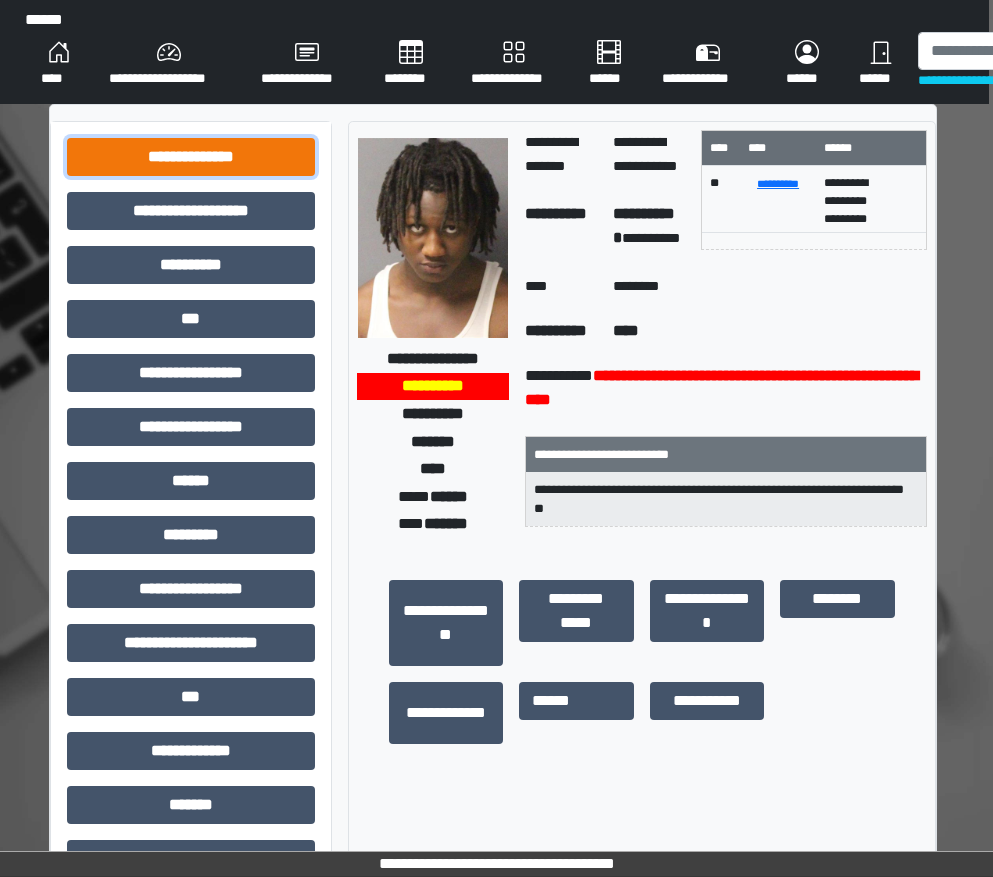 click on "**********" at bounding box center [191, 157] 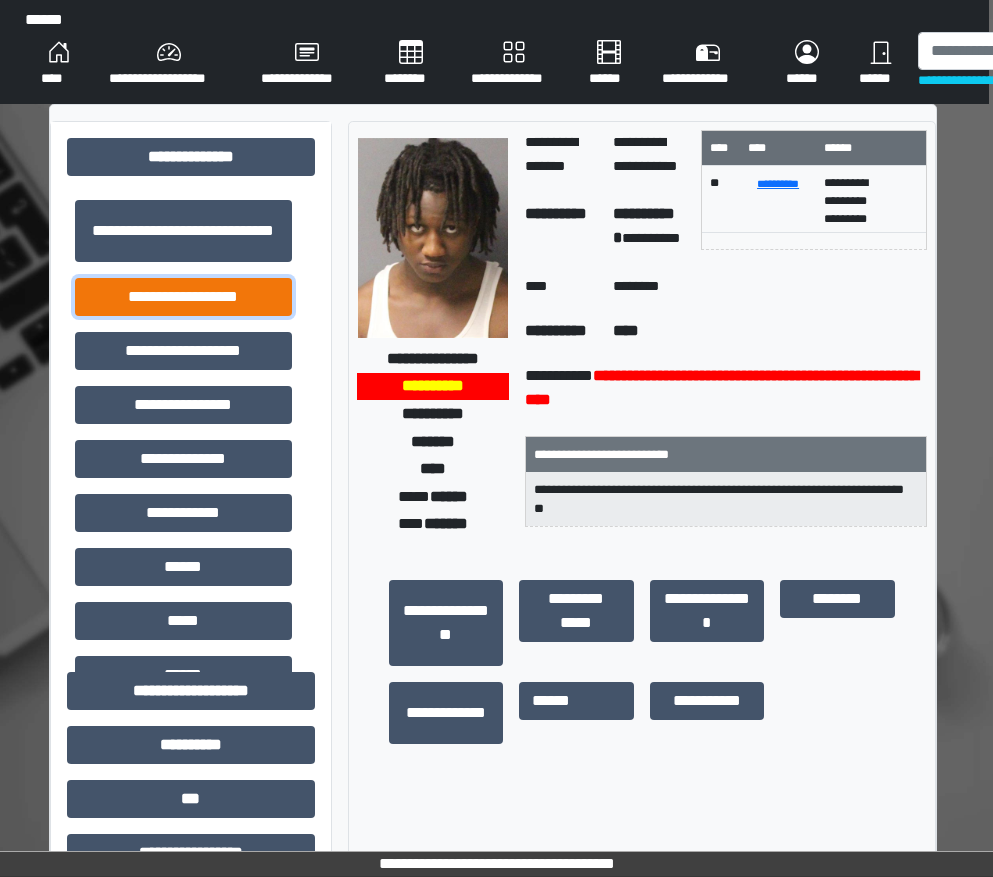 click on "**********" at bounding box center [183, 297] 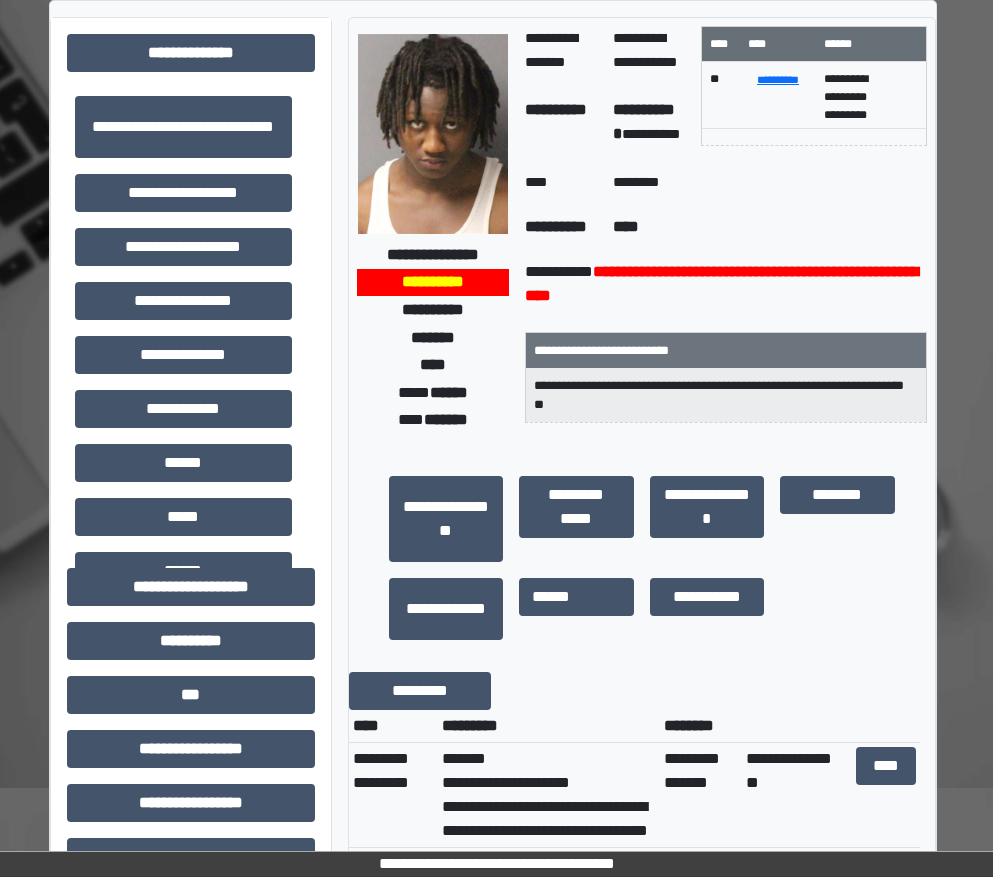 scroll, scrollTop: 0, scrollLeft: 4, axis: horizontal 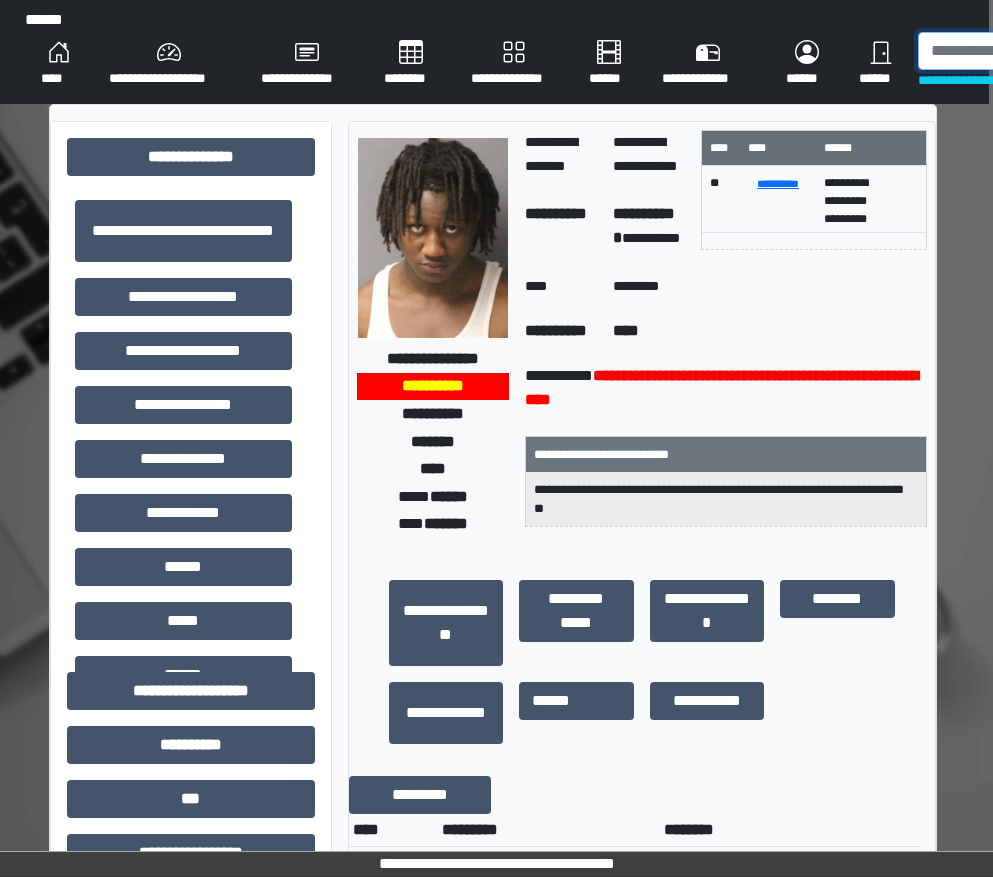 click at bounding box center [1021, 51] 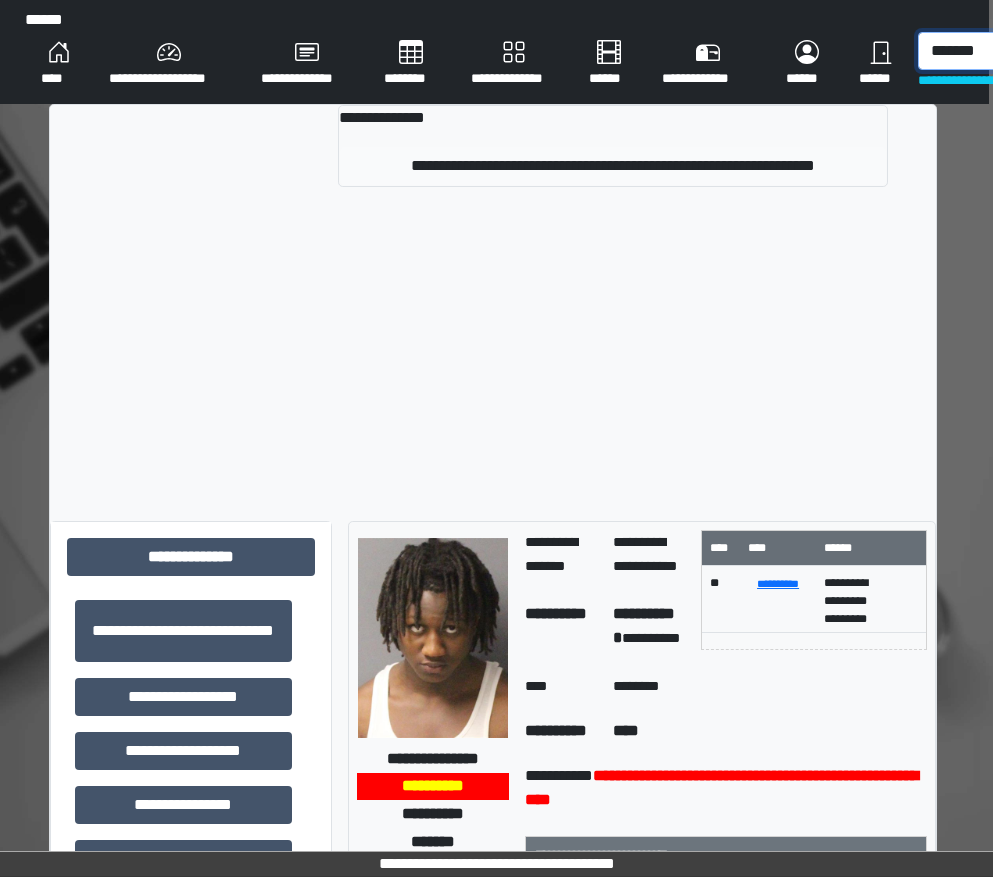 type on "*******" 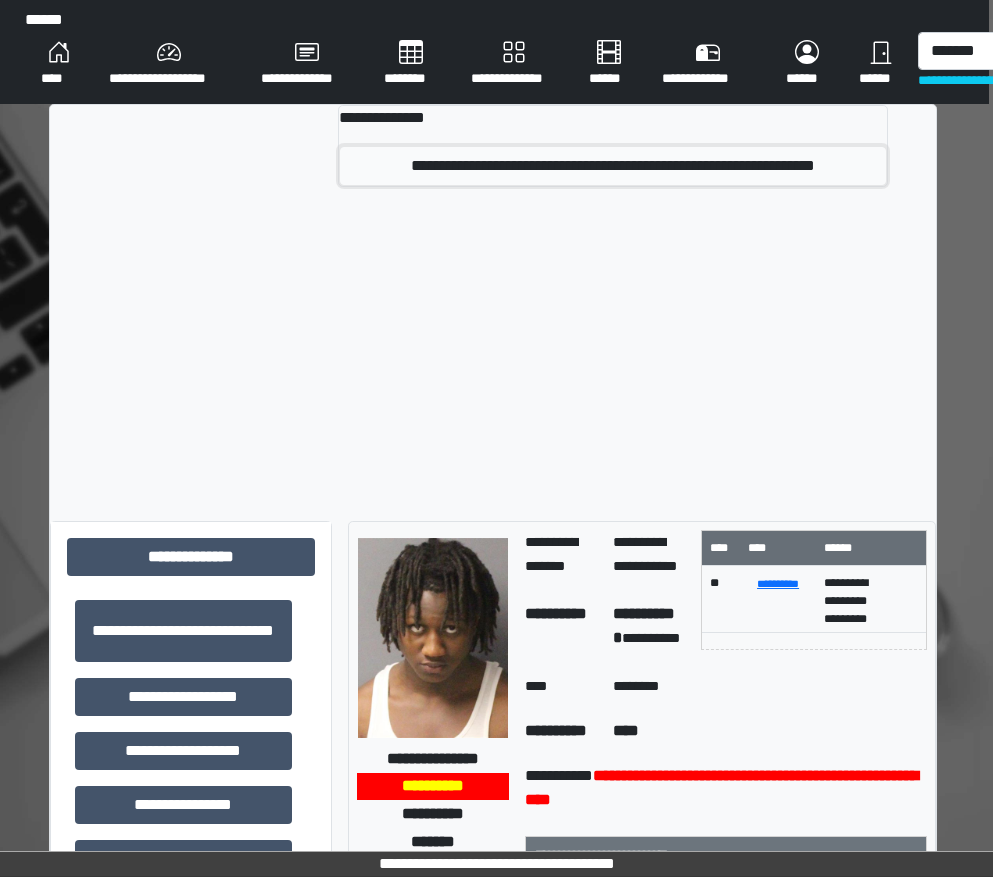 click on "**********" at bounding box center [612, 166] 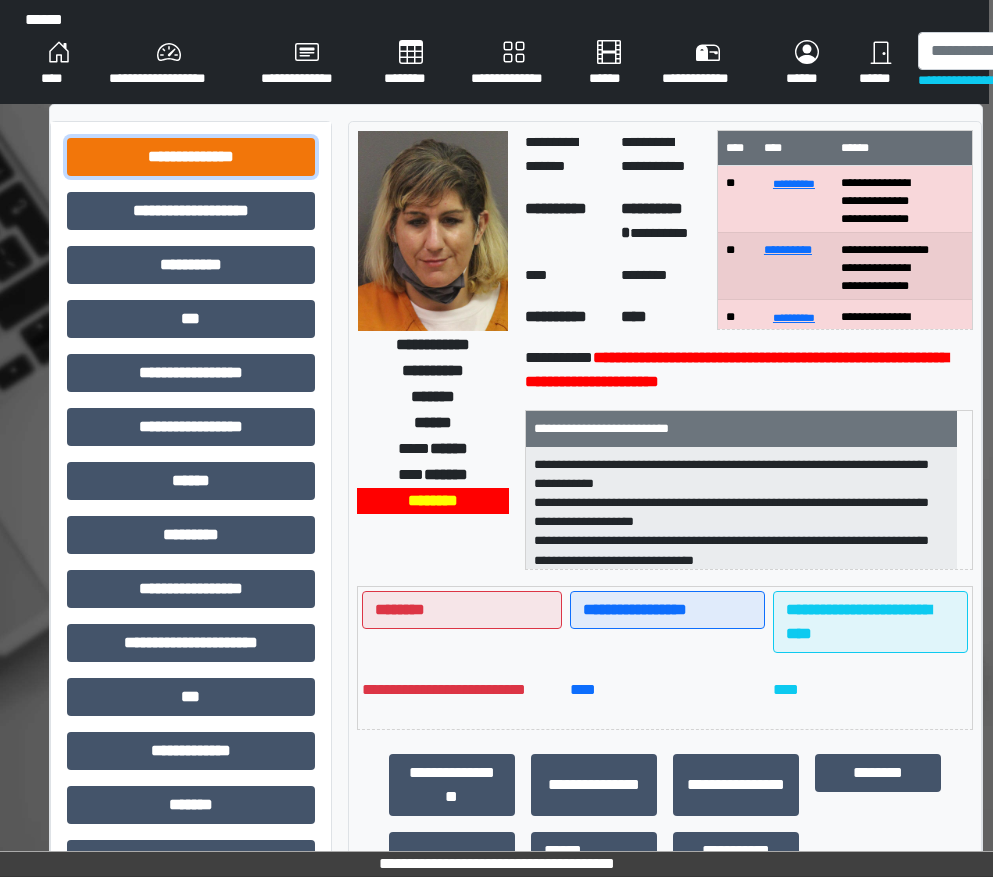 click on "**********" at bounding box center (191, 157) 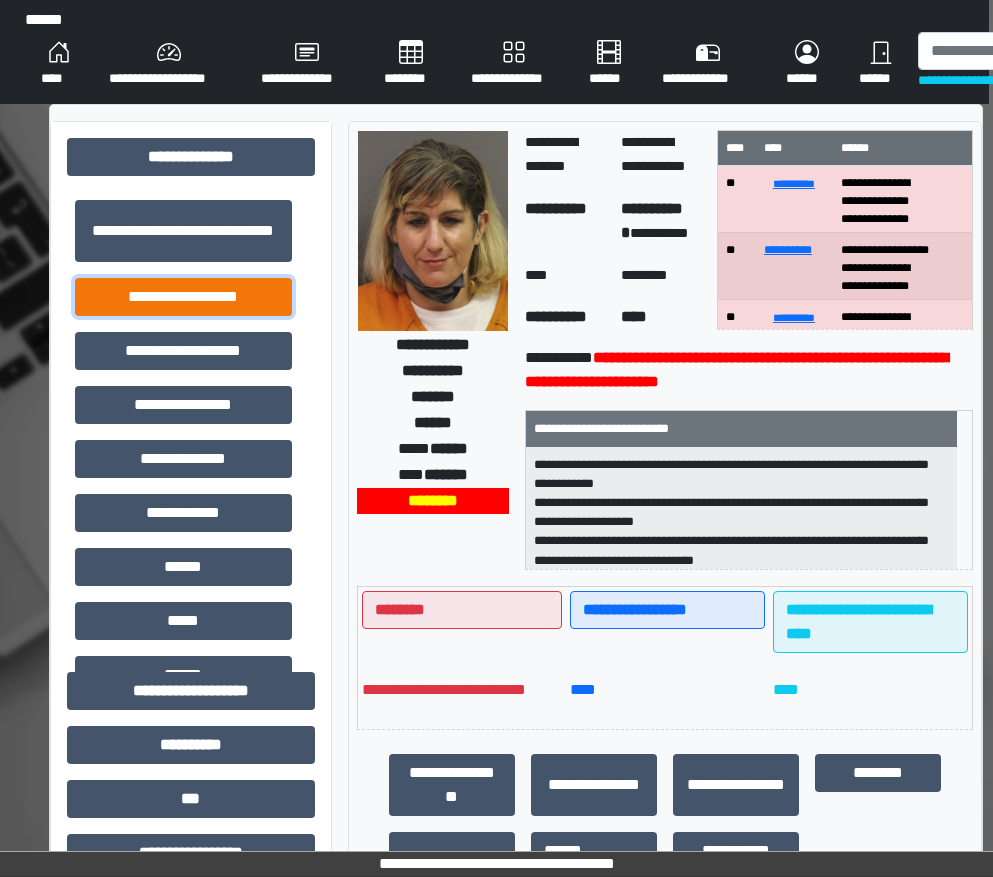 click on "**********" at bounding box center (183, 297) 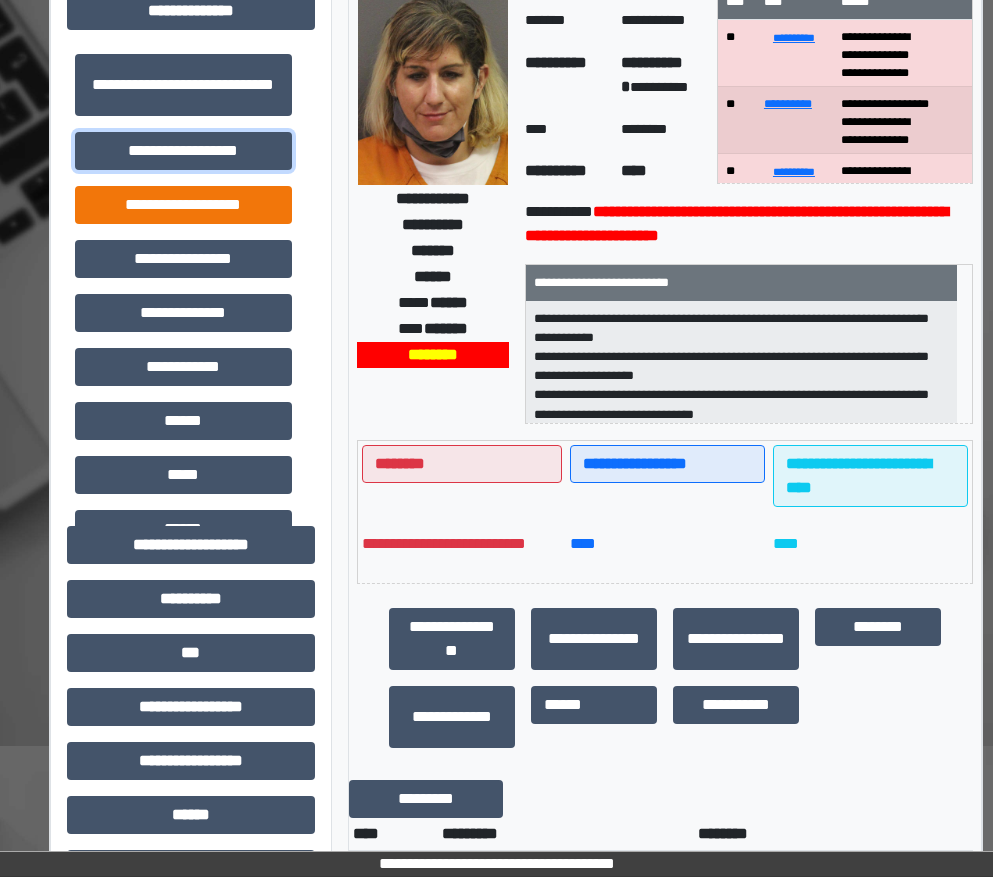 scroll, scrollTop: 100, scrollLeft: 4, axis: both 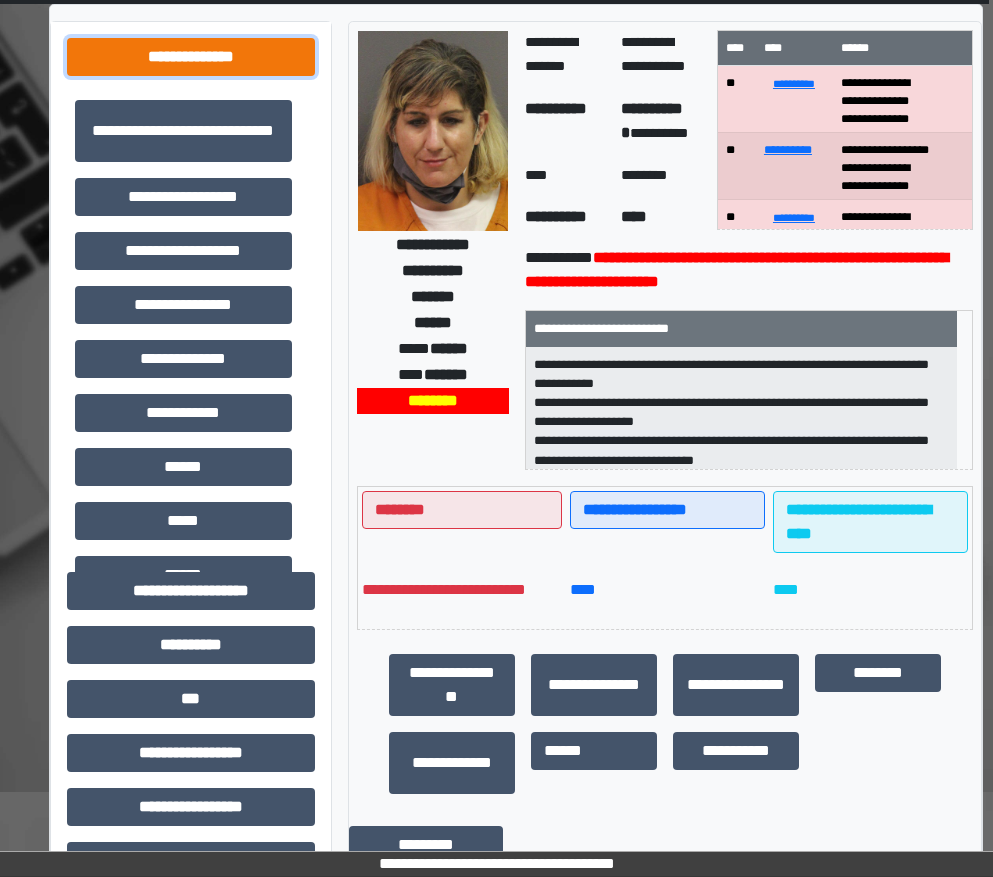 click on "**********" at bounding box center [191, 57] 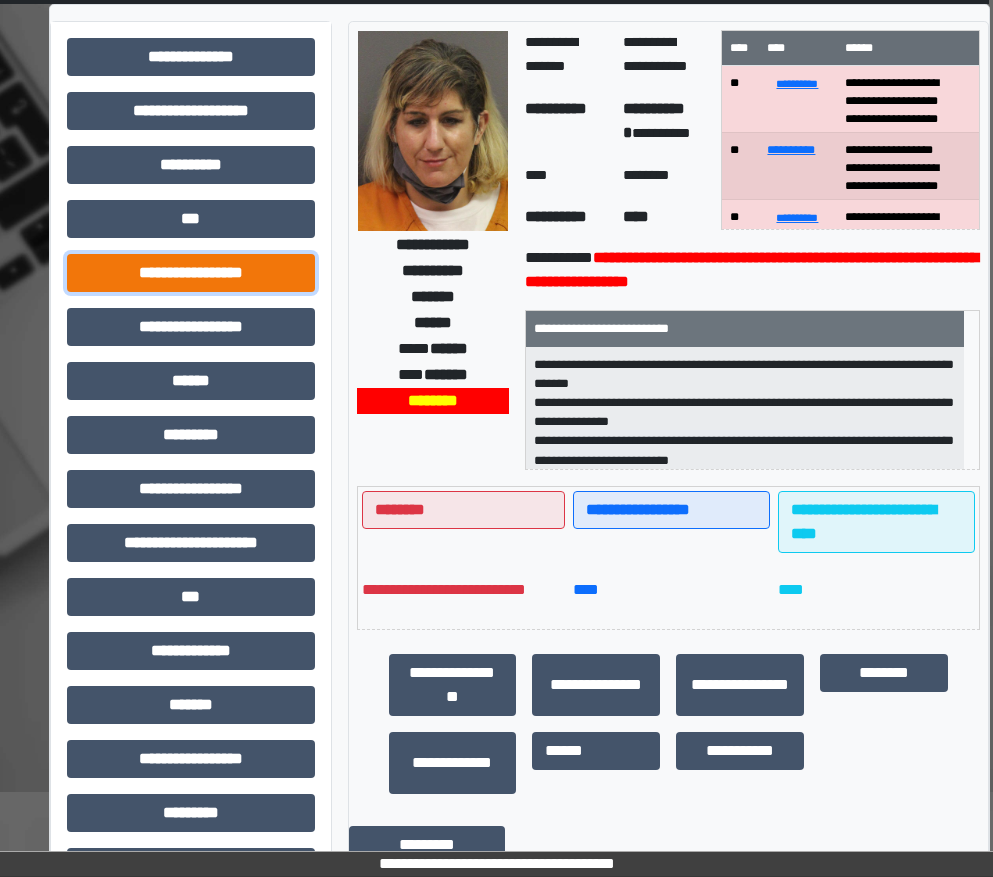 click on "**********" at bounding box center (191, 273) 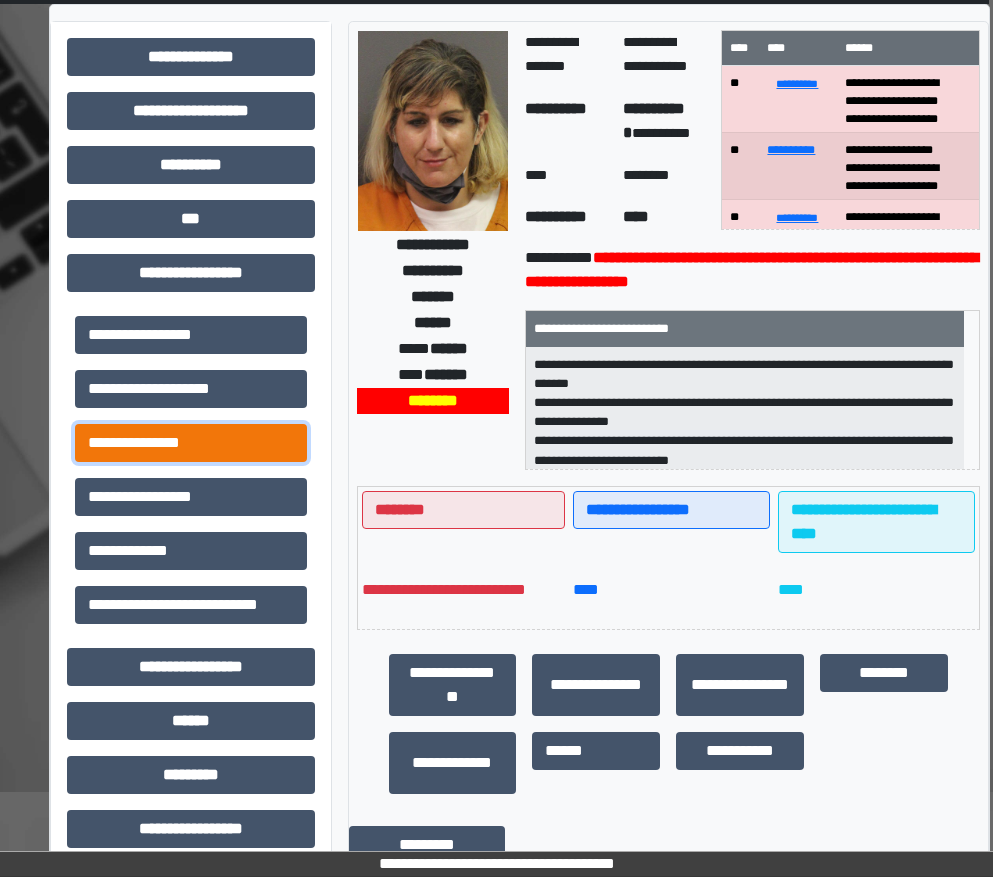 click on "**********" at bounding box center (191, 443) 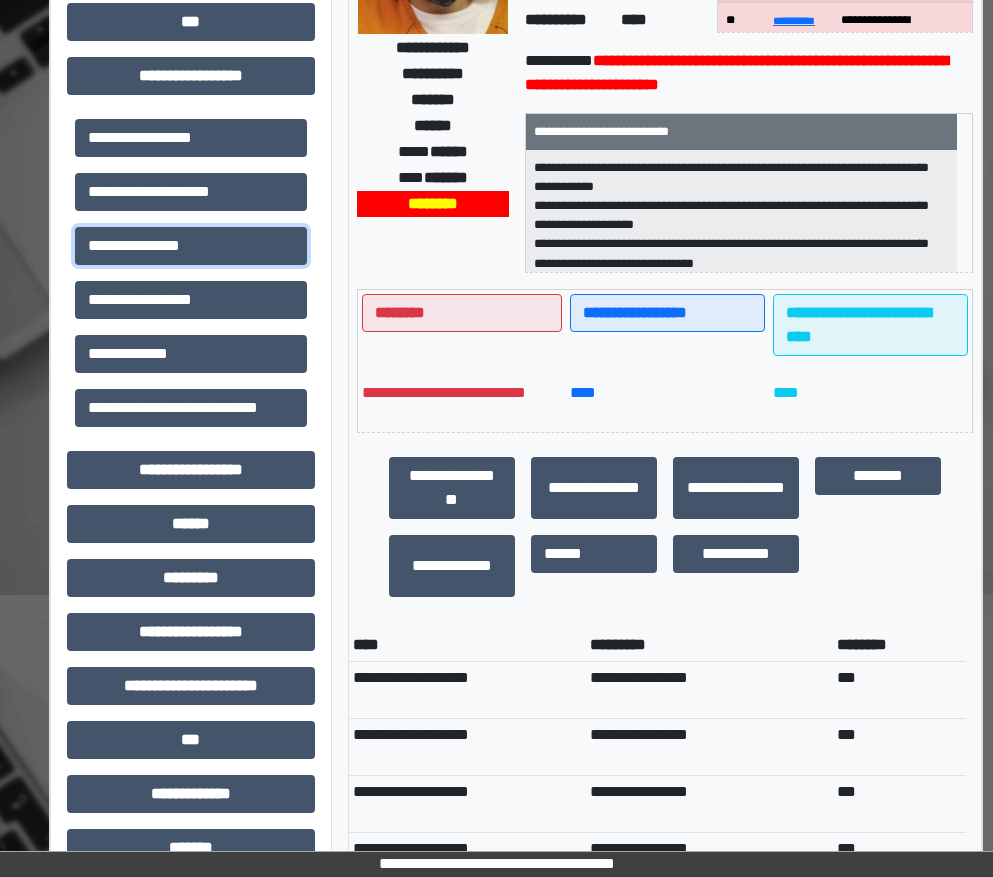 scroll, scrollTop: 0, scrollLeft: 4, axis: horizontal 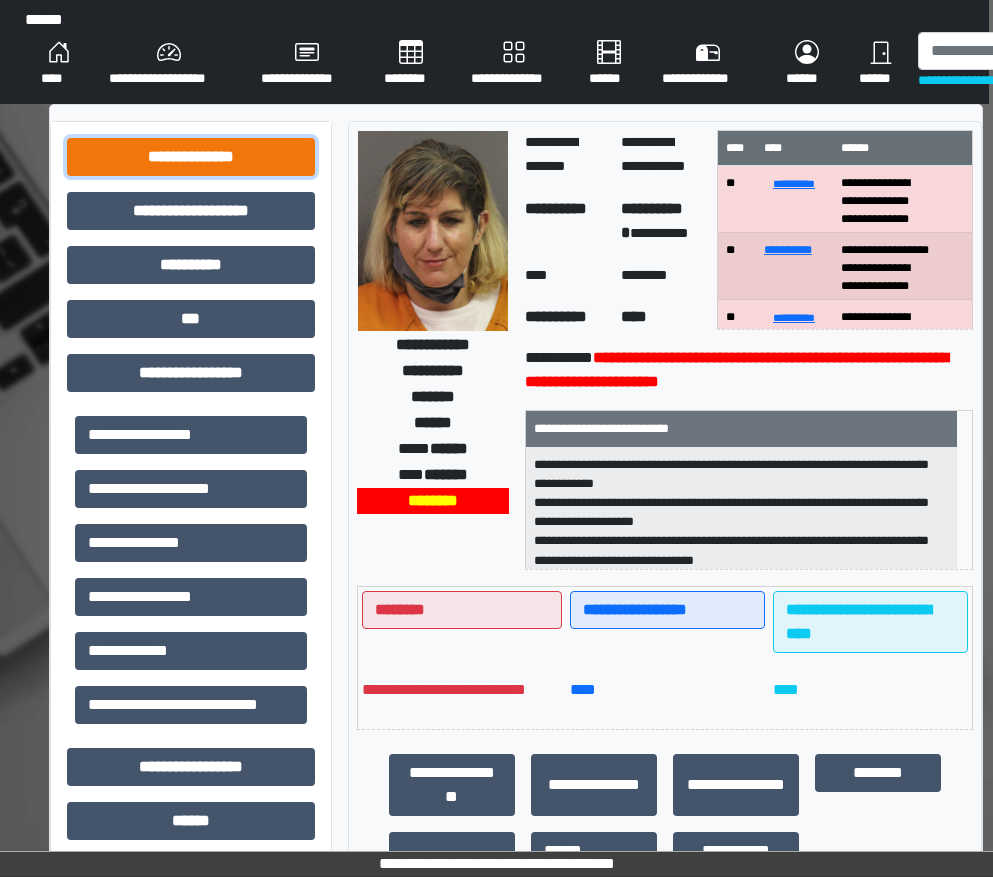 click on "**********" at bounding box center [191, 157] 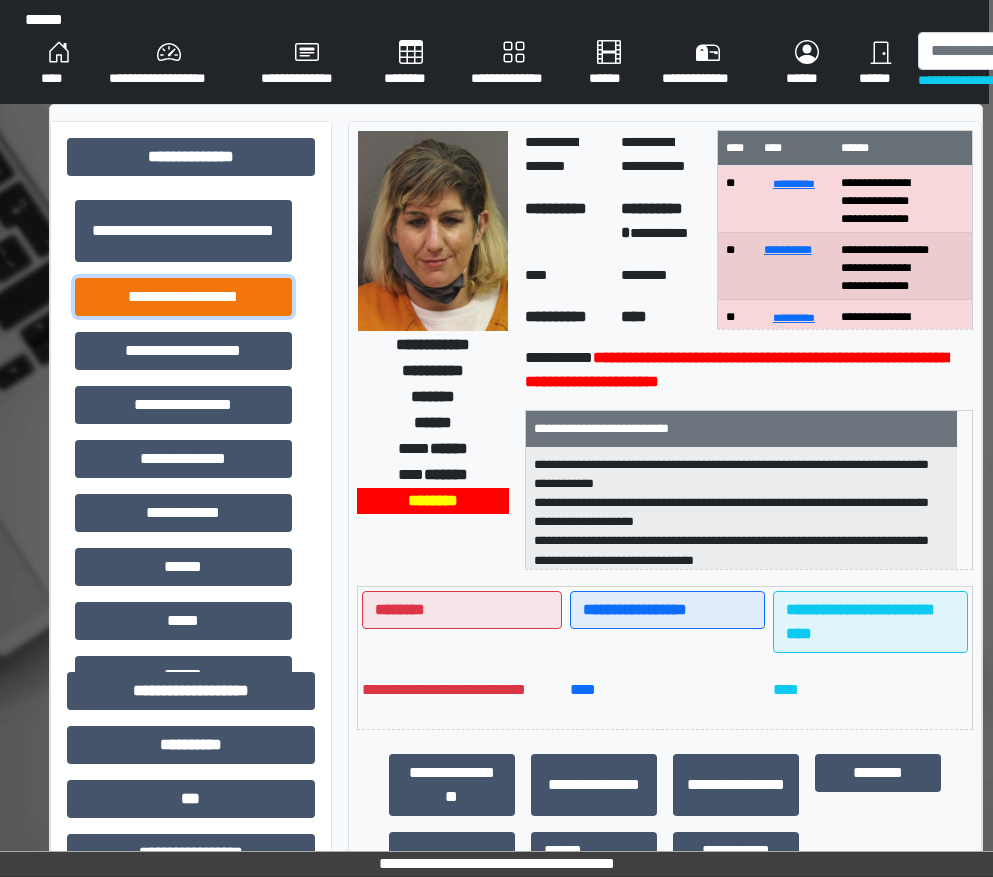 click on "**********" at bounding box center (183, 297) 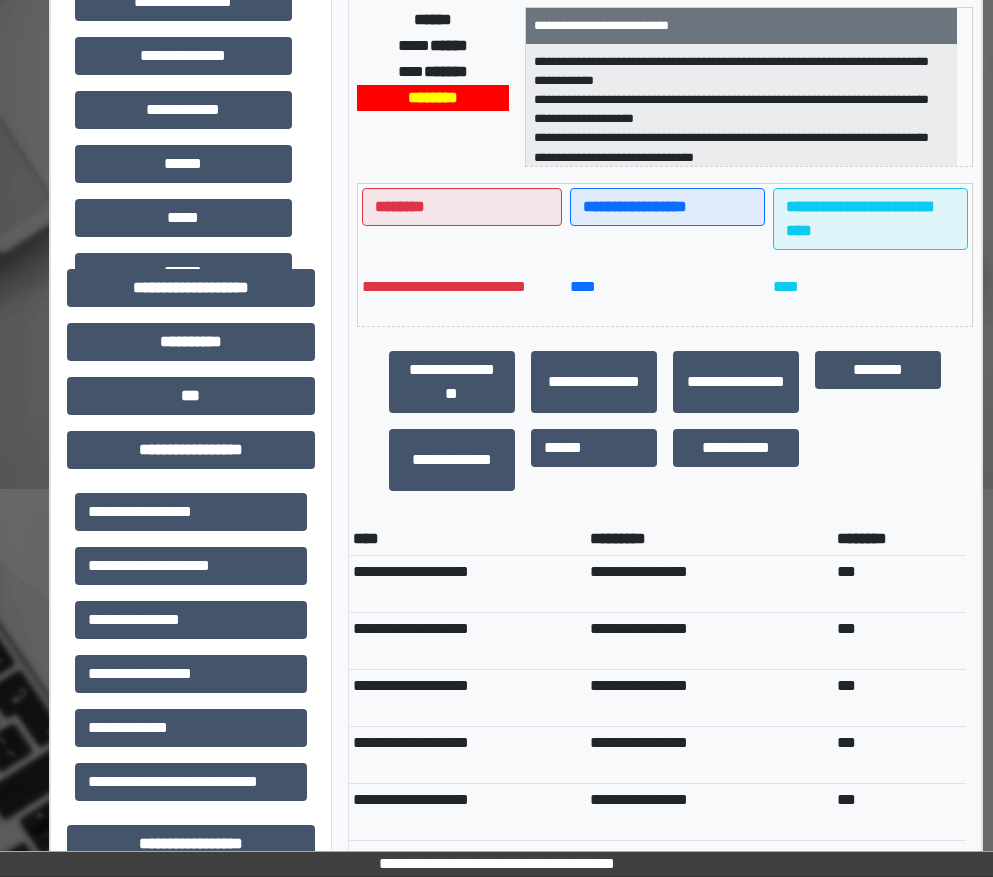 scroll, scrollTop: 500, scrollLeft: 4, axis: both 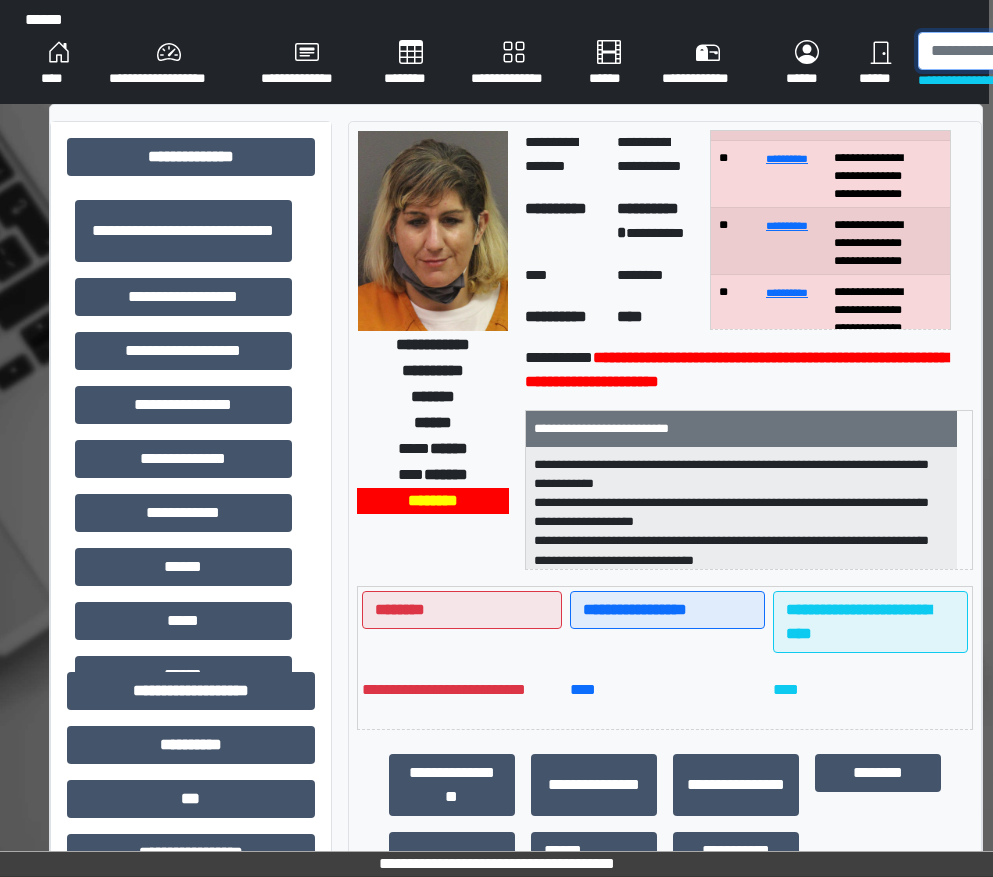 click at bounding box center [1021, 51] 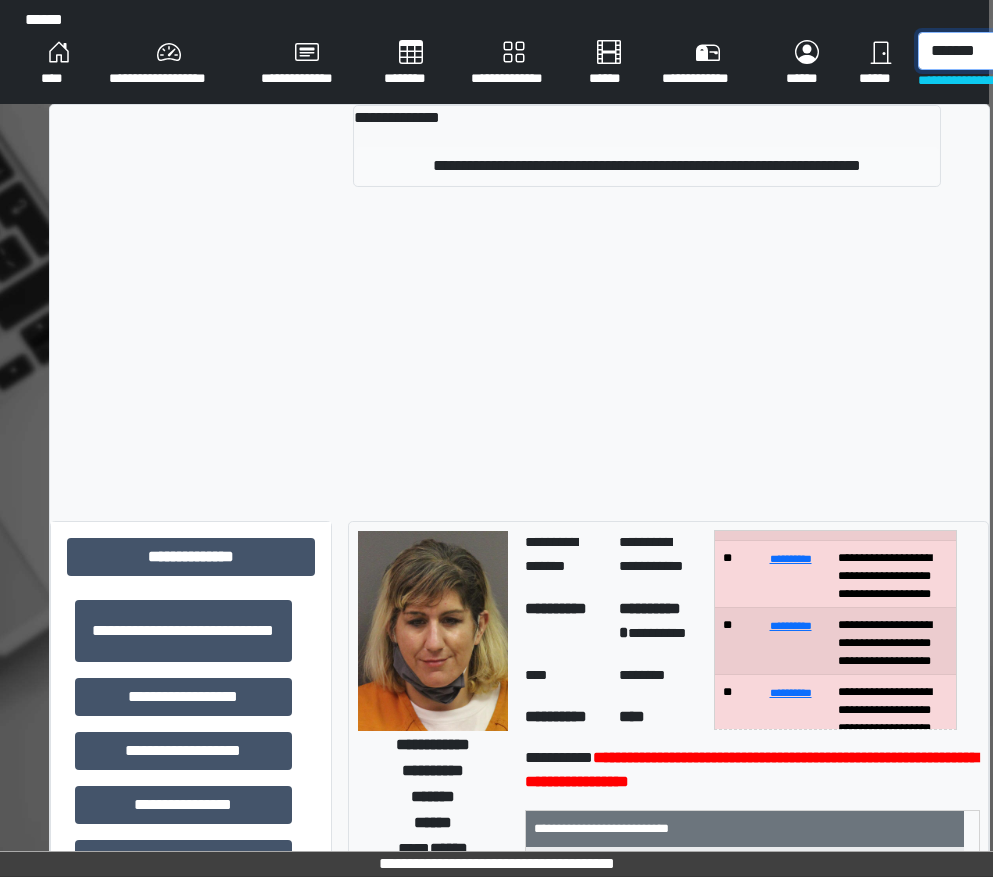 type on "*******" 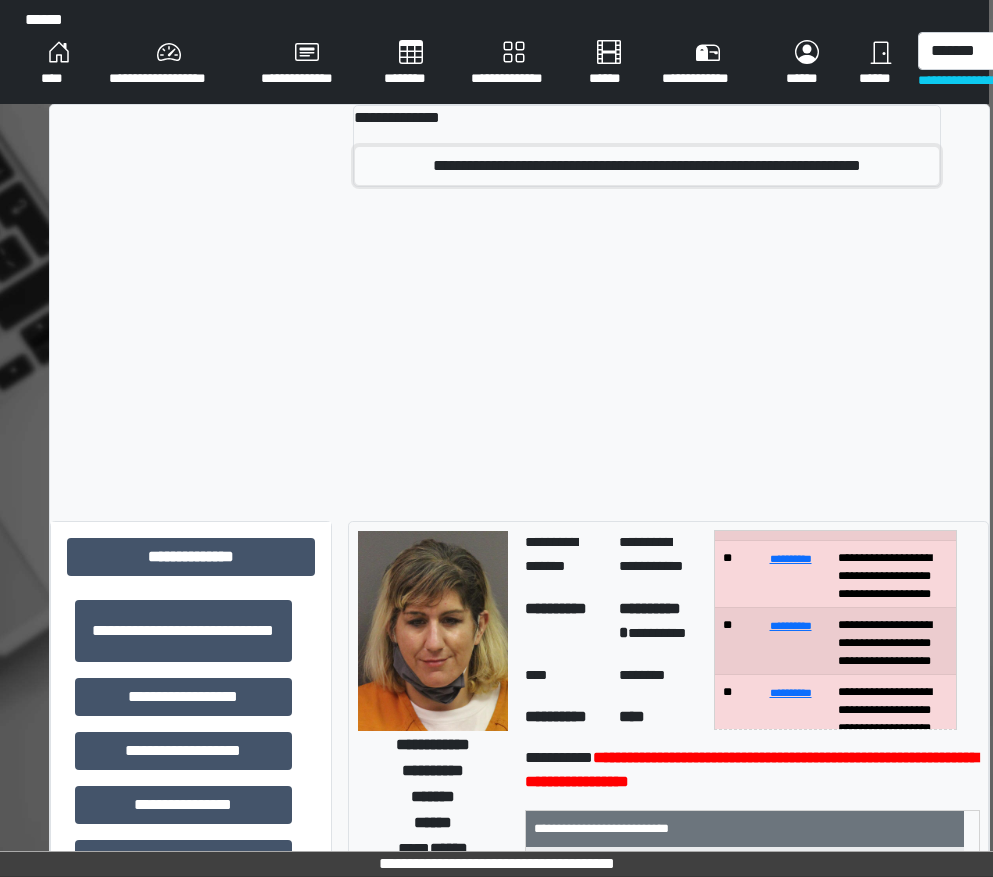 click on "**********" at bounding box center (647, 166) 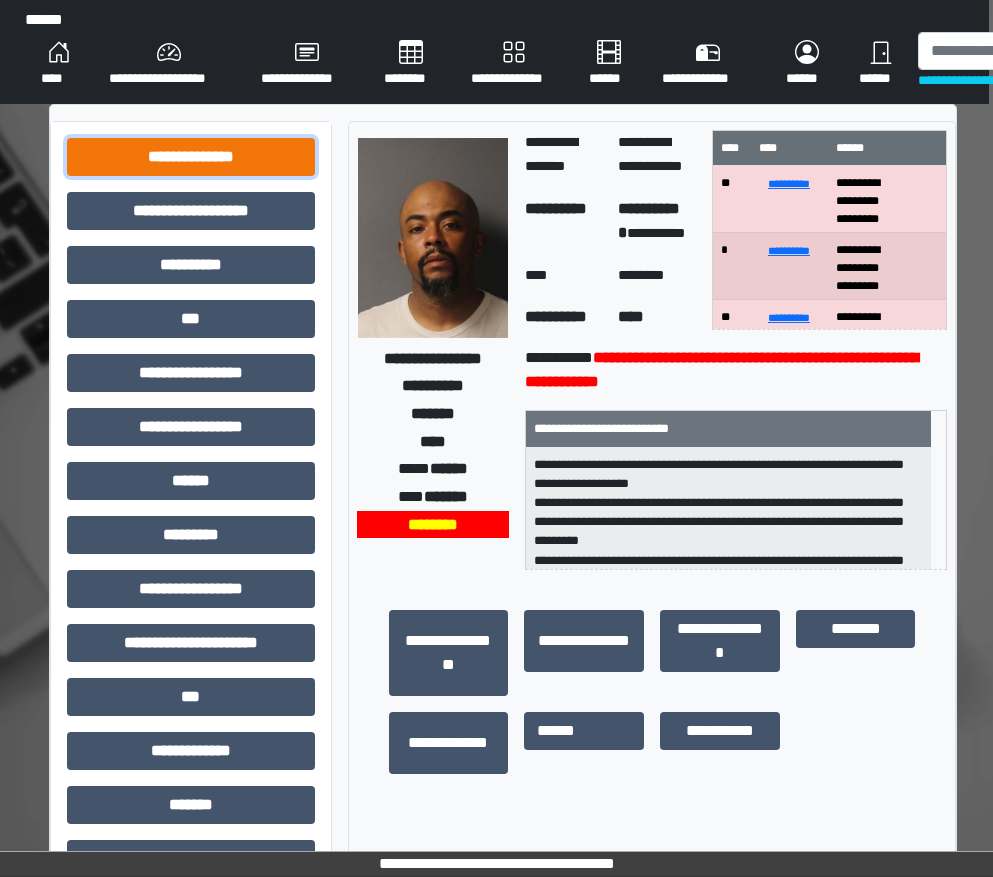 click on "**********" at bounding box center (191, 157) 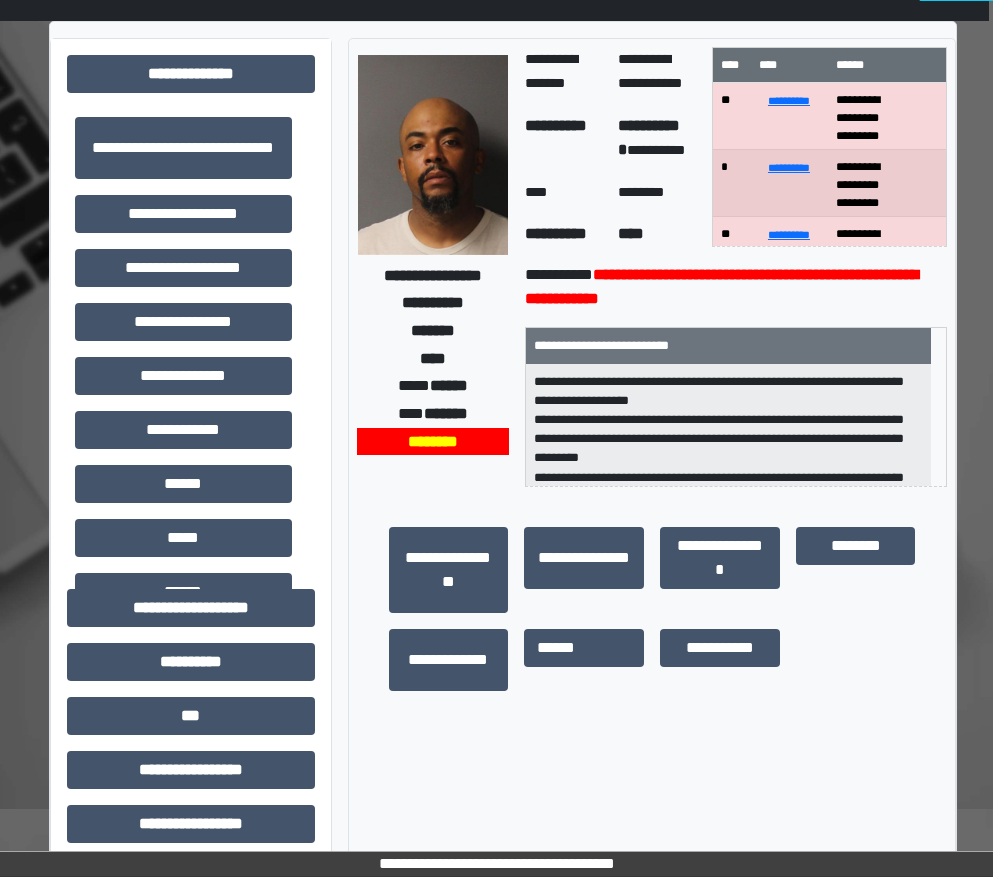 scroll, scrollTop: 0, scrollLeft: 4, axis: horizontal 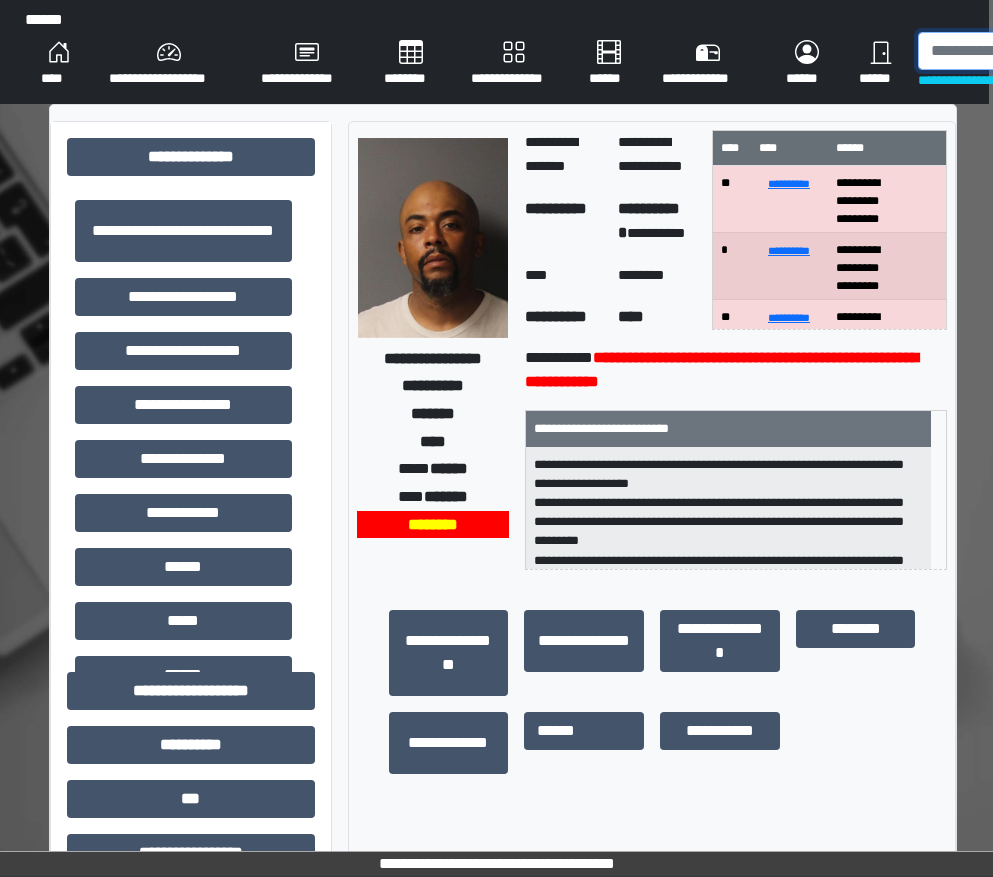 click at bounding box center (1021, 51) 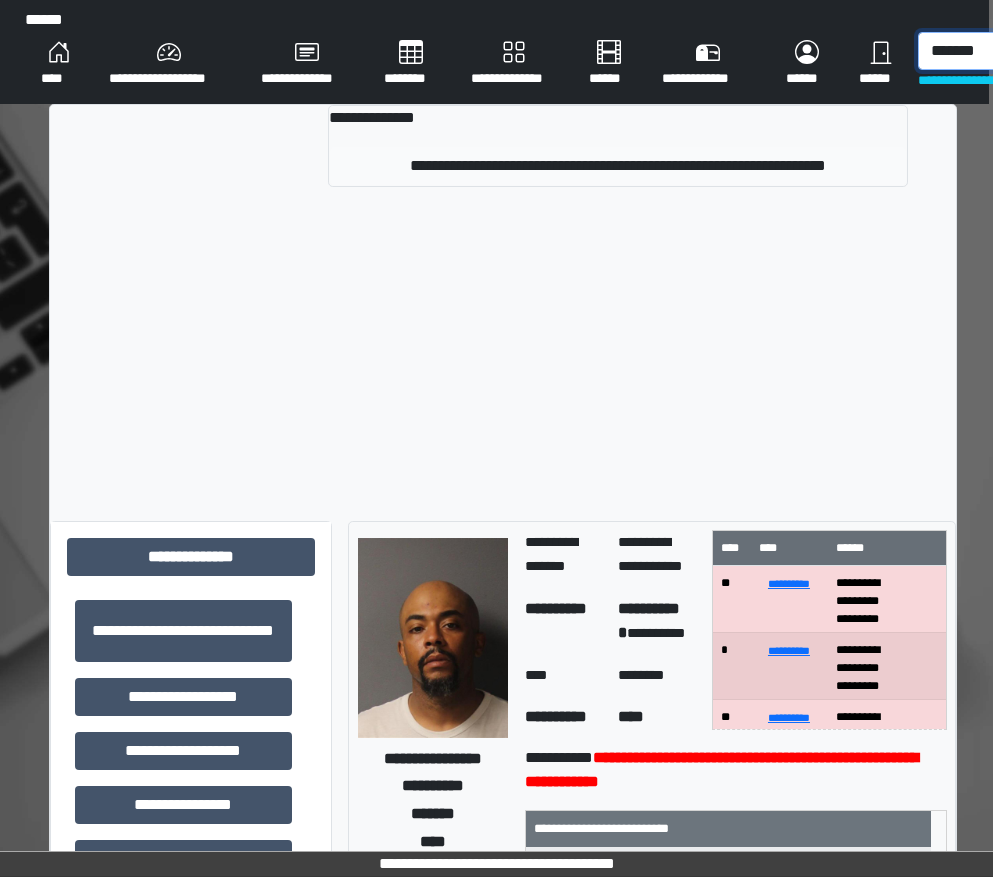 type on "*******" 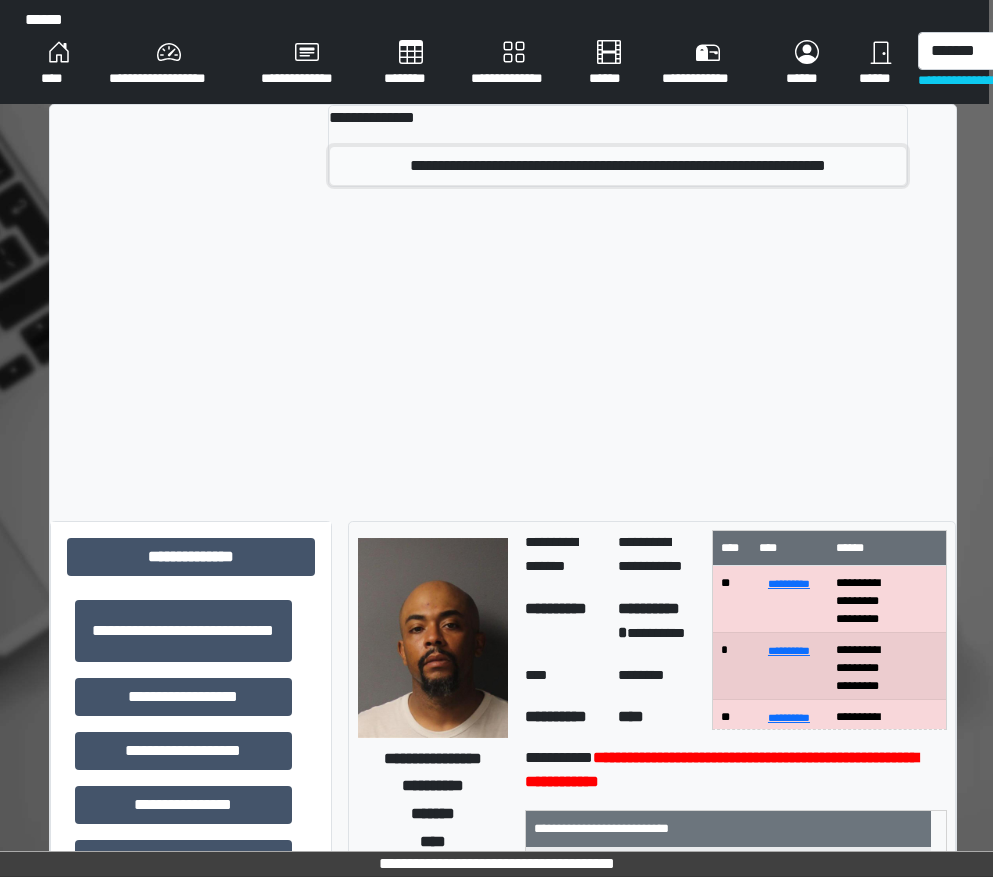 click on "**********" at bounding box center [618, 166] 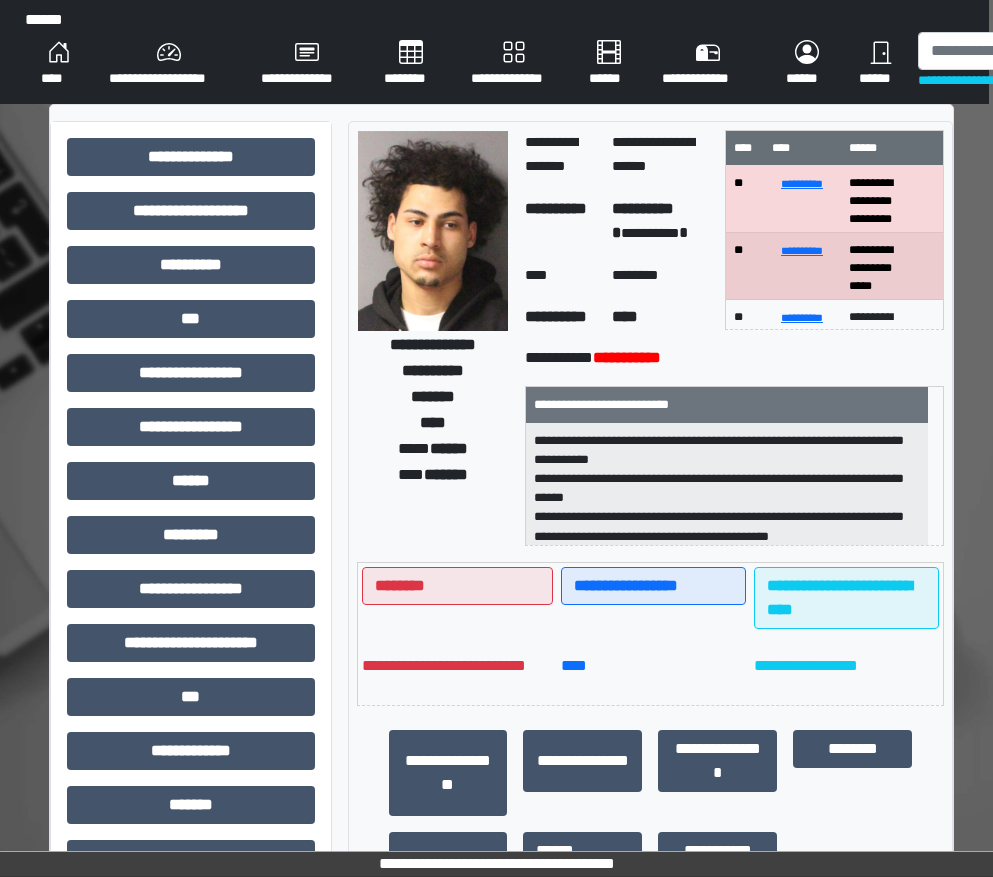 scroll, scrollTop: 0, scrollLeft: 0, axis: both 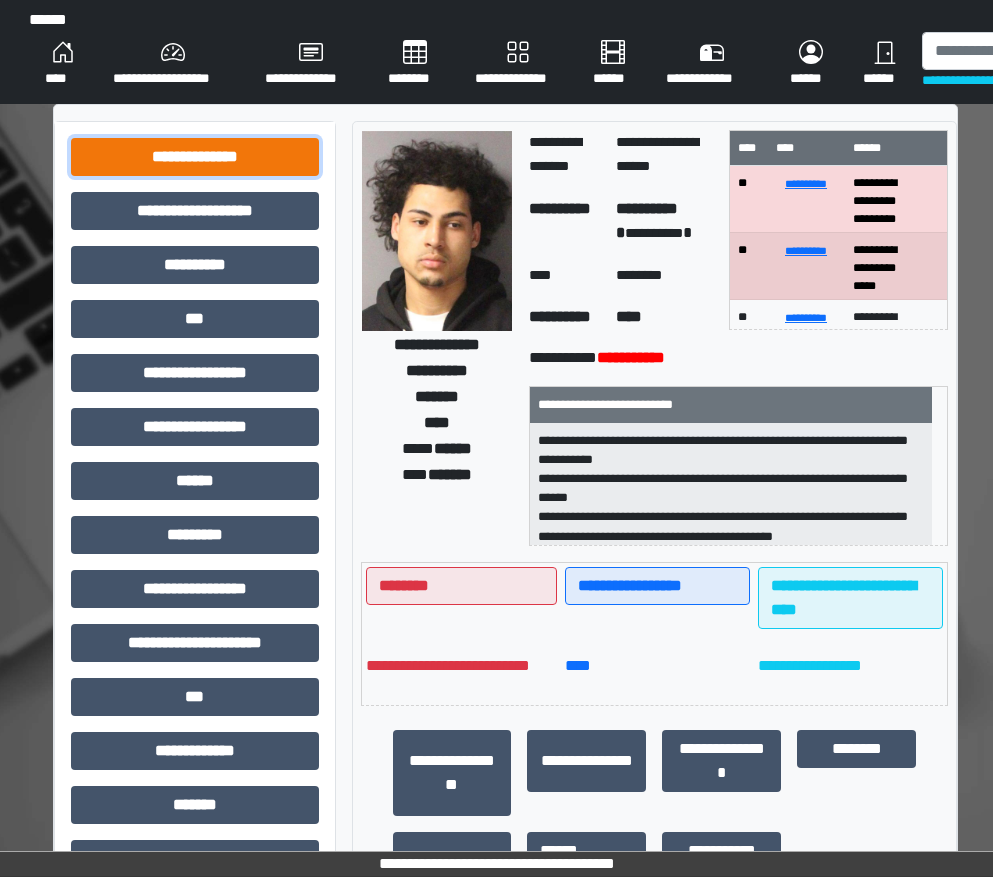 click on "**********" at bounding box center [195, 157] 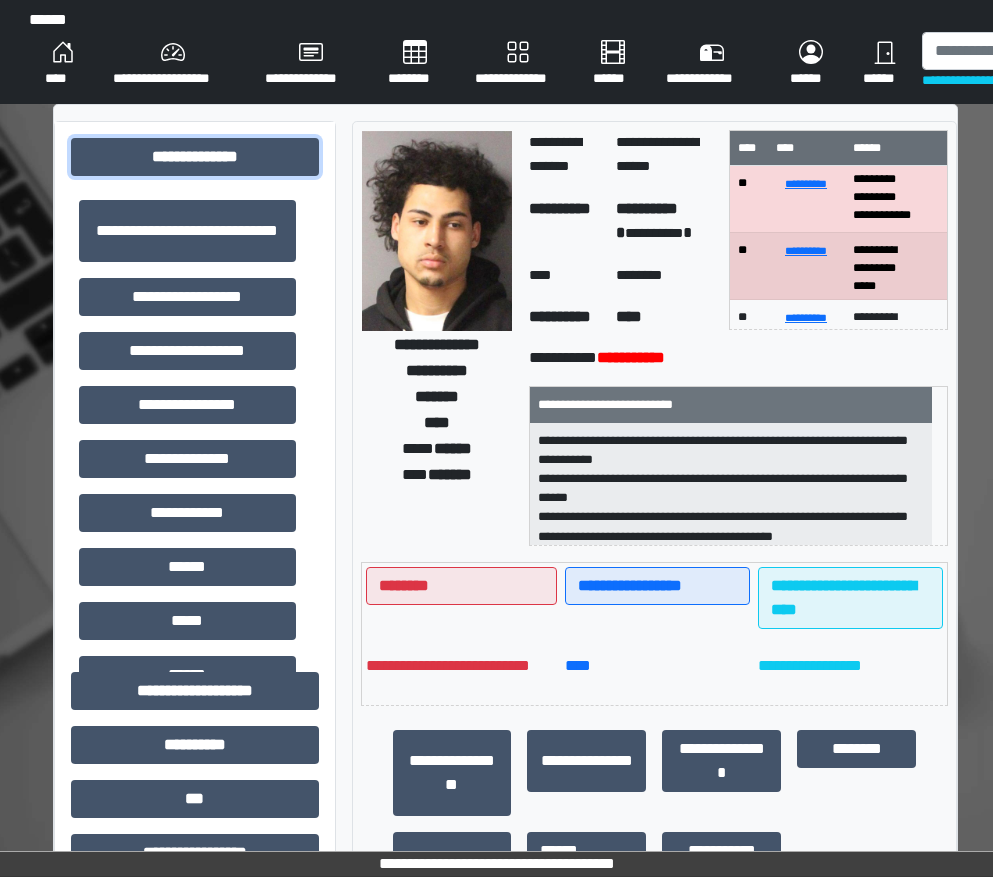 scroll, scrollTop: 55, scrollLeft: 0, axis: vertical 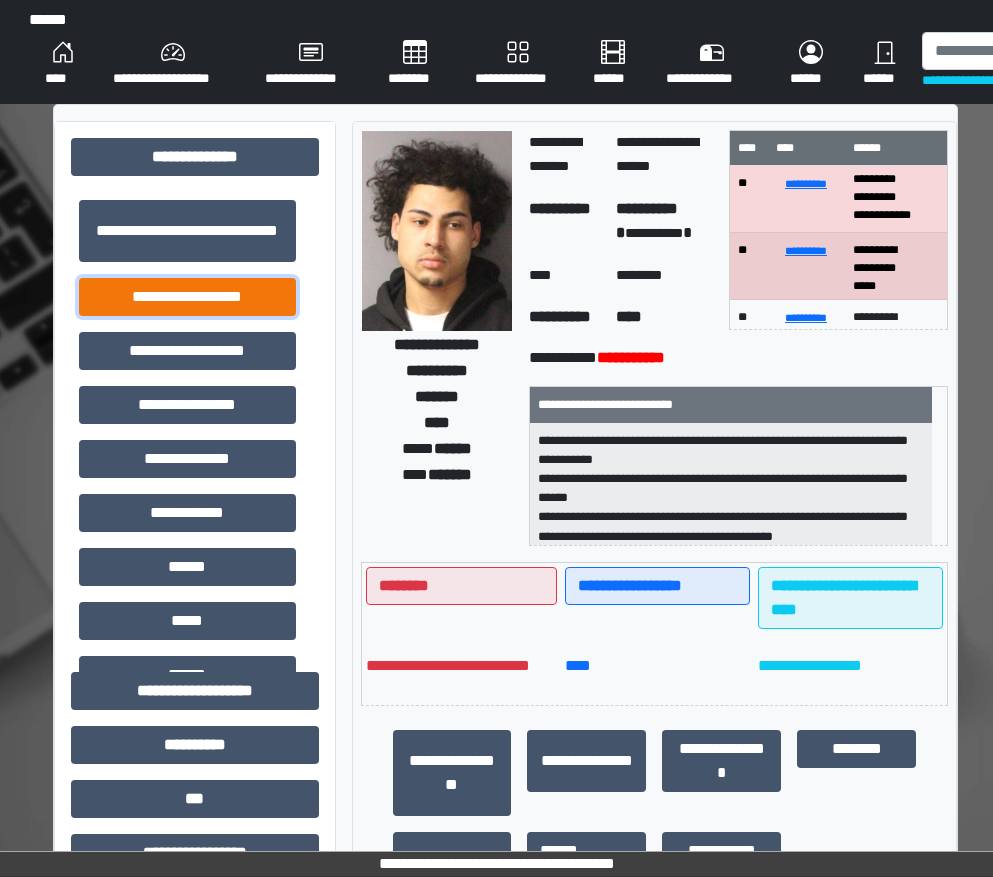 click on "**********" at bounding box center (187, 297) 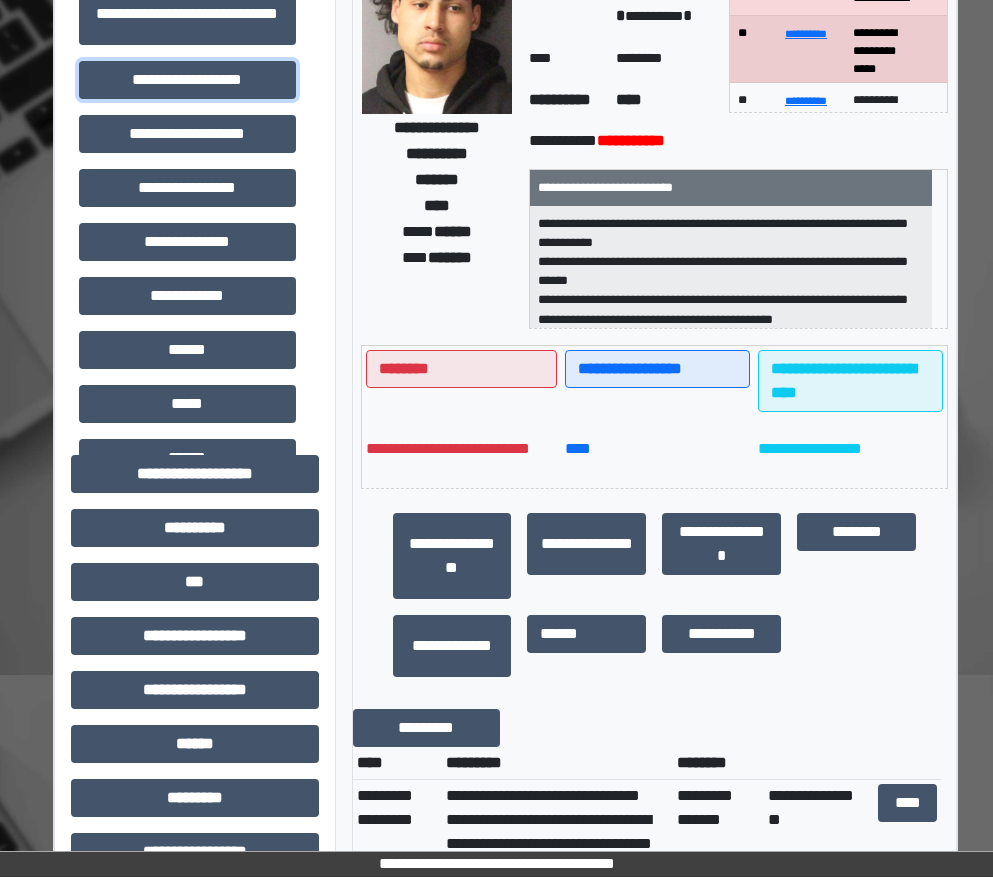 scroll, scrollTop: 200, scrollLeft: 0, axis: vertical 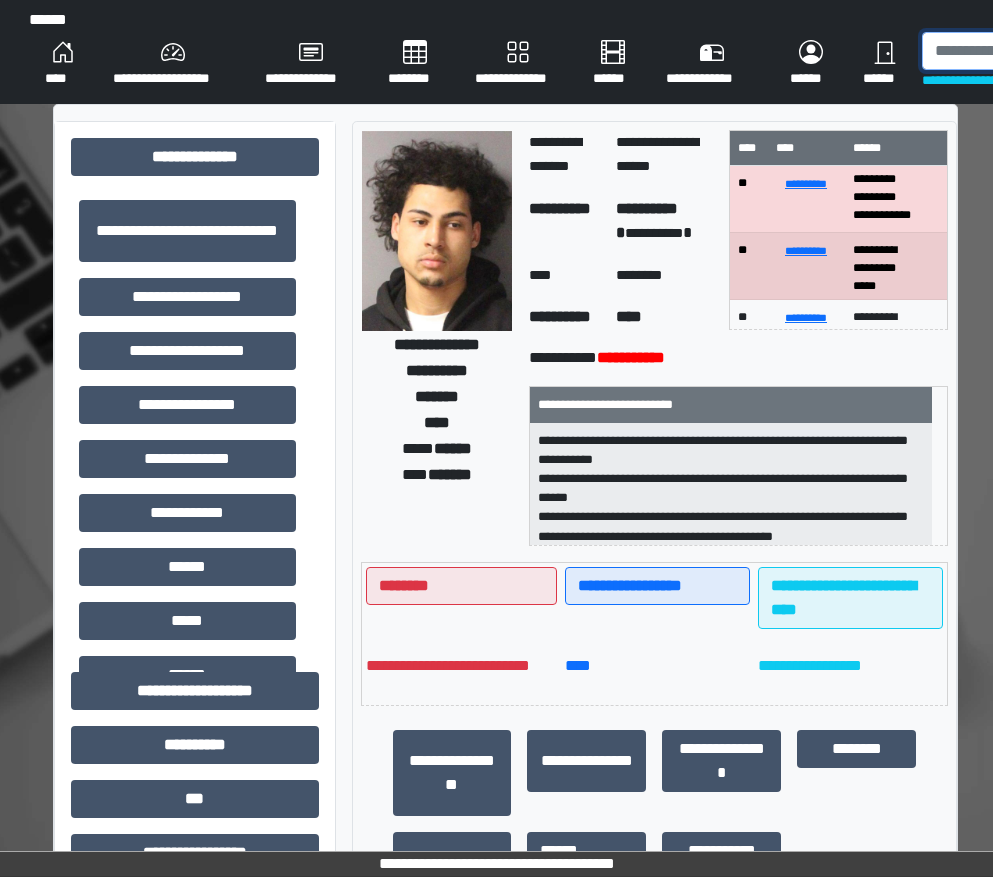 click at bounding box center (1025, 51) 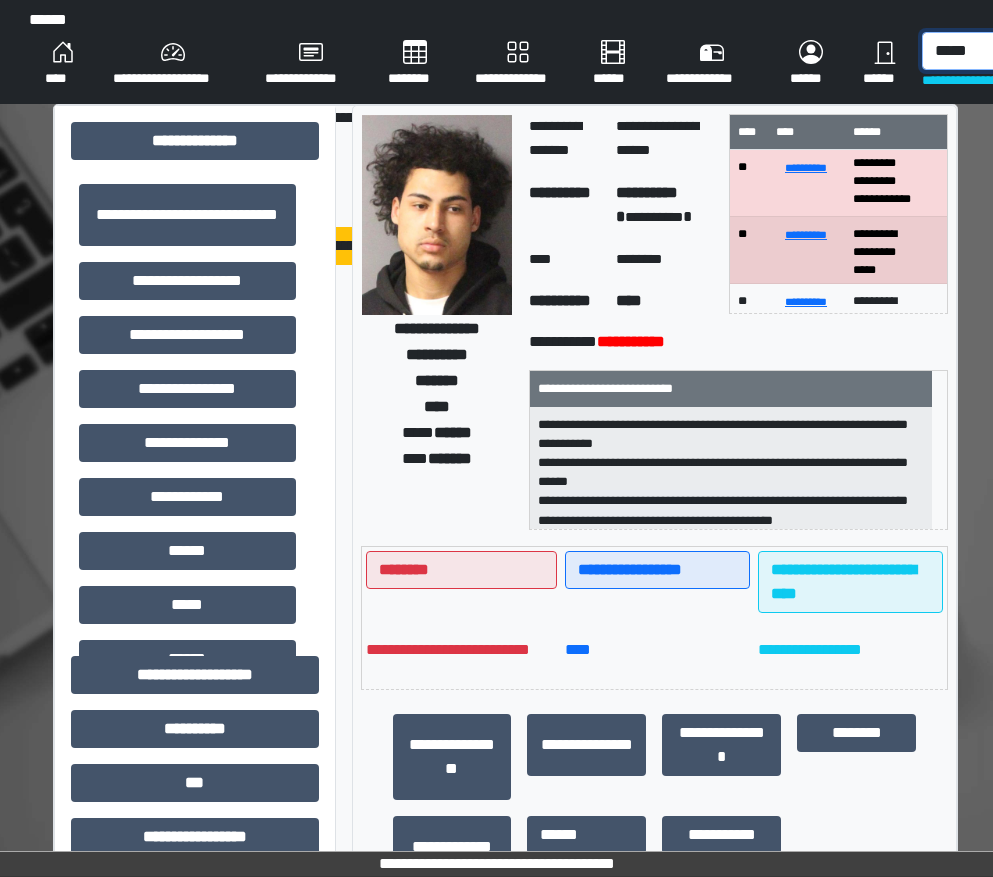 scroll, scrollTop: 55, scrollLeft: 0, axis: vertical 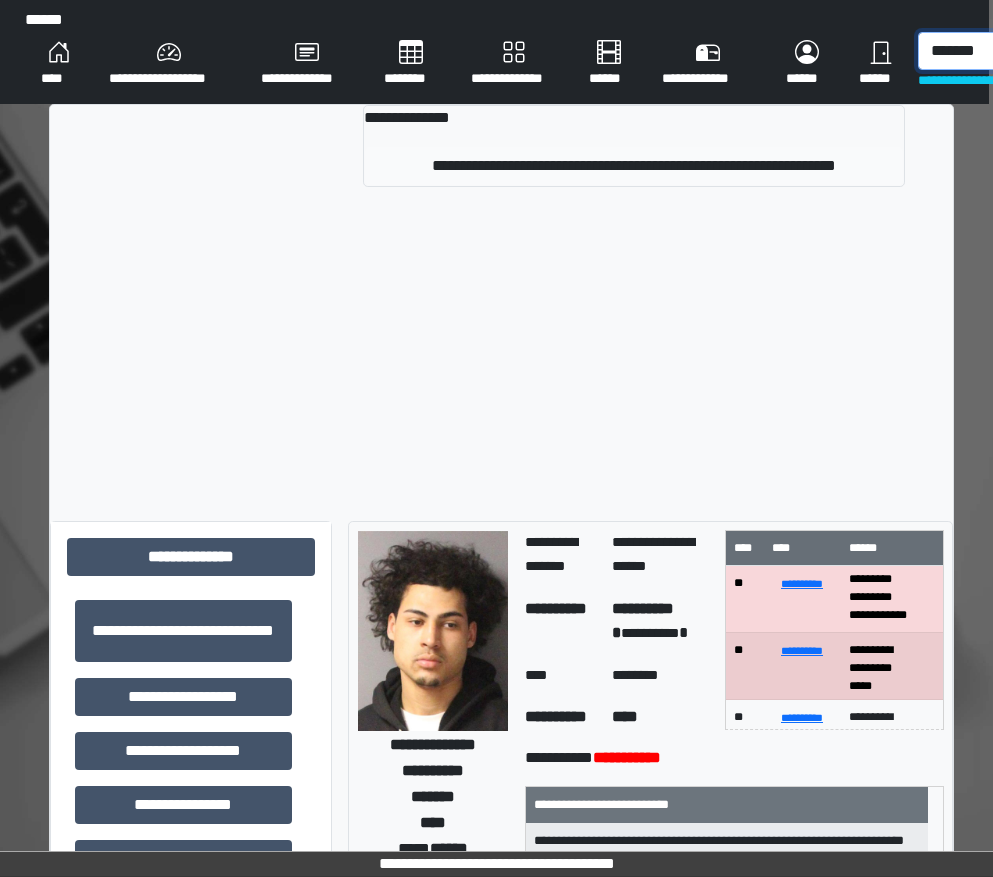 type on "*******" 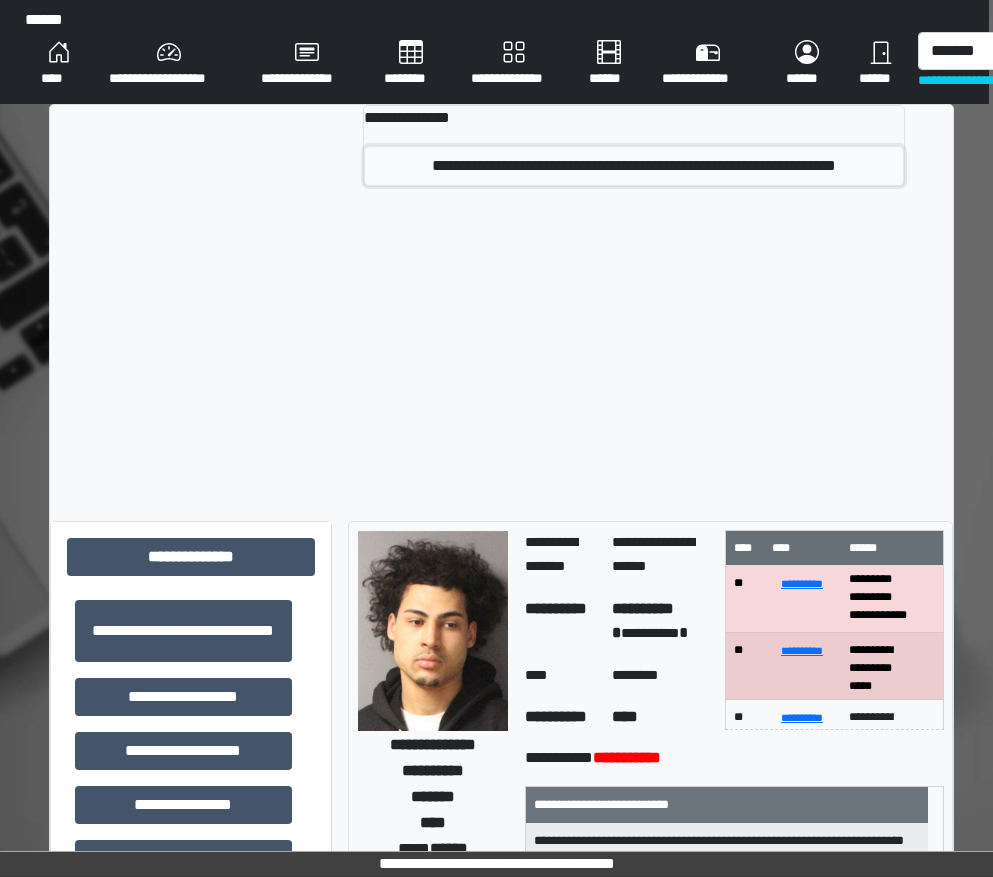 click on "**********" at bounding box center (634, 166) 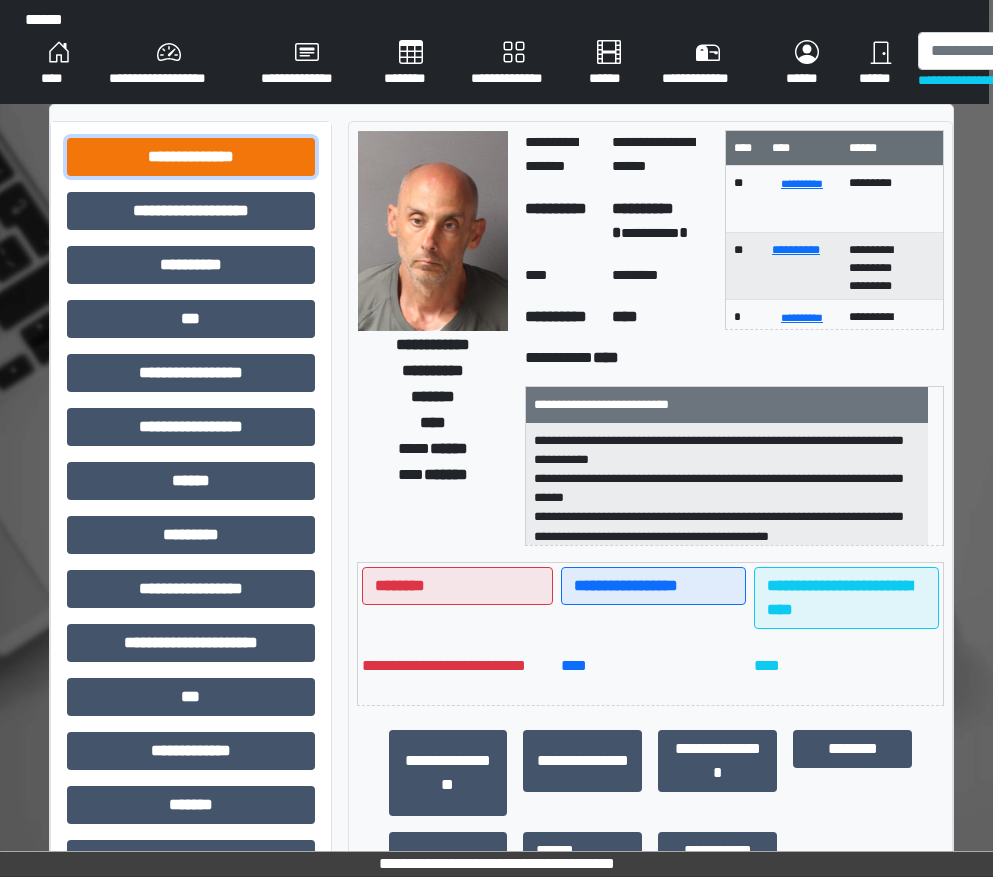 click on "**********" at bounding box center (191, 157) 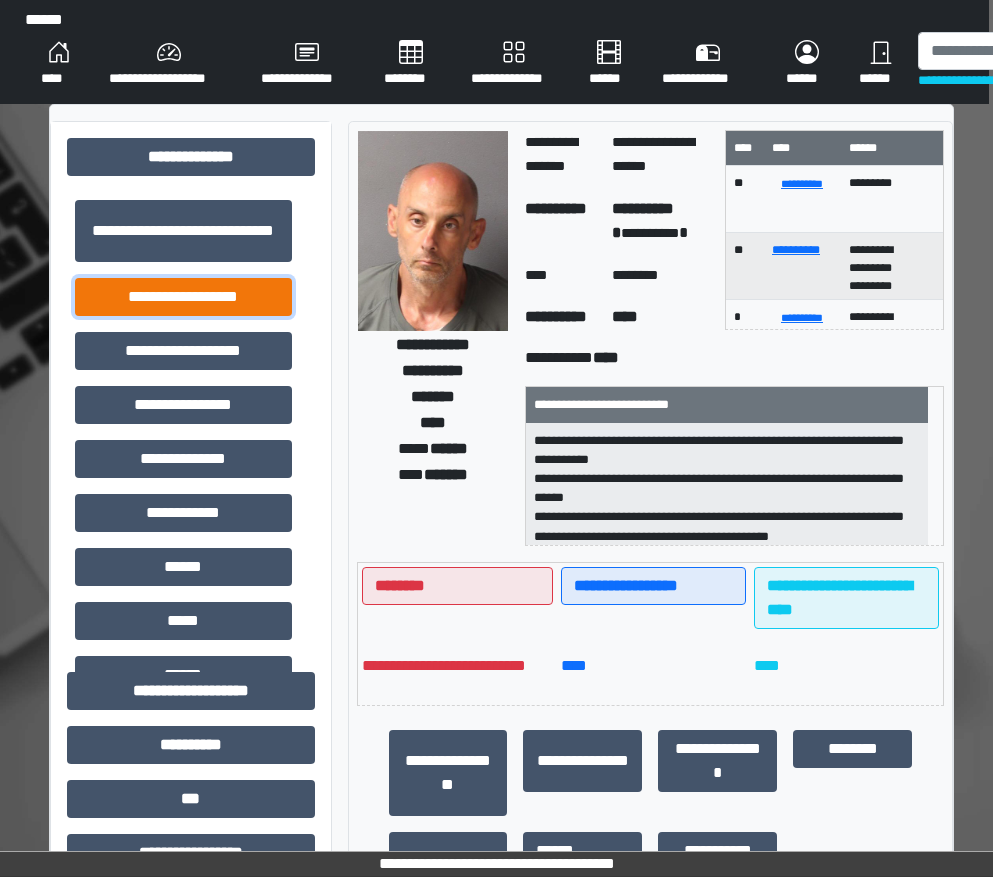 click on "**********" at bounding box center (183, 297) 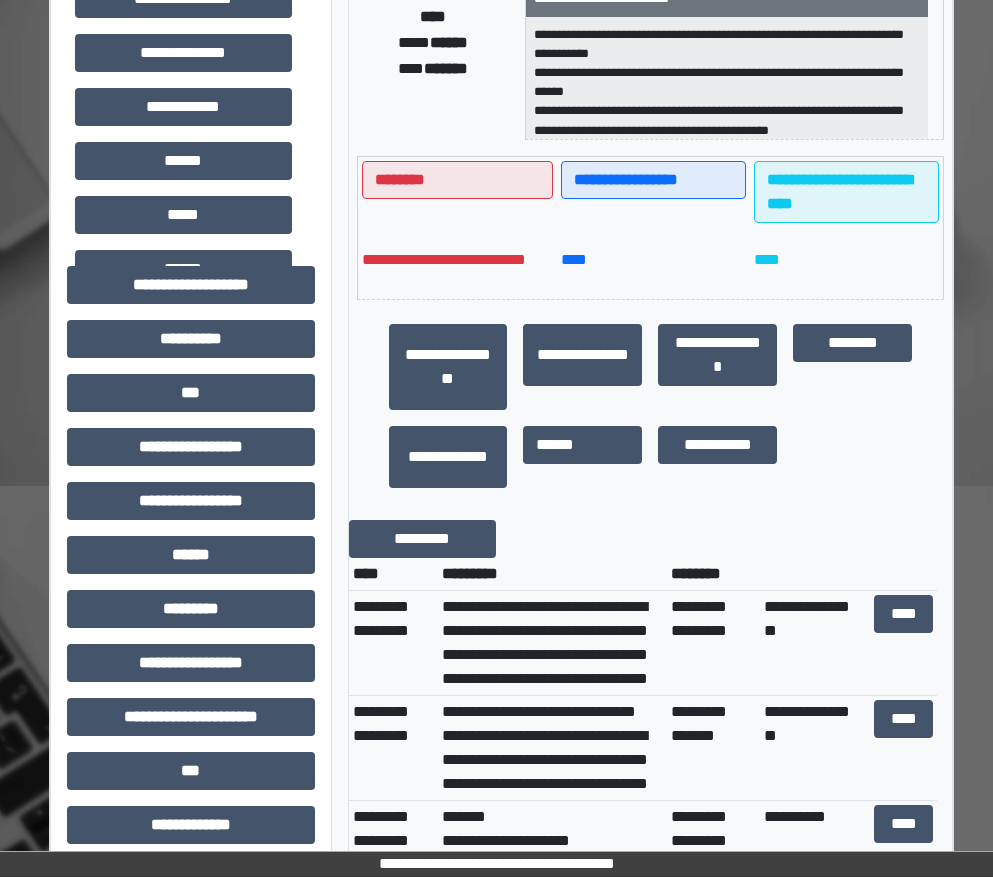 scroll, scrollTop: 500, scrollLeft: 4, axis: both 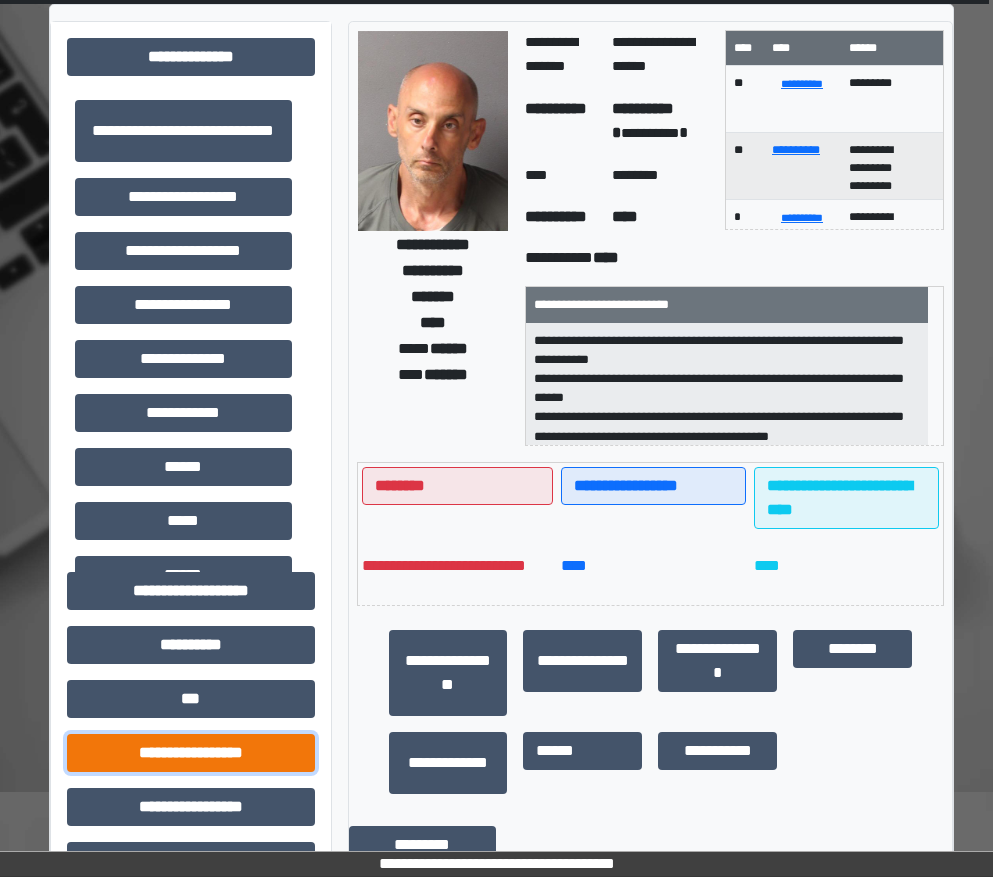 click on "**********" at bounding box center (191, 753) 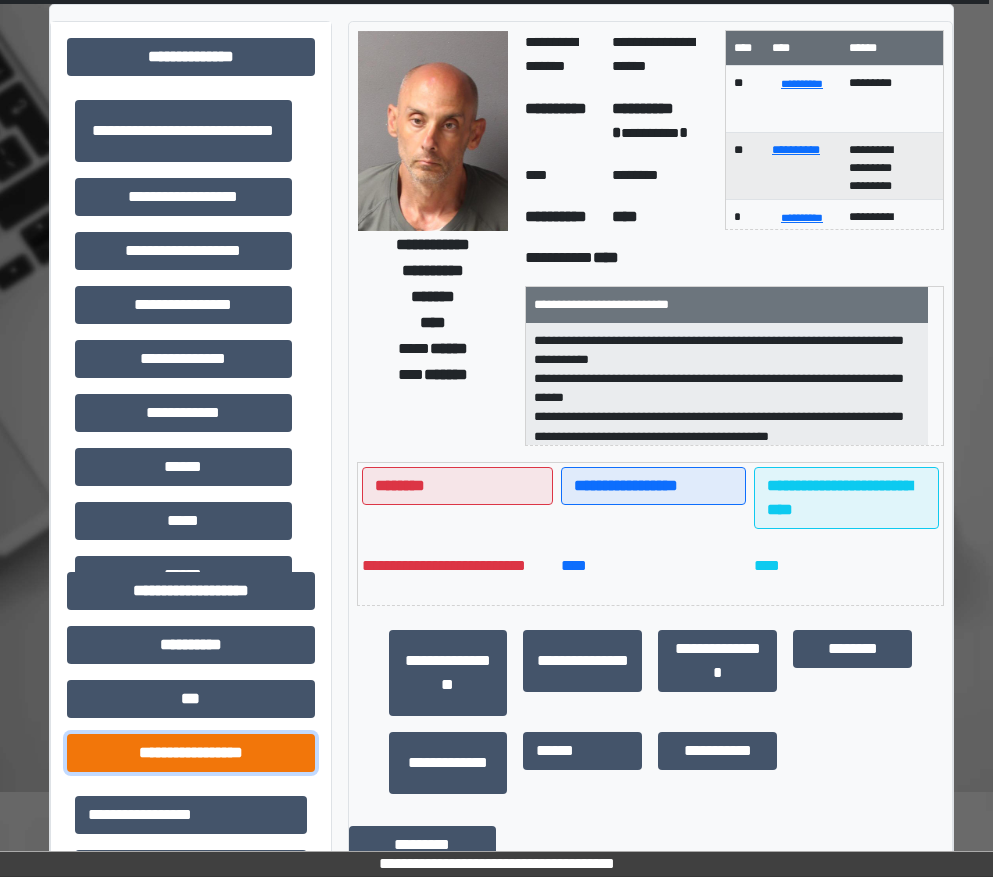 scroll, scrollTop: 300, scrollLeft: 4, axis: both 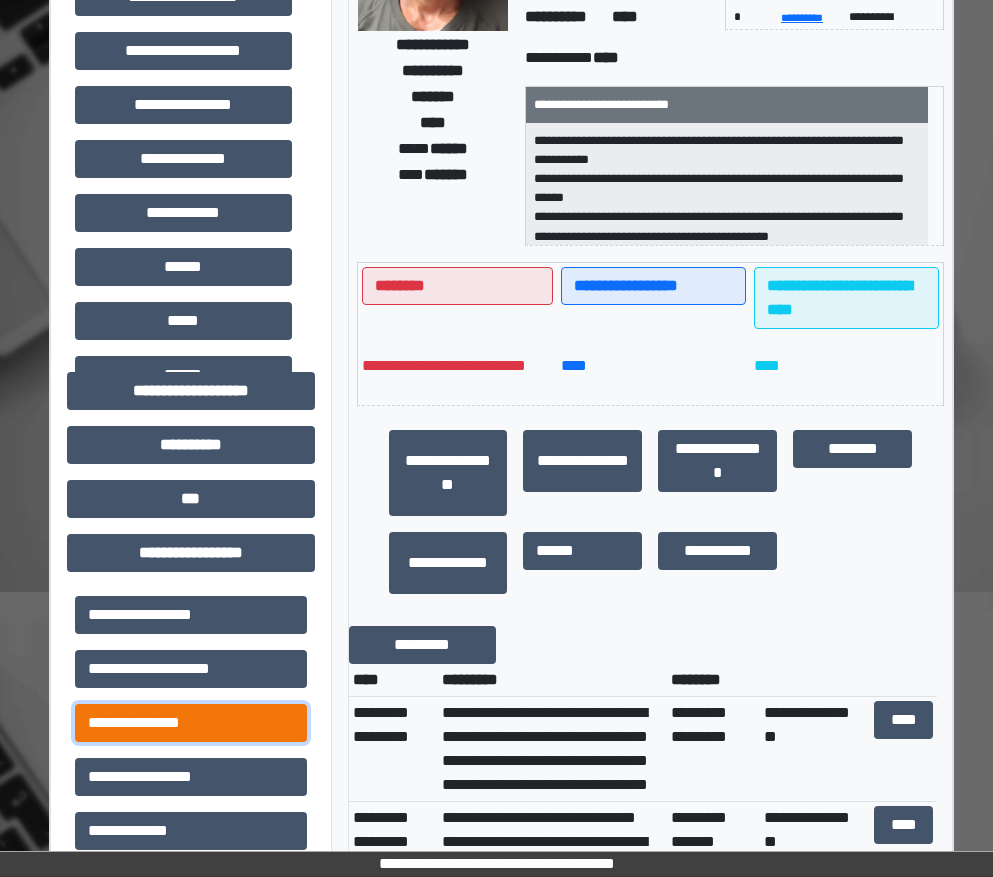 click on "**********" at bounding box center (191, 723) 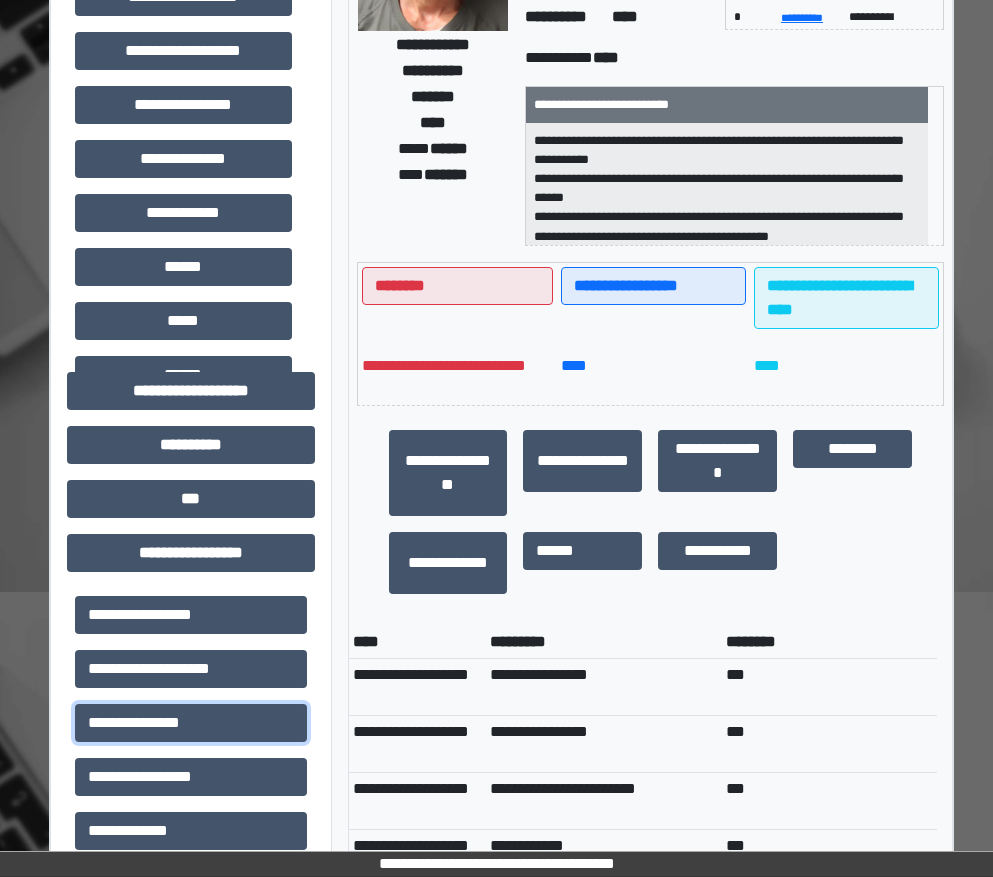 scroll, scrollTop: 0, scrollLeft: 4, axis: horizontal 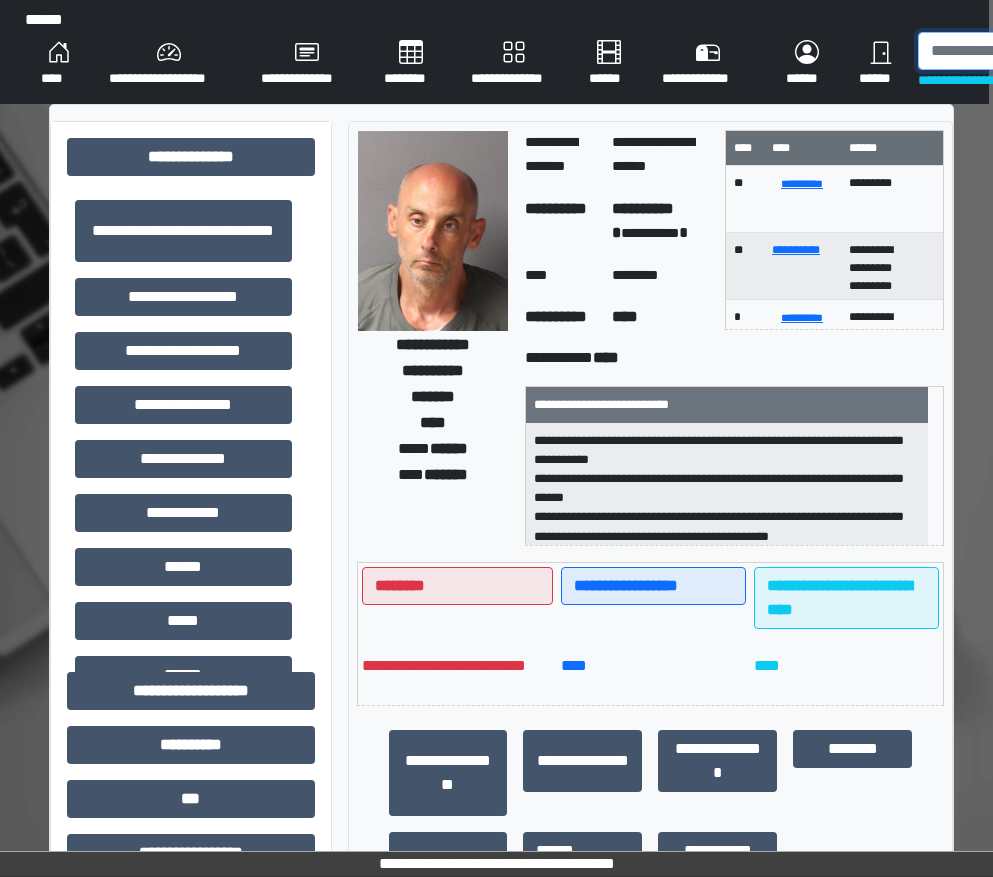 click at bounding box center (1021, 51) 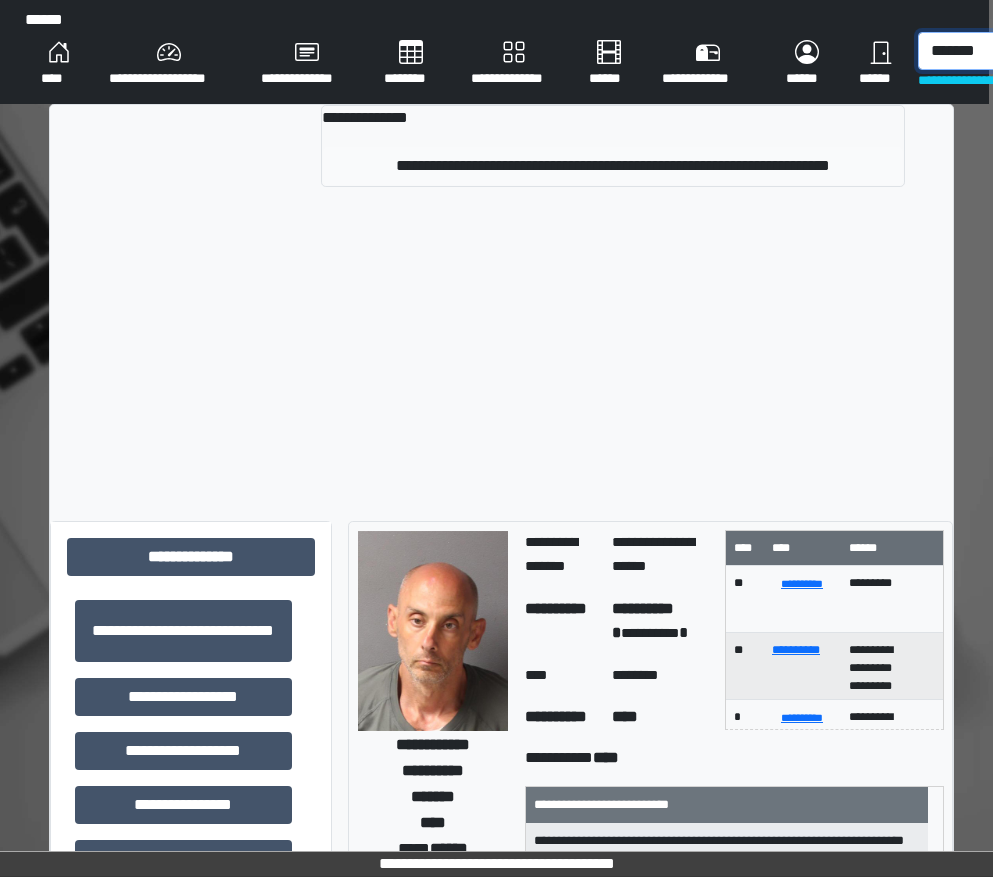 type on "*******" 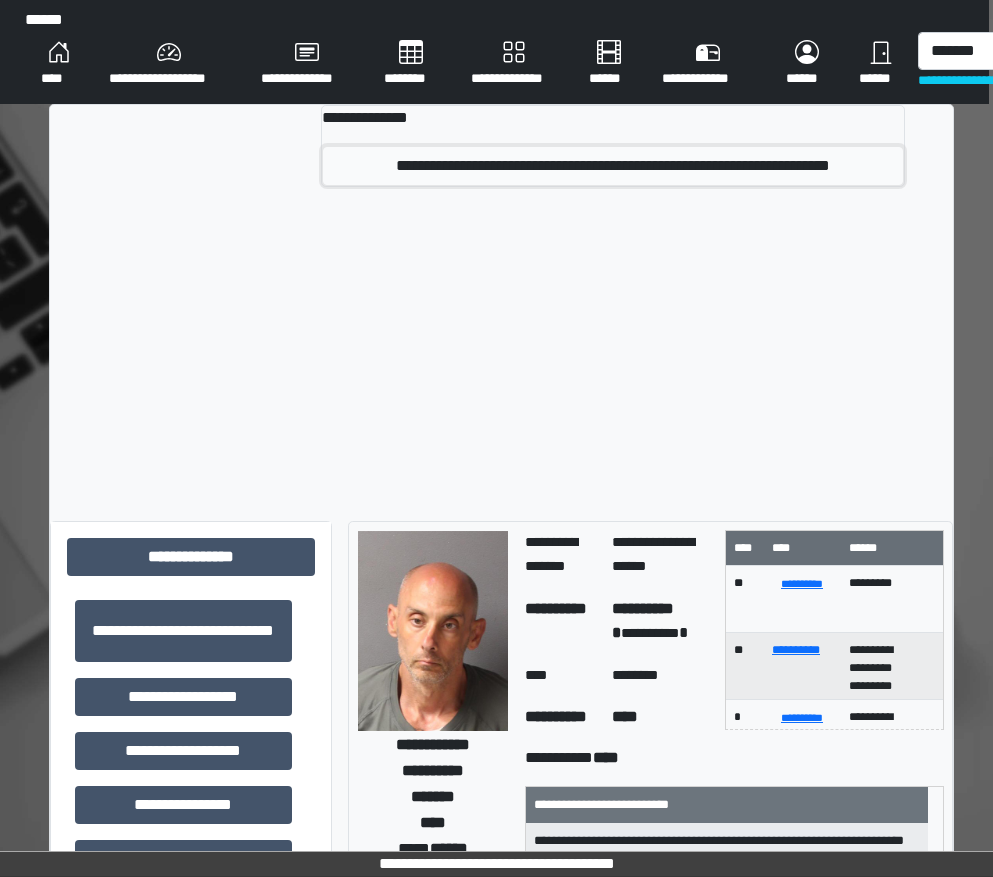 click on "**********" at bounding box center [613, 166] 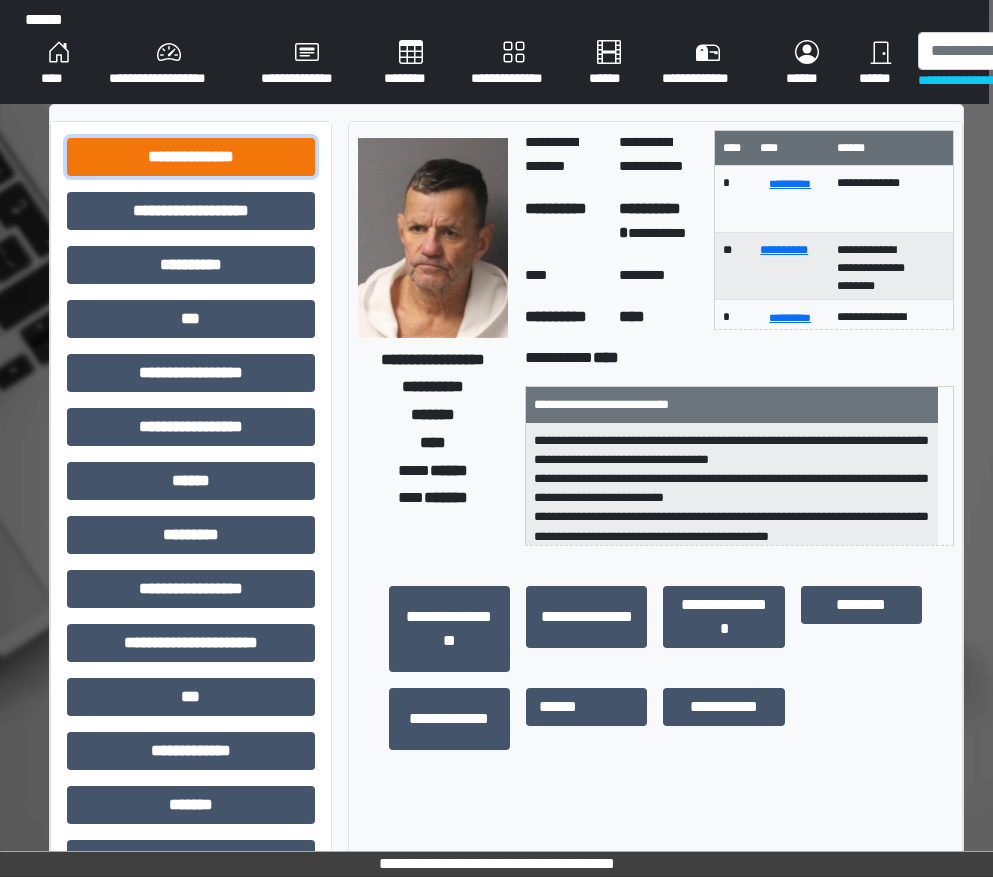 click on "**********" at bounding box center [191, 157] 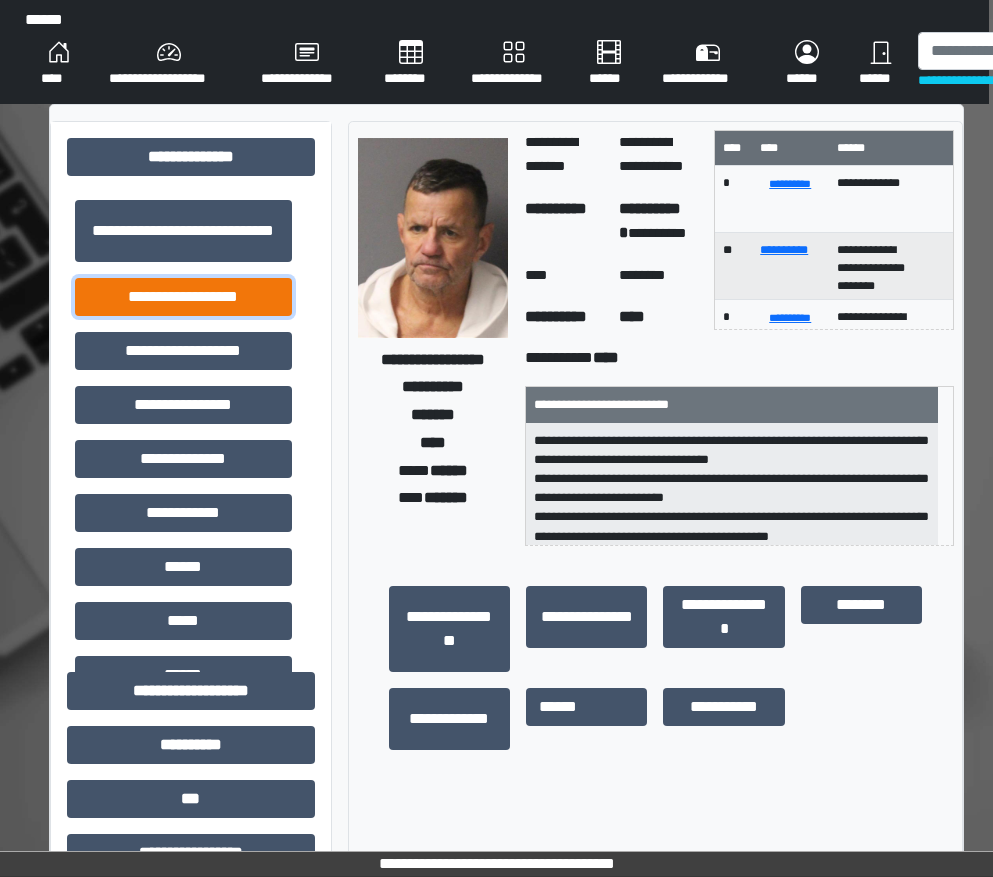 click on "**********" at bounding box center [183, 297] 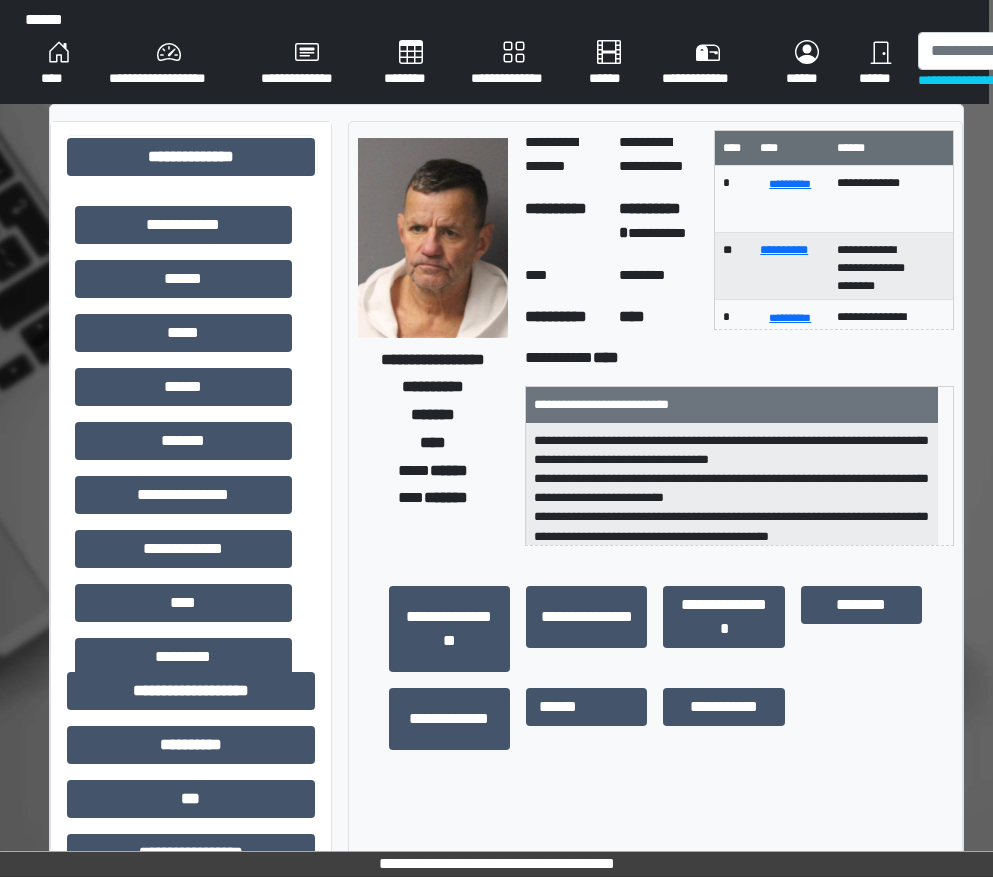 scroll, scrollTop: 300, scrollLeft: 0, axis: vertical 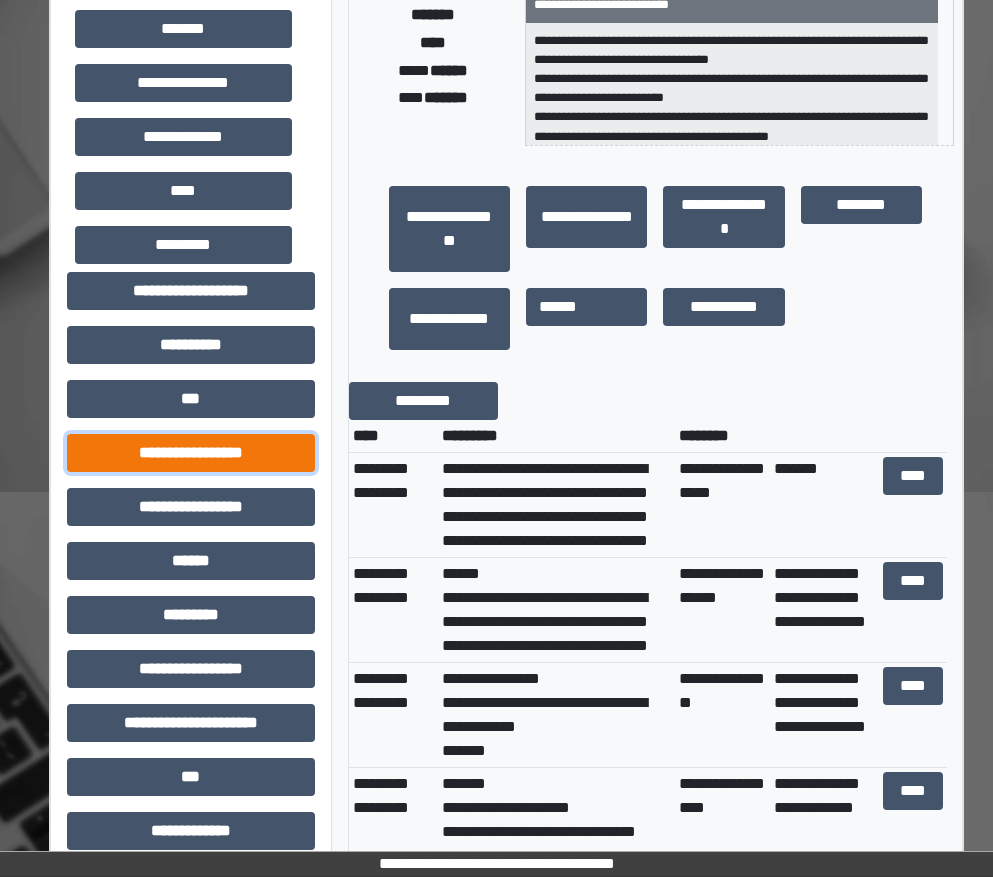 click on "**********" at bounding box center [191, 453] 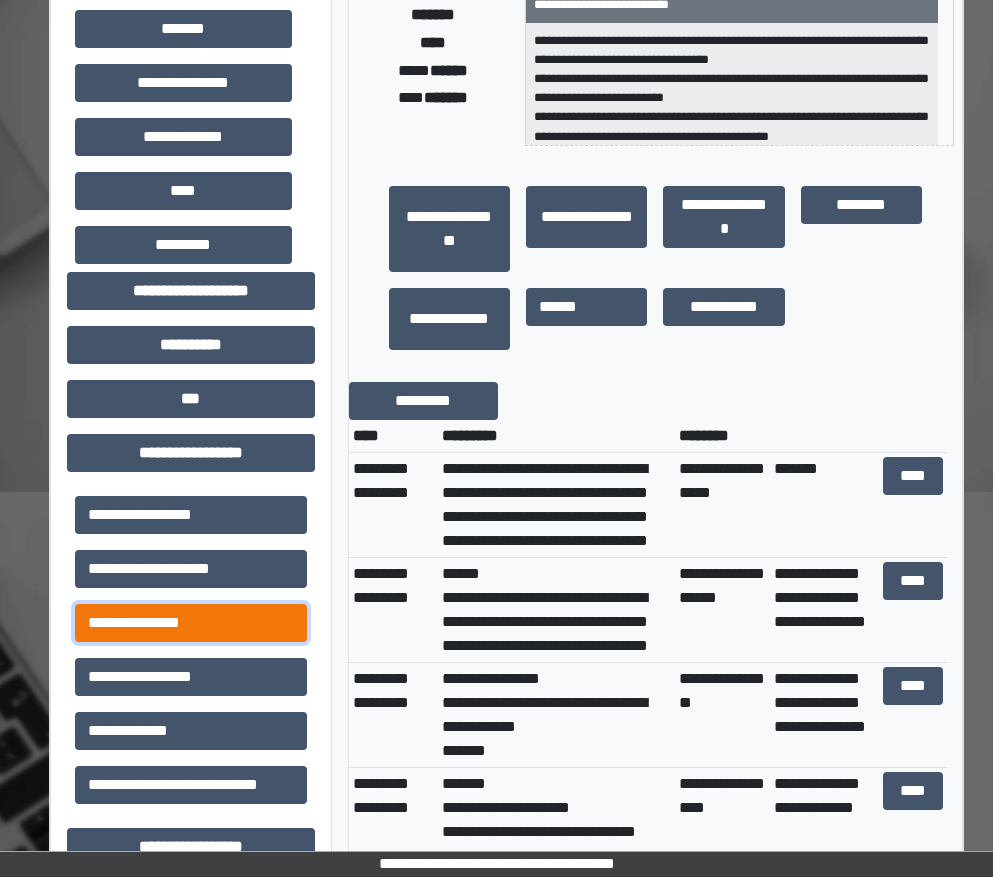 click on "**********" at bounding box center [191, 623] 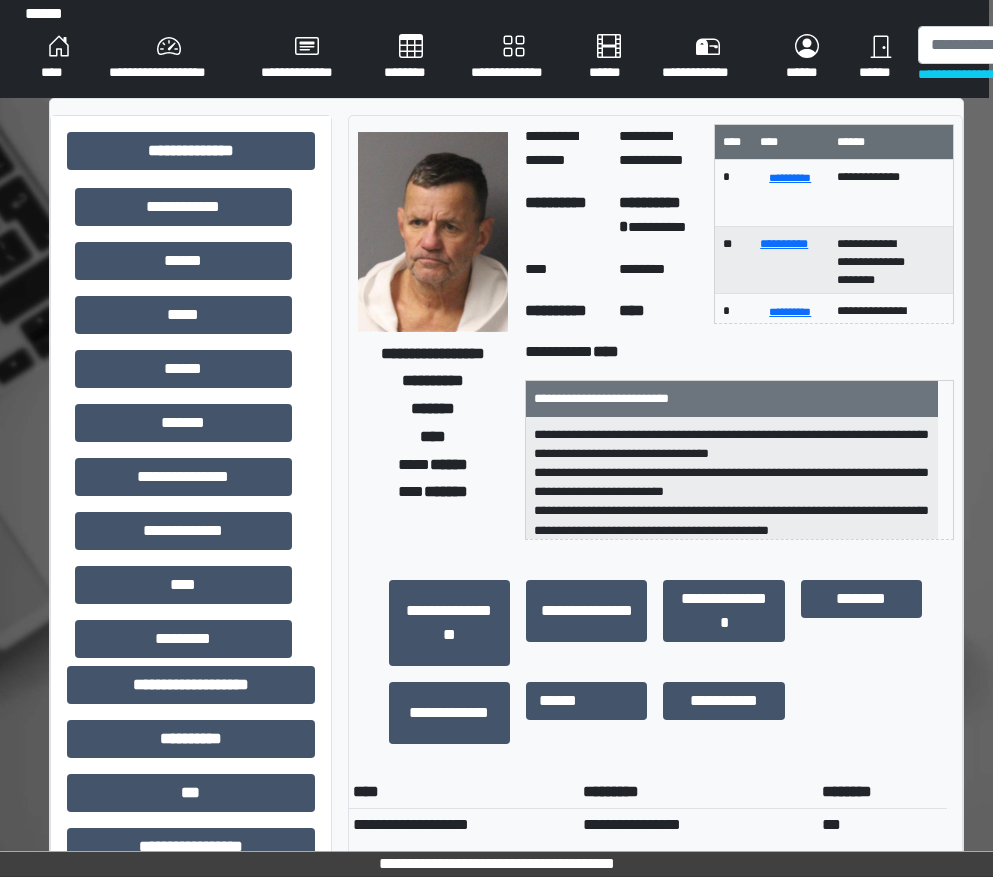 scroll, scrollTop: 0, scrollLeft: 4, axis: horizontal 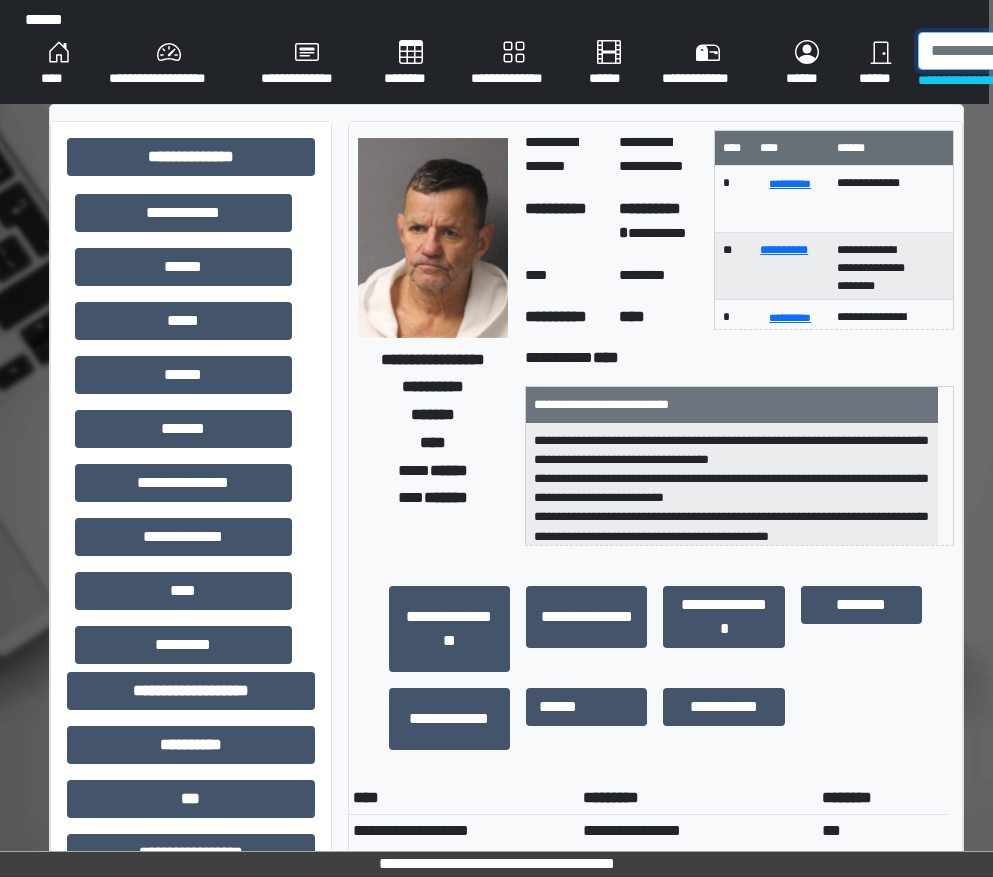 click at bounding box center [1021, 51] 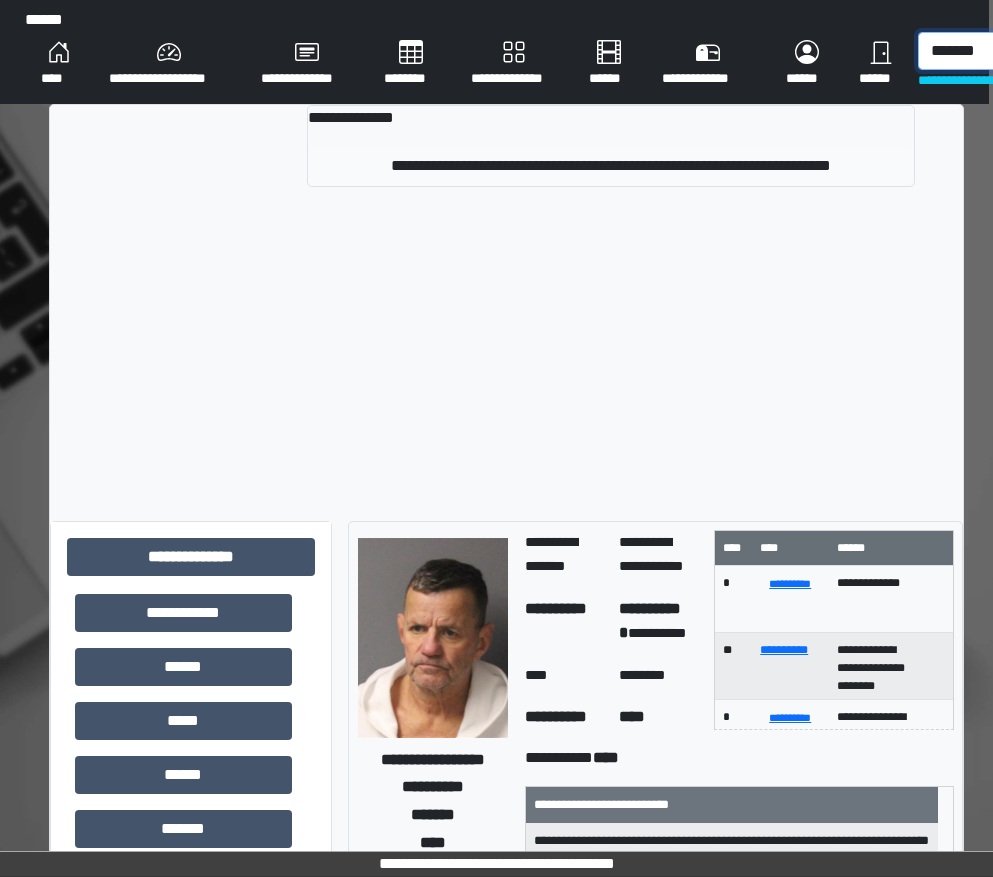 type on "*******" 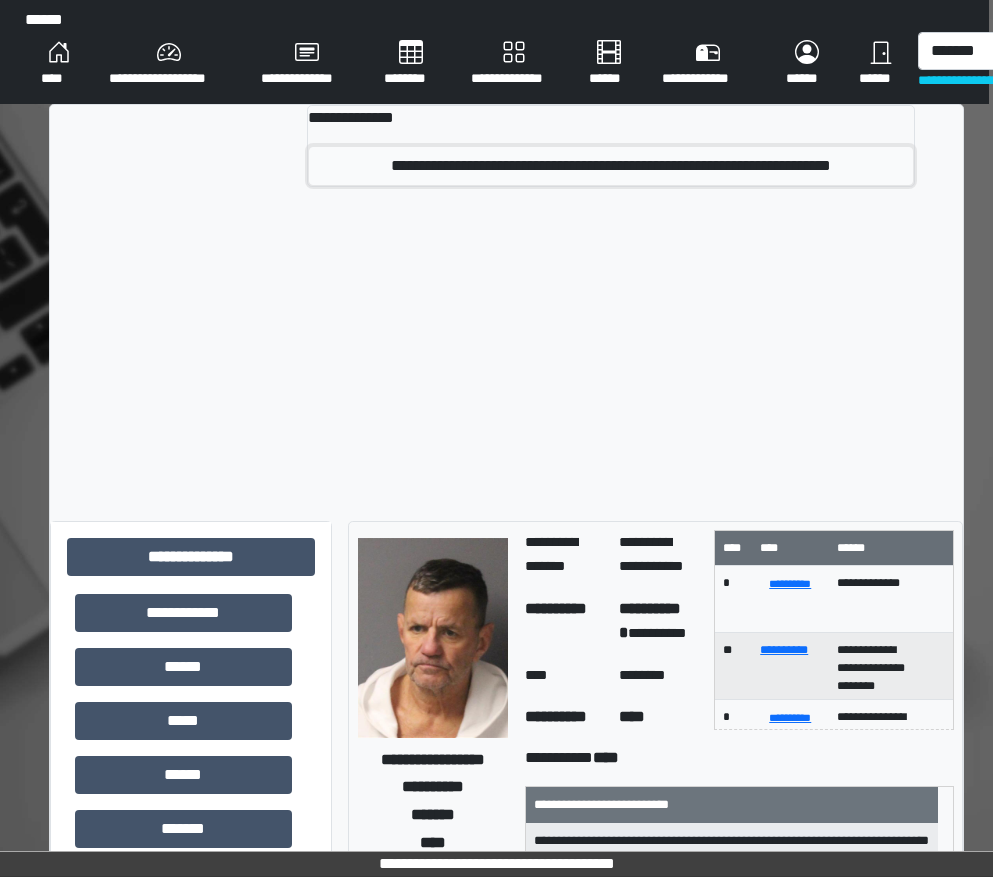 click on "**********" at bounding box center [611, 166] 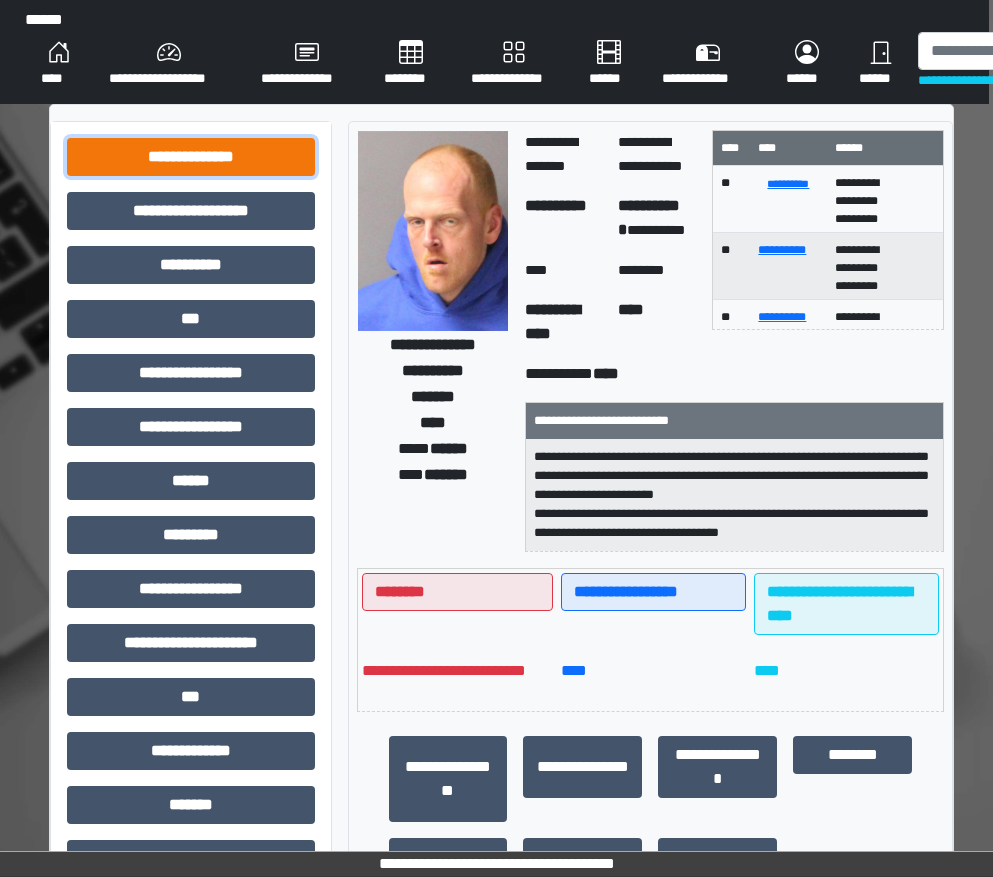 click on "**********" at bounding box center (191, 157) 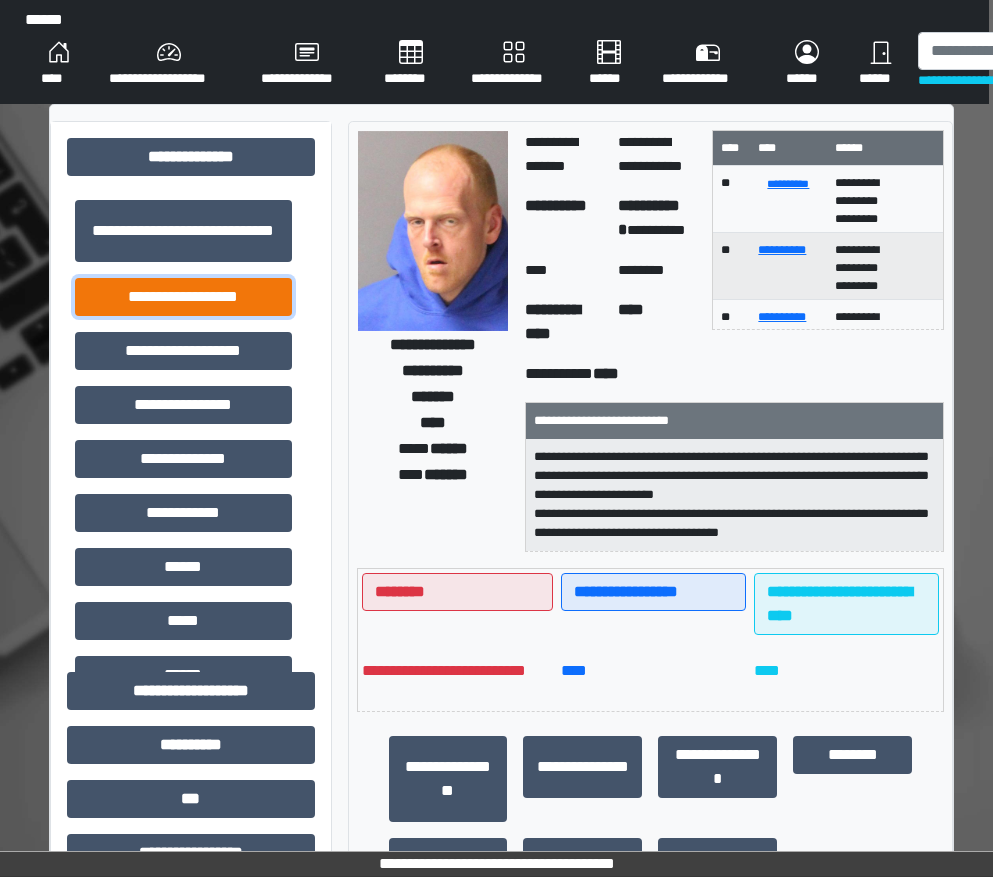 click on "**********" at bounding box center [183, 297] 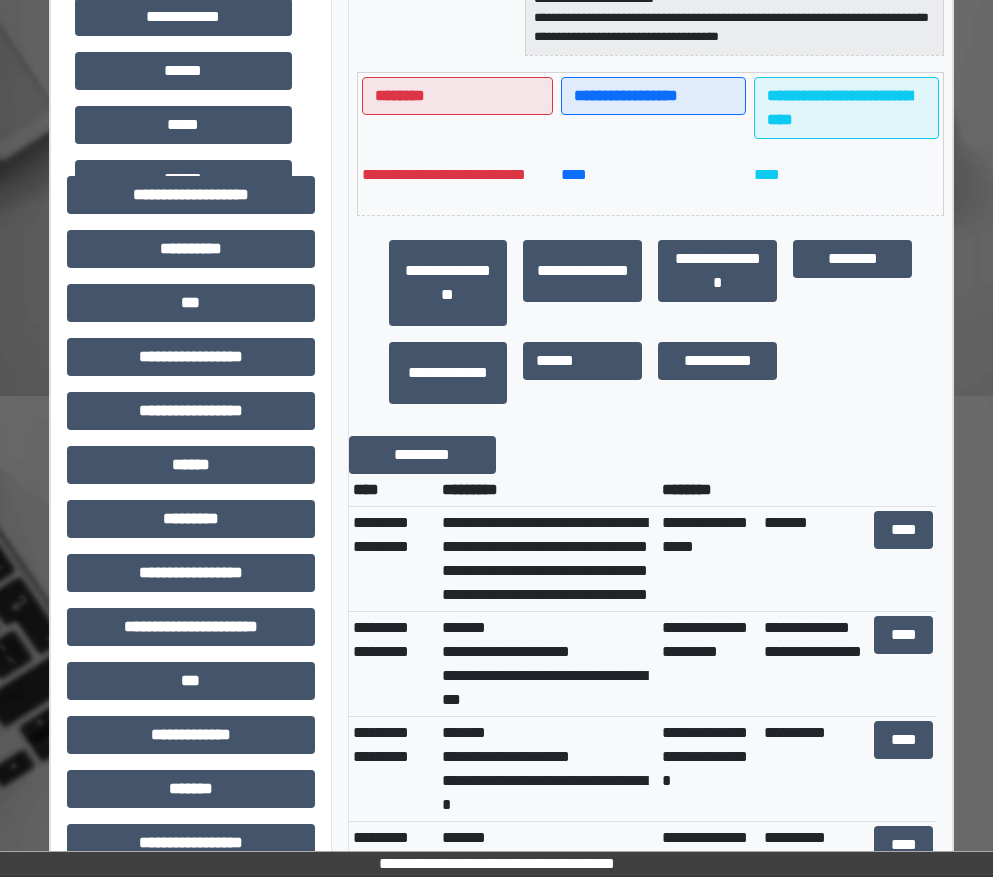 scroll, scrollTop: 500, scrollLeft: 4, axis: both 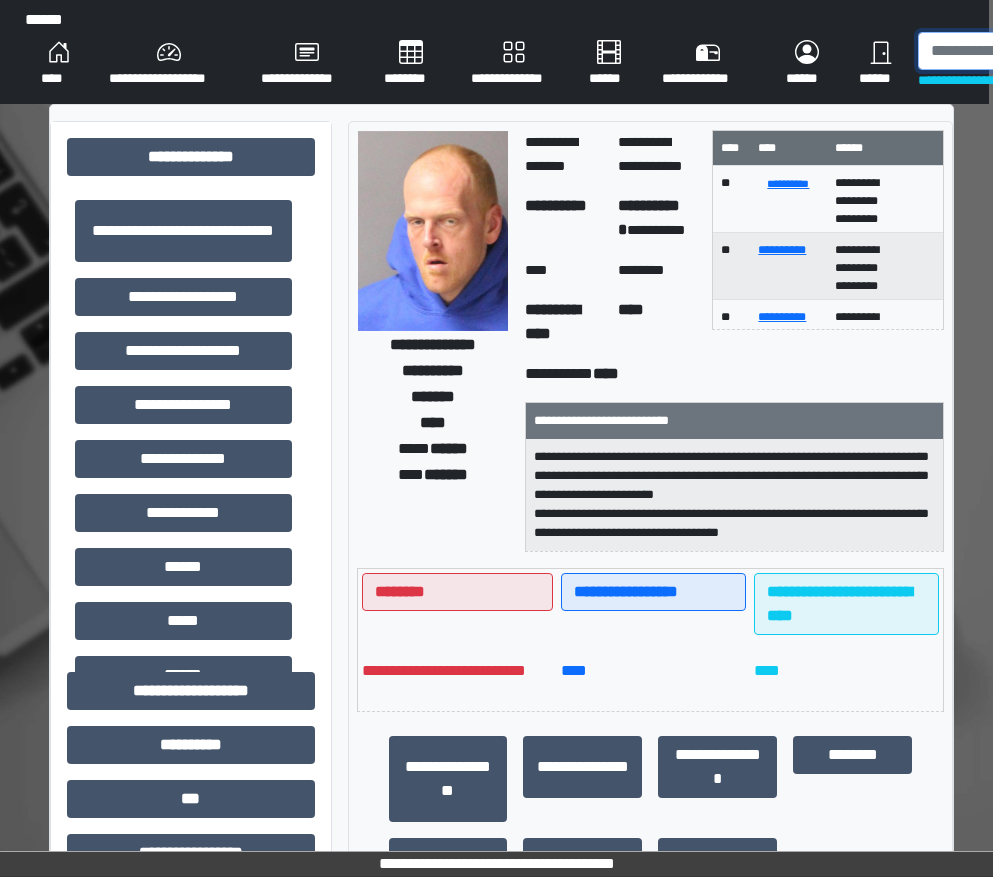 click at bounding box center (1021, 51) 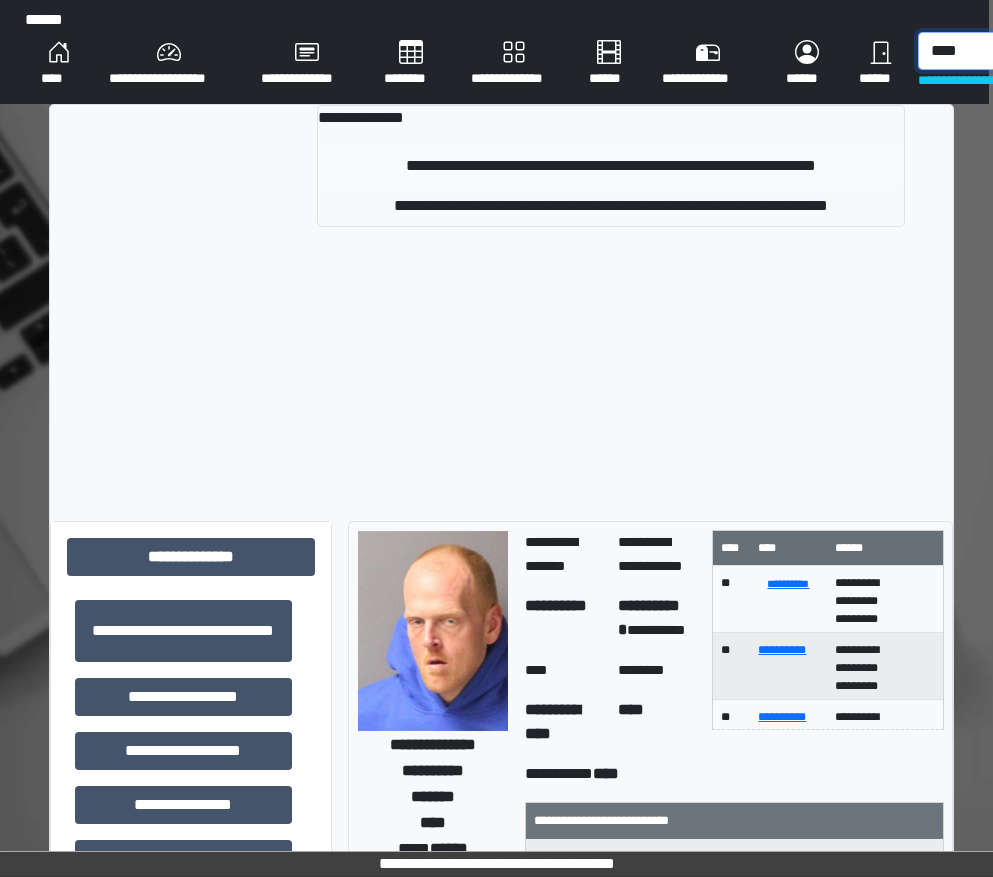 type on "****" 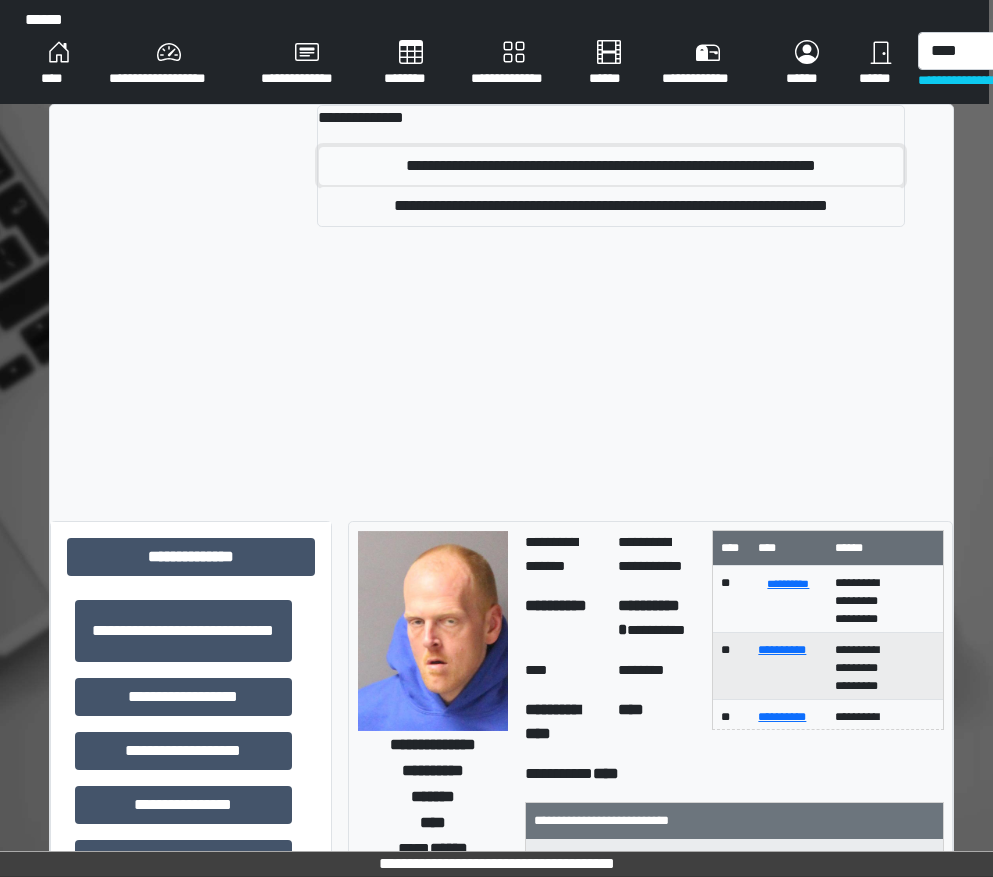 click on "**********" at bounding box center [611, 166] 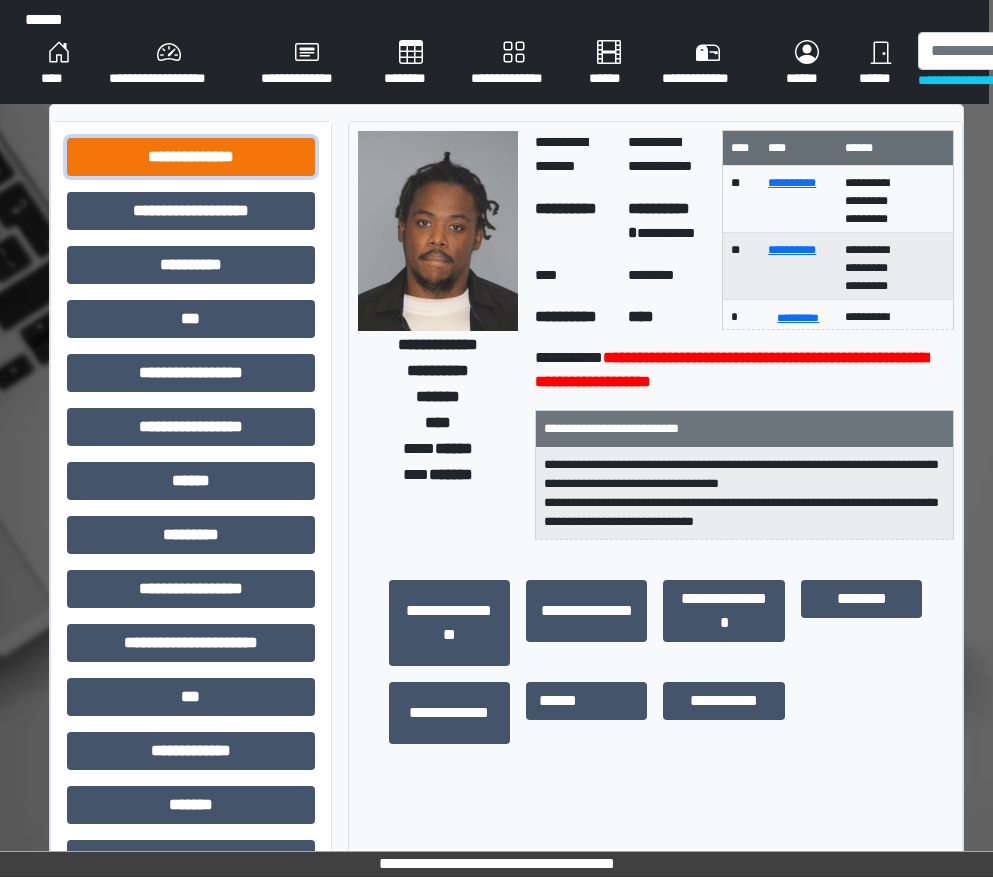 click on "**********" at bounding box center [191, 157] 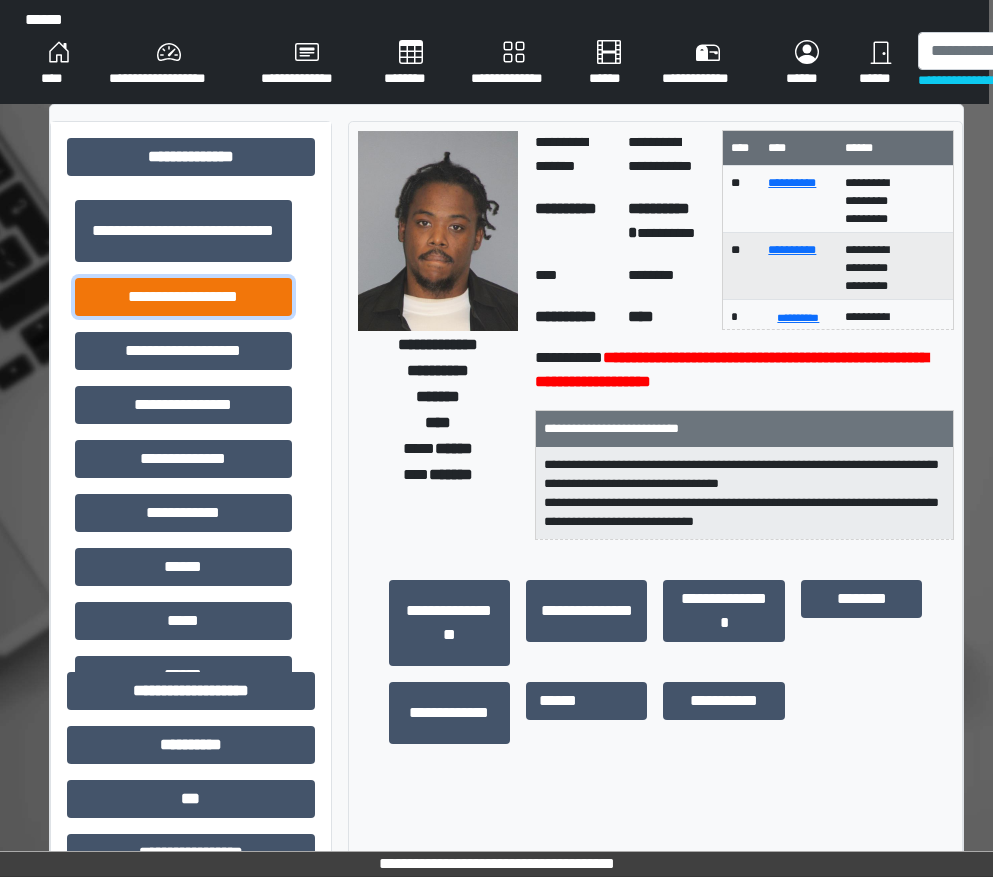 click on "**********" at bounding box center (183, 297) 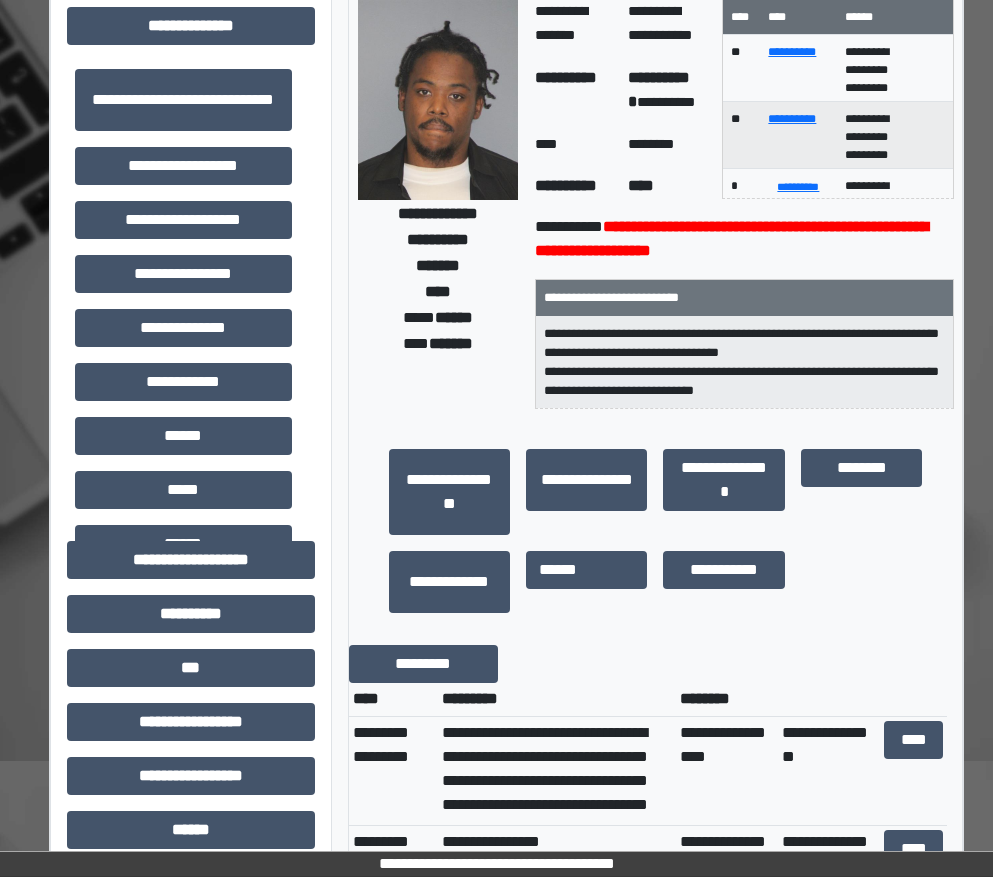 scroll, scrollTop: 0, scrollLeft: 4, axis: horizontal 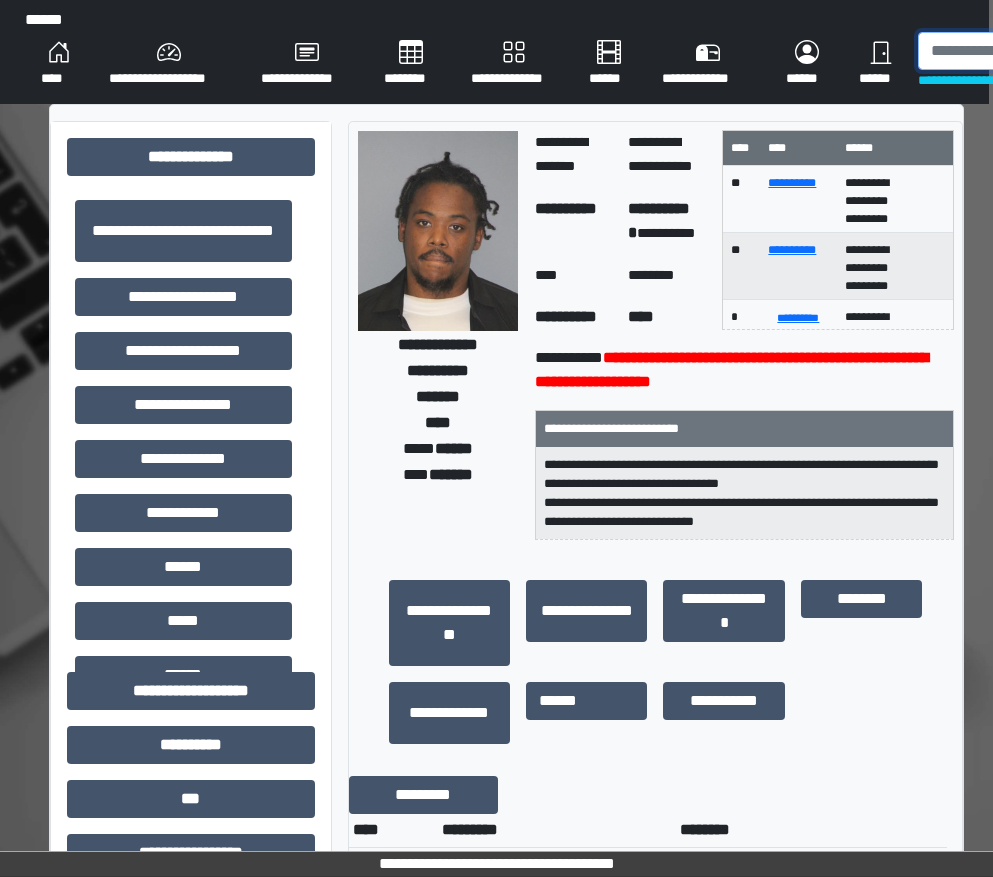 click at bounding box center [1021, 51] 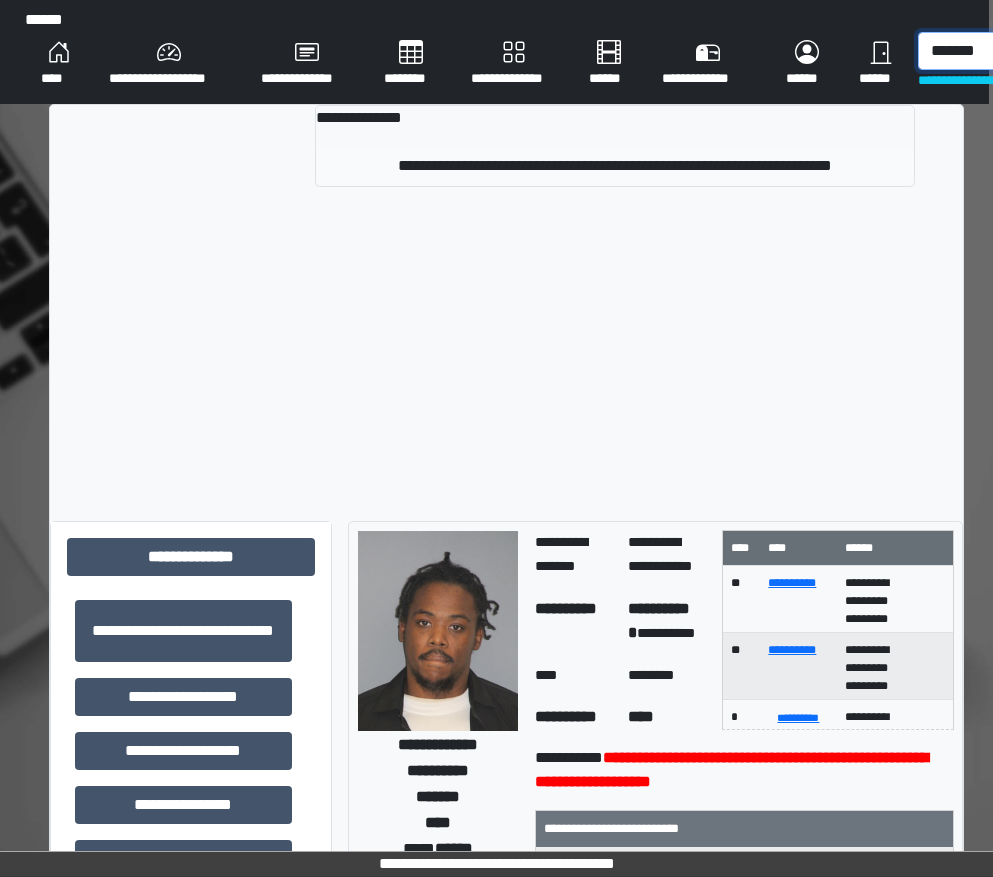 type on "*******" 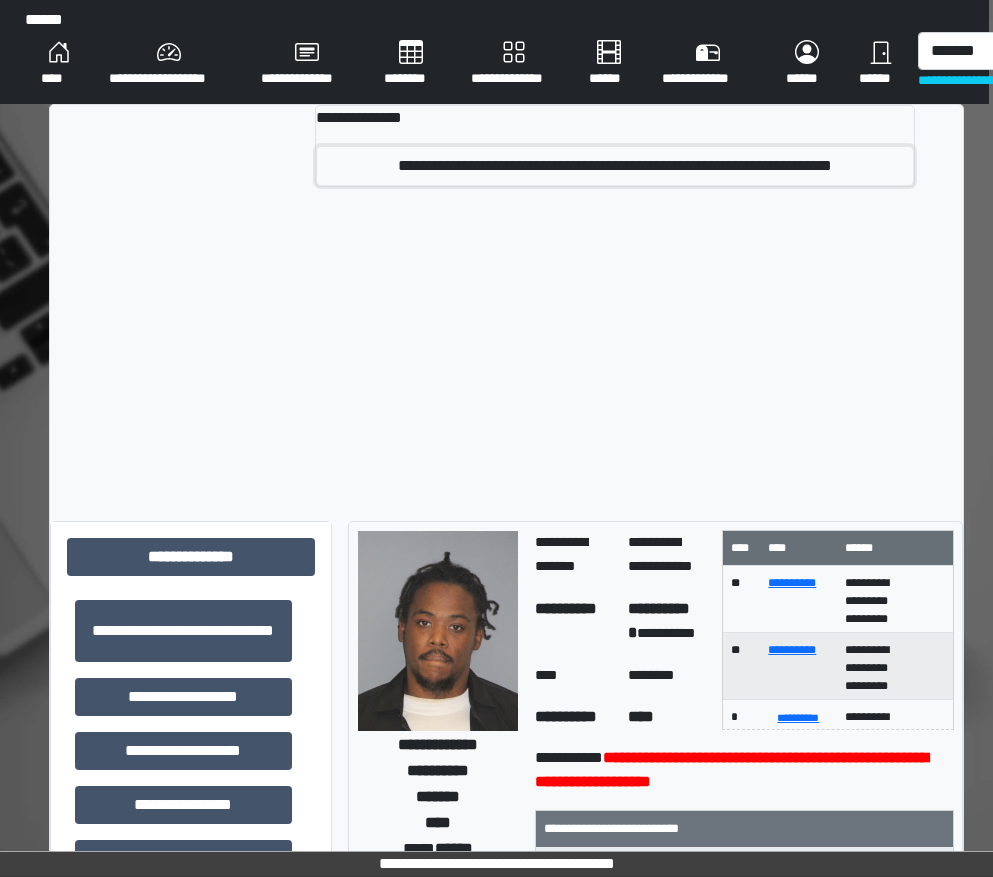 click on "**********" at bounding box center (615, 166) 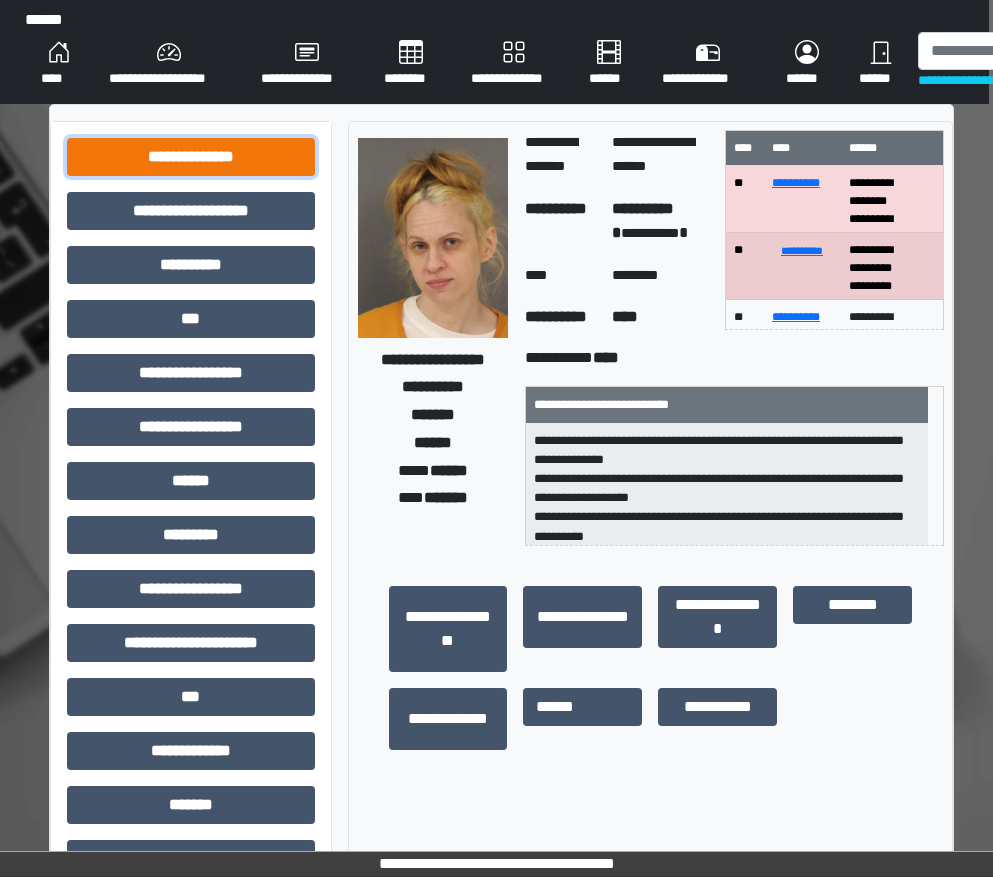 click on "**********" at bounding box center [191, 157] 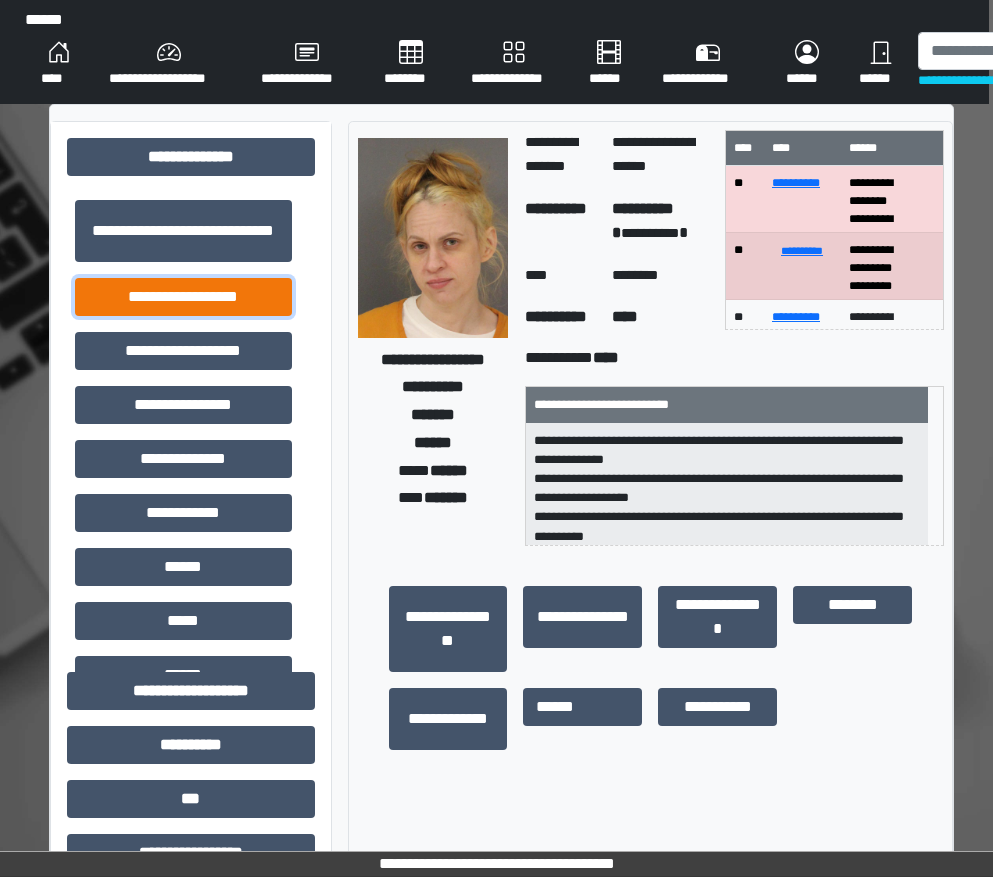 click on "**********" at bounding box center [183, 297] 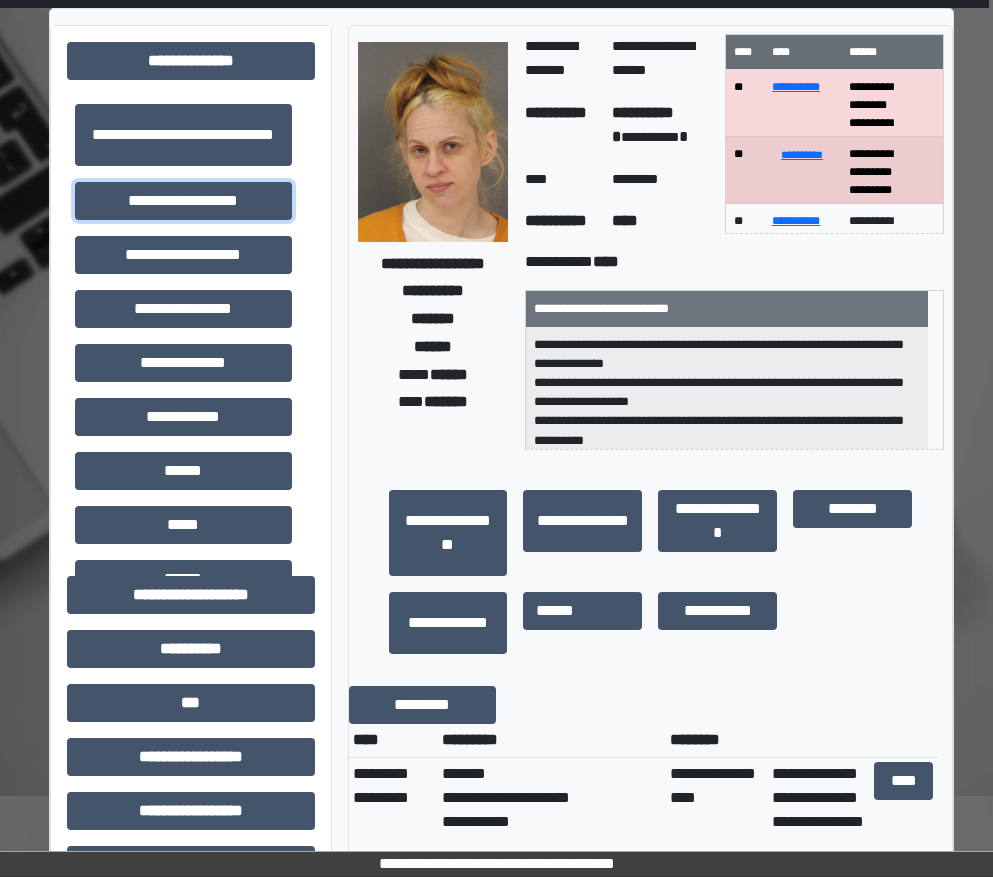 scroll, scrollTop: 0, scrollLeft: 4, axis: horizontal 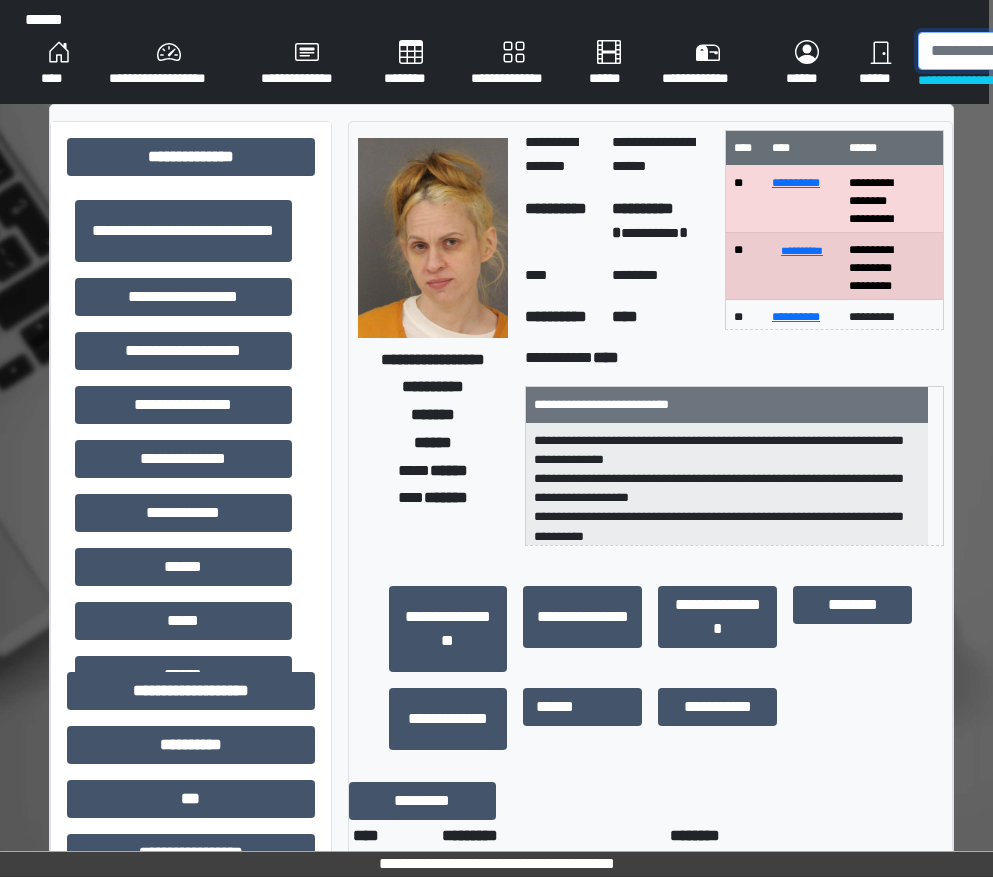 click at bounding box center (1021, 51) 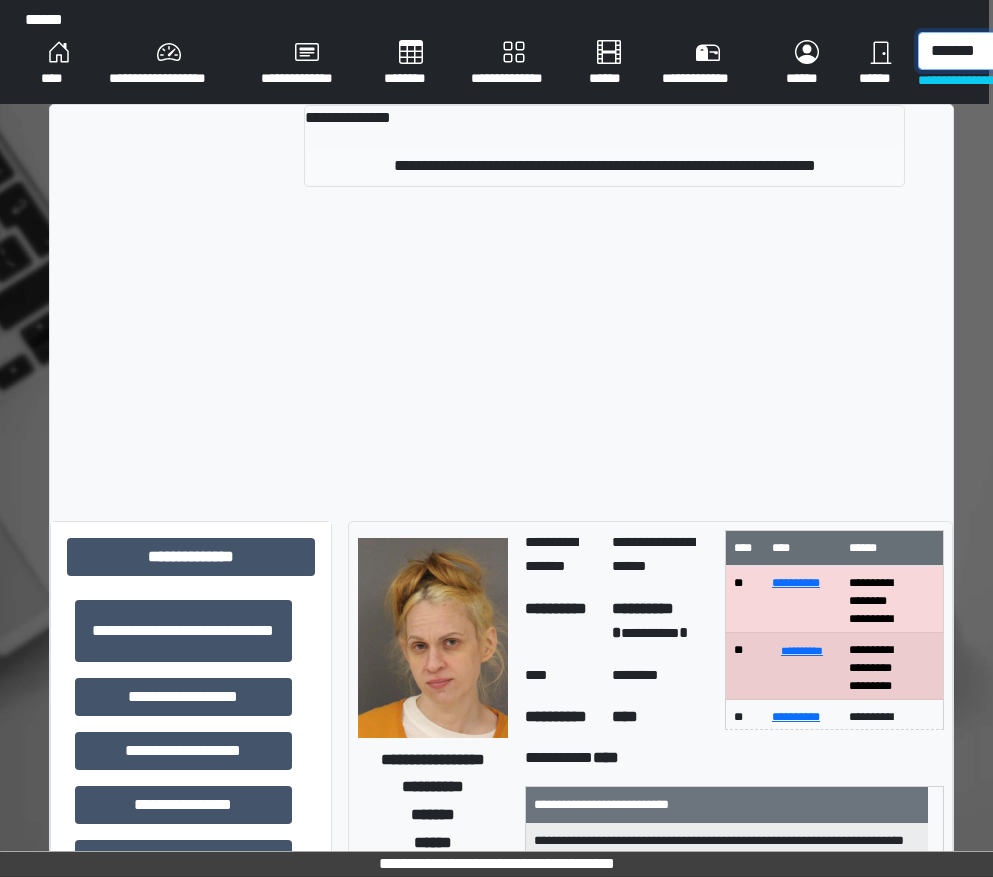 type on "*******" 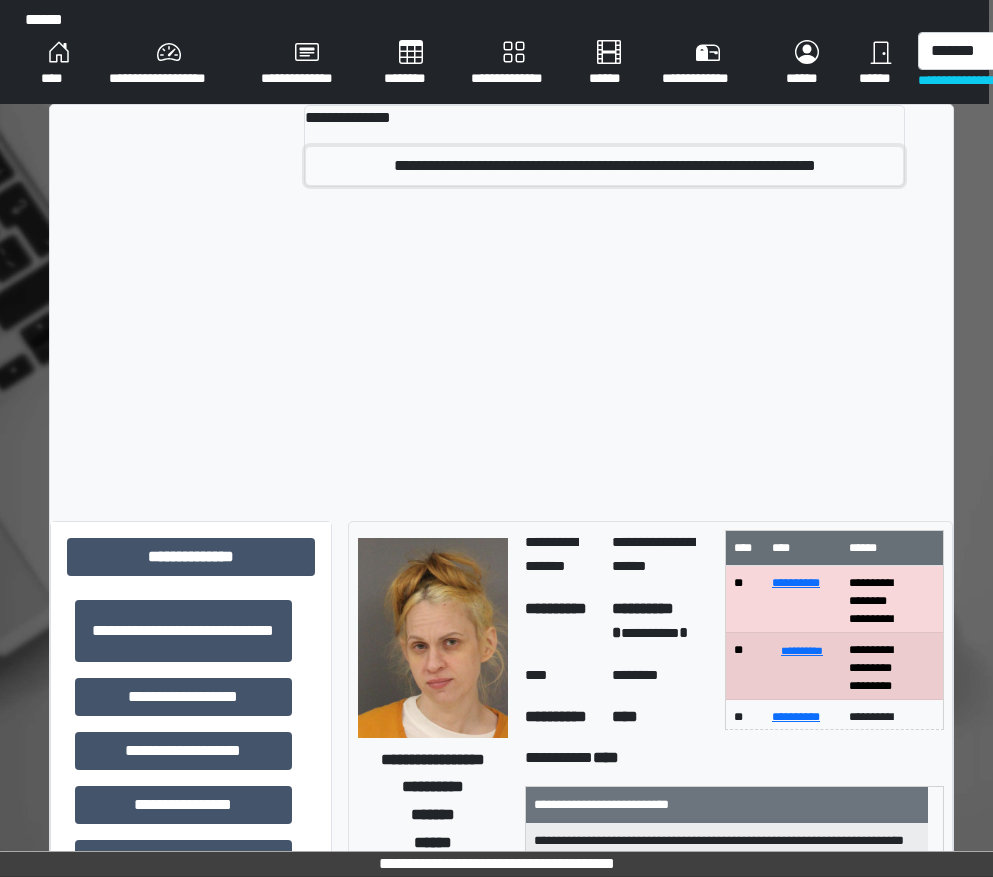 click on "**********" at bounding box center [604, 166] 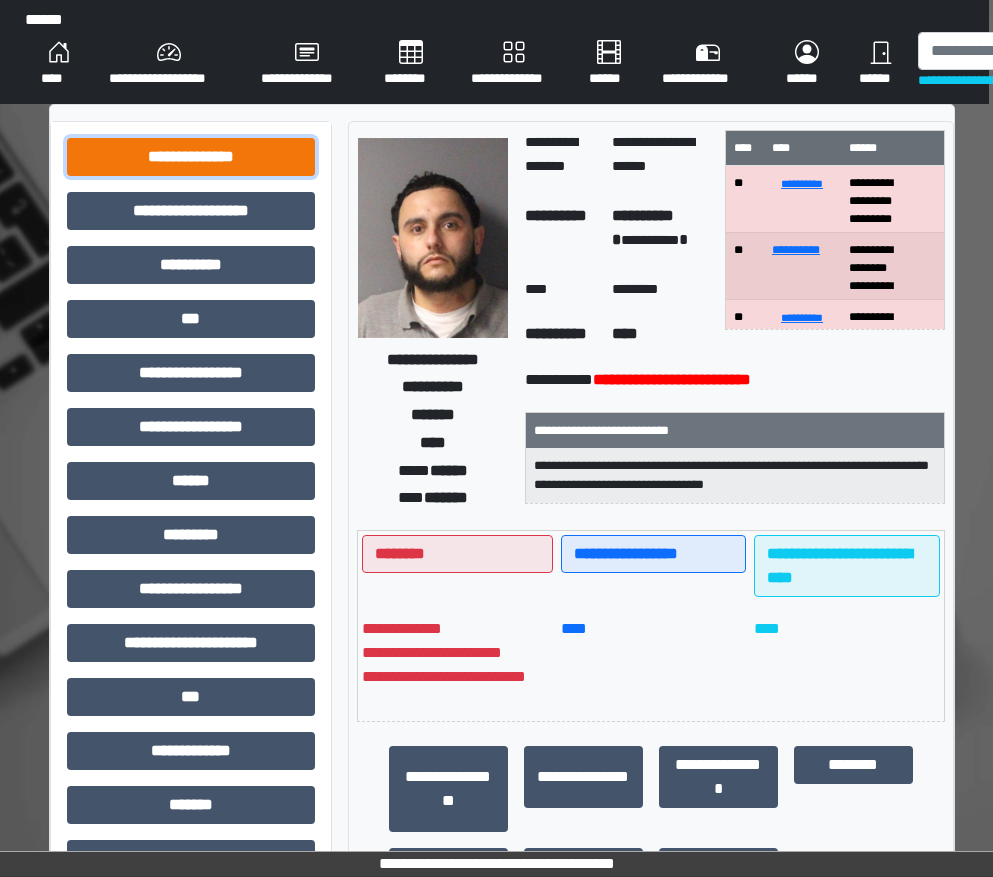 click on "**********" at bounding box center (191, 157) 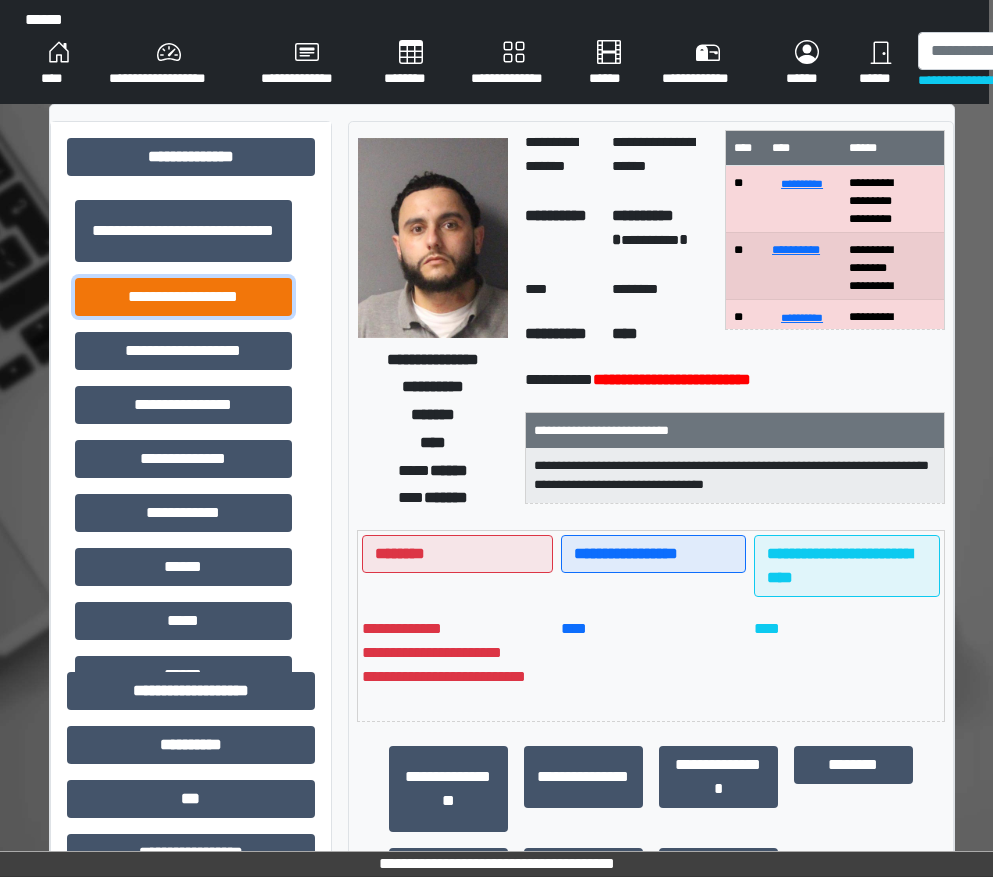 click on "**********" at bounding box center [183, 297] 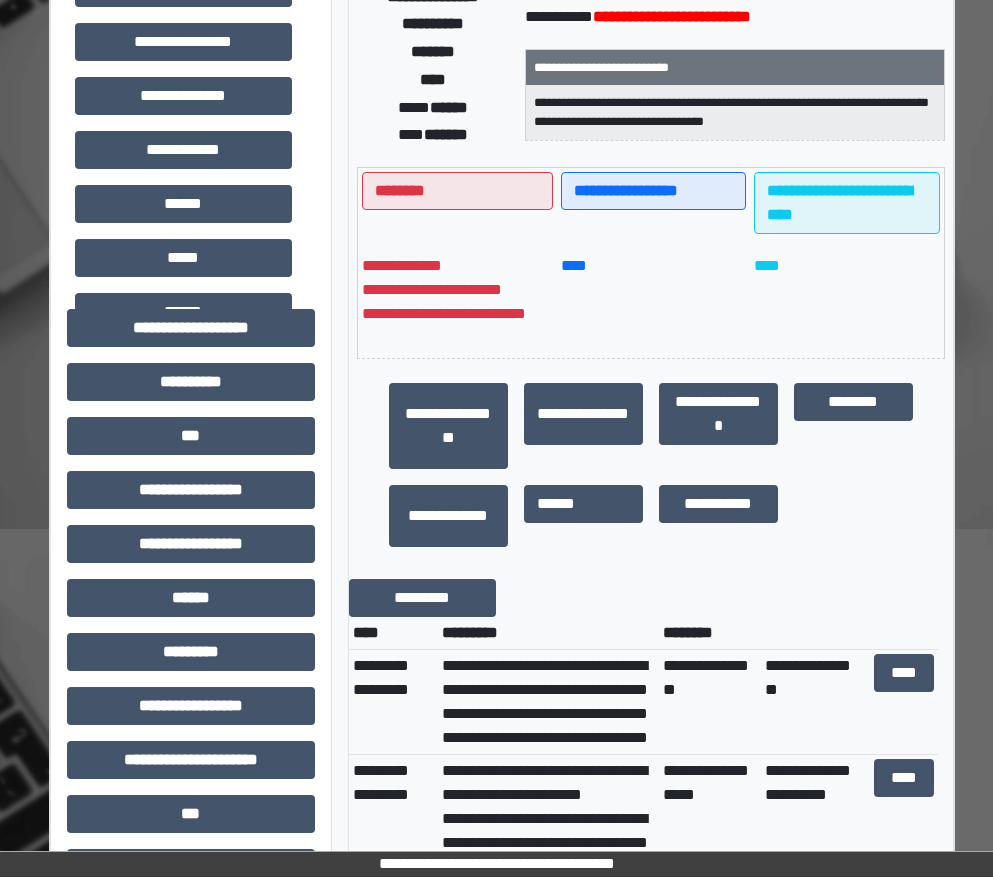 scroll, scrollTop: 200, scrollLeft: 4, axis: both 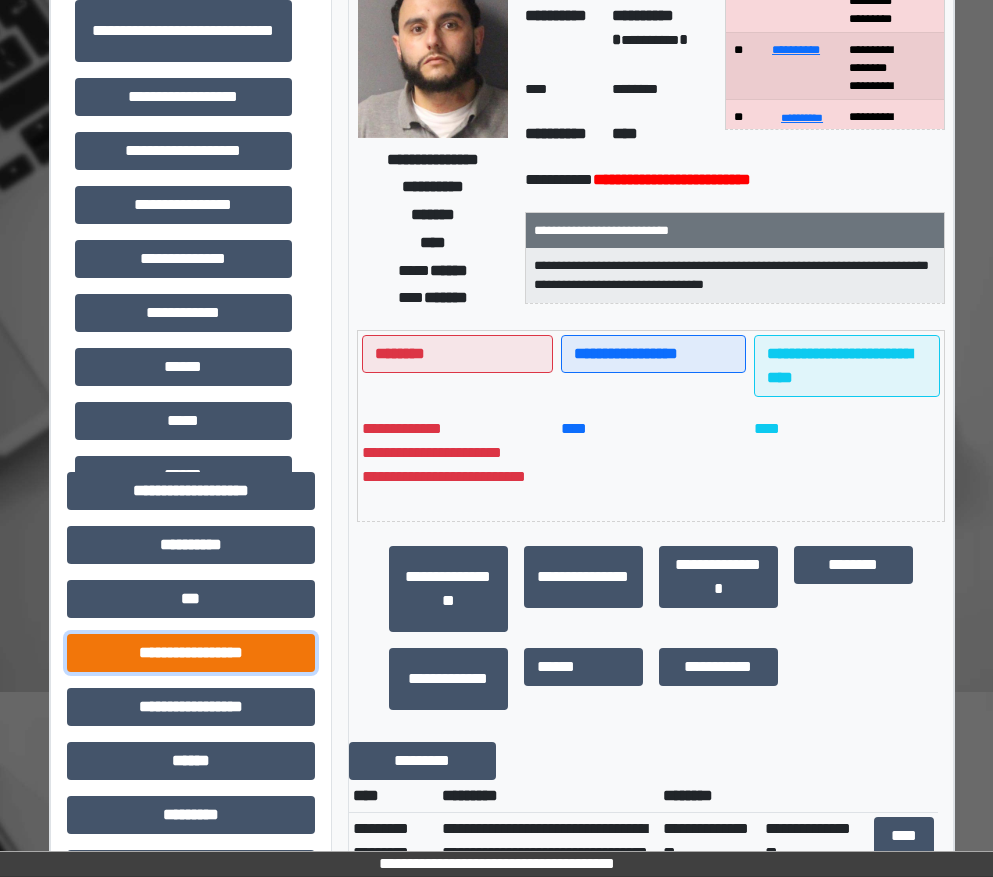 click on "**********" at bounding box center [191, 653] 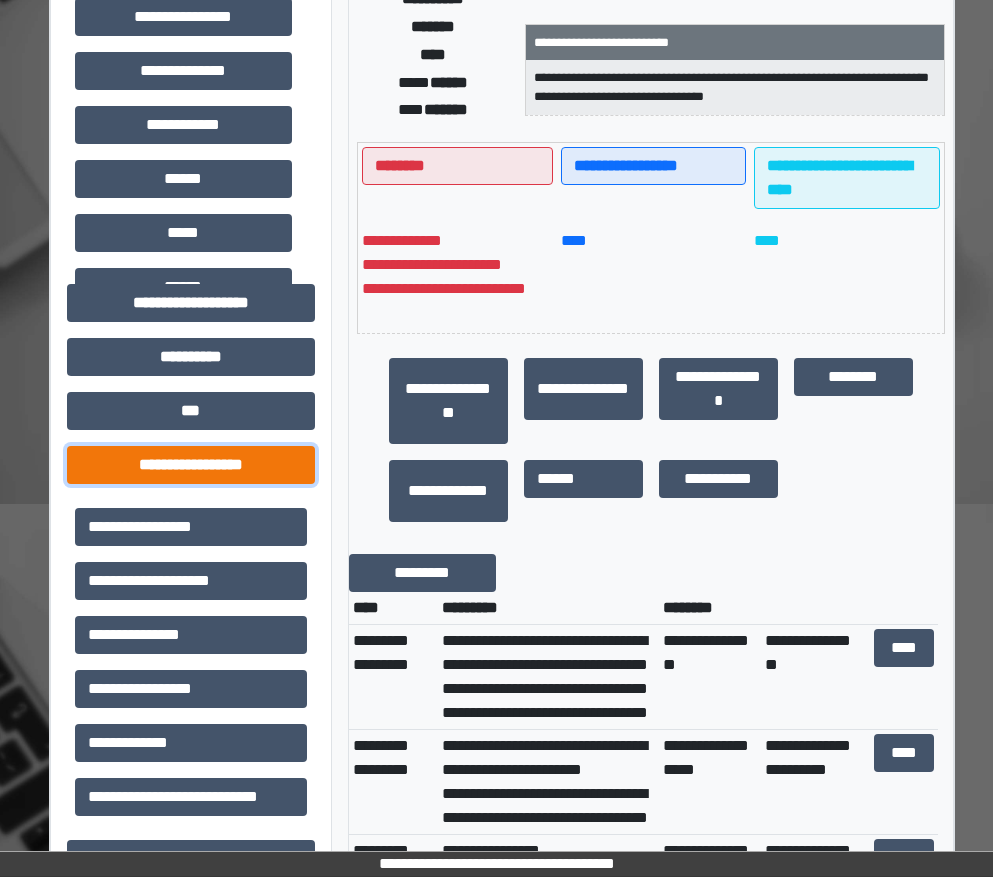 scroll, scrollTop: 400, scrollLeft: 4, axis: both 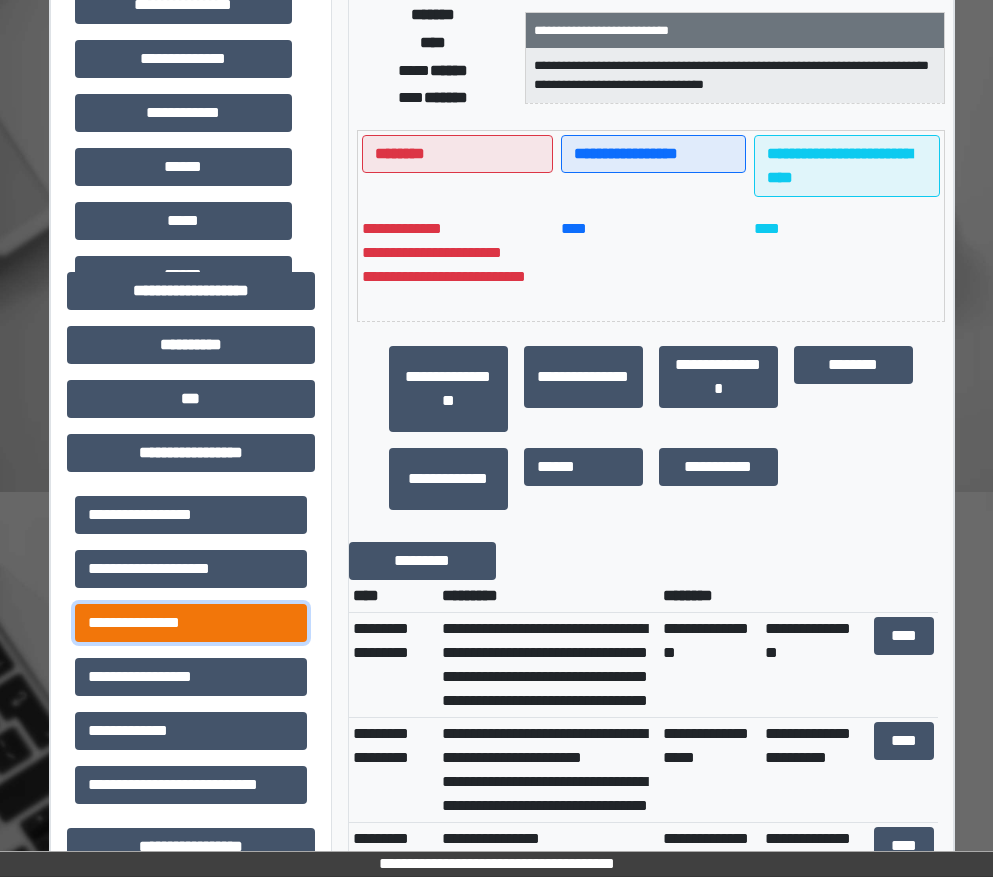 click on "**********" at bounding box center [191, 623] 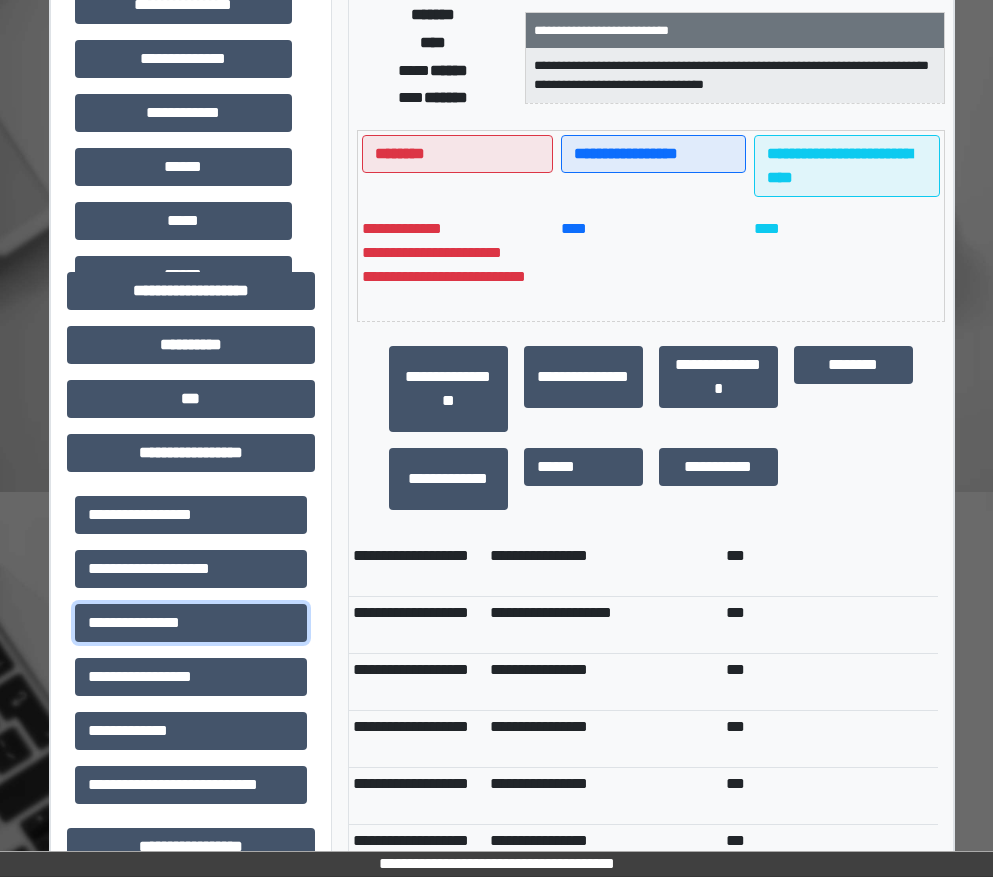 scroll, scrollTop: 0, scrollLeft: 0, axis: both 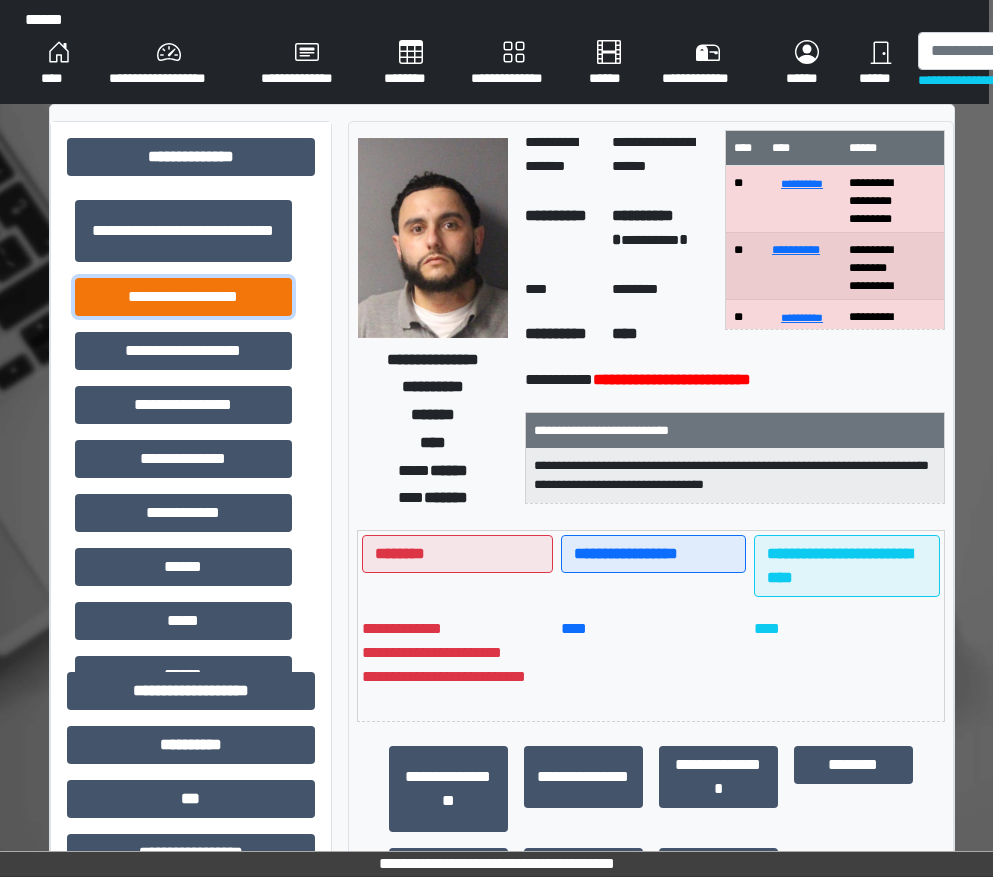 click on "**********" at bounding box center (183, 297) 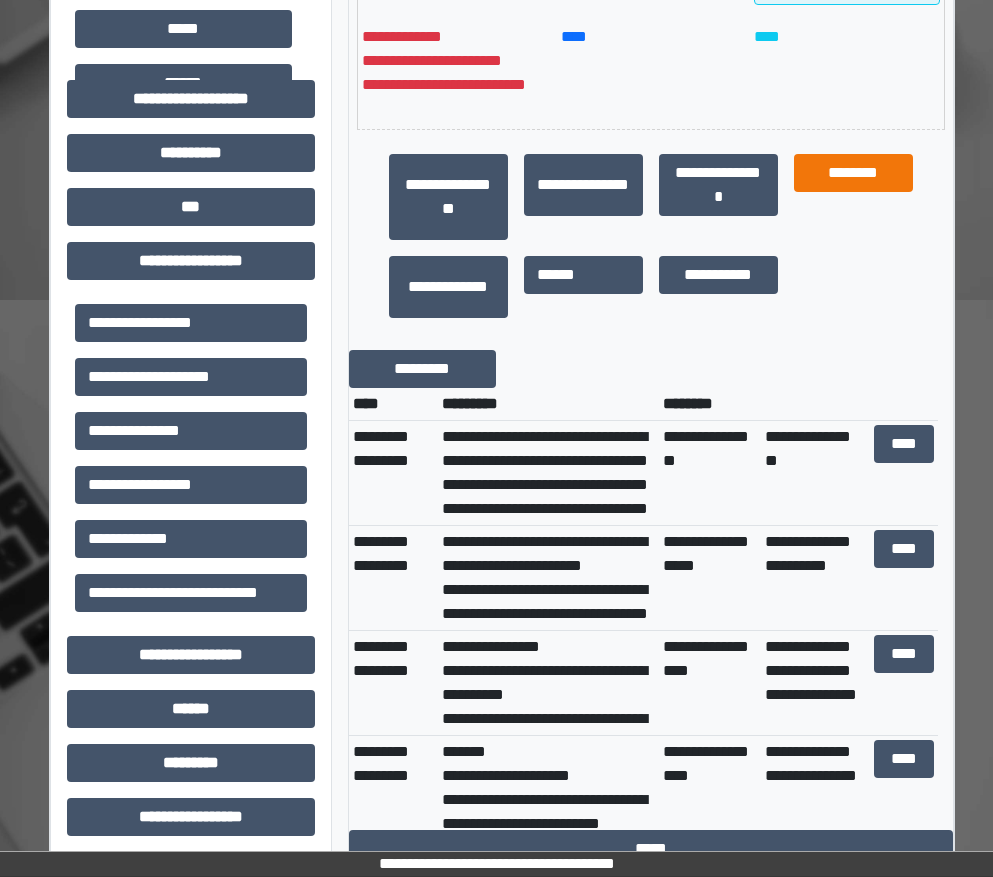 scroll, scrollTop: 600, scrollLeft: 4, axis: both 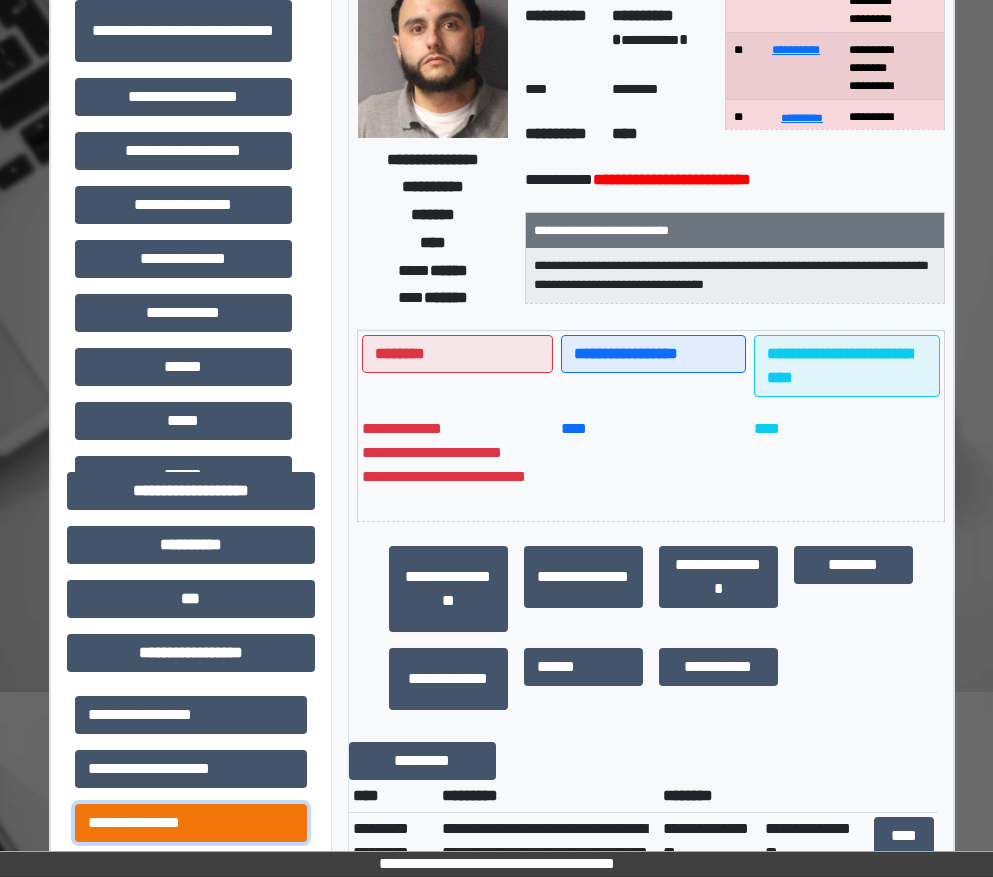 click on "**********" at bounding box center (191, 823) 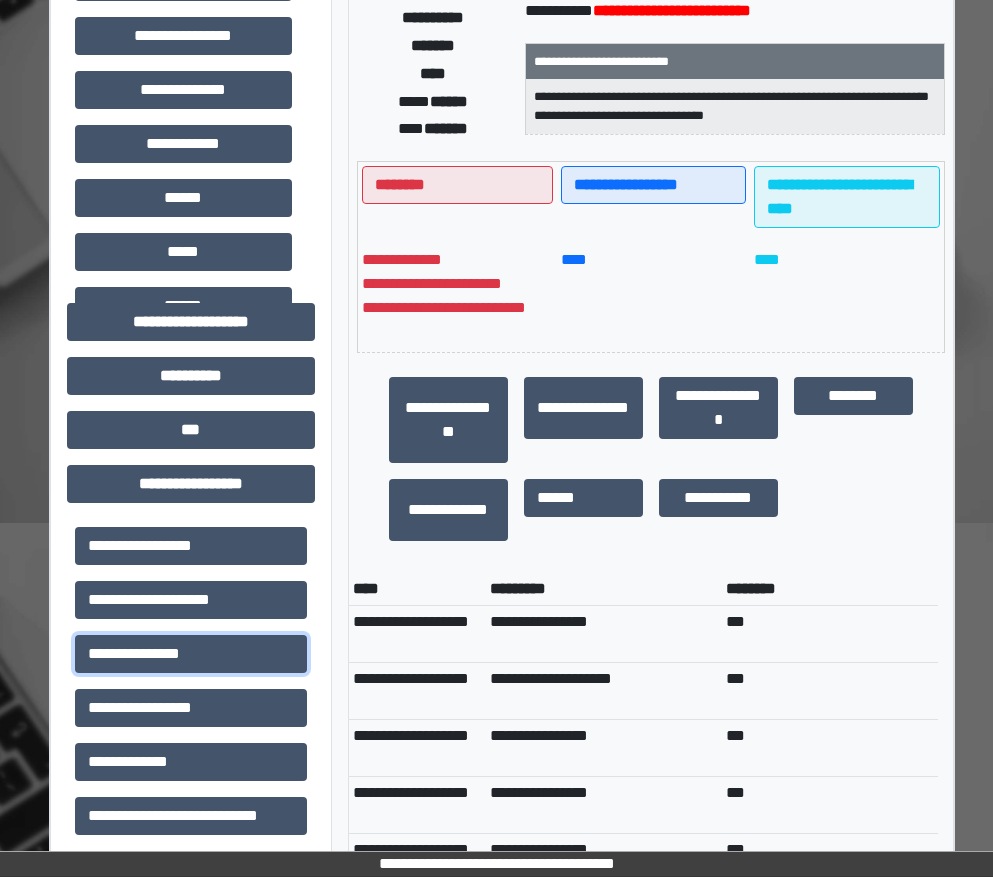 scroll, scrollTop: 400, scrollLeft: 4, axis: both 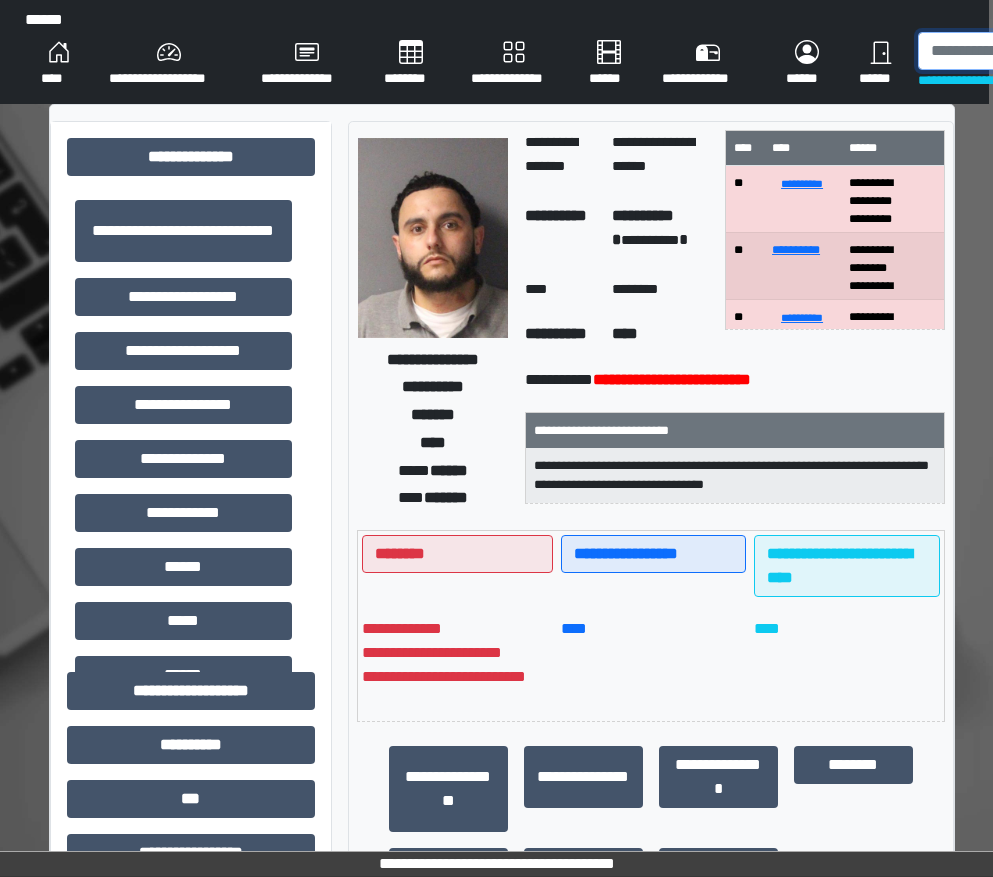 click at bounding box center (1021, 51) 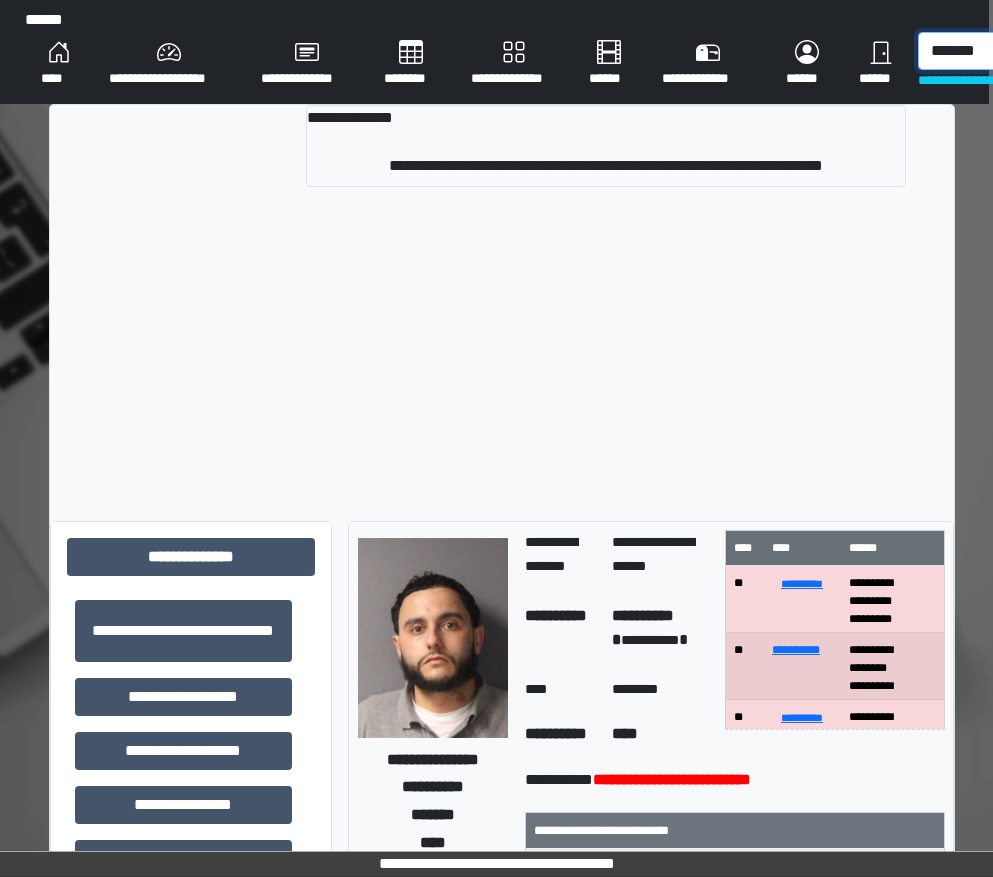 type on "*******" 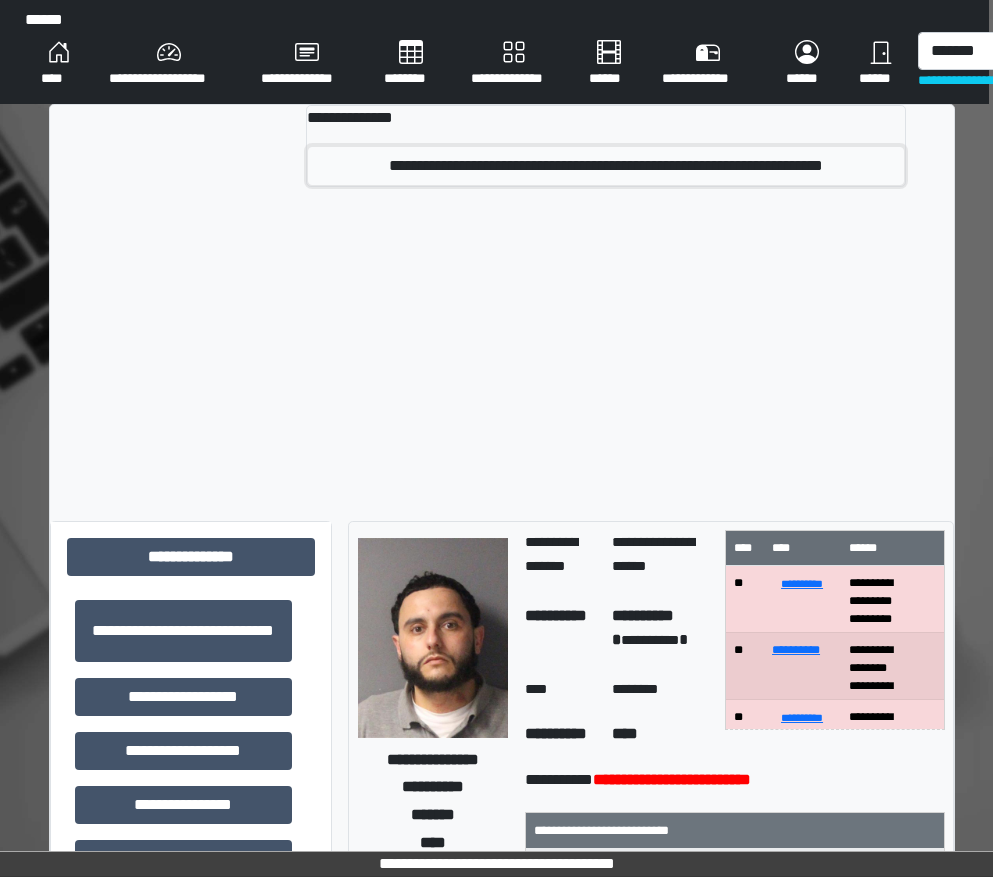 click on "**********" at bounding box center [606, 166] 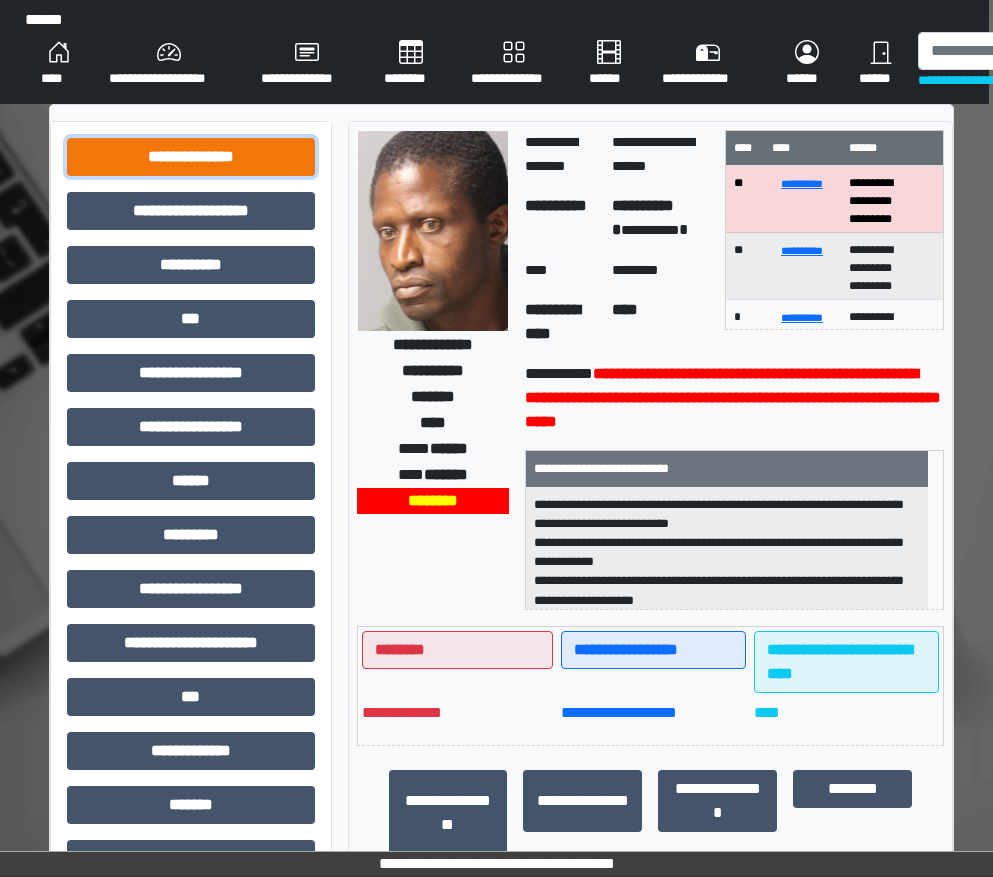 click on "**********" at bounding box center [191, 157] 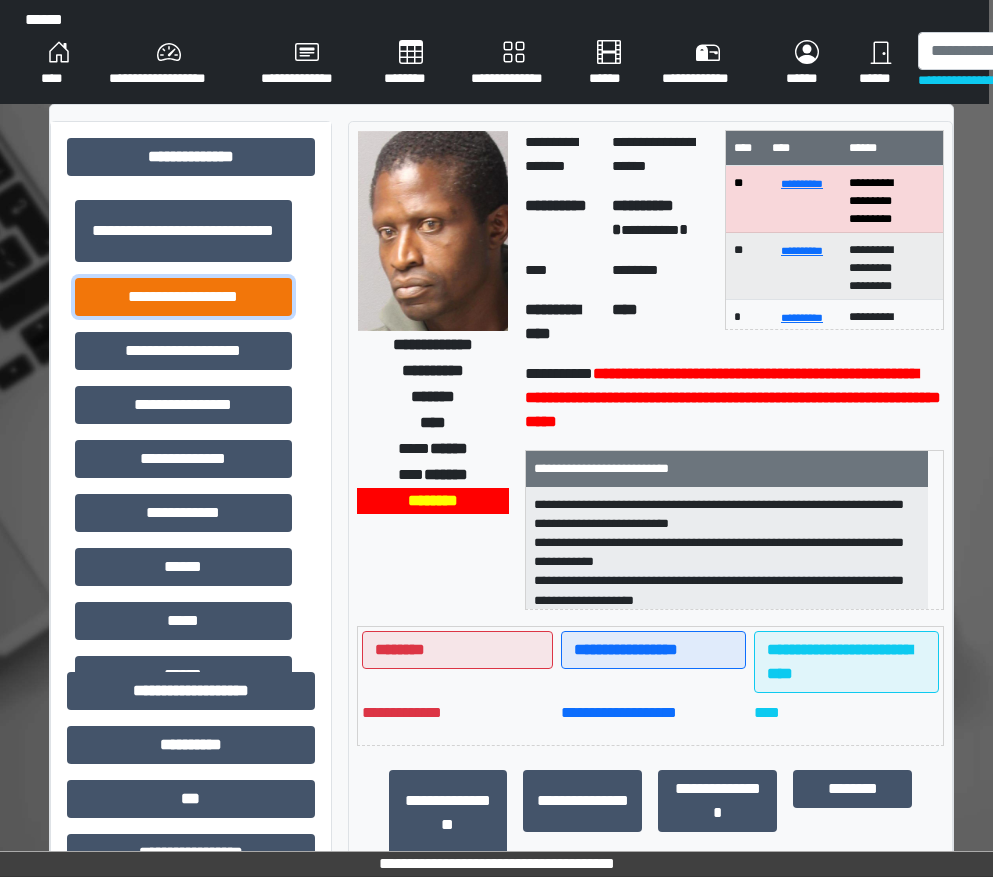 click on "**********" at bounding box center [183, 297] 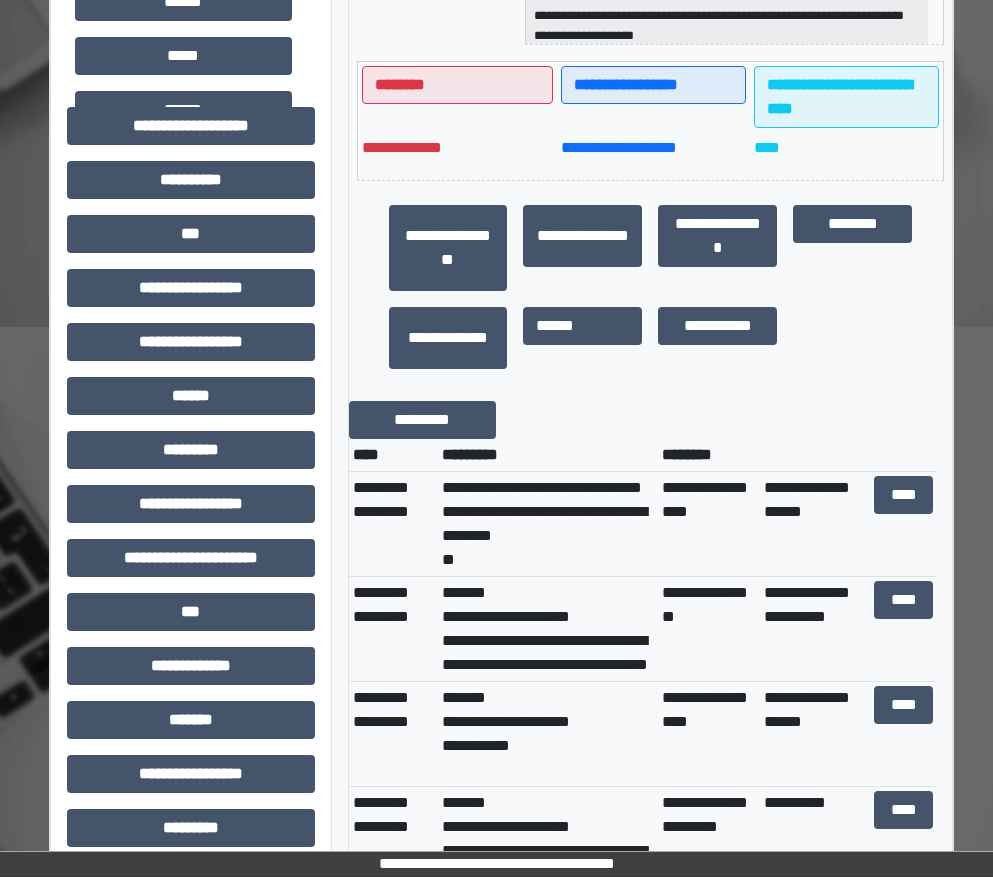 scroll, scrollTop: 600, scrollLeft: 4, axis: both 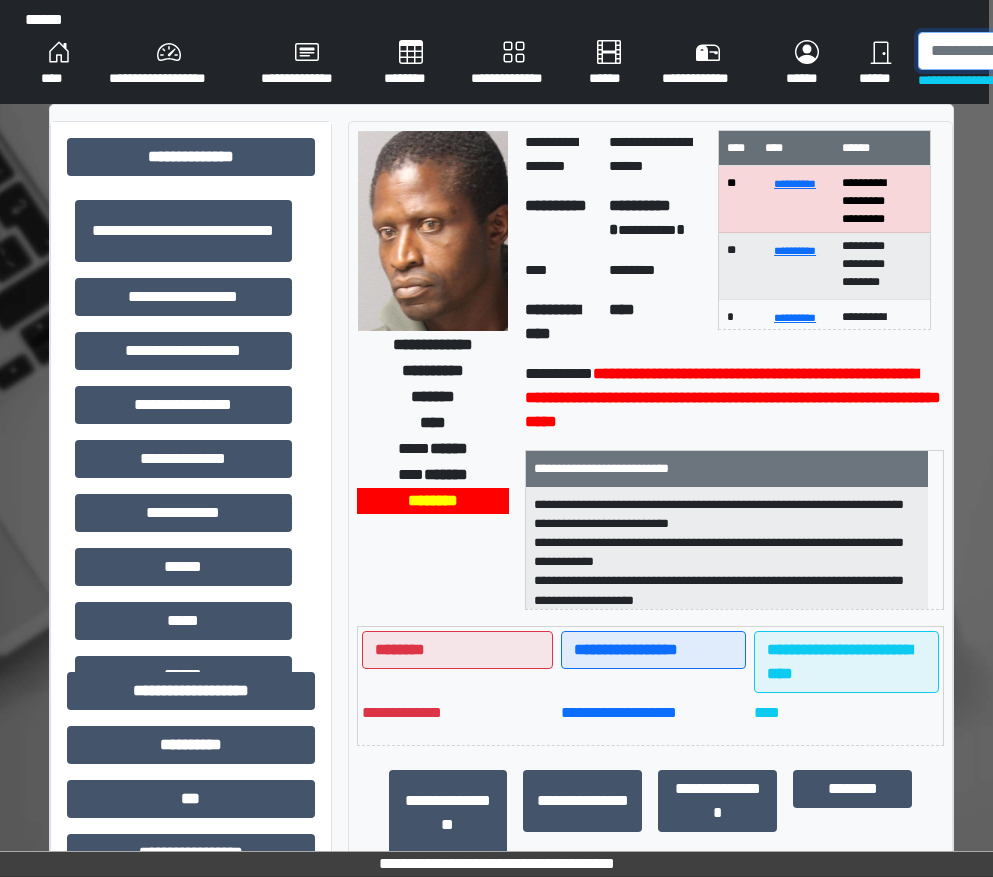 click at bounding box center [1021, 51] 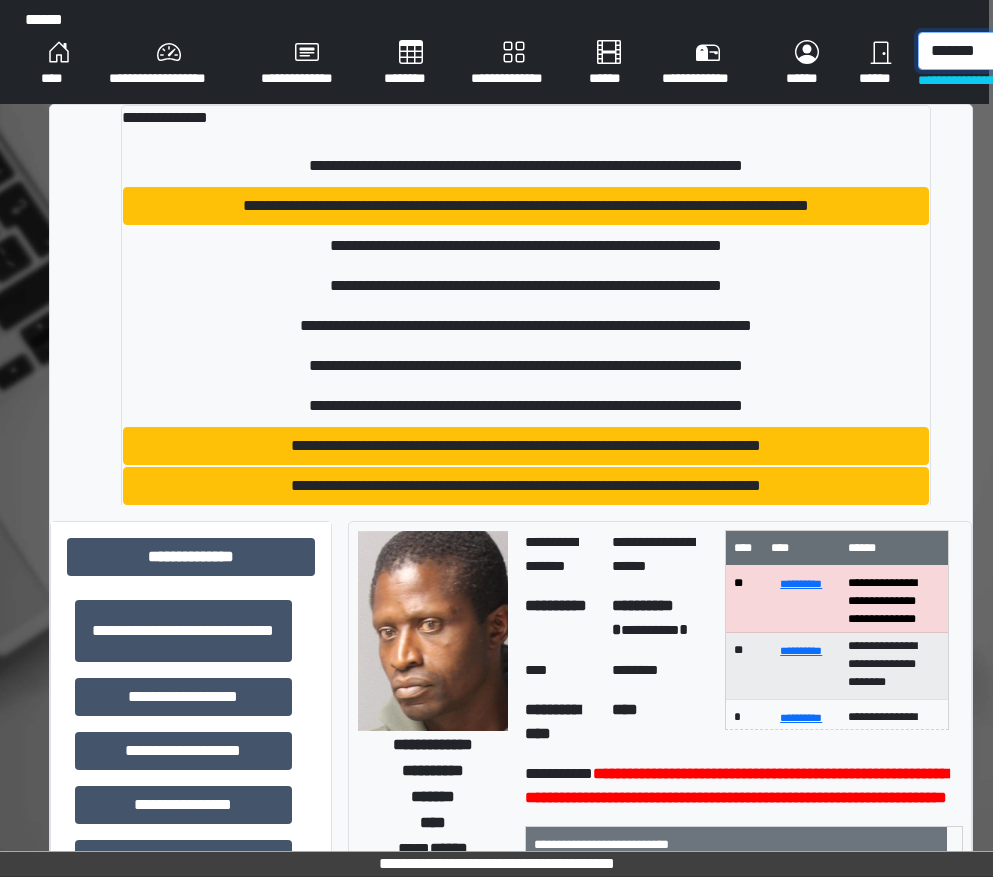scroll, scrollTop: 37, scrollLeft: 0, axis: vertical 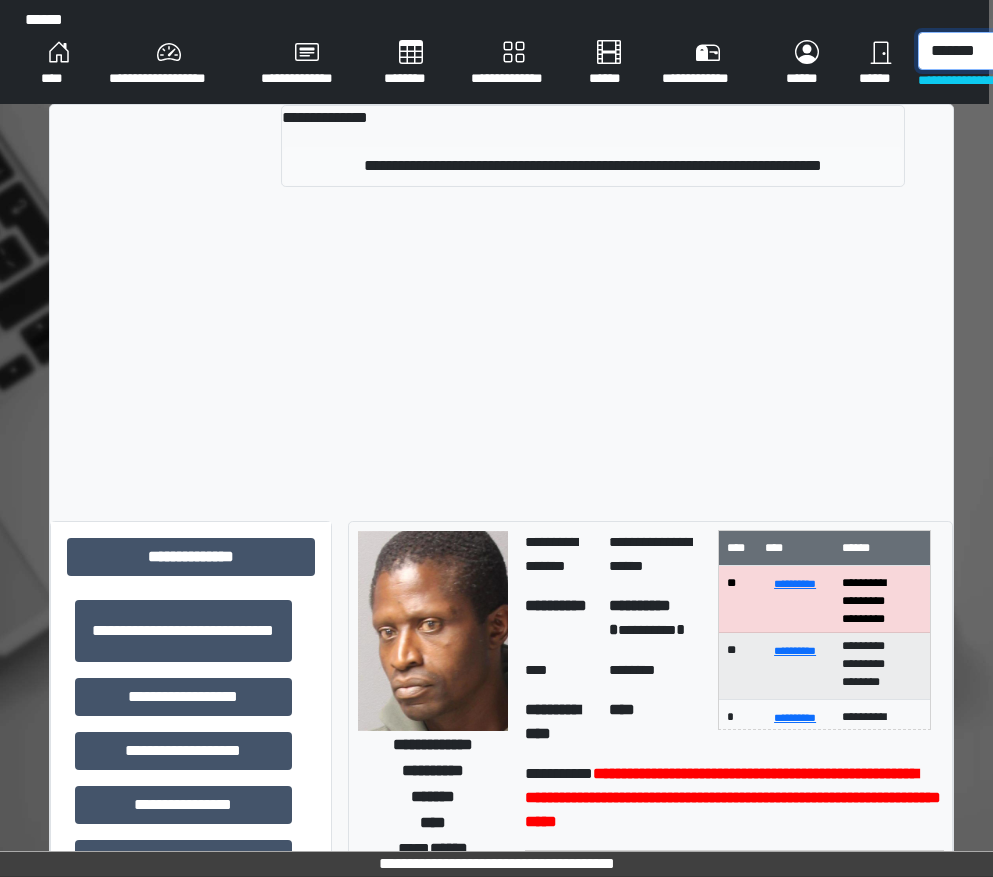 type on "*******" 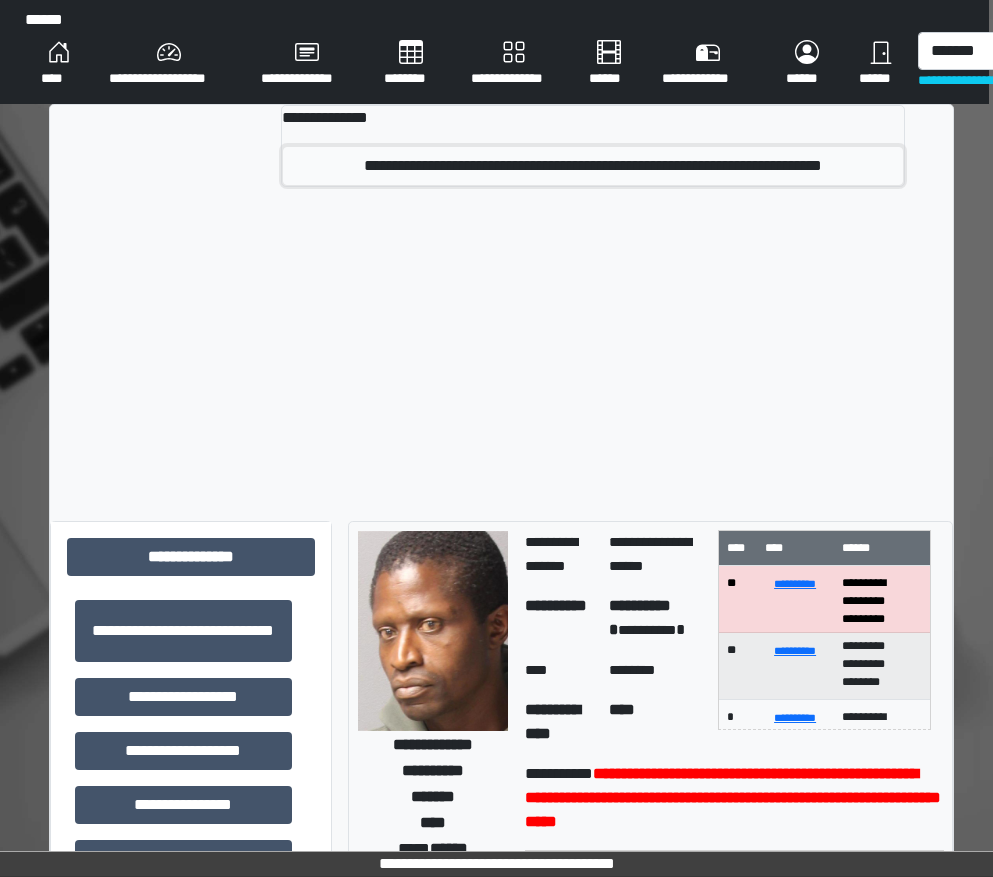 click on "**********" at bounding box center [593, 166] 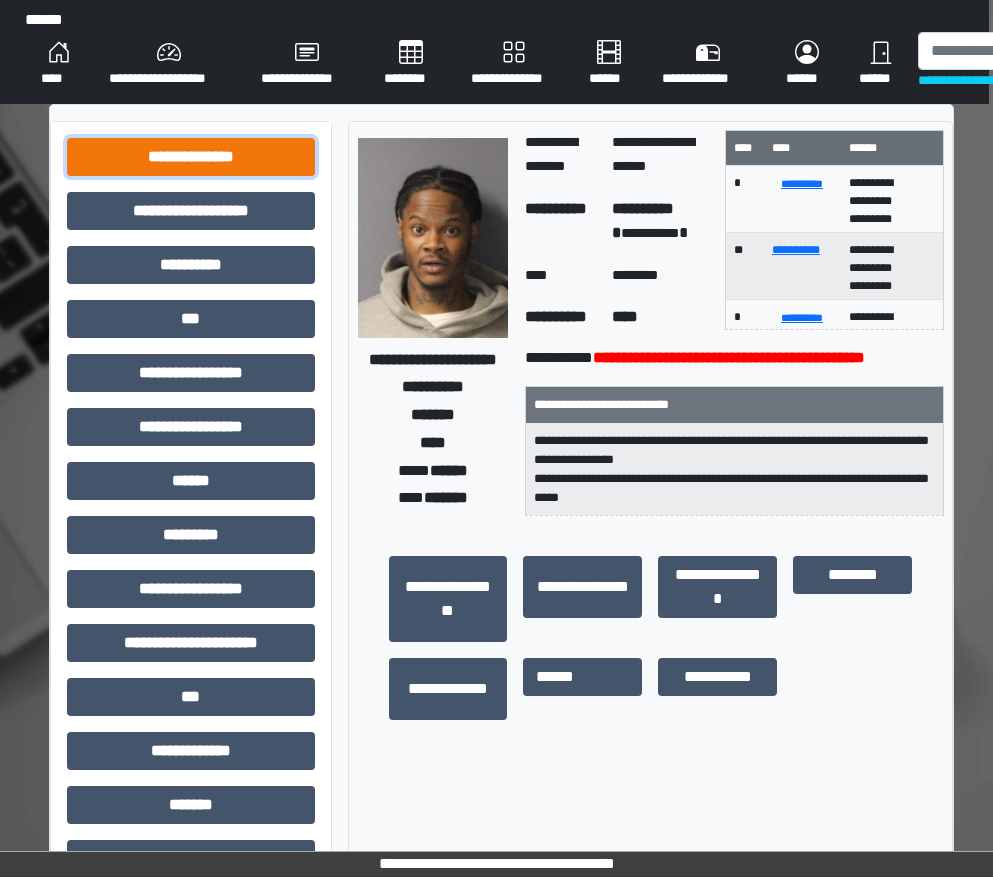 click on "**********" at bounding box center [191, 157] 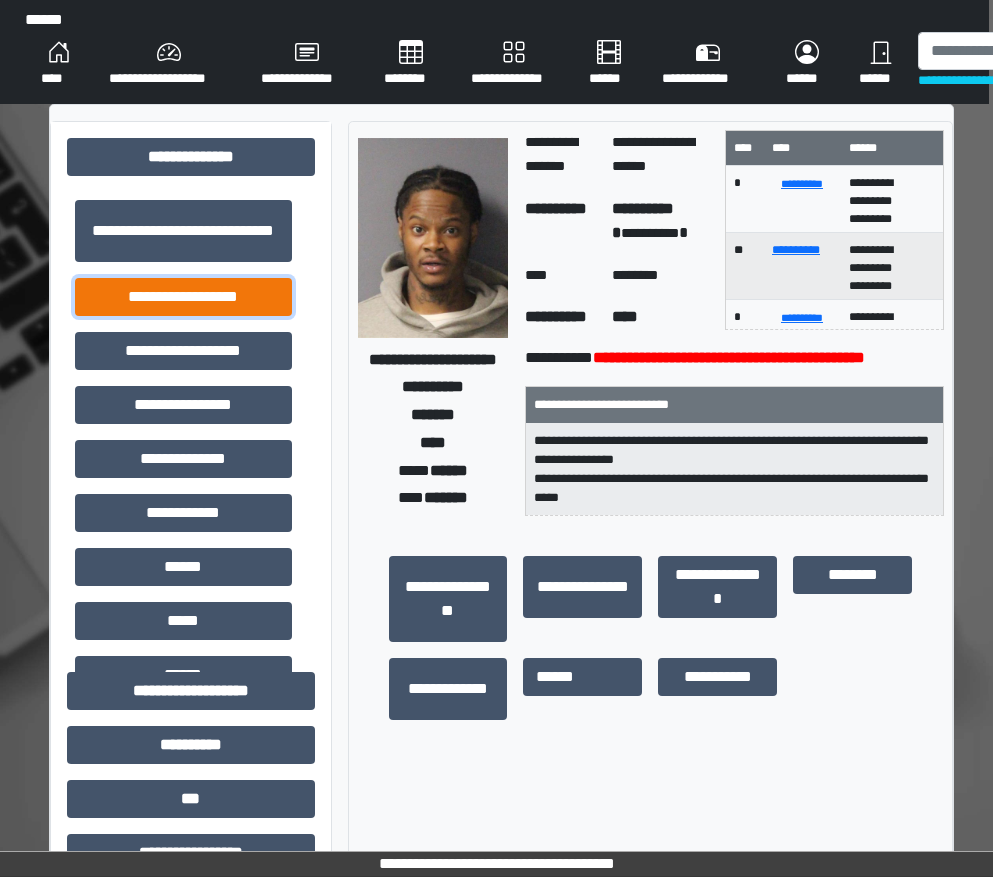 click on "**********" at bounding box center [183, 297] 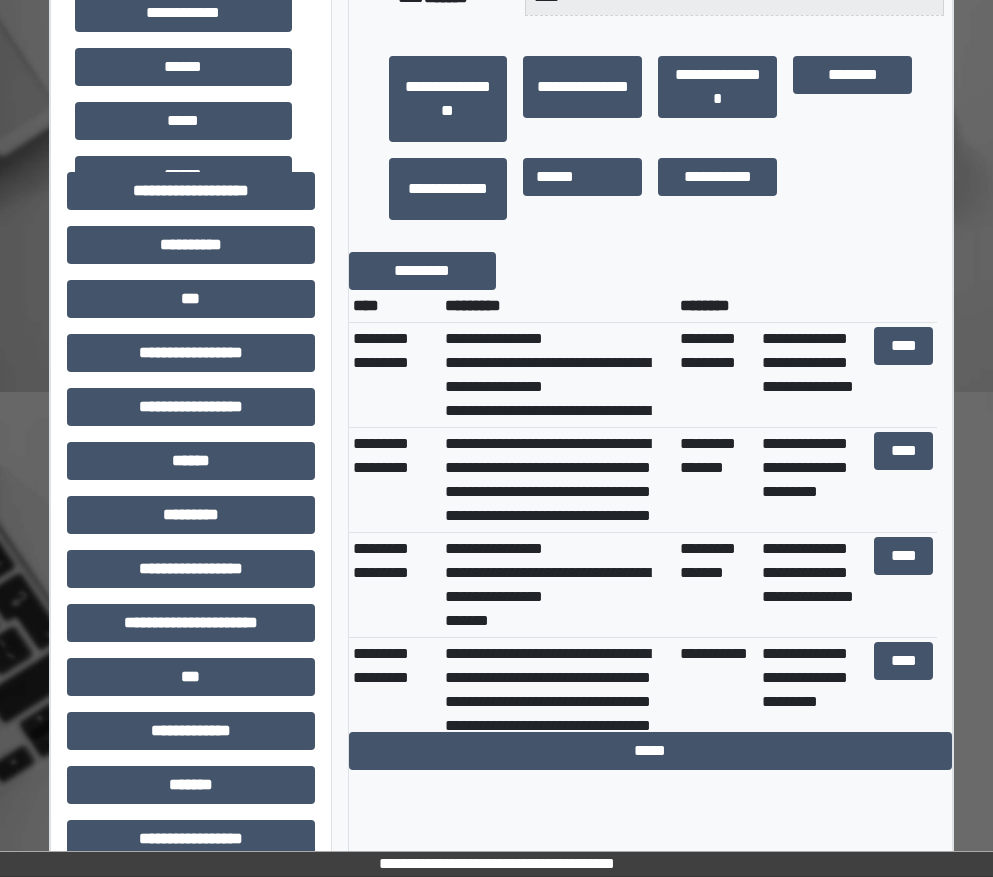 scroll, scrollTop: 0, scrollLeft: 4, axis: horizontal 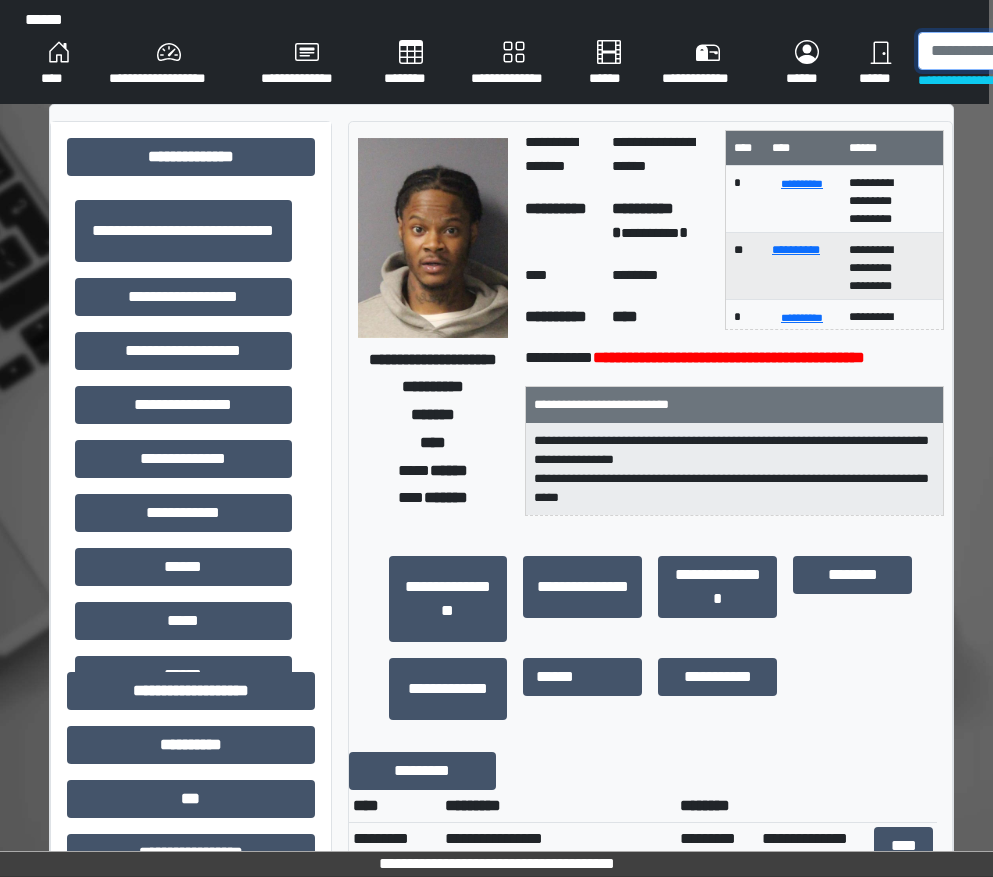click at bounding box center (1021, 51) 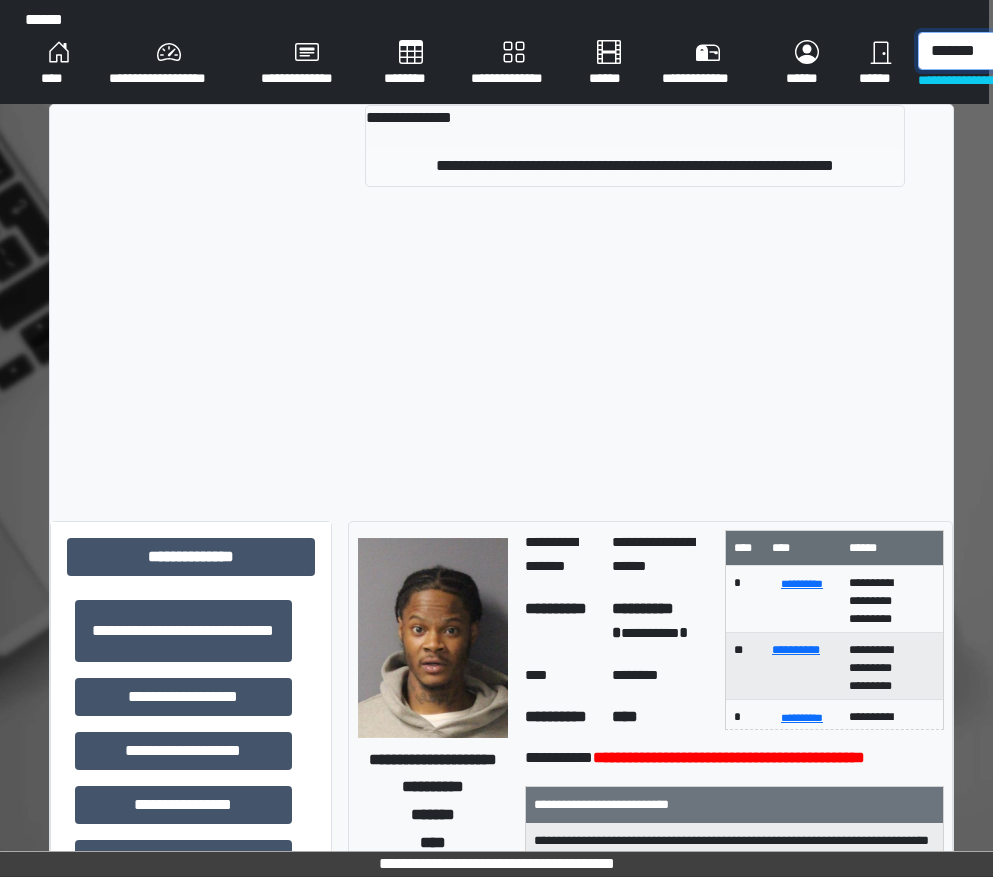 type on "*******" 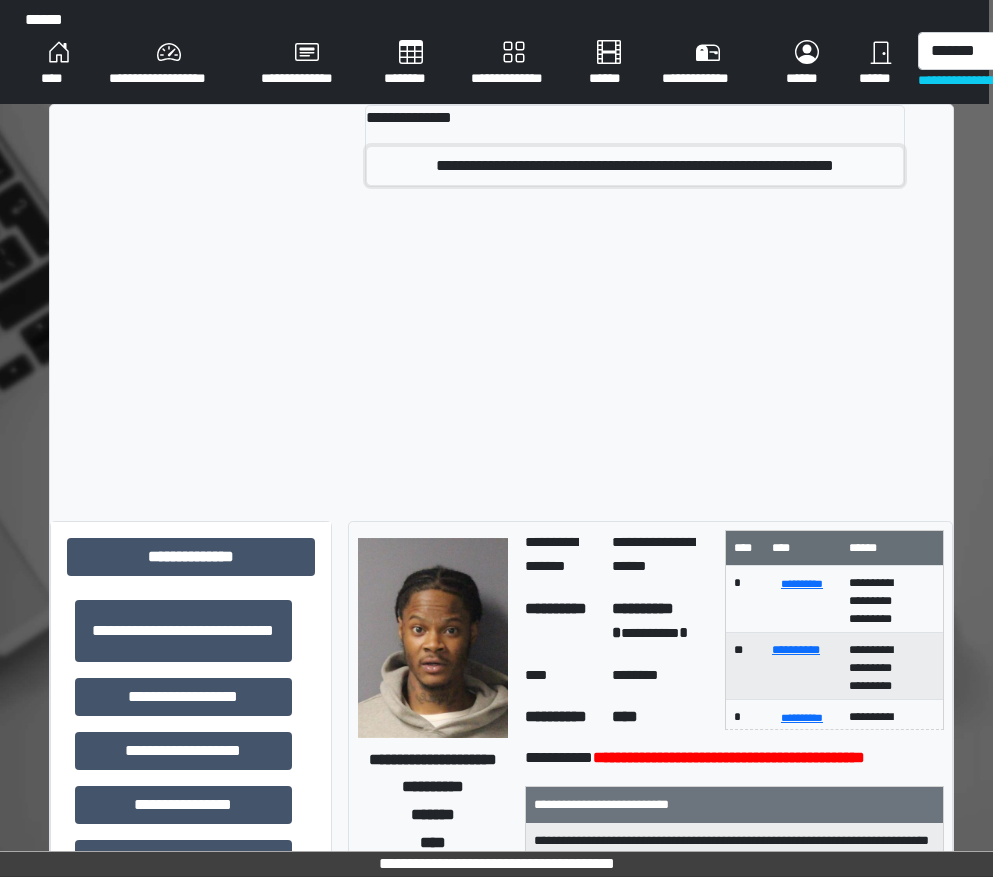 click on "**********" at bounding box center [635, 166] 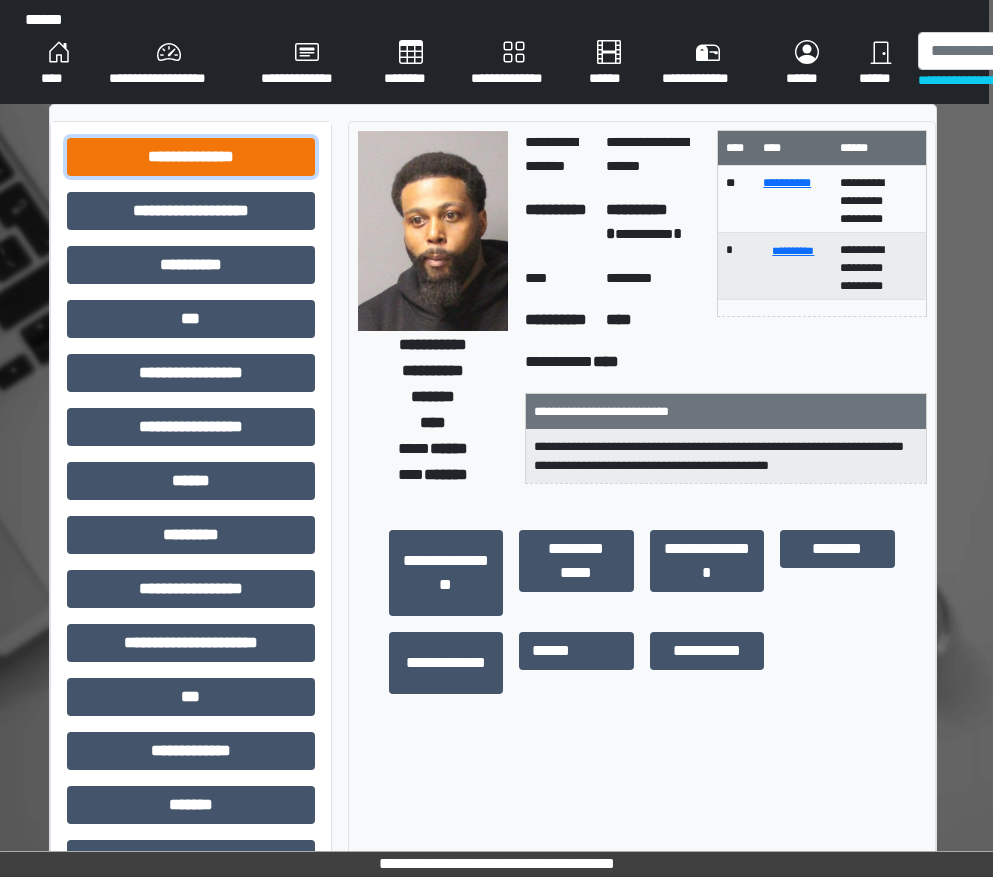click on "**********" at bounding box center [191, 157] 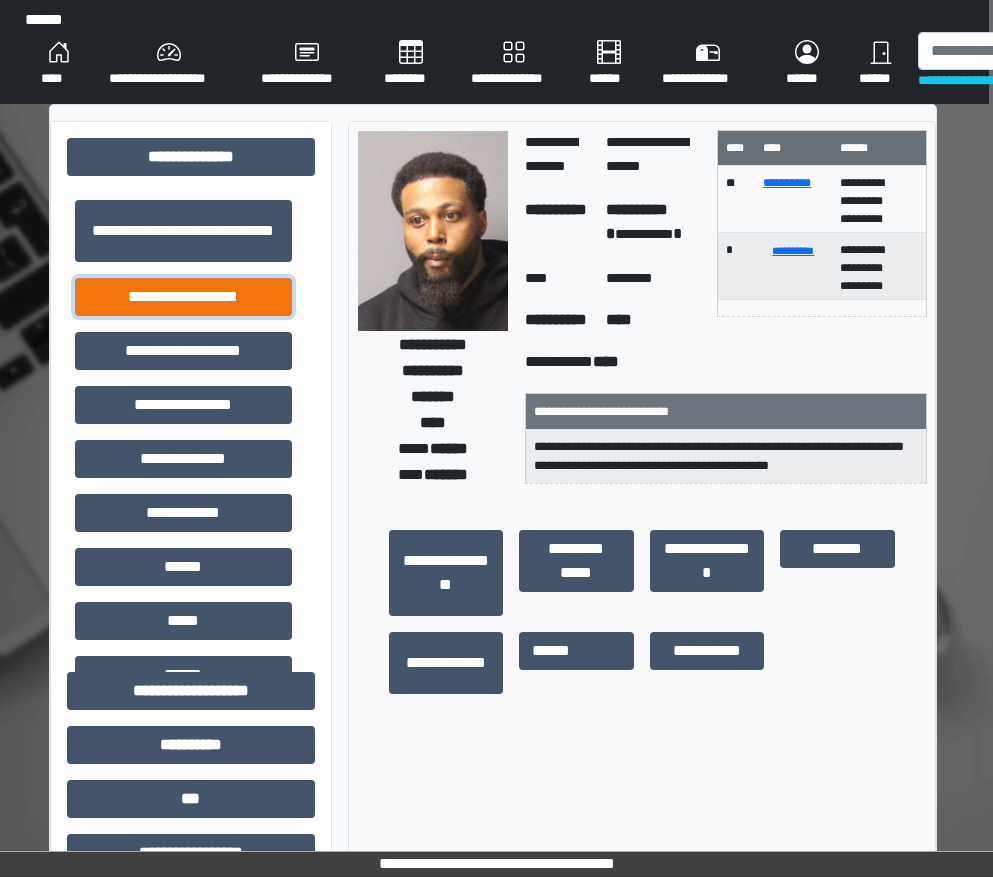 click on "**********" at bounding box center [183, 297] 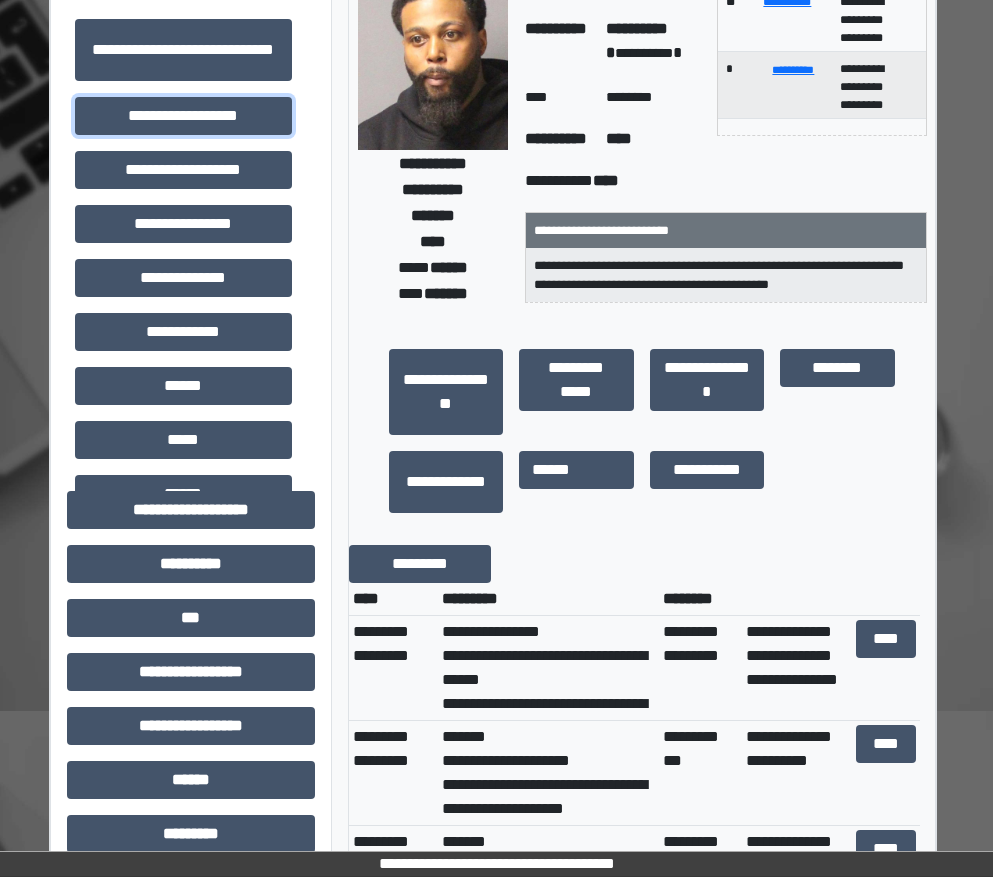 scroll, scrollTop: 200, scrollLeft: 4, axis: both 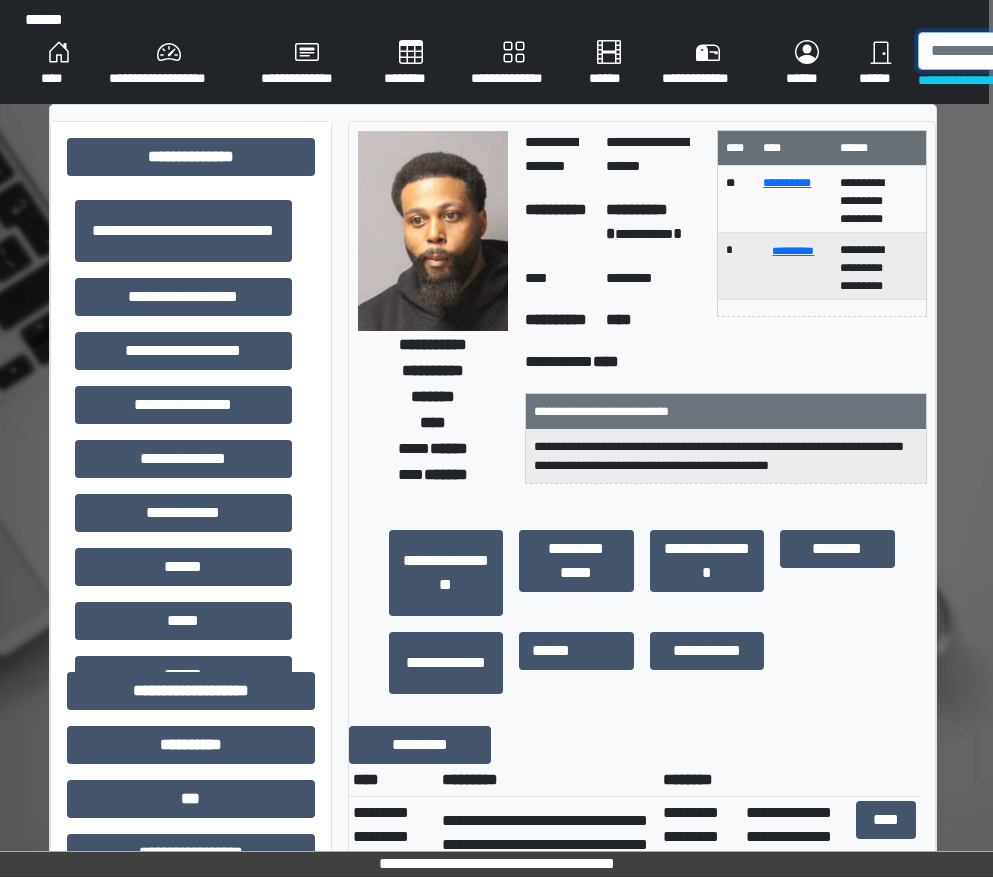 click at bounding box center (1021, 51) 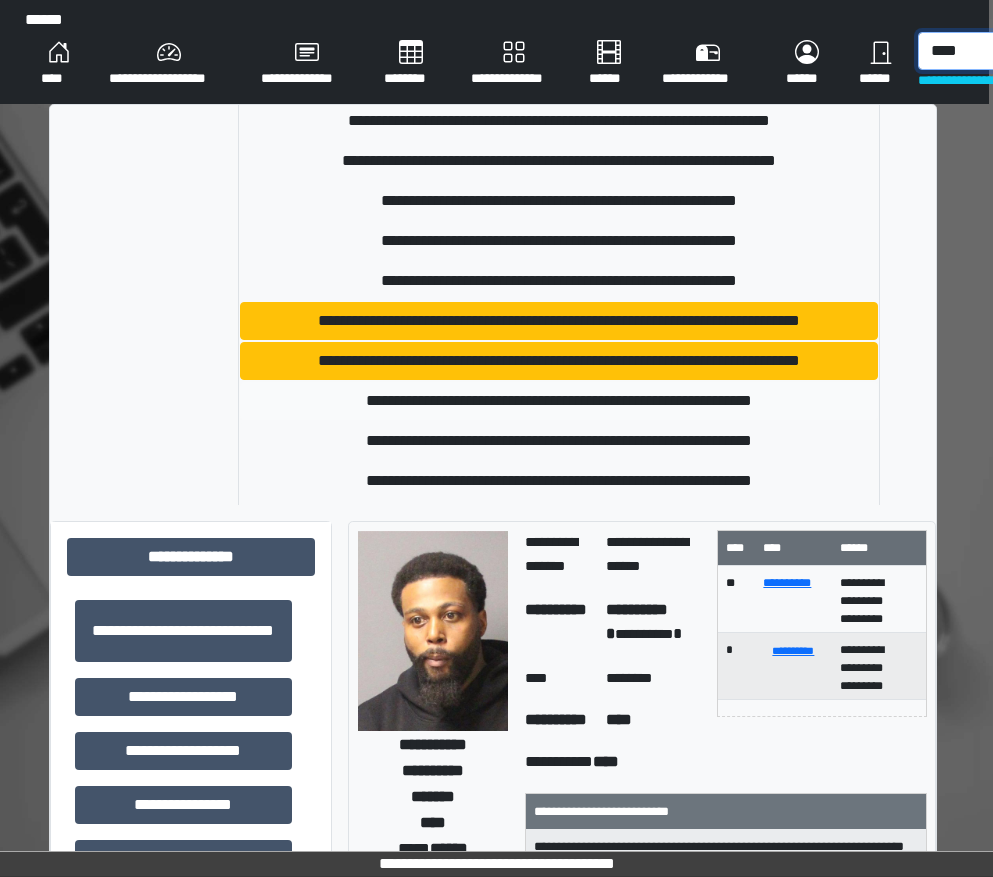 scroll, scrollTop: 400, scrollLeft: 0, axis: vertical 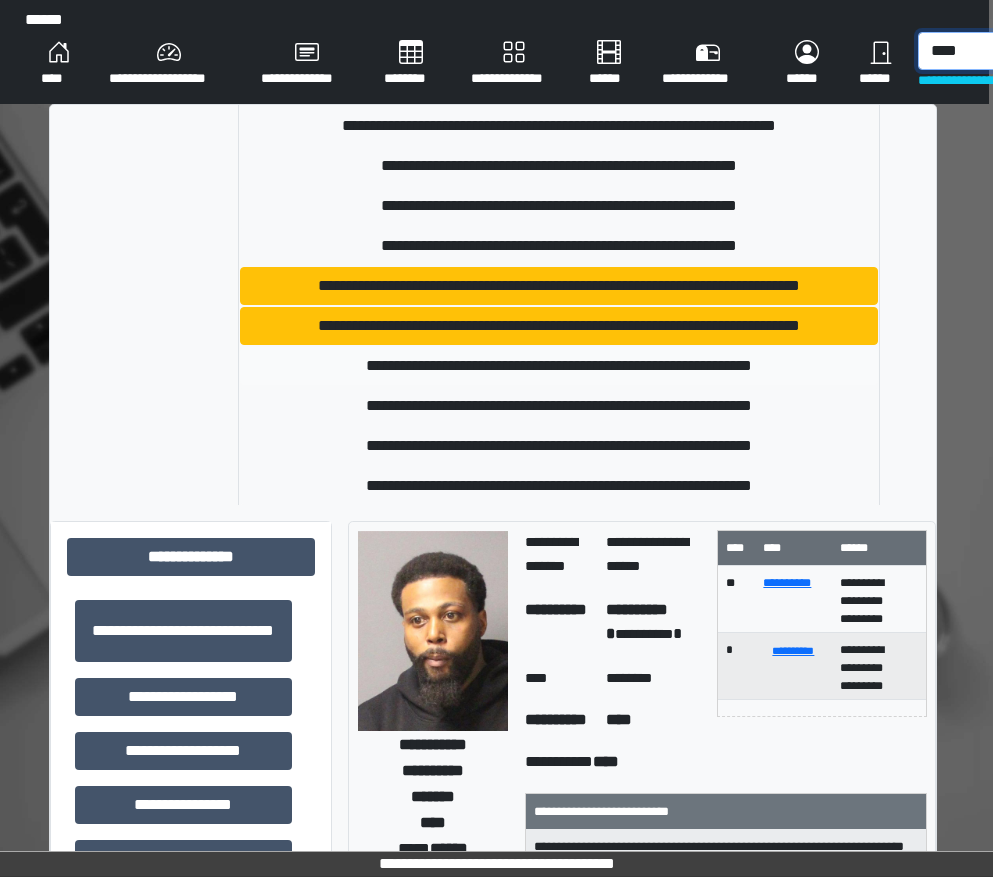 type on "****" 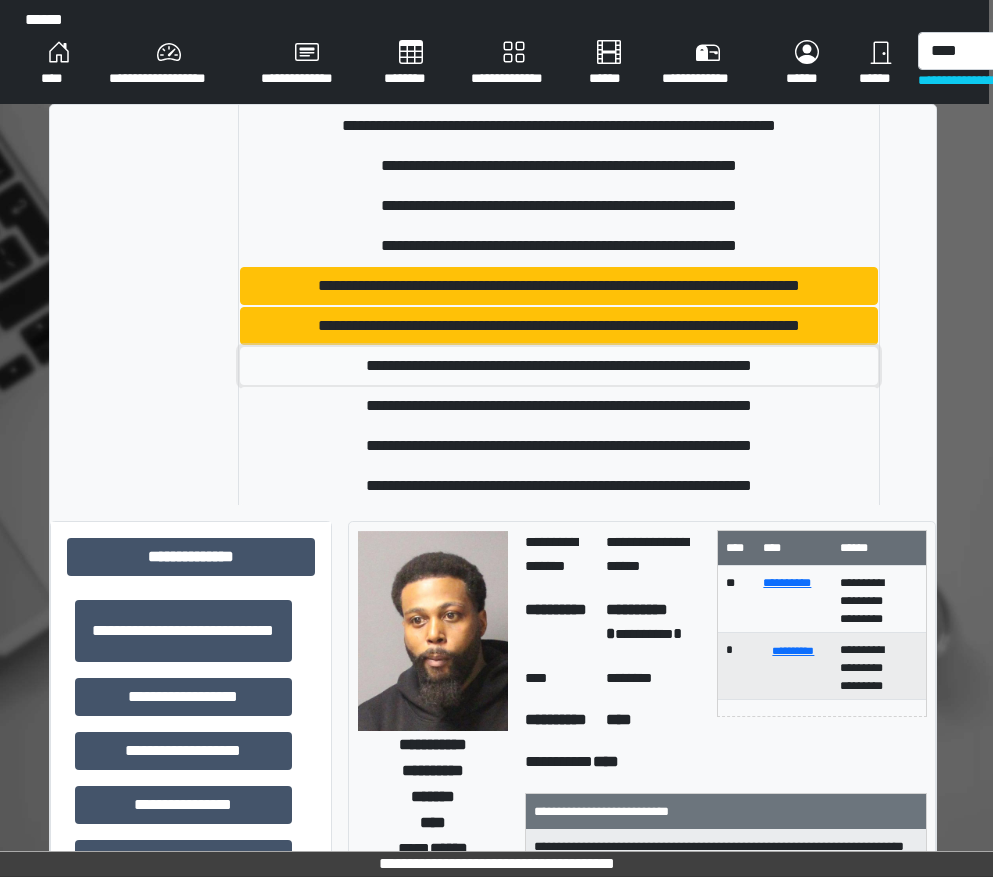 click on "**********" at bounding box center (559, 366) 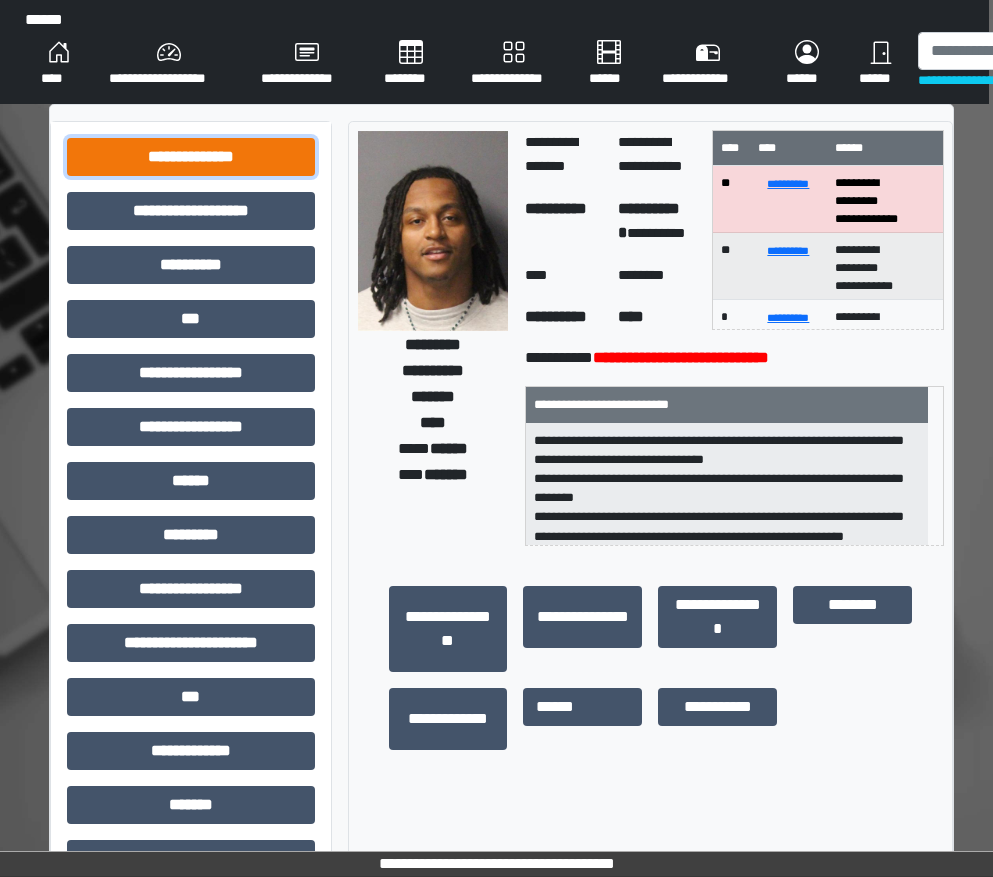 click on "**********" at bounding box center [191, 157] 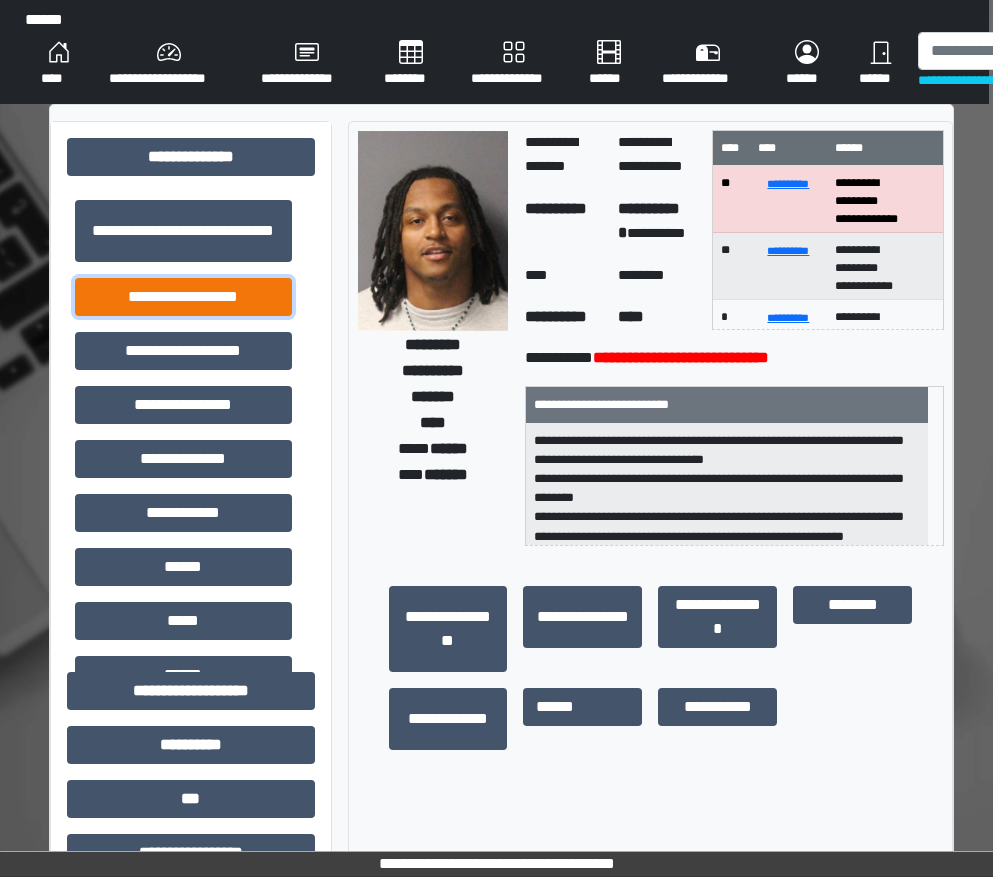 click on "**********" at bounding box center (183, 297) 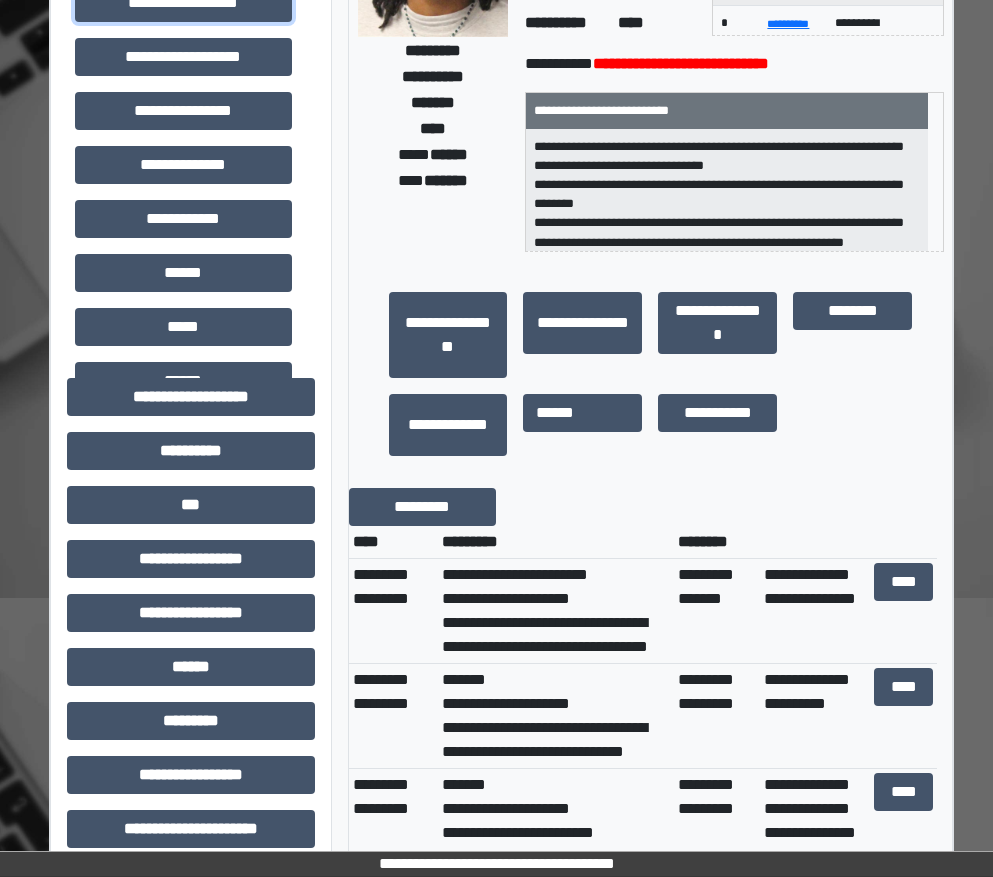 scroll, scrollTop: 400, scrollLeft: 4, axis: both 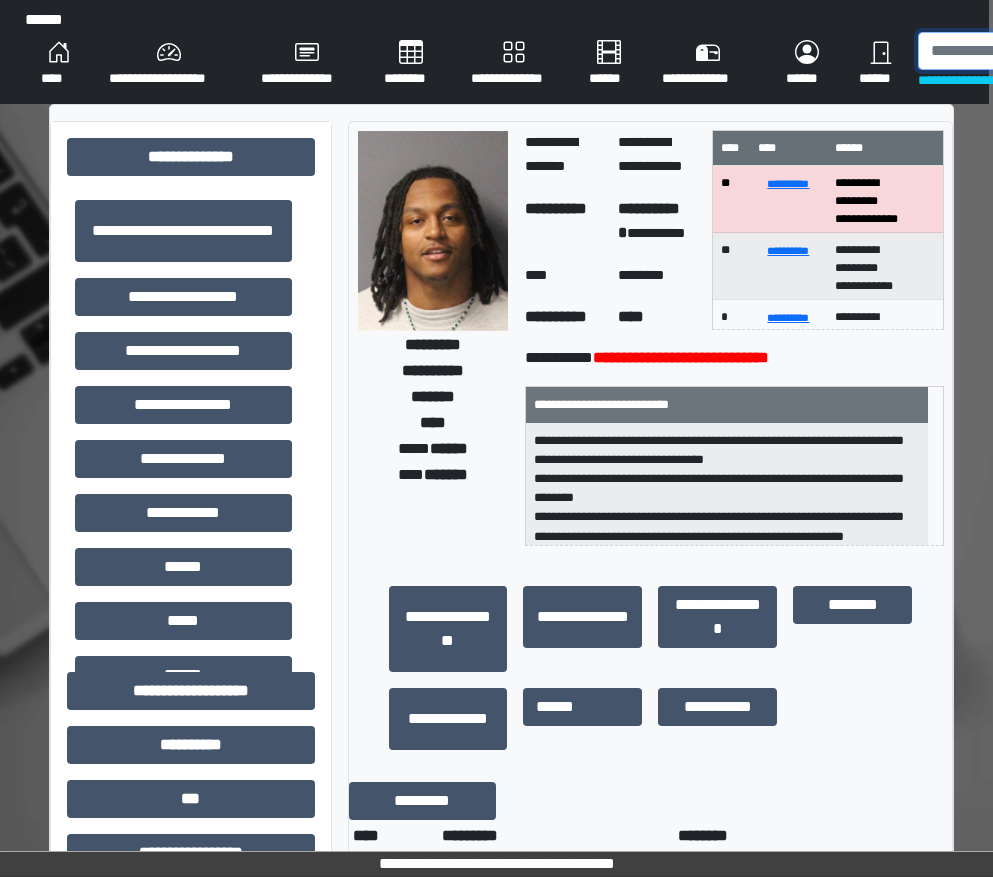 click at bounding box center (1021, 51) 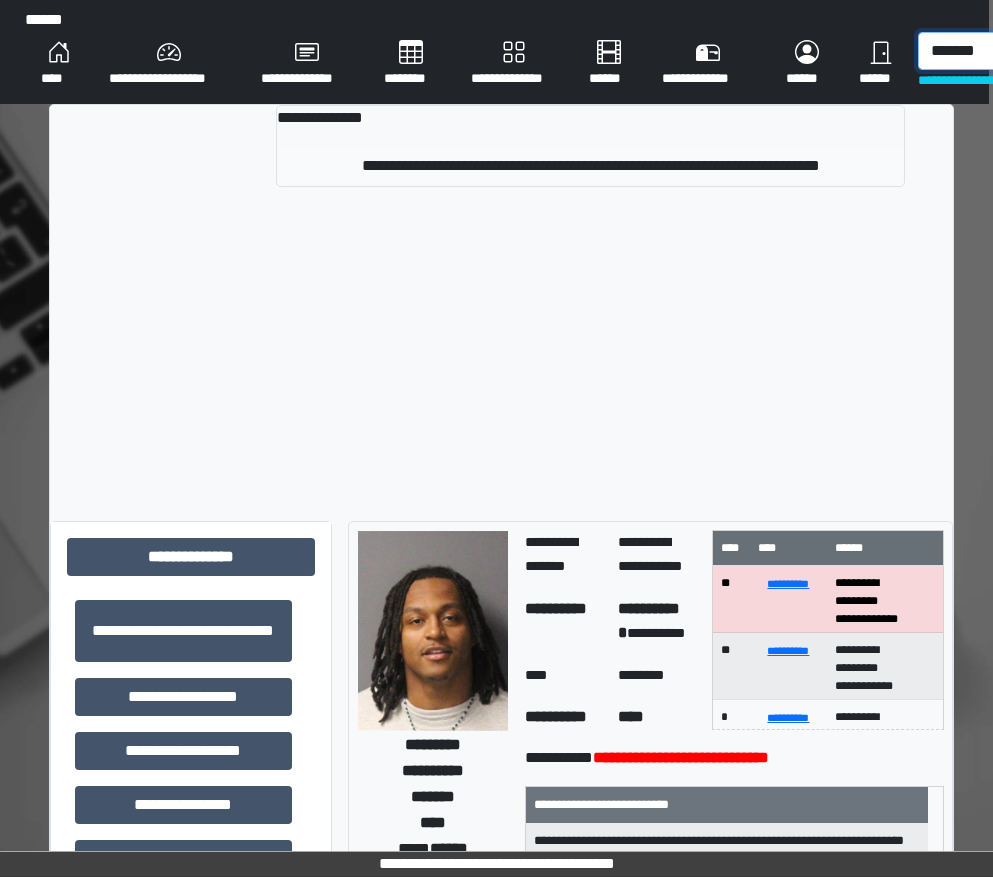 type on "*******" 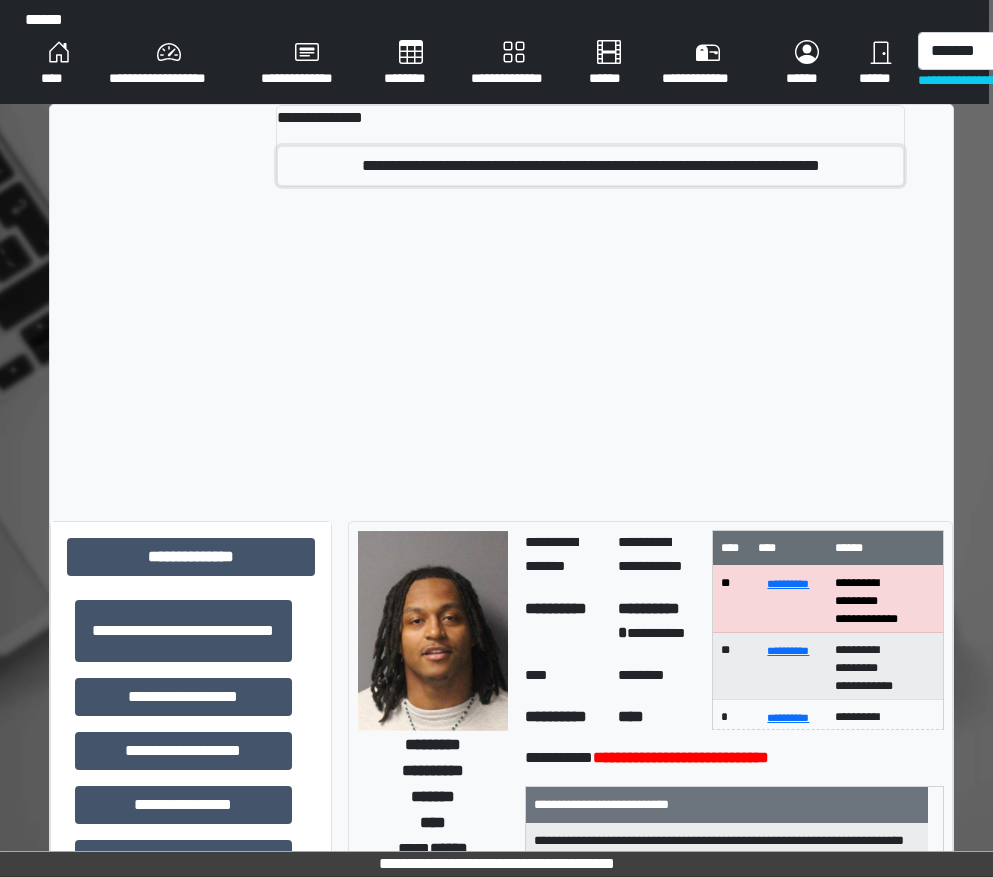 click on "**********" at bounding box center (591, 166) 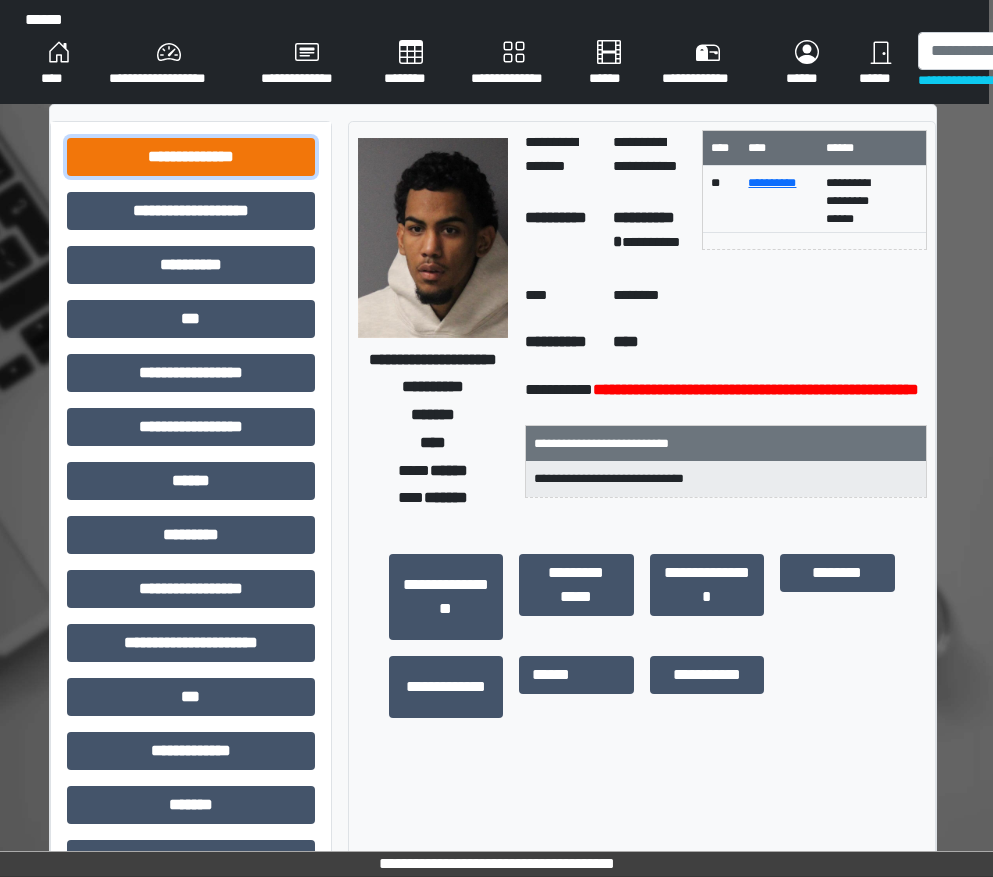 click on "**********" at bounding box center (191, 157) 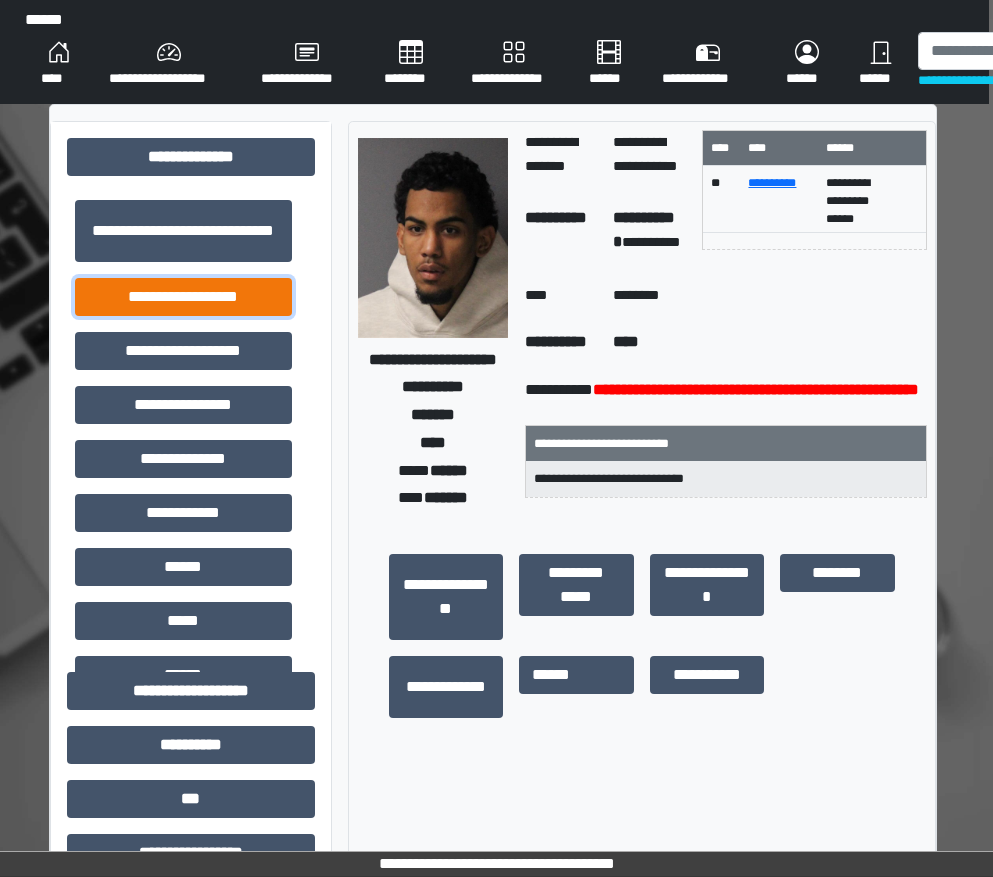 click on "**********" at bounding box center (183, 297) 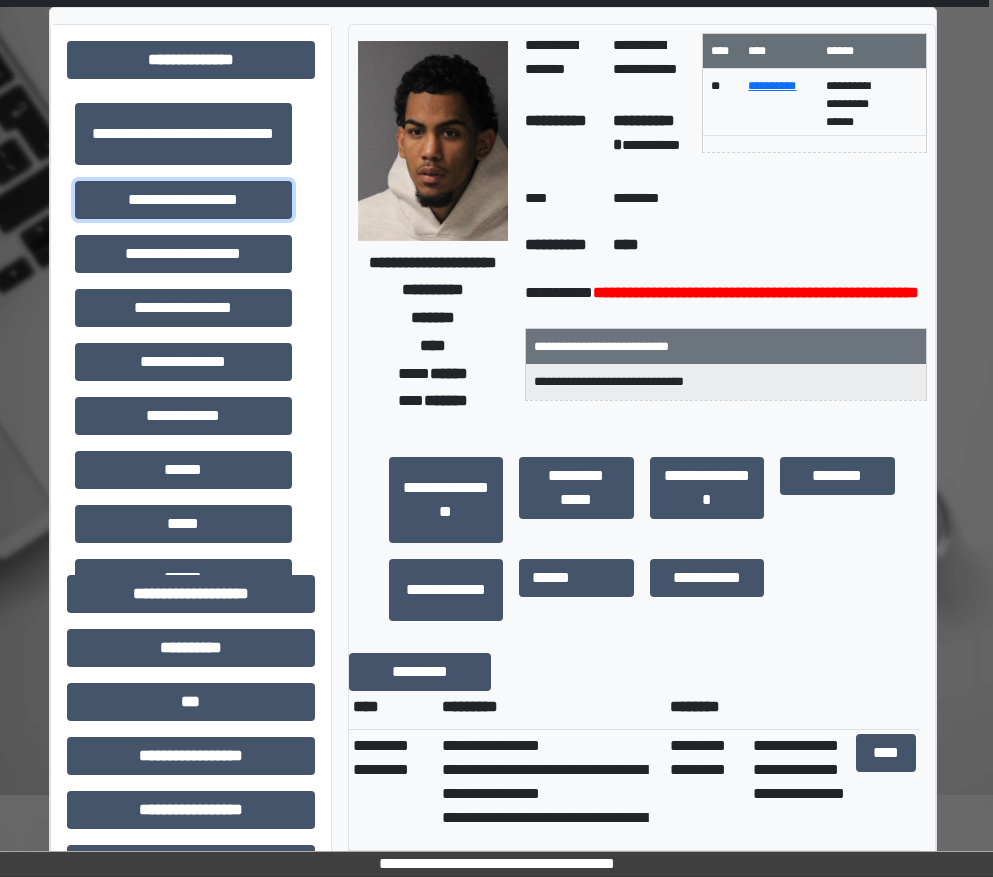 scroll, scrollTop: 0, scrollLeft: 4, axis: horizontal 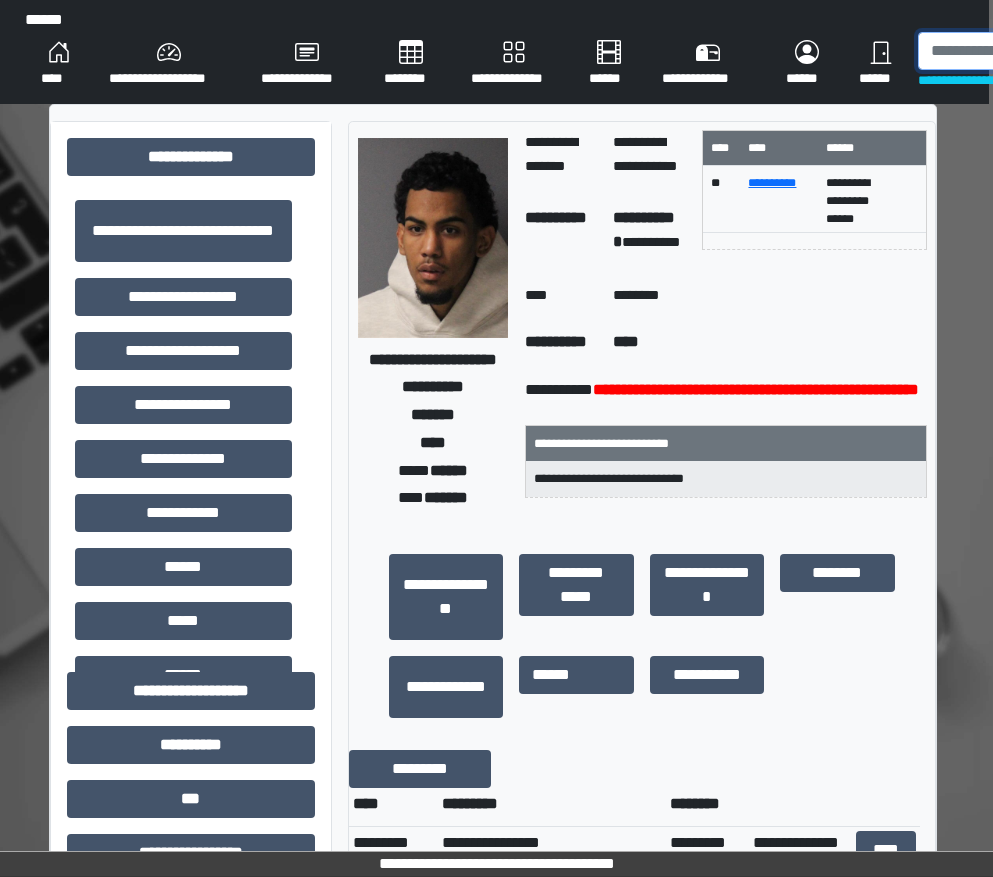 click at bounding box center [1021, 51] 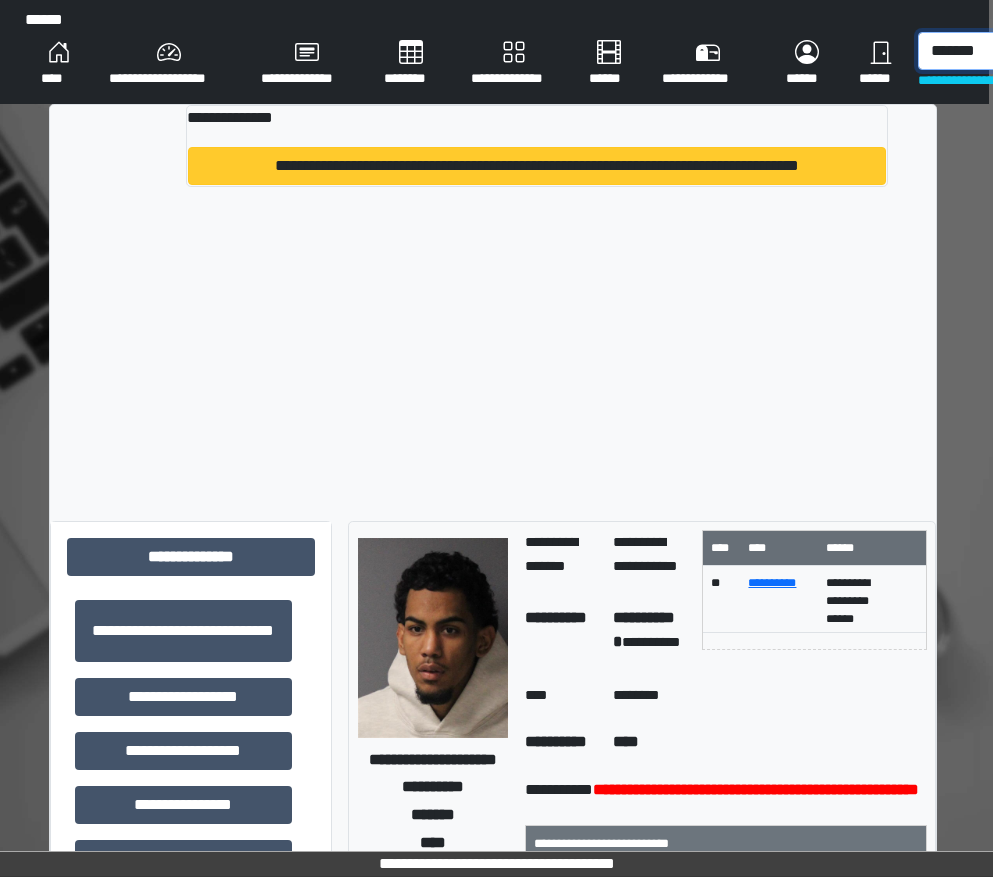 type on "*******" 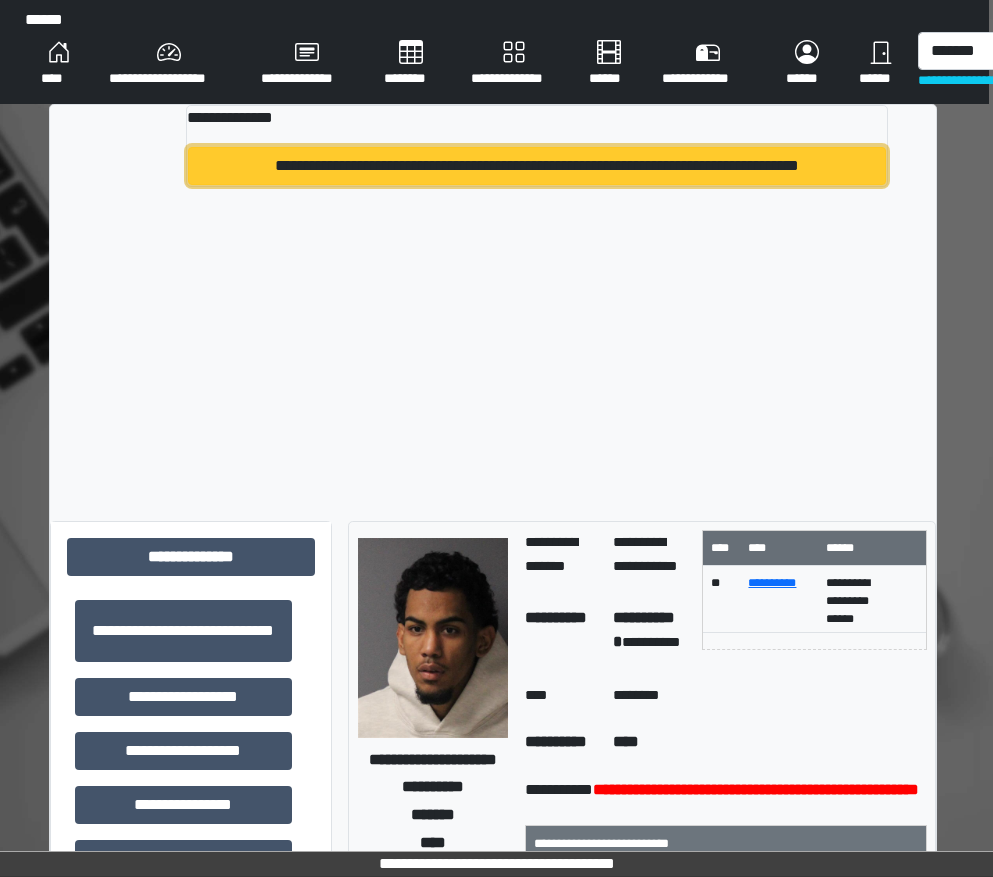click on "**********" at bounding box center [536, 166] 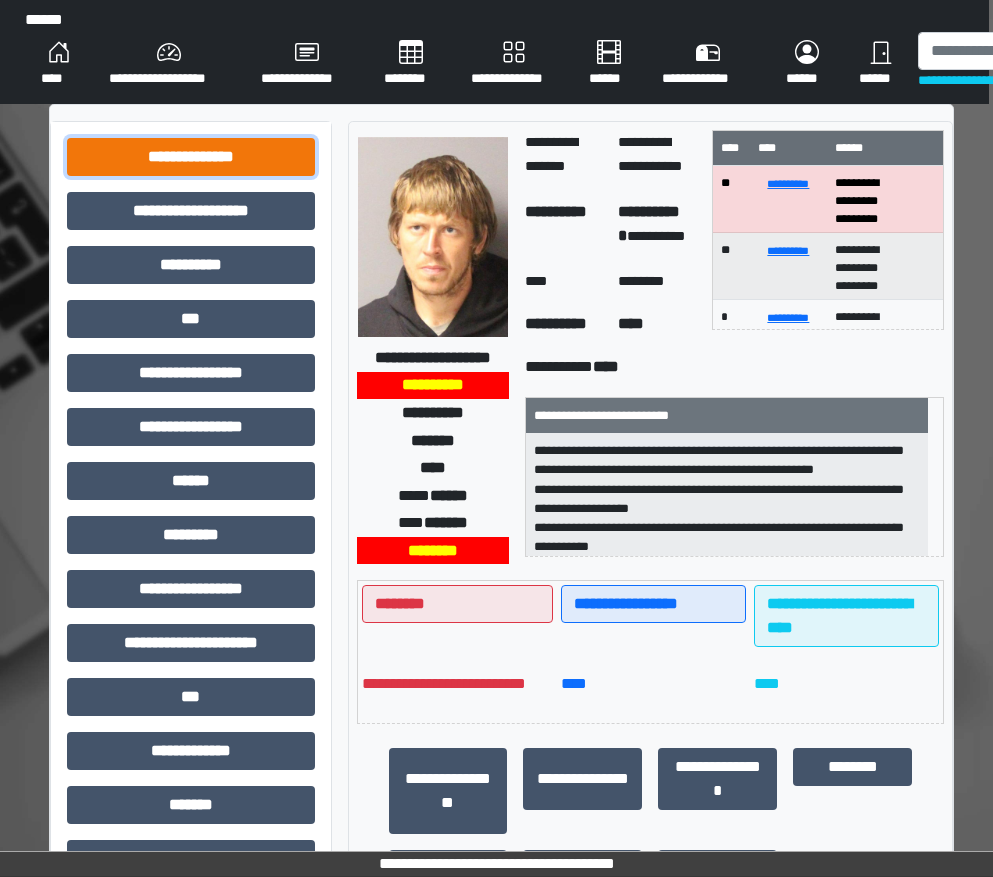 click on "**********" at bounding box center (191, 157) 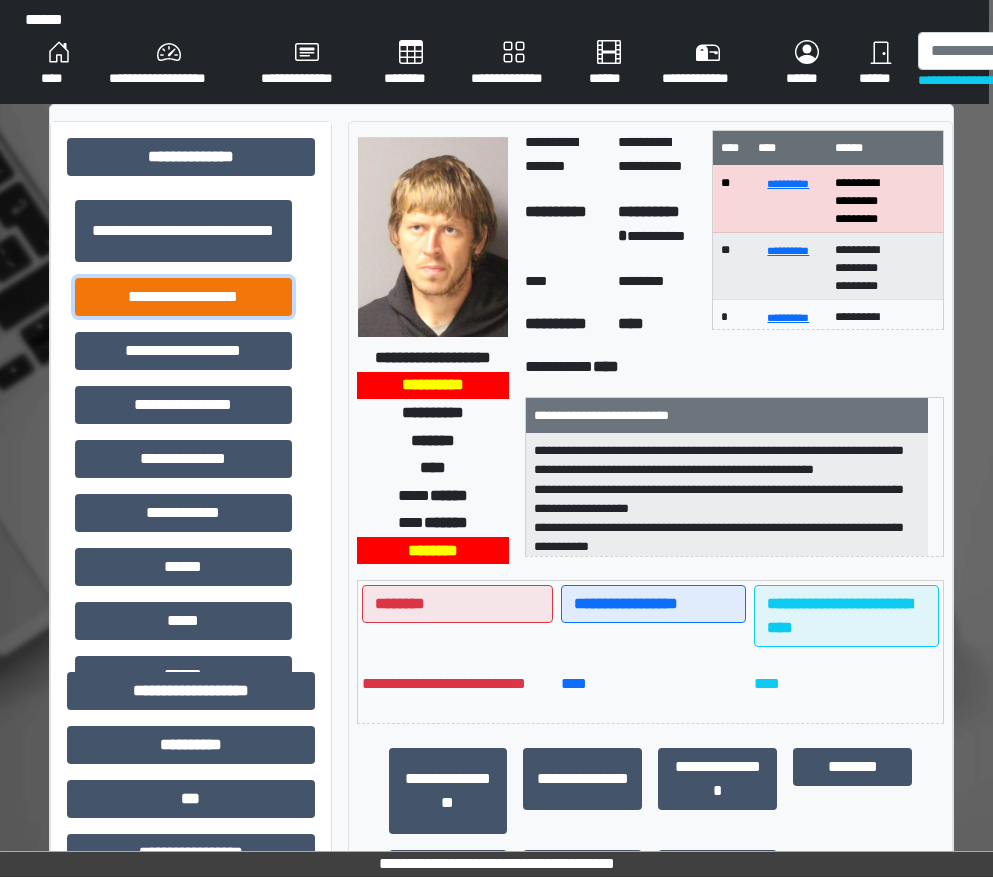 click on "**********" at bounding box center [183, 297] 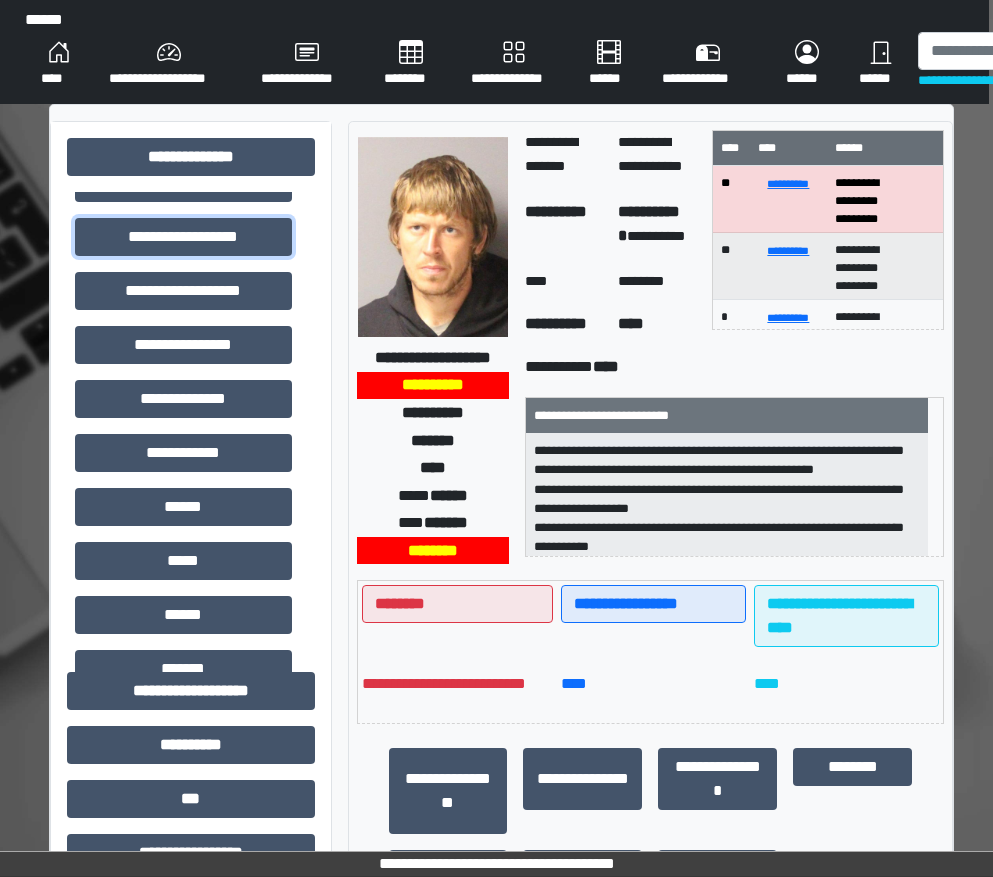 scroll, scrollTop: 0, scrollLeft: 0, axis: both 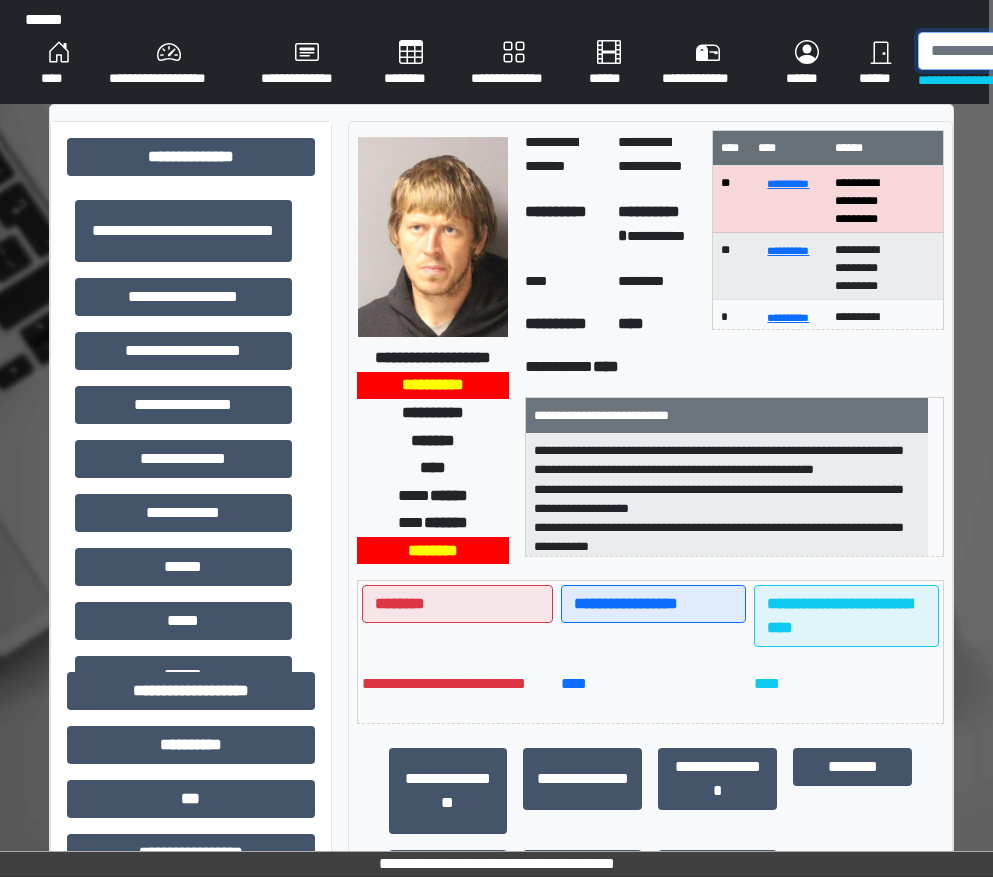 click at bounding box center (1021, 51) 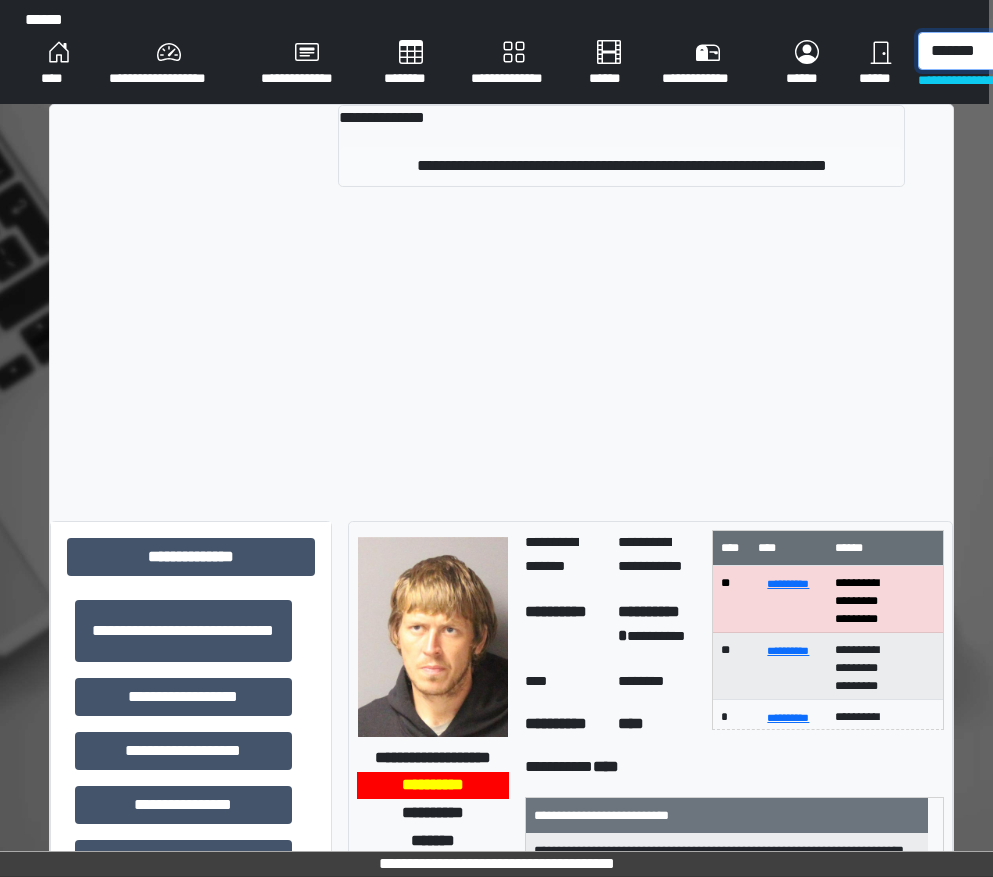 type on "*******" 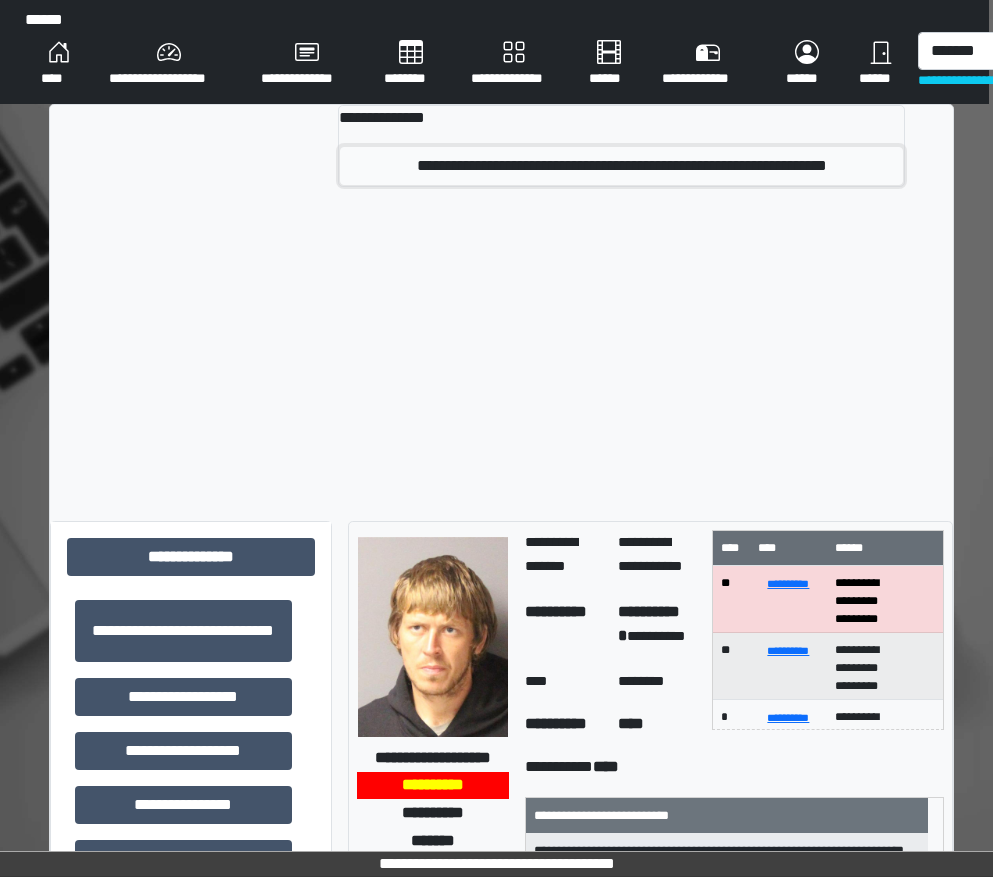 click on "**********" at bounding box center [621, 166] 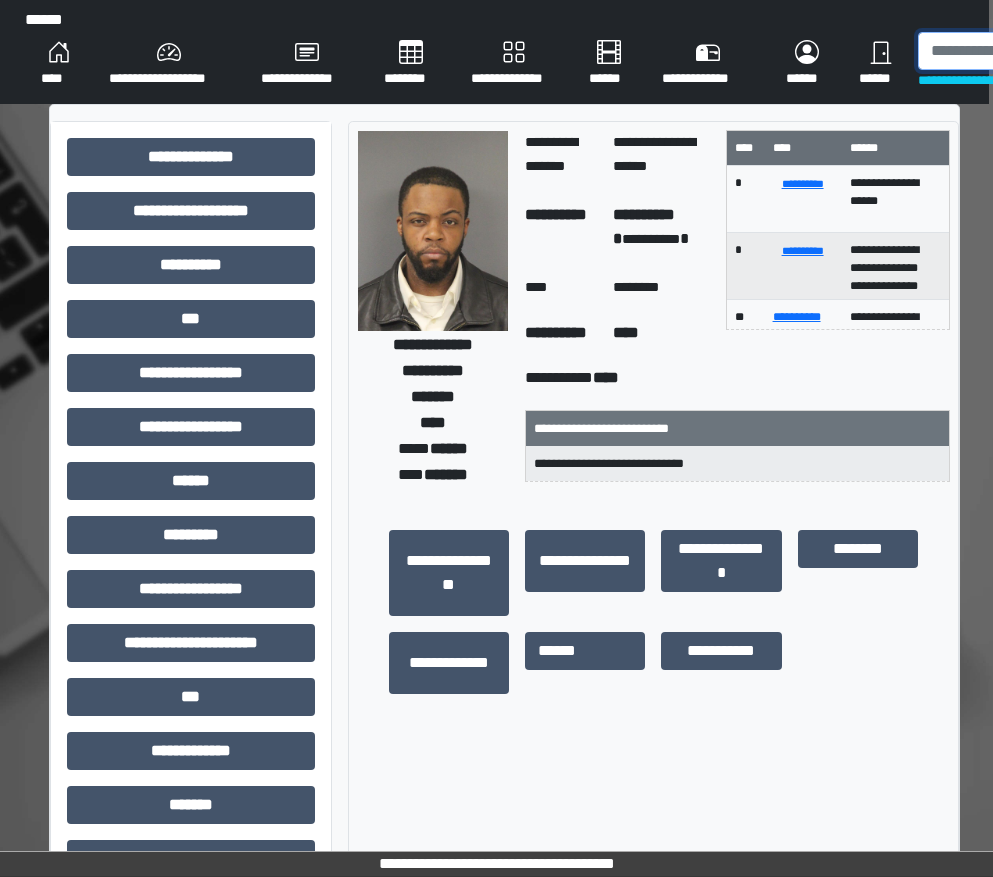click at bounding box center (1021, 51) 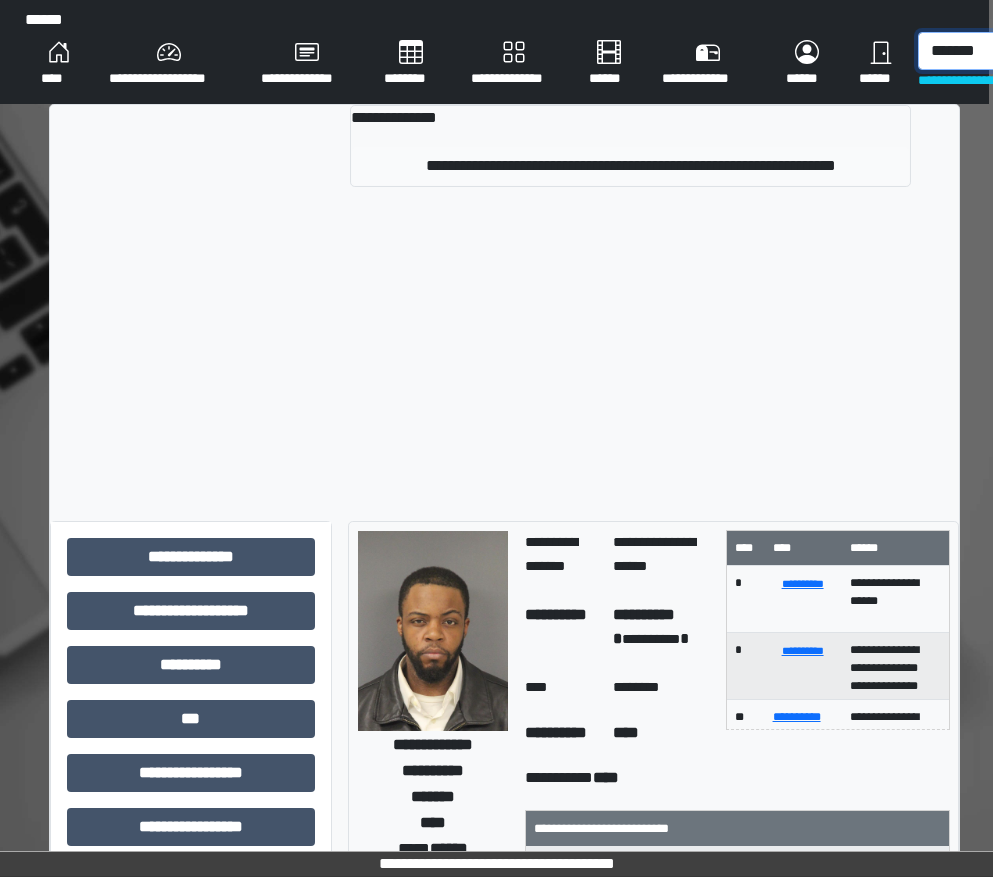 type on "*******" 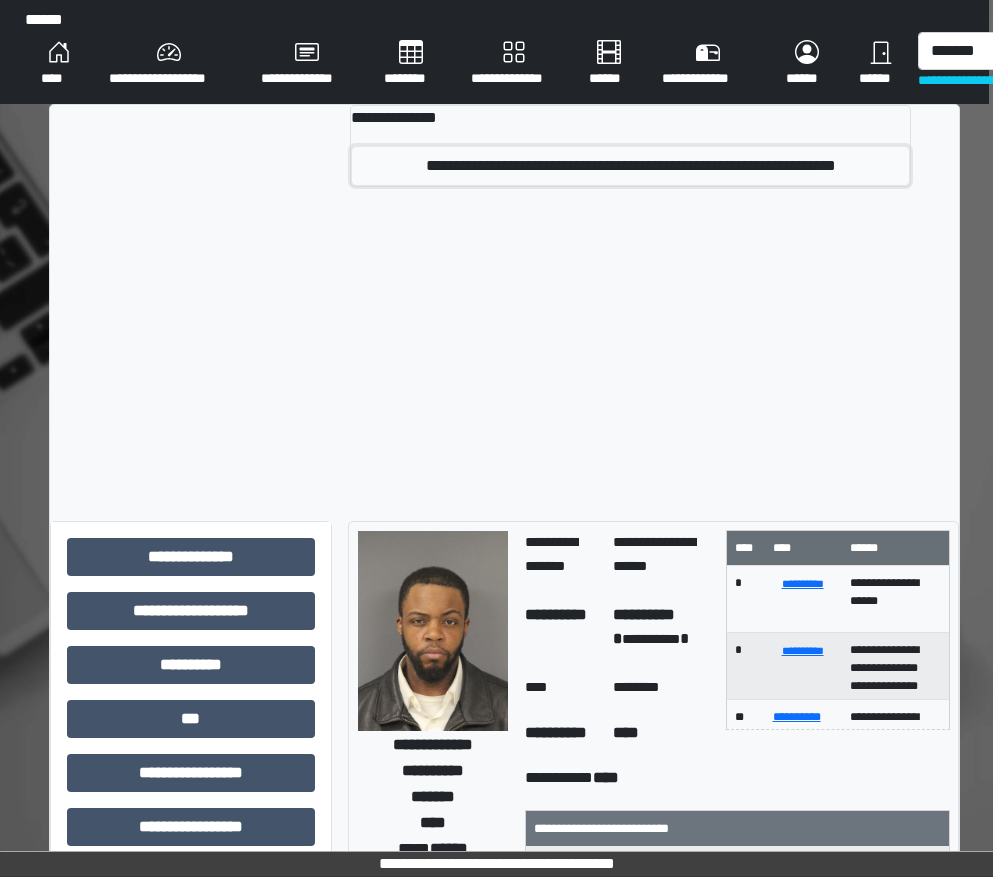 click on "**********" at bounding box center [630, 166] 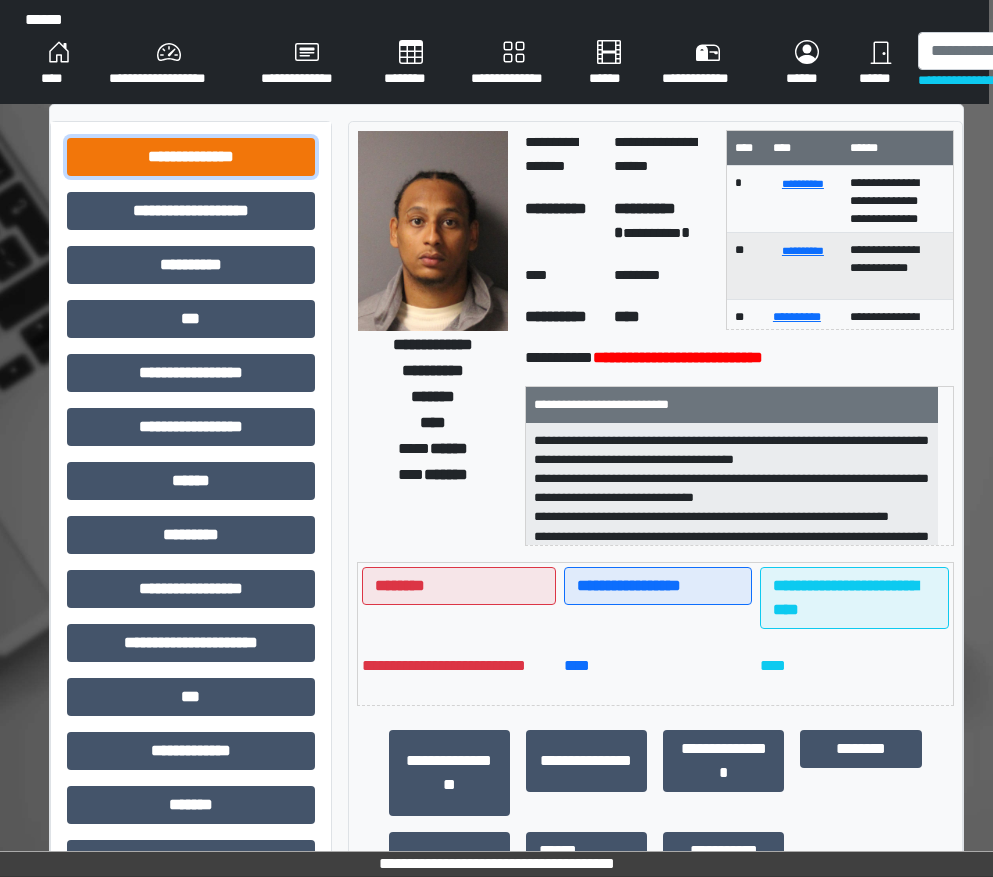 click on "**********" at bounding box center (191, 157) 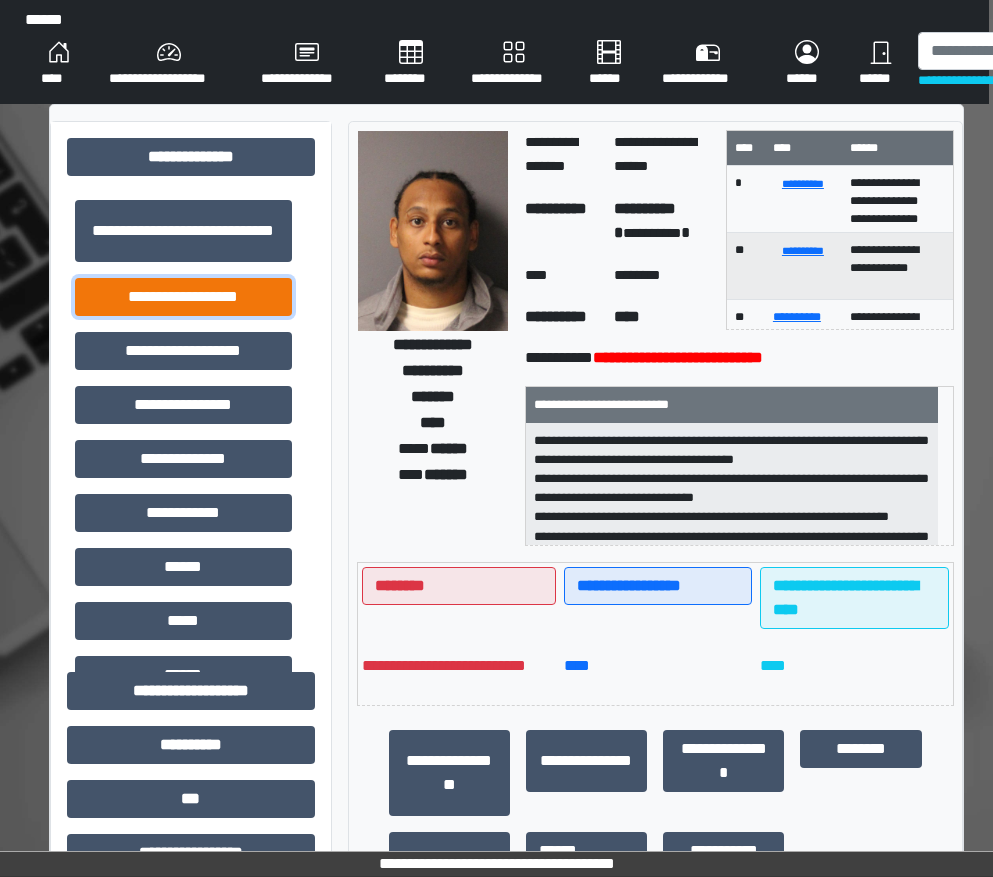 click on "**********" at bounding box center [183, 297] 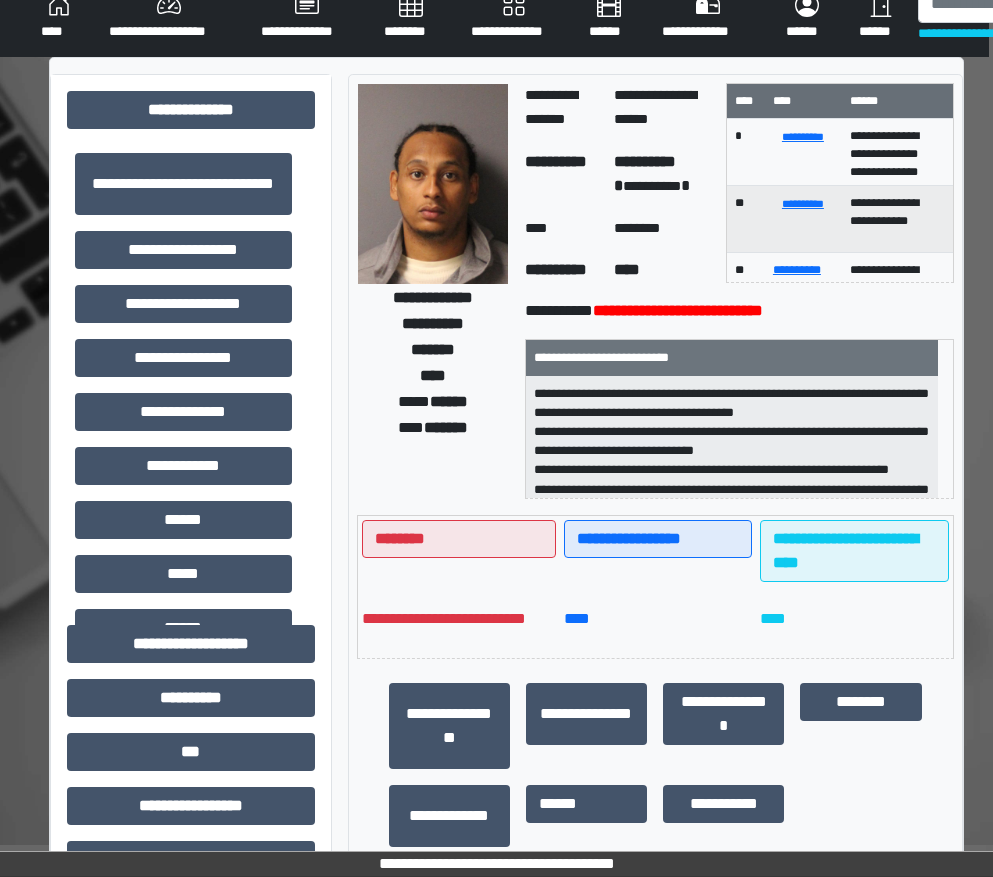 scroll, scrollTop: 0, scrollLeft: 4, axis: horizontal 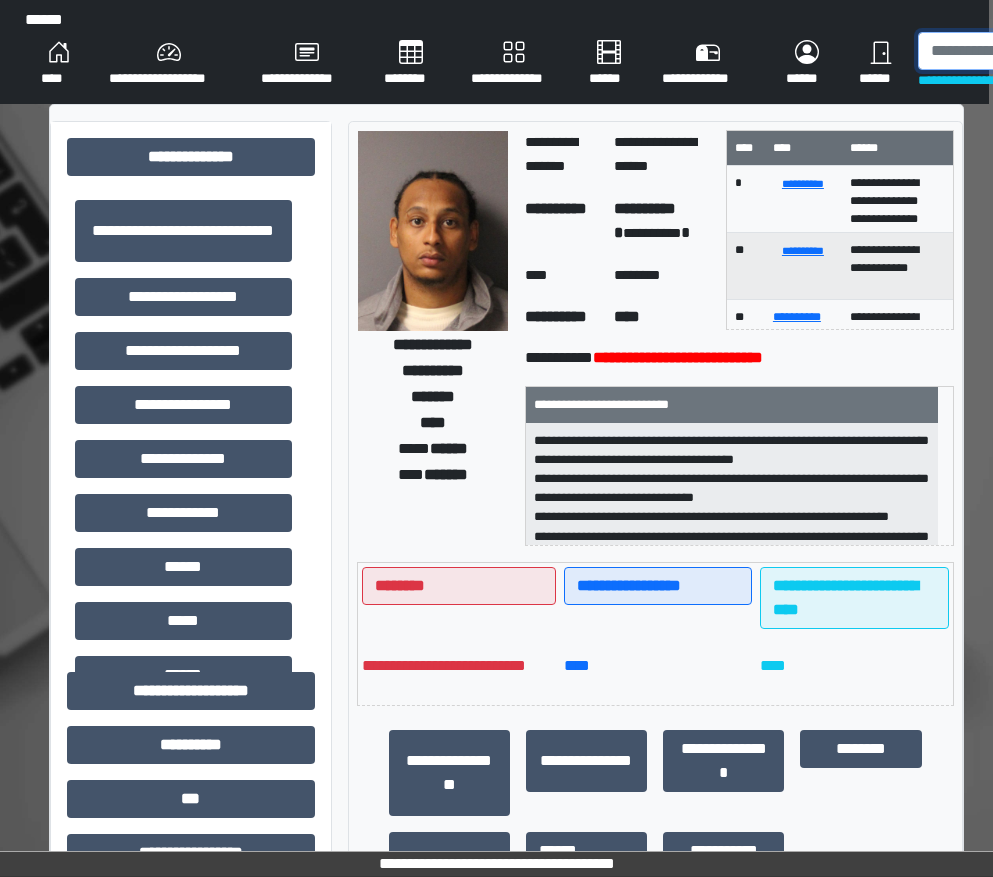 click at bounding box center (1021, 51) 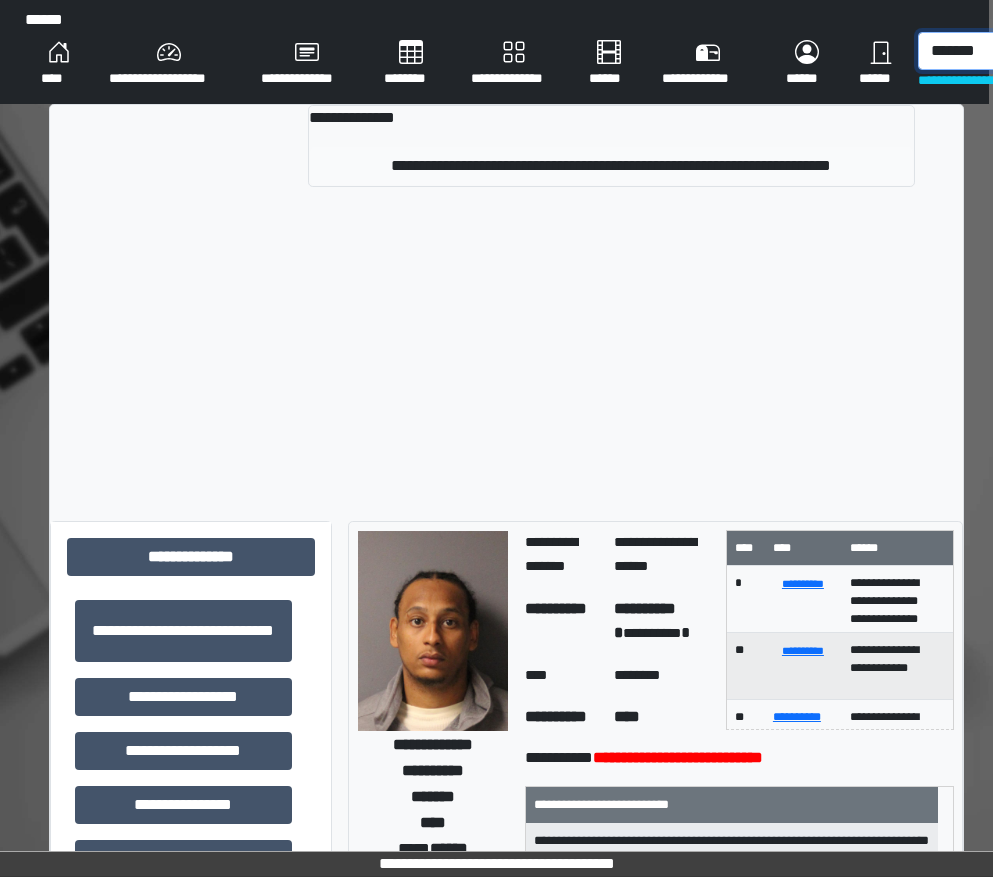 type on "*******" 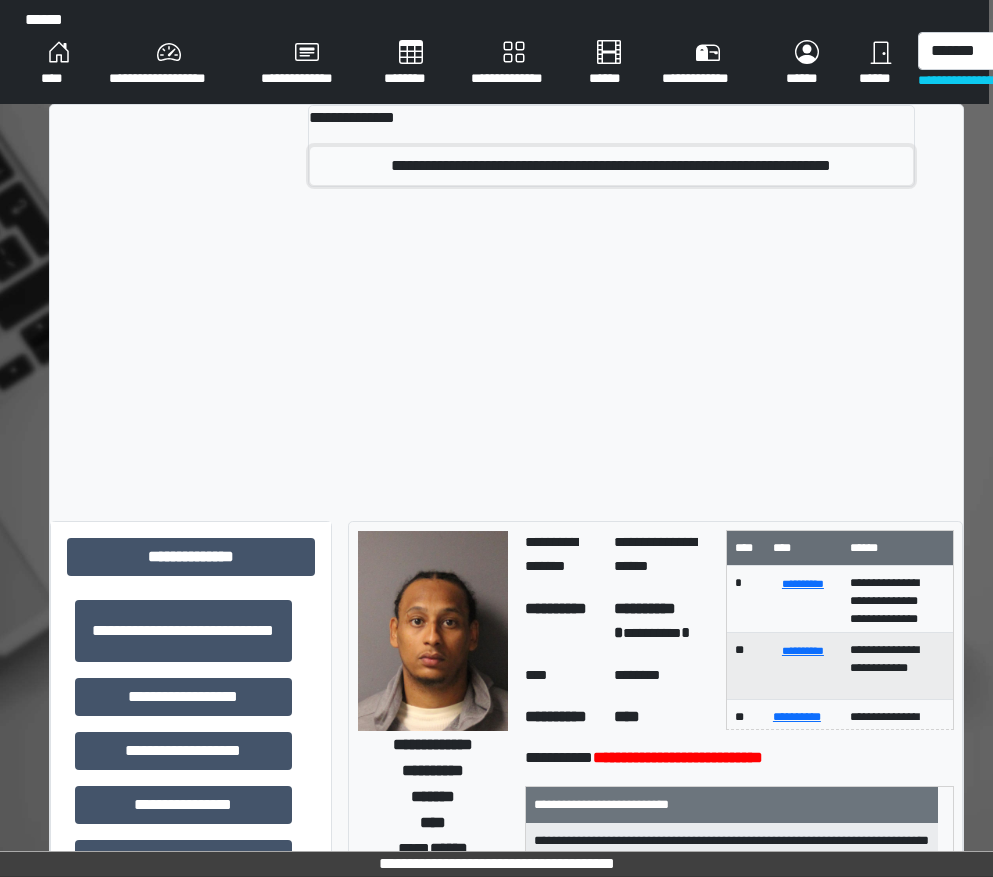 click on "**********" at bounding box center (611, 166) 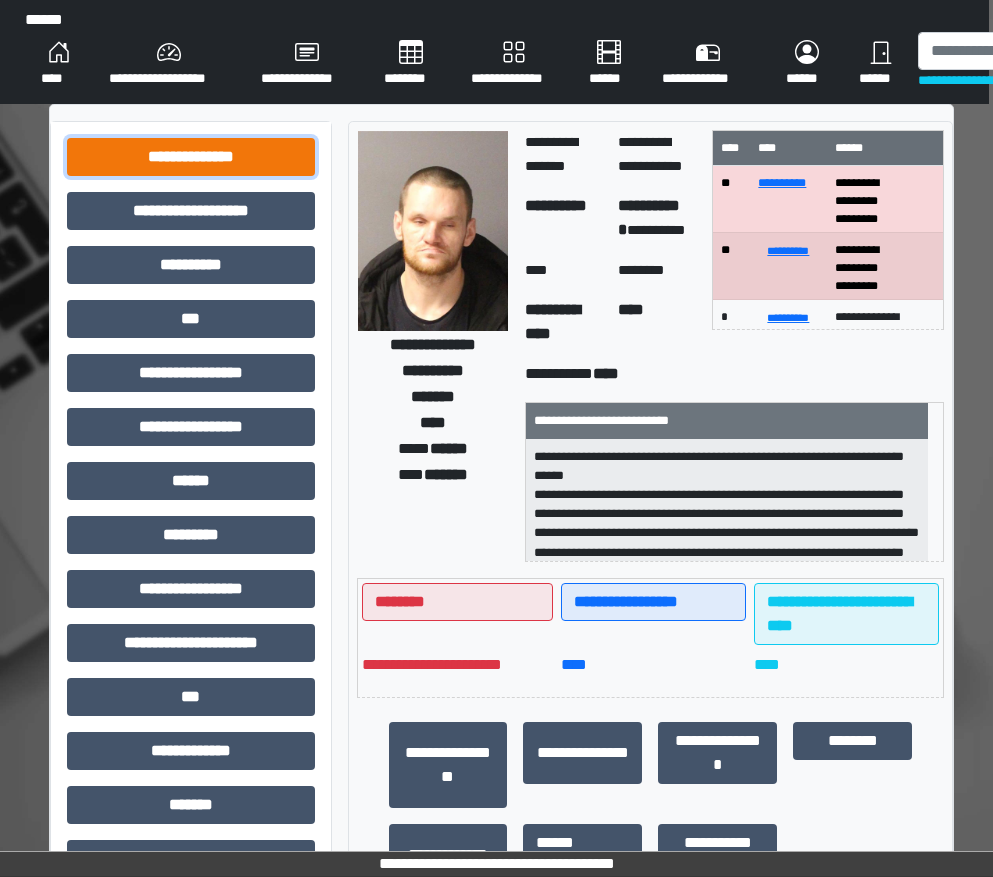 click on "**********" at bounding box center (191, 157) 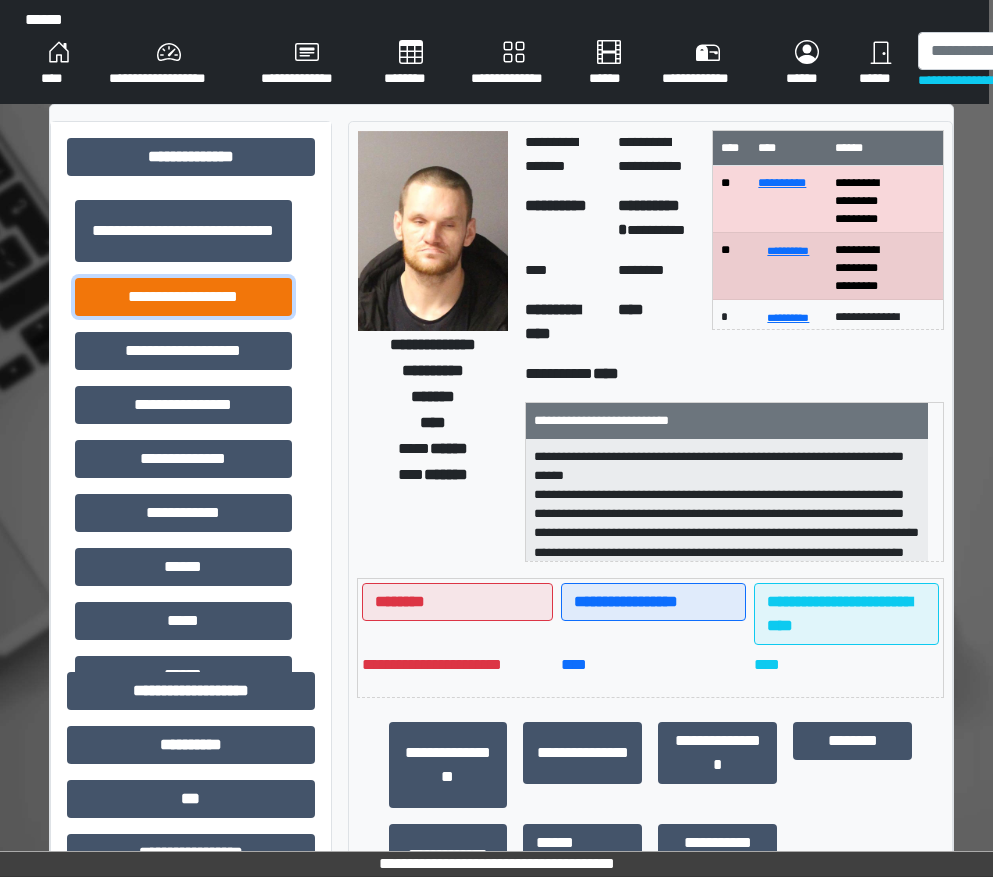 click on "**********" at bounding box center (183, 297) 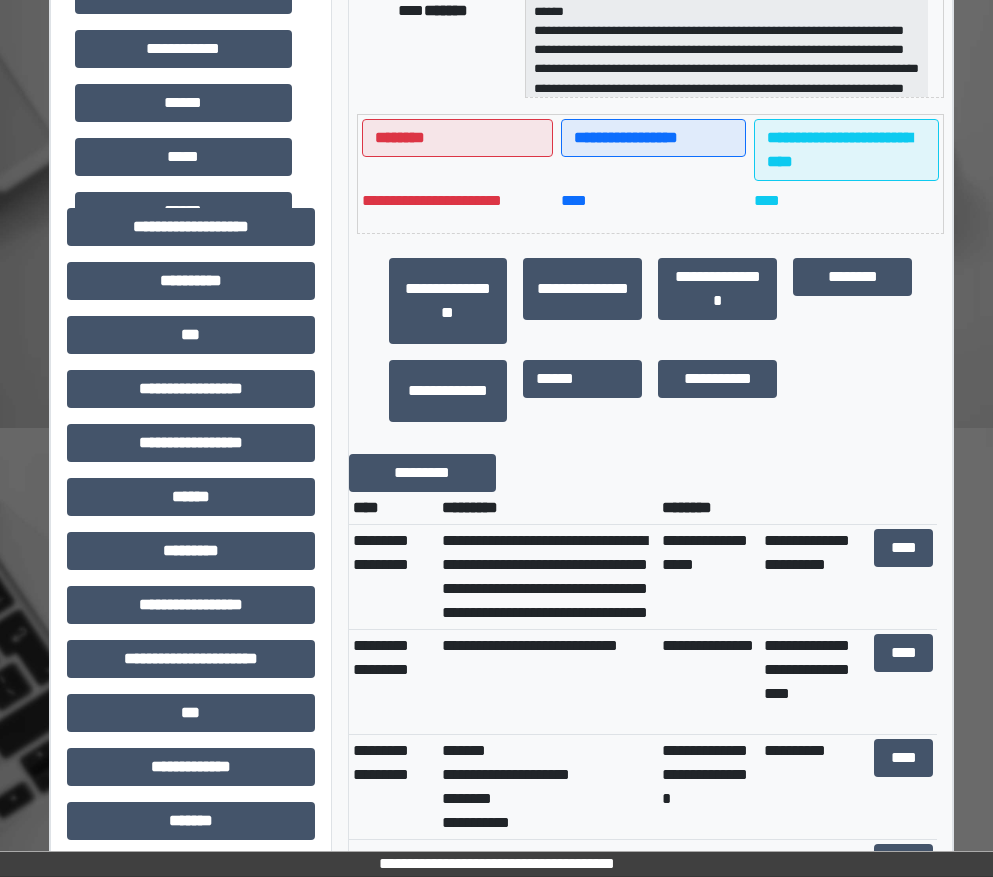 scroll, scrollTop: 500, scrollLeft: 4, axis: both 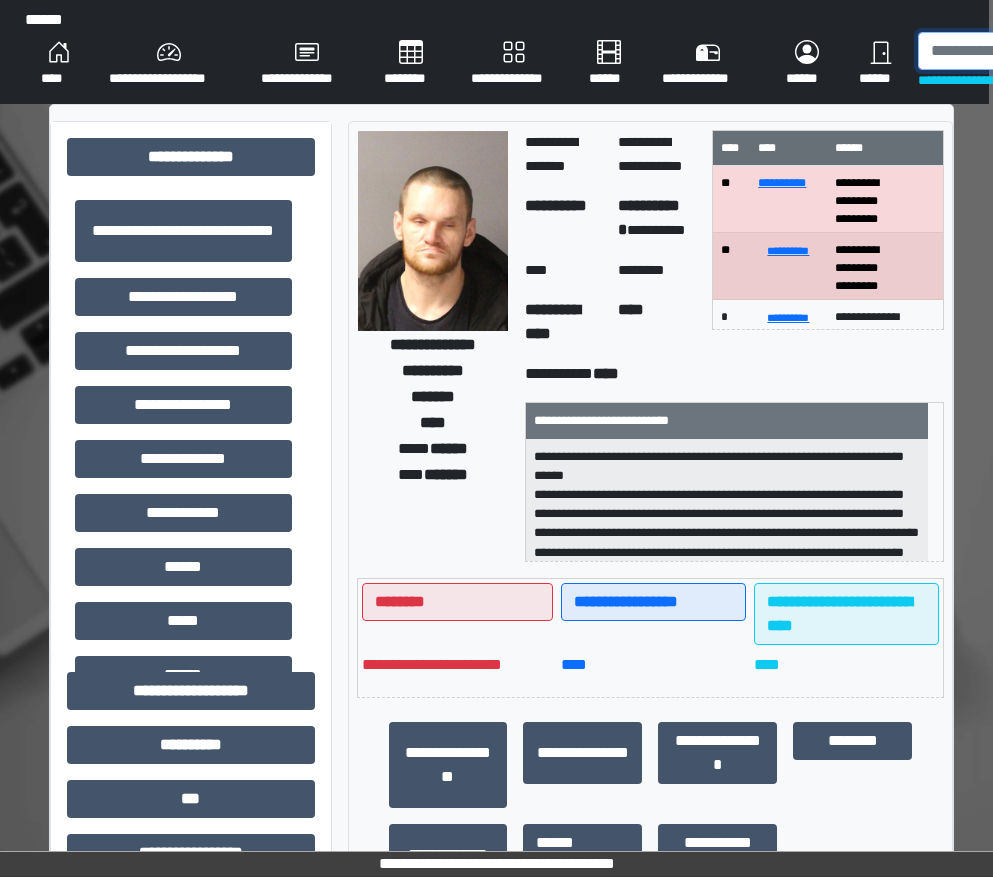 click at bounding box center [1021, 51] 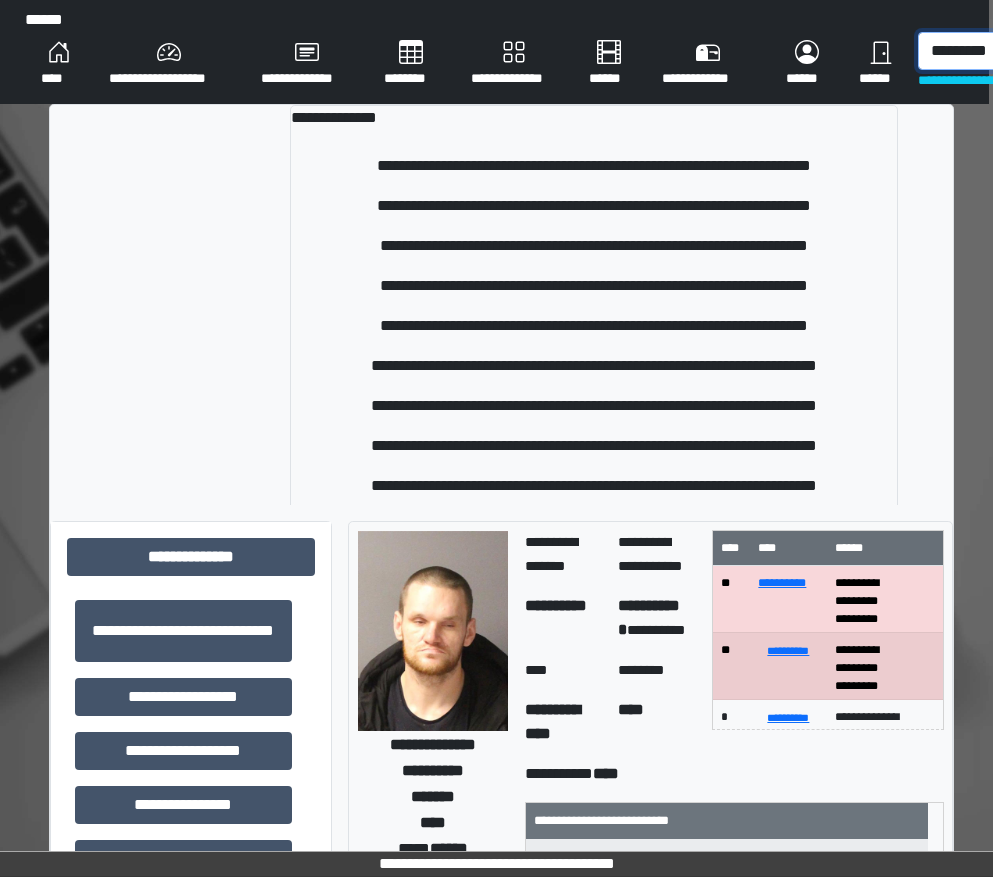 scroll, scrollTop: 0, scrollLeft: 7, axis: horizontal 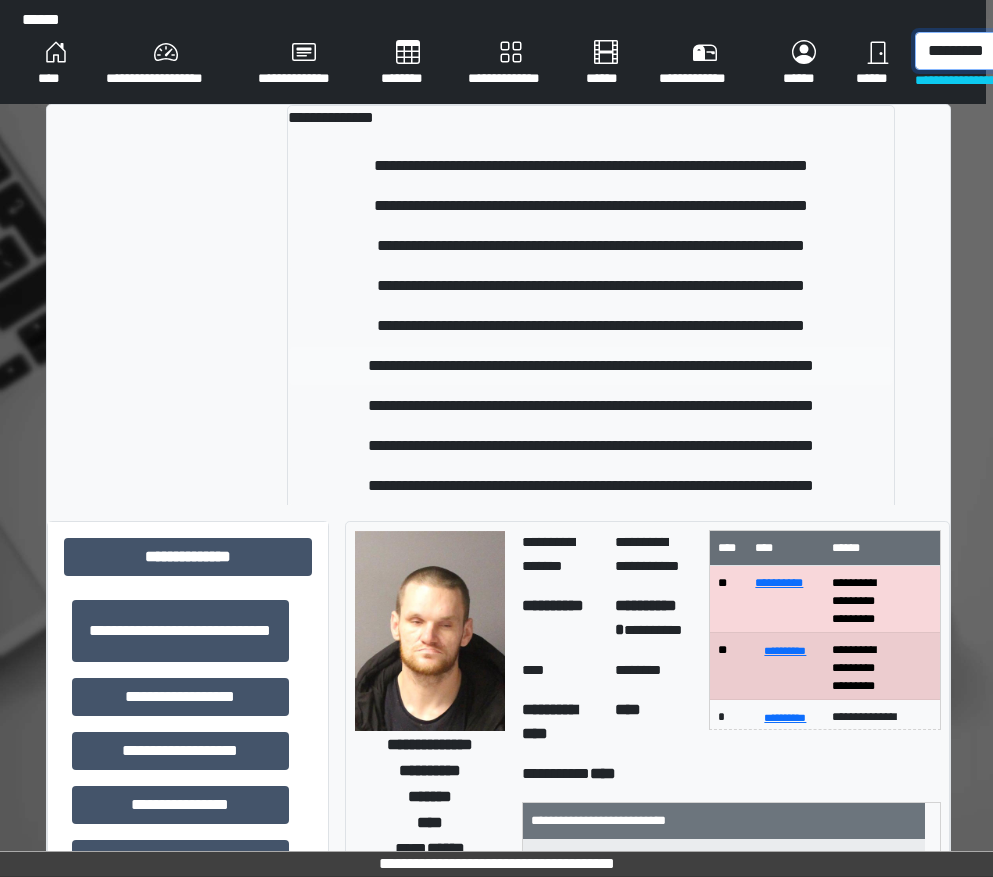 type on "*********" 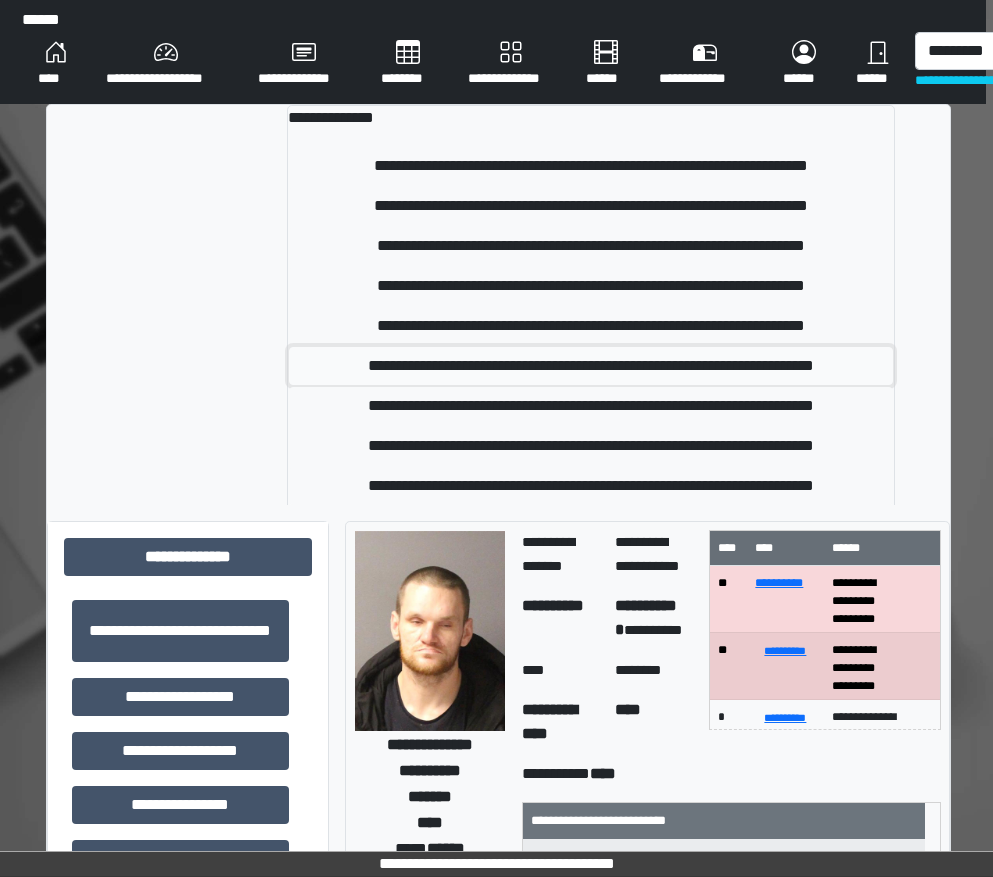 click on "**********" at bounding box center [591, 366] 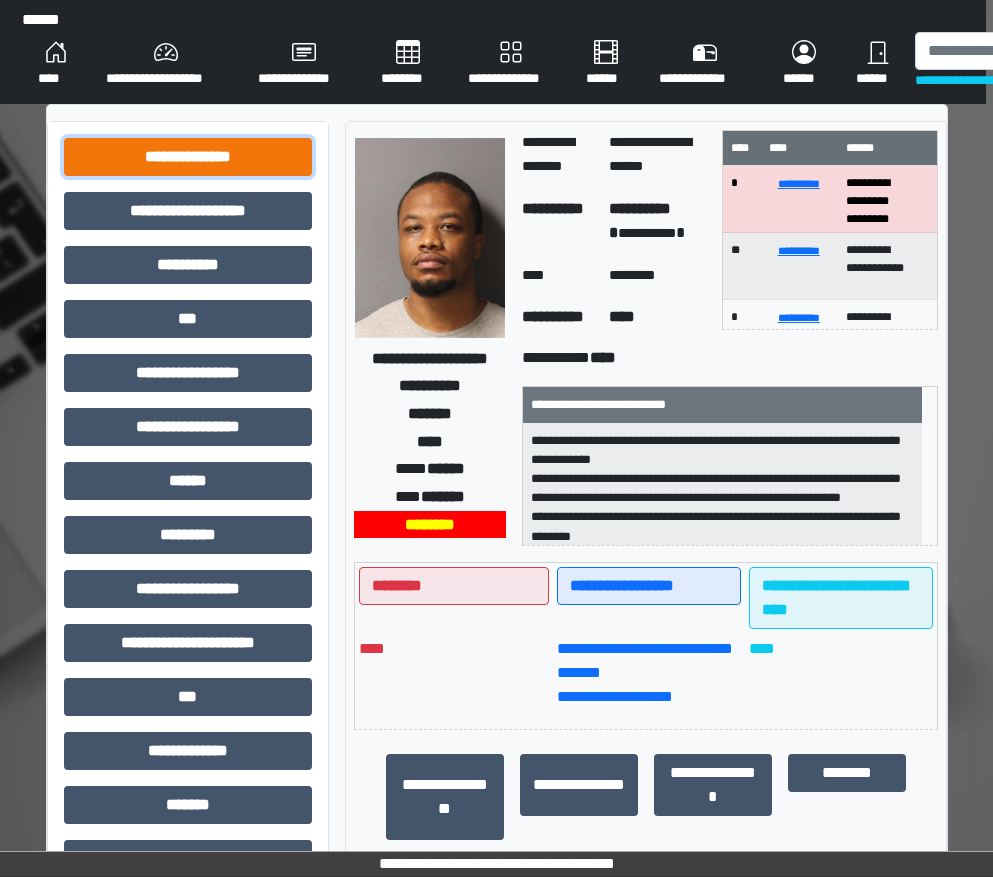 click on "**********" at bounding box center (188, 157) 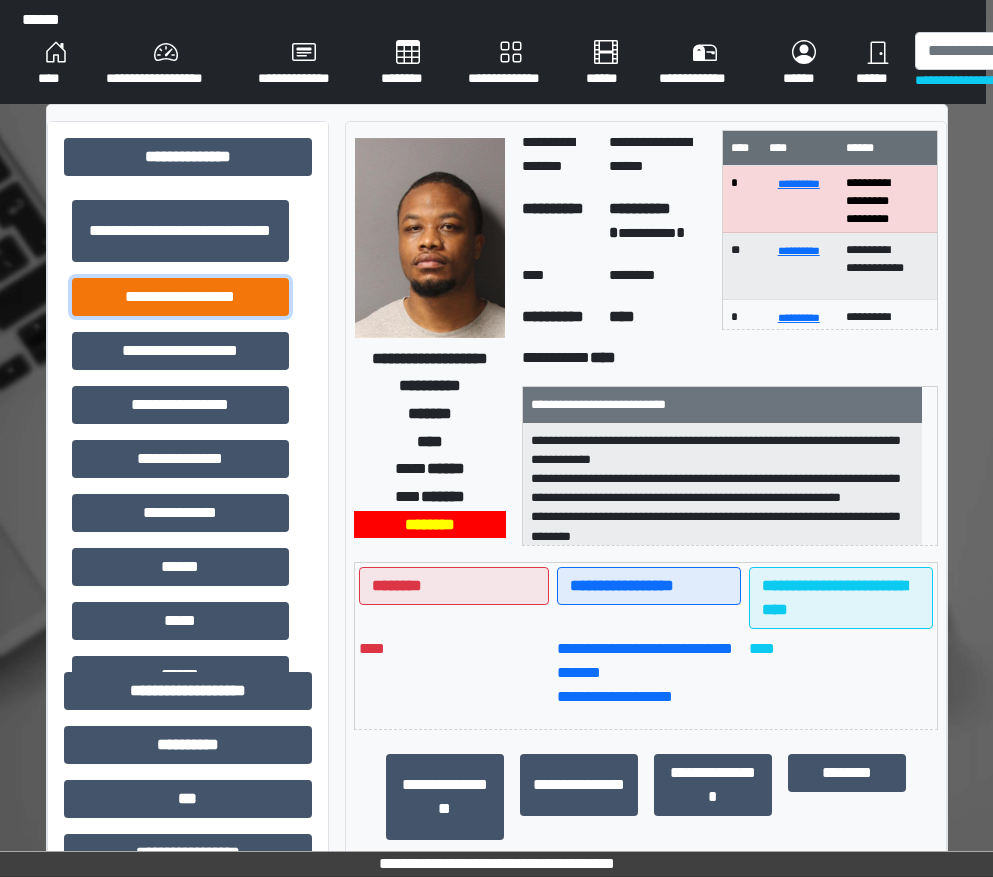 click on "**********" at bounding box center [180, 297] 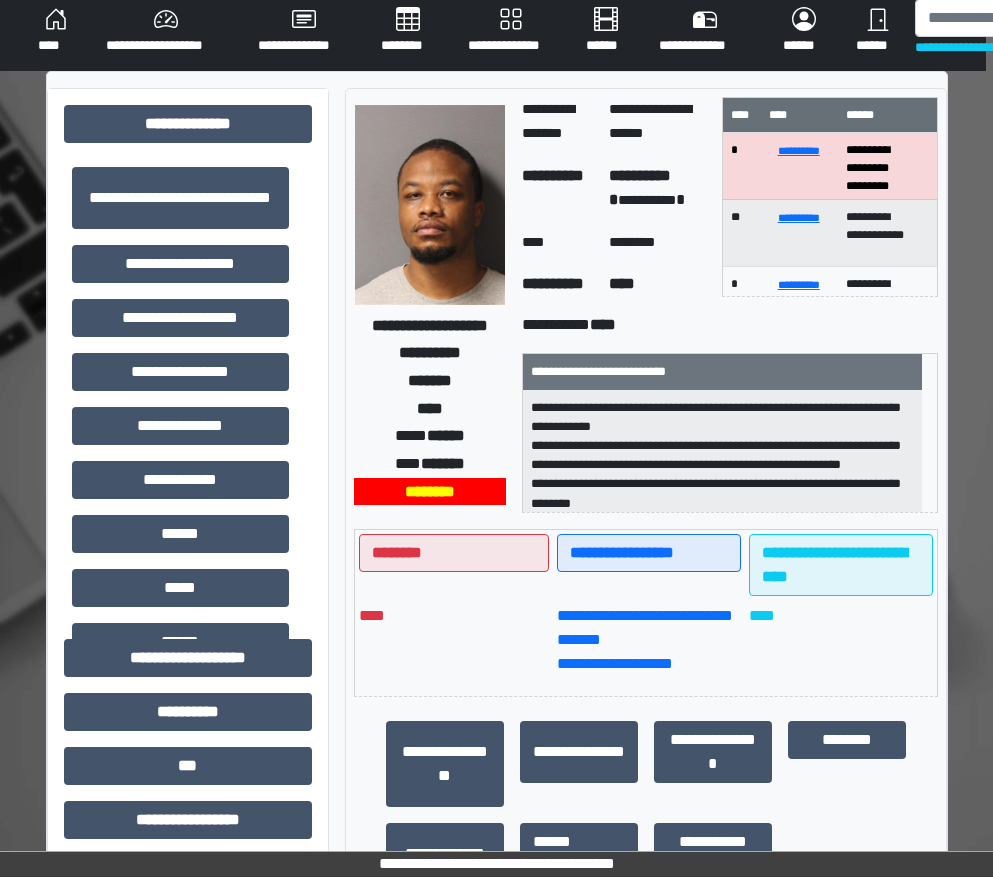 scroll, scrollTop: 0, scrollLeft: 7, axis: horizontal 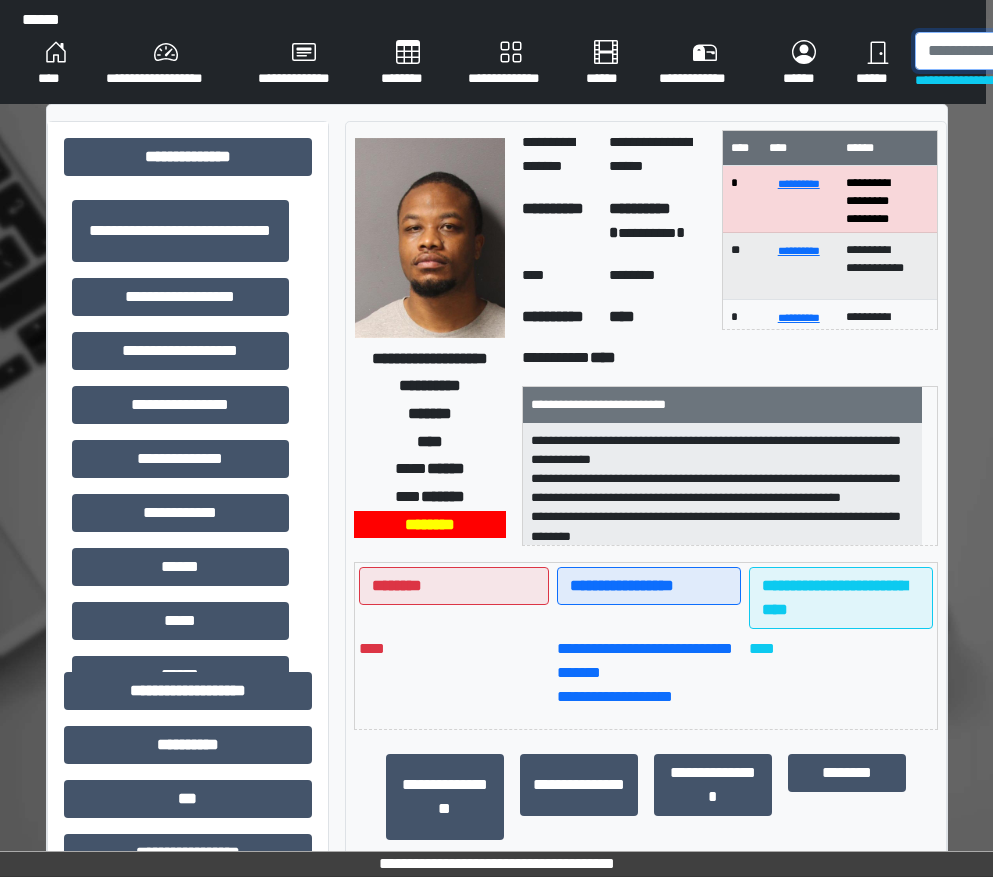 click at bounding box center (1018, 51) 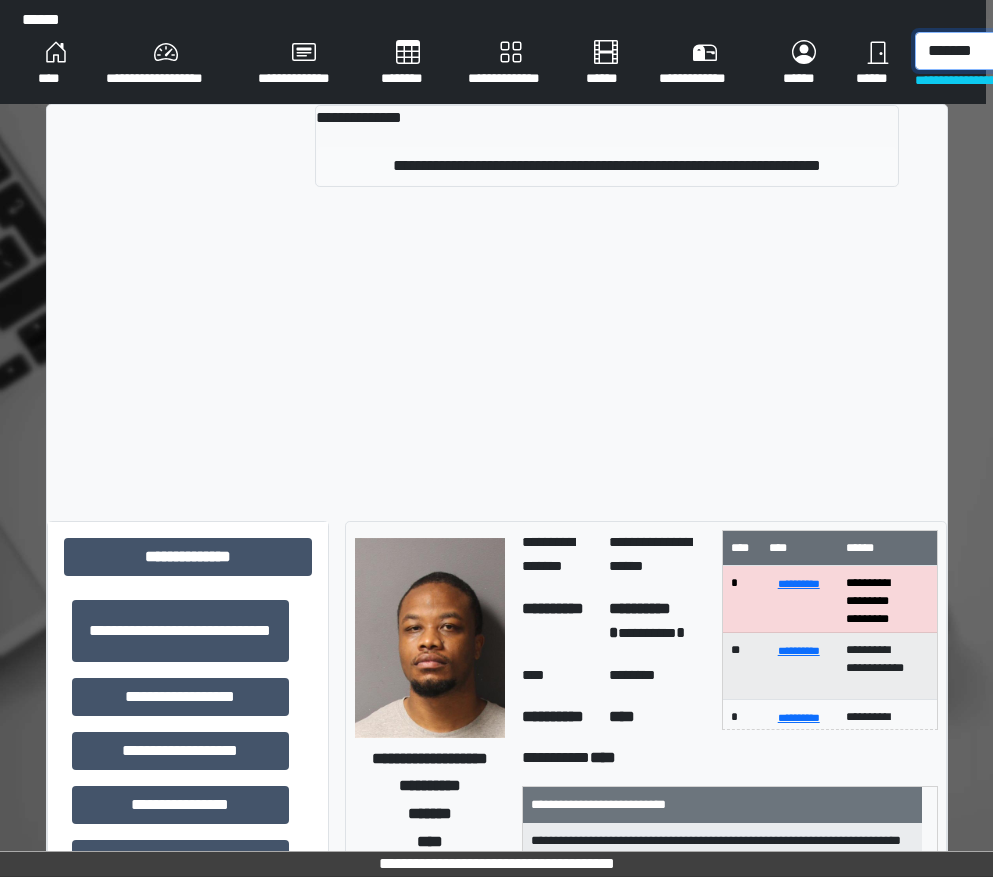 type on "*******" 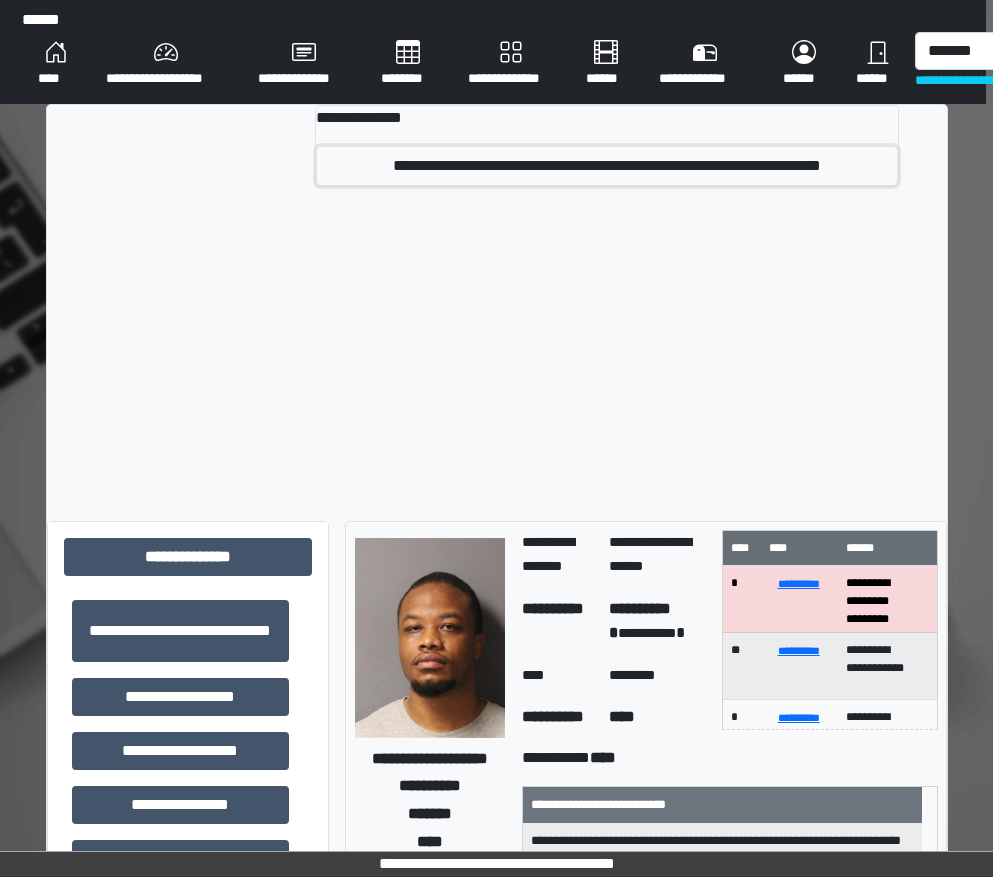 click on "**********" at bounding box center (607, 166) 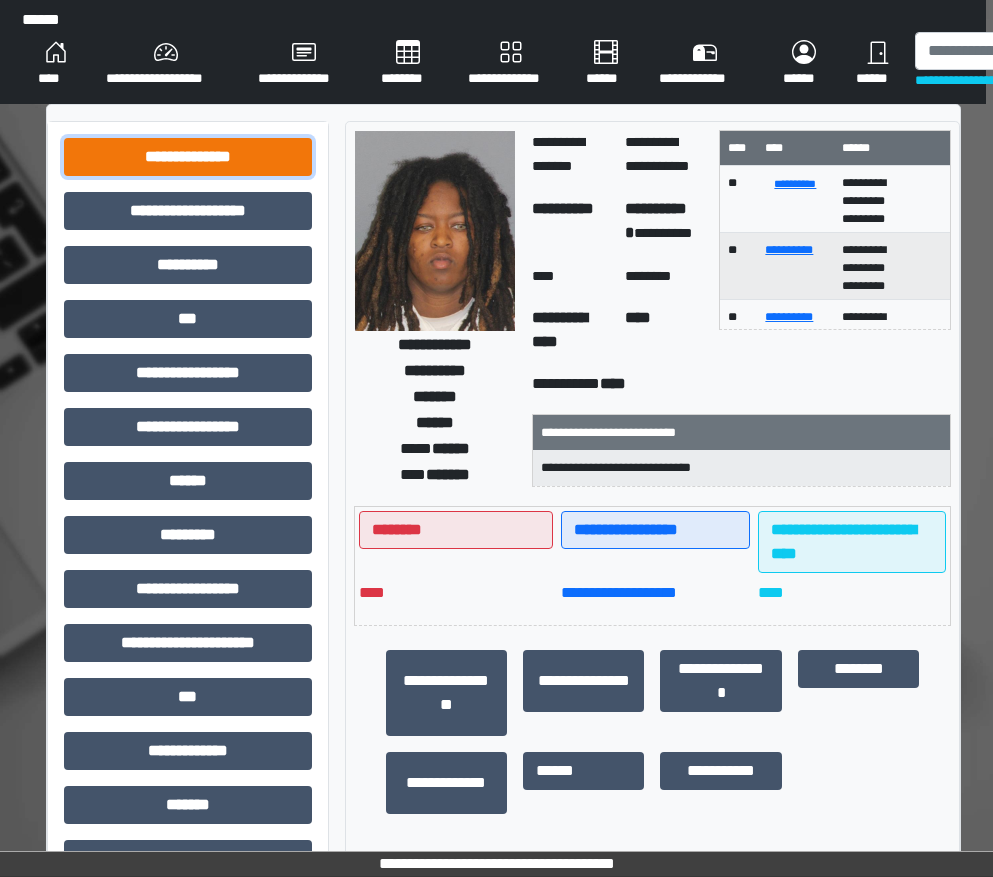 click on "**********" at bounding box center (188, 157) 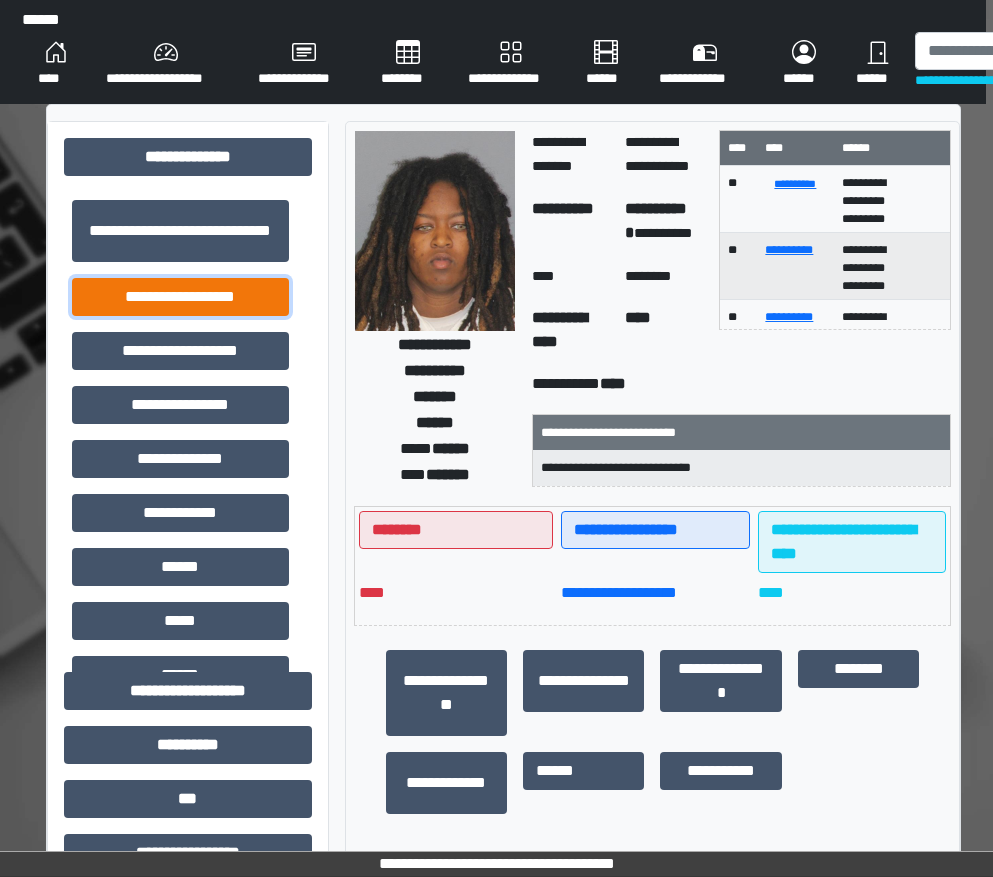 click on "**********" at bounding box center (180, 297) 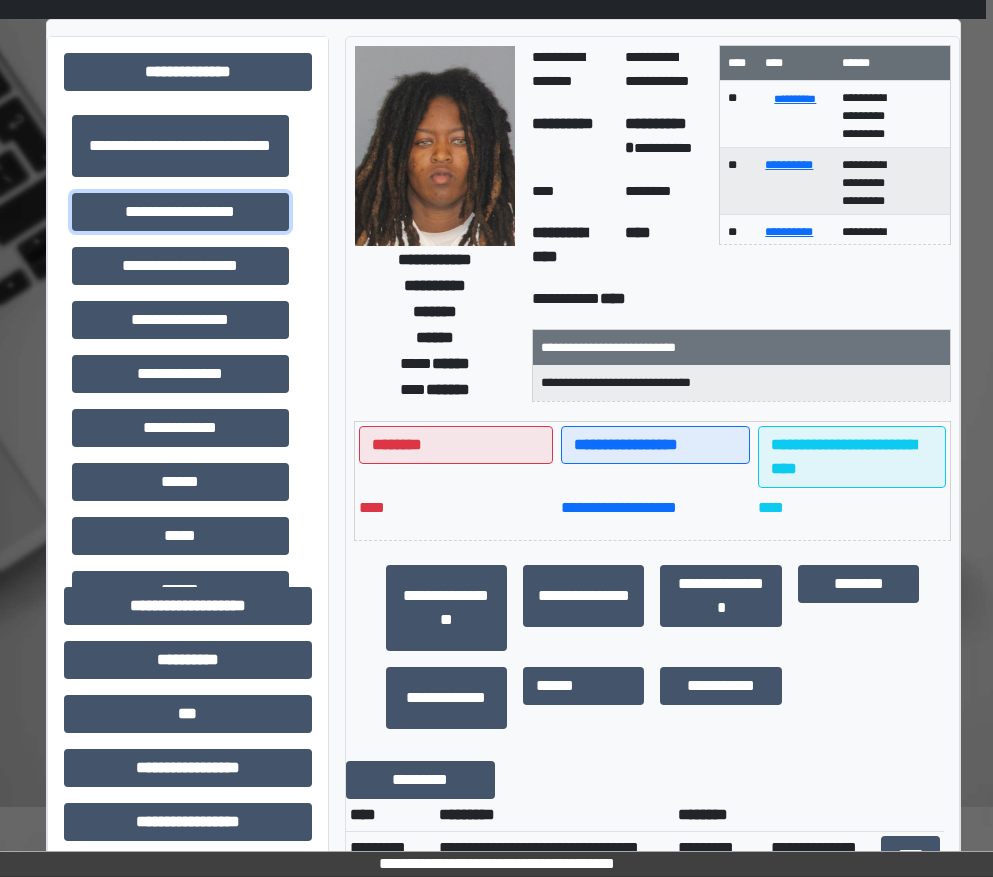 scroll, scrollTop: 0, scrollLeft: 7, axis: horizontal 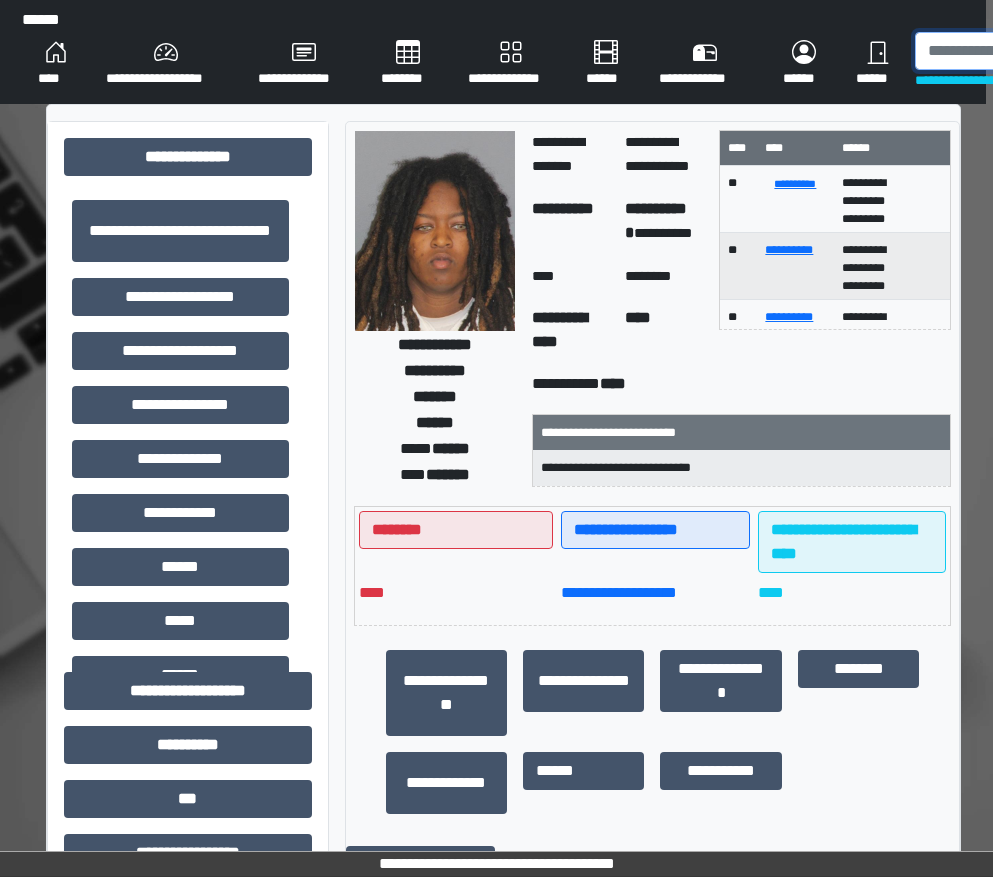 click at bounding box center [1018, 51] 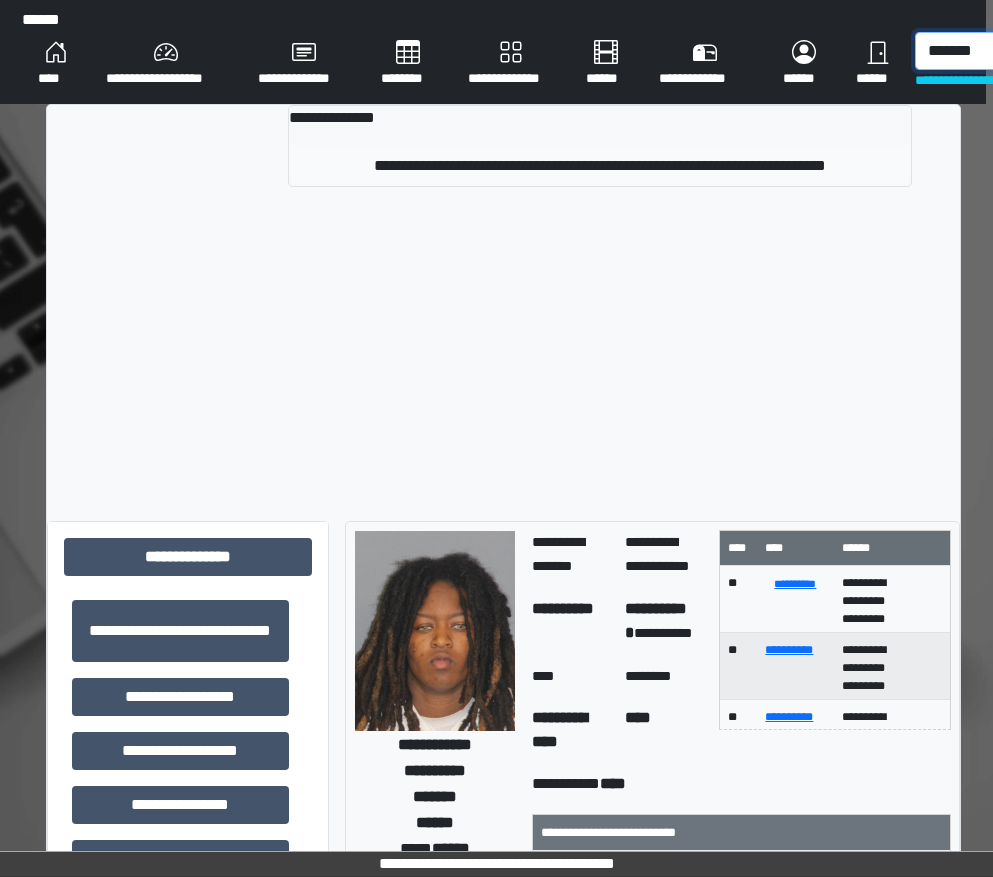type on "*******" 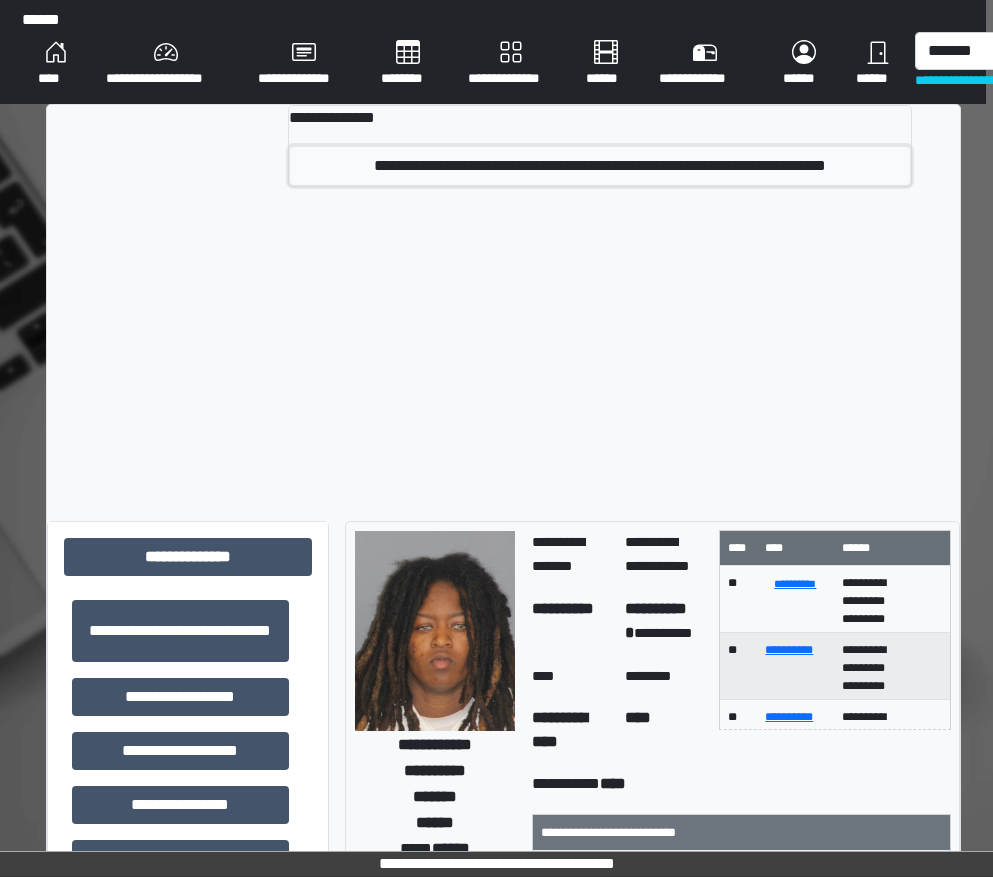 click on "**********" at bounding box center (600, 166) 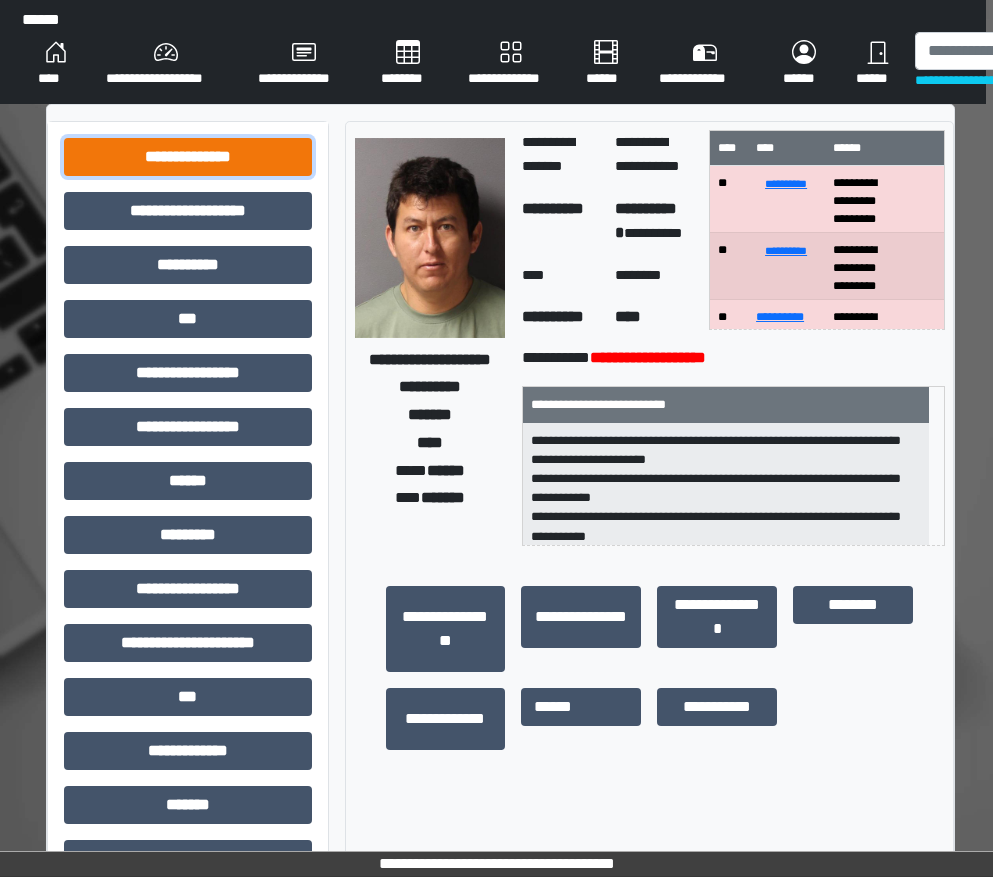 click on "**********" at bounding box center (188, 157) 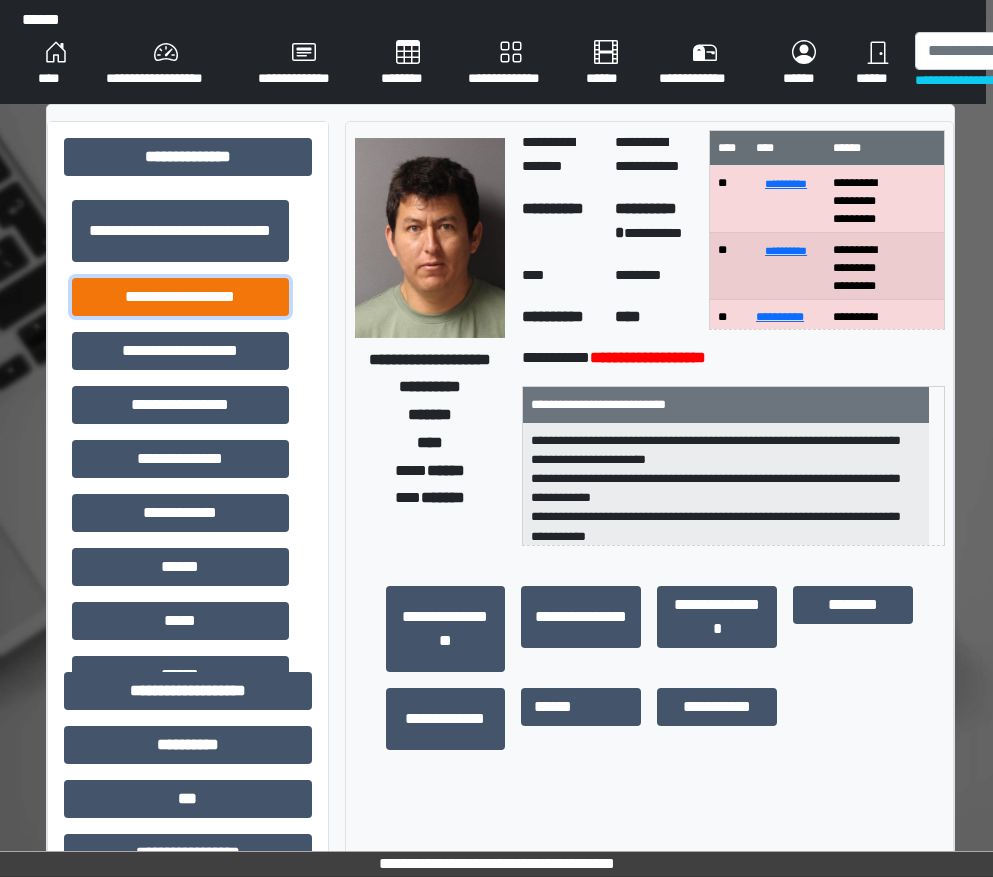click on "**********" at bounding box center [180, 297] 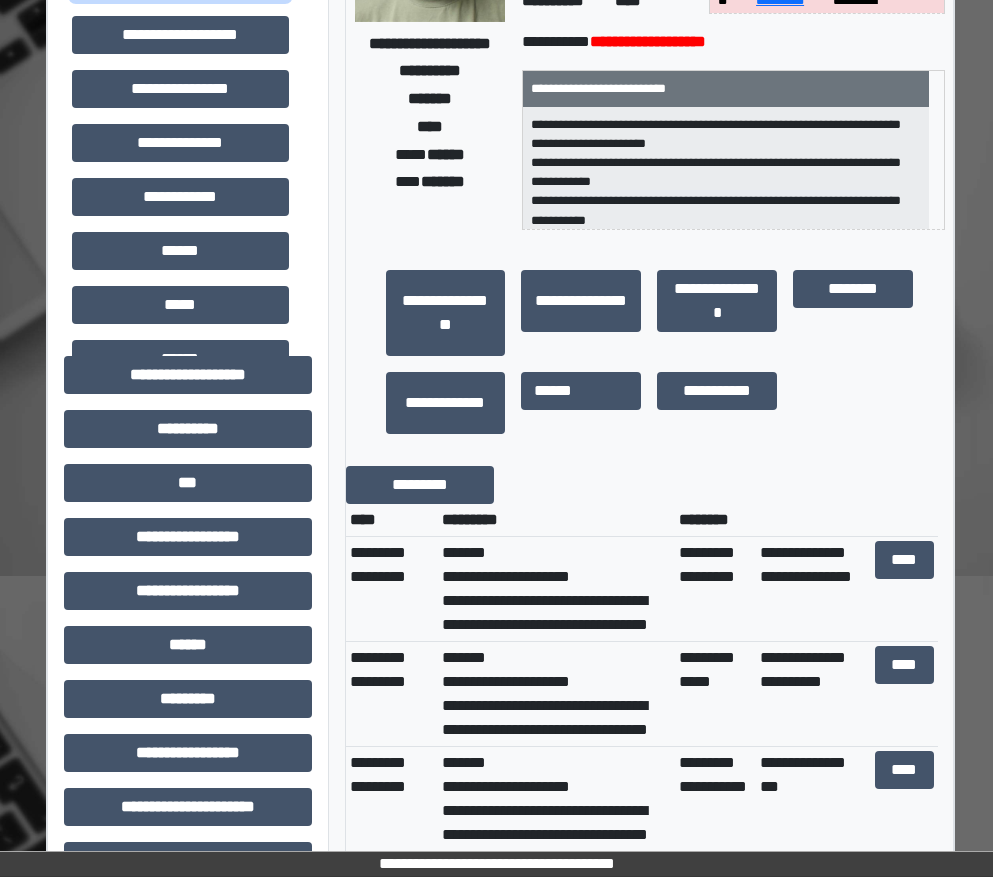 scroll, scrollTop: 400, scrollLeft: 7, axis: both 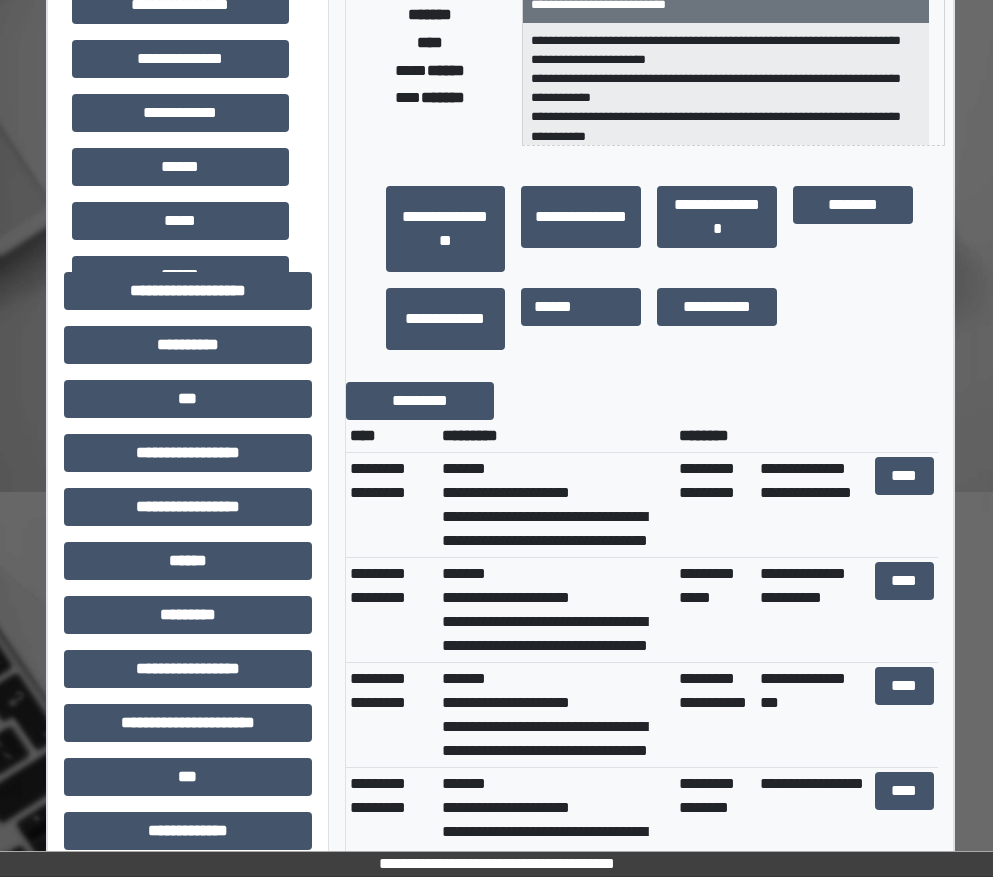 click on "**********" at bounding box center [556, 505] 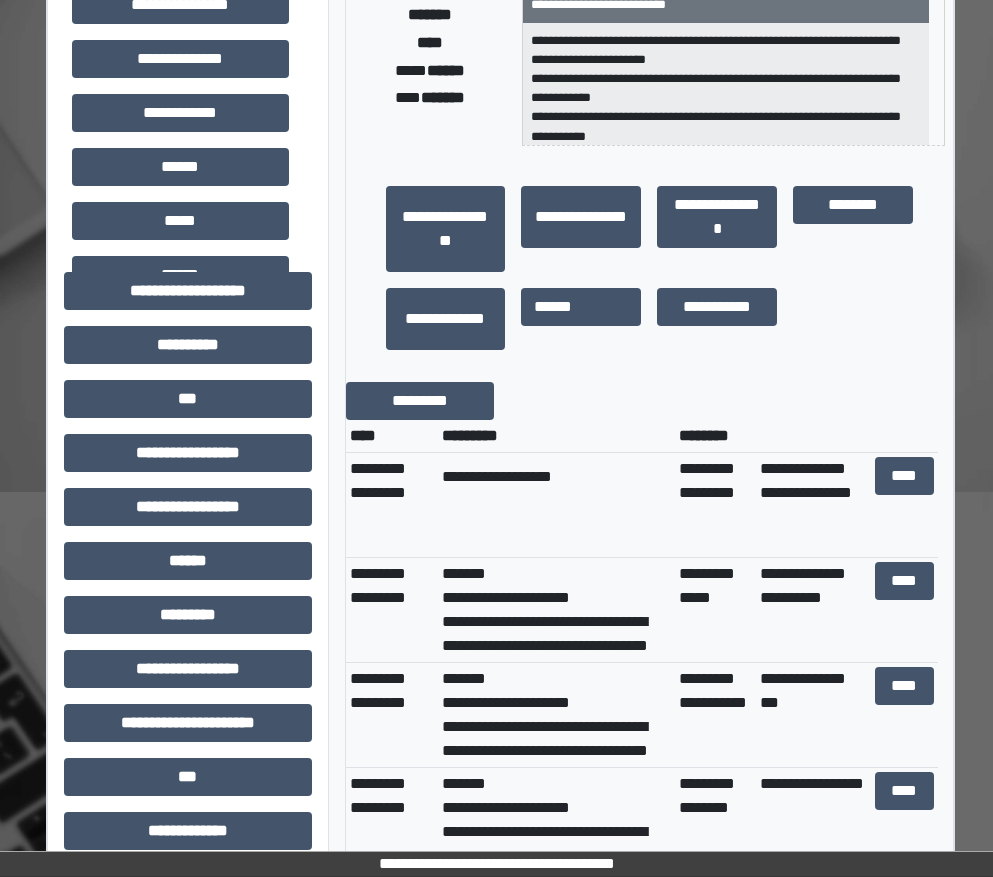 scroll, scrollTop: 320, scrollLeft: 0, axis: vertical 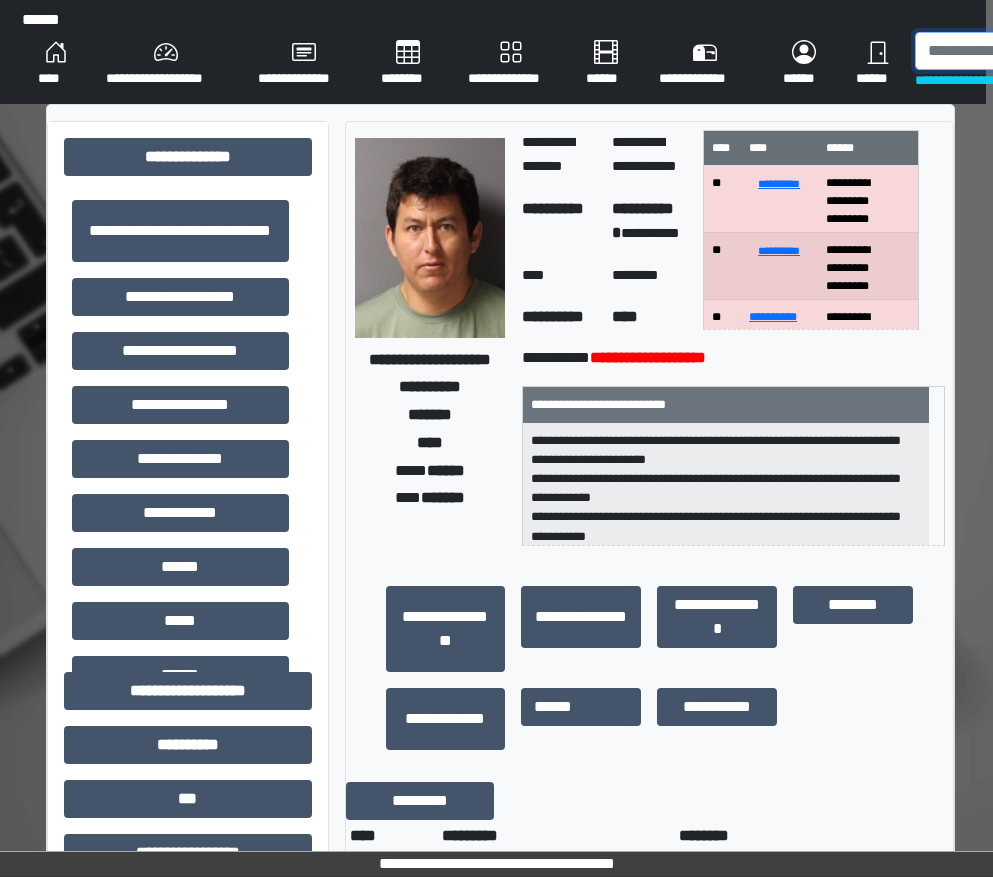 click at bounding box center (1018, 51) 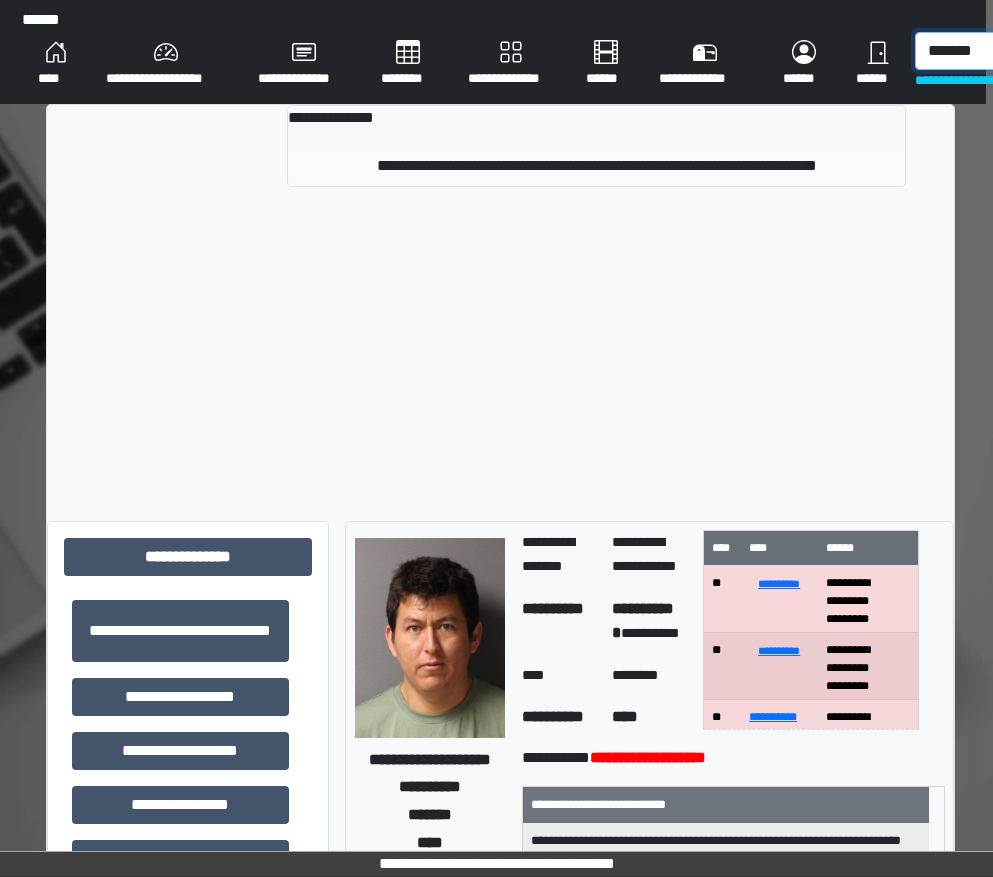 type on "*******" 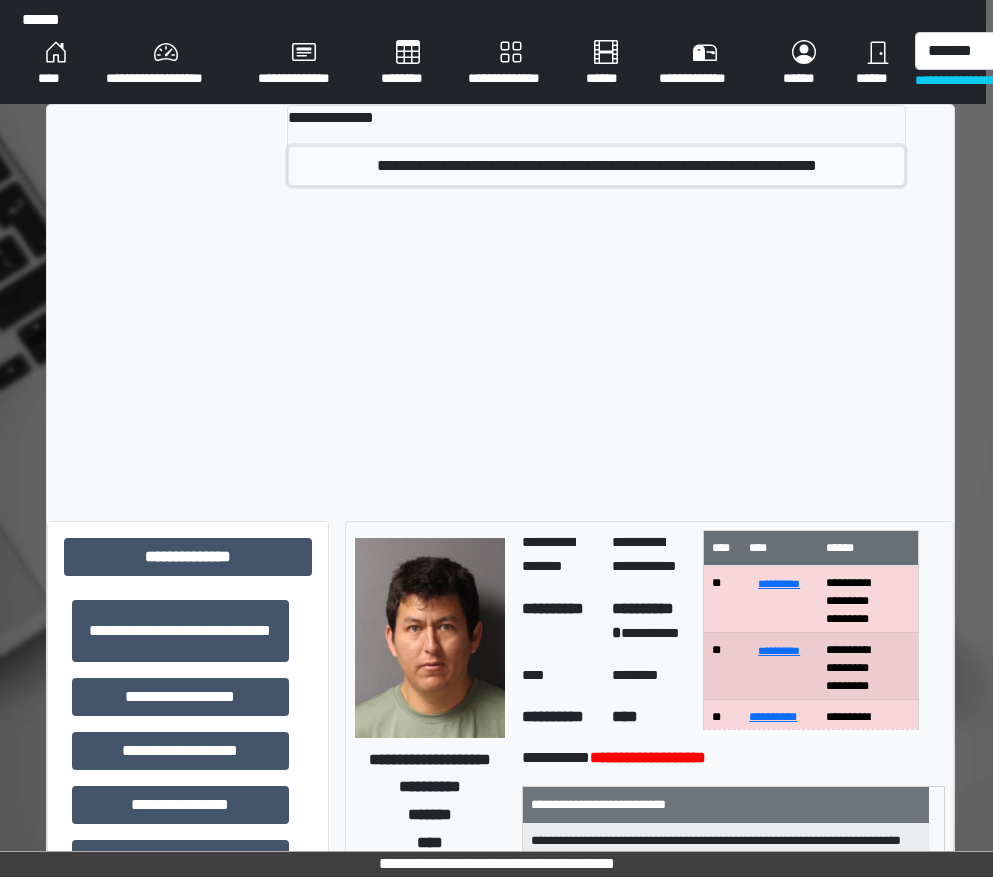 click on "**********" at bounding box center [596, 166] 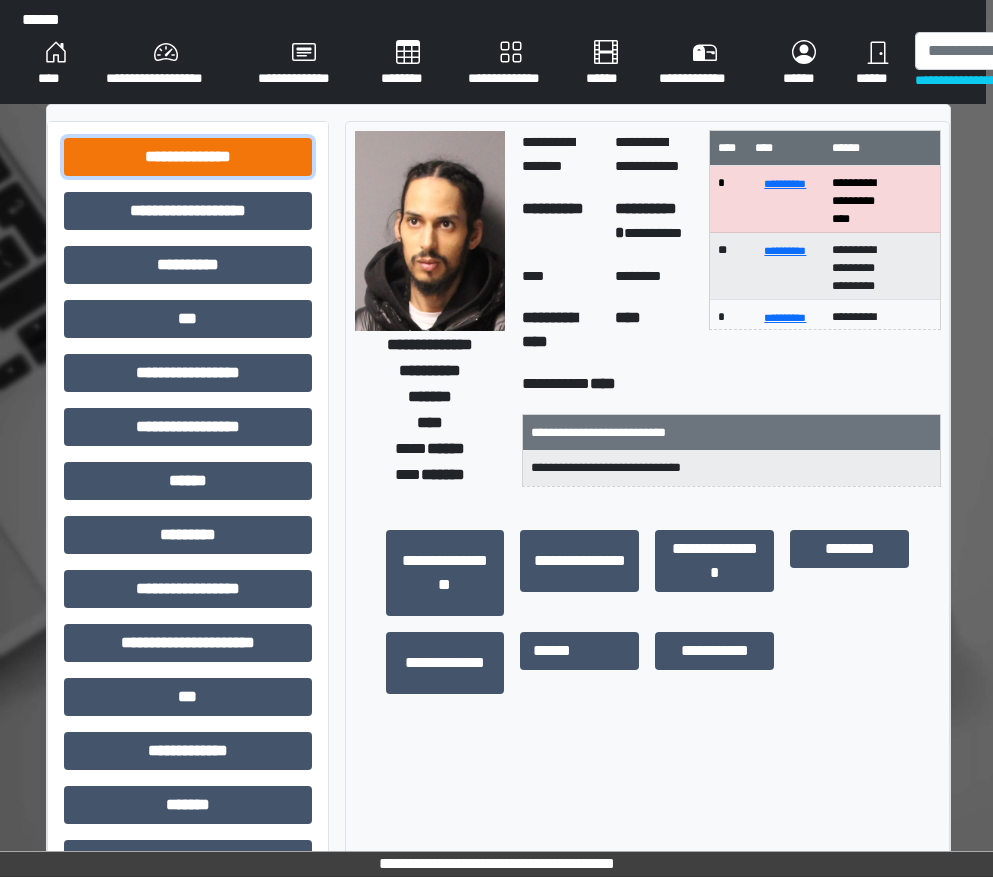 click on "**********" at bounding box center [188, 157] 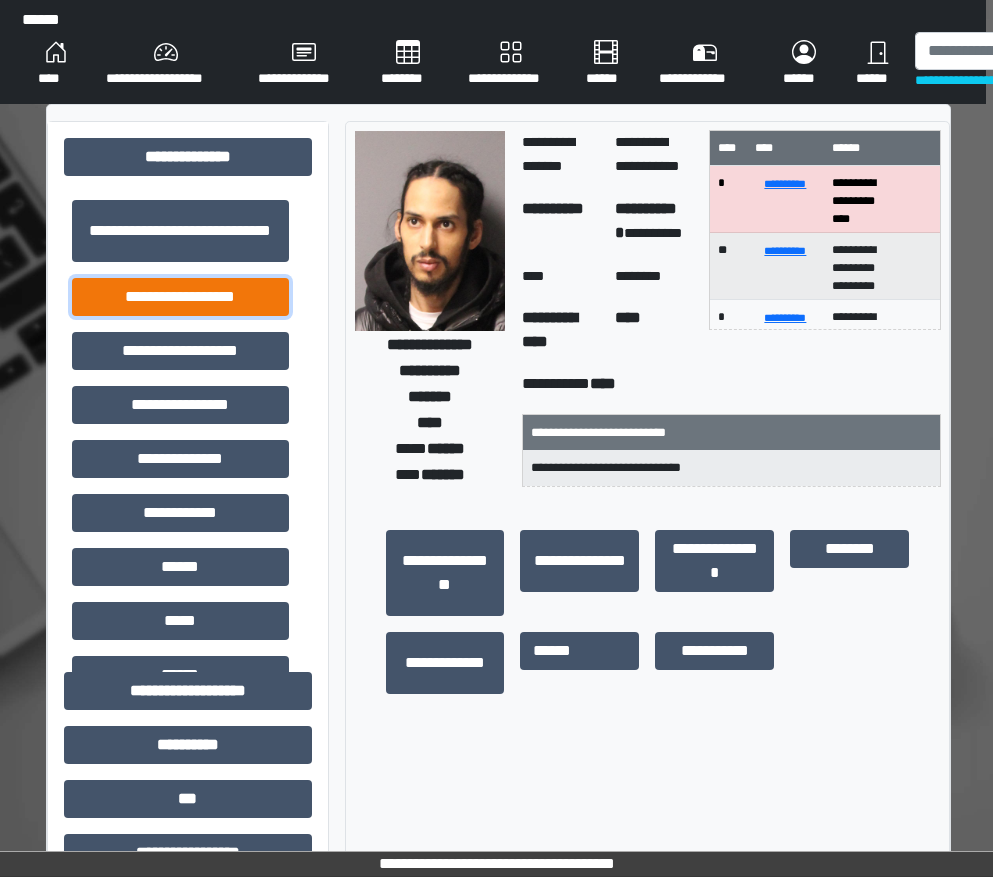 click on "**********" at bounding box center [180, 297] 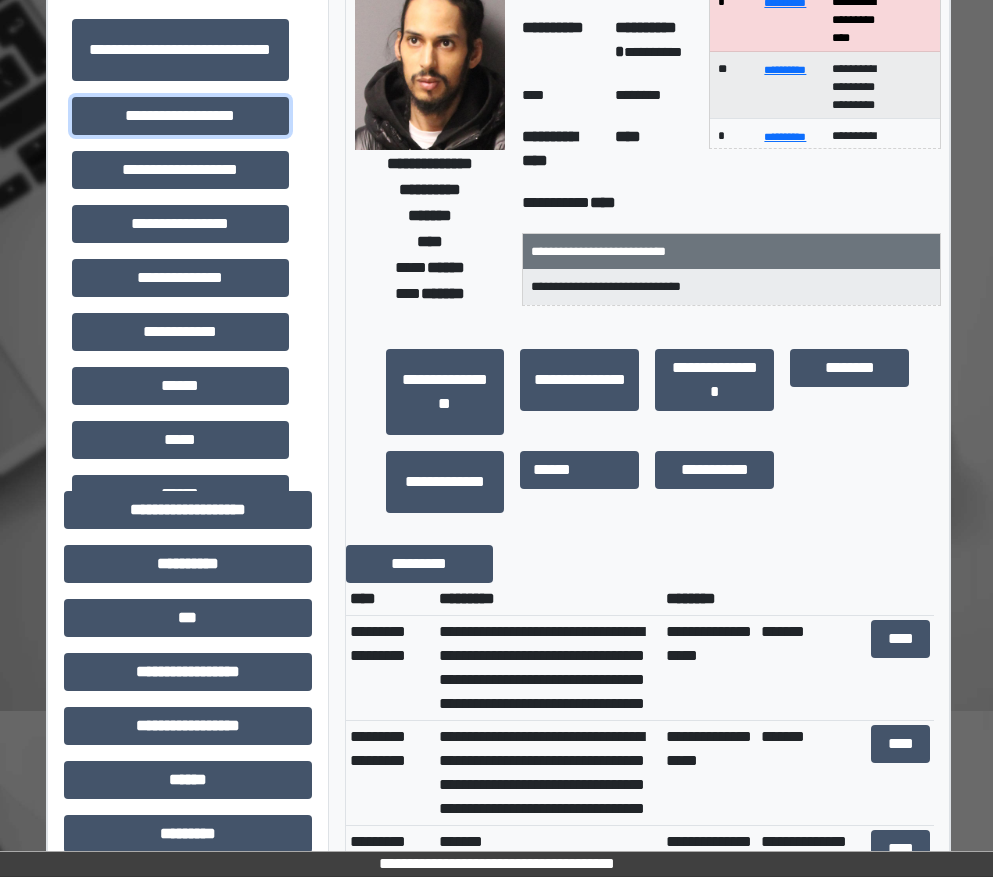 scroll, scrollTop: 200, scrollLeft: 7, axis: both 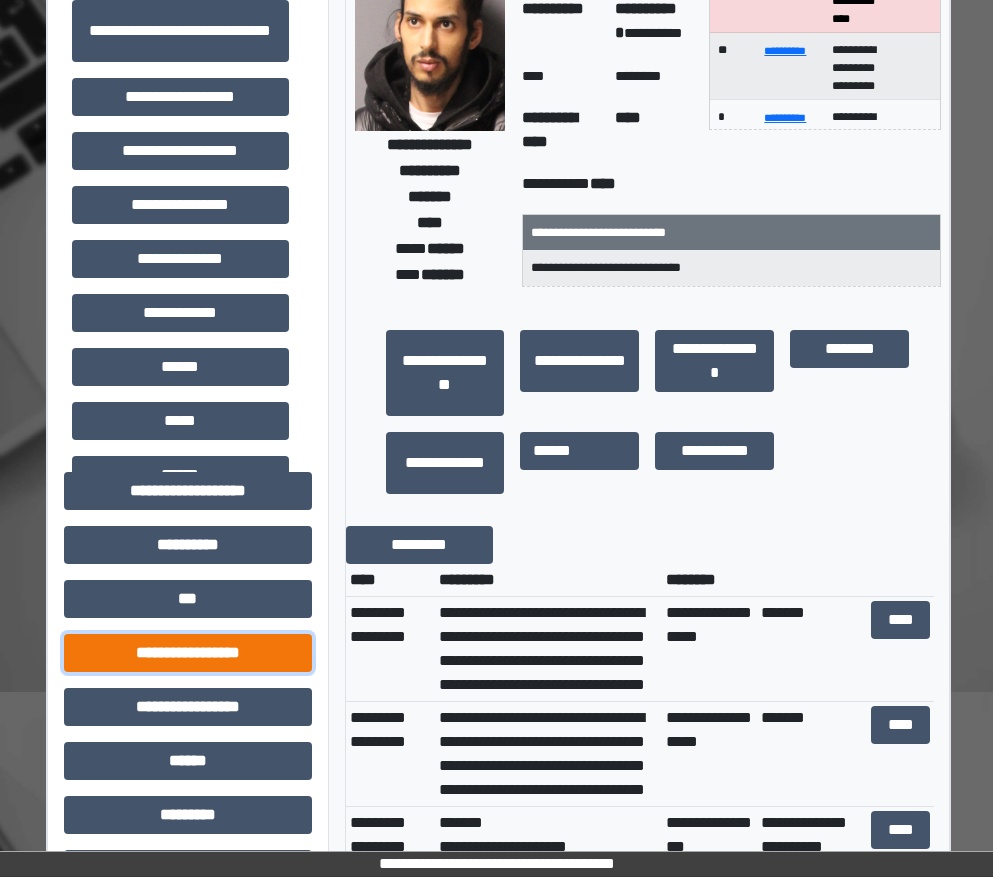 click on "**********" at bounding box center [188, 653] 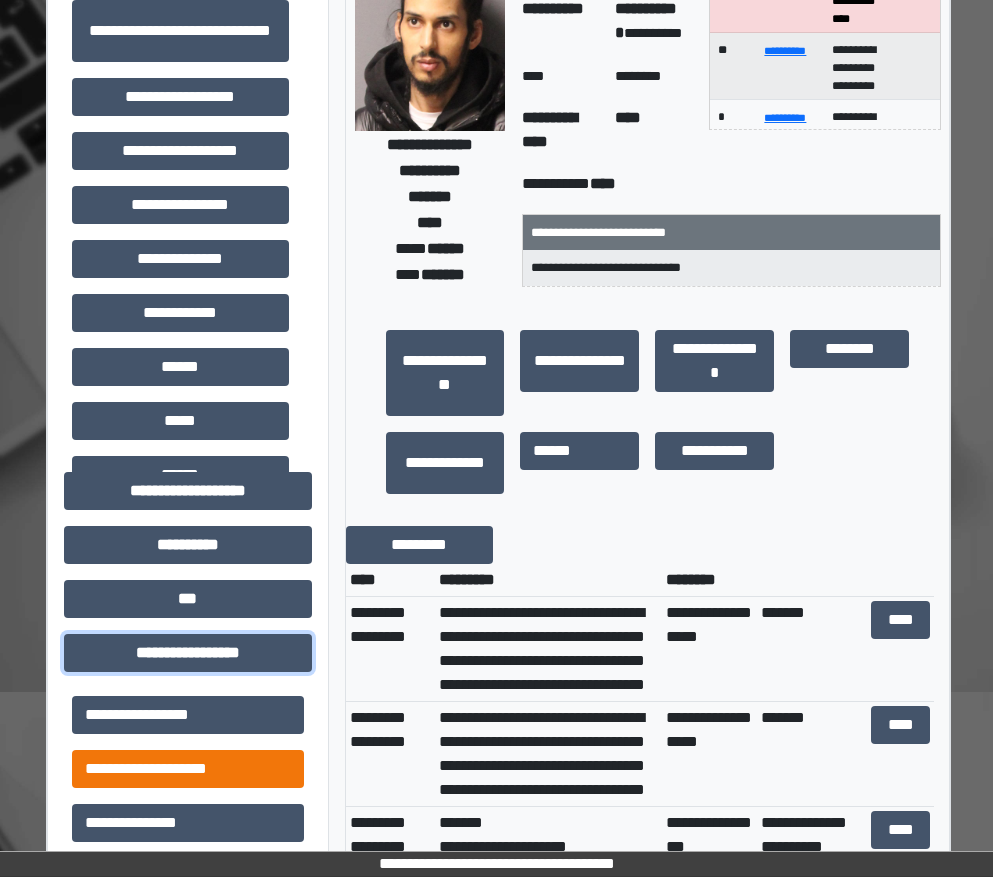 scroll, scrollTop: 400, scrollLeft: 7, axis: both 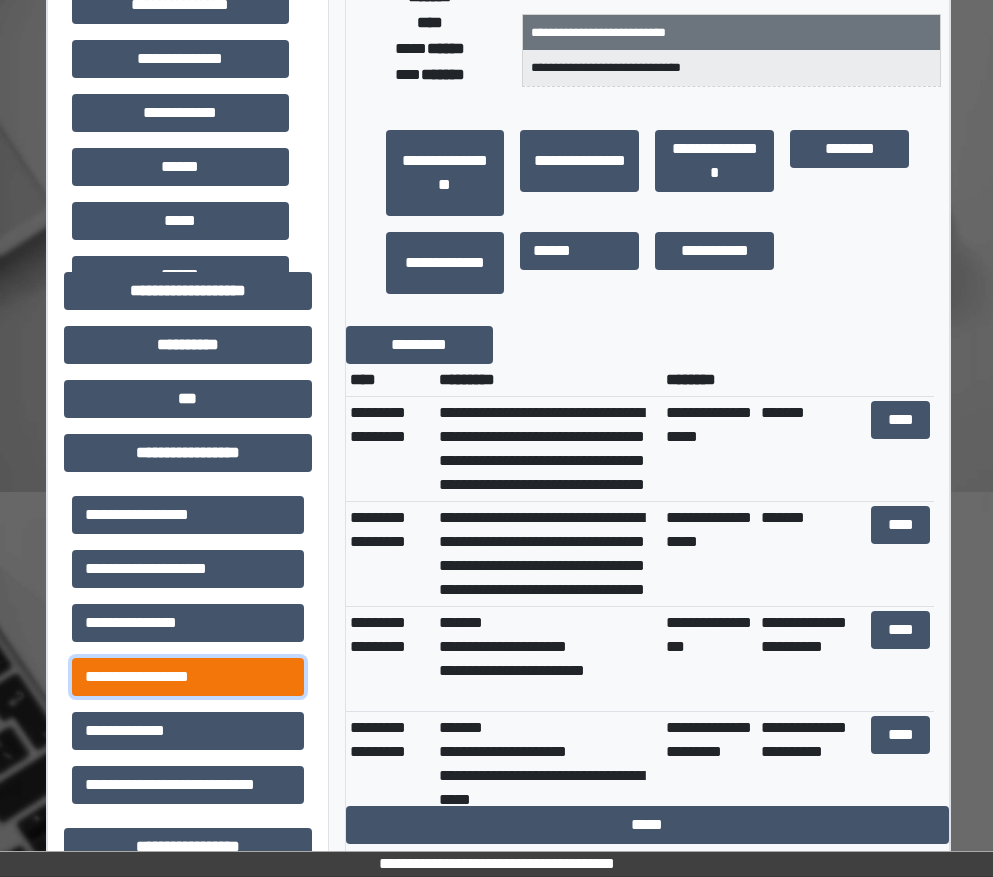 click on "**********" at bounding box center [188, 677] 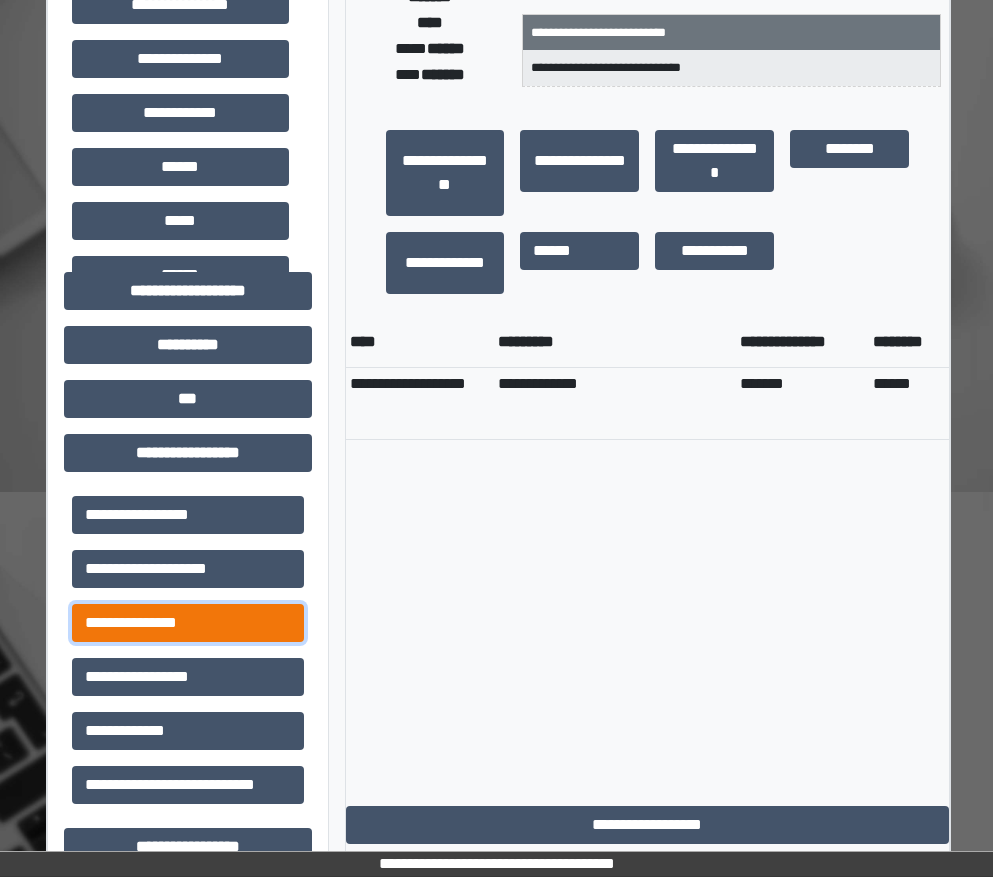 click on "**********" at bounding box center [188, 623] 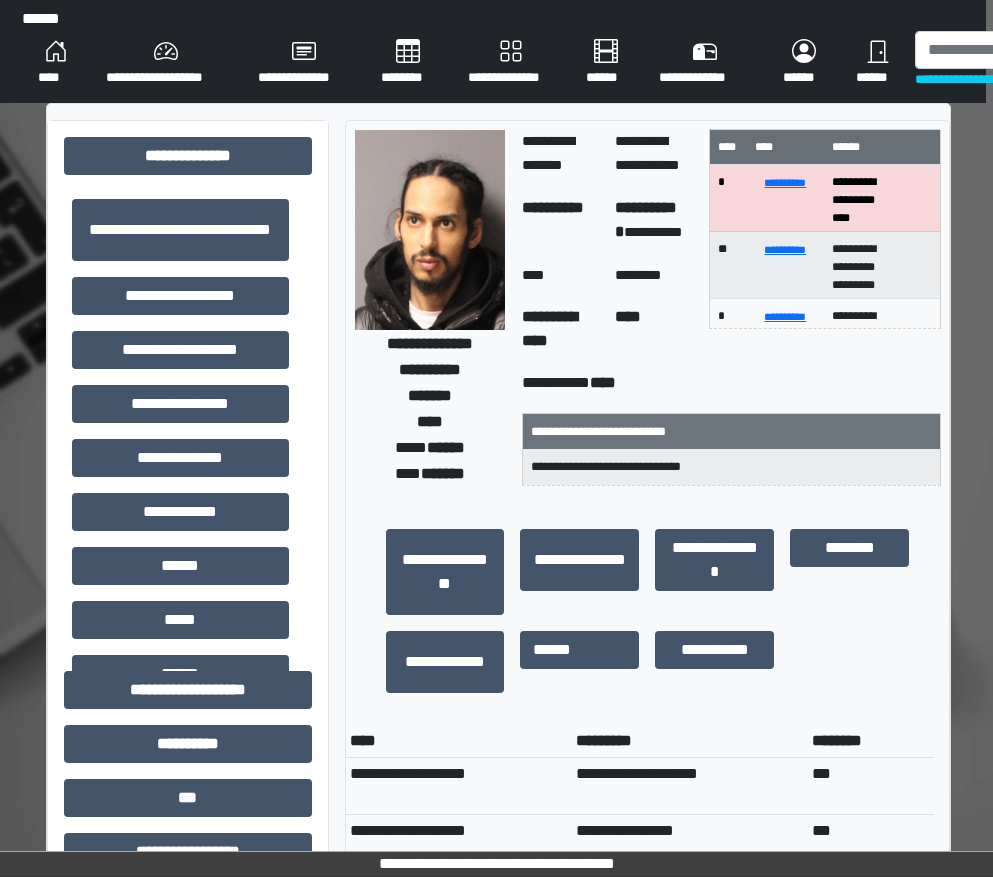 scroll, scrollTop: 0, scrollLeft: 7, axis: horizontal 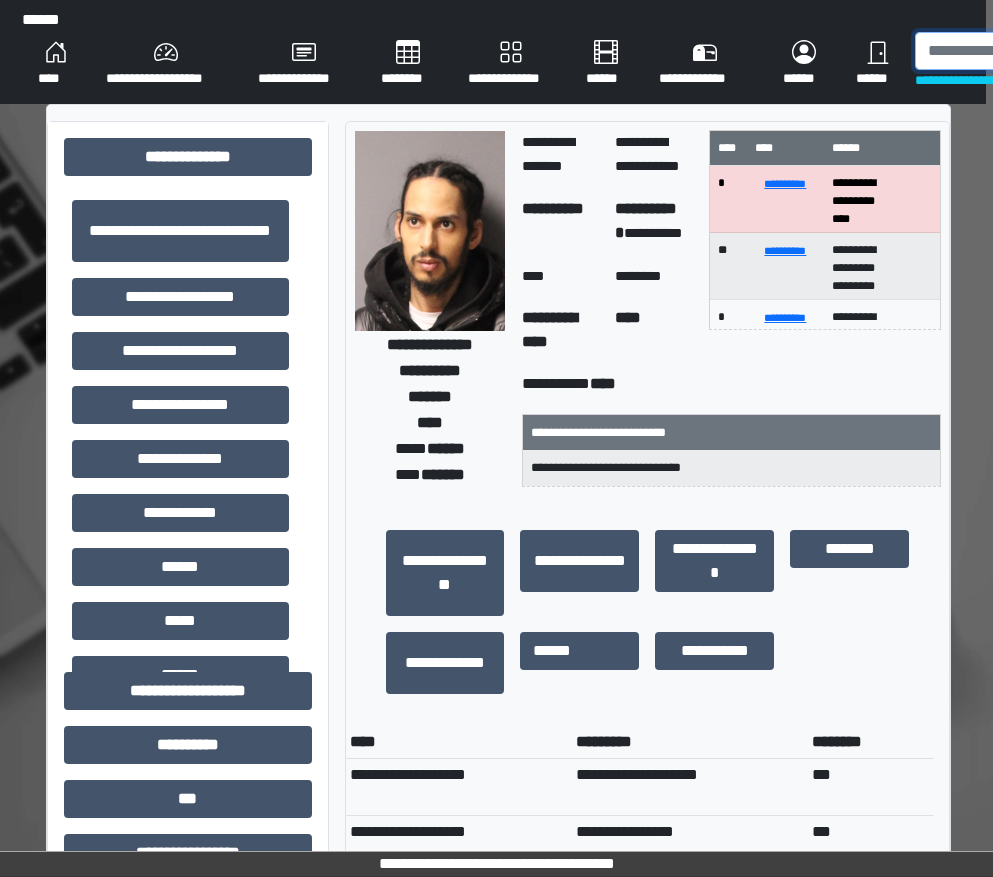 click at bounding box center (1018, 51) 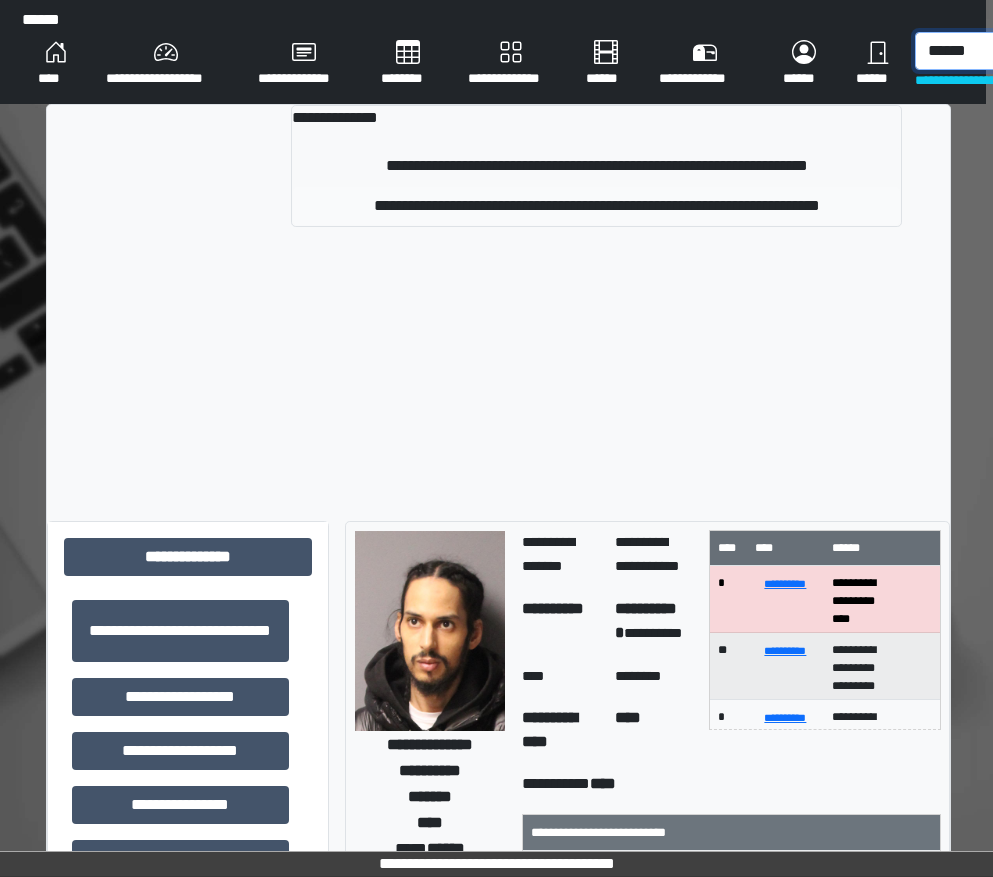 type on "******" 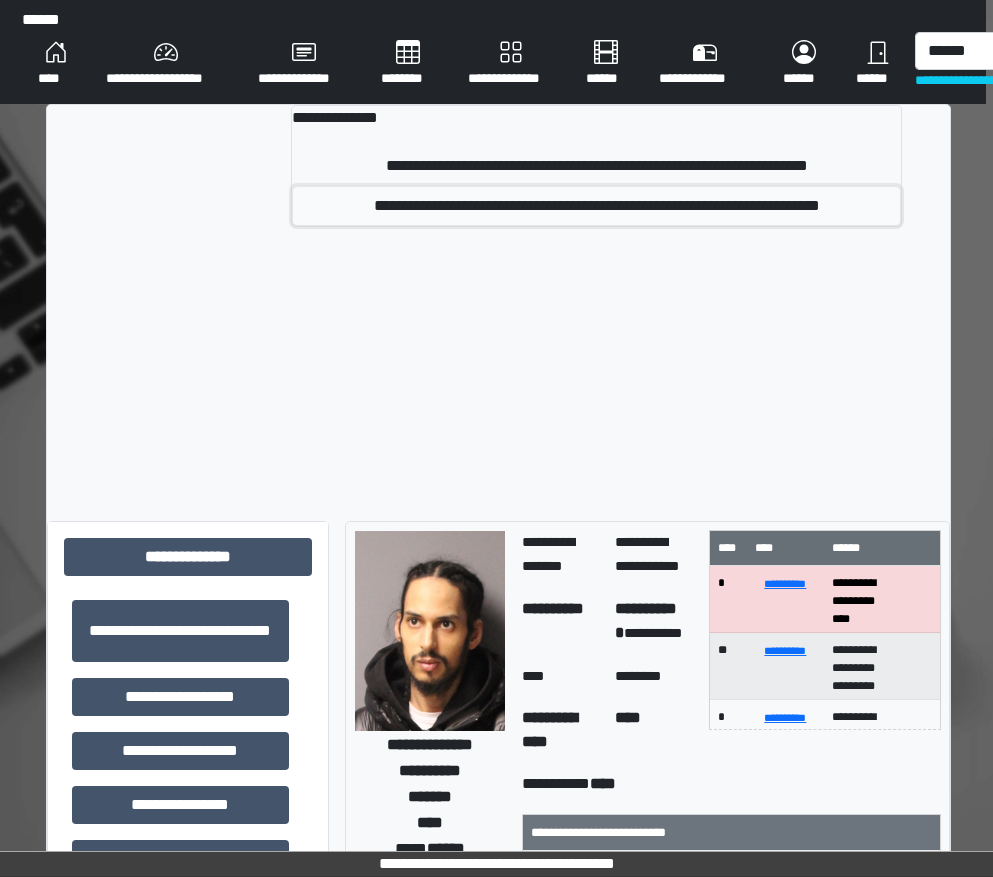 click on "**********" at bounding box center [596, 206] 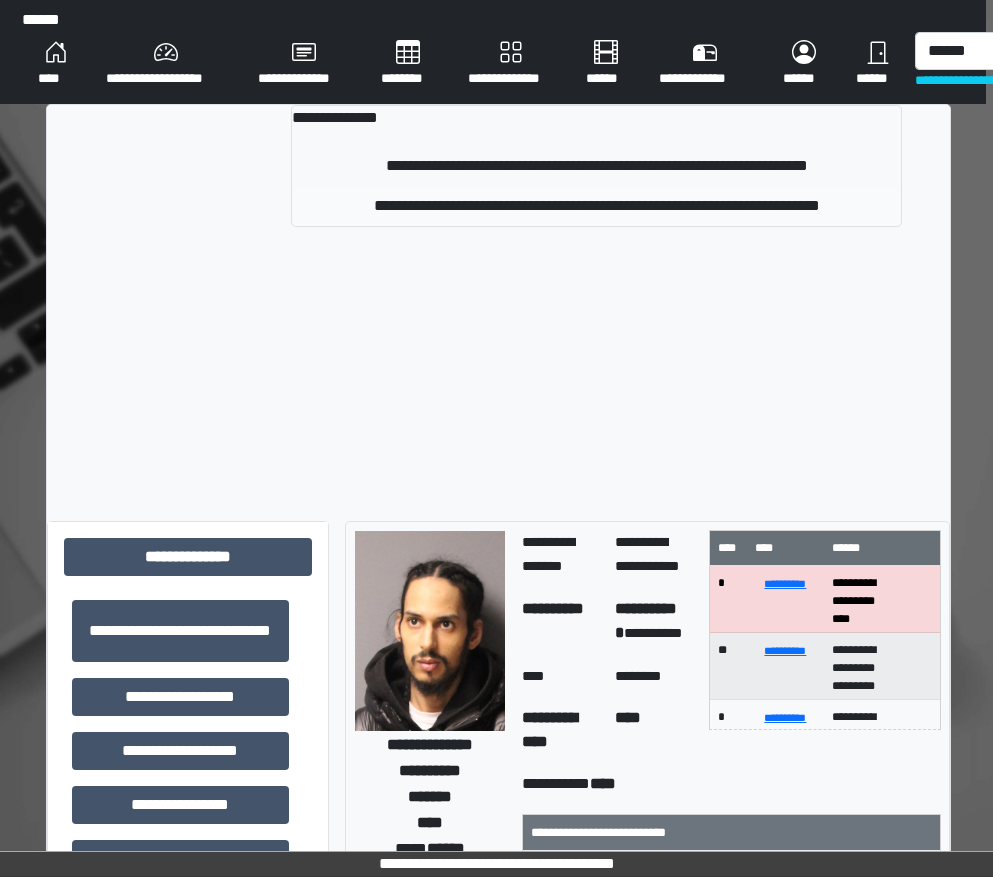 type 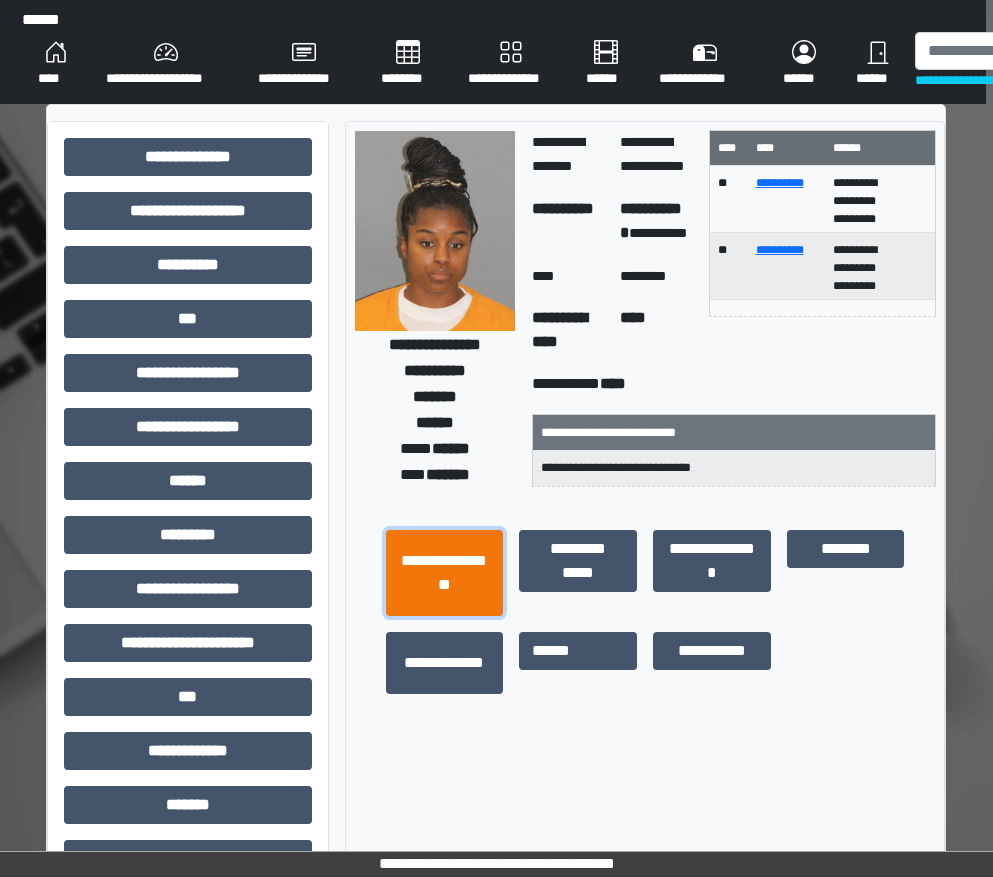 click on "**********" at bounding box center (445, 573) 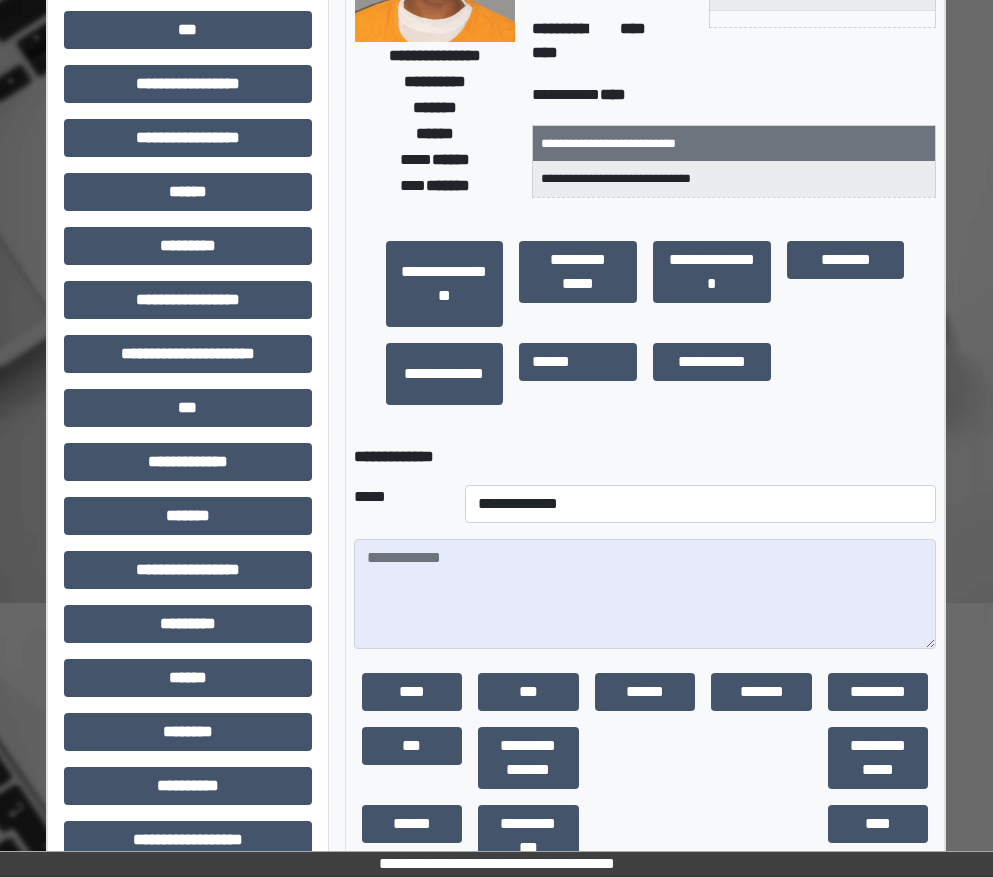 scroll, scrollTop: 300, scrollLeft: 7, axis: both 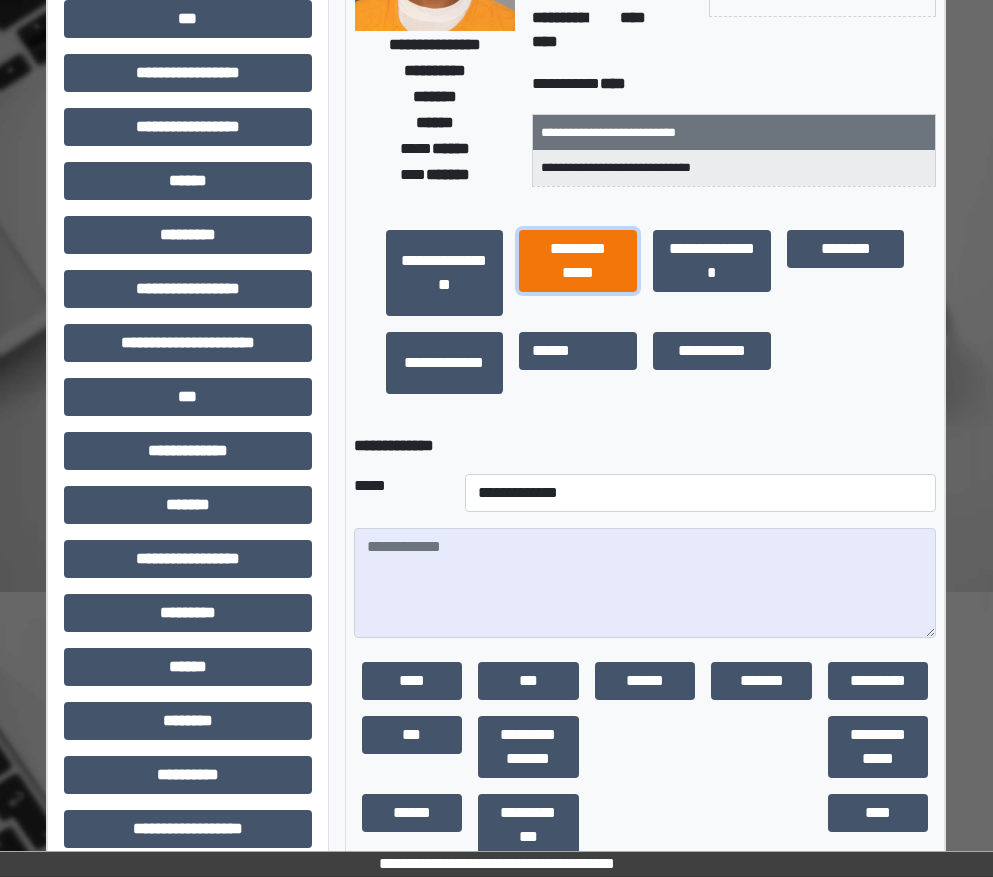 click on "**********" at bounding box center [578, 261] 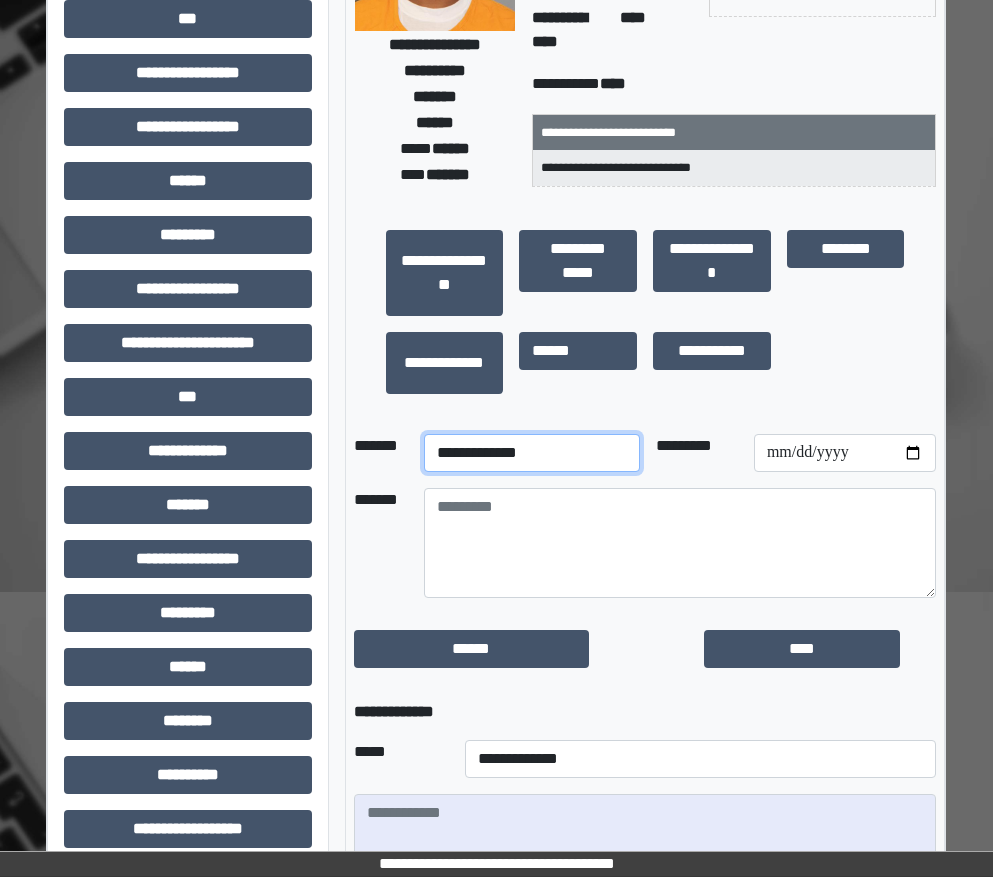 click on "**********" at bounding box center (532, 453) 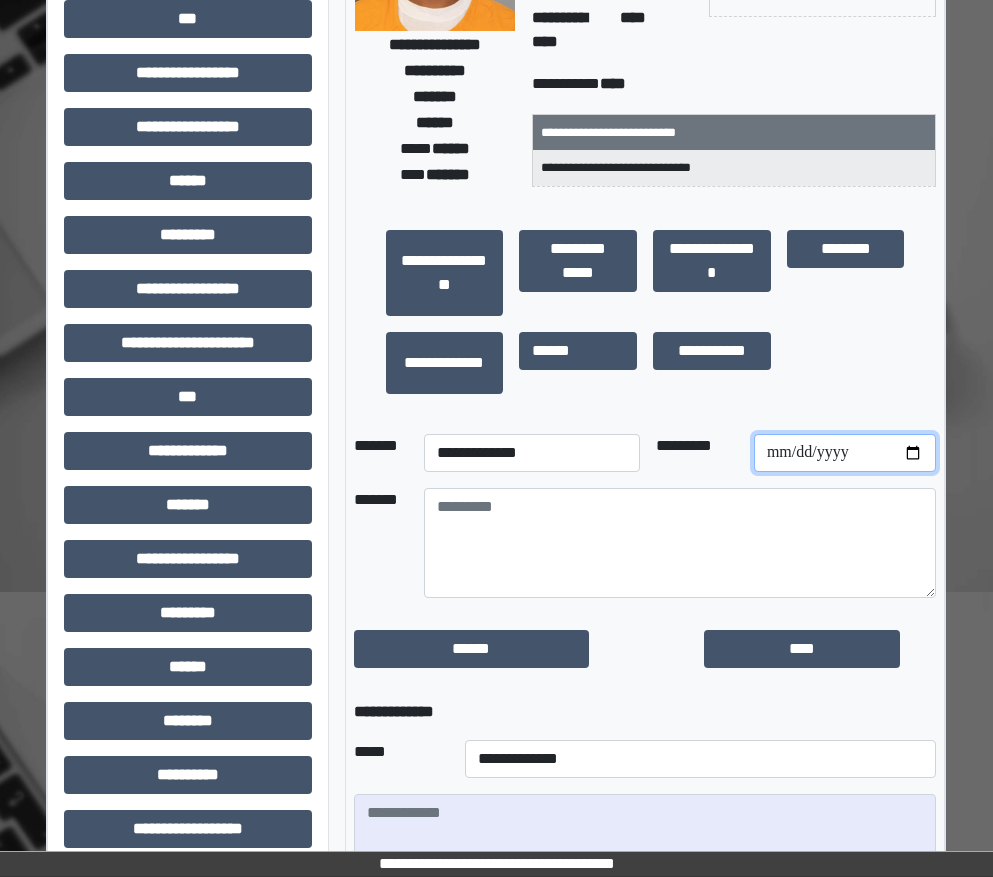 click at bounding box center [845, 453] 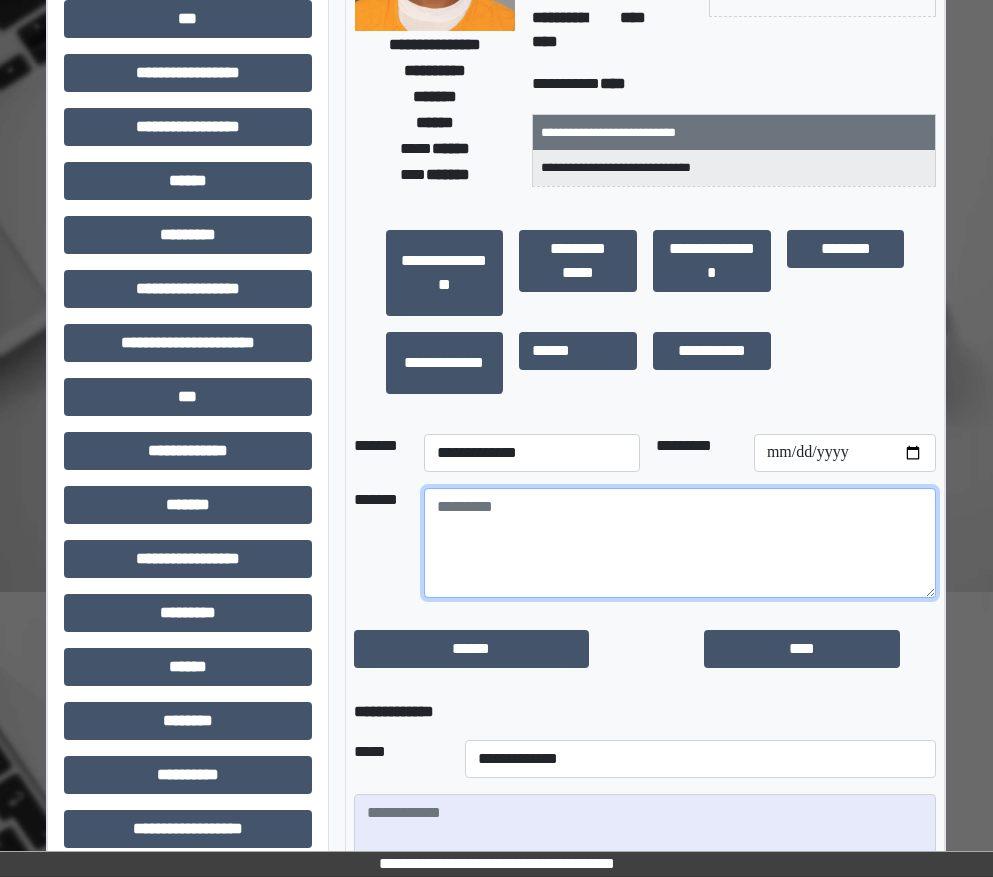 click at bounding box center (680, 543) 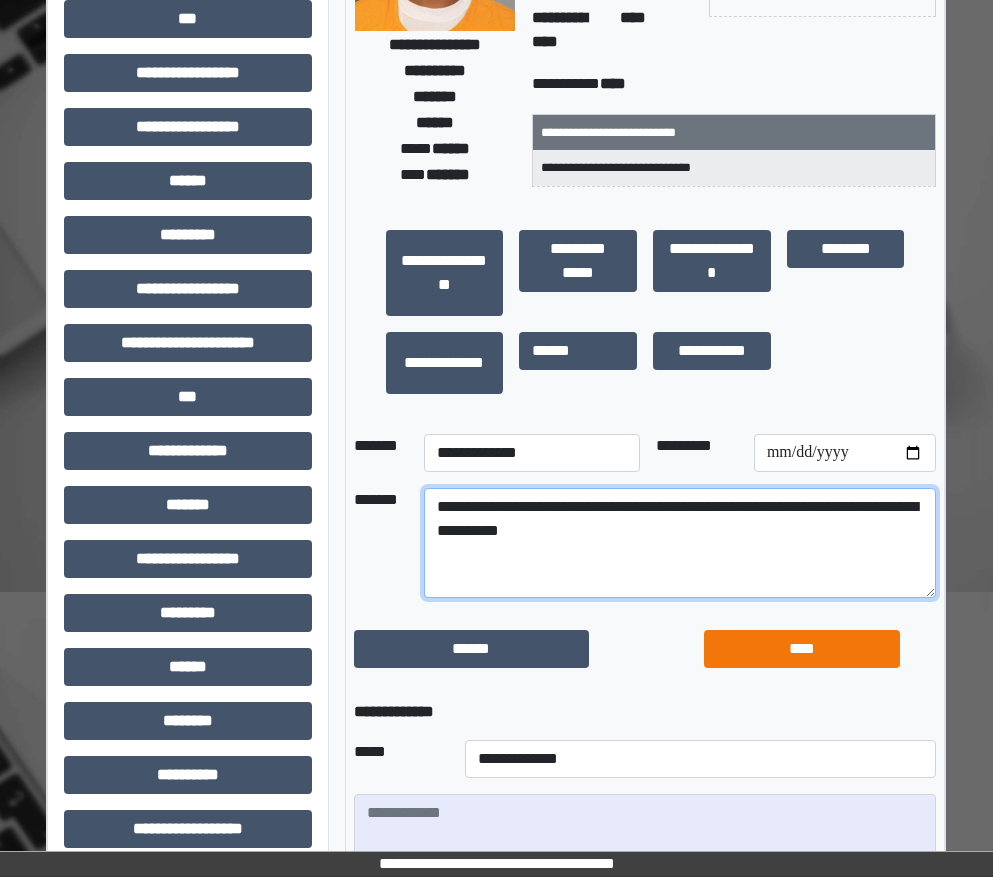 type on "**********" 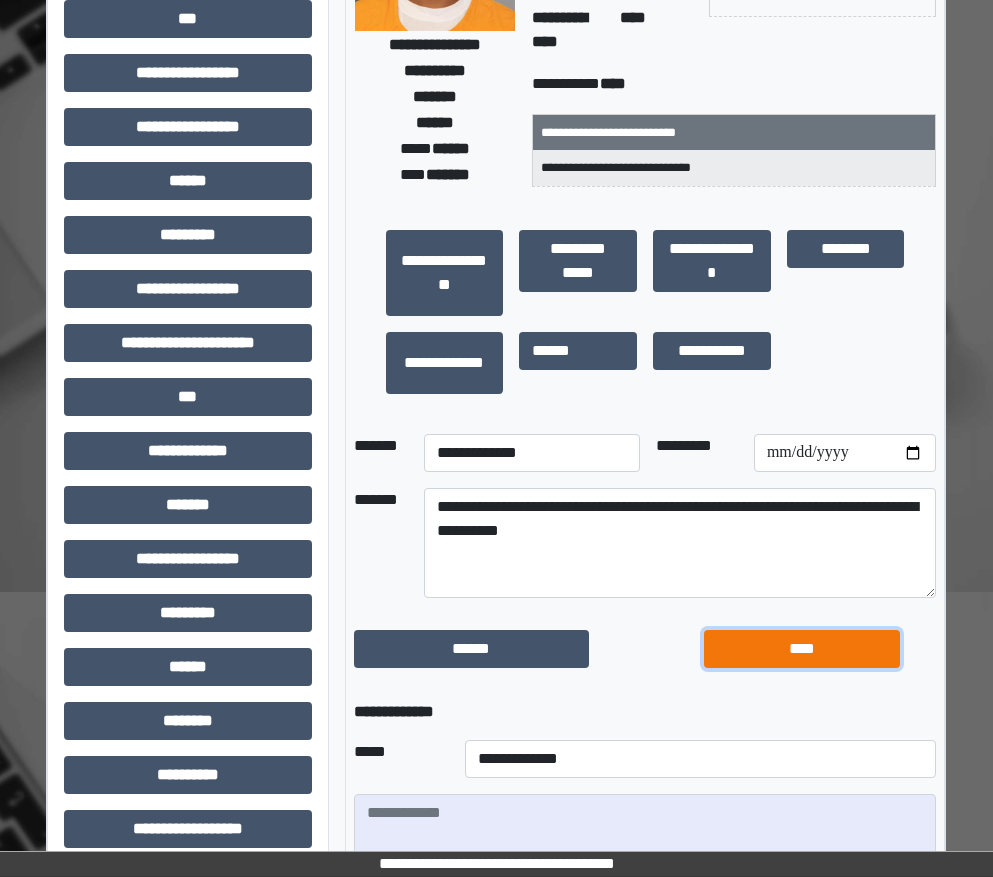 click on "****" at bounding box center (802, 649) 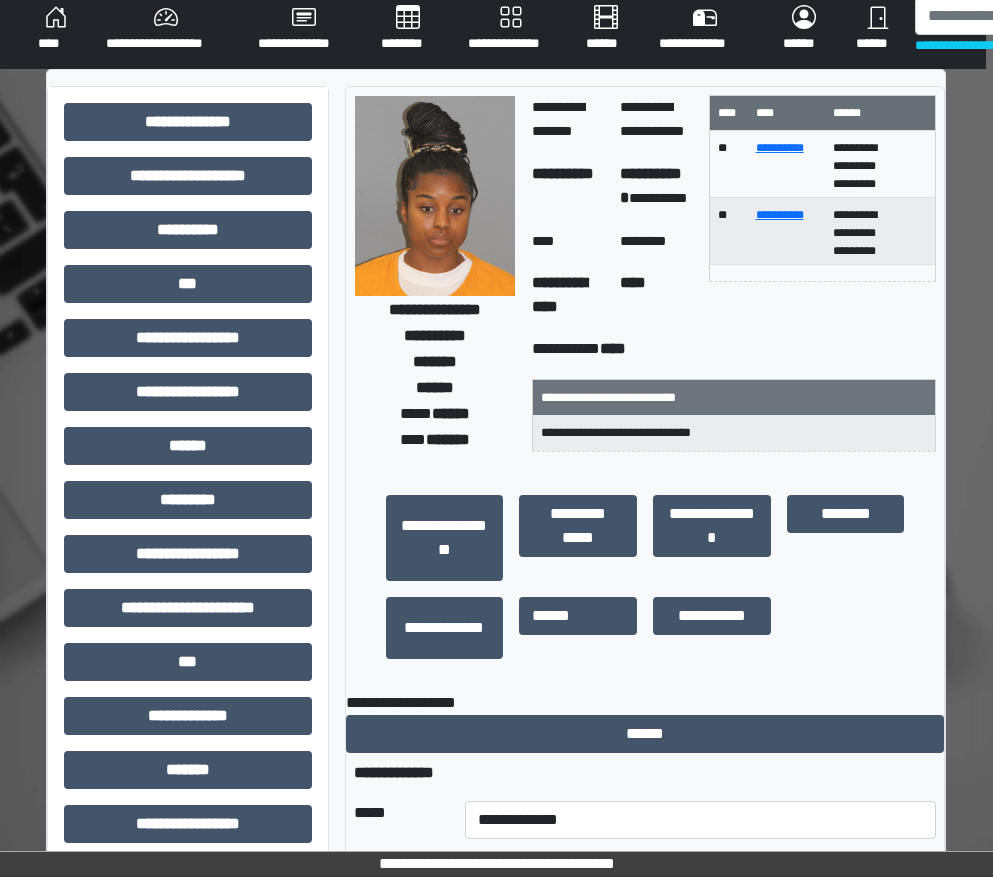 scroll, scrollTop: 0, scrollLeft: 7, axis: horizontal 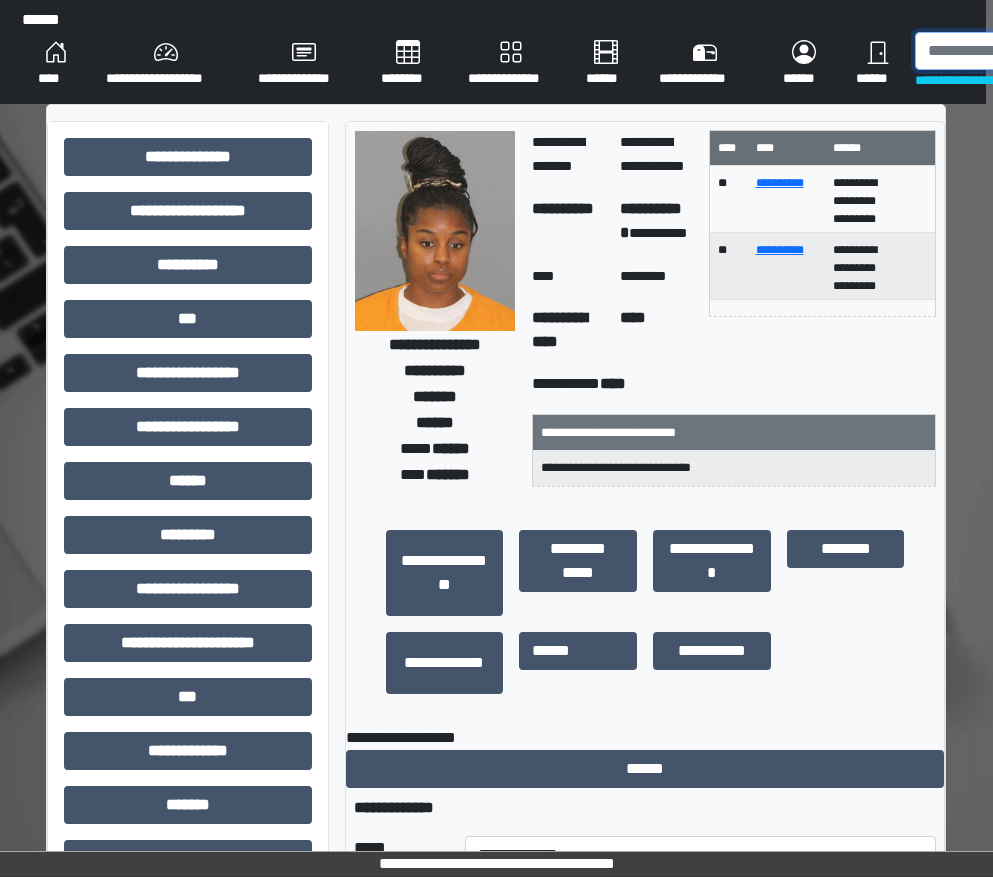 click at bounding box center (1018, 51) 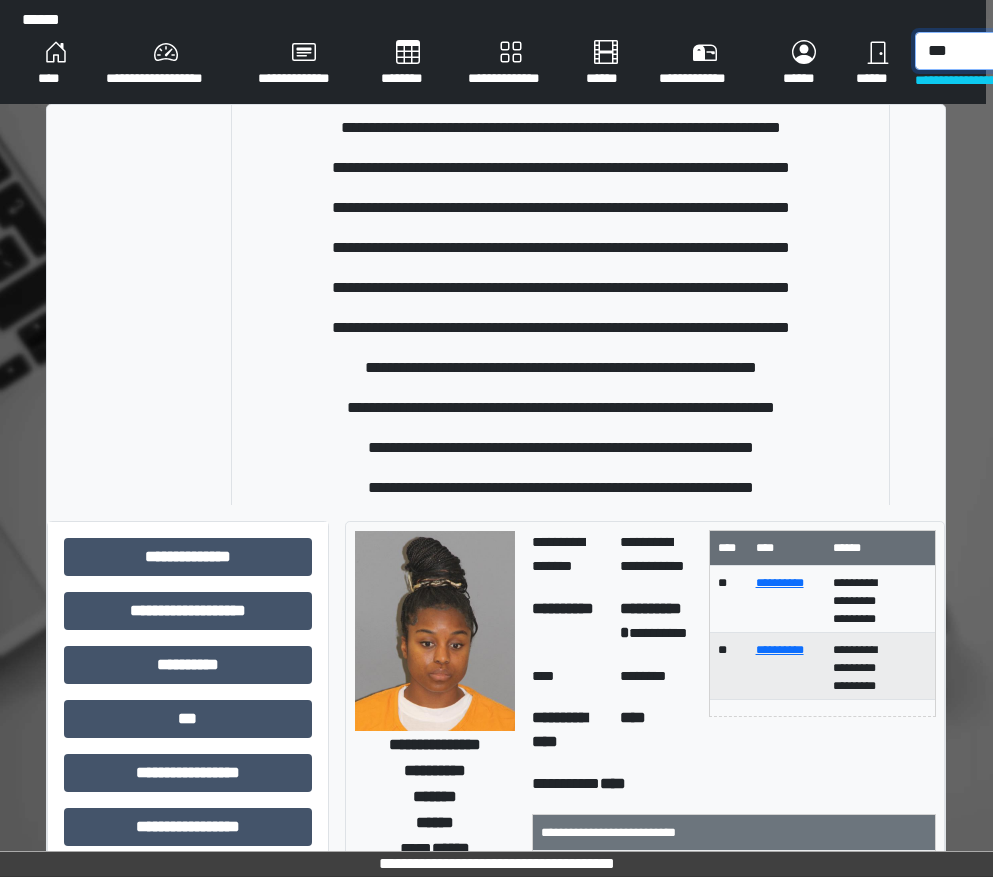 scroll, scrollTop: 200, scrollLeft: 0, axis: vertical 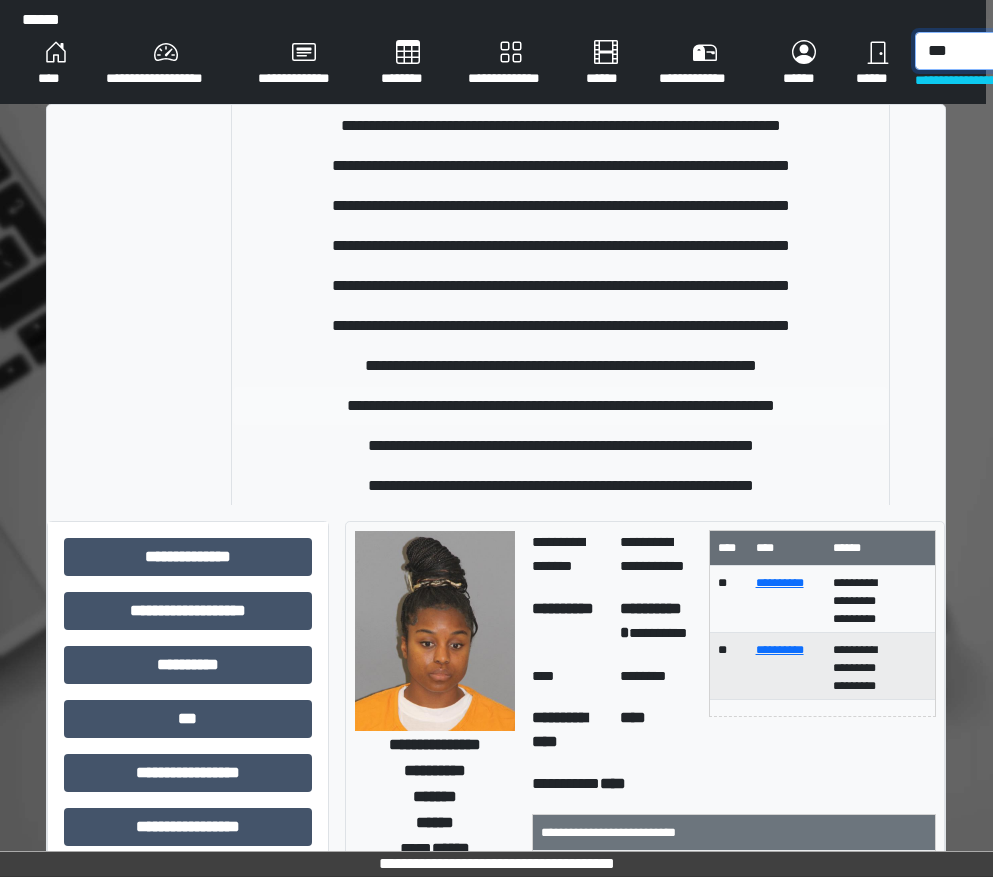 type on "***" 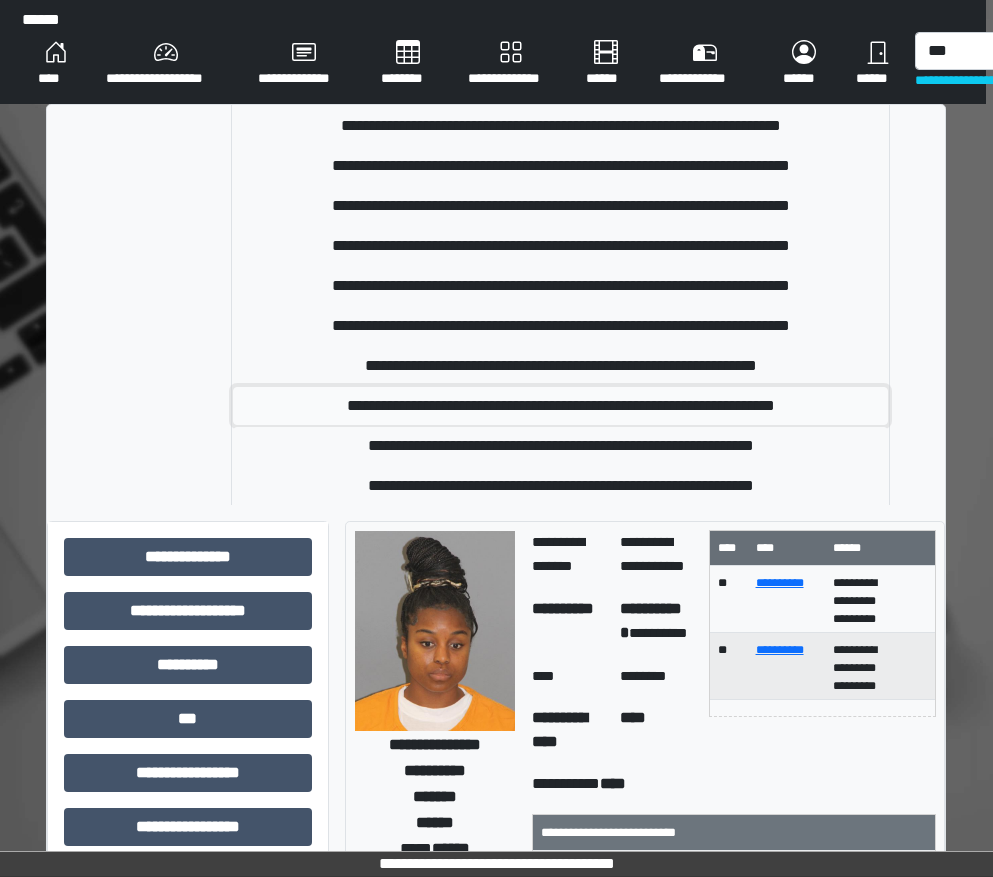click on "**********" at bounding box center (560, 406) 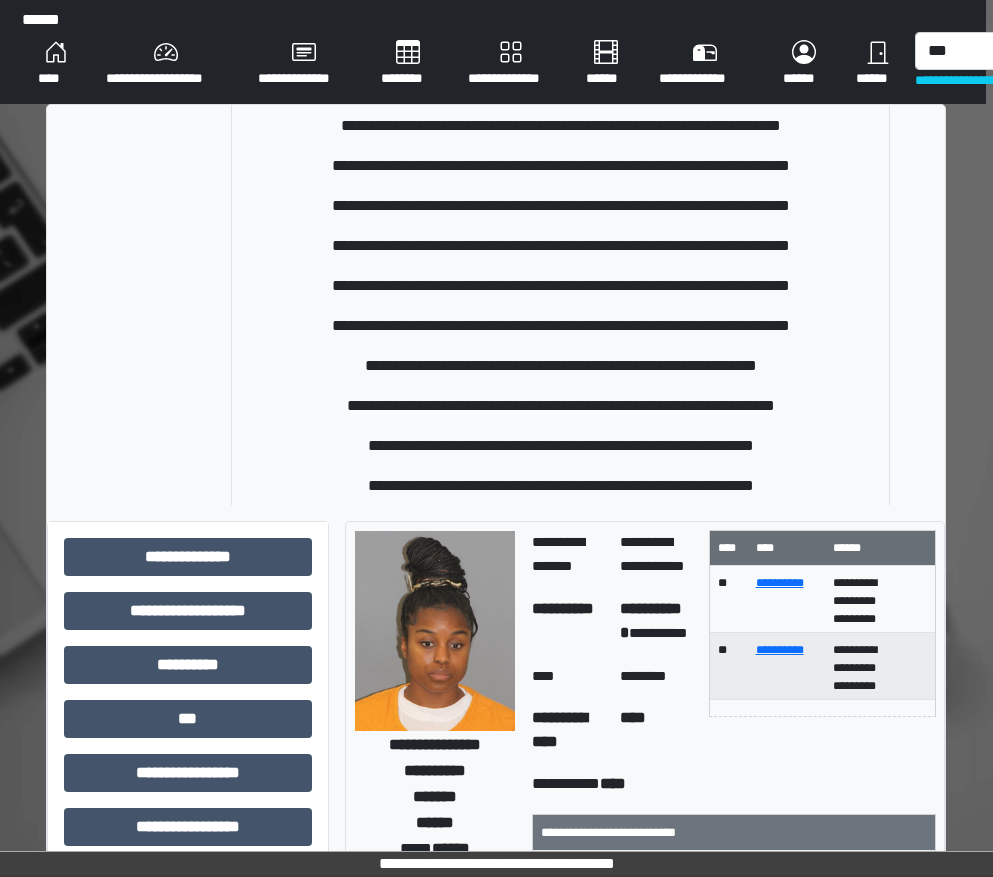 type 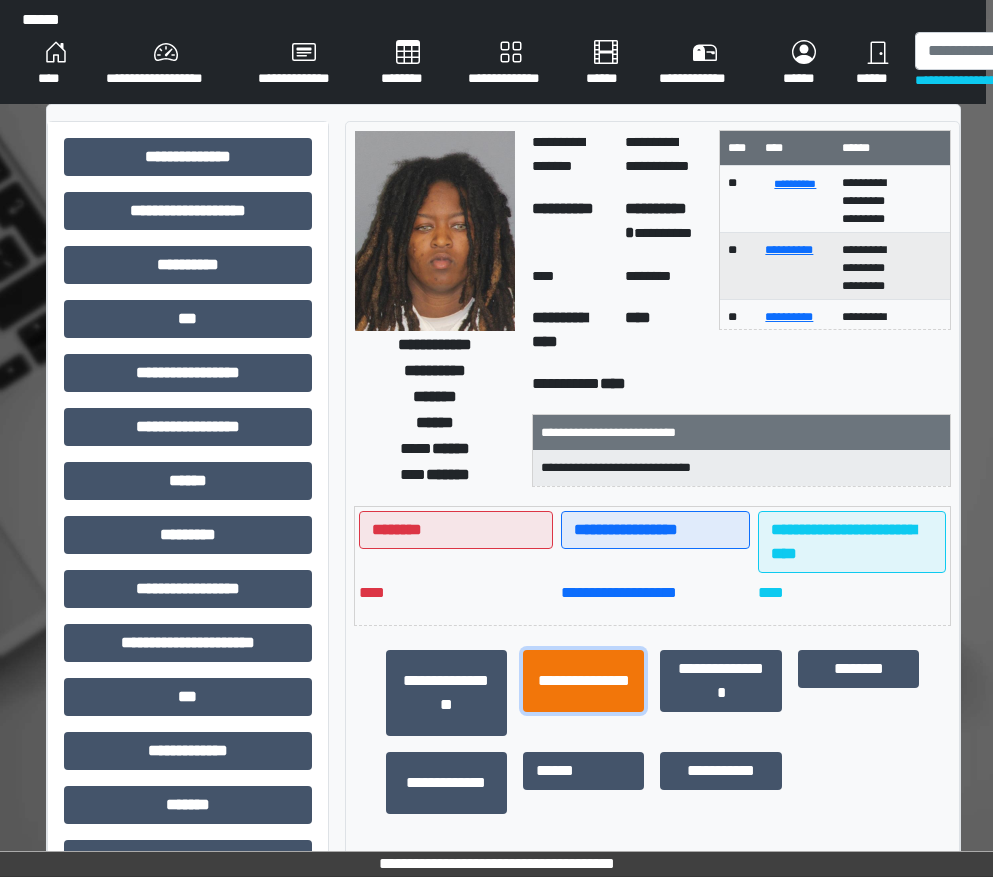 click on "**********" at bounding box center [583, 681] 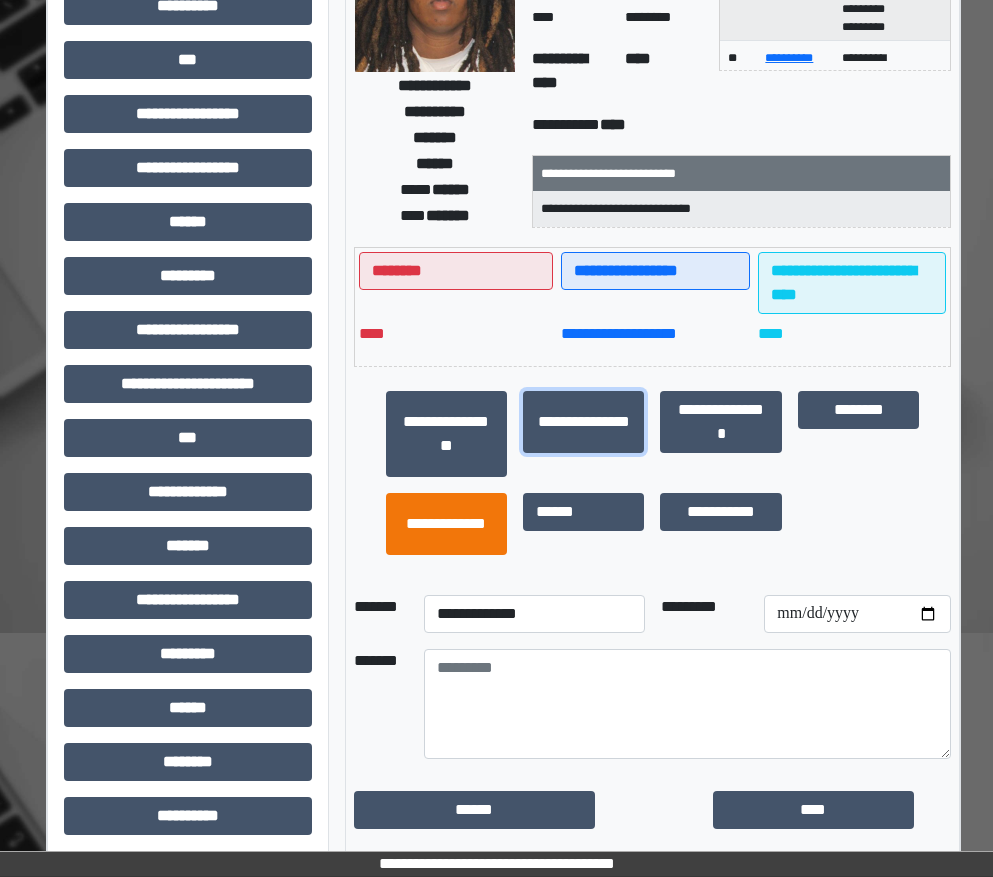scroll, scrollTop: 321, scrollLeft: 7, axis: both 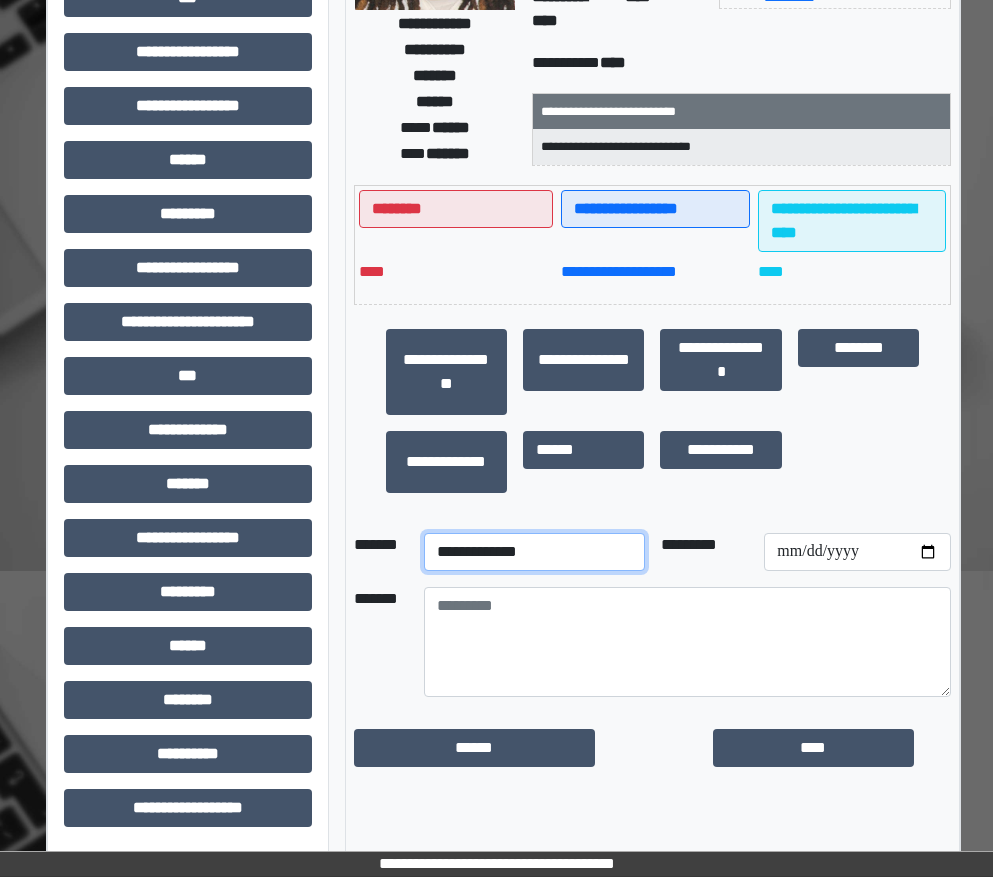 click on "**********" at bounding box center [534, 552] 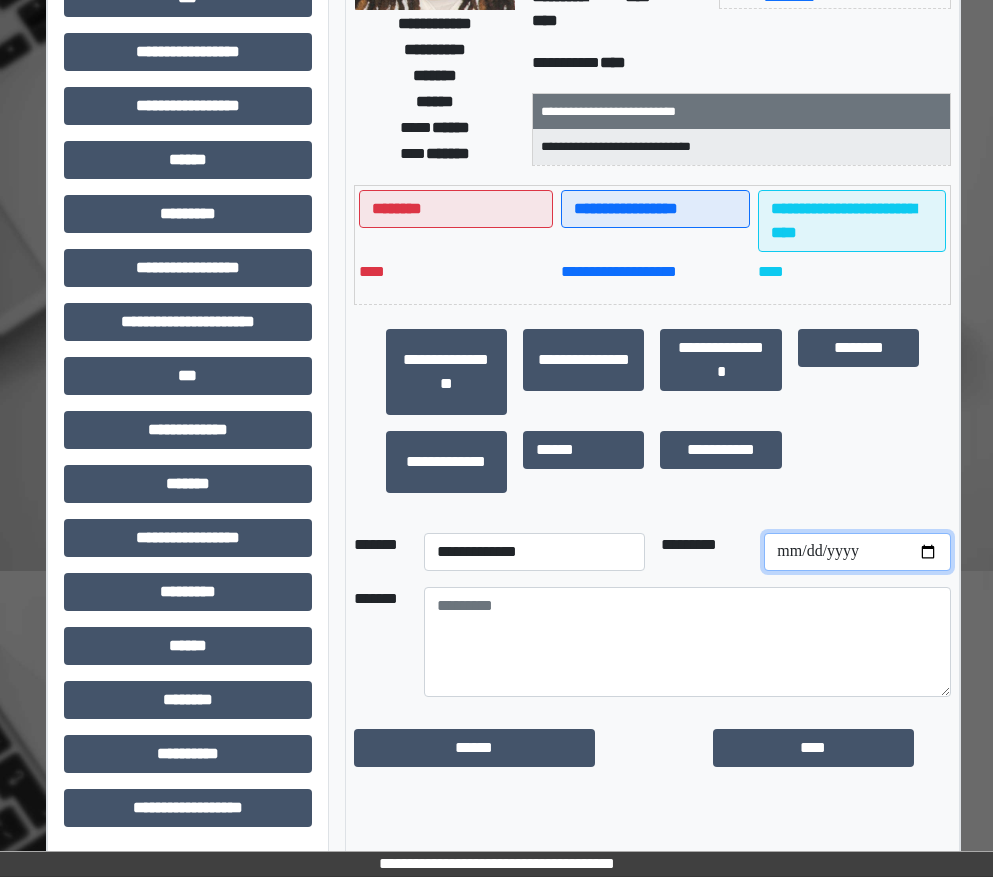 click at bounding box center (857, 552) 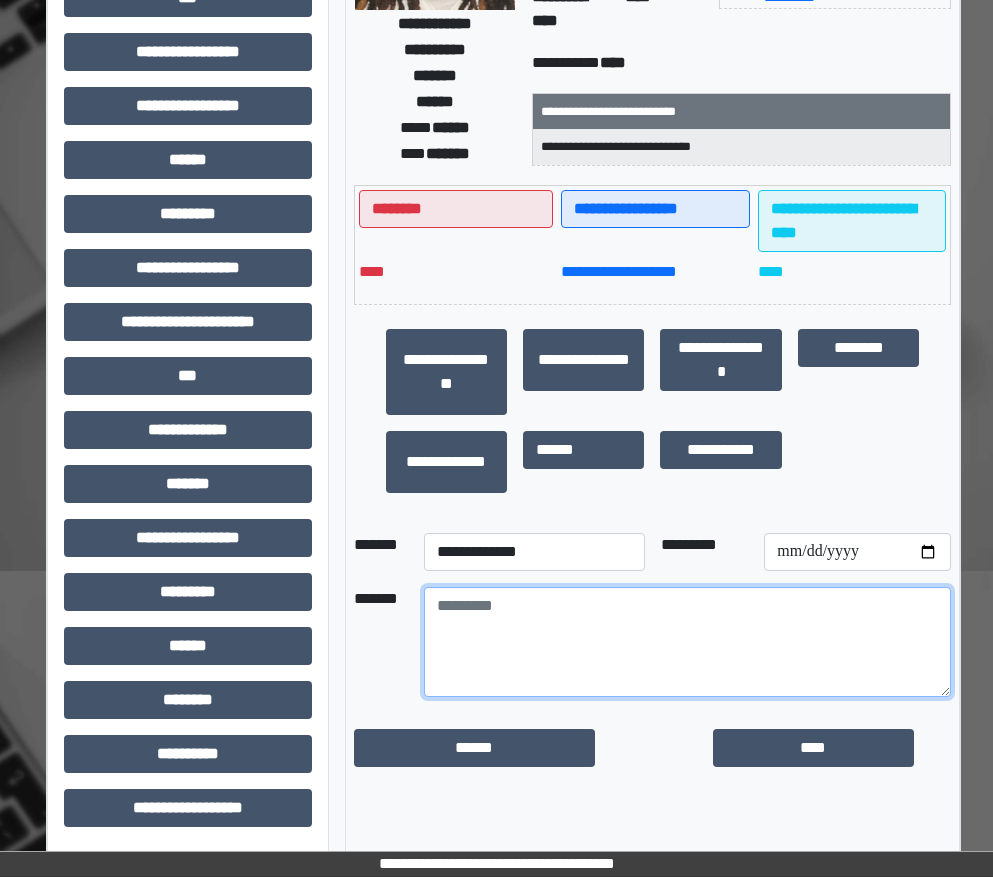 paste on "**********" 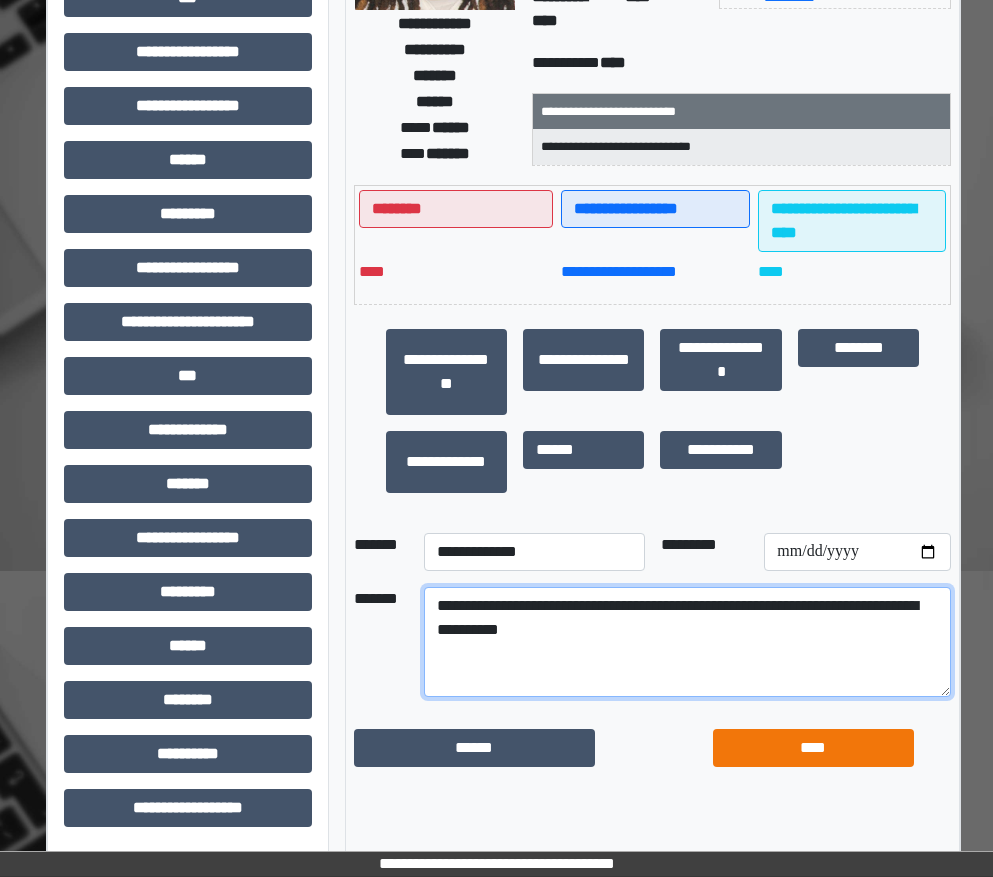 type on "**********" 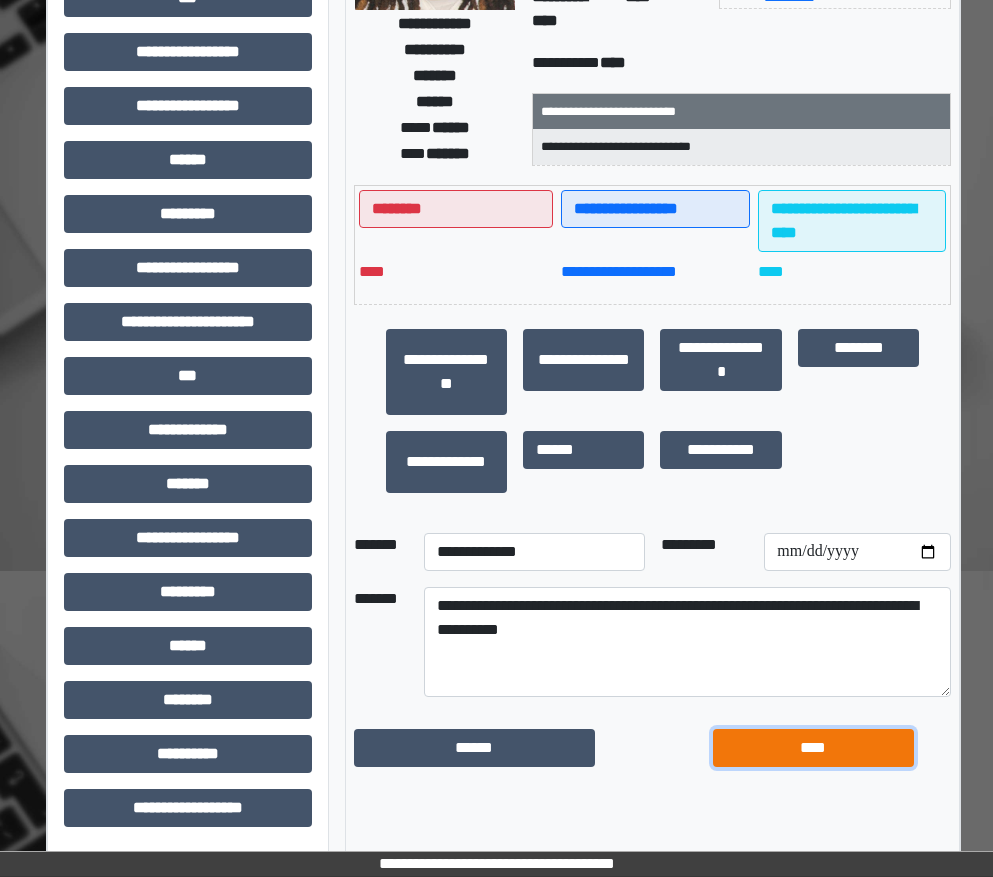 click on "****" at bounding box center (813, 748) 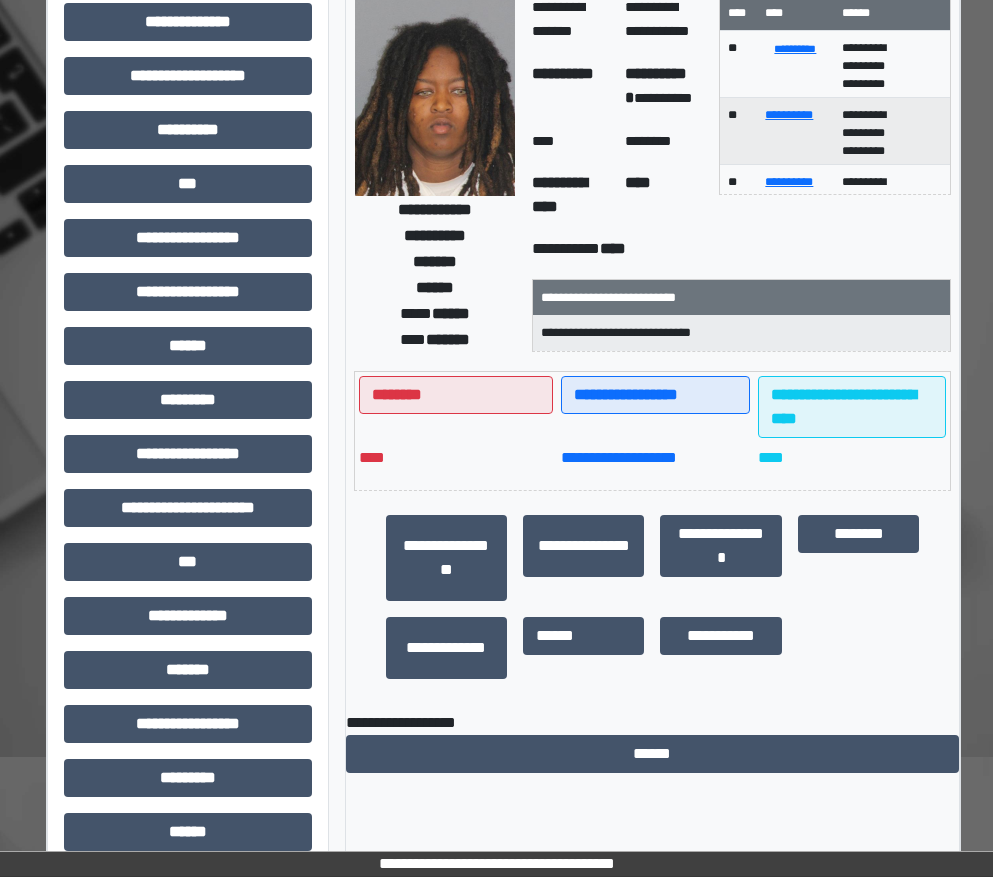 scroll, scrollTop: 0, scrollLeft: 7, axis: horizontal 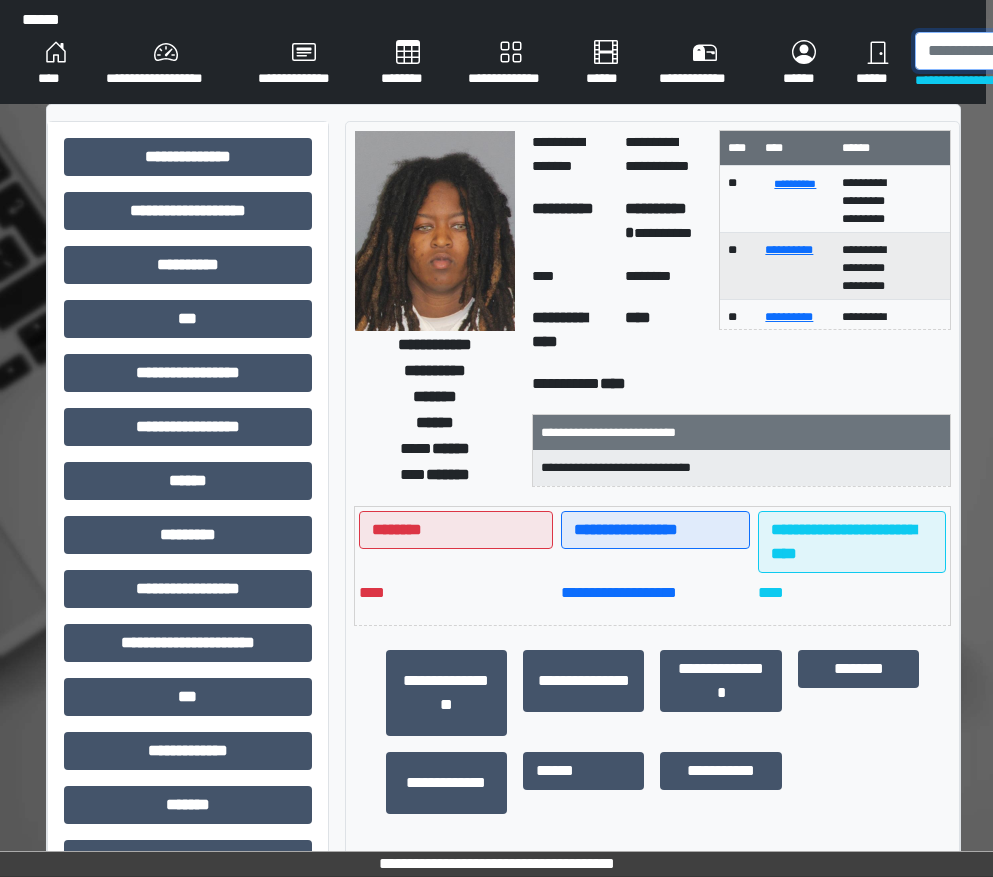 click at bounding box center [1018, 51] 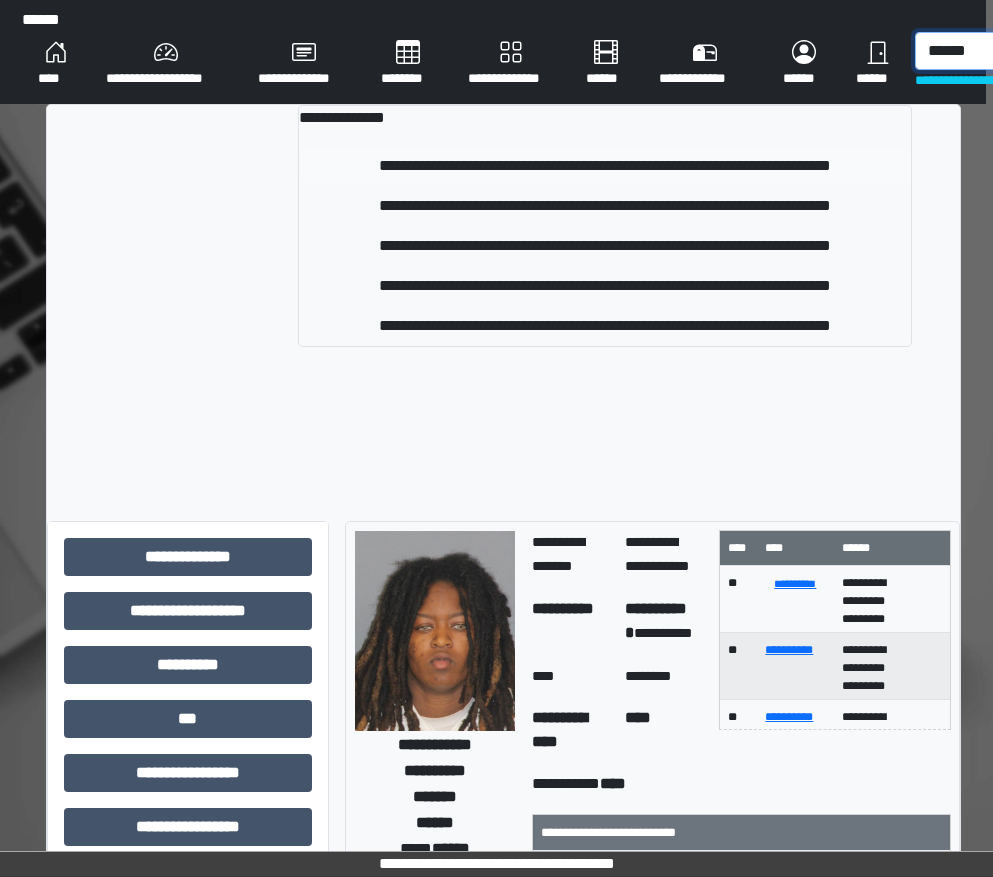 type on "******" 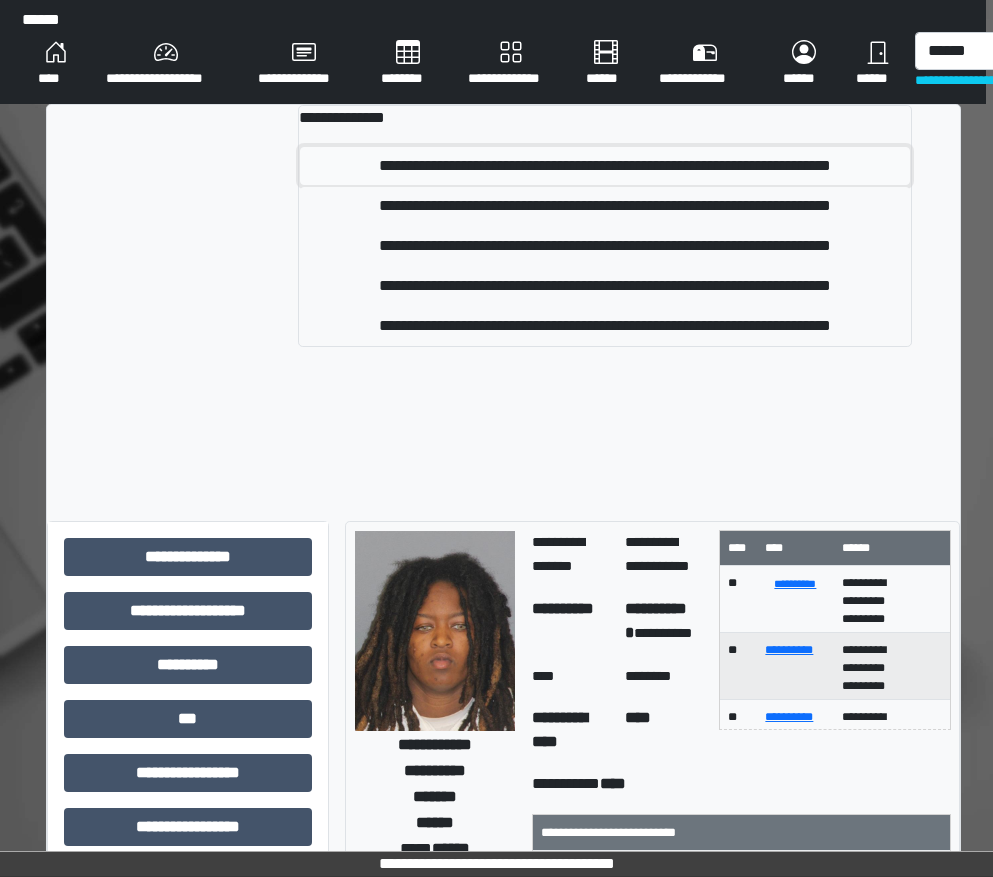 click on "**********" at bounding box center (605, 166) 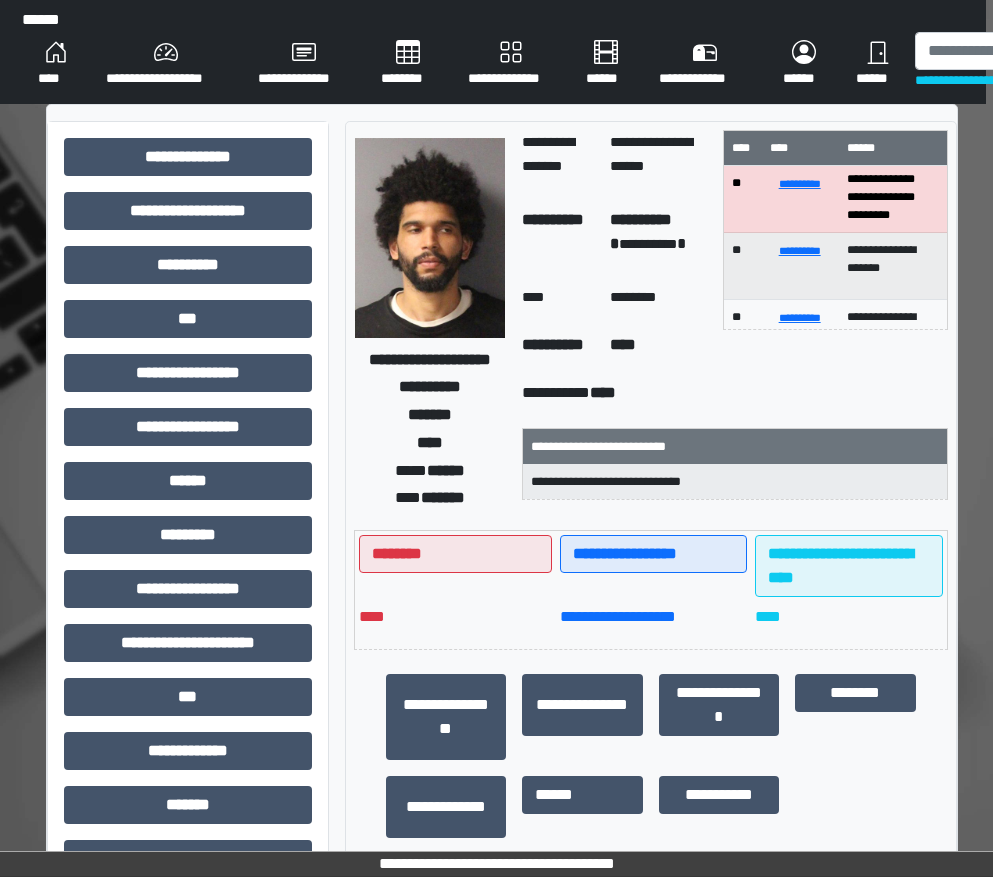 scroll, scrollTop: 73, scrollLeft: 0, axis: vertical 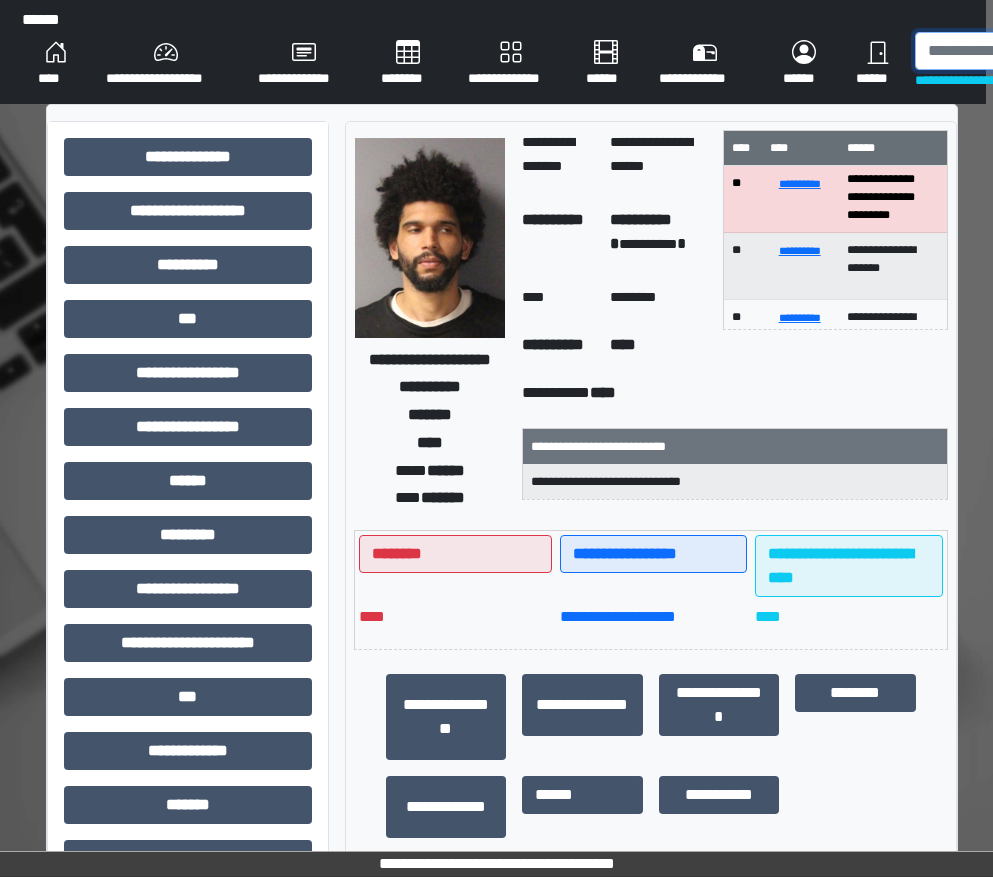 click at bounding box center [1018, 51] 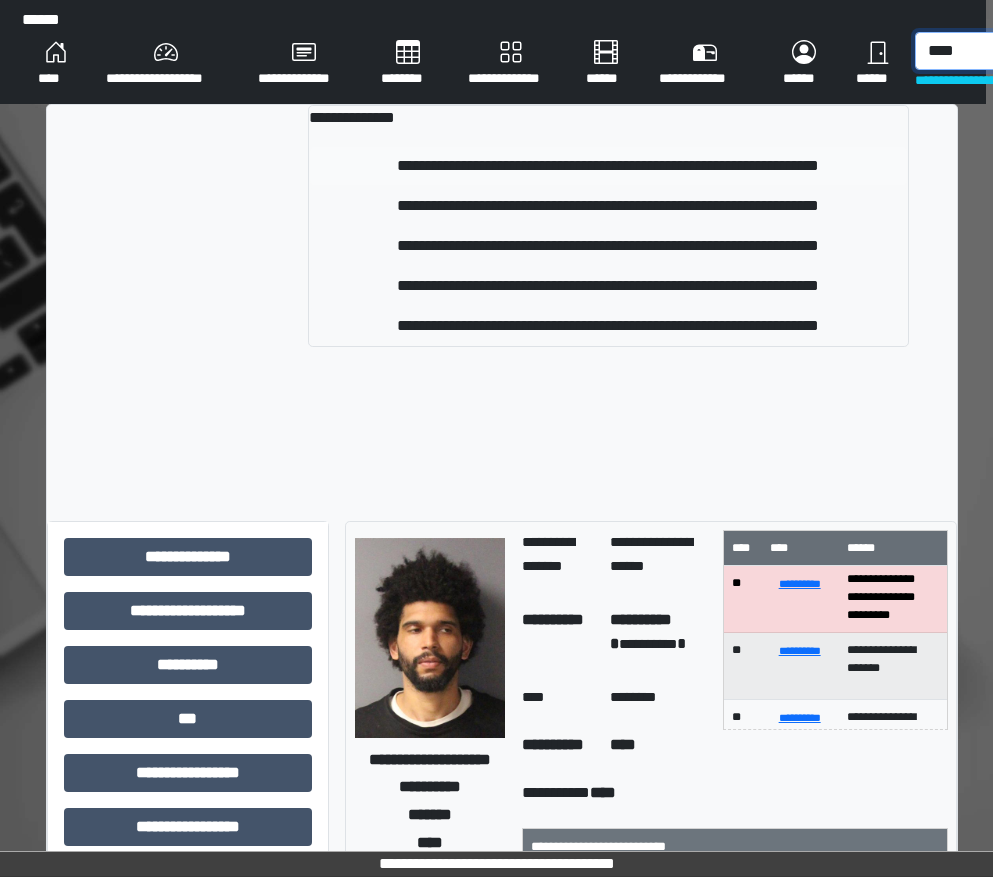 type on "****" 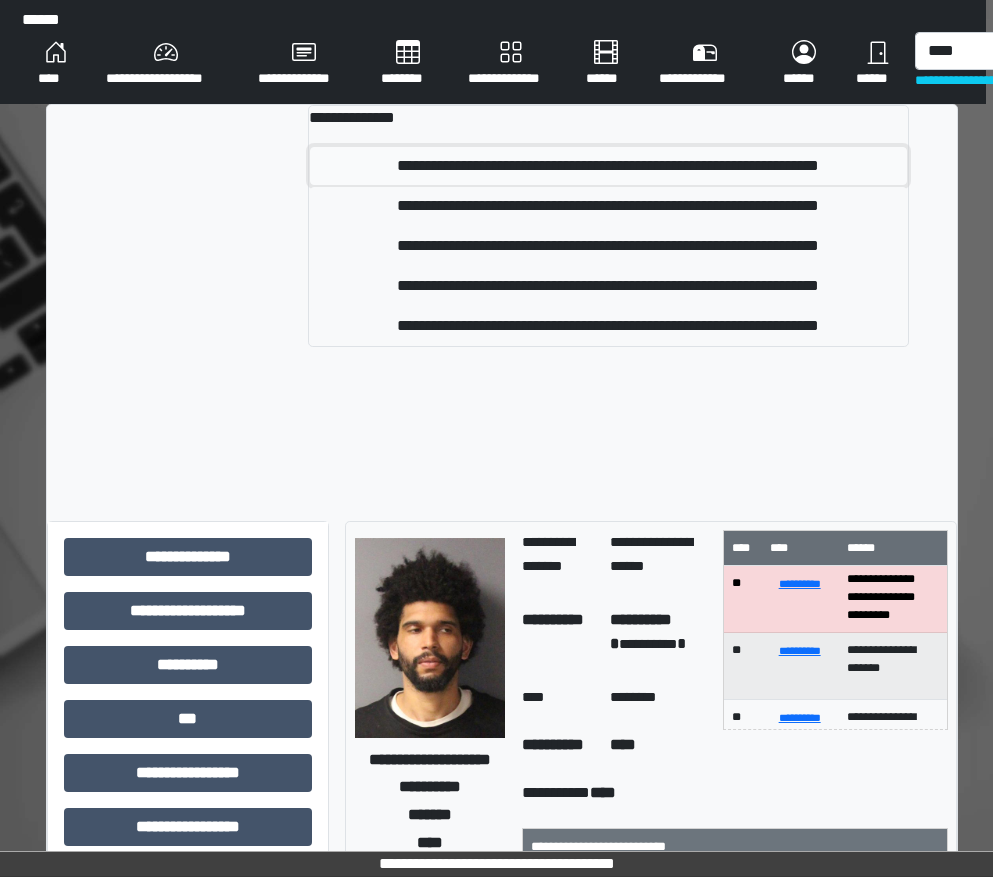 click on "**********" at bounding box center [608, 166] 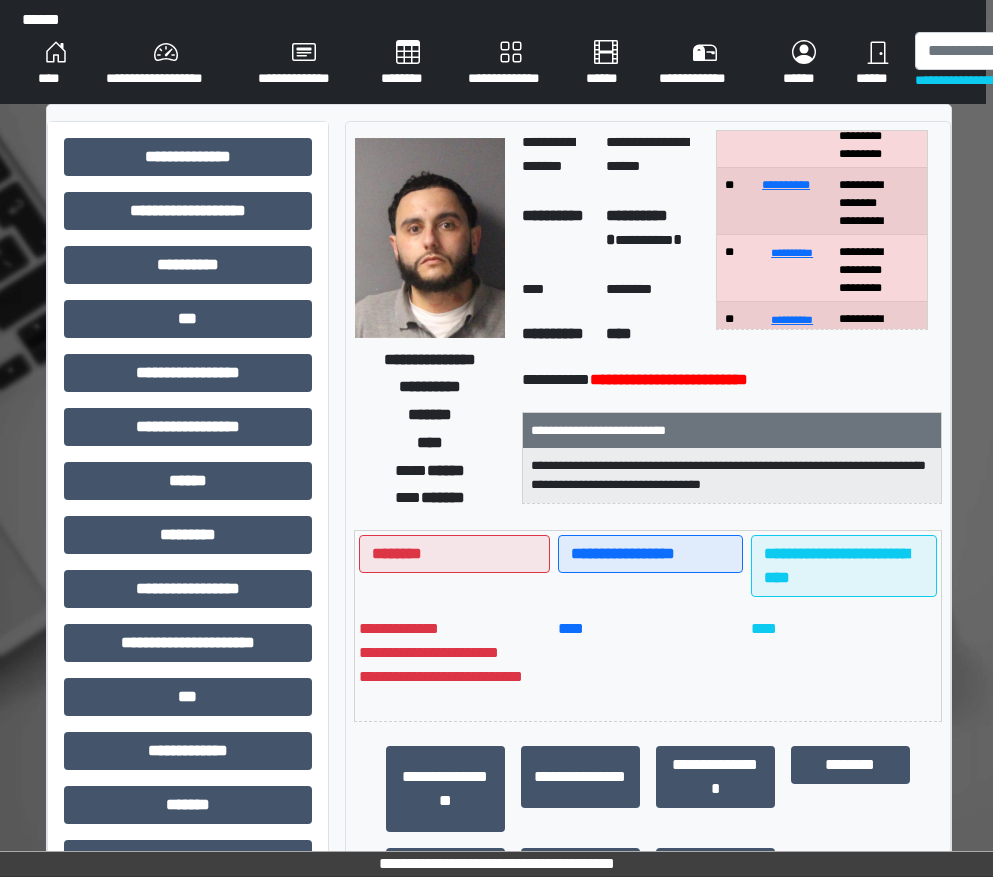 scroll, scrollTop: 100, scrollLeft: 0, axis: vertical 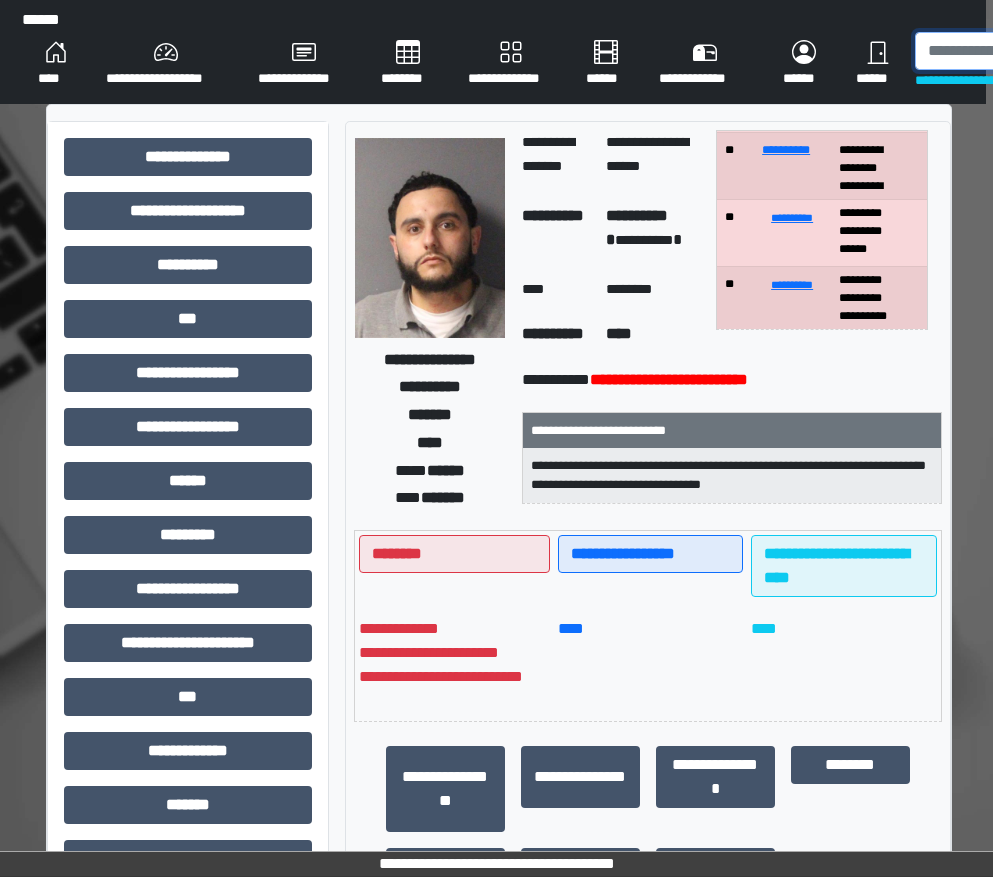 click at bounding box center [1018, 51] 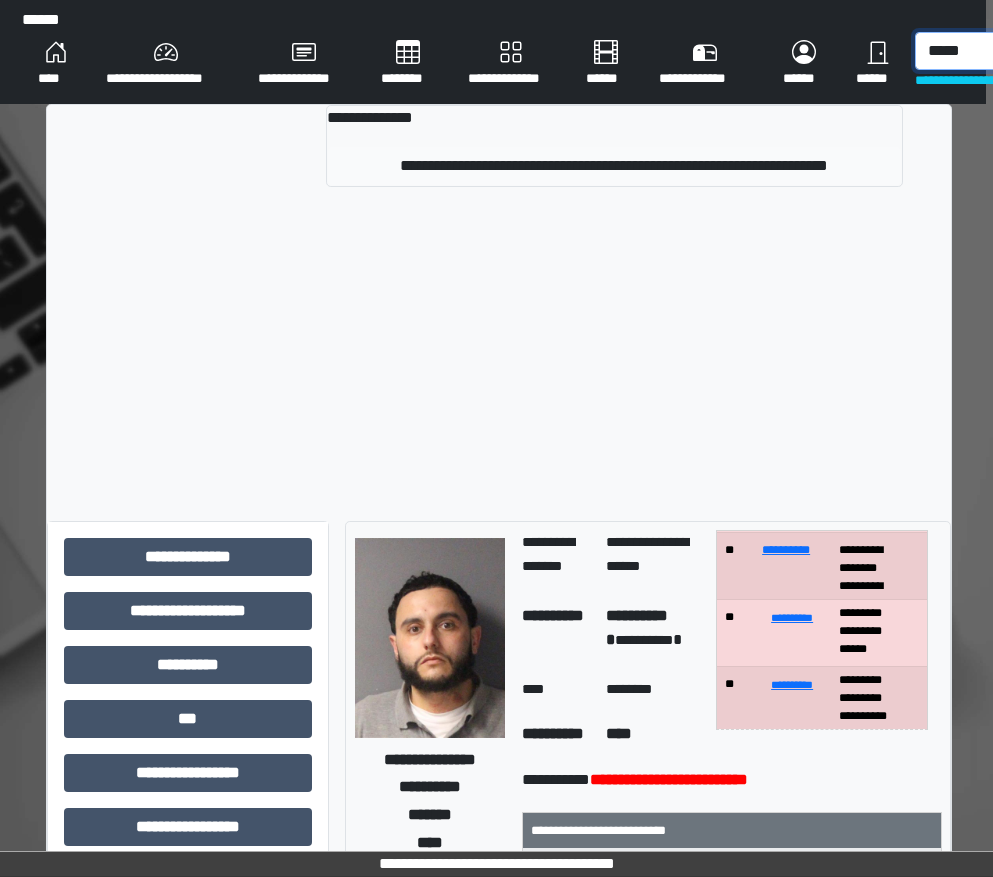 type on "*****" 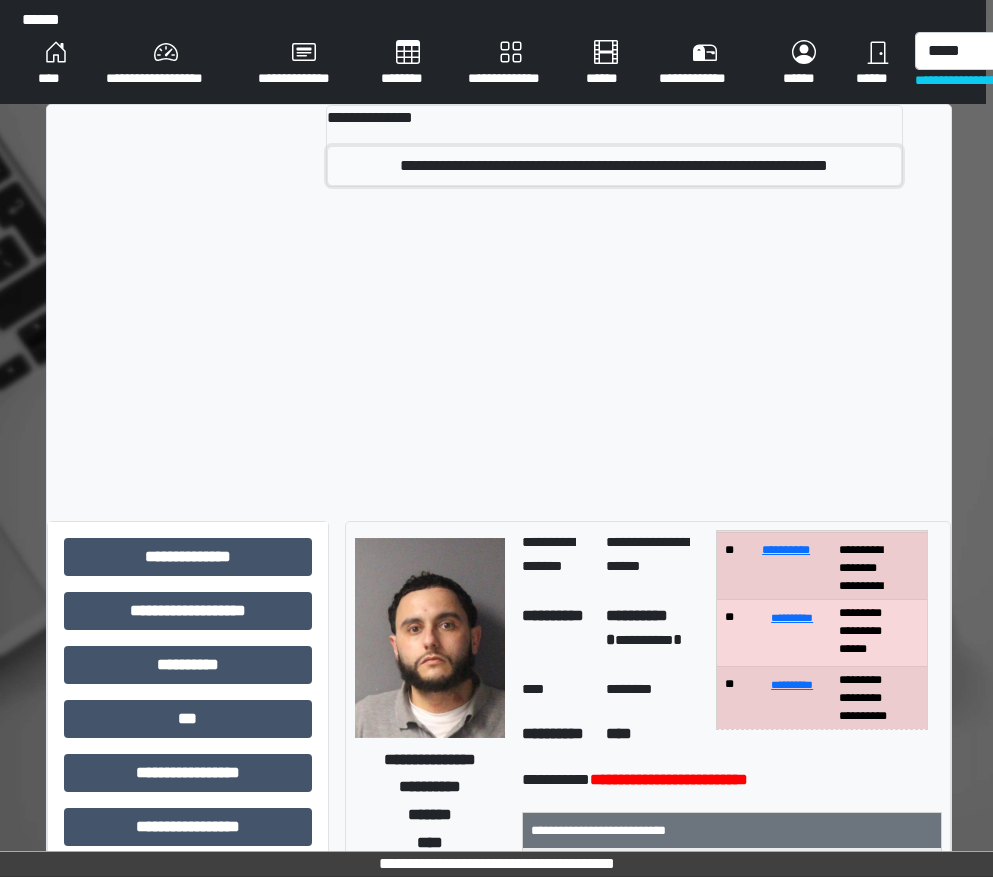 click on "**********" at bounding box center (614, 166) 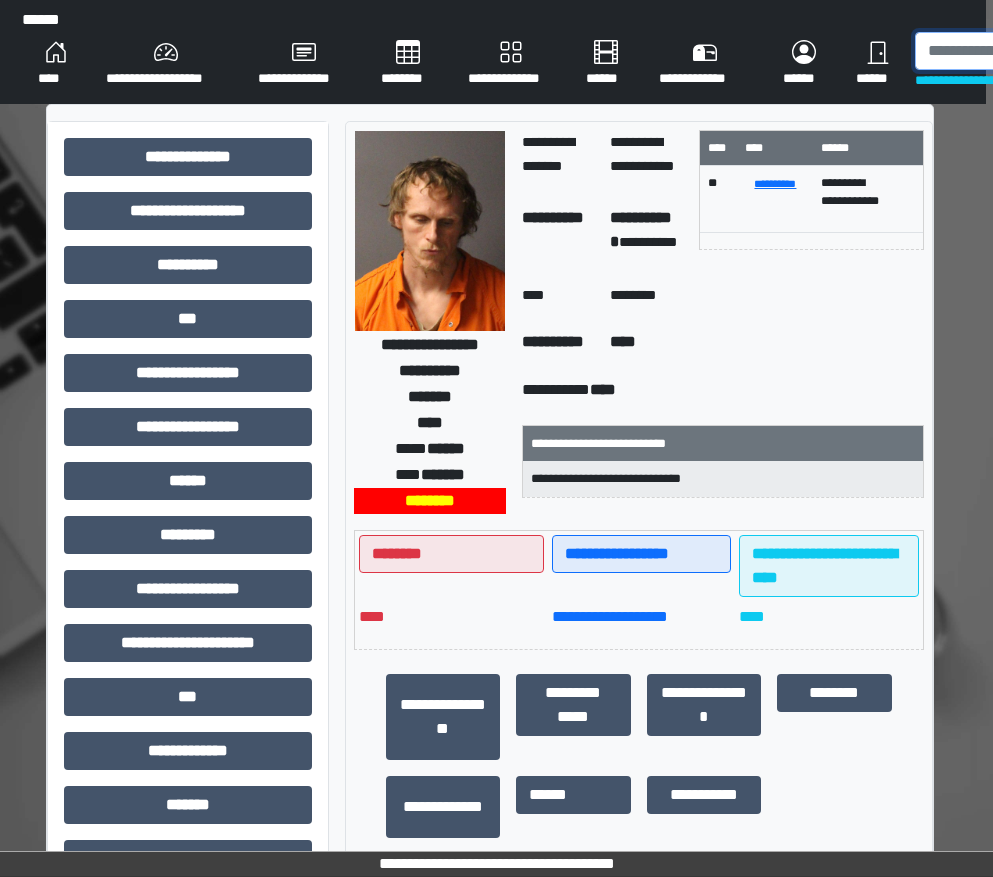 click at bounding box center (1018, 51) 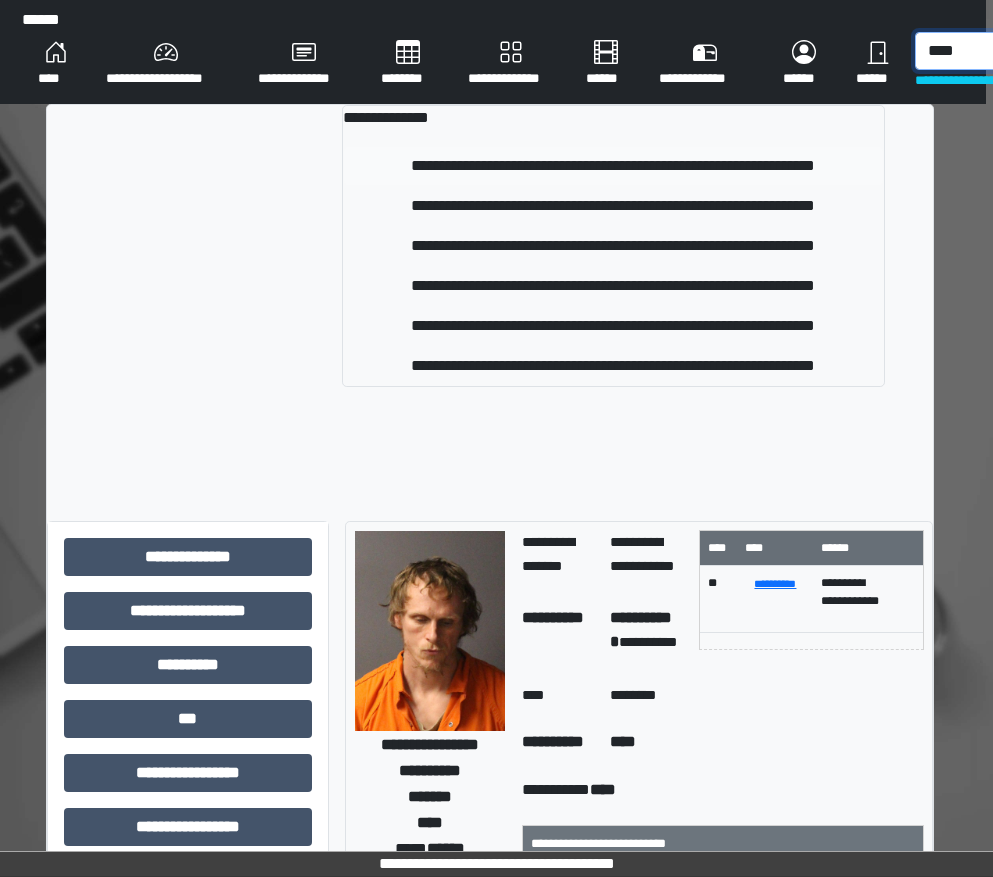 type on "****" 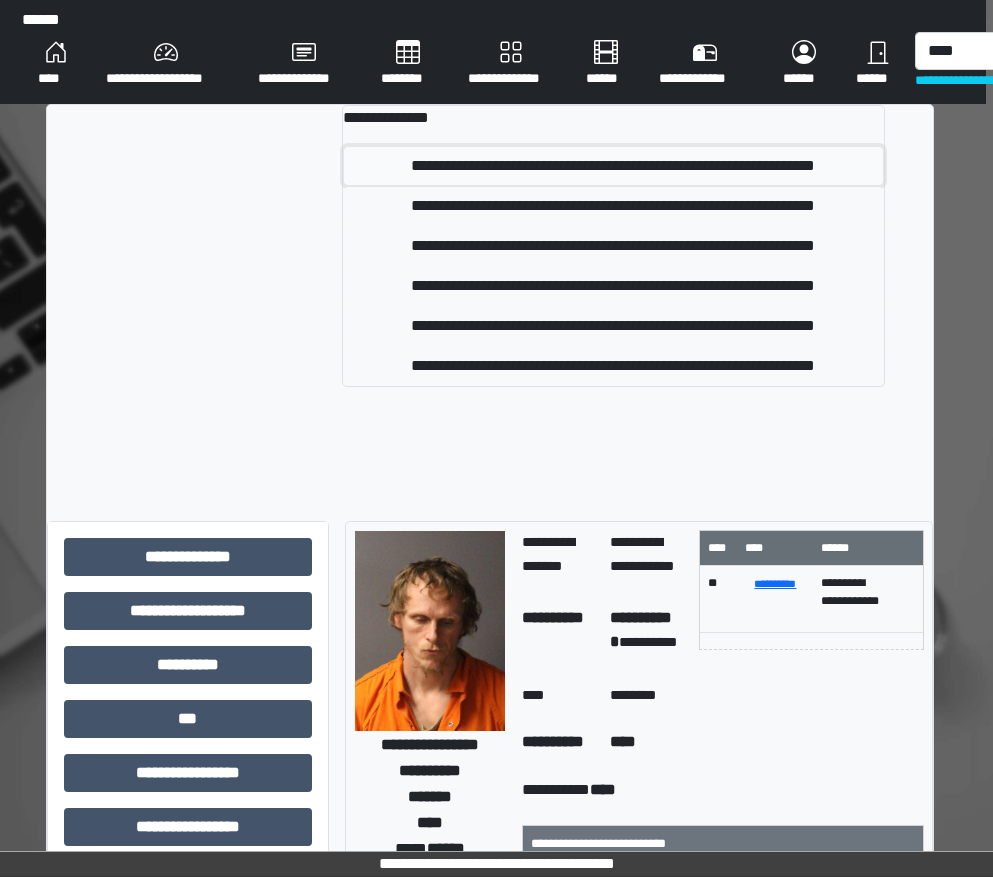 click on "**********" at bounding box center (613, 166) 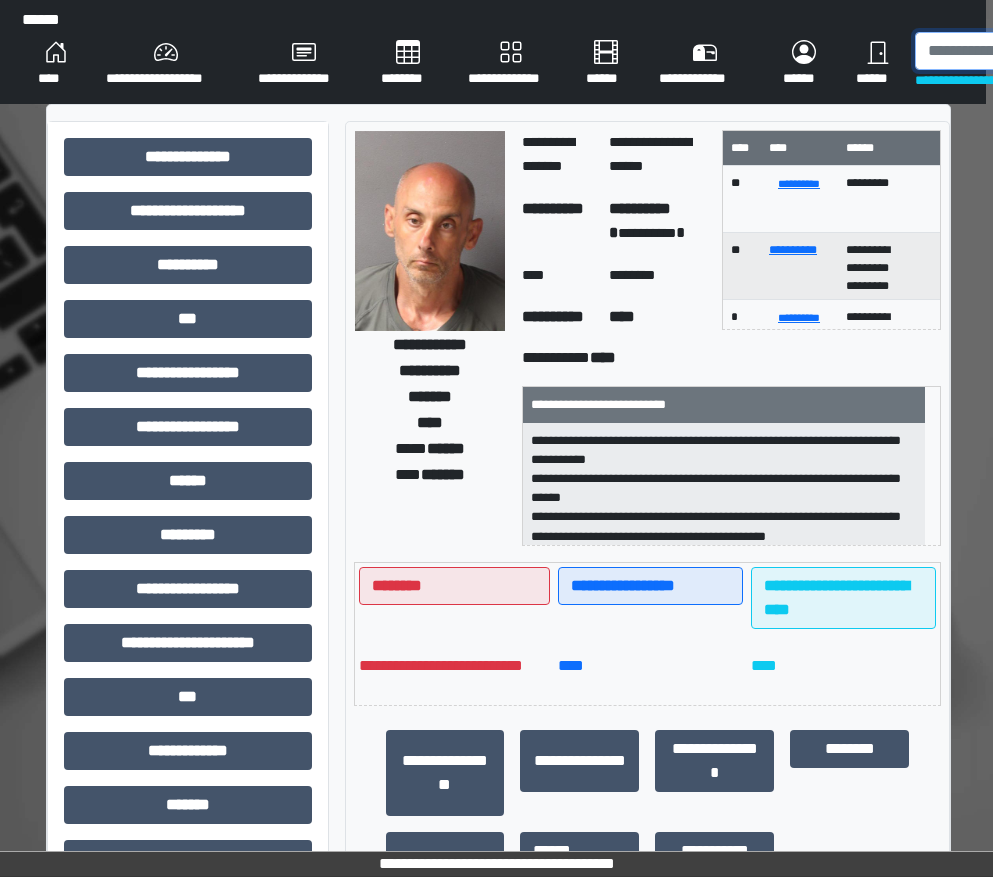 click at bounding box center [1018, 51] 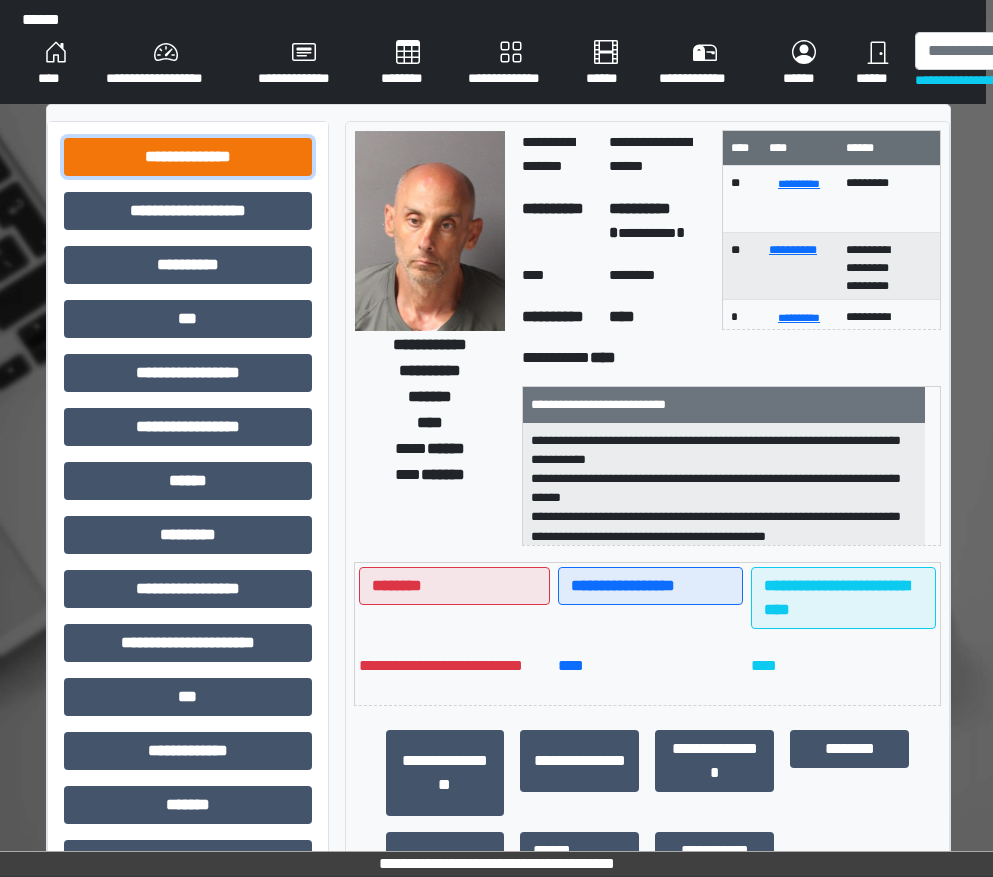 click on "**********" at bounding box center [188, 157] 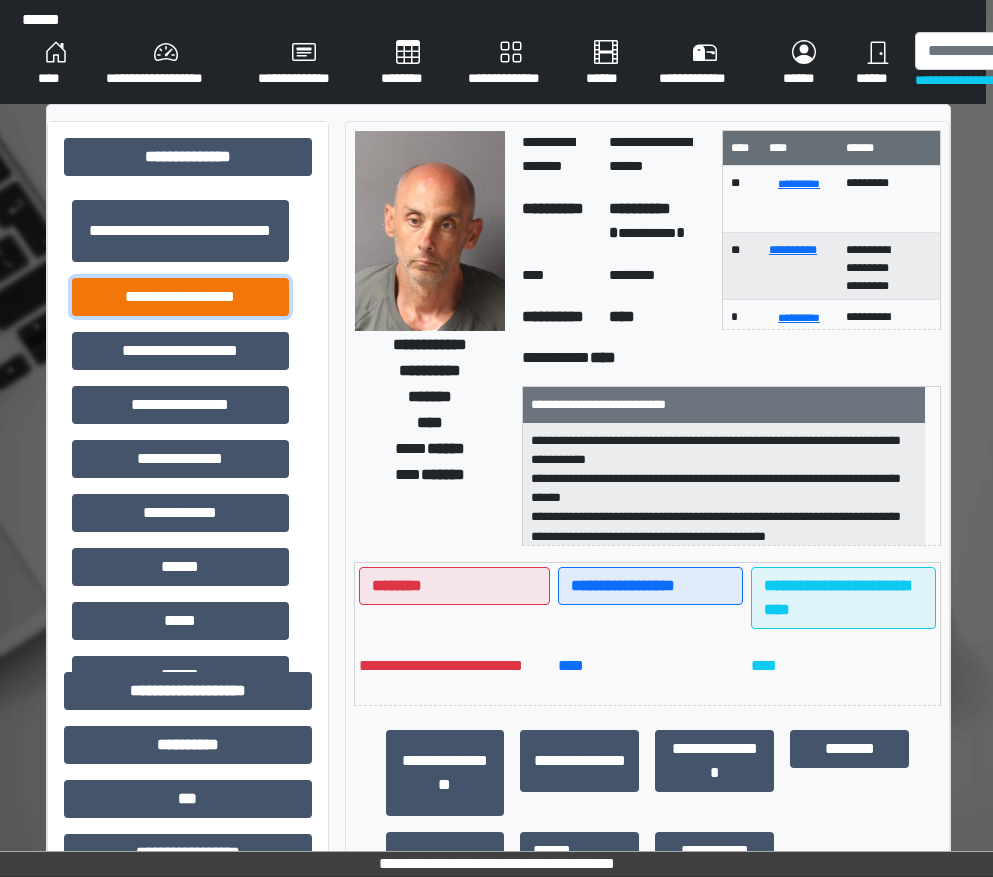 click on "**********" at bounding box center [180, 297] 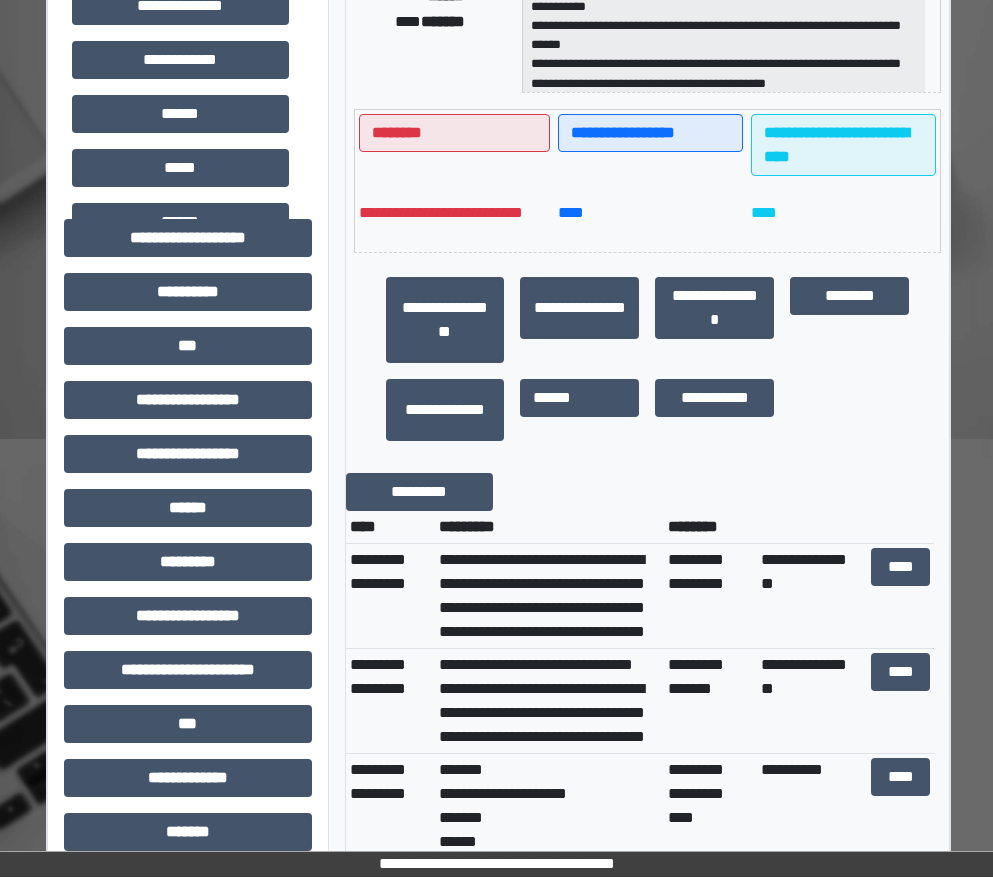 scroll, scrollTop: 500, scrollLeft: 7, axis: both 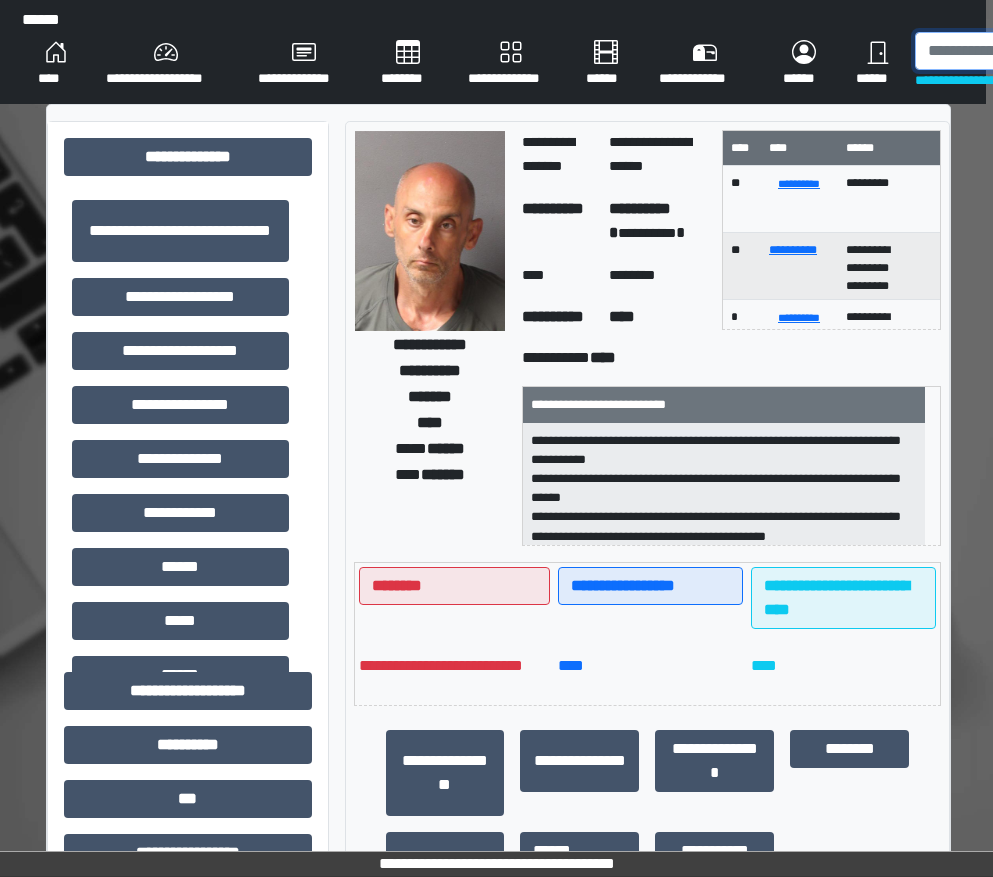 click at bounding box center (1018, 51) 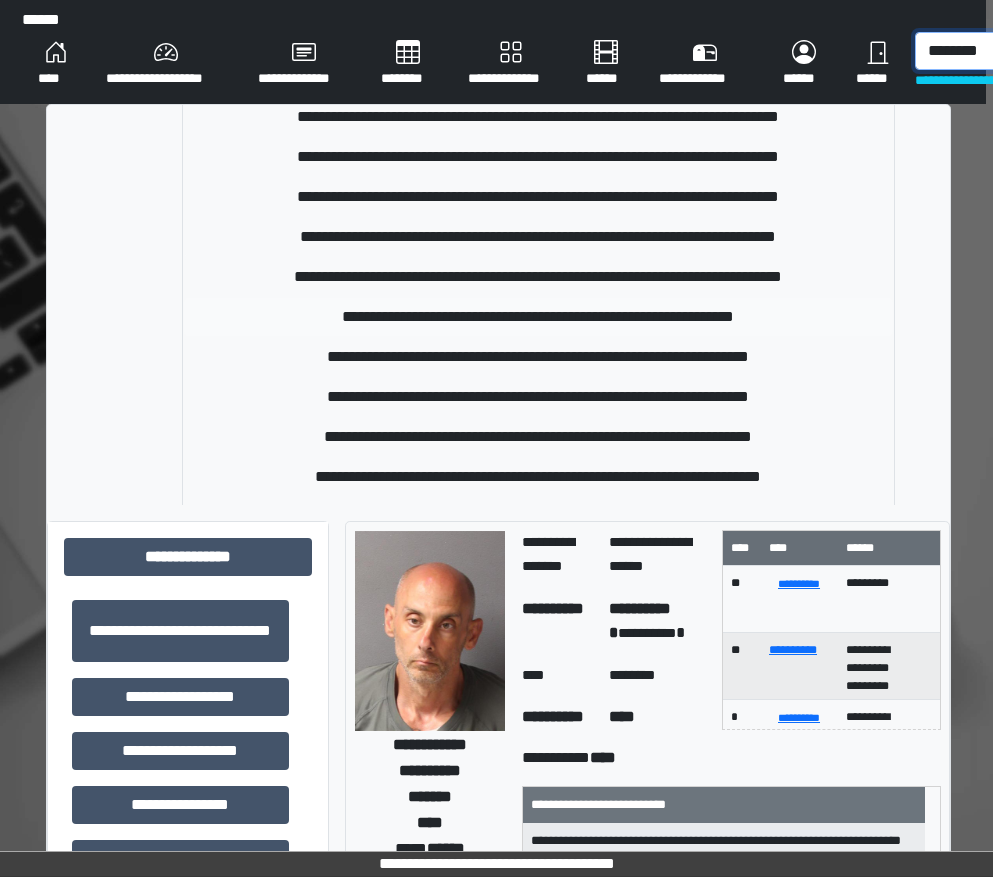 scroll, scrollTop: 200, scrollLeft: 0, axis: vertical 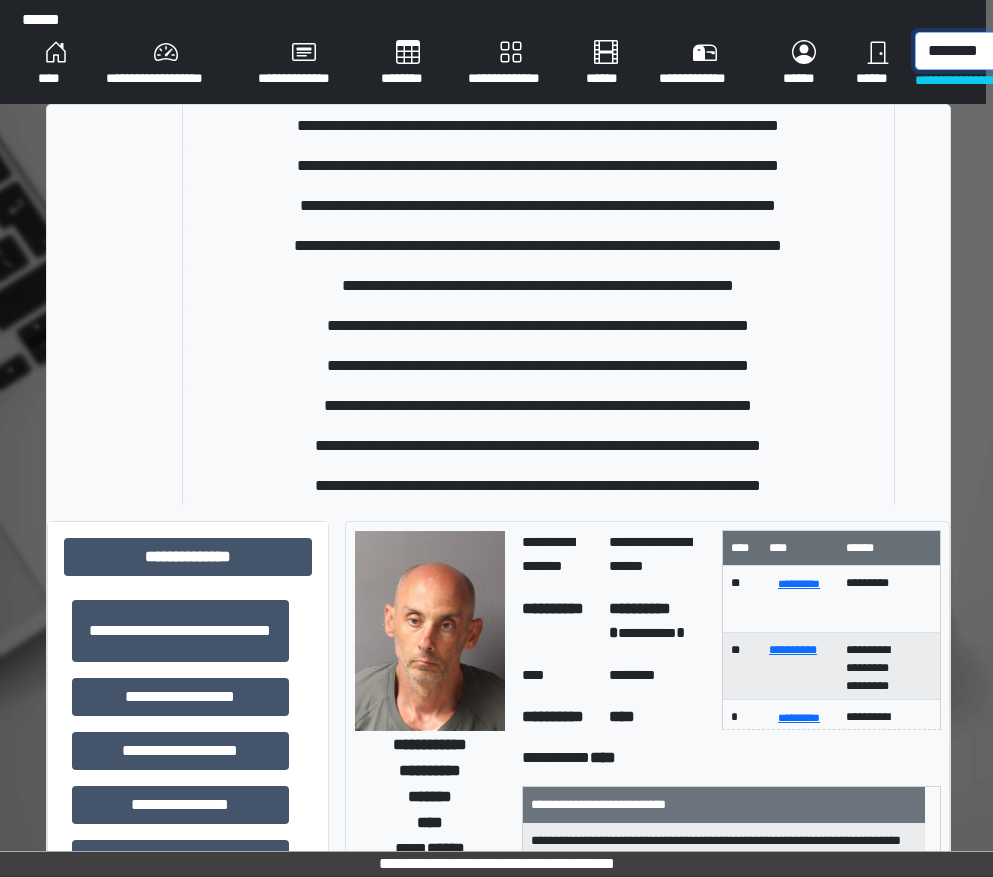 type on "********" 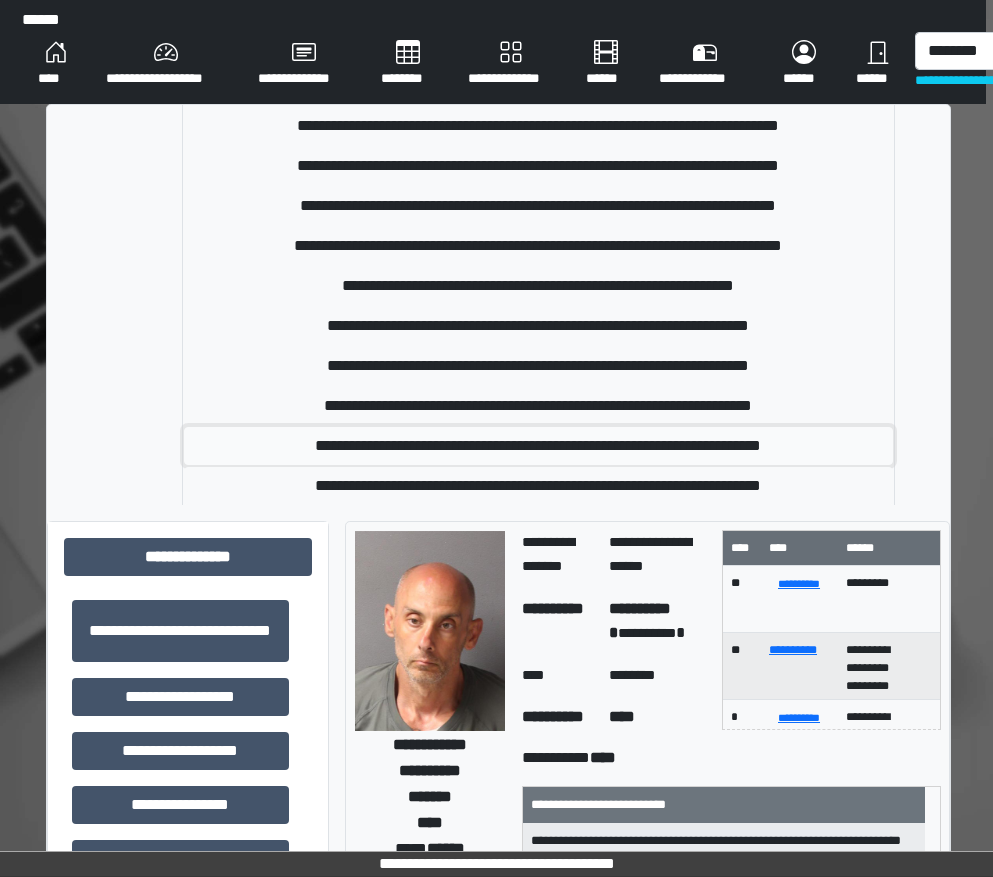click on "**********" at bounding box center (538, 446) 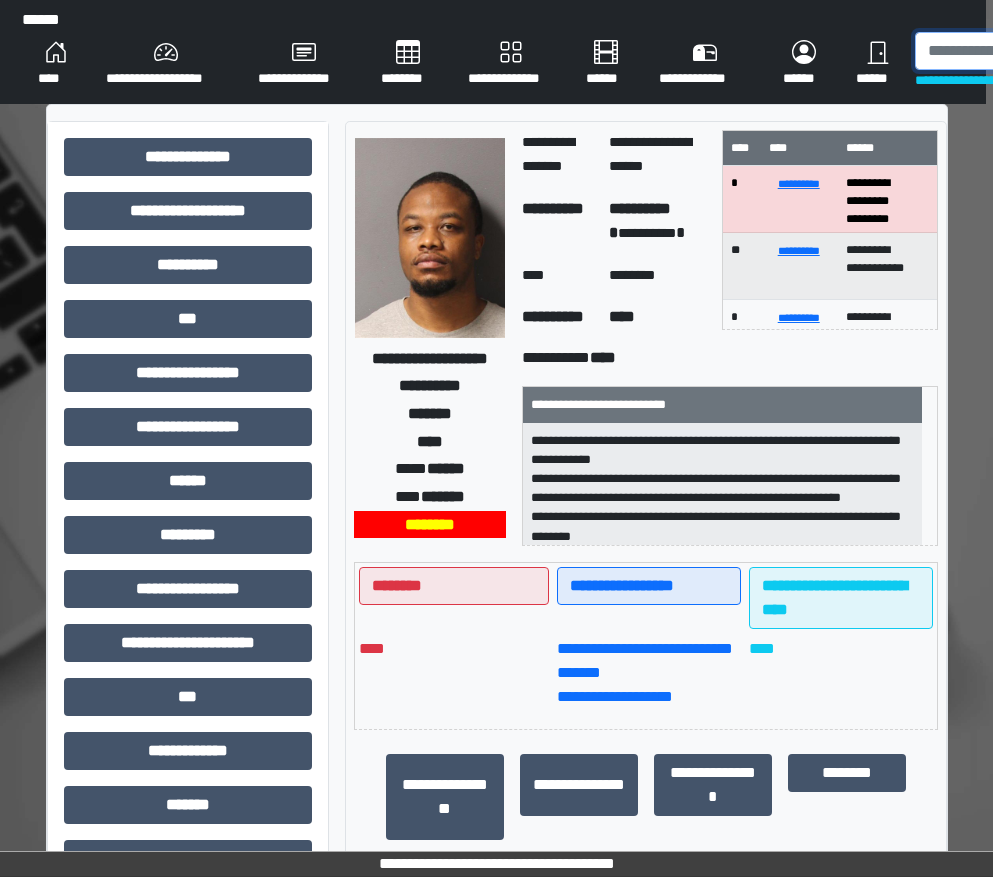 click at bounding box center (1018, 51) 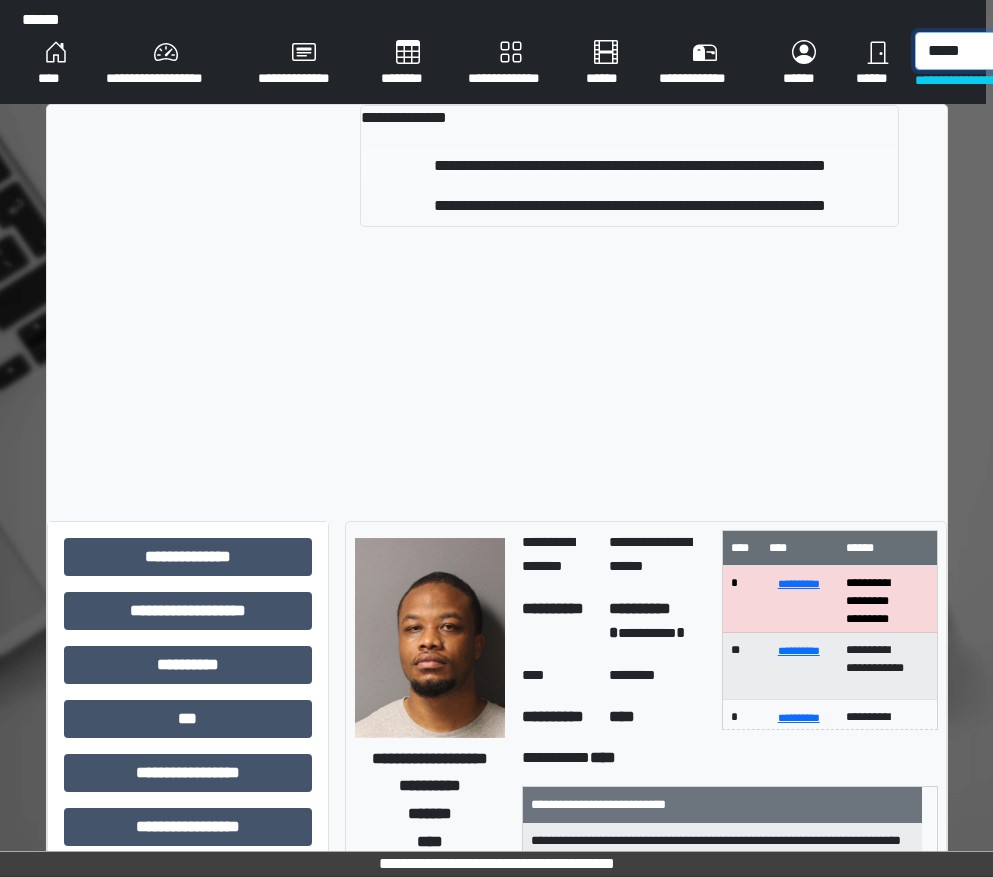 type on "*****" 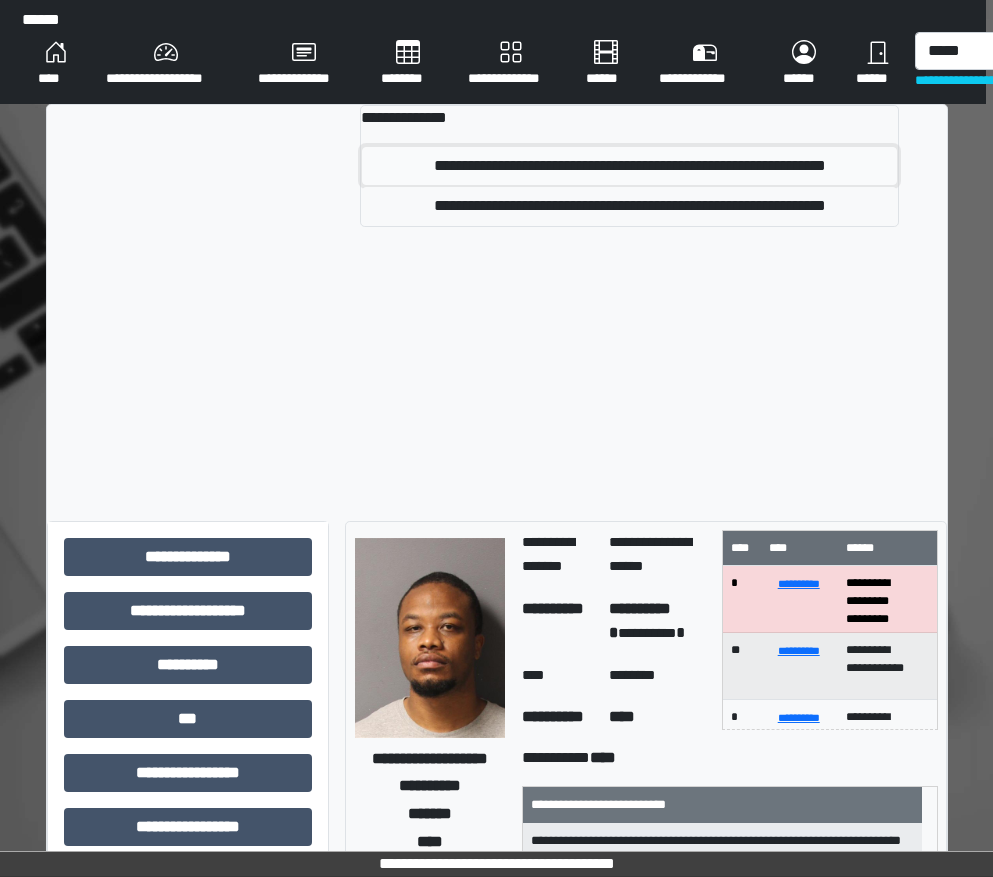 click on "**********" at bounding box center (629, 166) 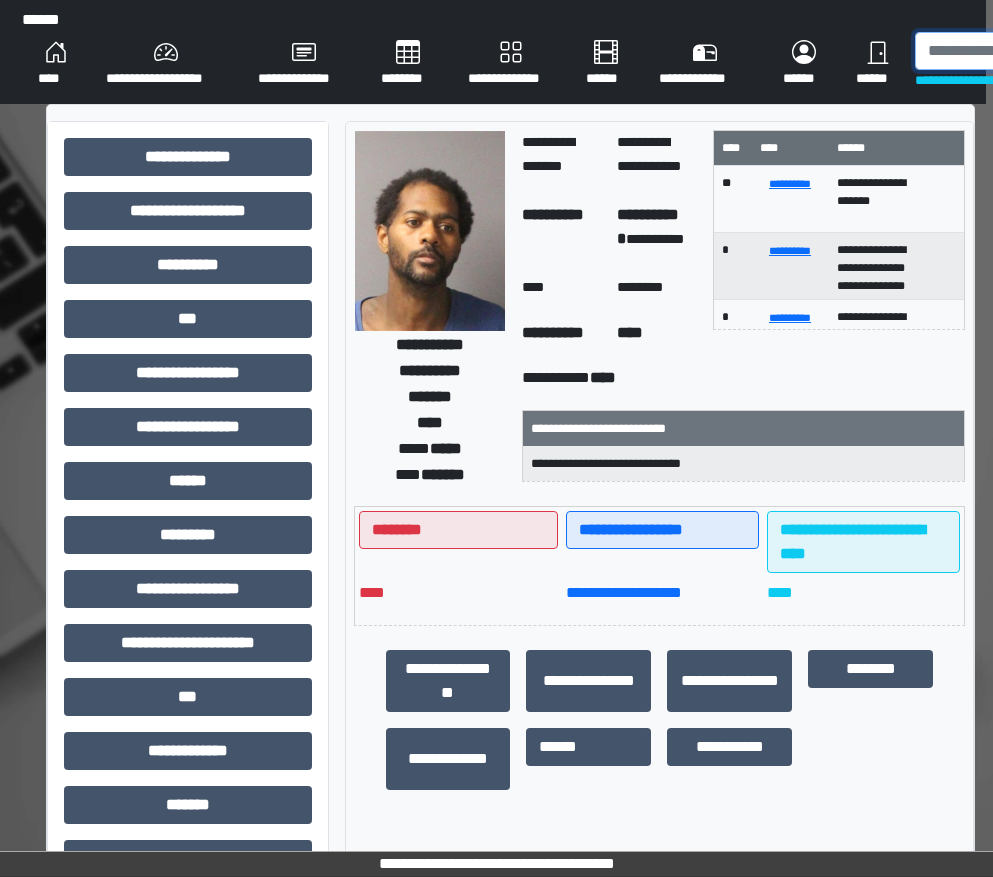 click at bounding box center (1018, 51) 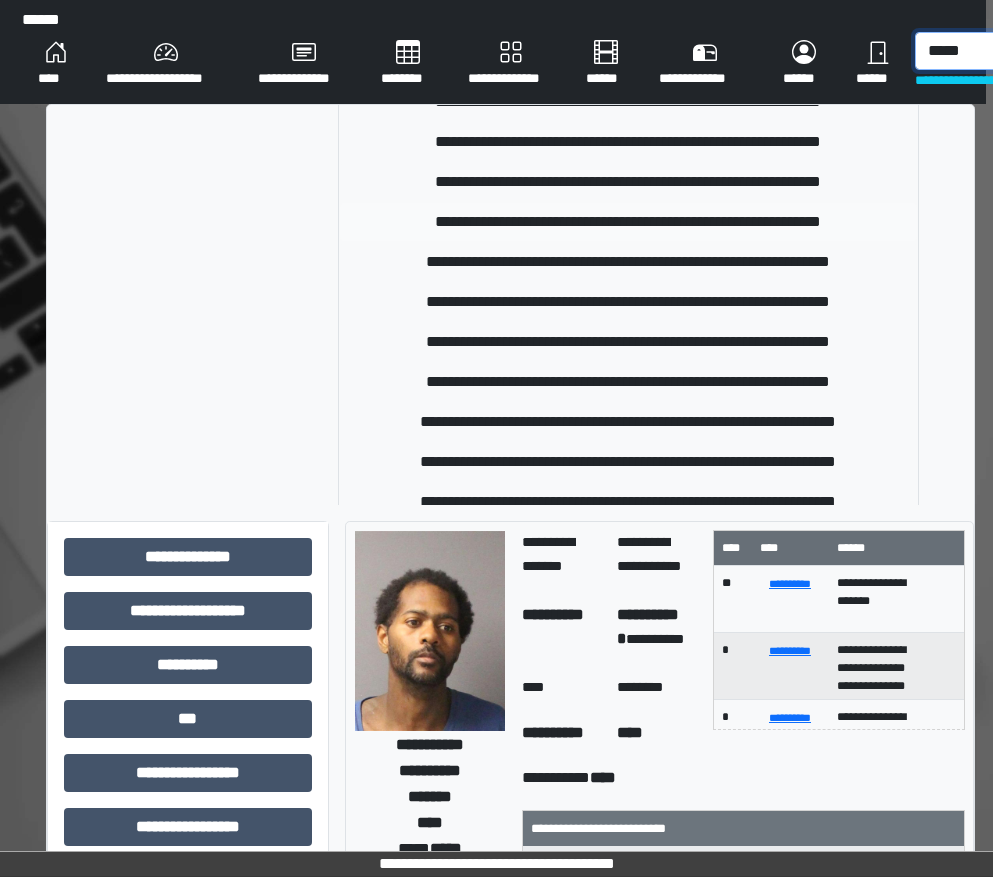 scroll, scrollTop: 300, scrollLeft: 0, axis: vertical 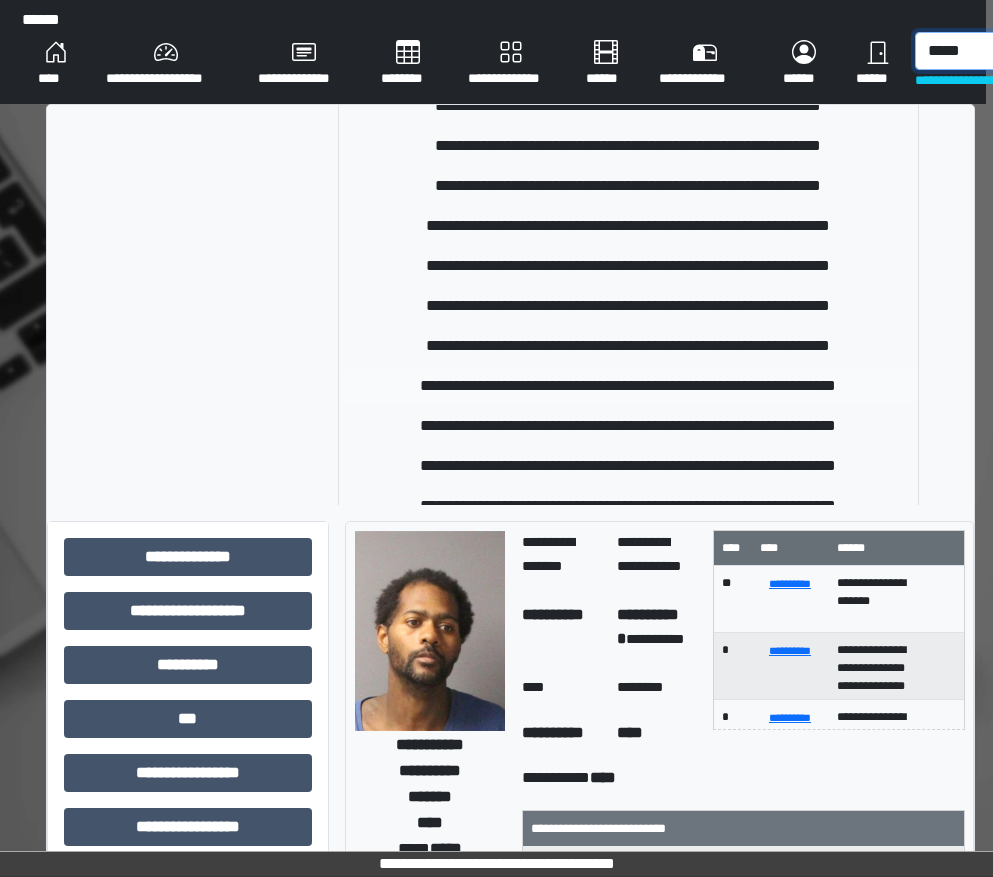 type on "*****" 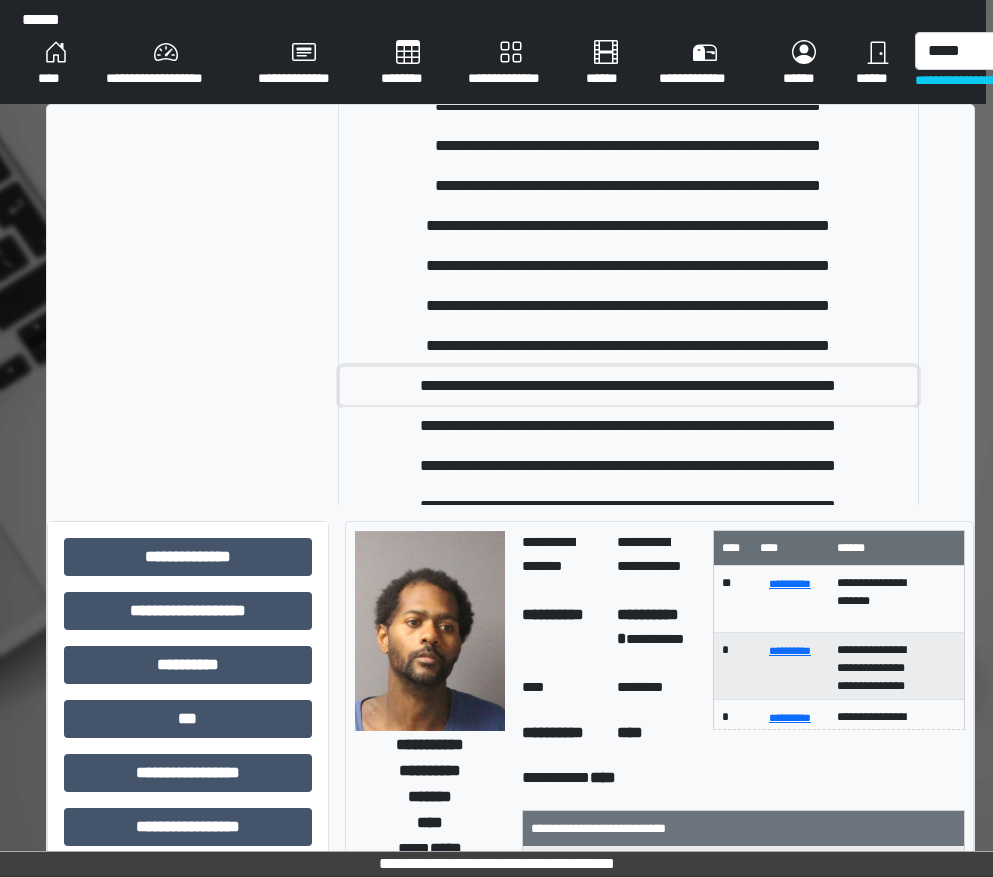 click on "**********" at bounding box center (628, 386) 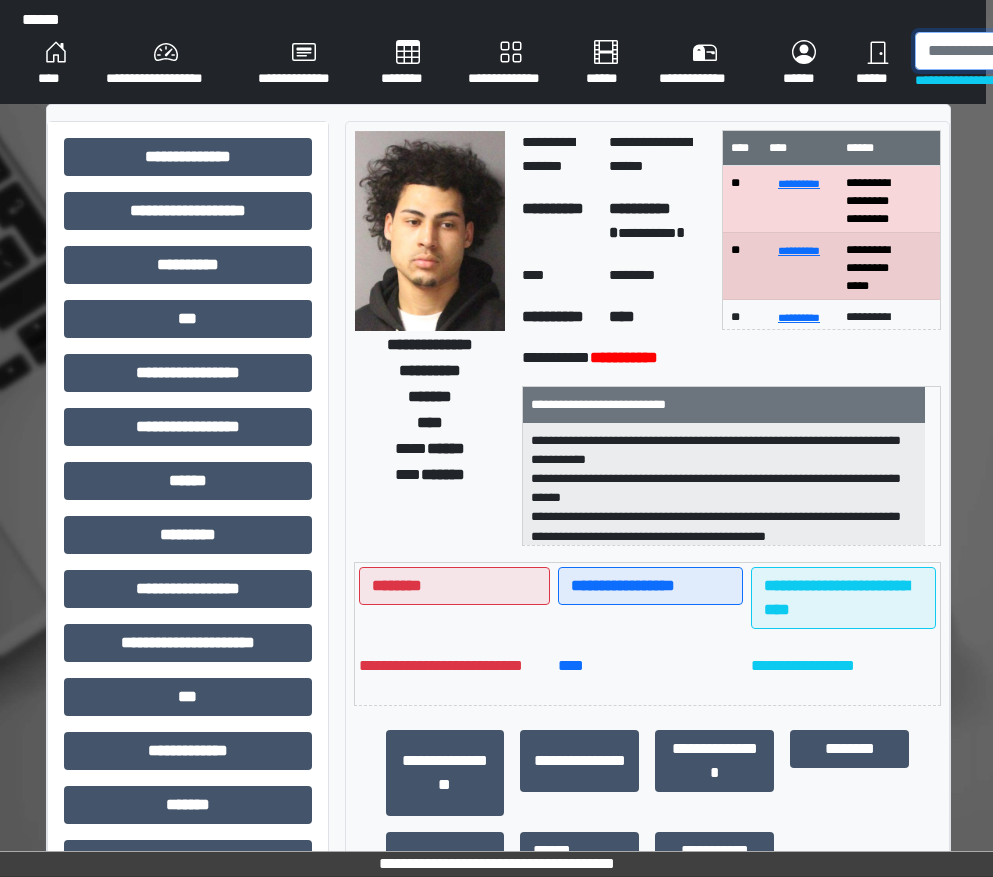 click at bounding box center (1018, 51) 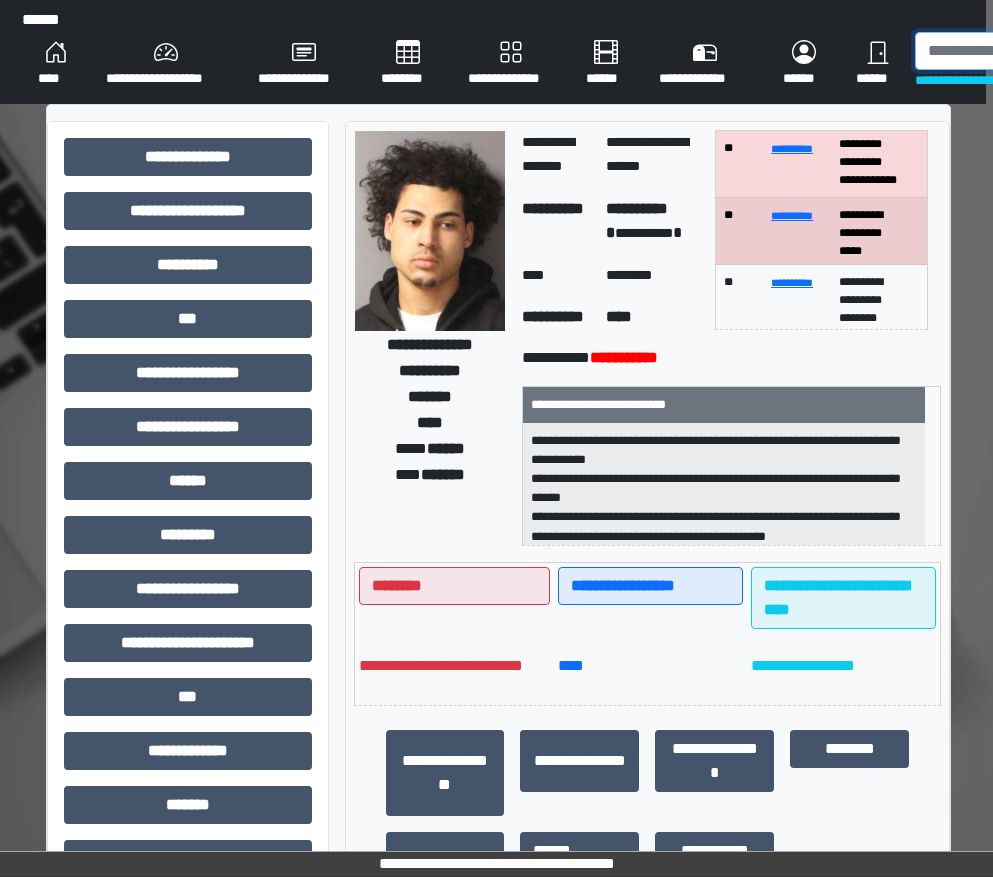 scroll, scrollTop: 0, scrollLeft: 0, axis: both 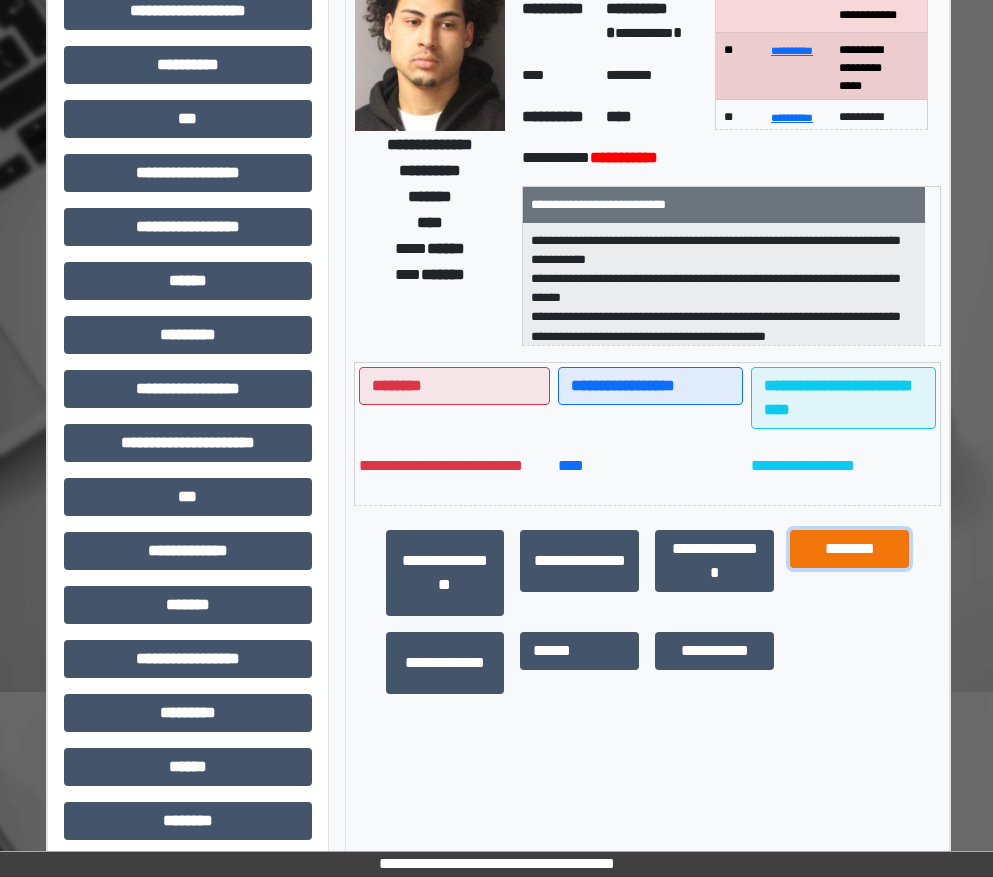 click on "********" at bounding box center (849, 549) 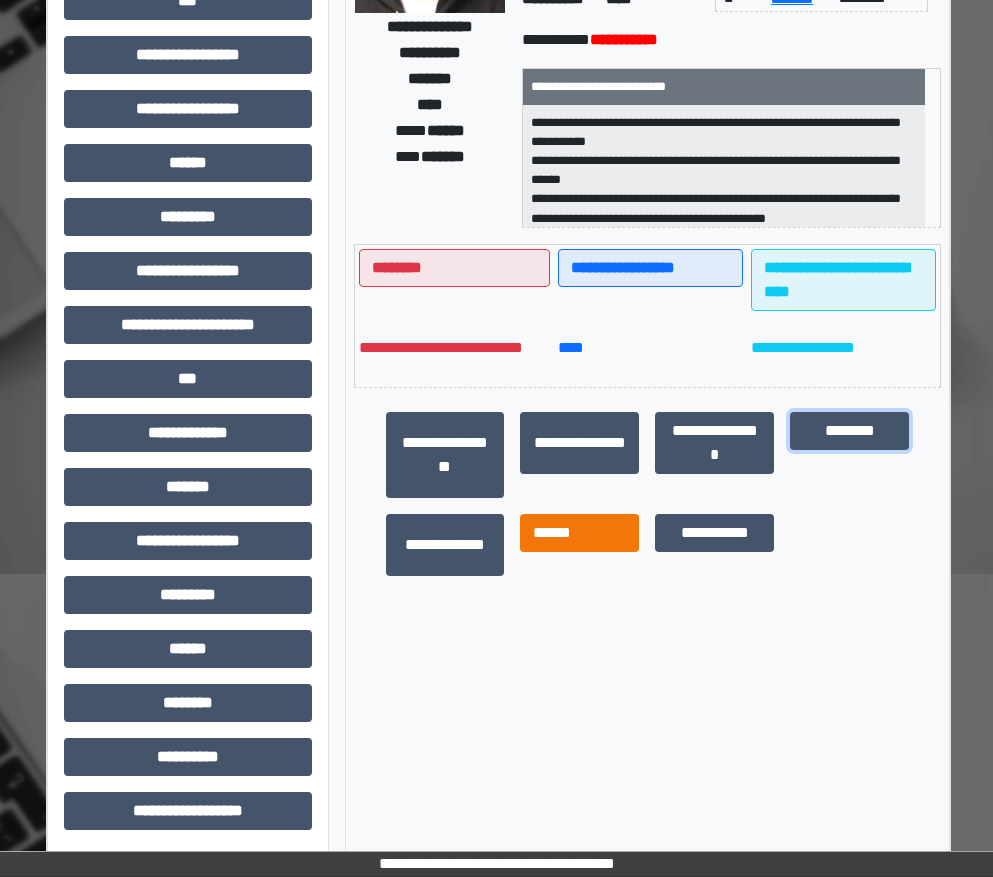 scroll, scrollTop: 321, scrollLeft: 7, axis: both 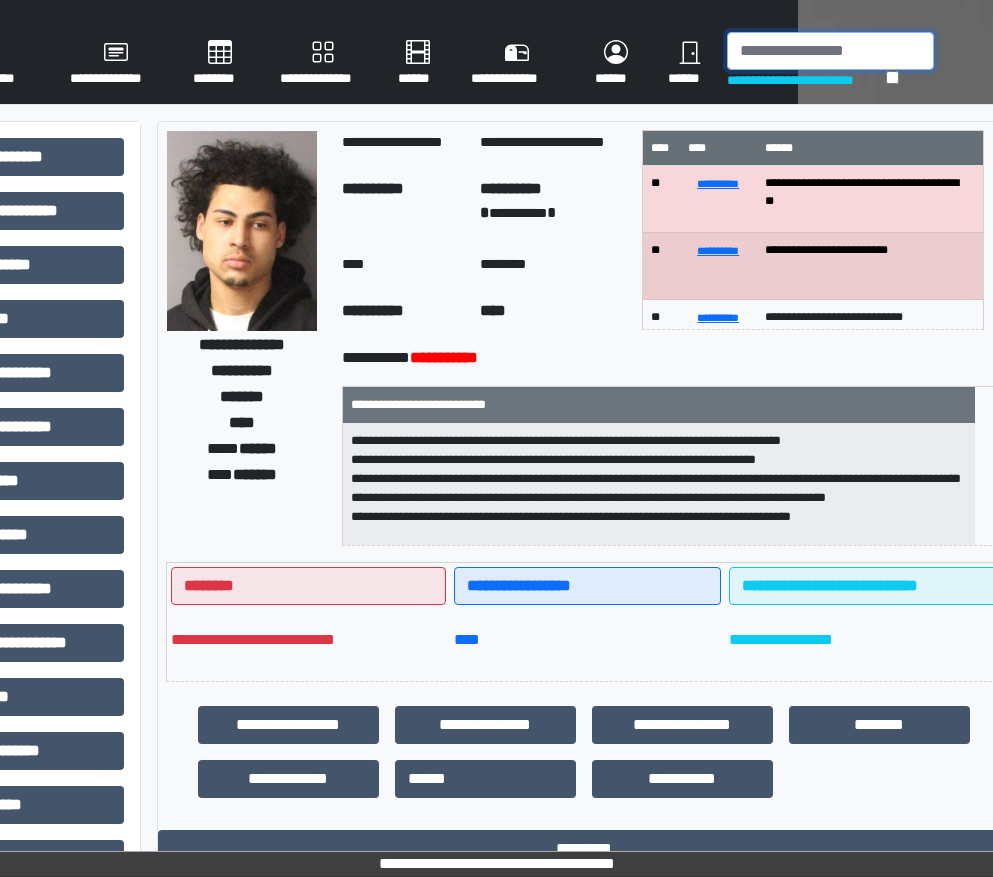 click at bounding box center [830, 51] 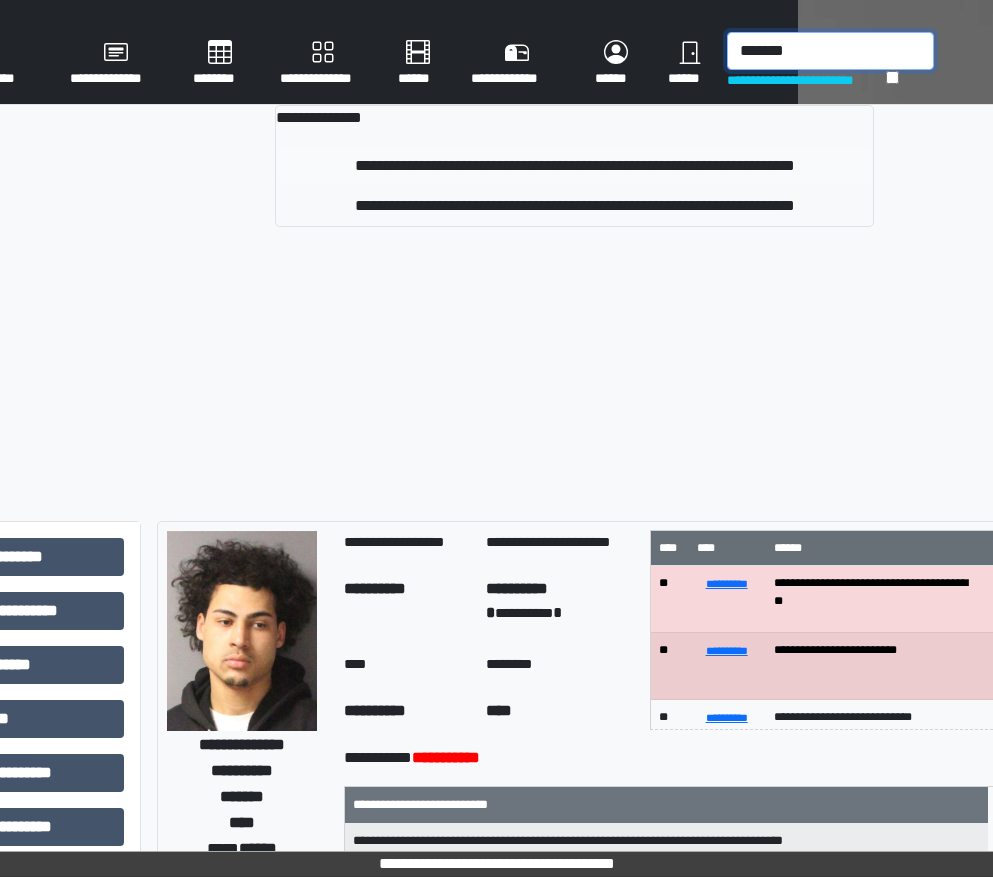 type on "*******" 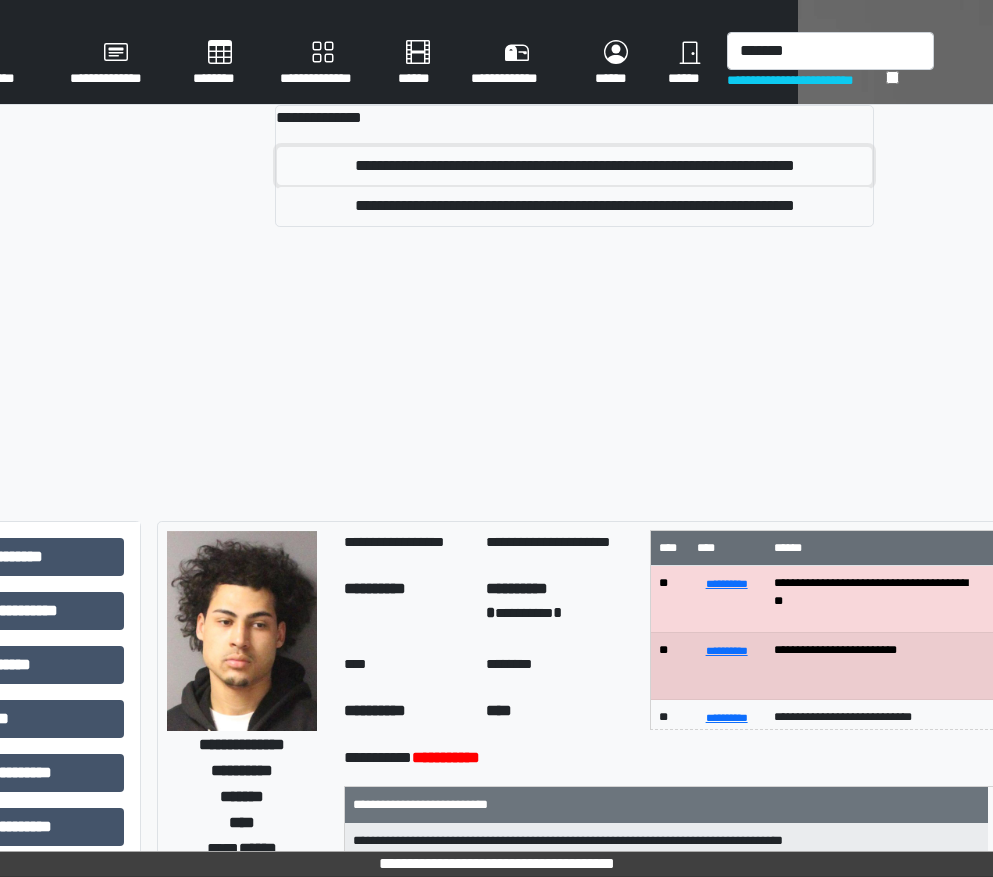 click on "**********" at bounding box center [574, 166] 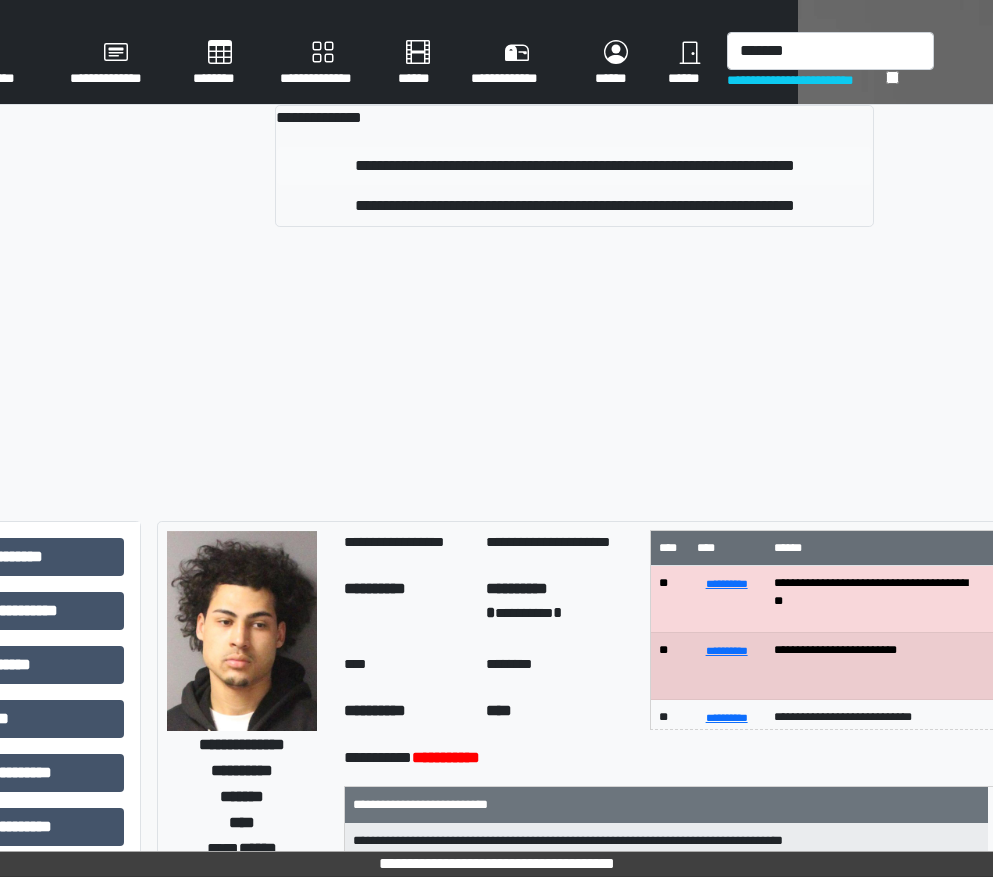 type 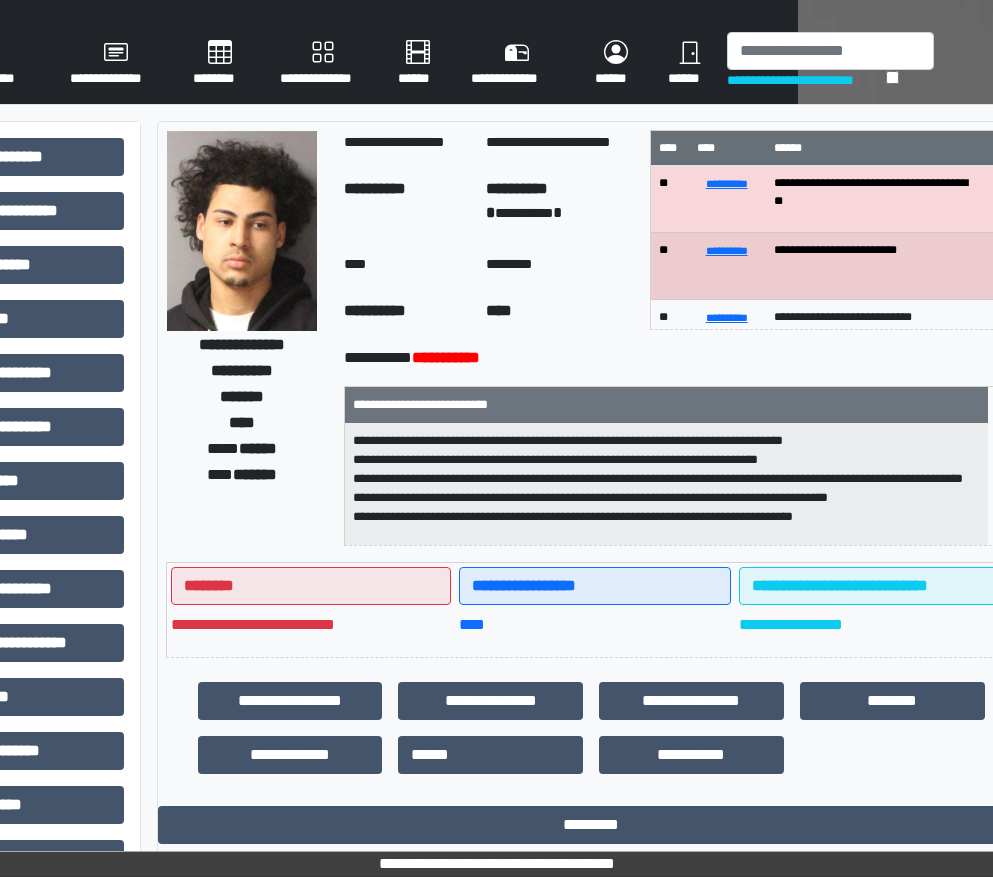 scroll, scrollTop: 0, scrollLeft: 152, axis: horizontal 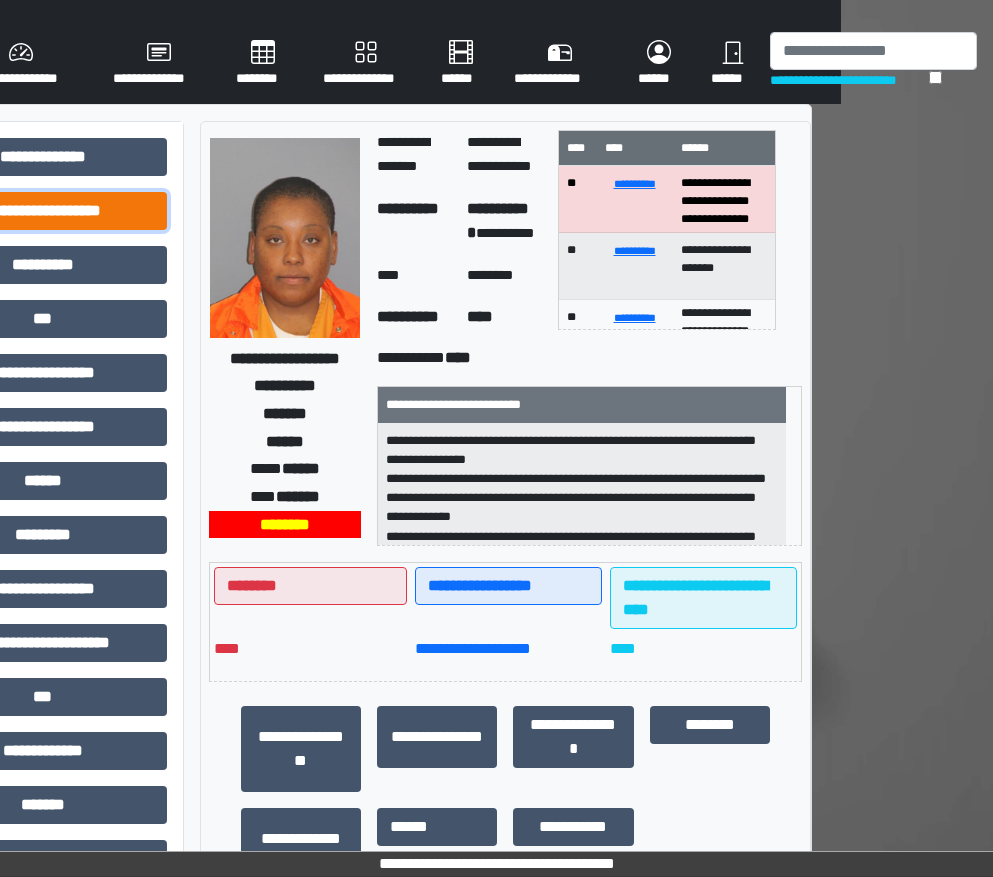 click on "**********" at bounding box center [43, 211] 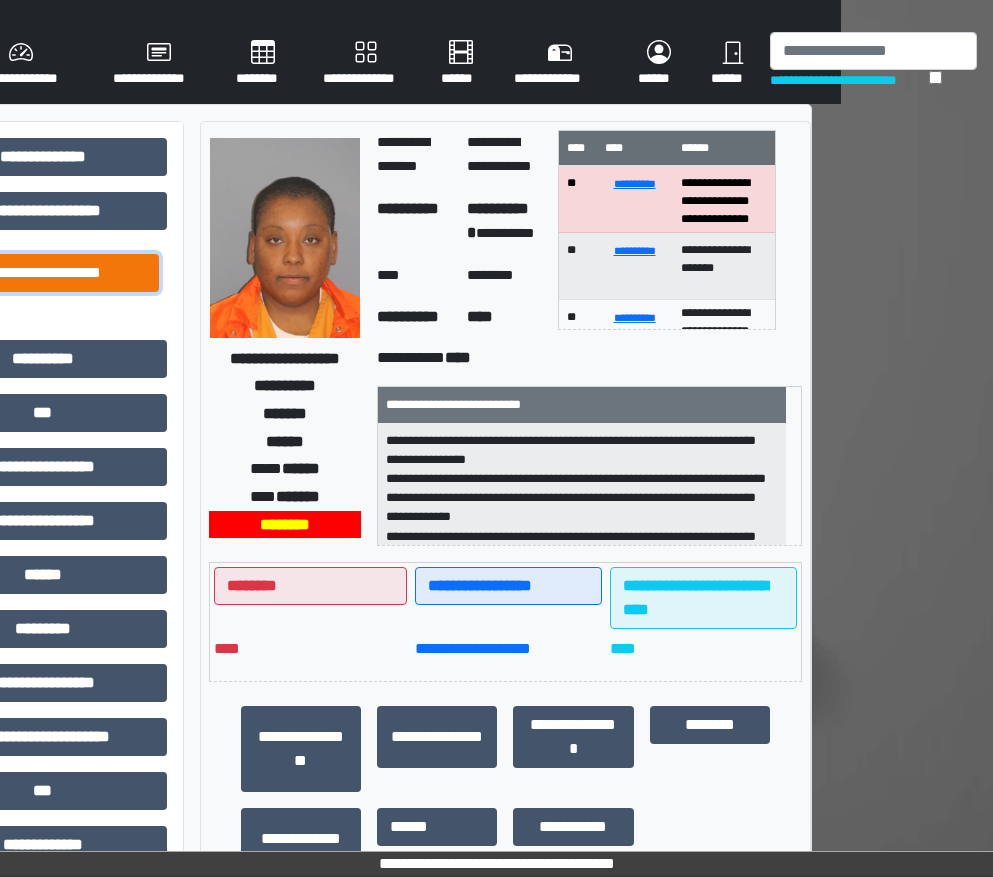 click on "**********" at bounding box center (43, 273) 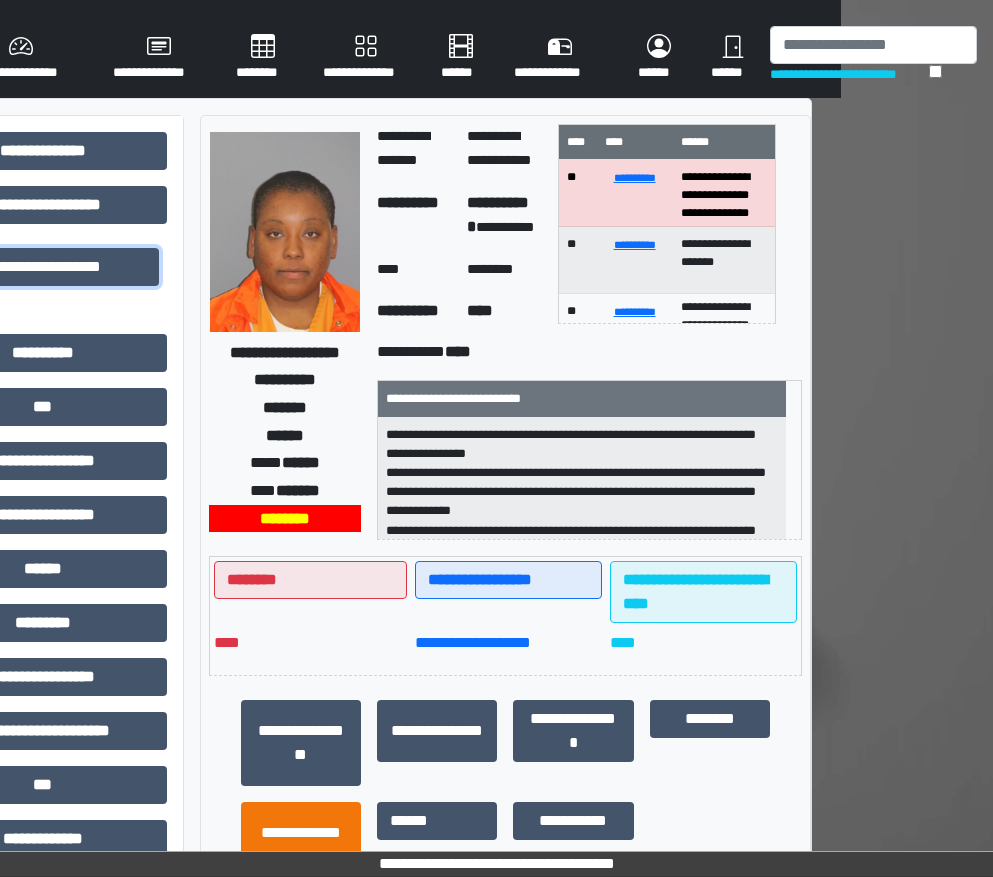 scroll, scrollTop: 561, scrollLeft: 152, axis: both 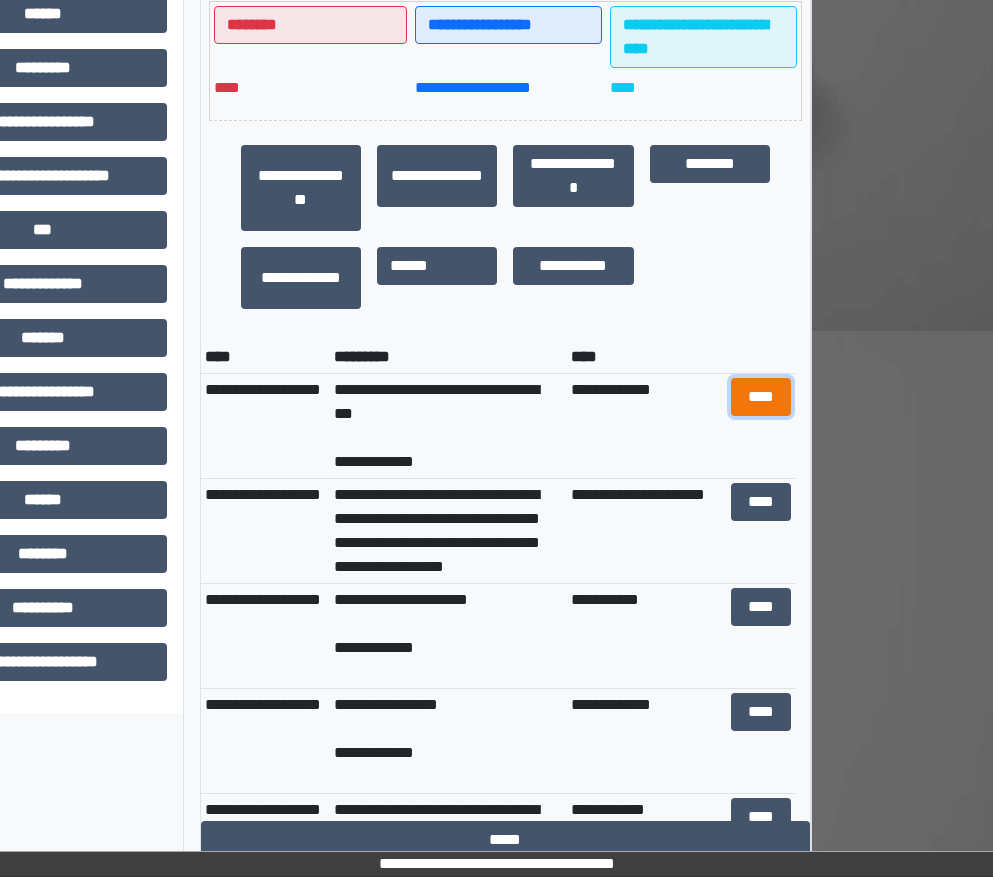 click on "****" at bounding box center [761, 397] 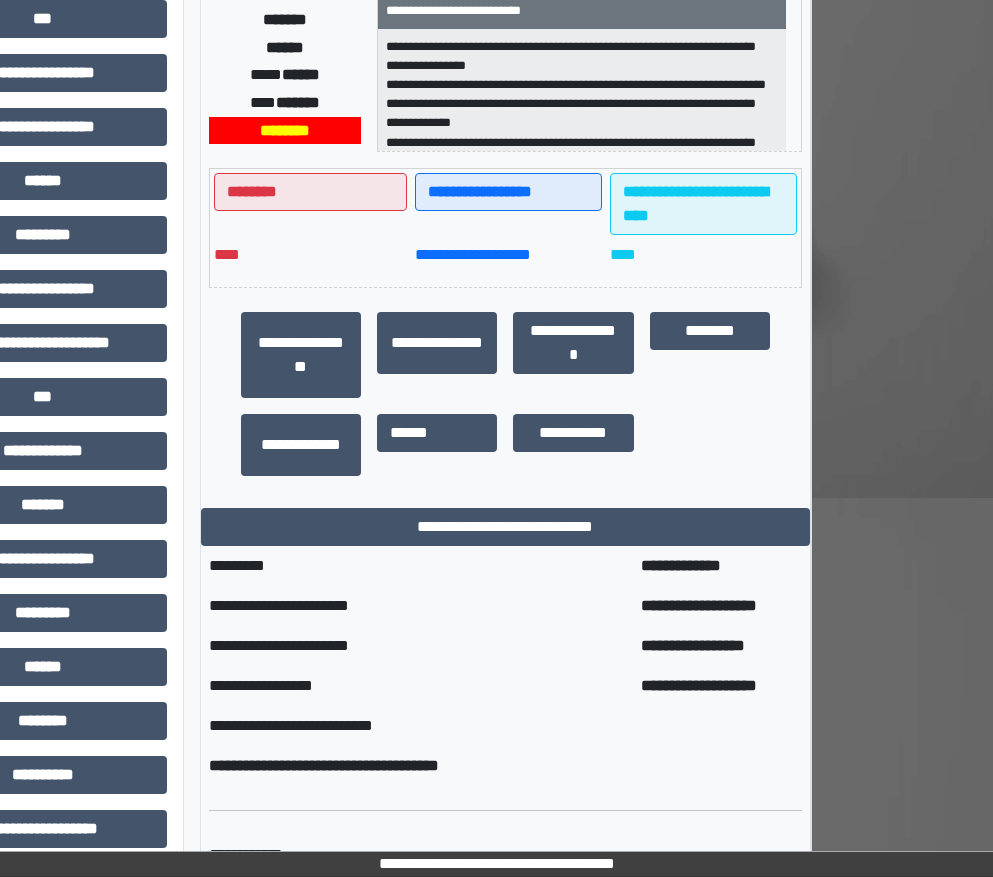 scroll, scrollTop: 426, scrollLeft: 152, axis: both 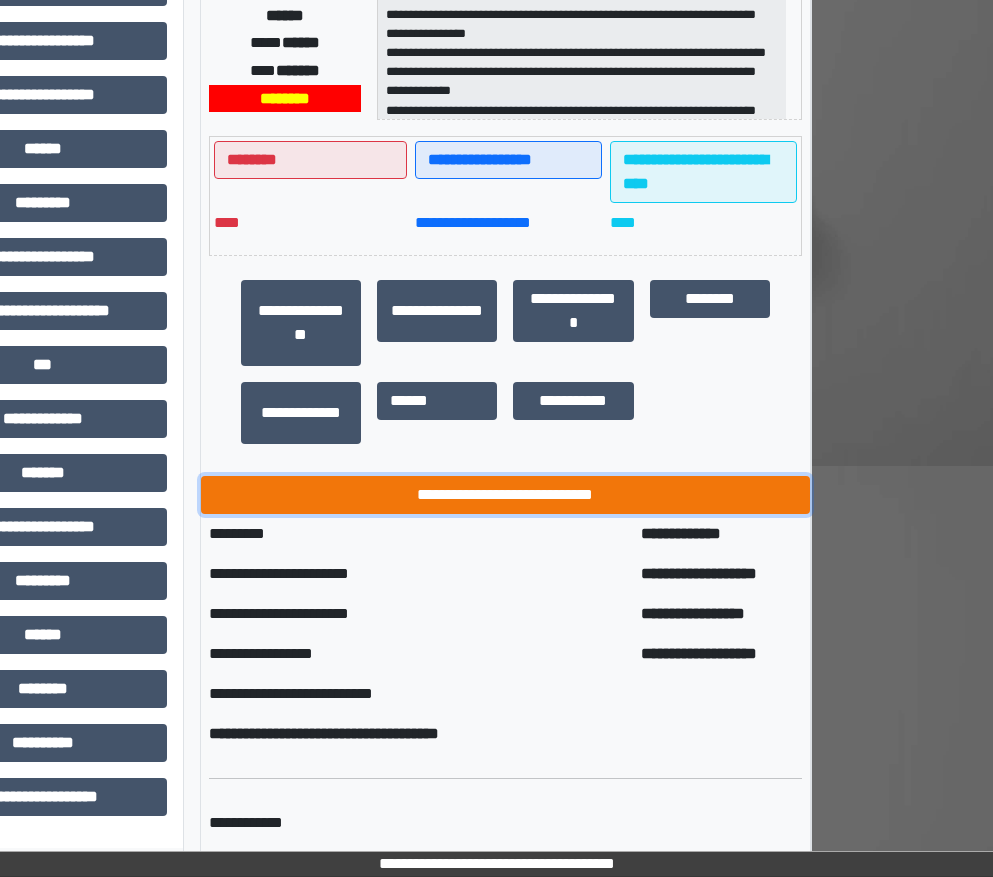 click on "**********" at bounding box center [505, 495] 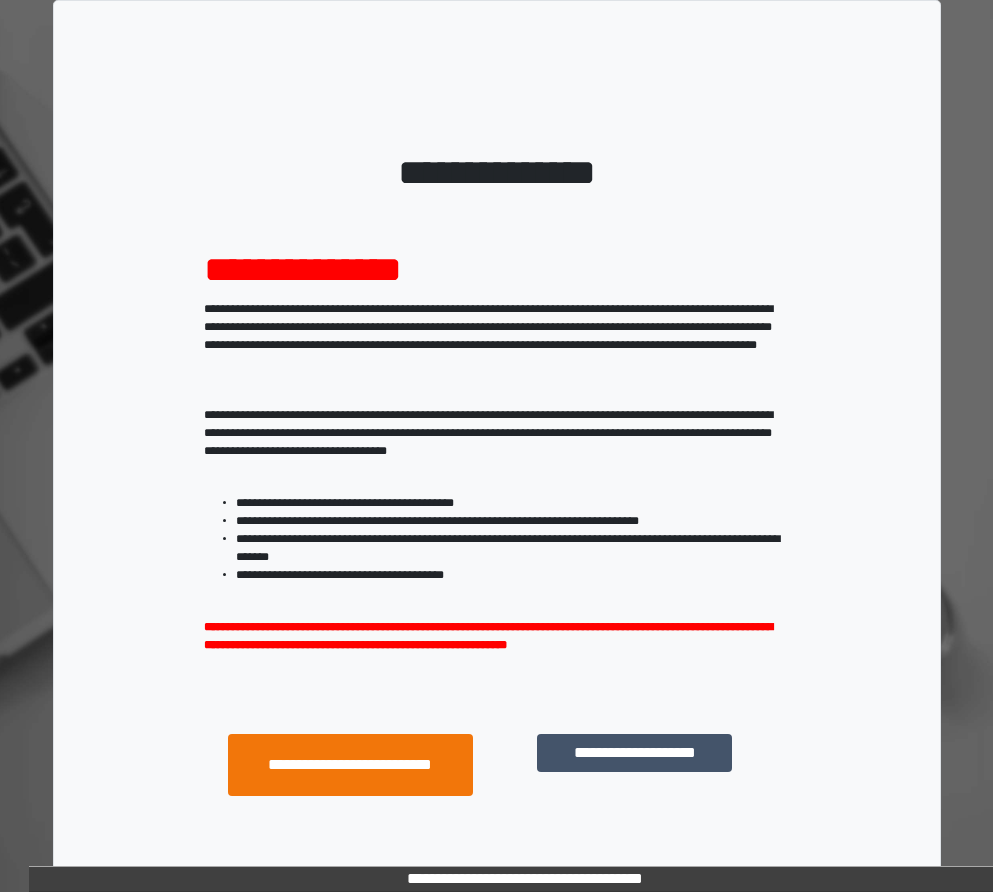 scroll, scrollTop: 0, scrollLeft: 0, axis: both 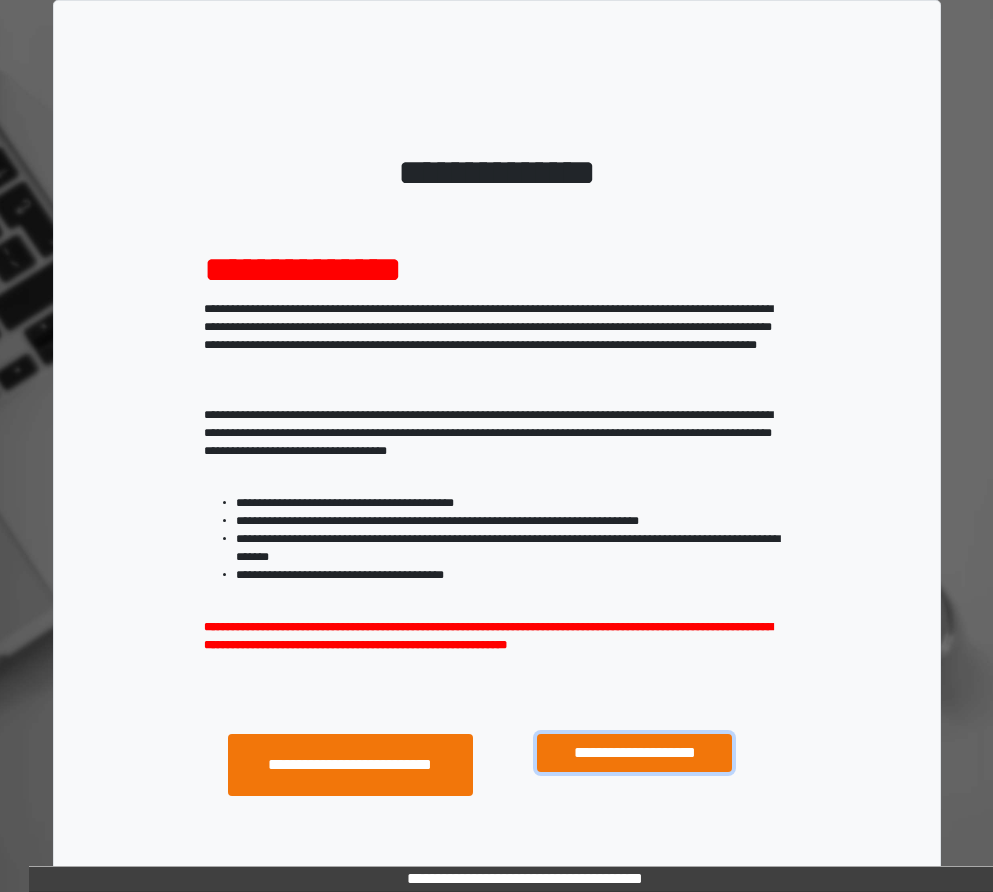 click on "**********" at bounding box center (634, 753) 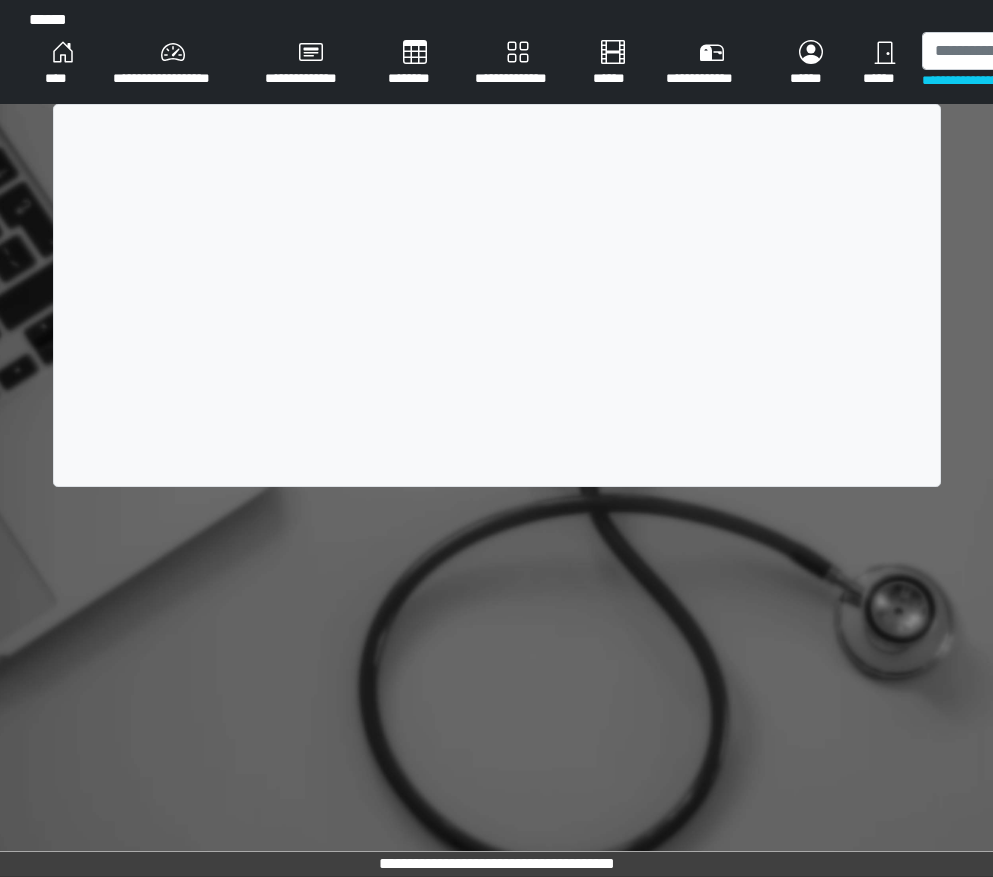 scroll, scrollTop: 0, scrollLeft: 0, axis: both 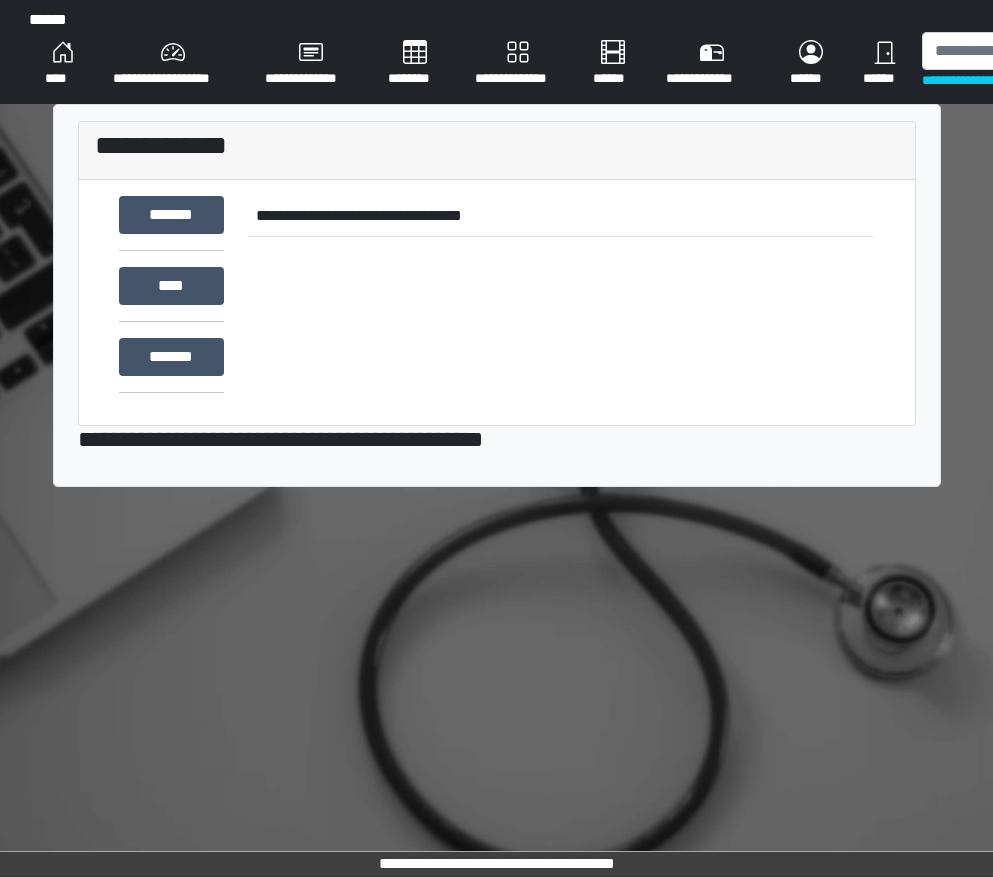click on "********" at bounding box center (415, 64) 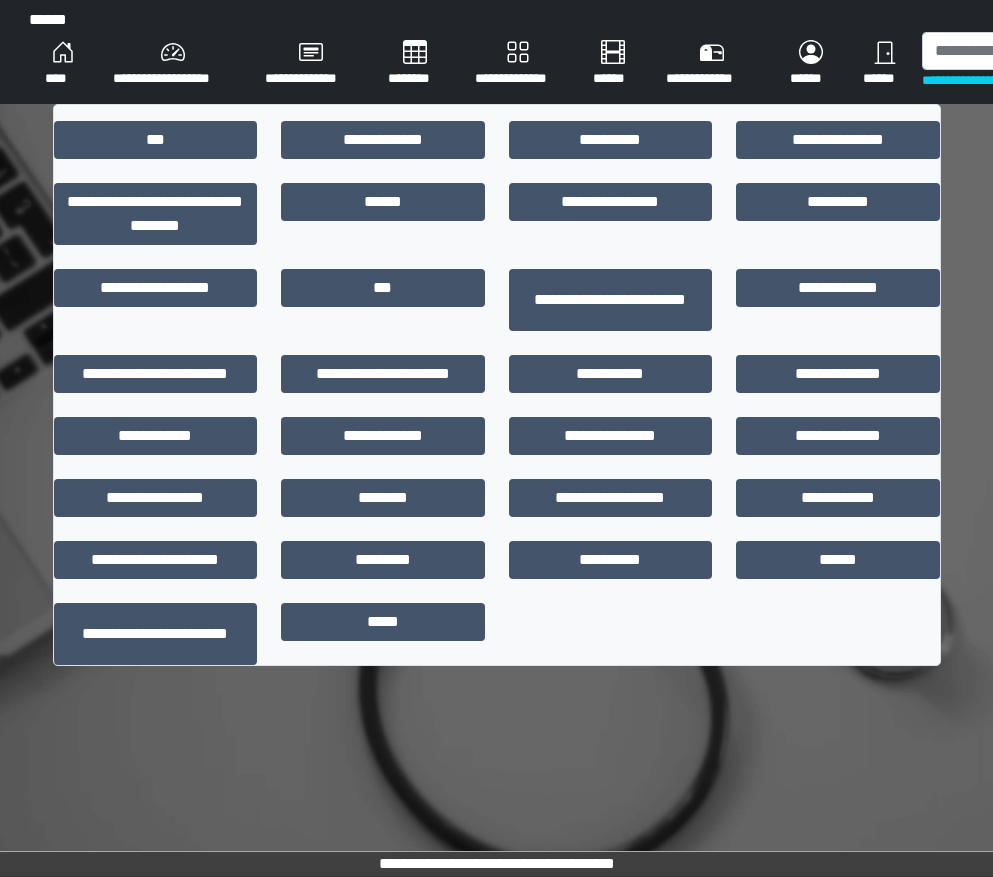 click at bounding box center (497, 343) 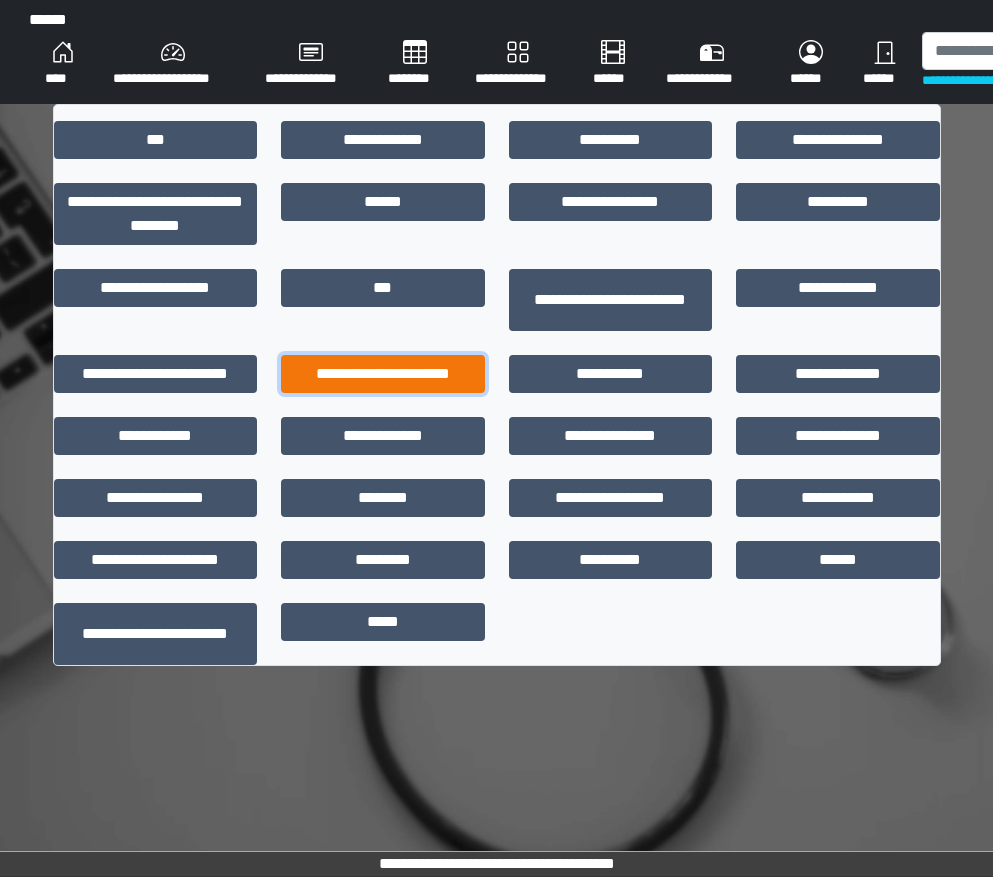 click on "**********" at bounding box center (383, 374) 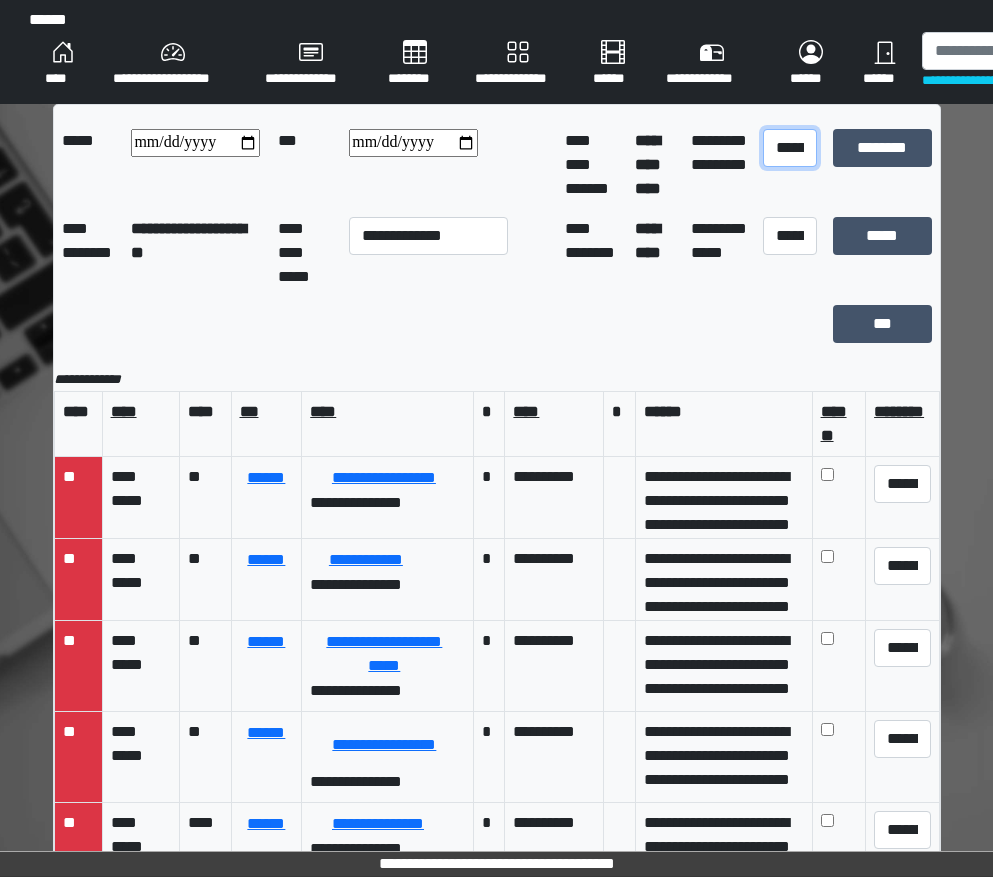 click on "**********" at bounding box center (790, 148) 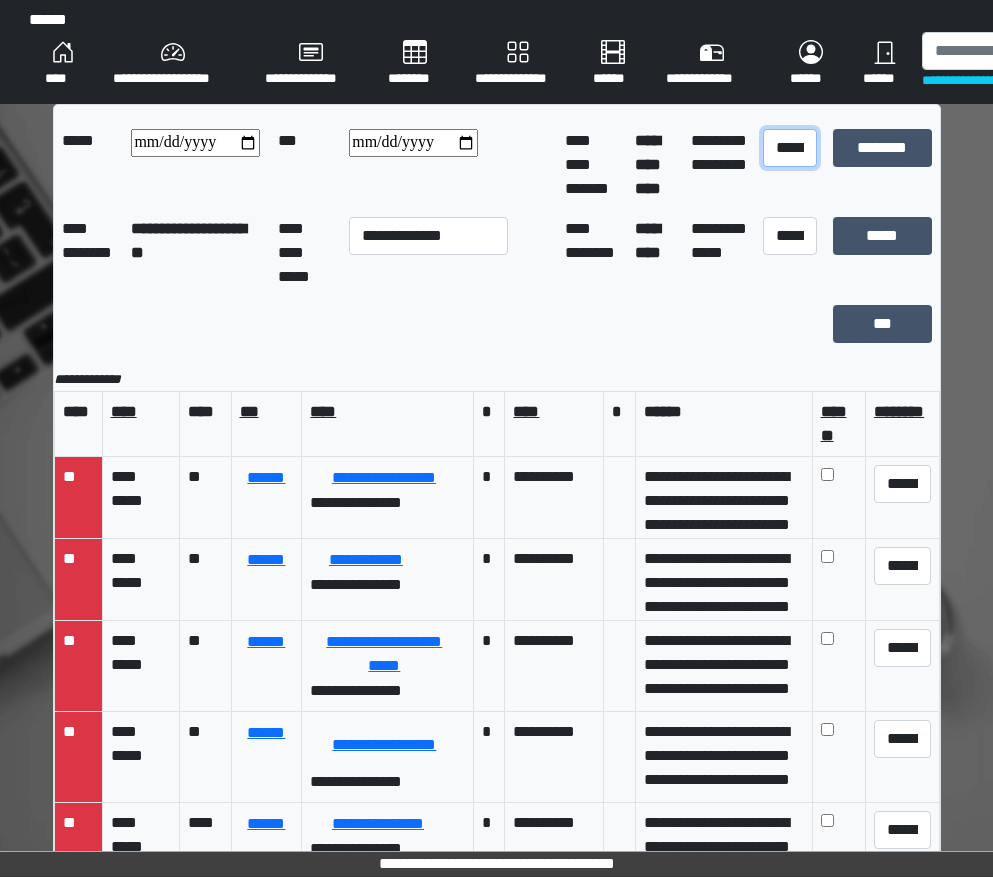 select on "*" 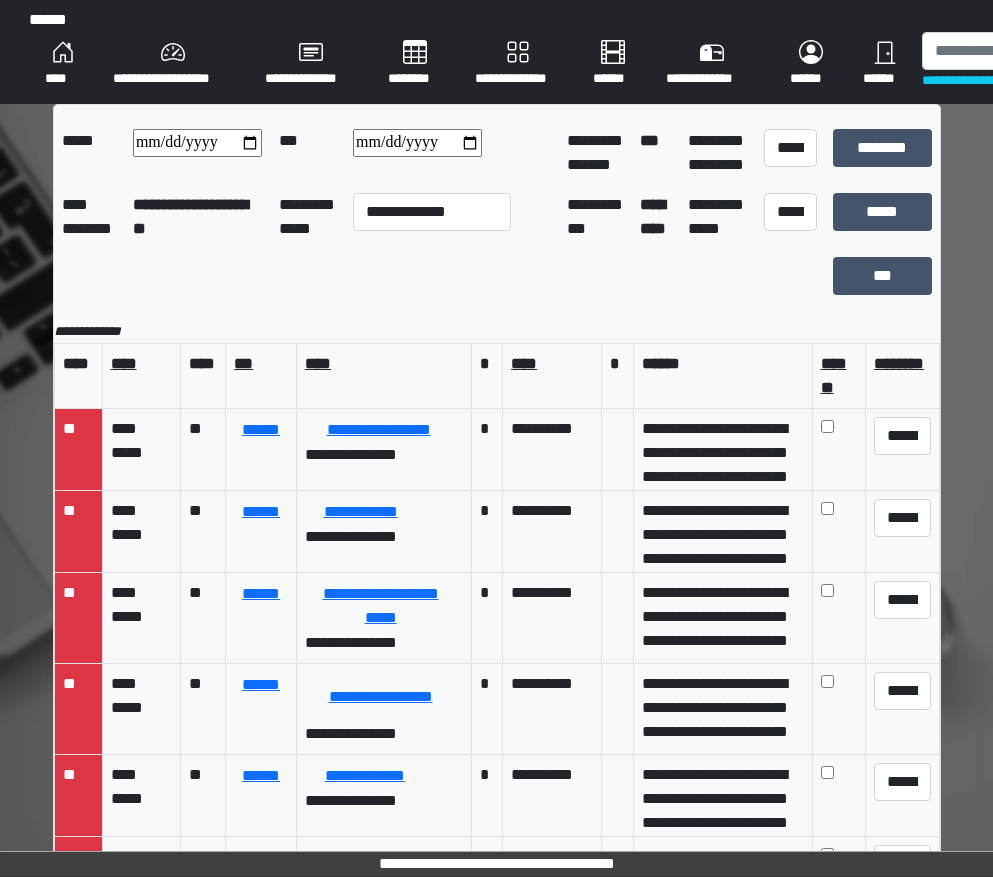 click at bounding box center (417, 143) 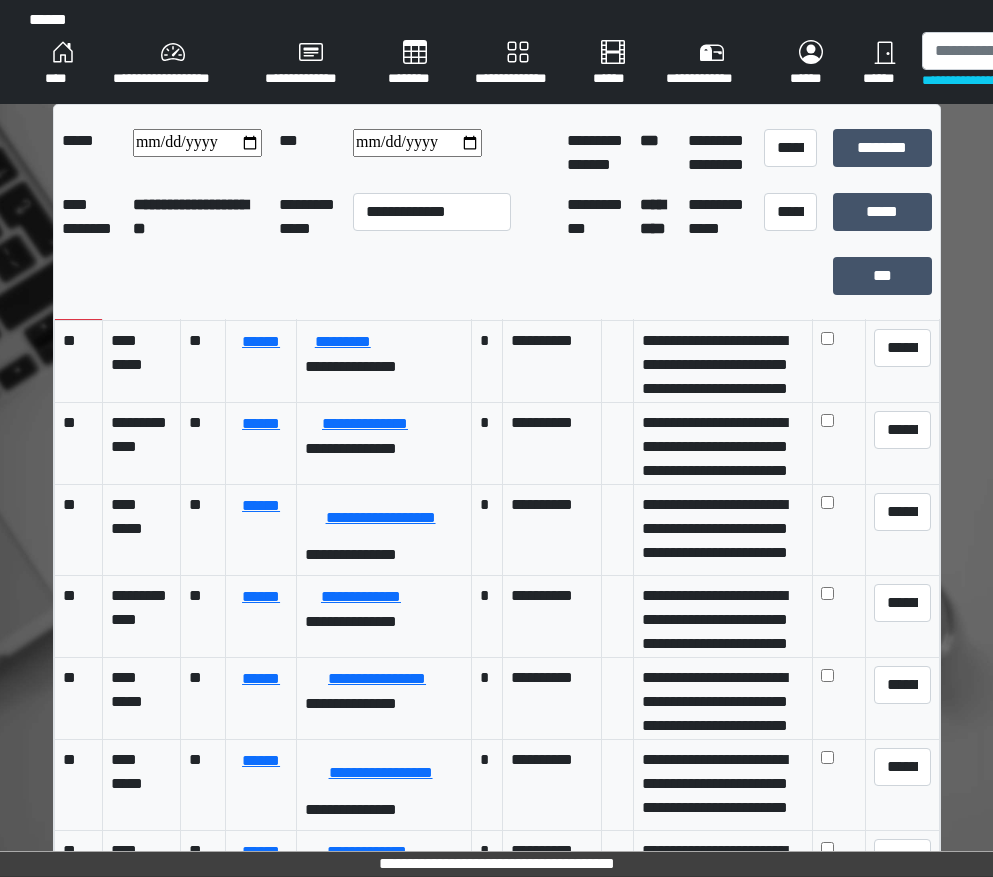scroll, scrollTop: 868, scrollLeft: 0, axis: vertical 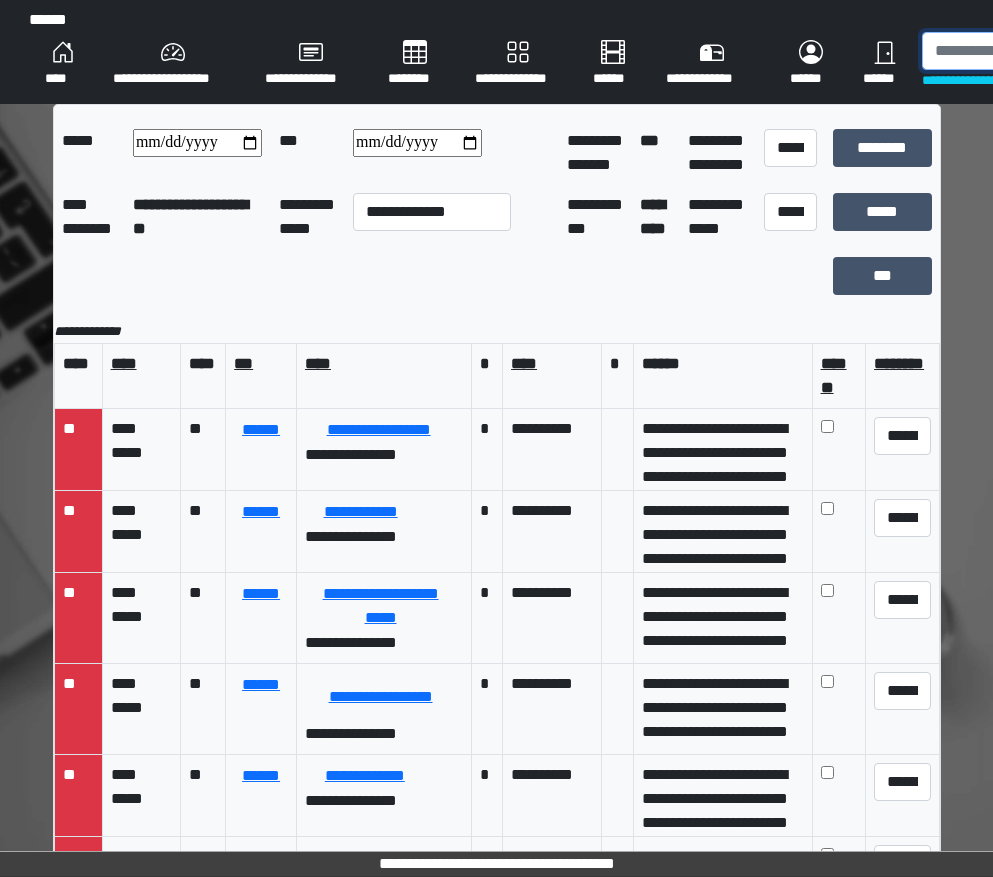 click at bounding box center (1025, 51) 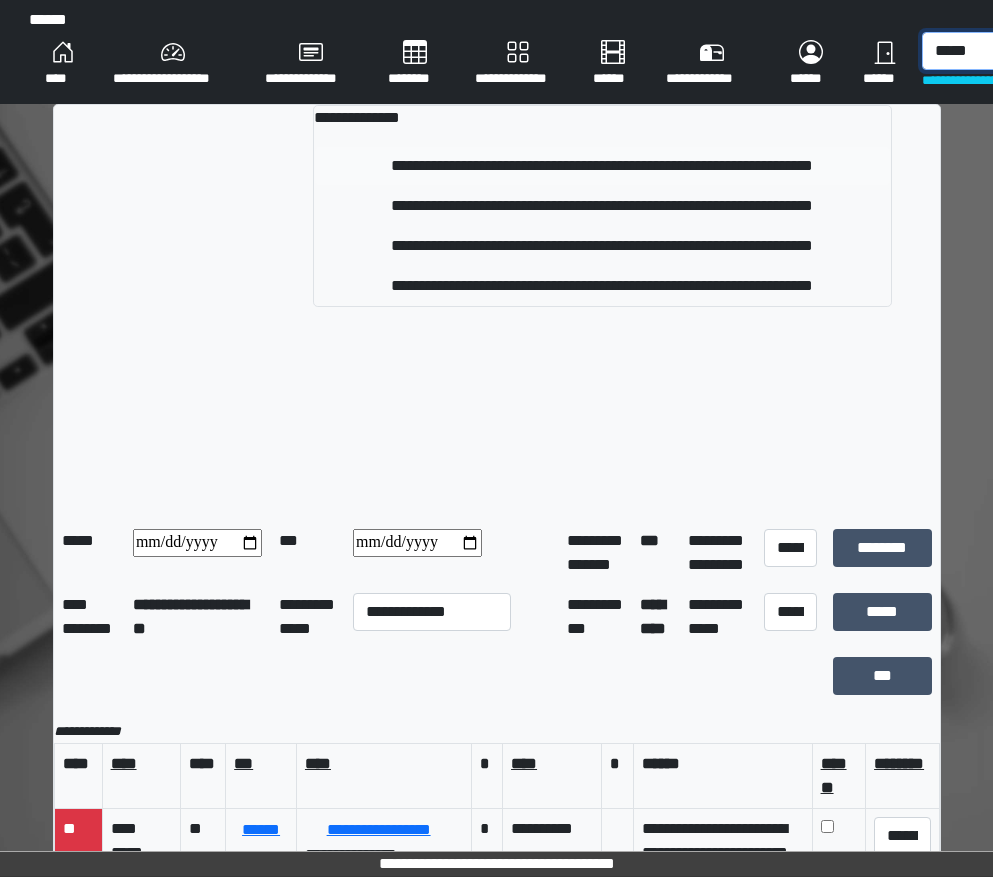 type on "*****" 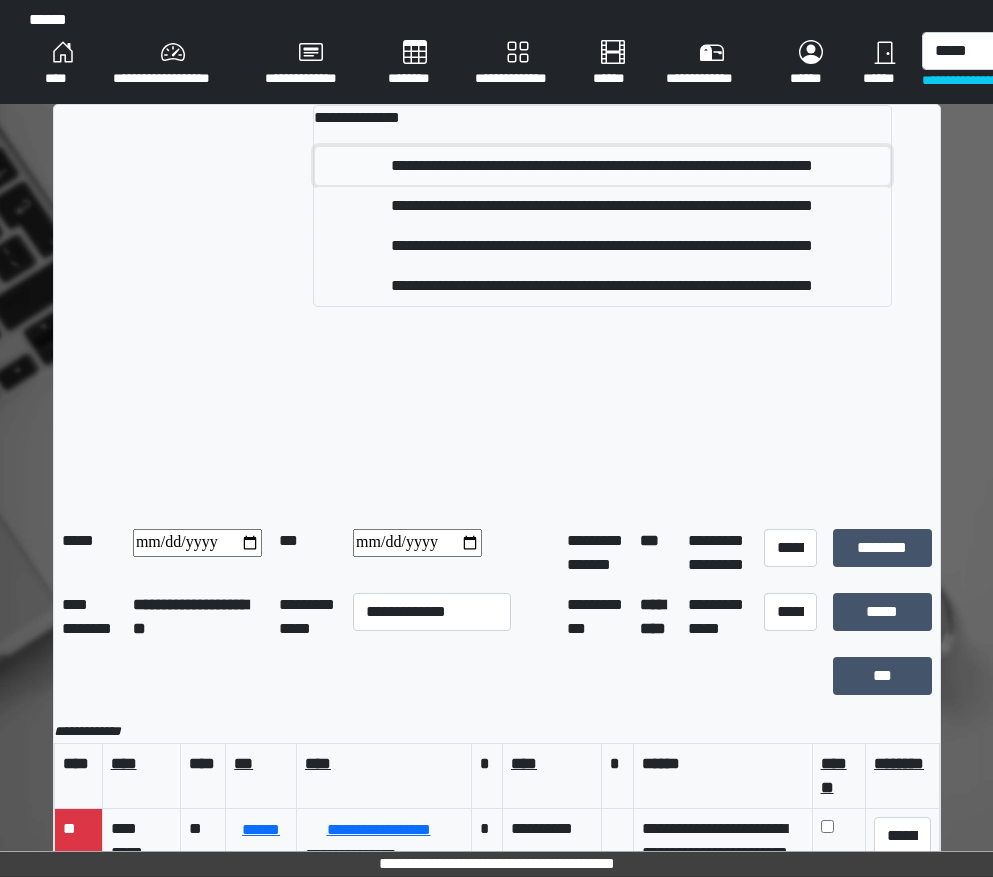 click on "**********" at bounding box center [602, 166] 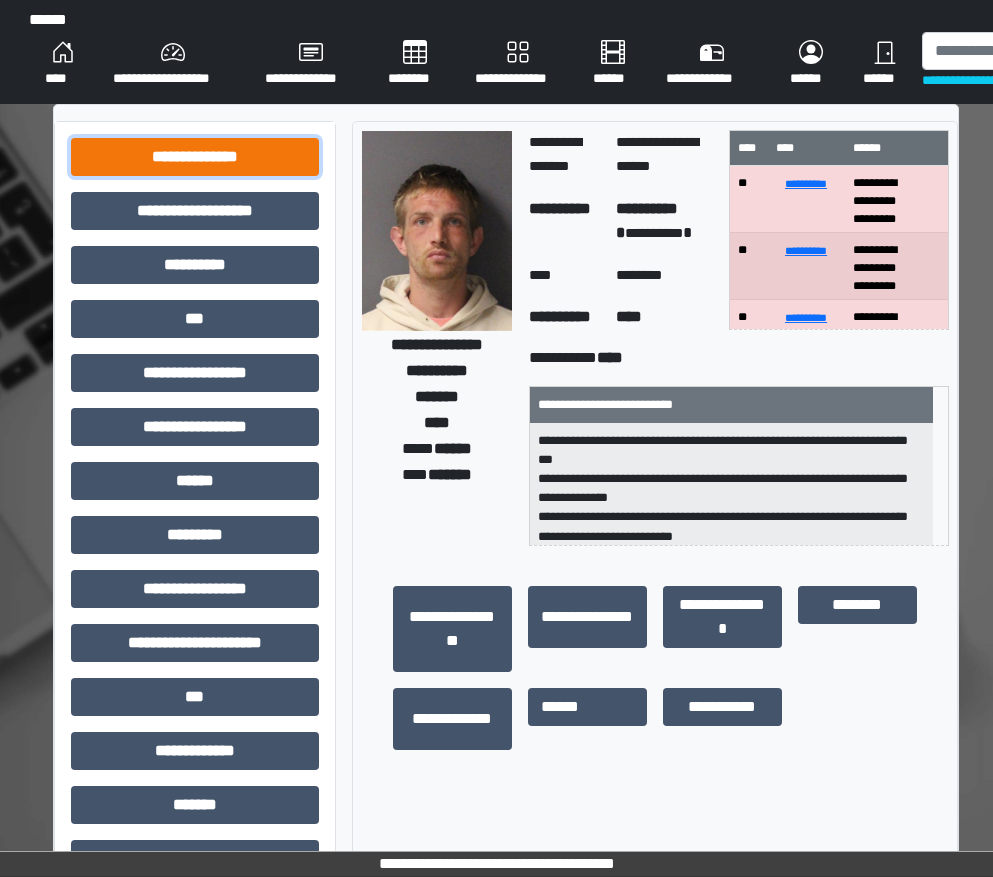 click on "**********" at bounding box center (195, 157) 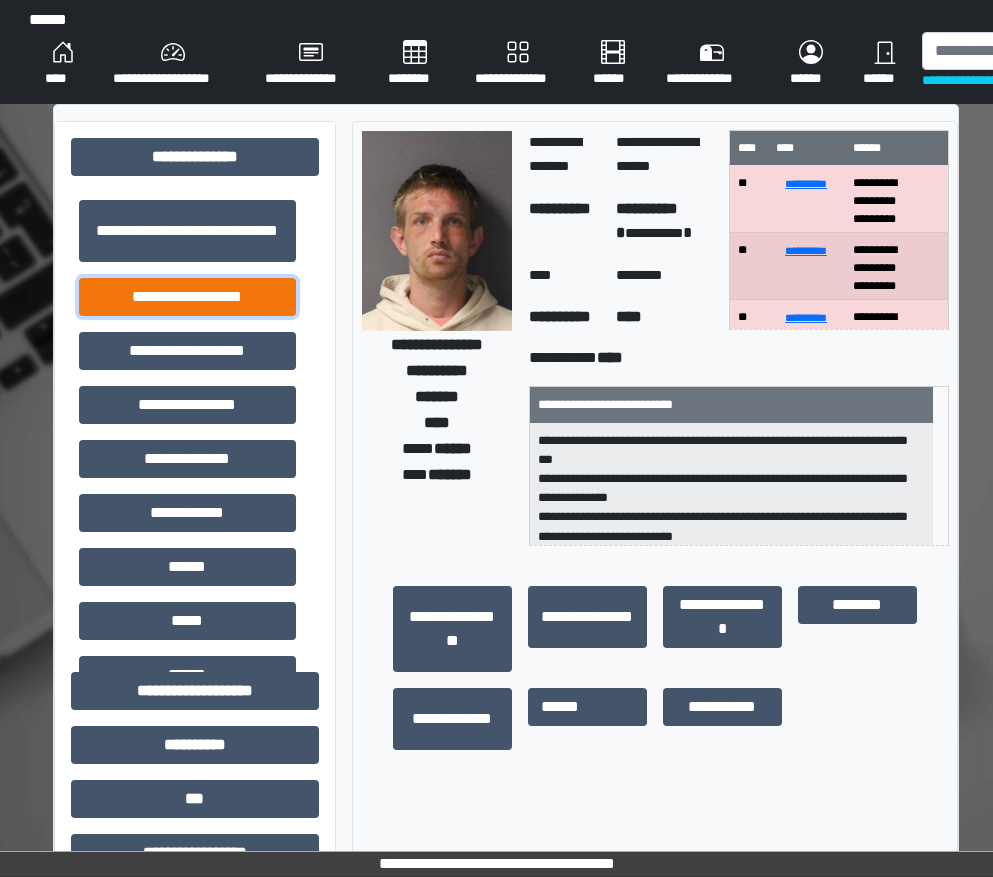 click on "**********" at bounding box center [187, 297] 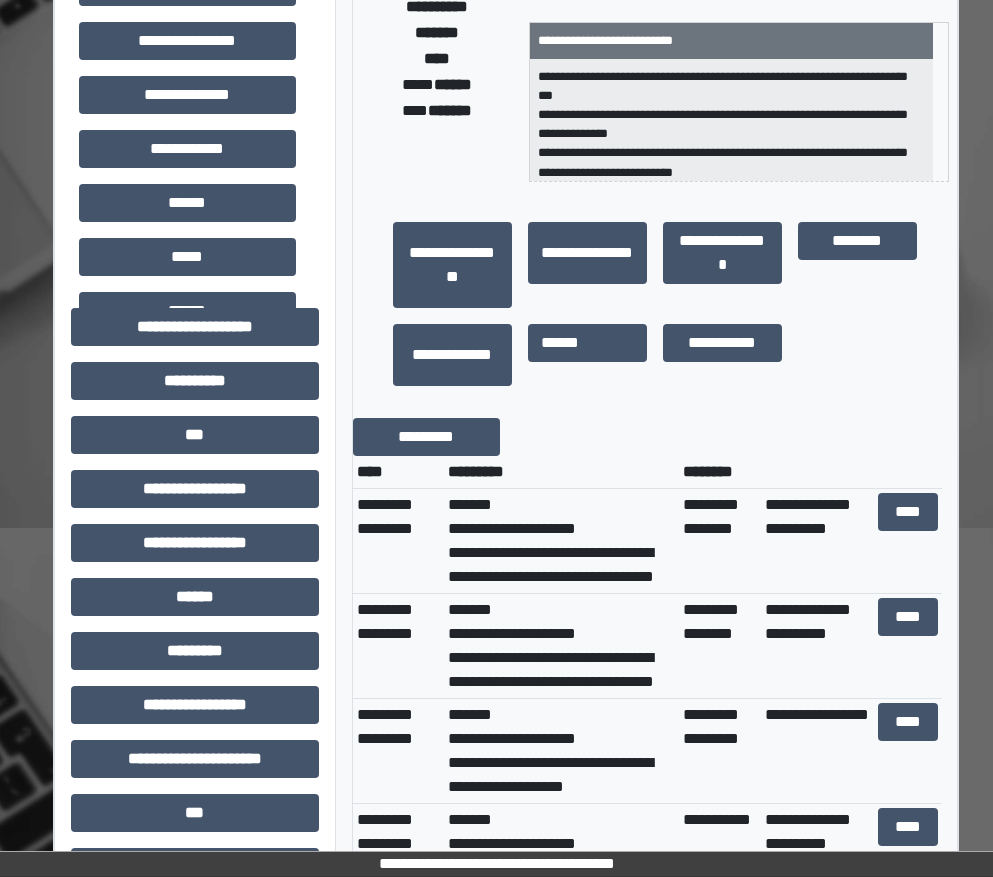scroll, scrollTop: 400, scrollLeft: 0, axis: vertical 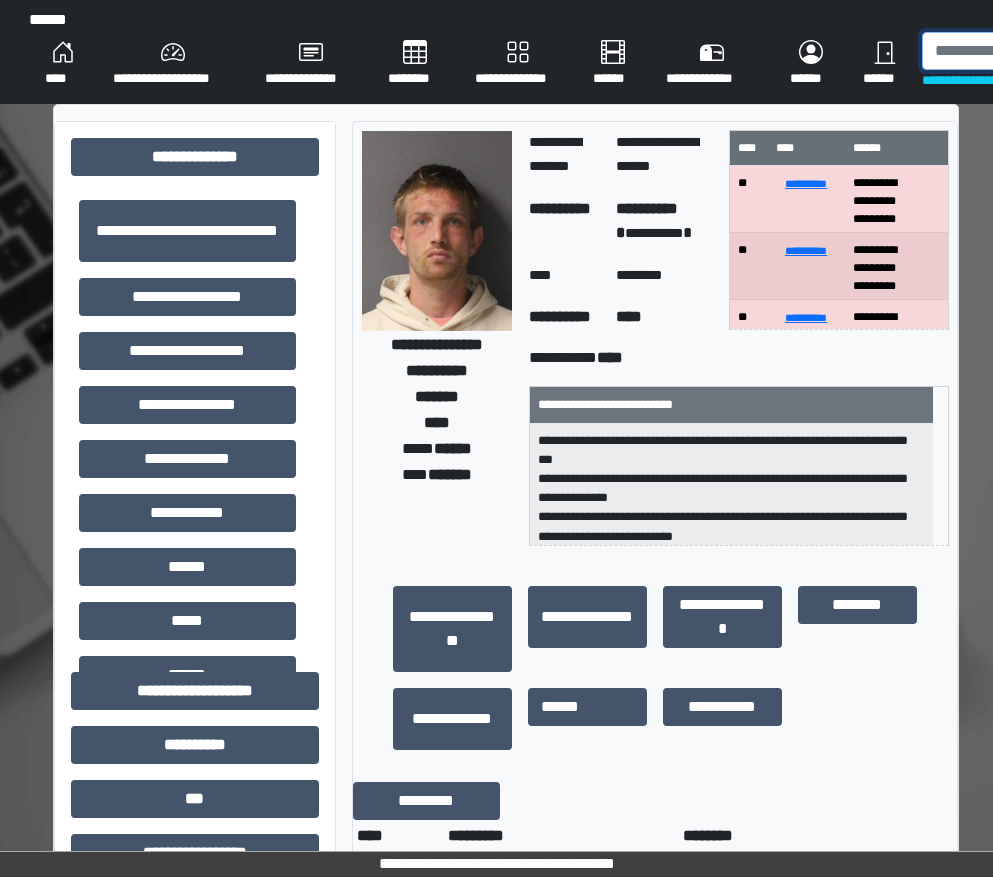 click at bounding box center (1025, 51) 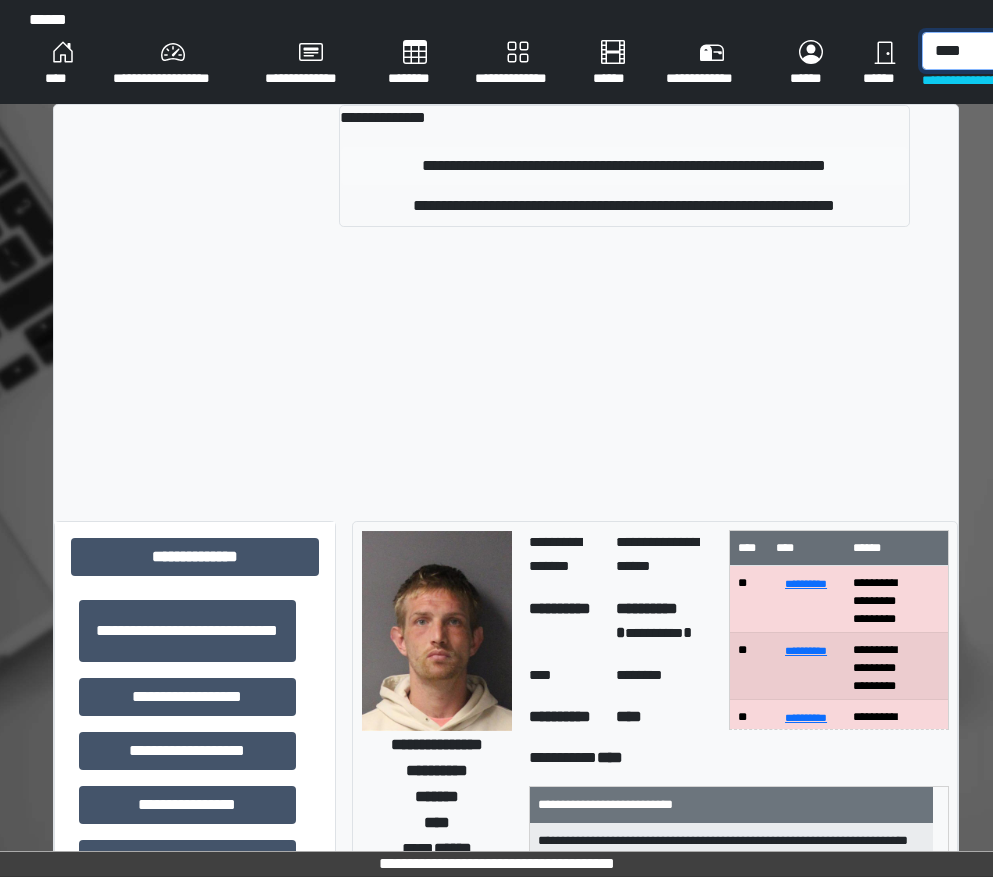 type on "****" 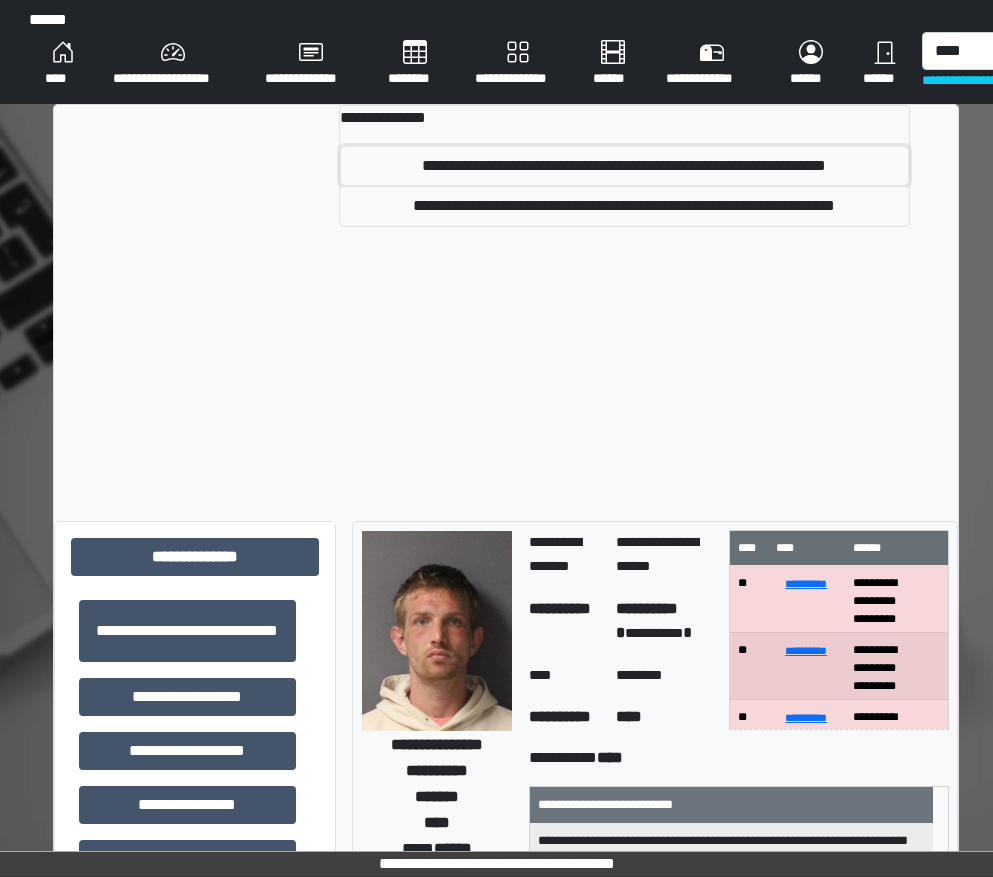 click on "**********" at bounding box center (624, 166) 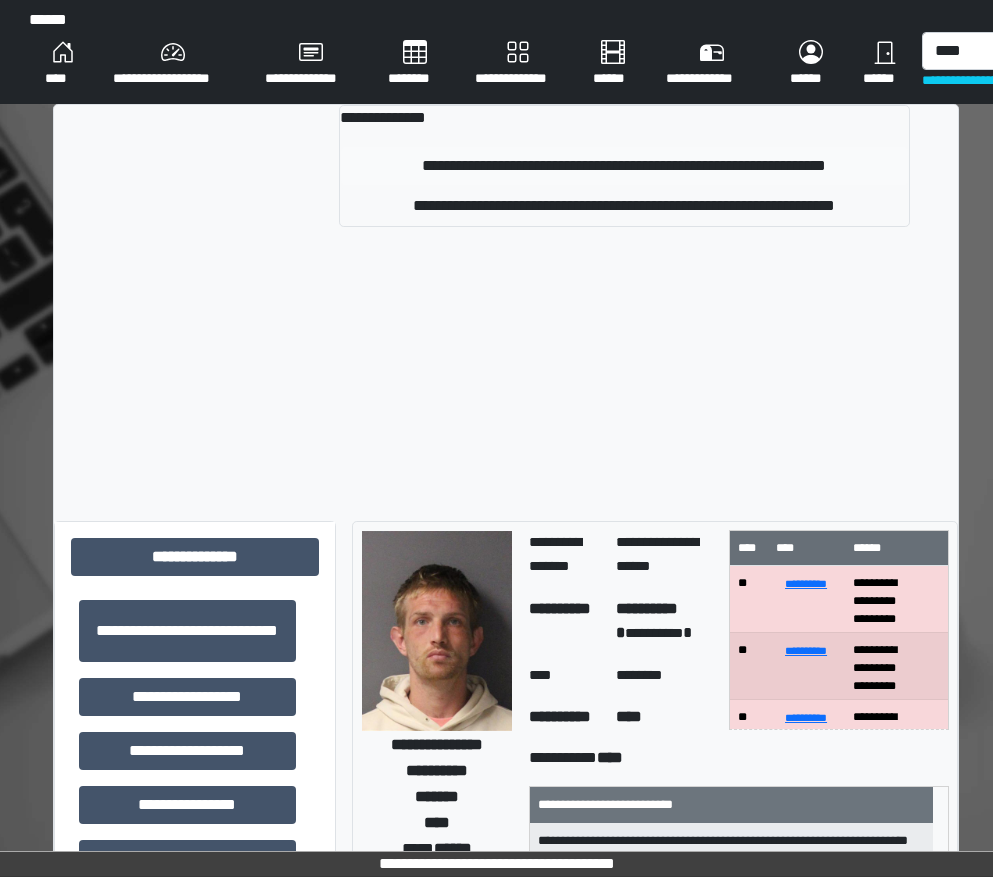 type 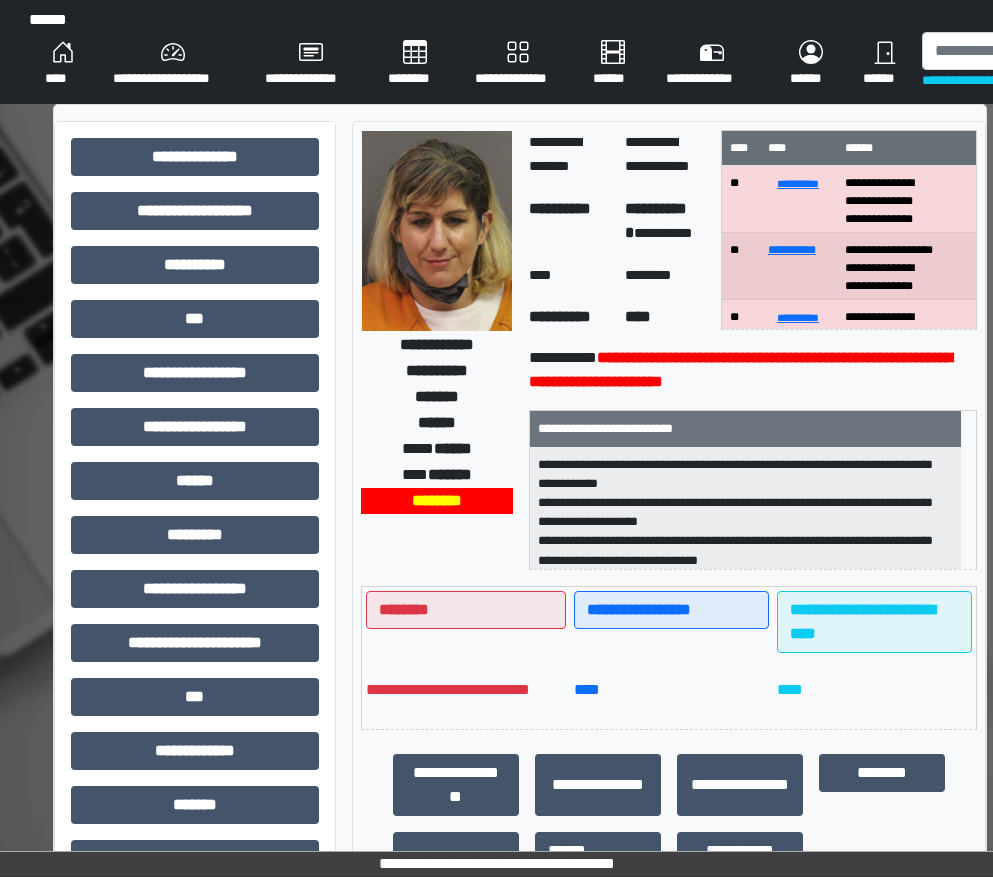 click on "********" at bounding box center [415, 64] 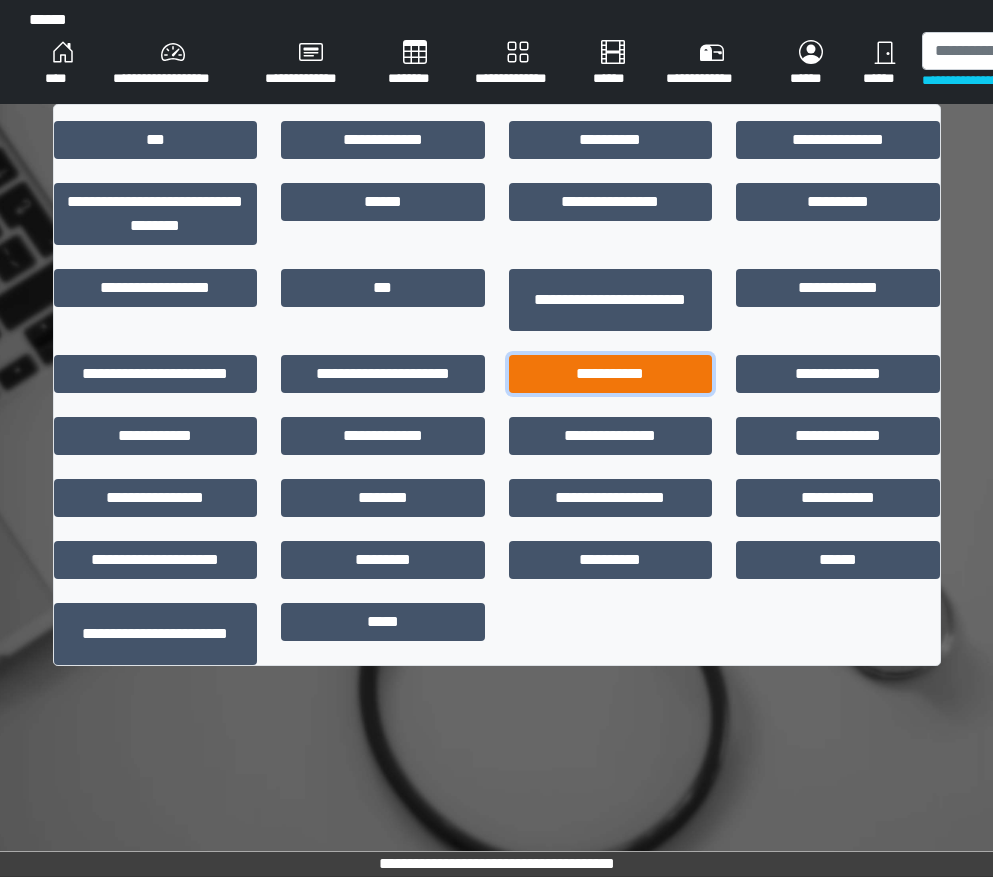 click on "**********" at bounding box center [611, 374] 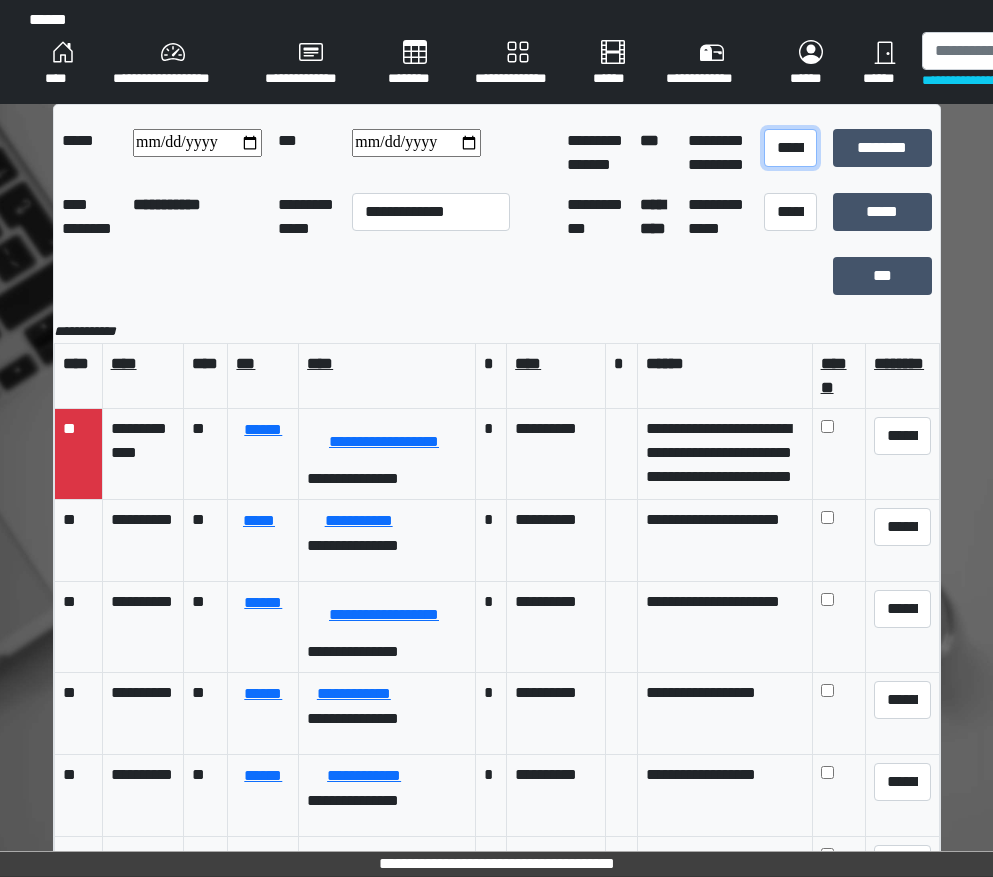 click on "**********" at bounding box center (791, 148) 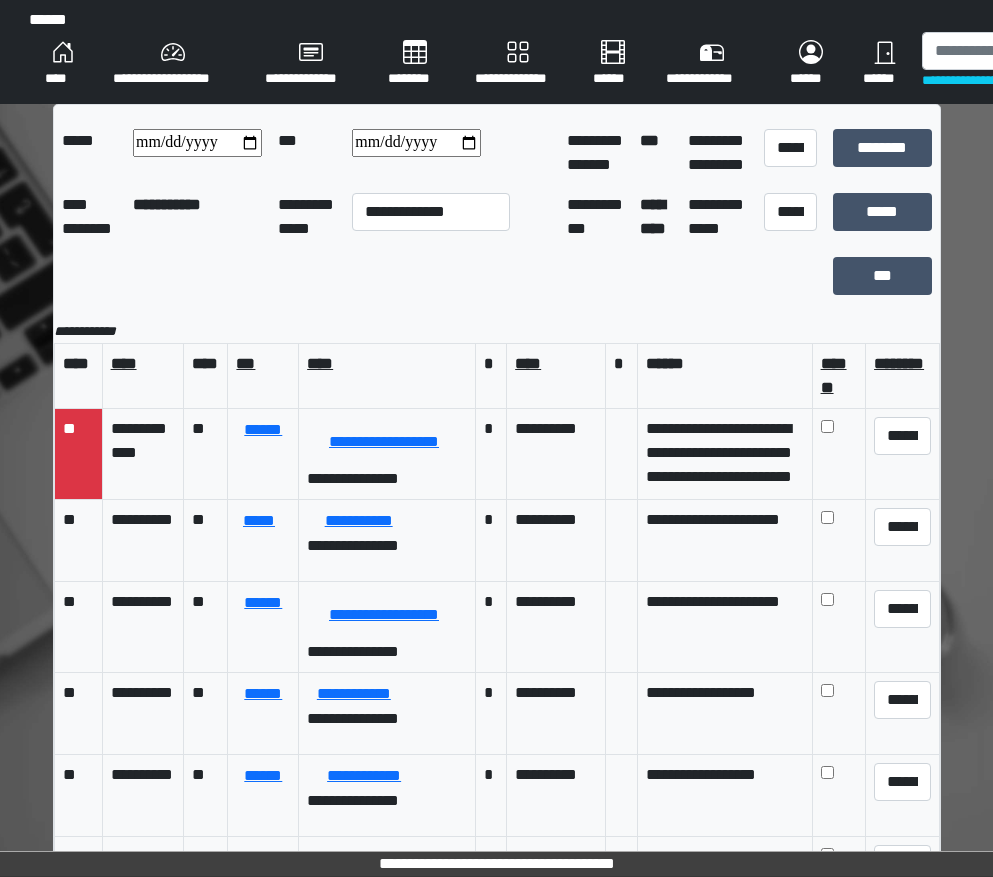 click on "**********" at bounding box center (416, 143) 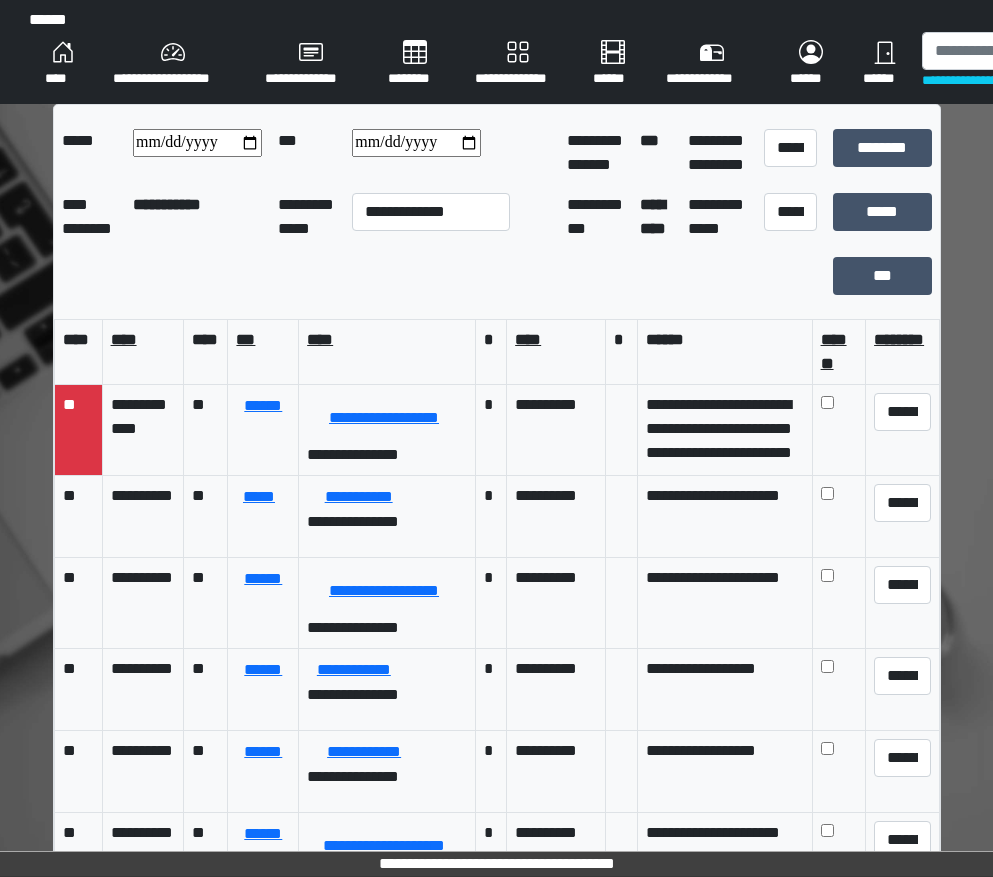 scroll, scrollTop: 0, scrollLeft: 0, axis: both 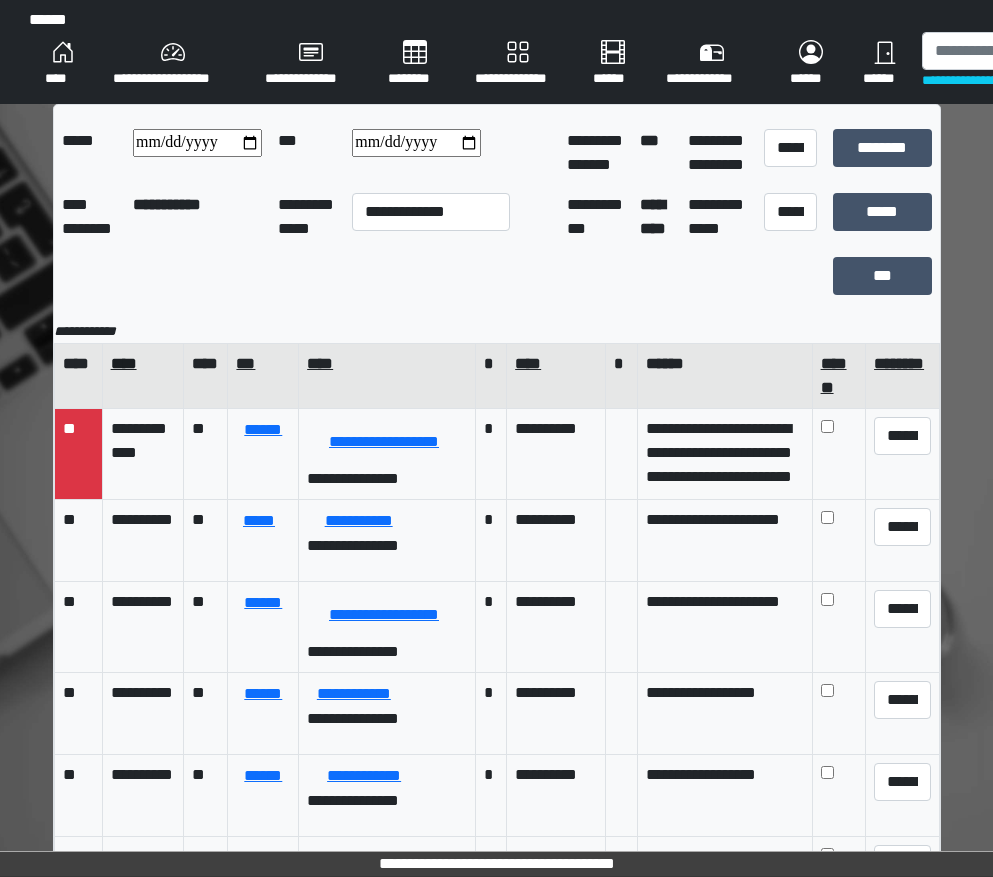 click on "****" at bounding box center (142, 364) 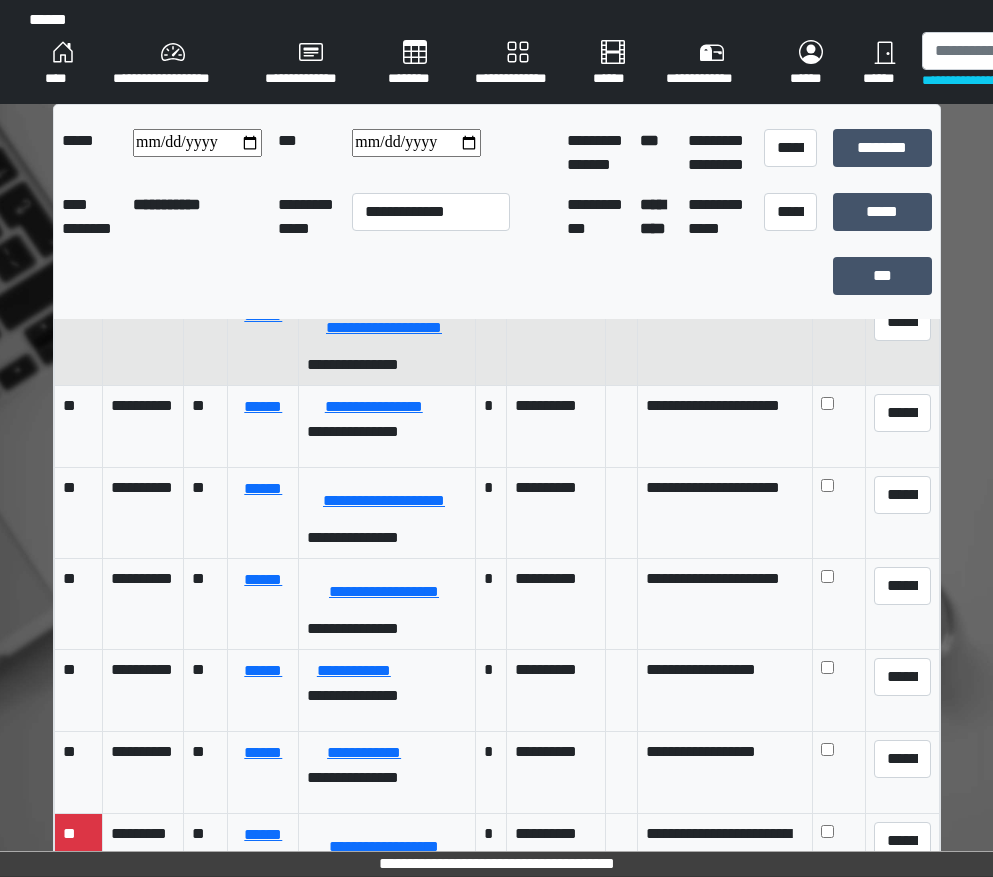 scroll, scrollTop: 198, scrollLeft: 0, axis: vertical 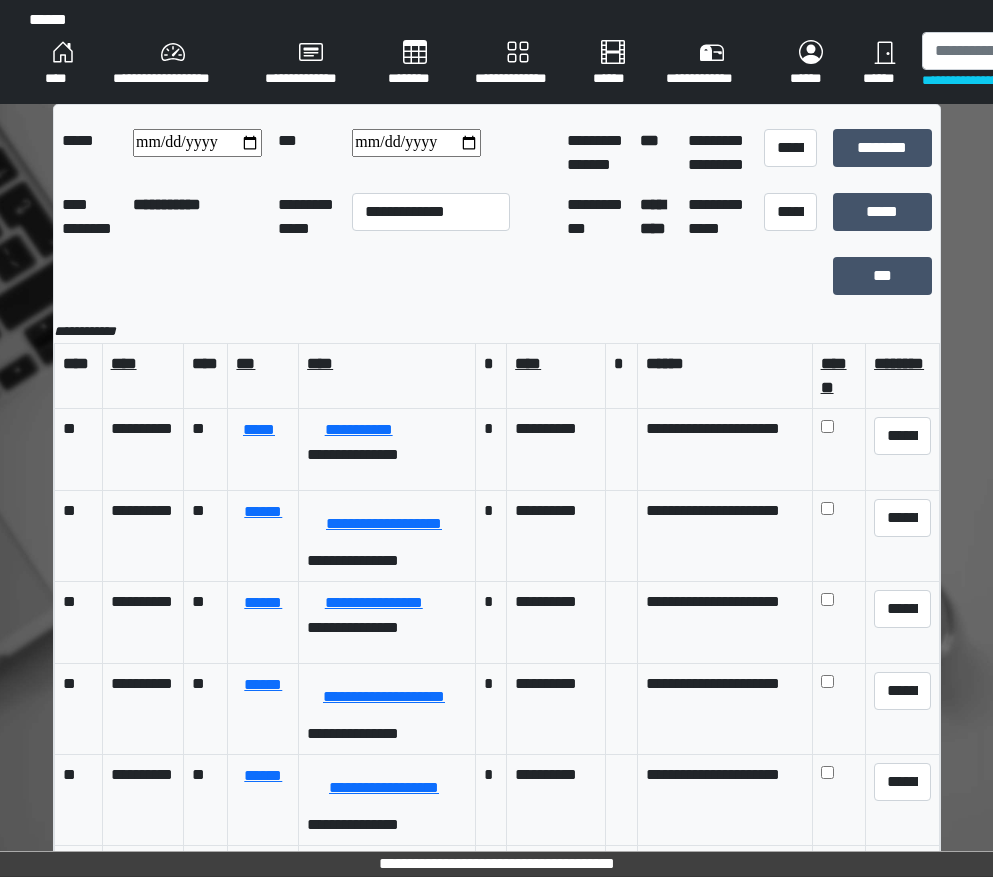 click on "********" at bounding box center [415, 64] 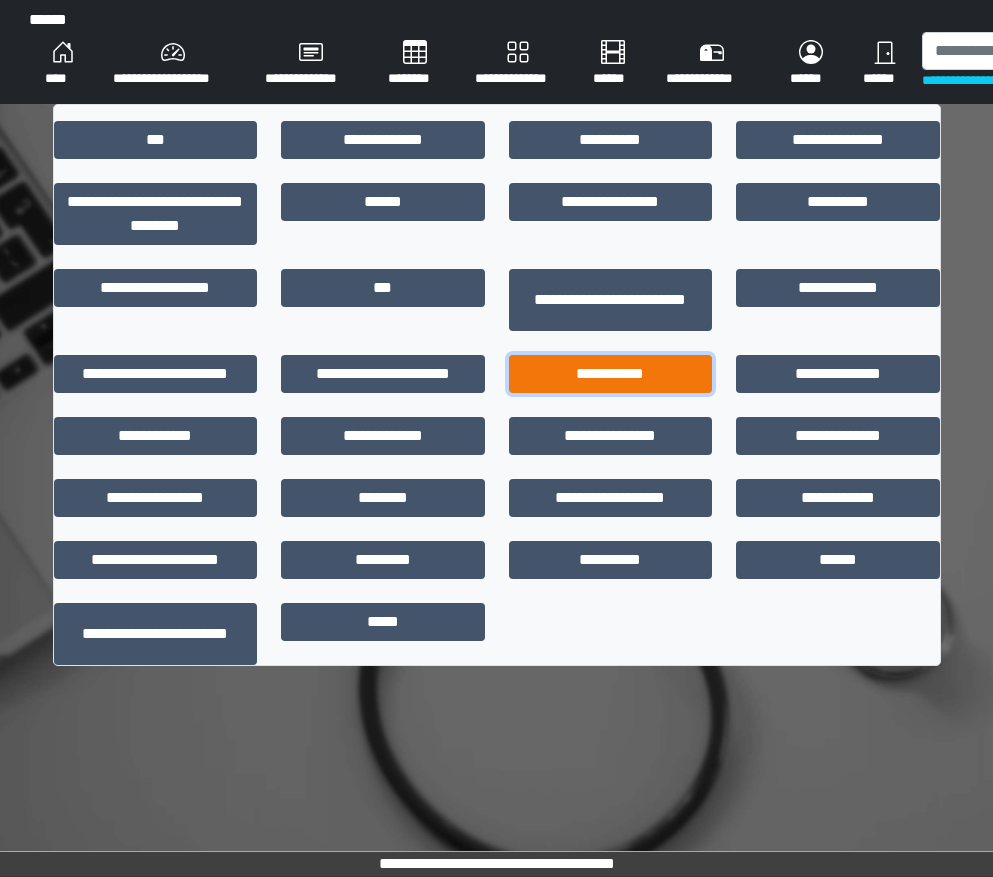 click on "**********" at bounding box center (611, 374) 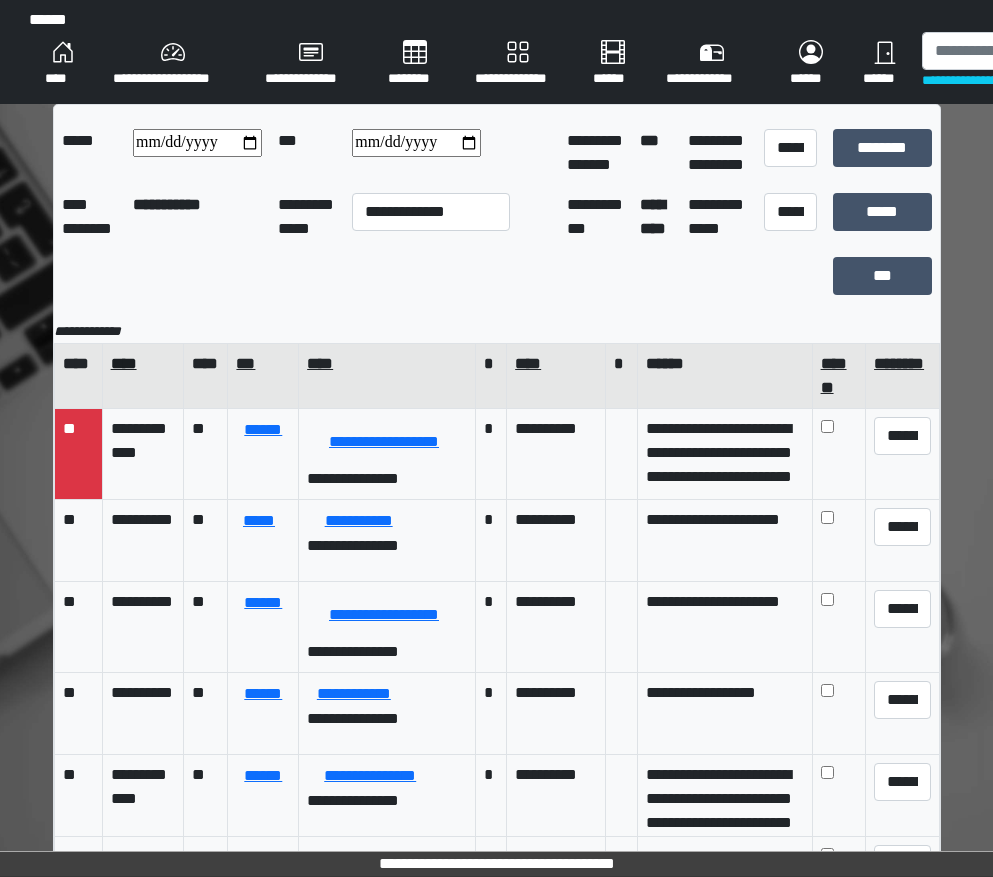 click on "****" at bounding box center [142, 364] 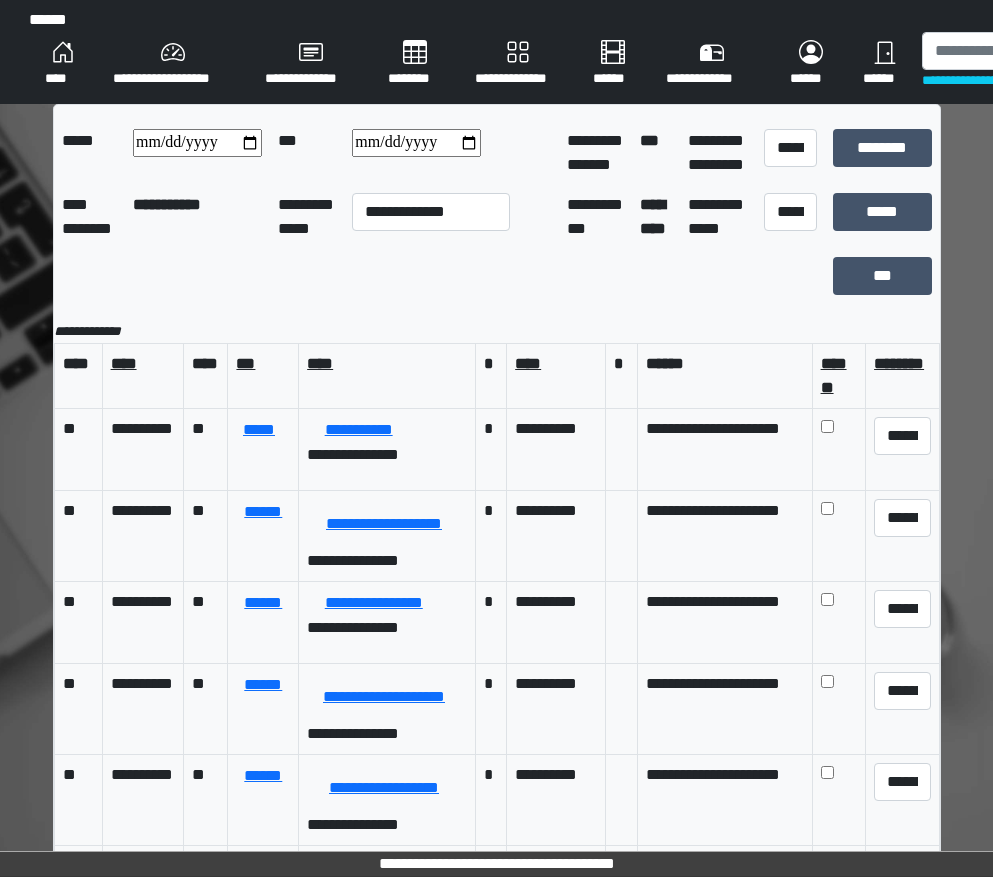 click at bounding box center [440, 276] 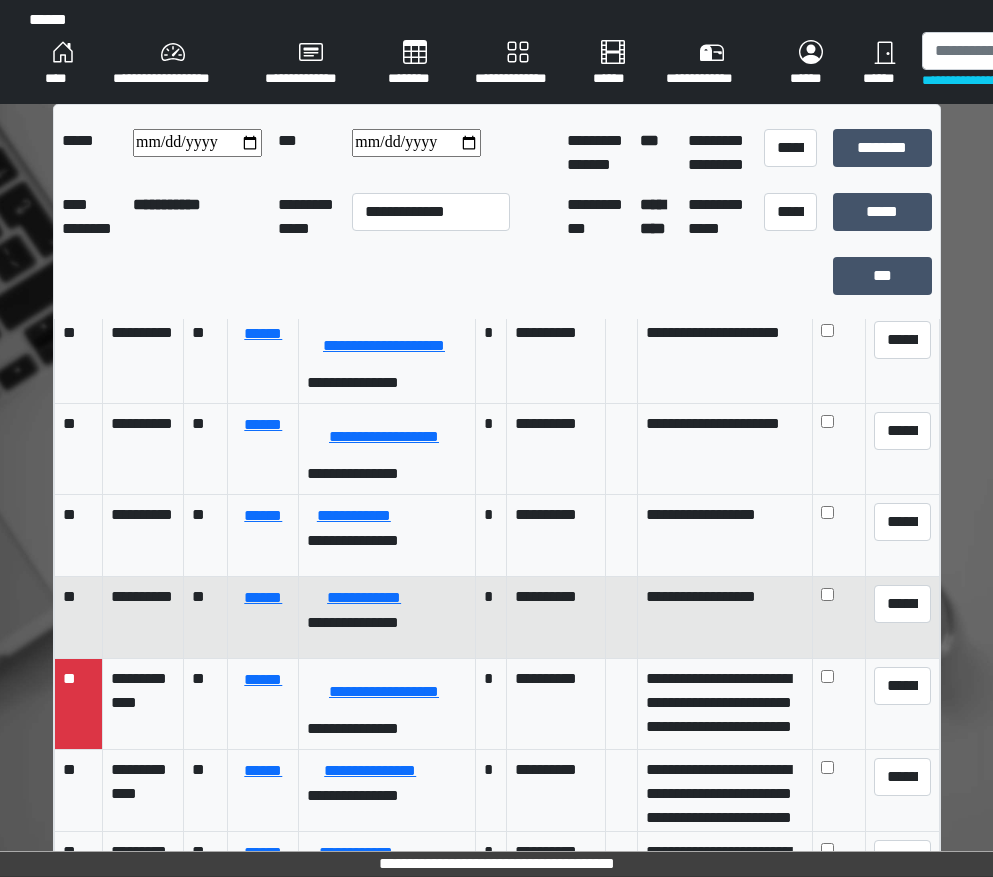 scroll, scrollTop: 376, scrollLeft: 0, axis: vertical 